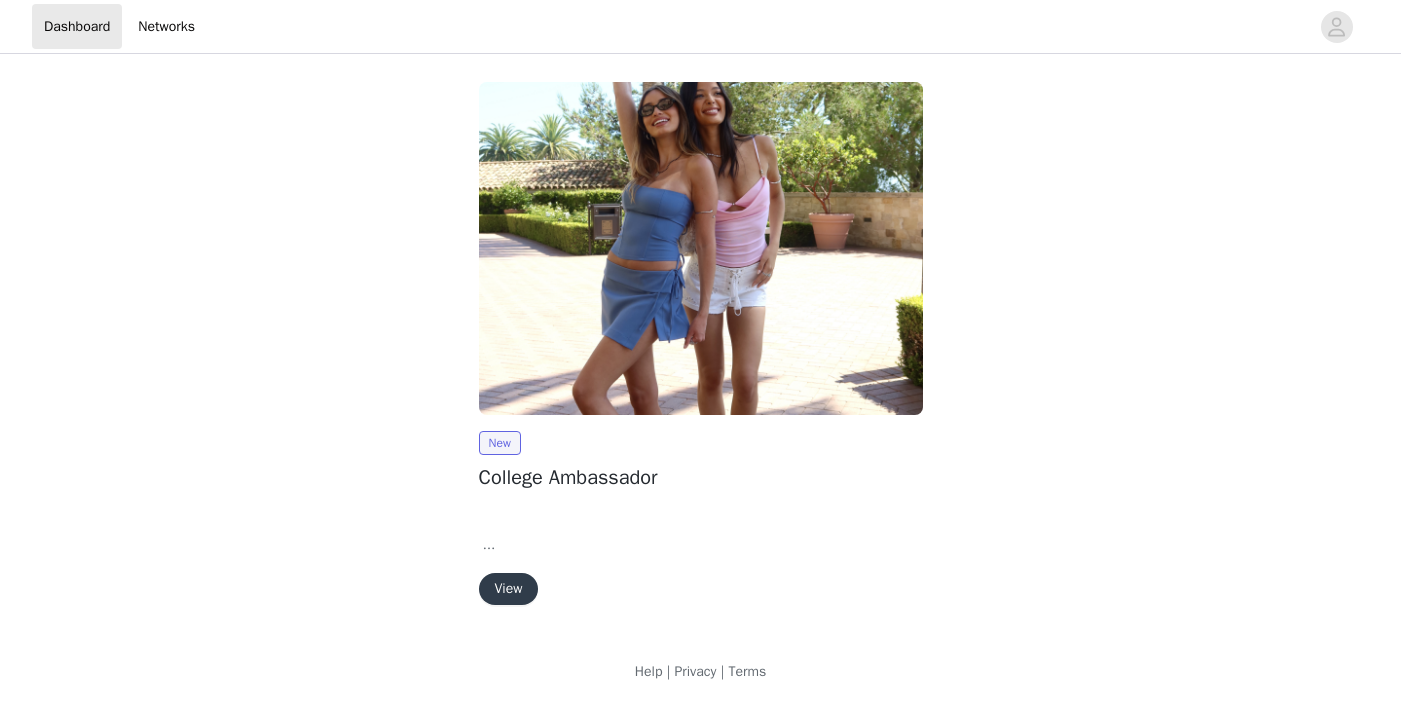 scroll, scrollTop: 0, scrollLeft: 0, axis: both 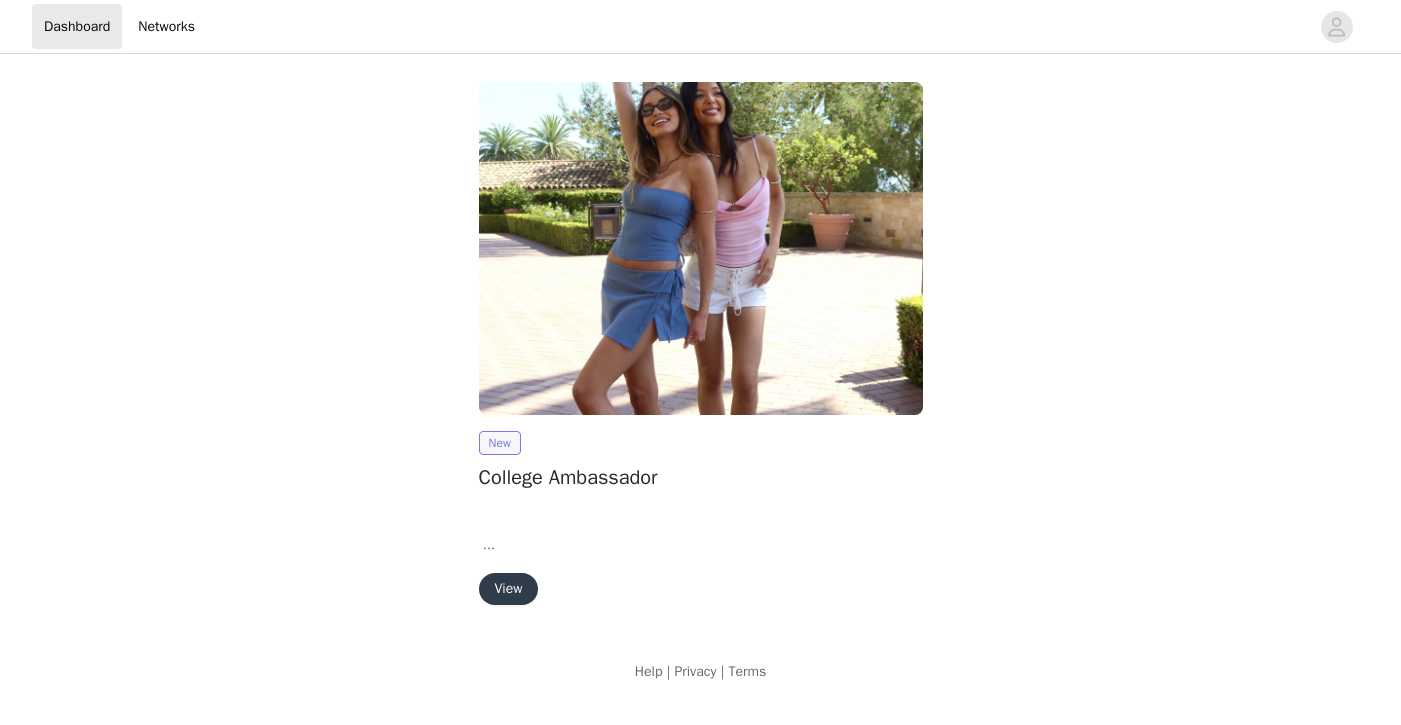 click on "New" at bounding box center (500, 443) 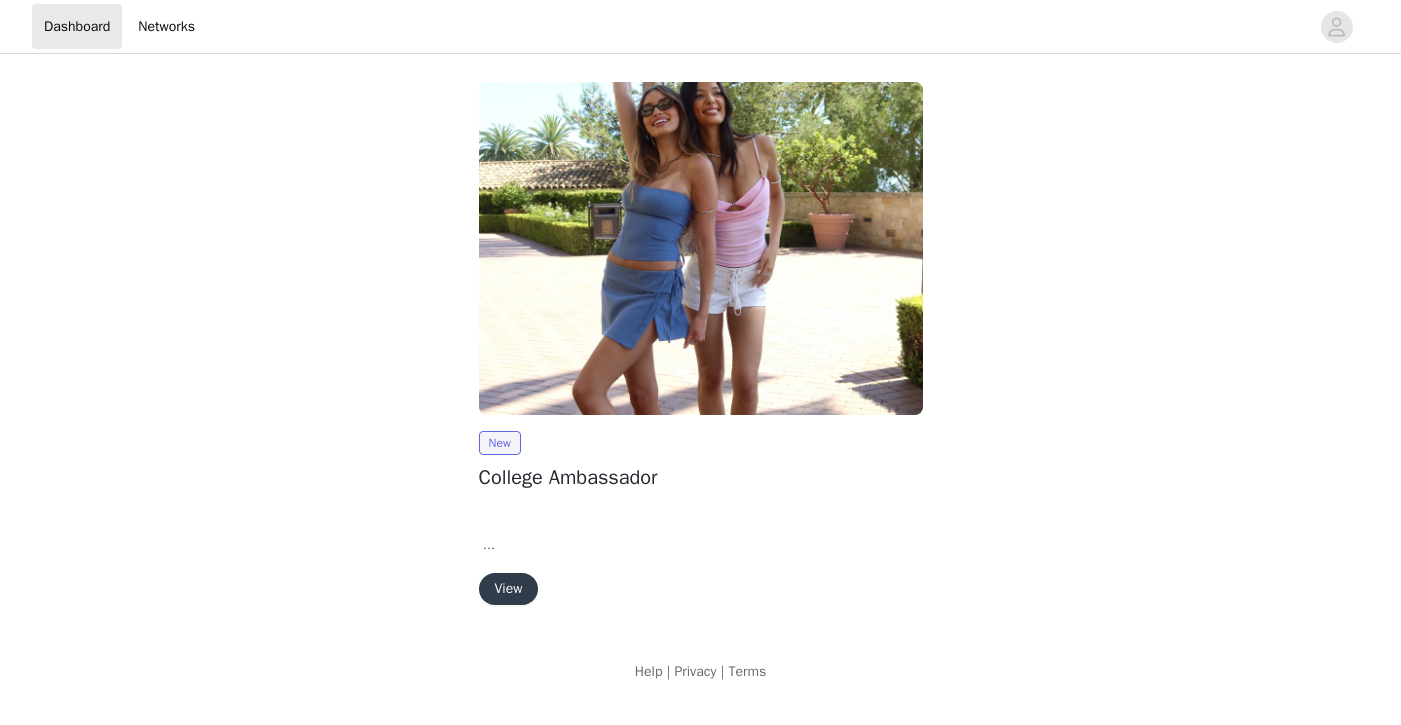 click on "View" at bounding box center [509, 589] 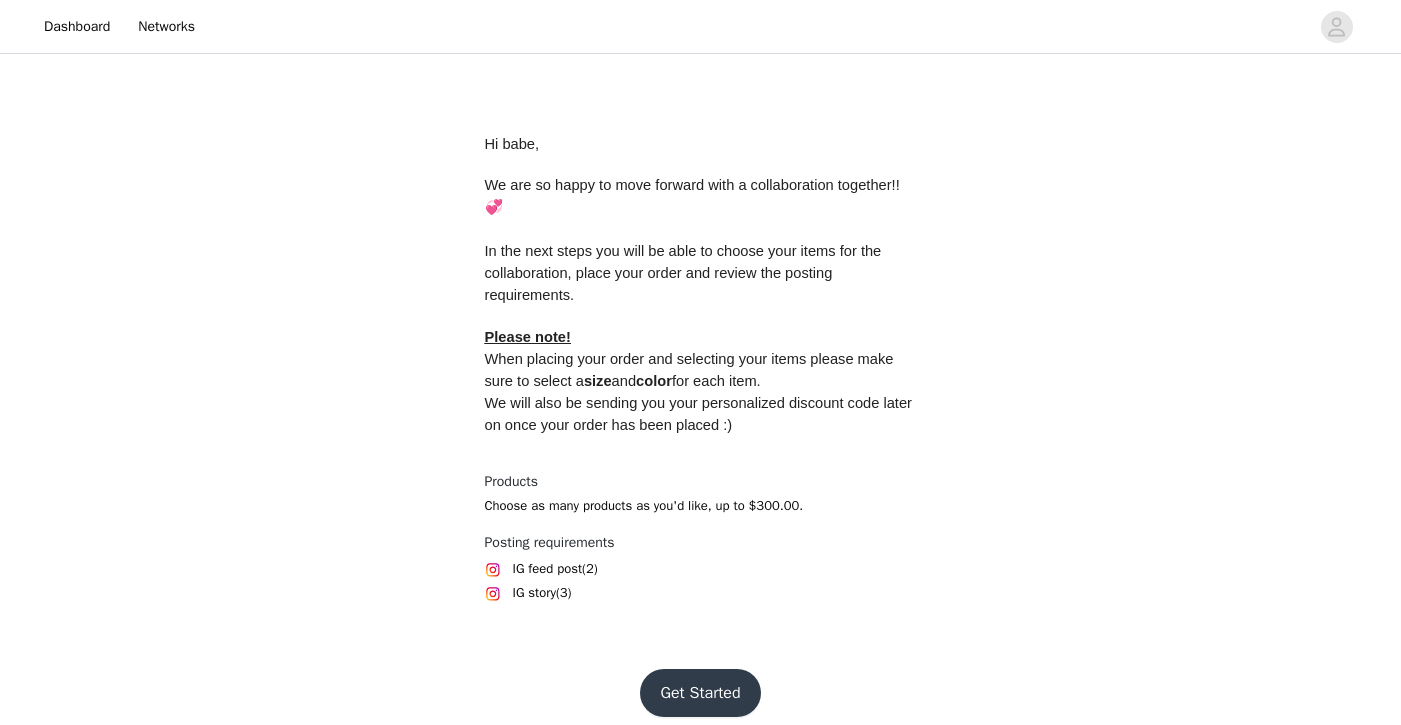 scroll, scrollTop: 776, scrollLeft: 0, axis: vertical 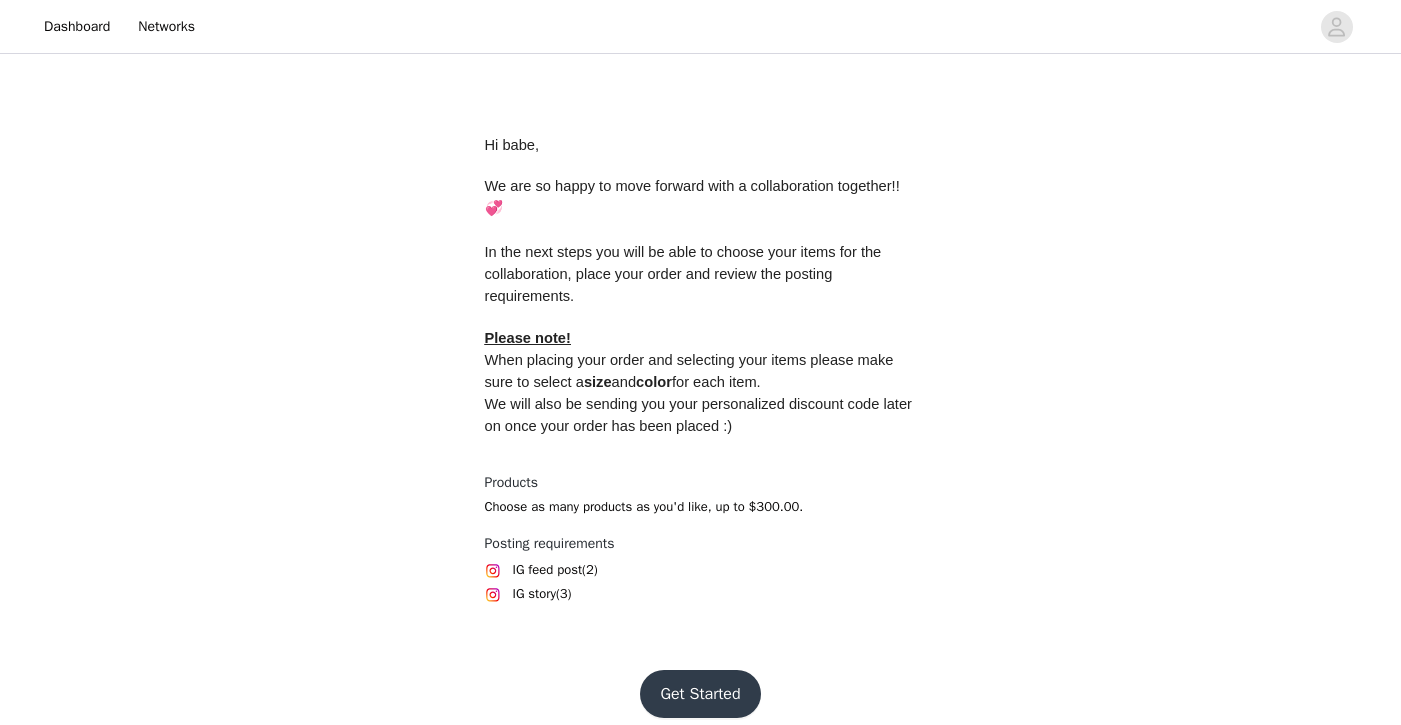 click on "Get Started" at bounding box center (700, 694) 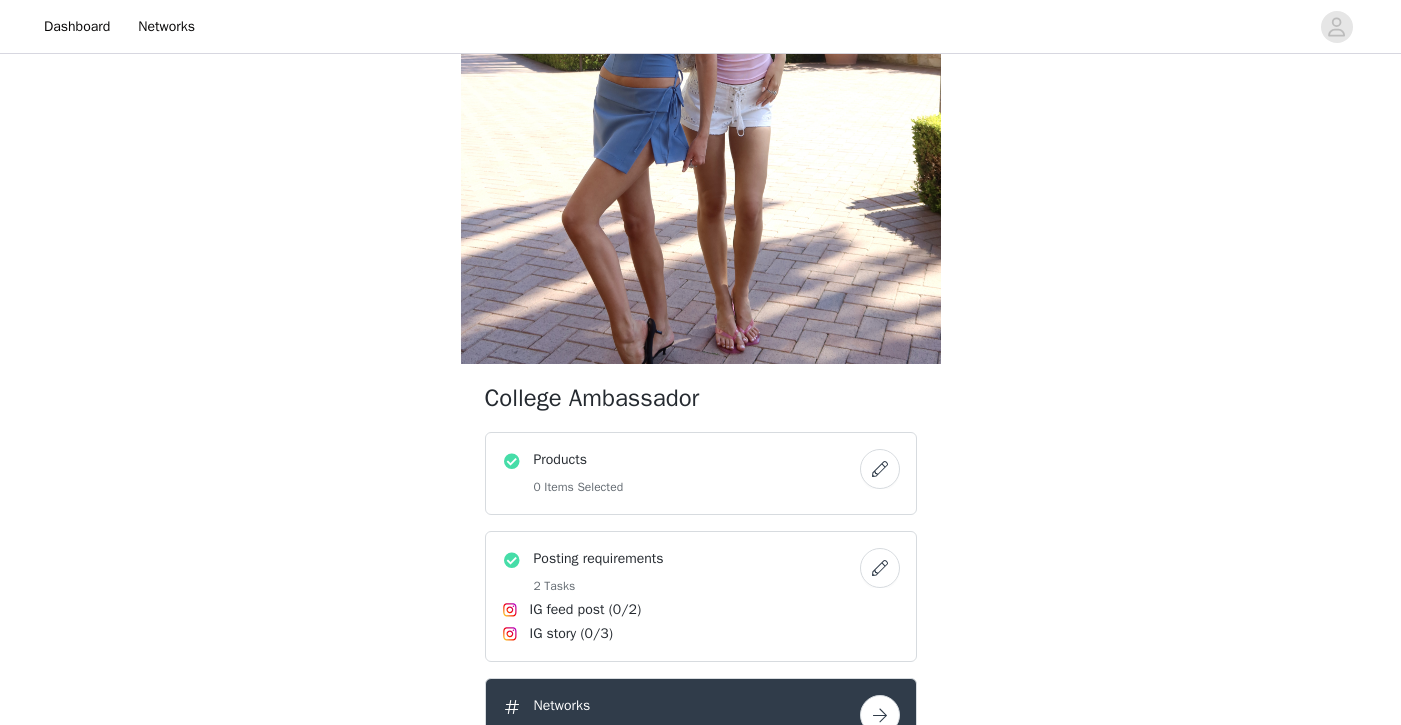 scroll, scrollTop: 297, scrollLeft: 0, axis: vertical 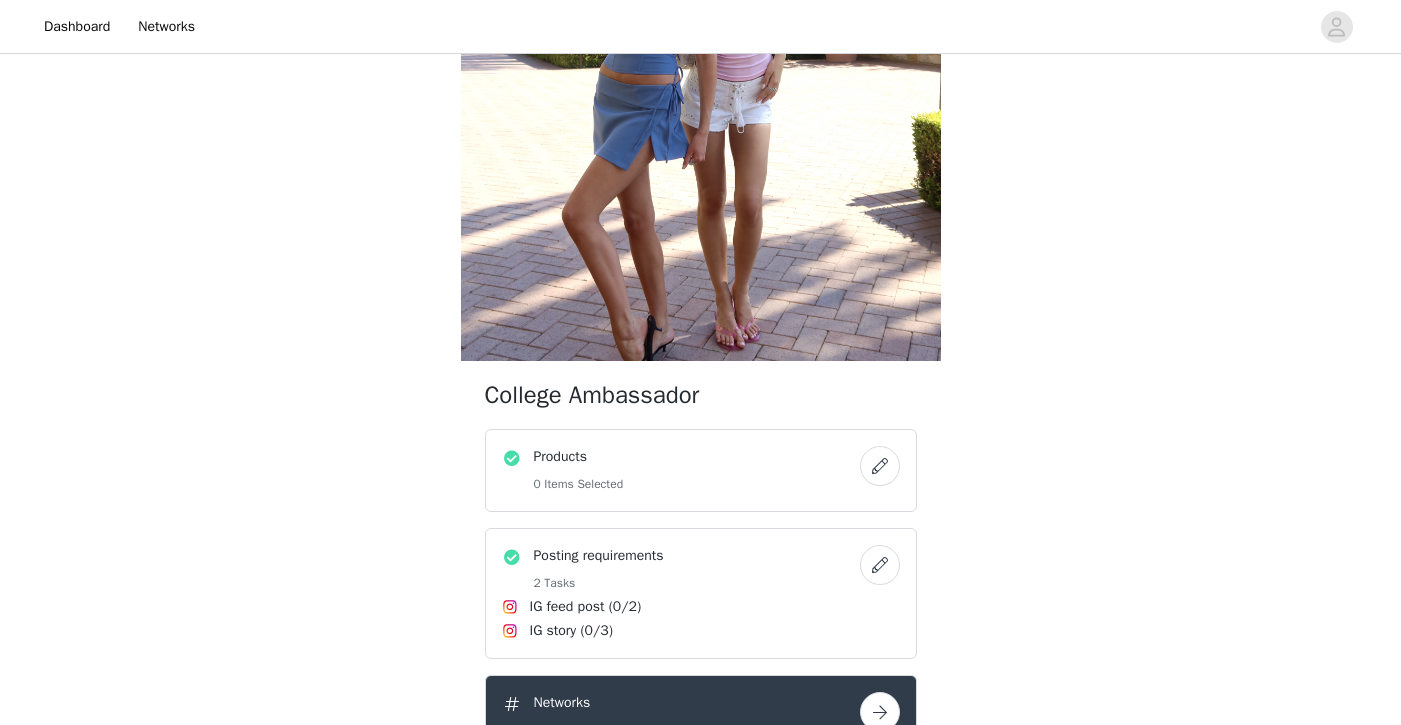 click on "Products   0 Items Selected" at bounding box center [681, 470] 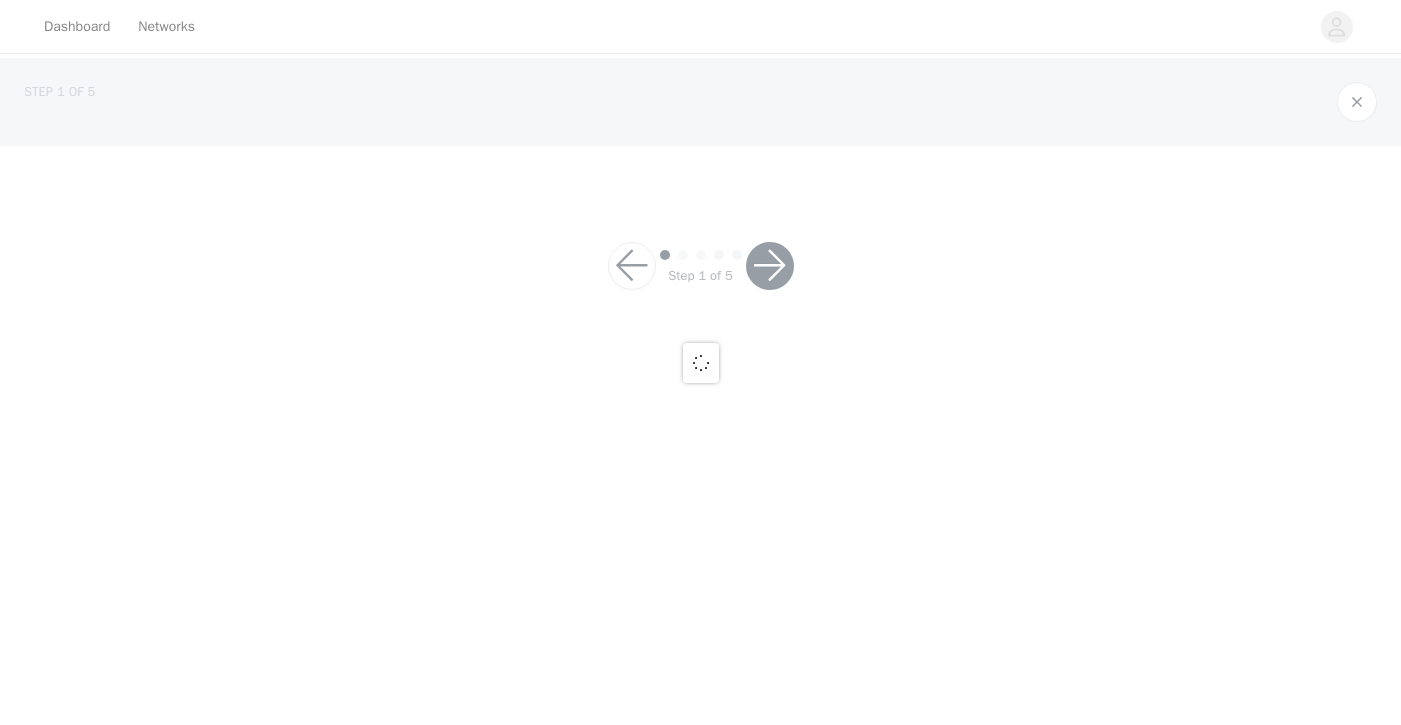 scroll, scrollTop: 0, scrollLeft: 0, axis: both 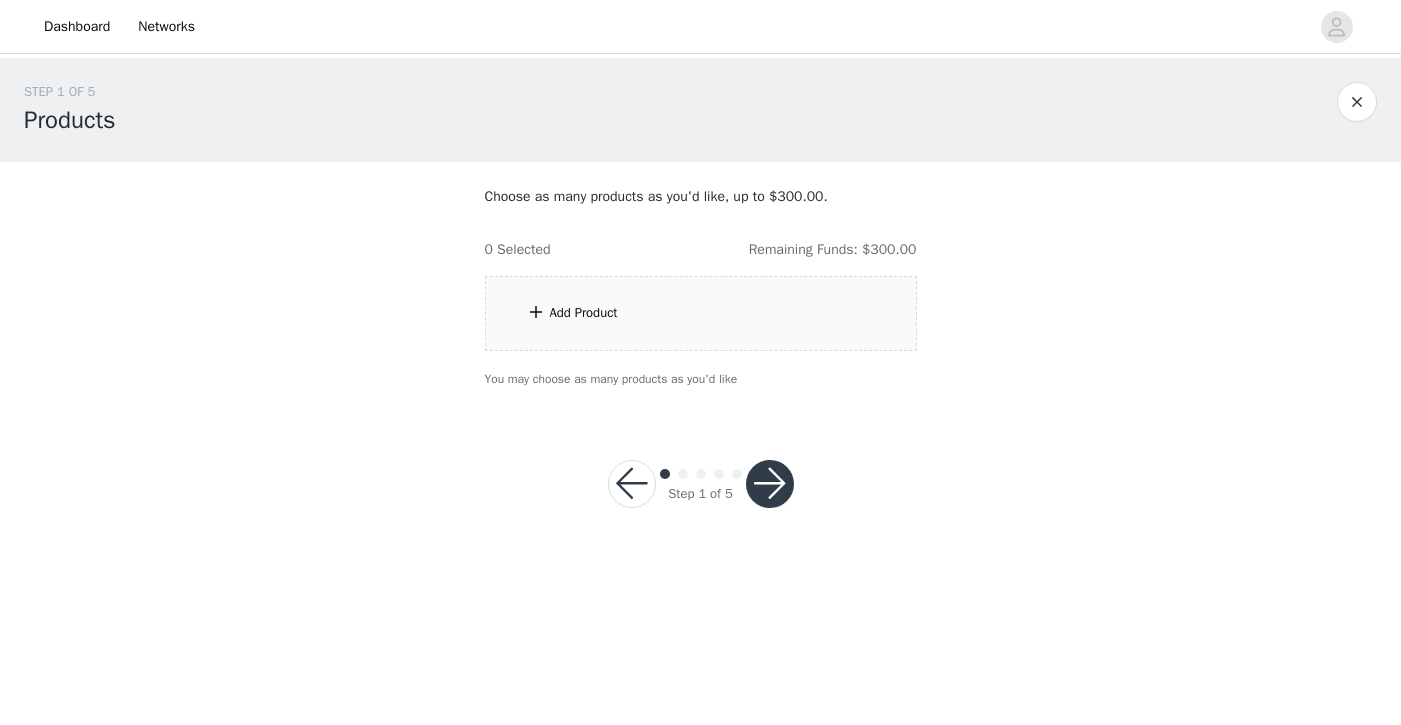 click on "Add Product" at bounding box center (584, 313) 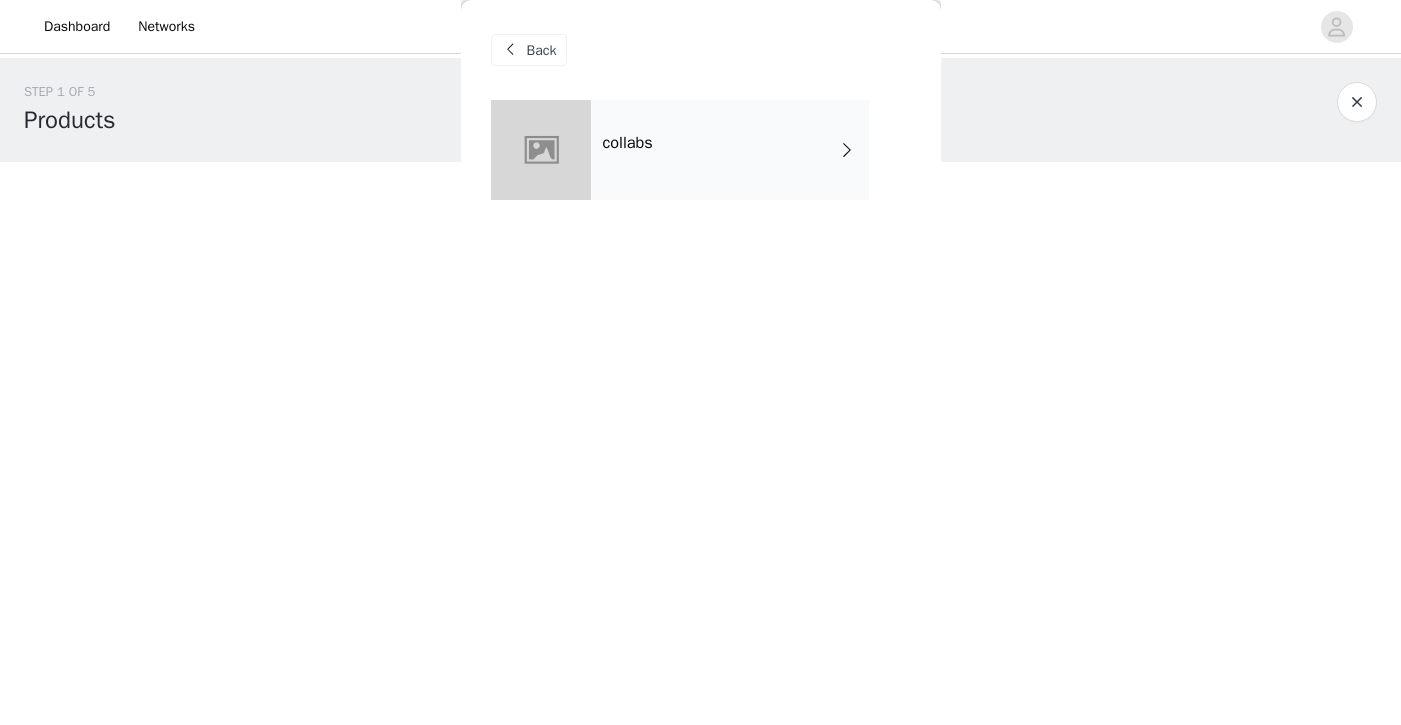 click on "collabs" at bounding box center (628, 143) 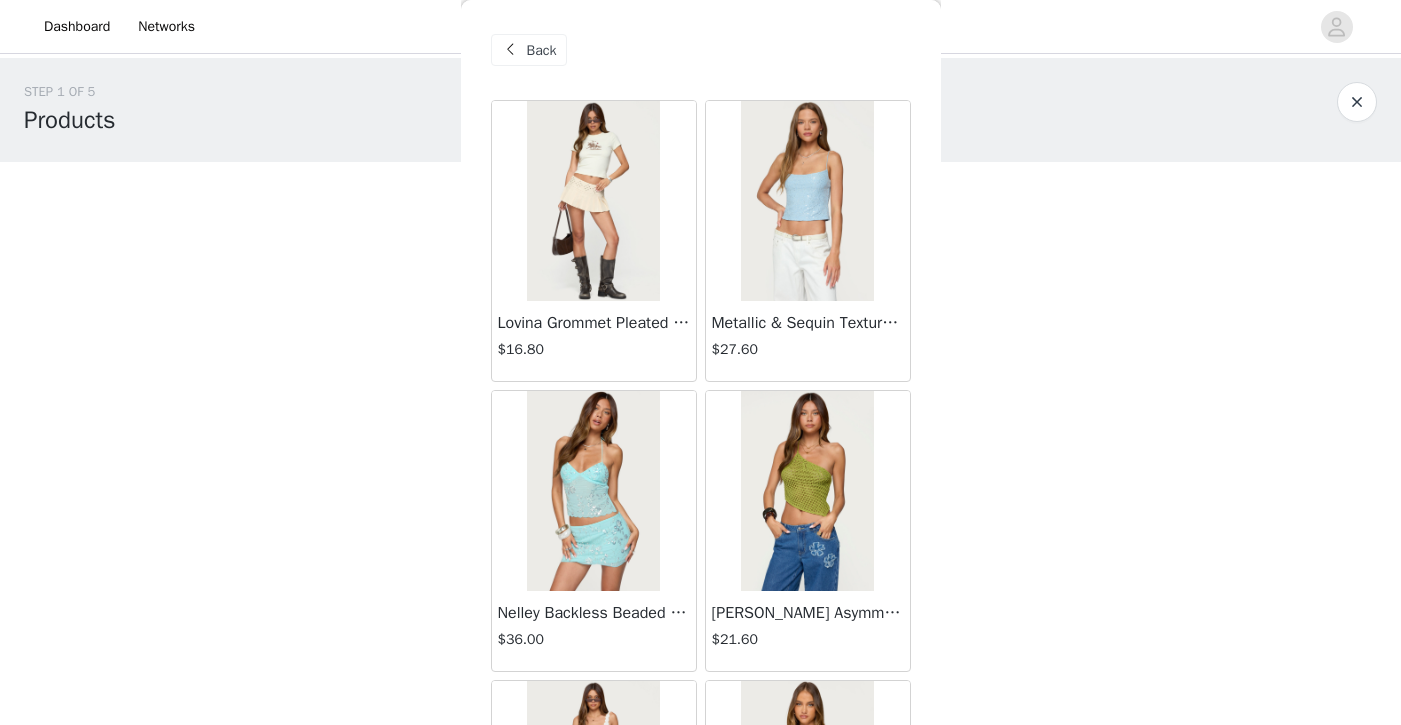 click at bounding box center [593, 201] 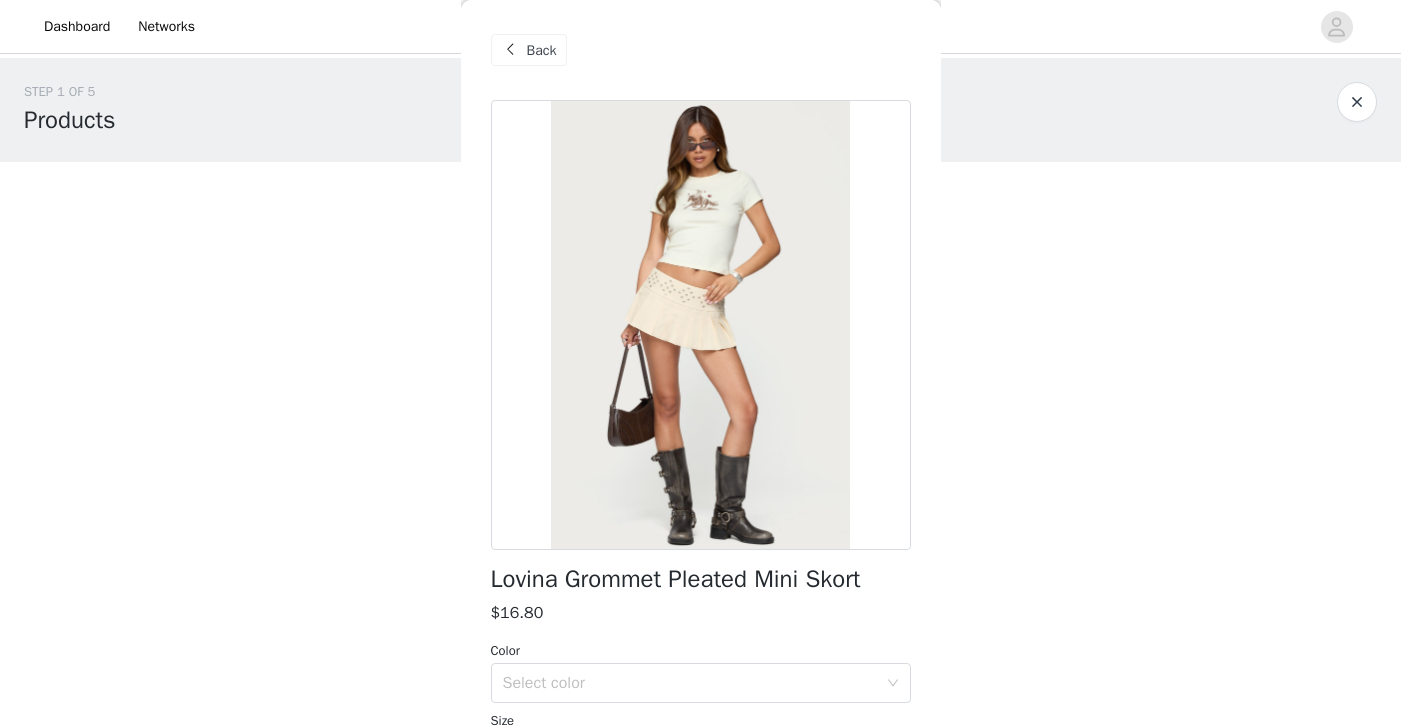 scroll, scrollTop: 0, scrollLeft: 0, axis: both 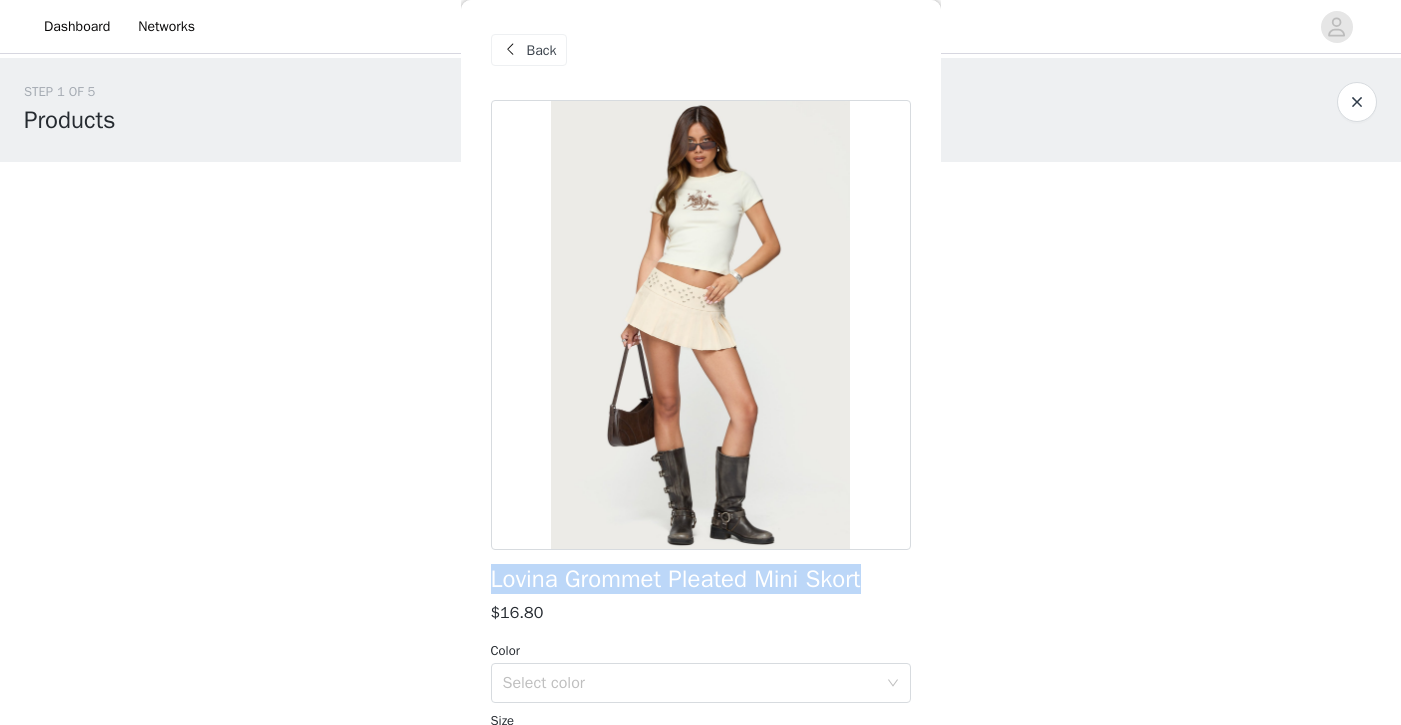 drag, startPoint x: 488, startPoint y: 578, endPoint x: 884, endPoint y: 586, distance: 396.0808 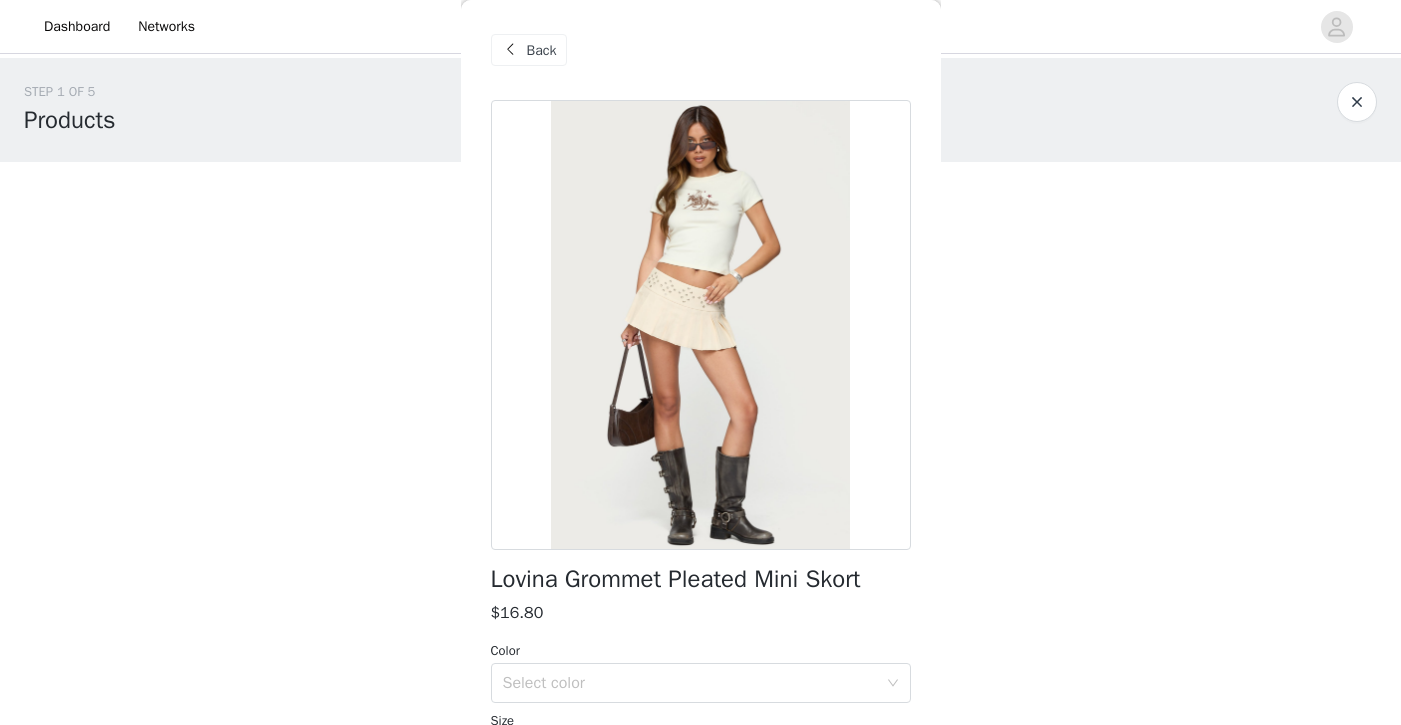click on "Back" at bounding box center (529, 50) 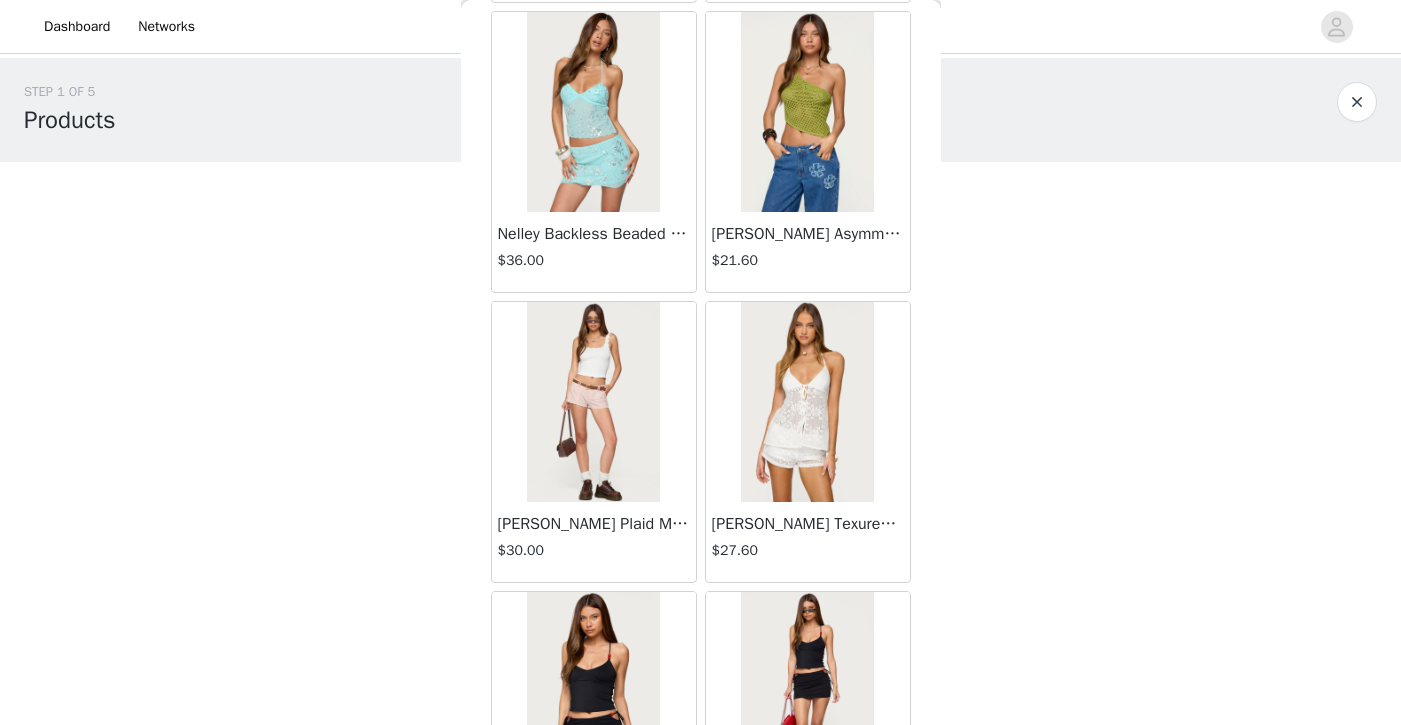 scroll, scrollTop: 389, scrollLeft: 0, axis: vertical 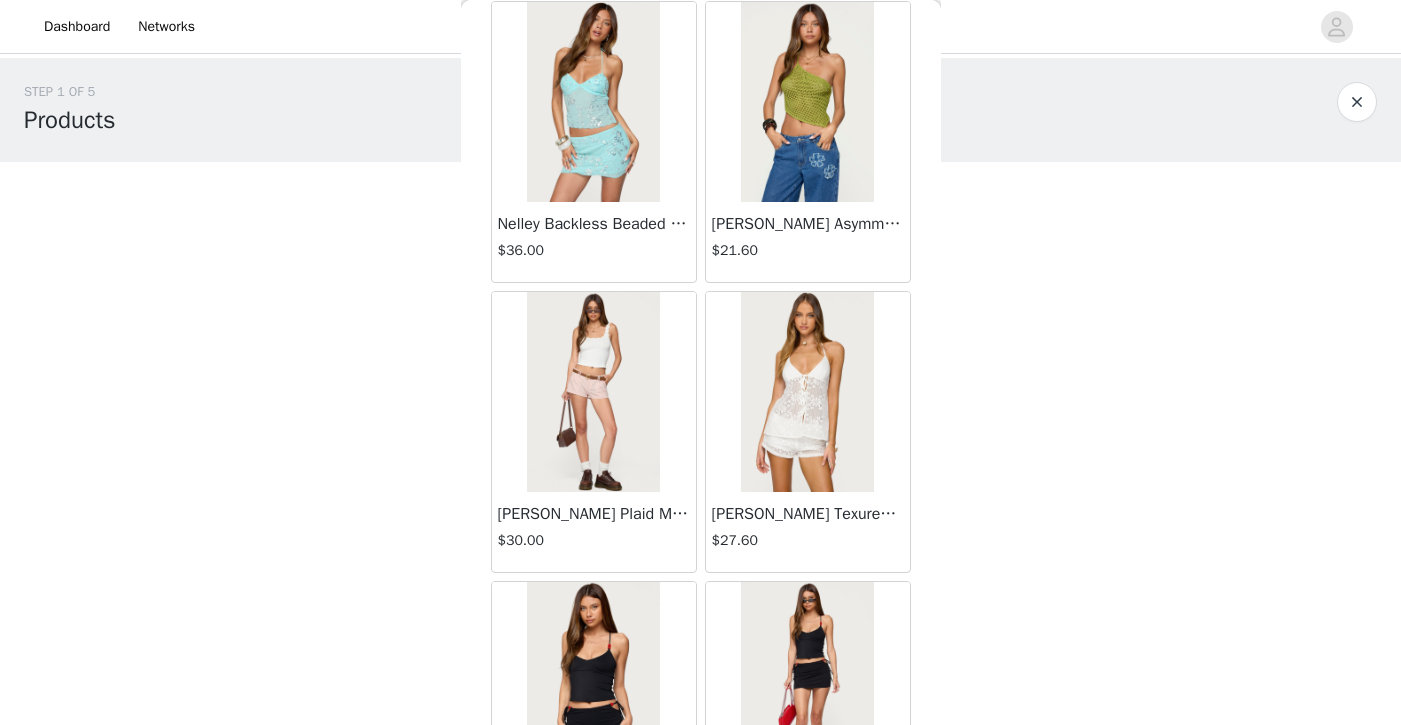 click at bounding box center [593, 392] 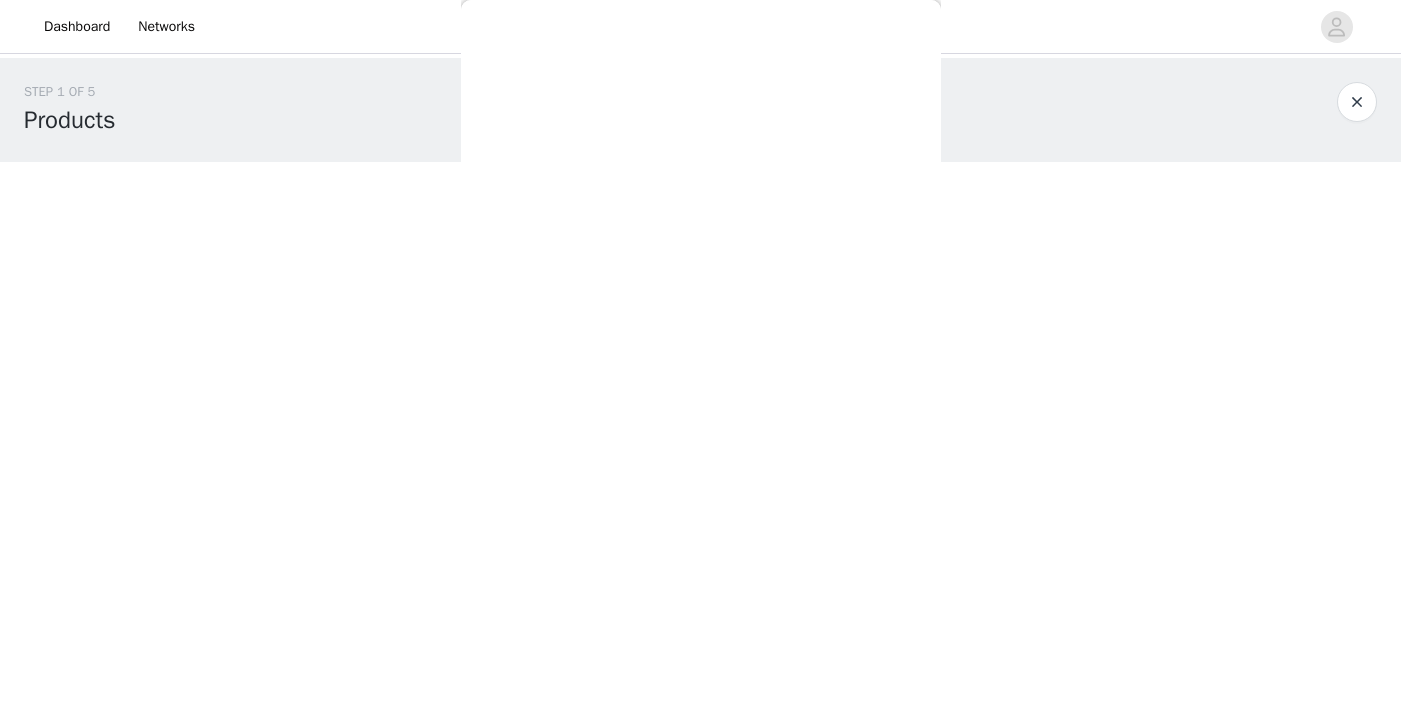 scroll, scrollTop: 0, scrollLeft: 0, axis: both 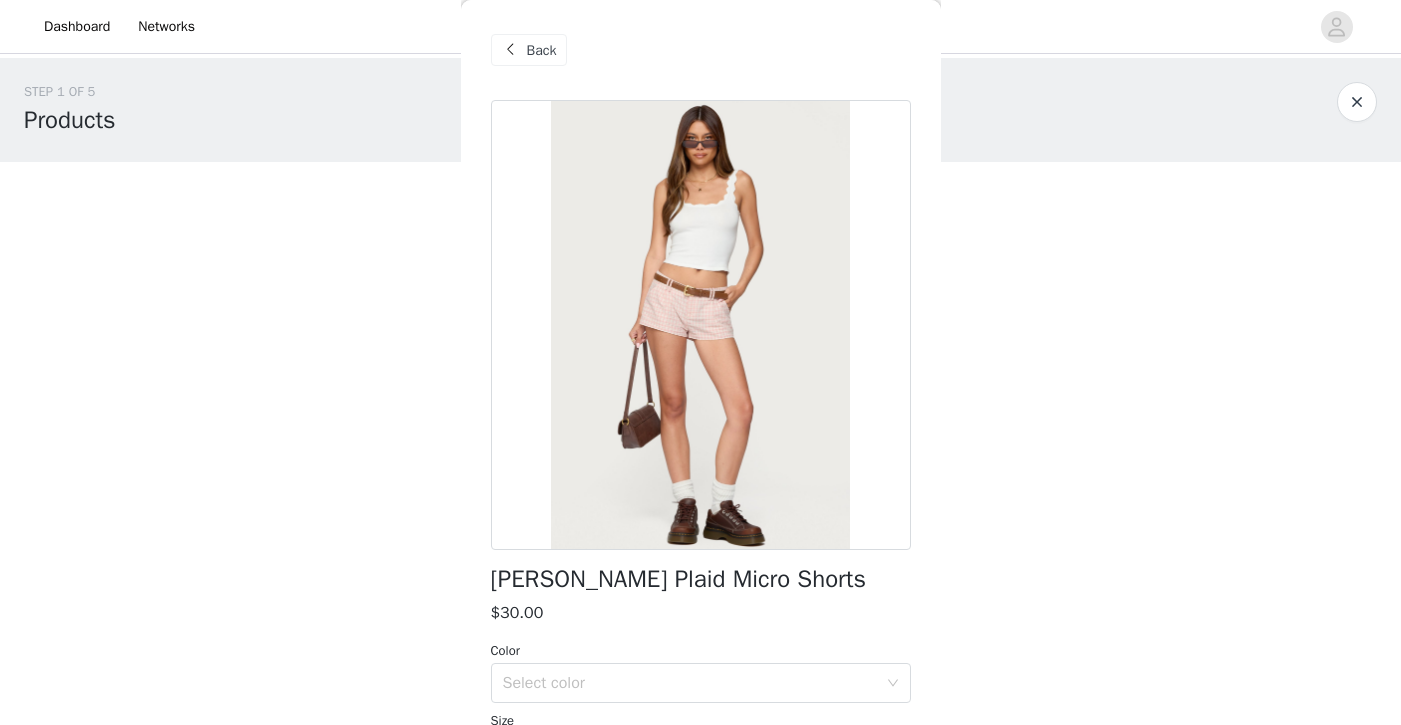 click on "Back" at bounding box center (542, 50) 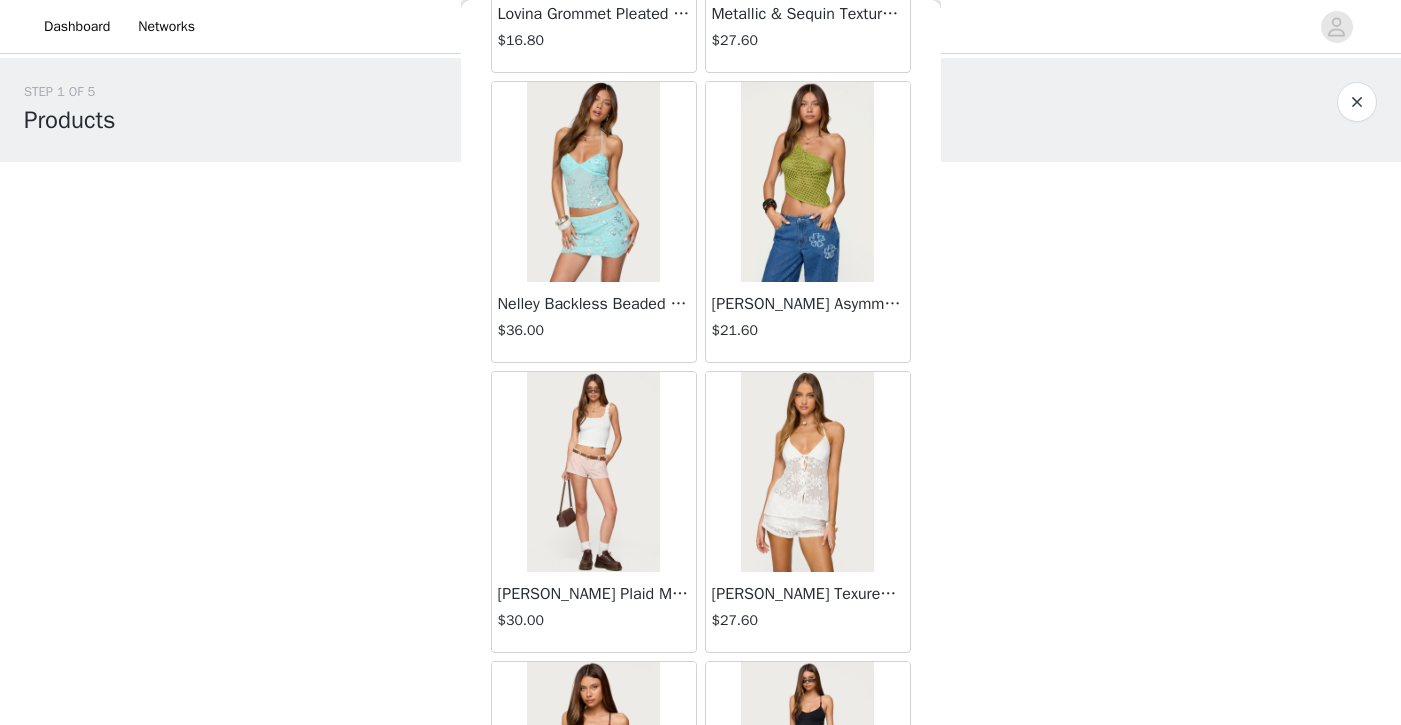 scroll, scrollTop: 358, scrollLeft: 0, axis: vertical 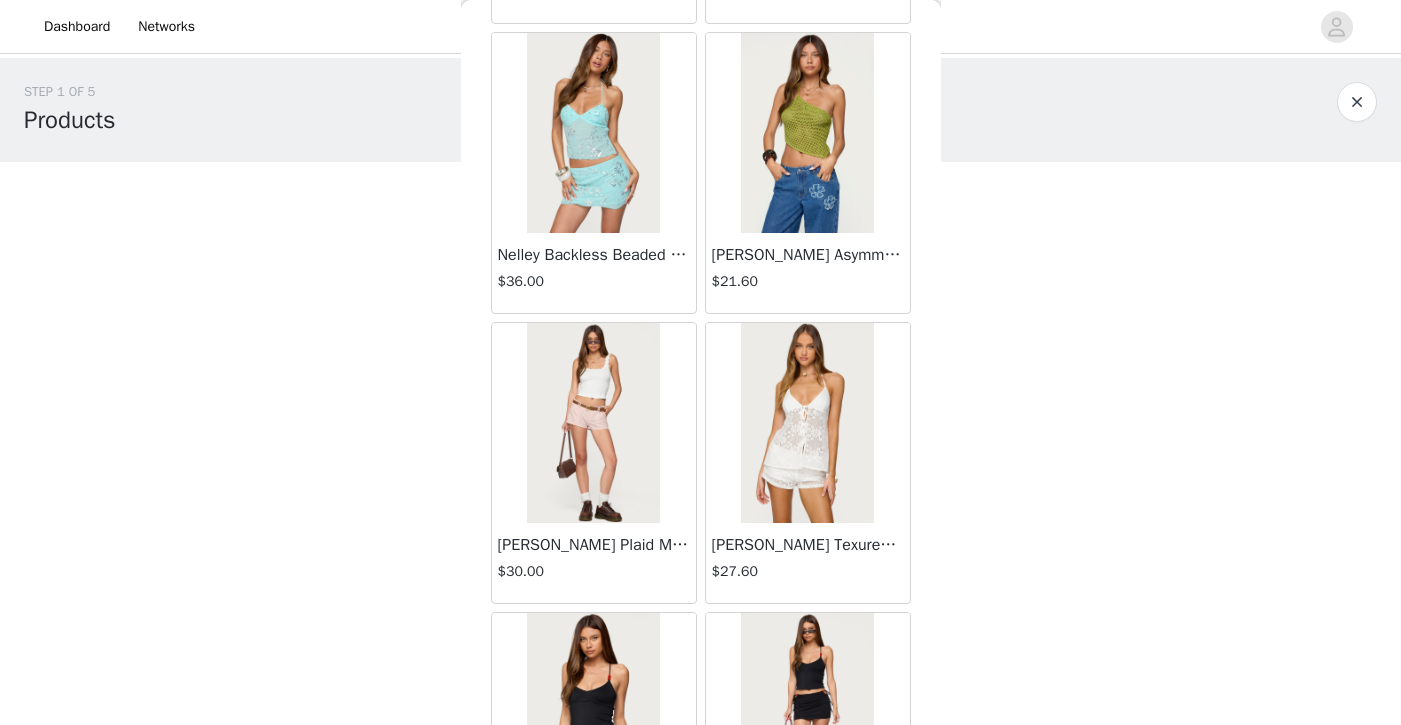 click on "[PERSON_NAME] Texured Sheer Halter Top" at bounding box center (808, 545) 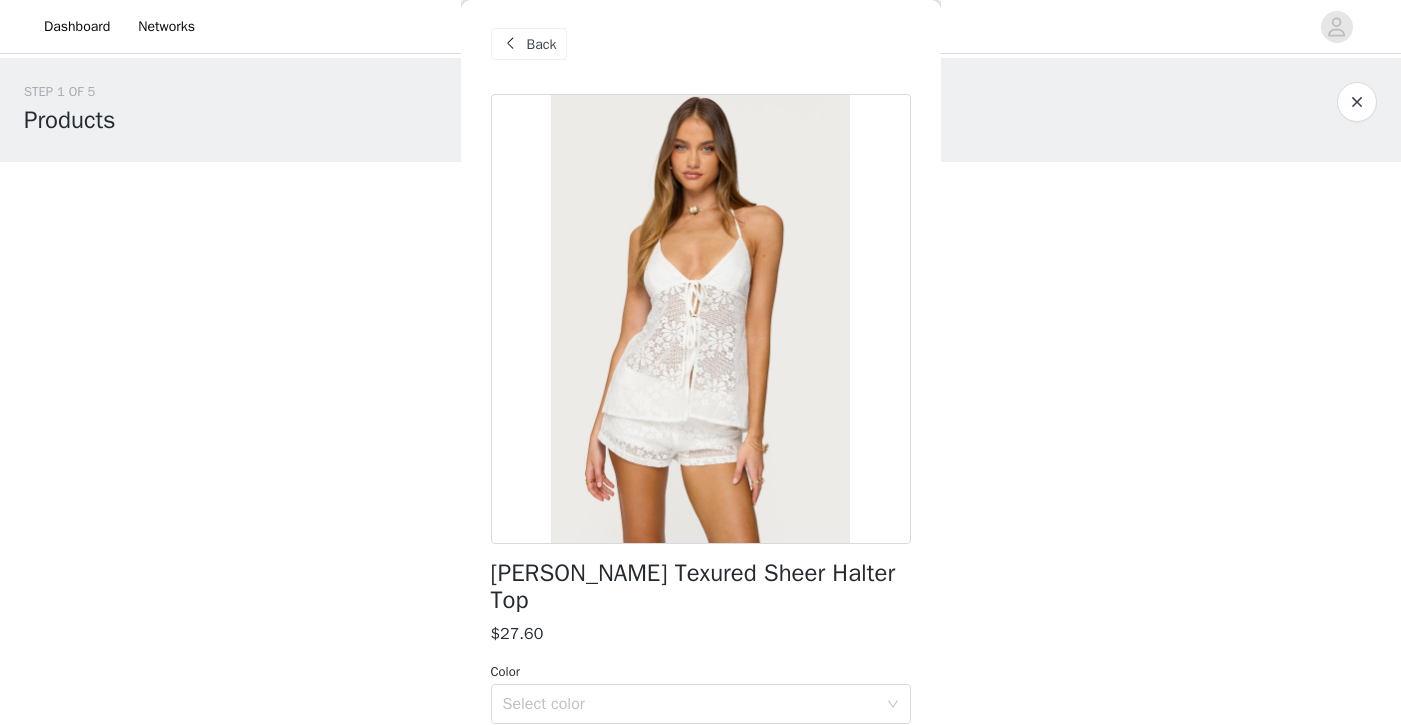 scroll, scrollTop: 9, scrollLeft: 0, axis: vertical 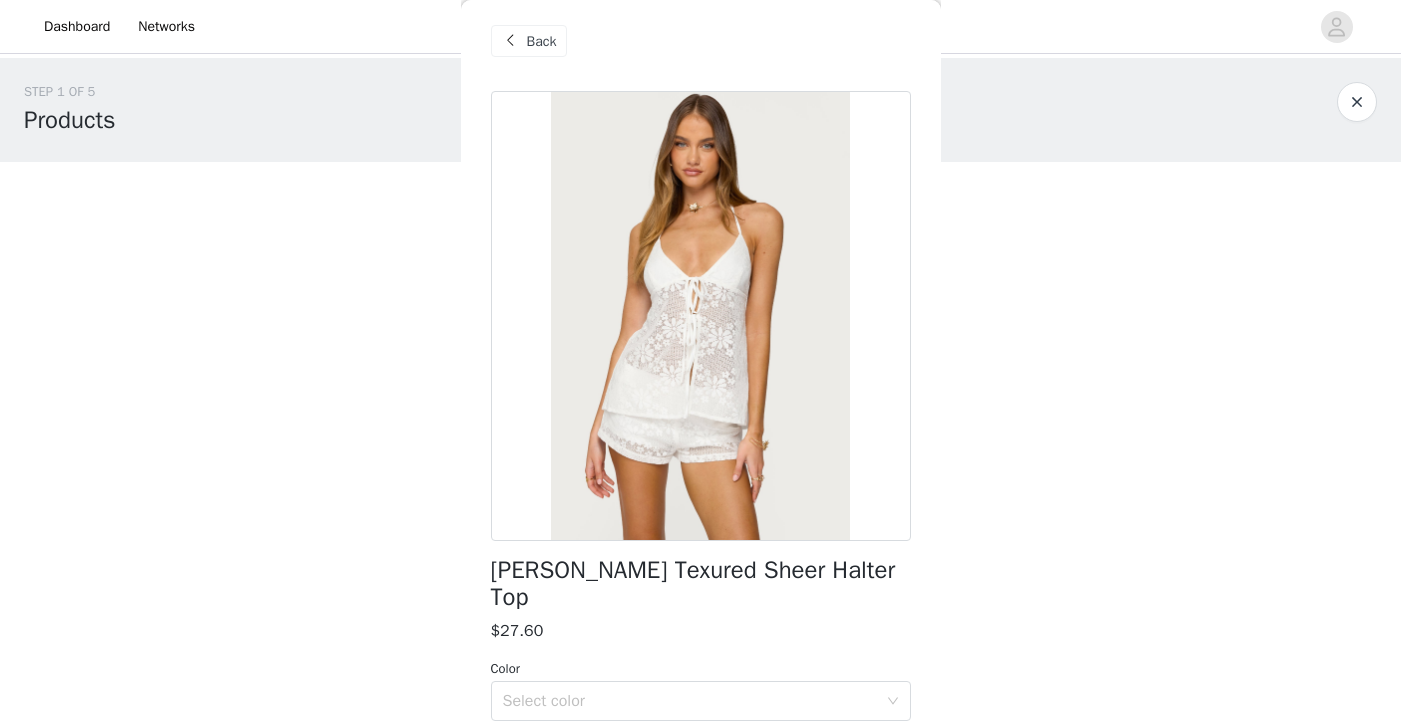 click on "Back" at bounding box center (542, 41) 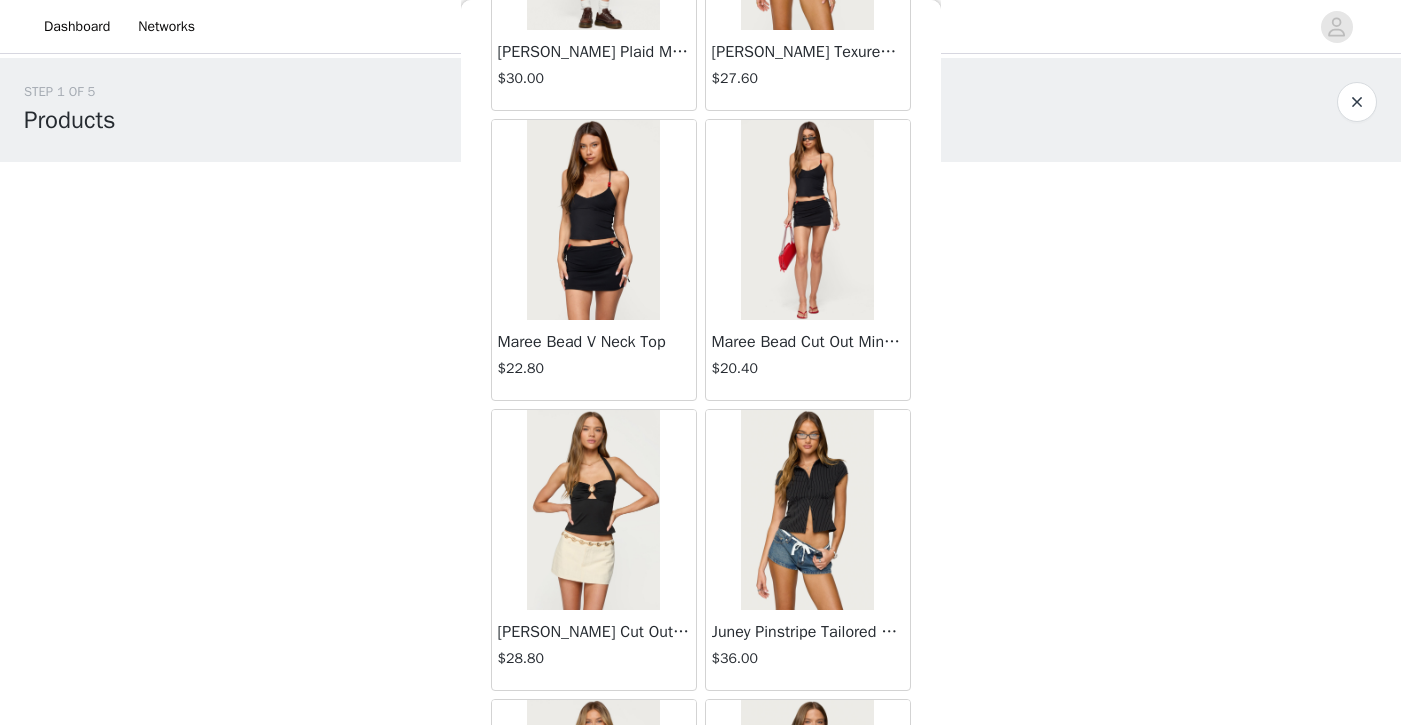 scroll, scrollTop: 853, scrollLeft: 0, axis: vertical 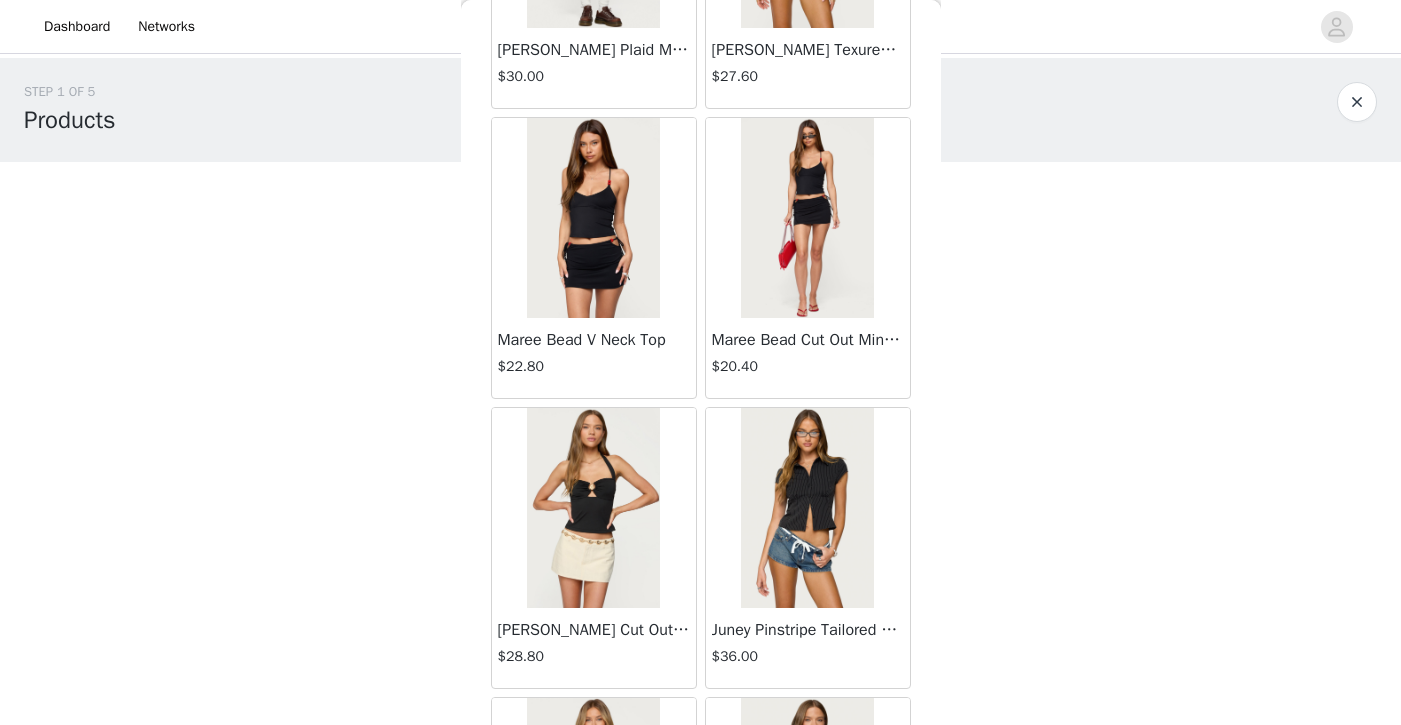 click on "Maree Bead V Neck Top" at bounding box center (594, 340) 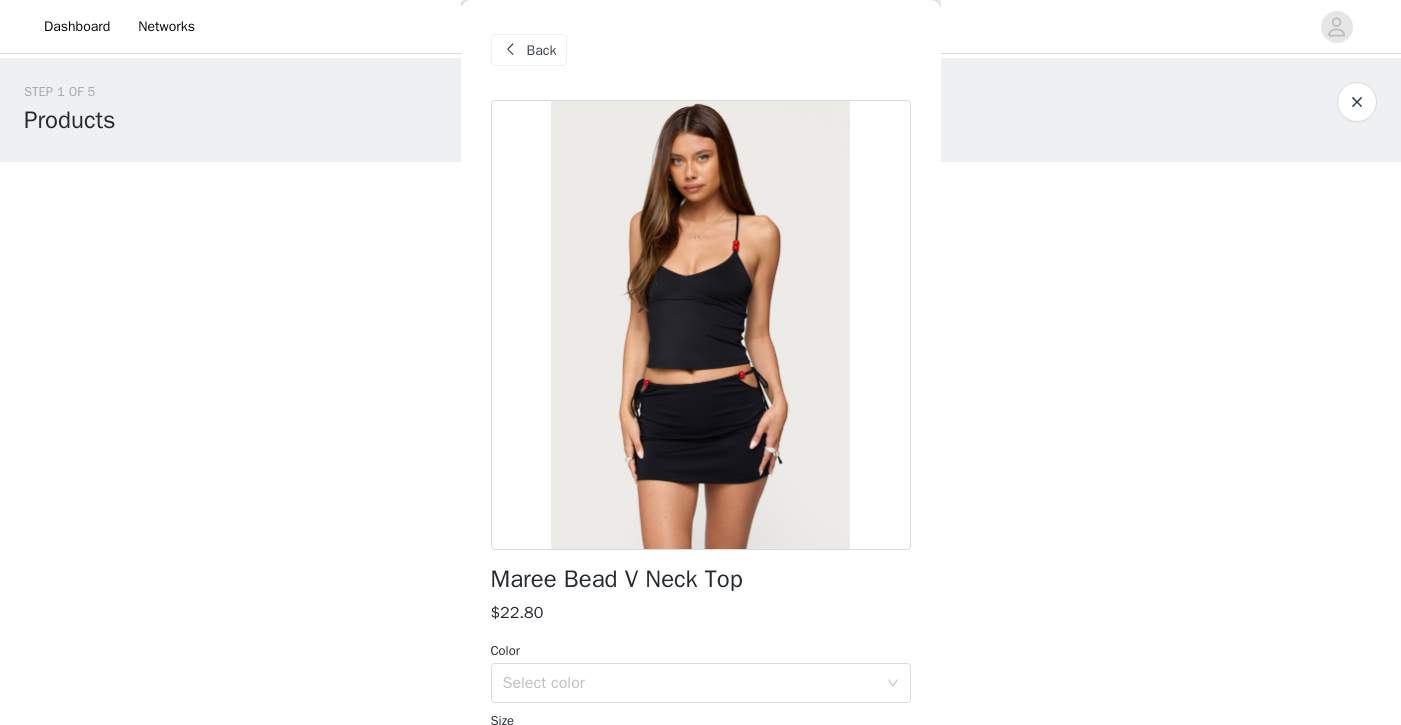 scroll, scrollTop: 0, scrollLeft: 0, axis: both 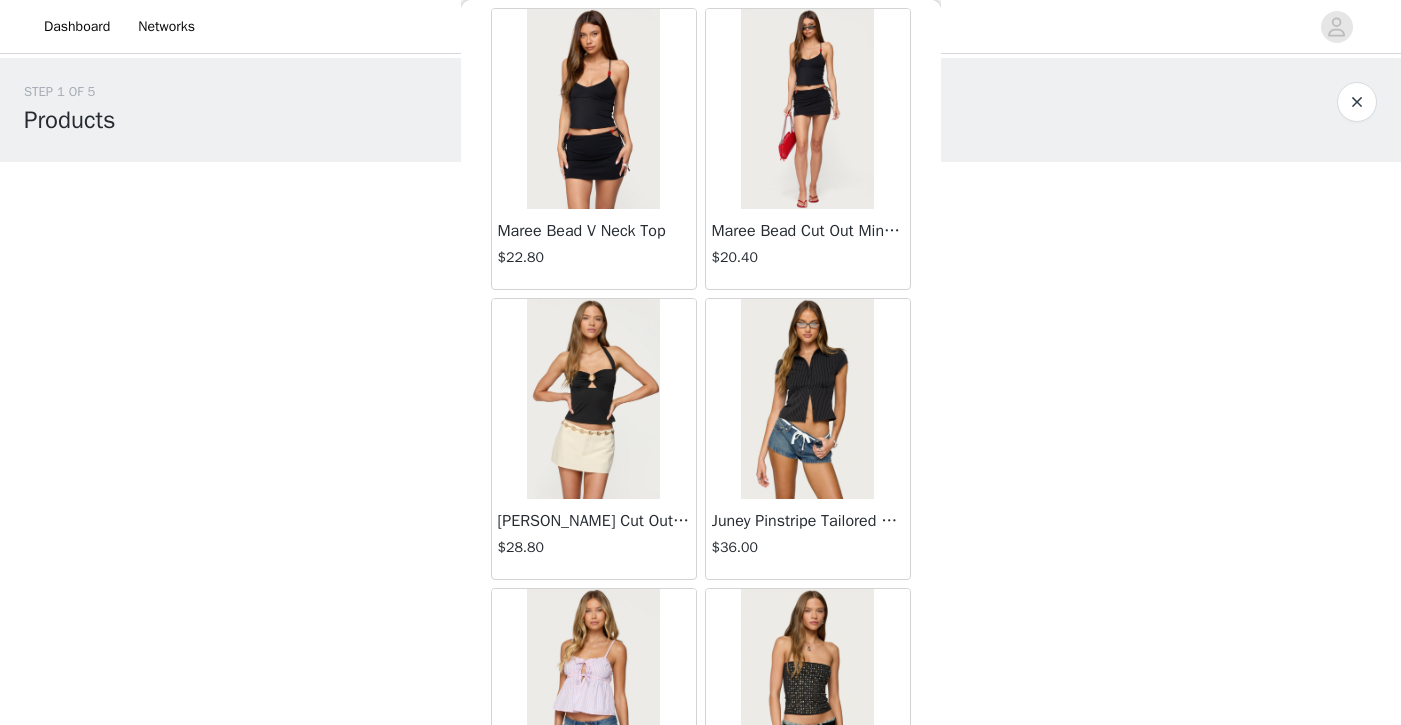 click on "$36.00" at bounding box center (808, 547) 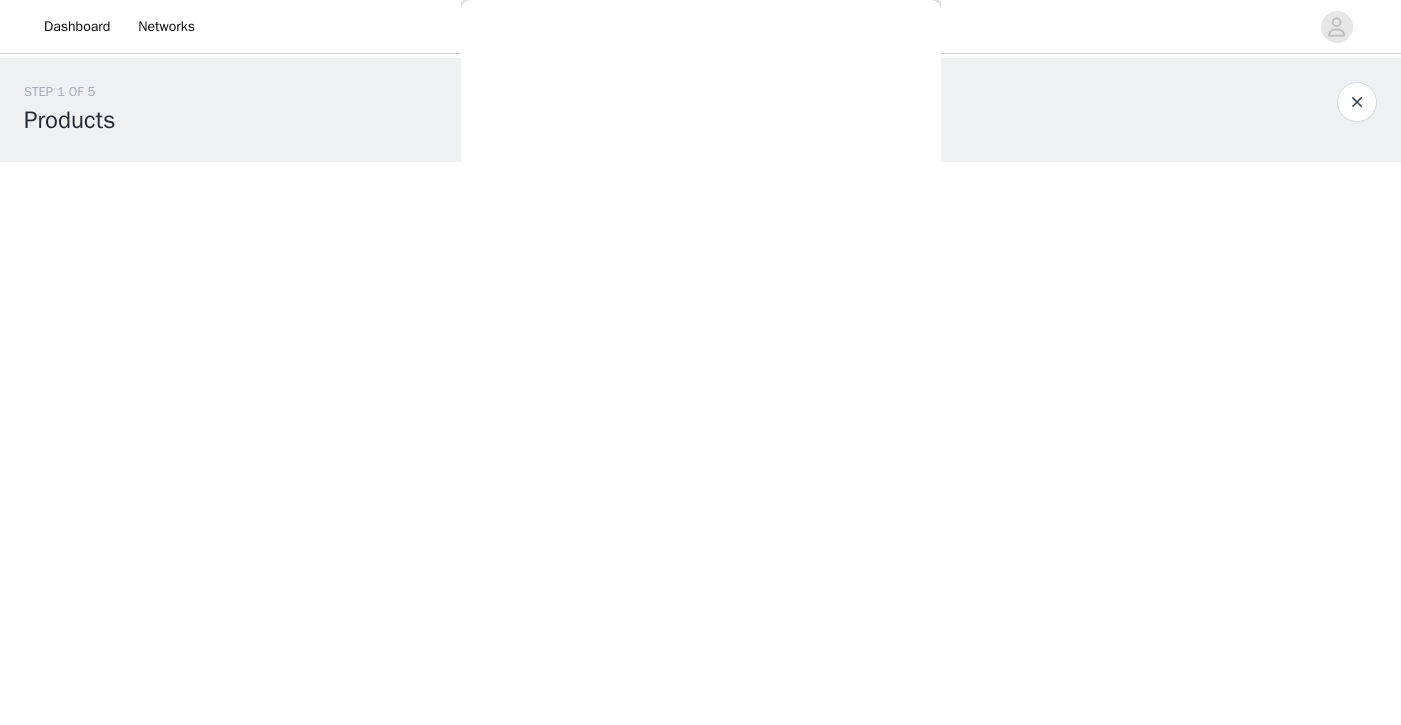 scroll, scrollTop: 0, scrollLeft: 0, axis: both 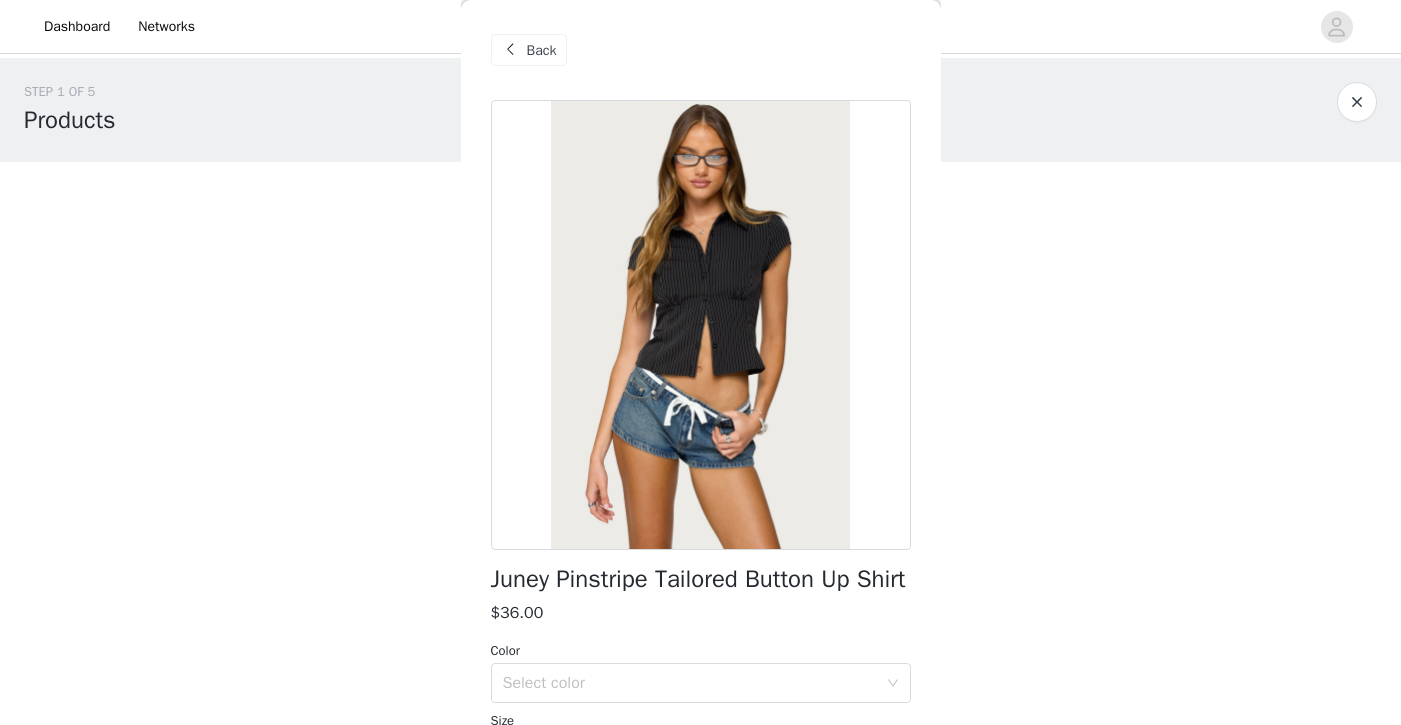 click on "Back" at bounding box center (542, 50) 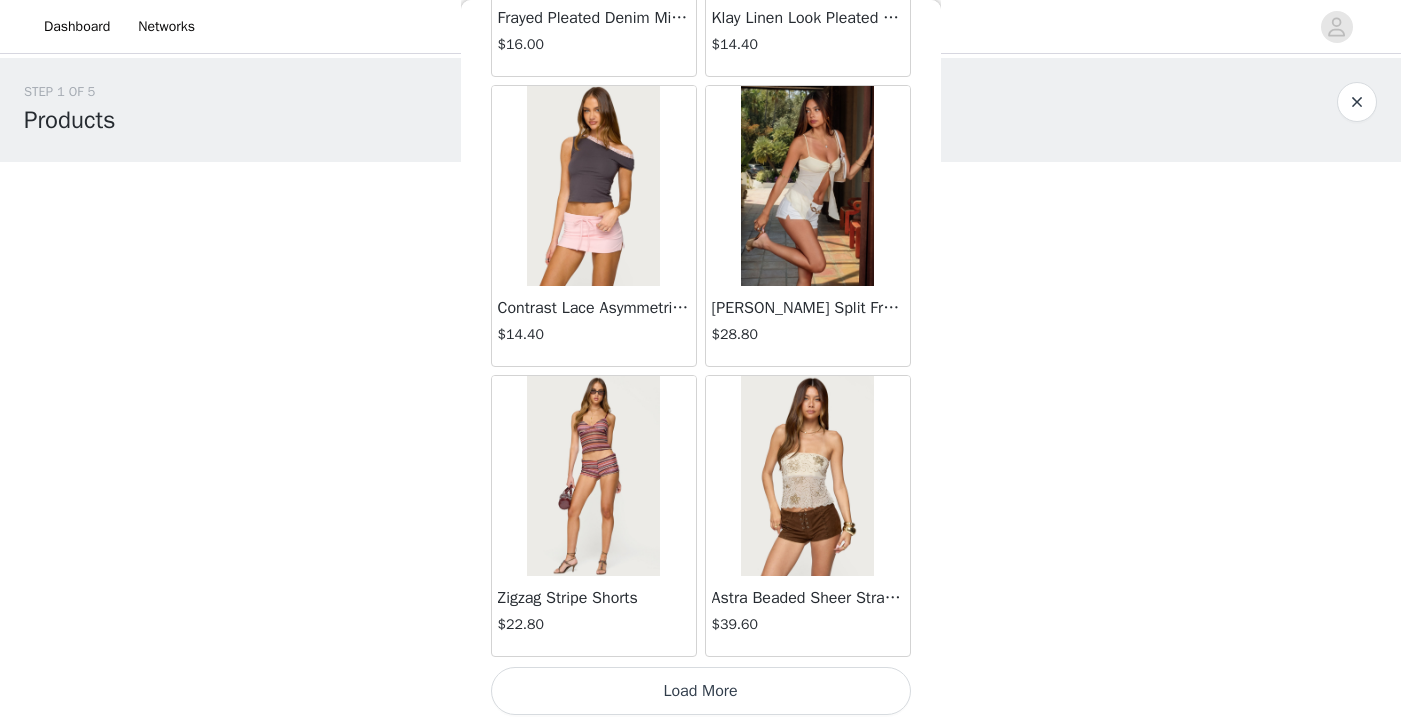 scroll, scrollTop: 2335, scrollLeft: 0, axis: vertical 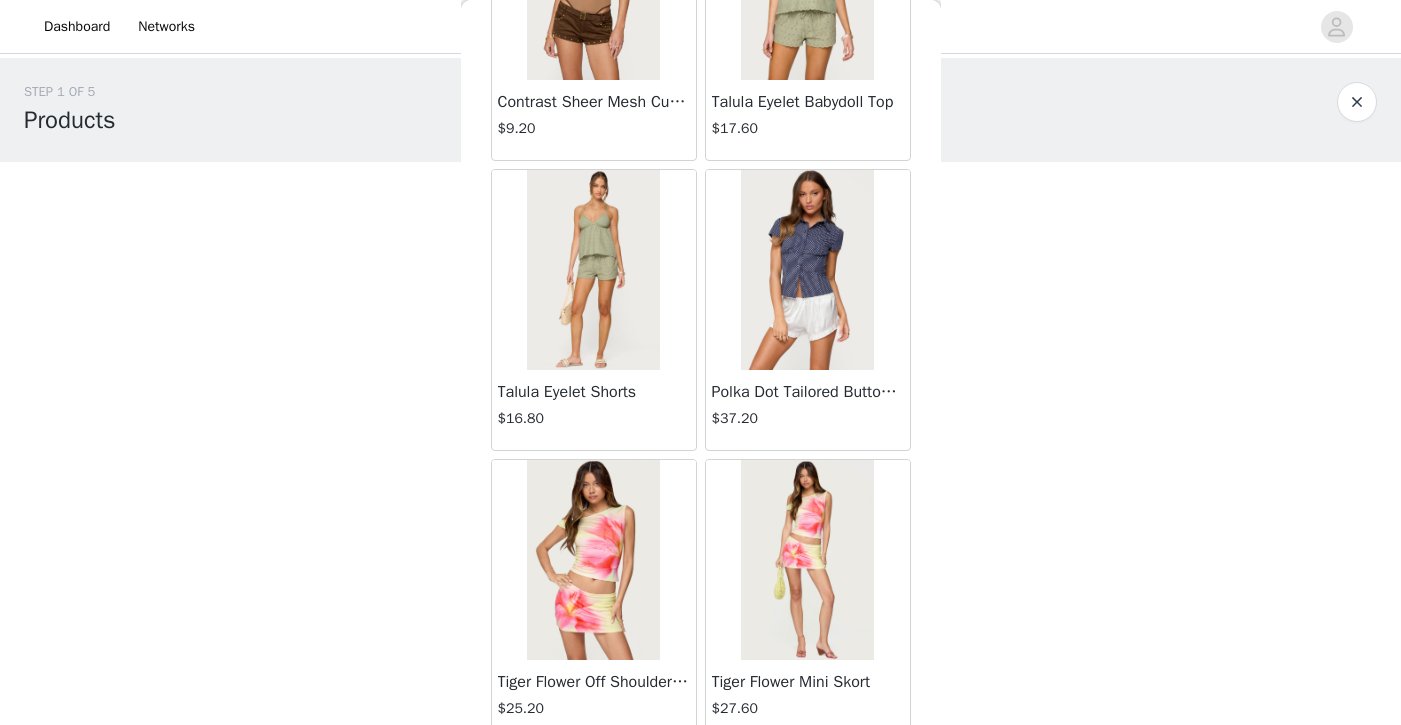 click on "Polka Dot Tailored Button Up Shirt" at bounding box center [808, 392] 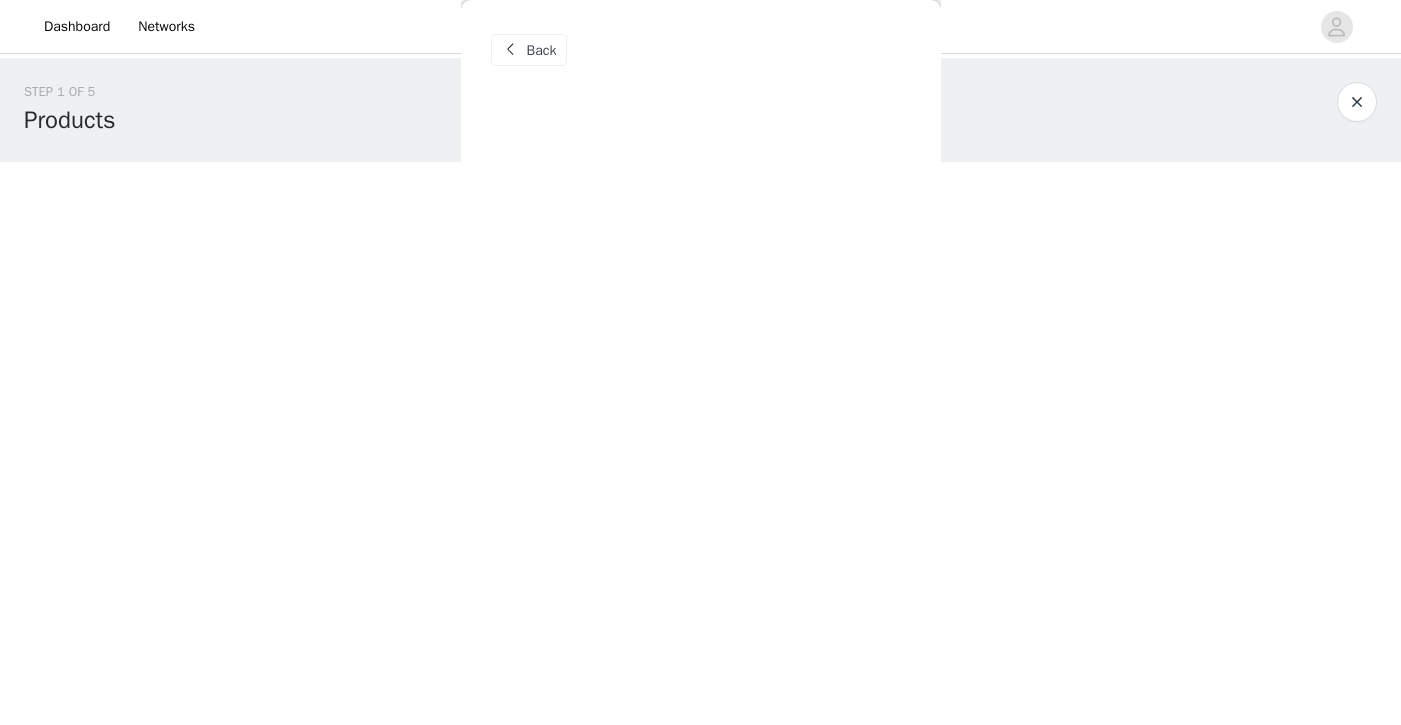 scroll, scrollTop: 0, scrollLeft: 0, axis: both 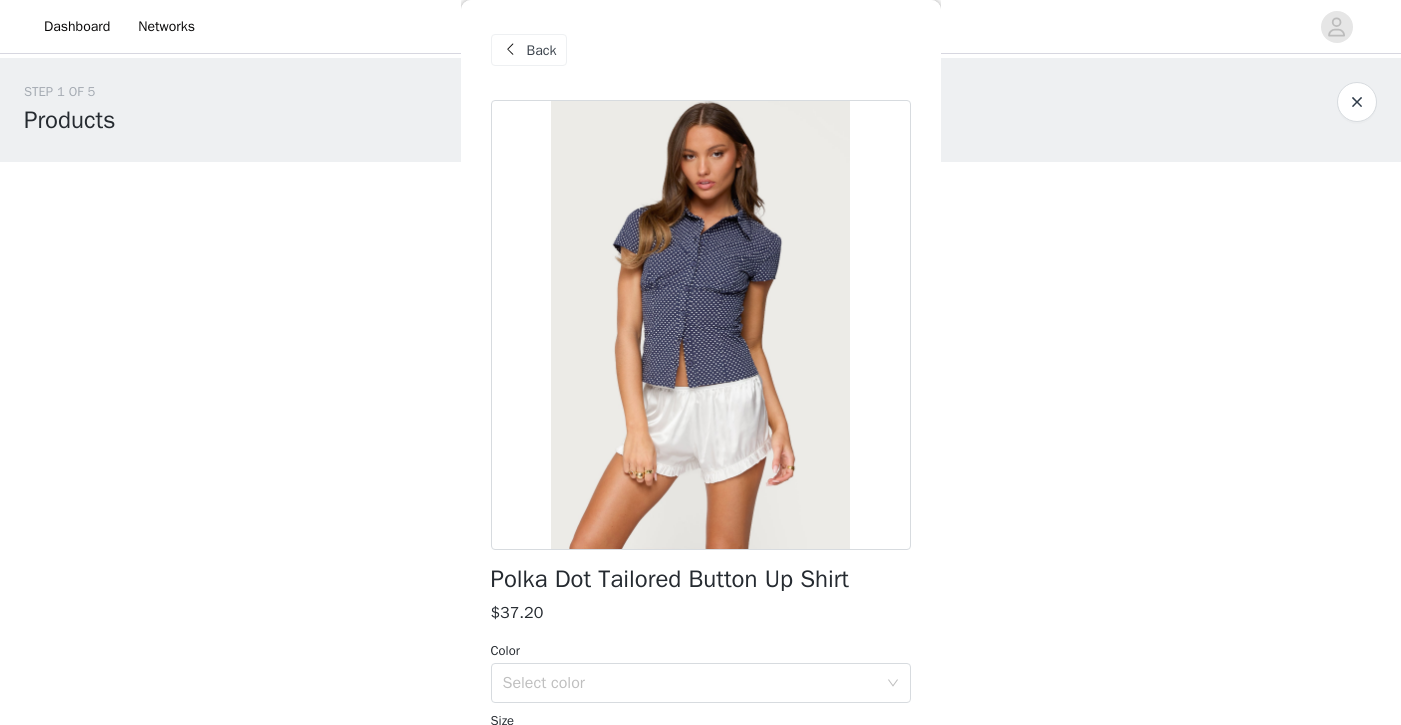 click on "Back" at bounding box center [542, 50] 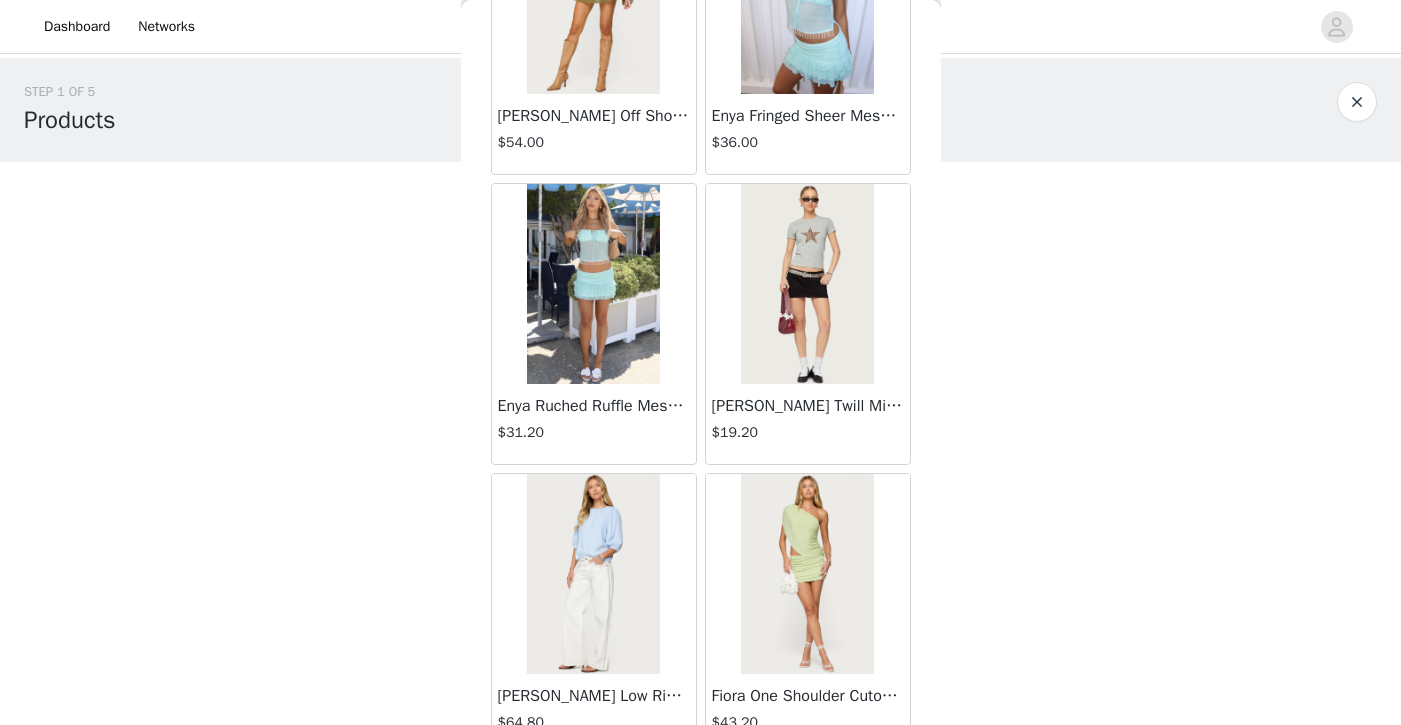 scroll, scrollTop: 4853, scrollLeft: 0, axis: vertical 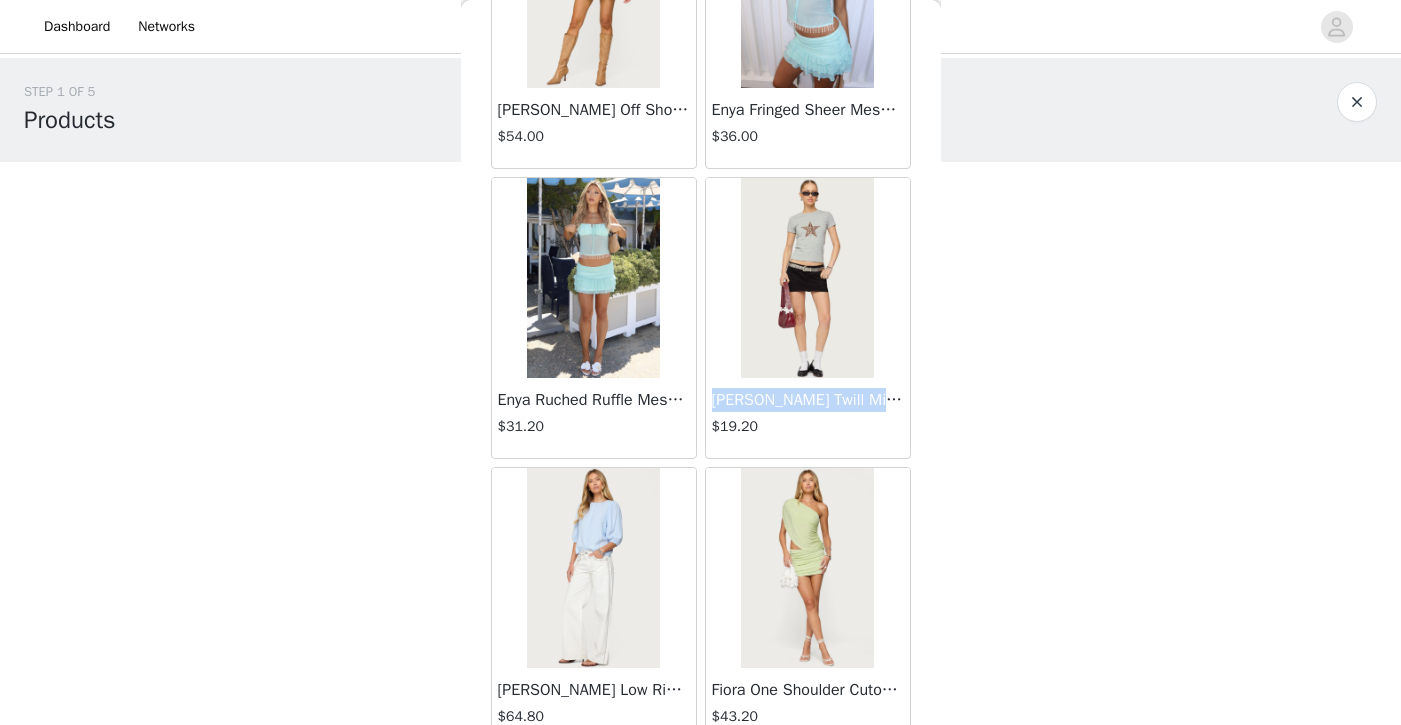 drag, startPoint x: 714, startPoint y: 403, endPoint x: 923, endPoint y: 400, distance: 209.02153 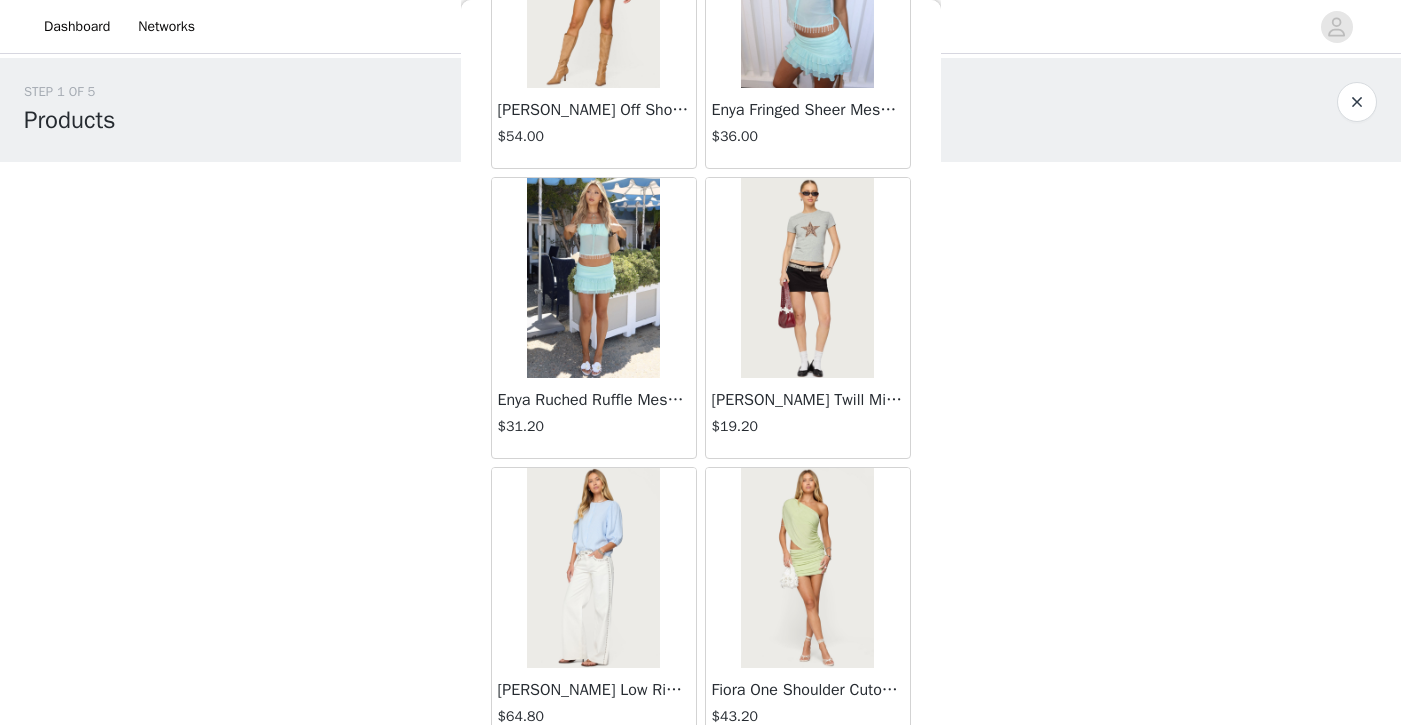 click on "STEP 1 OF 5
Products
Choose as many products as you'd like, up to $300.00.       0 Selected   Remaining Funds: $300.00         Add Product     You may choose as many products as you'd like     Back       Lovina Grommet Pleated Mini Skort   $16.80       Metallic & Sequin Textured Tank Top   $27.60       Nelley Backless Beaded Sequin Chiffon Top   $36.00       [PERSON_NAME] Asymmetric One Shoulder Crochet Top   $21.60       [PERSON_NAME] Plaid Micro Shorts   $30.00       [PERSON_NAME] Floral Texured Sheer Halter Top   $27.60       Maree Bead V Neck Top   $22.80       Maree Bead Cut Out Mini Skirt   $20.40       [PERSON_NAME] Cut Out Halter Top   $28.80       Juney Pinstripe Tailored Button Up Shirt   $36.00       Avenly Striped Tie Front Babydoll Top   $27.60       [PERSON_NAME] Studded Grommet Tube Top   $30.00       Avalai Linen Look Mini Skort   $38.40       Beaded Deep Cowl Neck Backless Top   $37.20       Frayed Pleated Denim Mini Skort   $16.00" at bounding box center (700, 235) 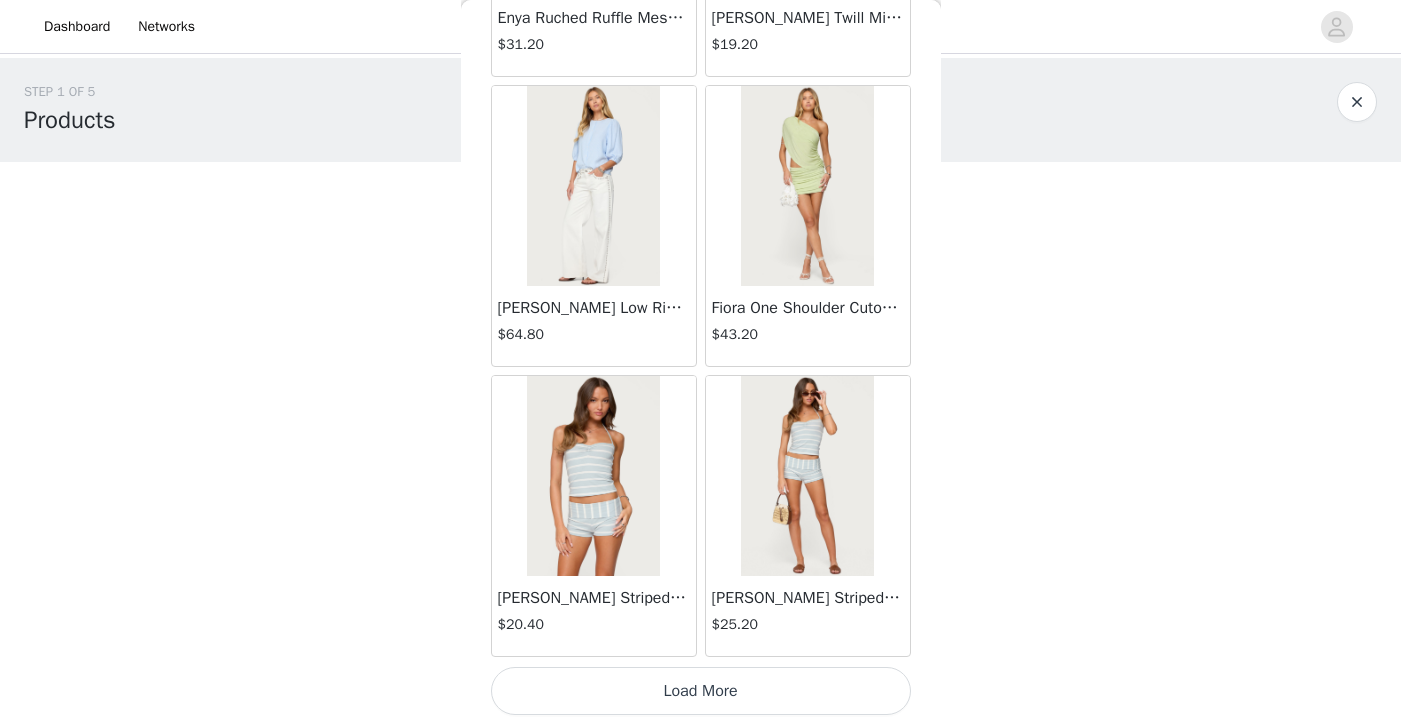 click on "Load More" at bounding box center [701, 691] 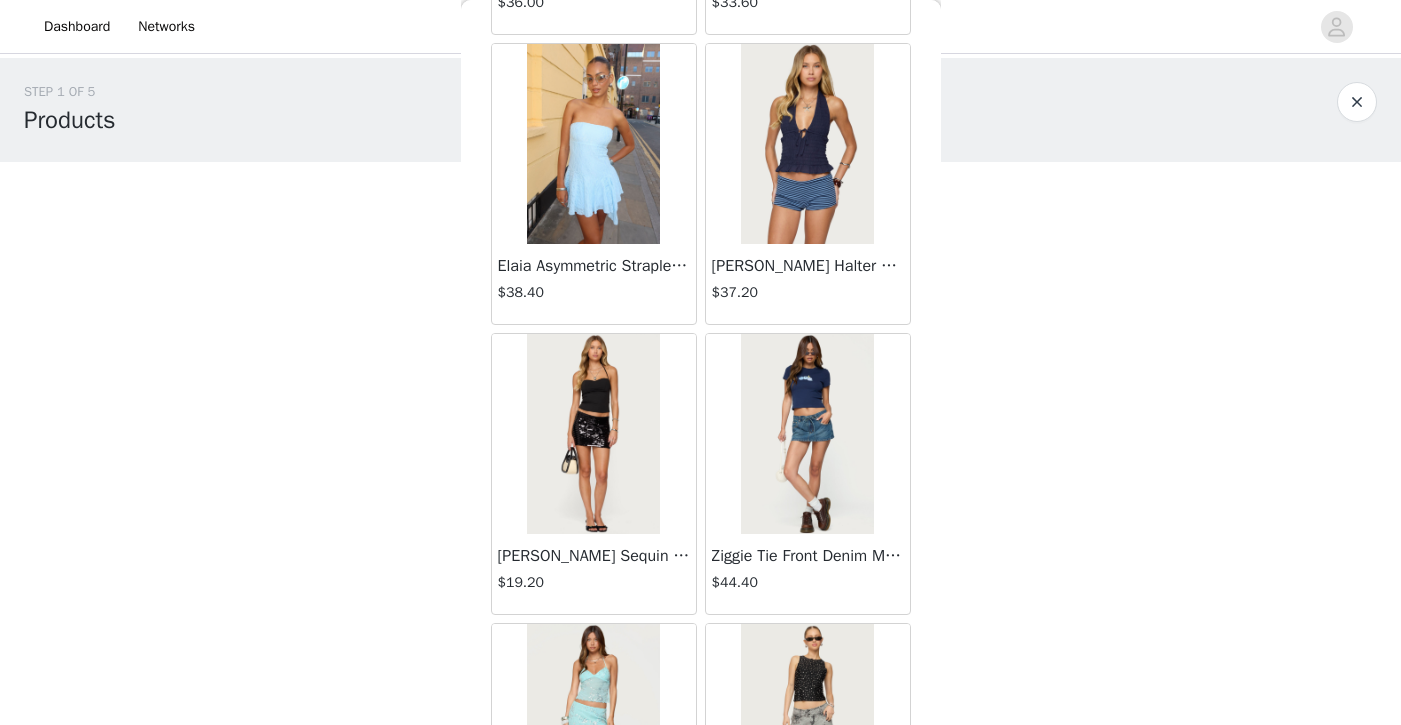 scroll, scrollTop: 6437, scrollLeft: 0, axis: vertical 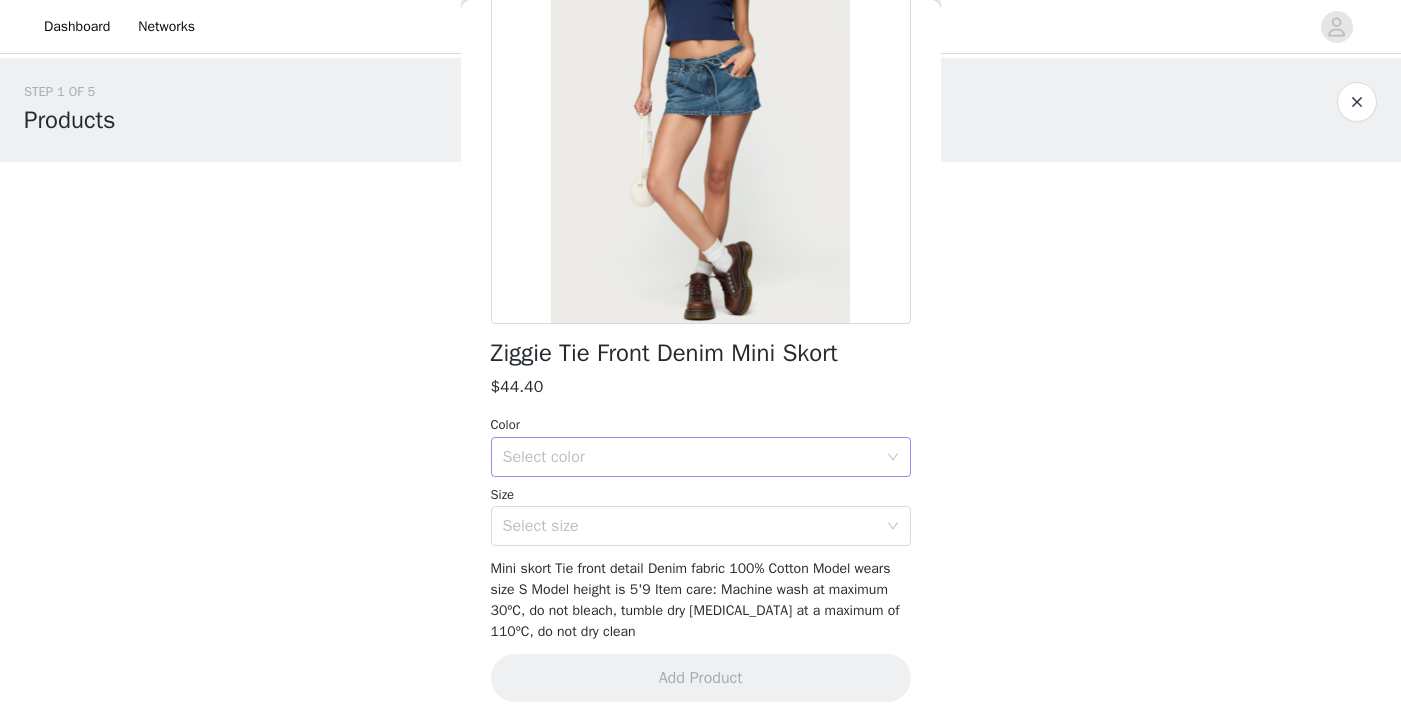 click on "Select color" at bounding box center (690, 457) 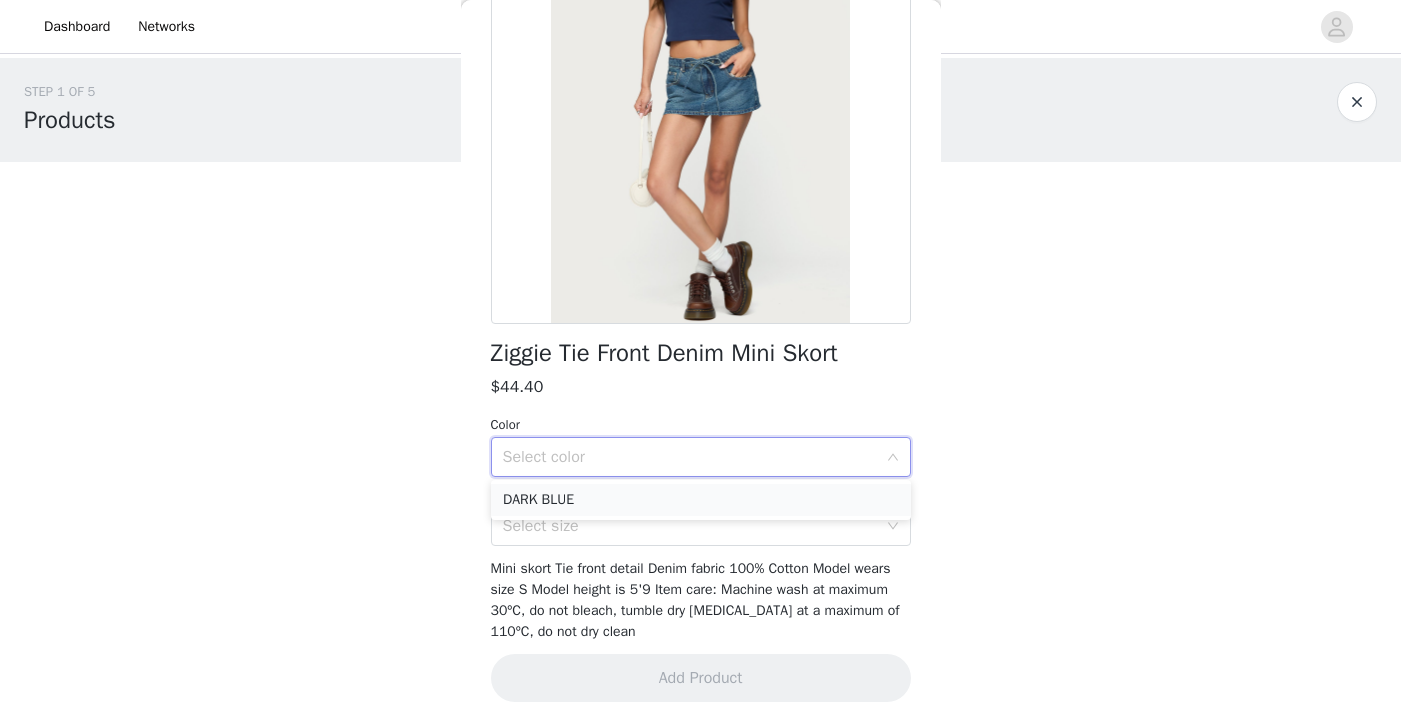 click on "DARK BLUE" at bounding box center [701, 500] 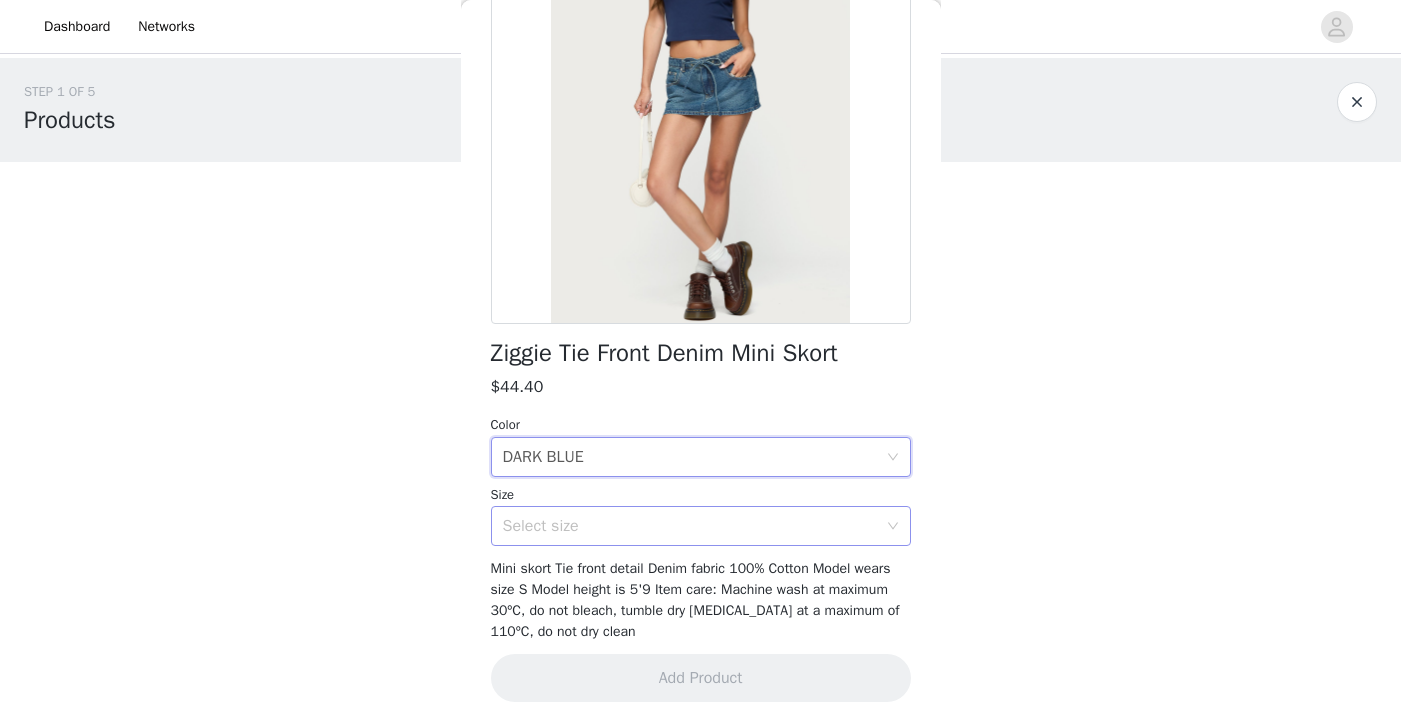 click on "Select size" at bounding box center (690, 526) 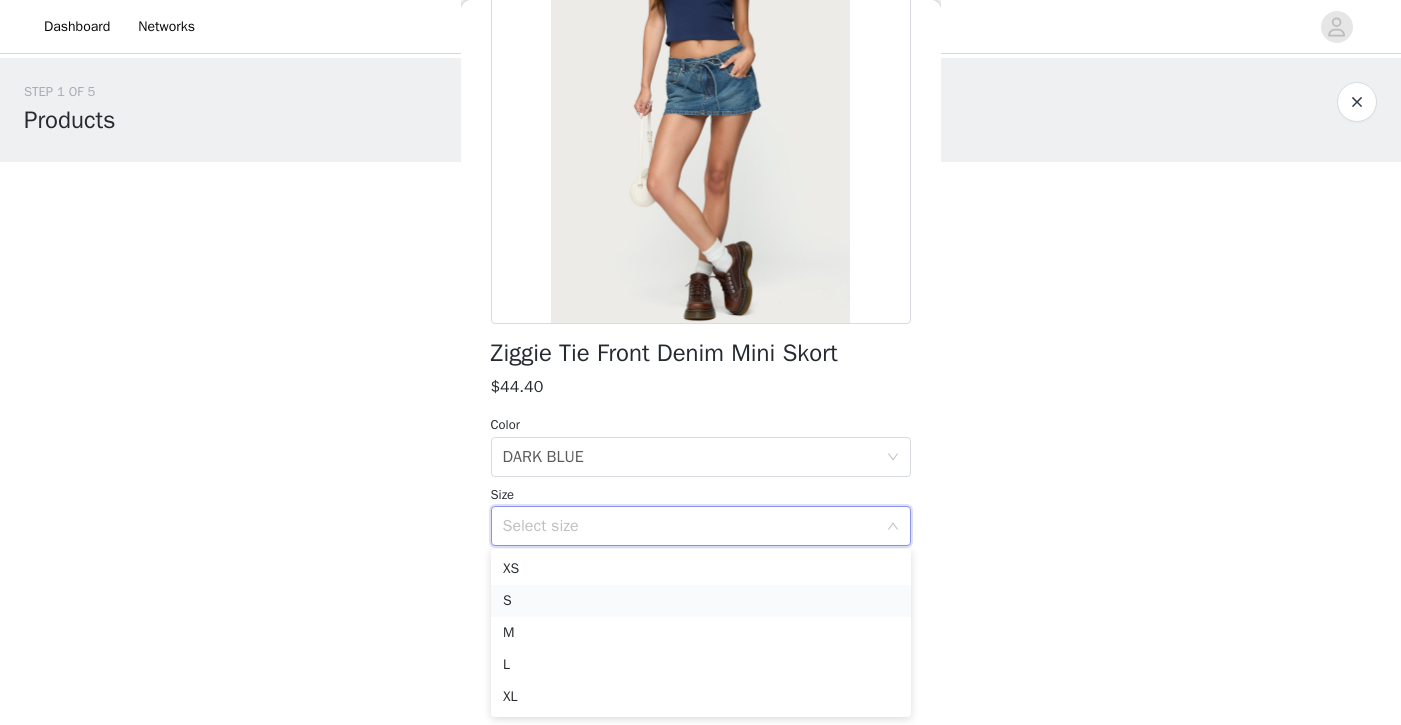 click on "S" at bounding box center [701, 601] 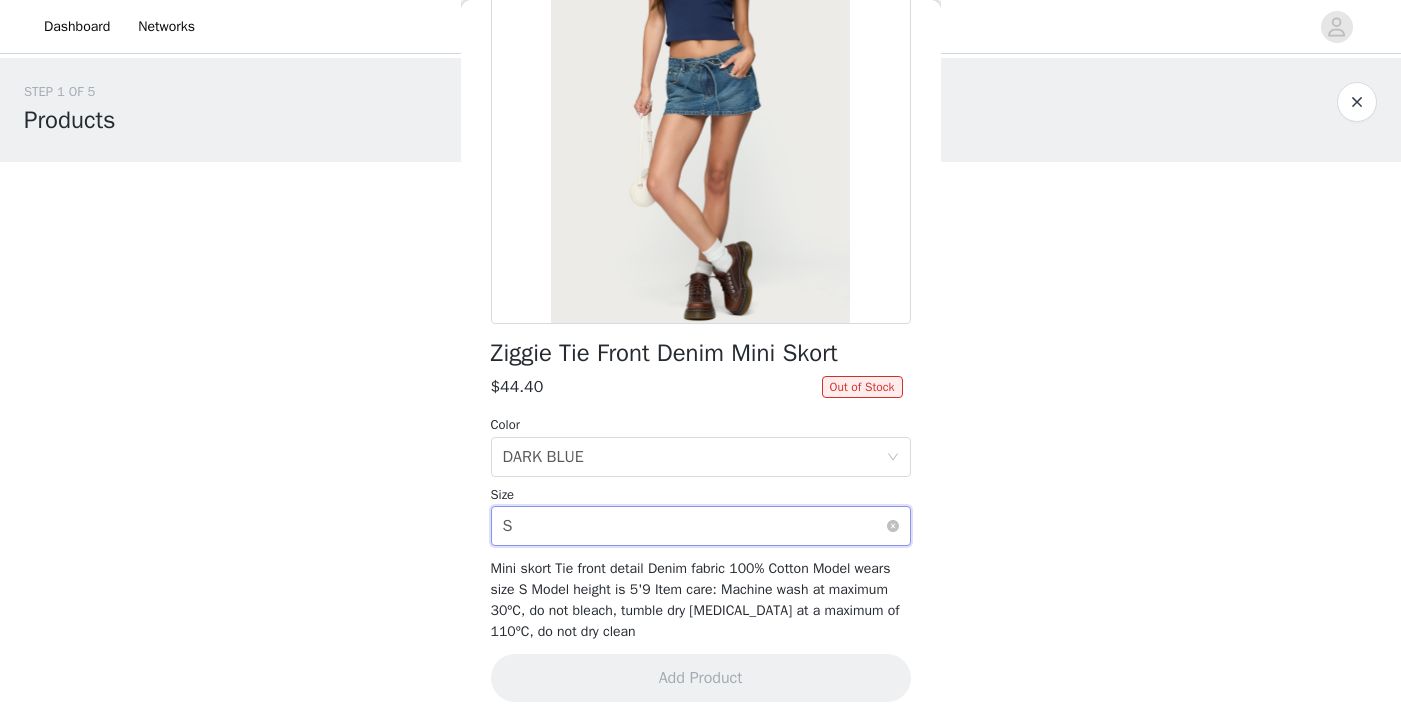 click on "Select size S" at bounding box center [694, 526] 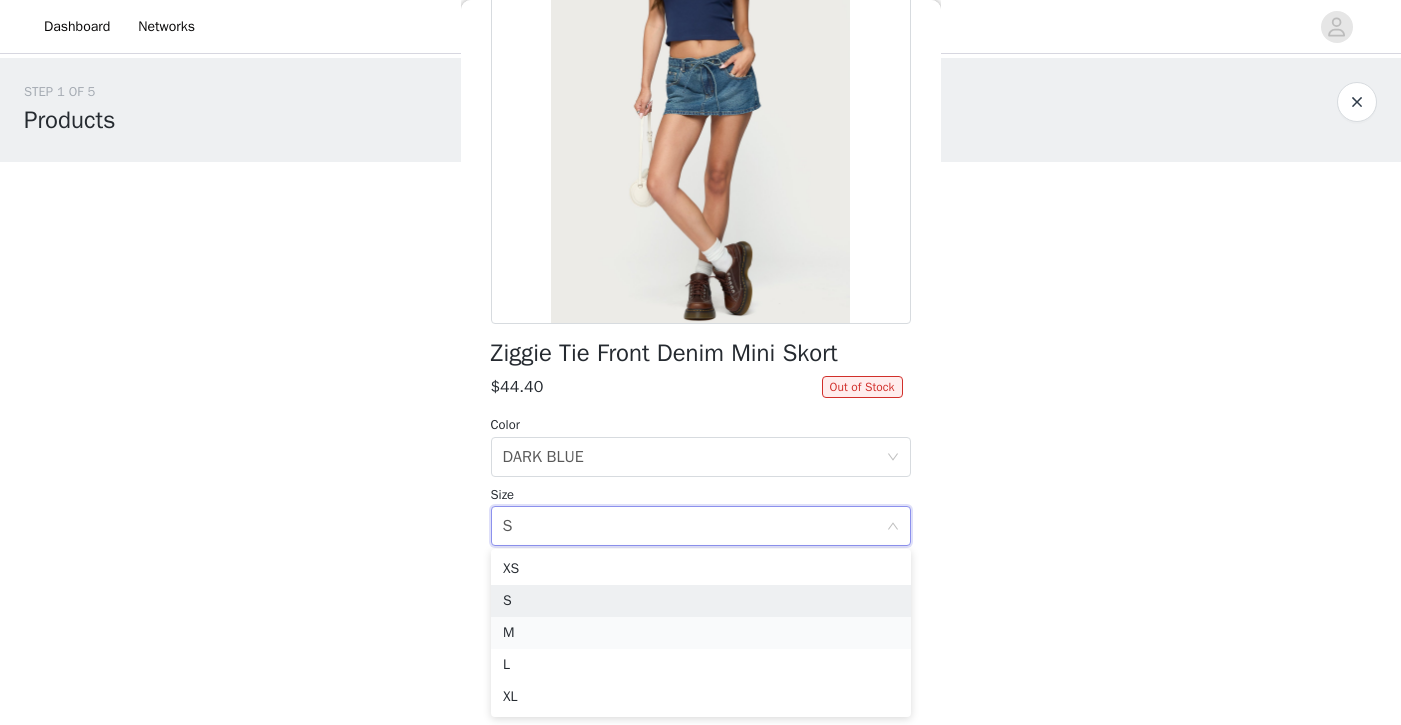click on "M" at bounding box center [701, 633] 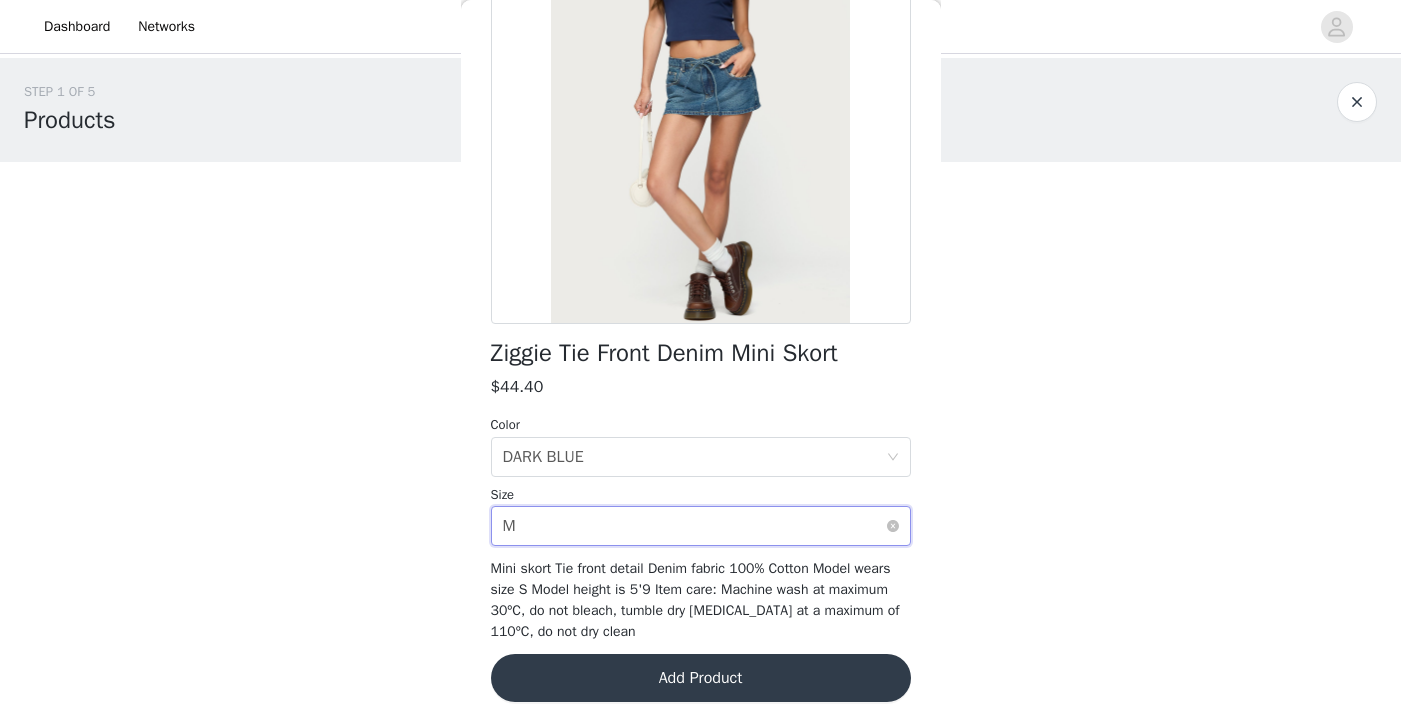 click on "Select size M" at bounding box center [694, 526] 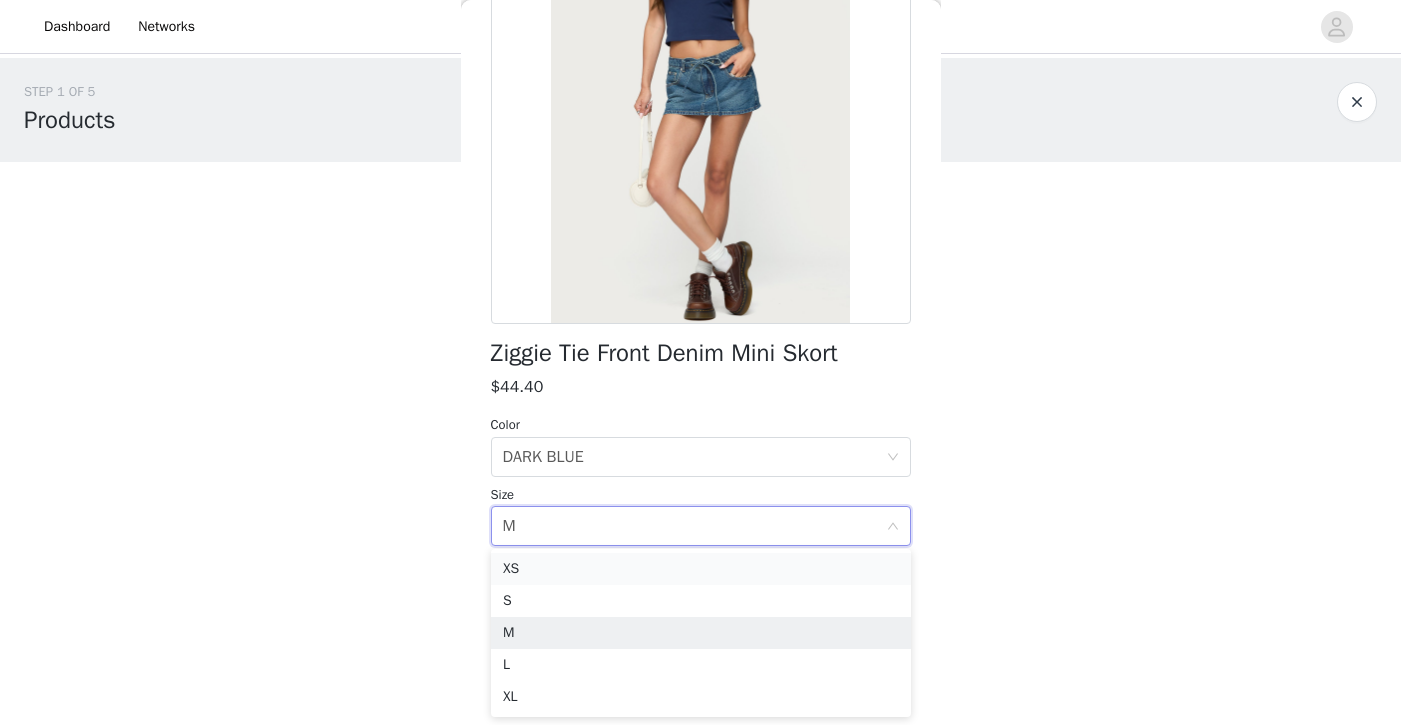 click on "XS" at bounding box center [701, 569] 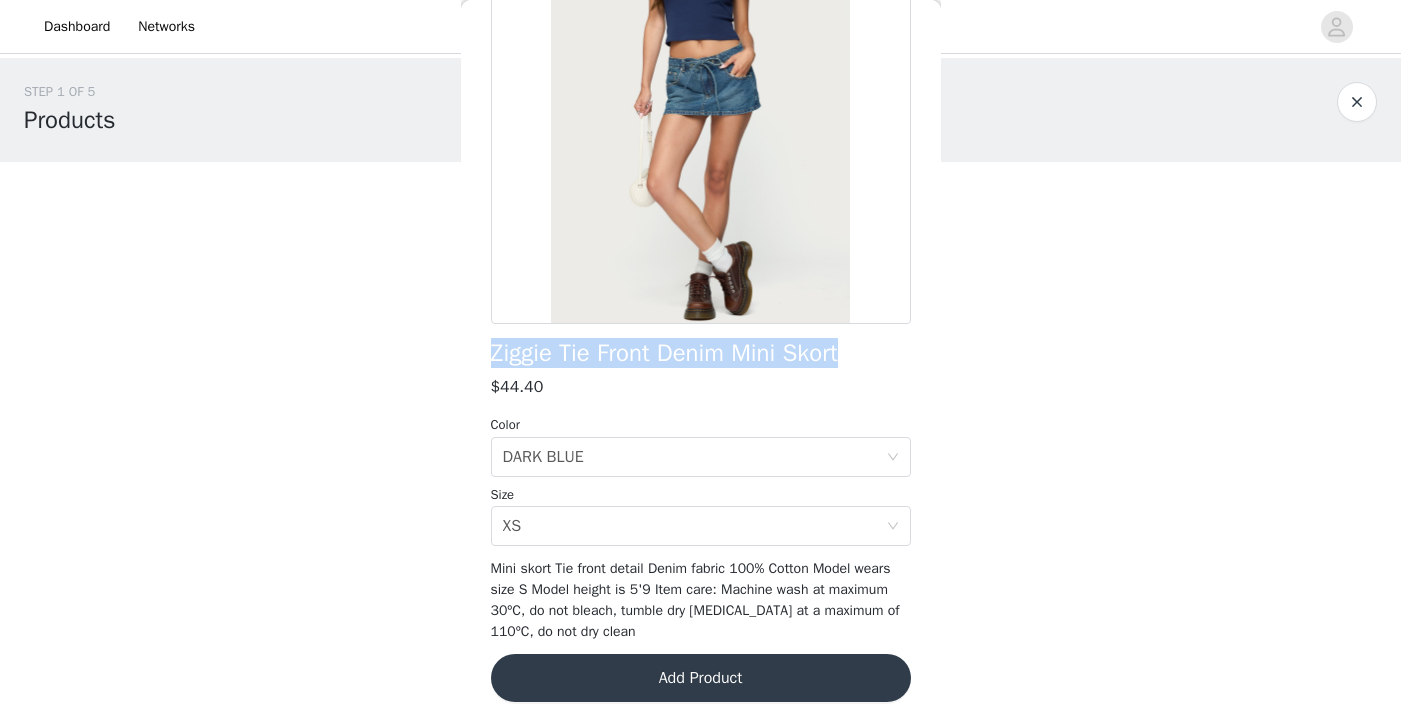 drag, startPoint x: 872, startPoint y: 362, endPoint x: 401, endPoint y: 357, distance: 471.02655 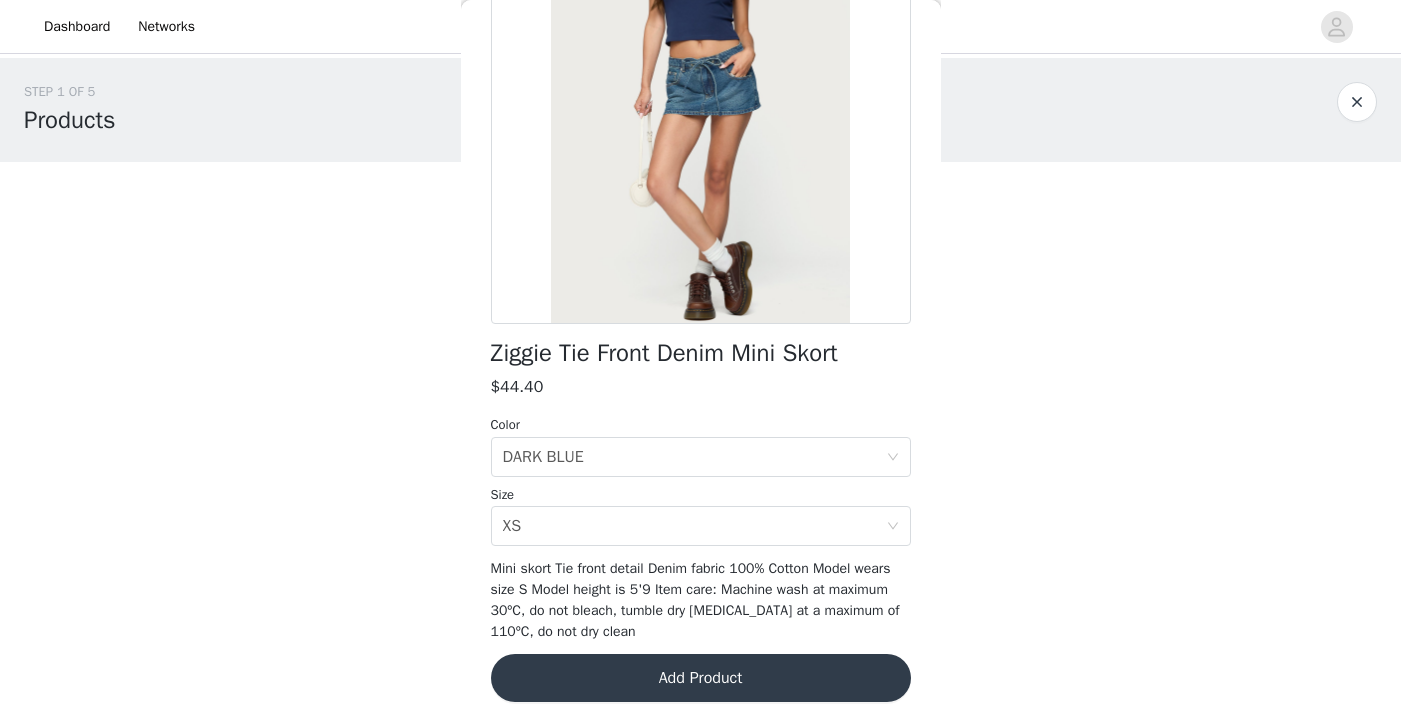 click on "Ziggie Tie Front Denim Mini Skort" at bounding box center [664, 353] 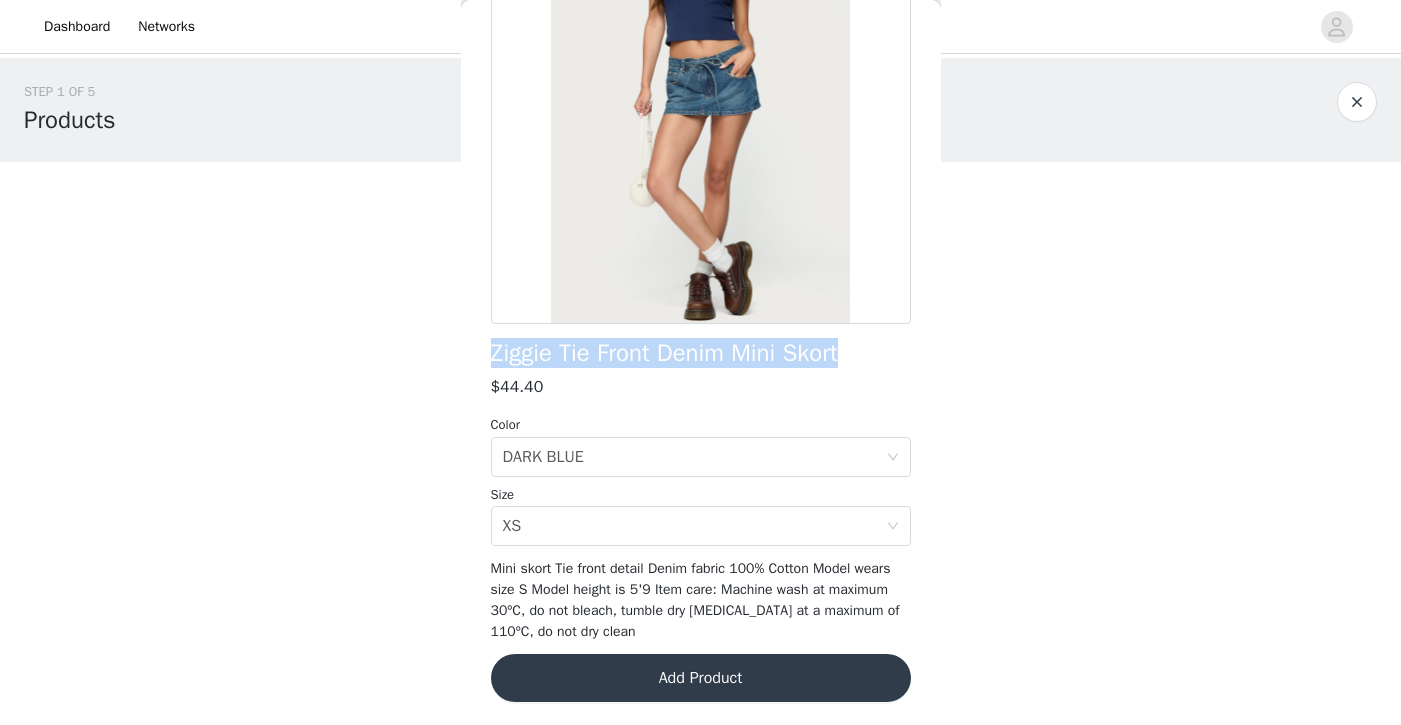 drag, startPoint x: 868, startPoint y: 362, endPoint x: 488, endPoint y: 359, distance: 380.01184 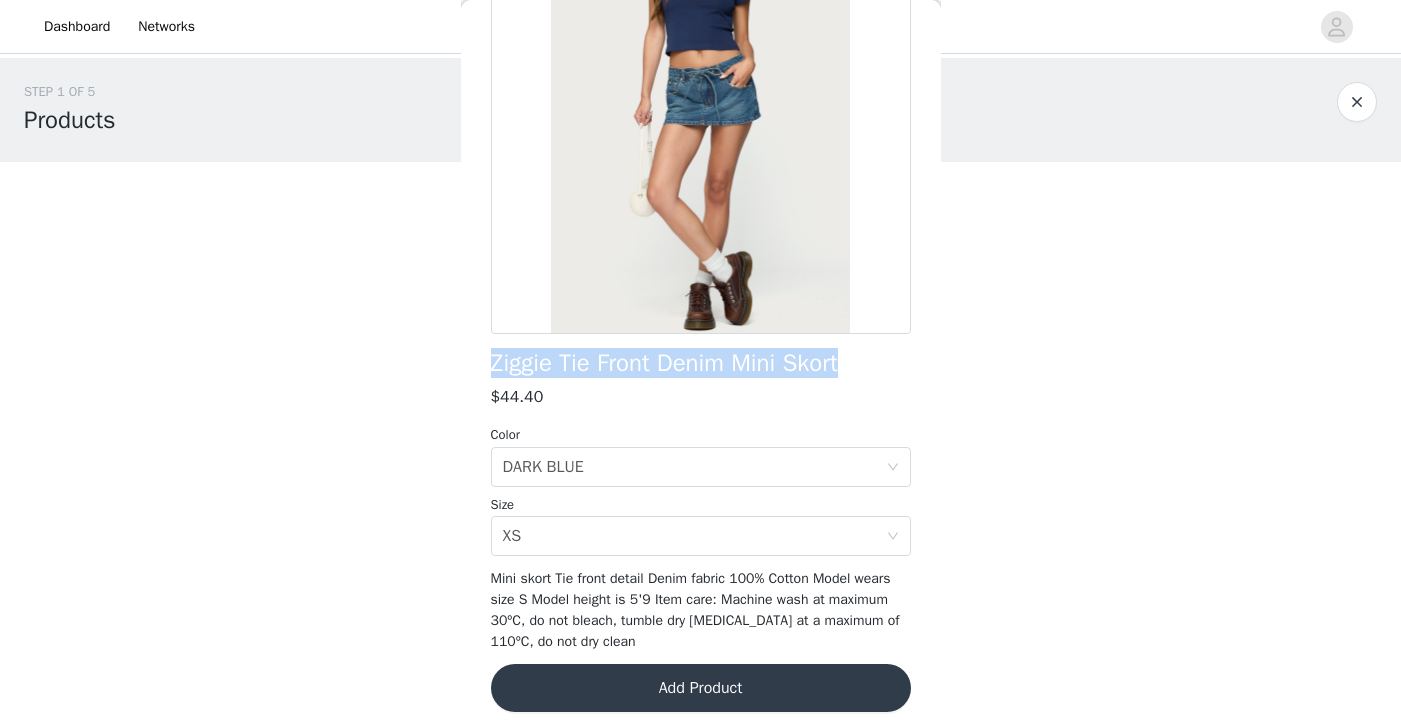 click on "Add Product" at bounding box center (701, 688) 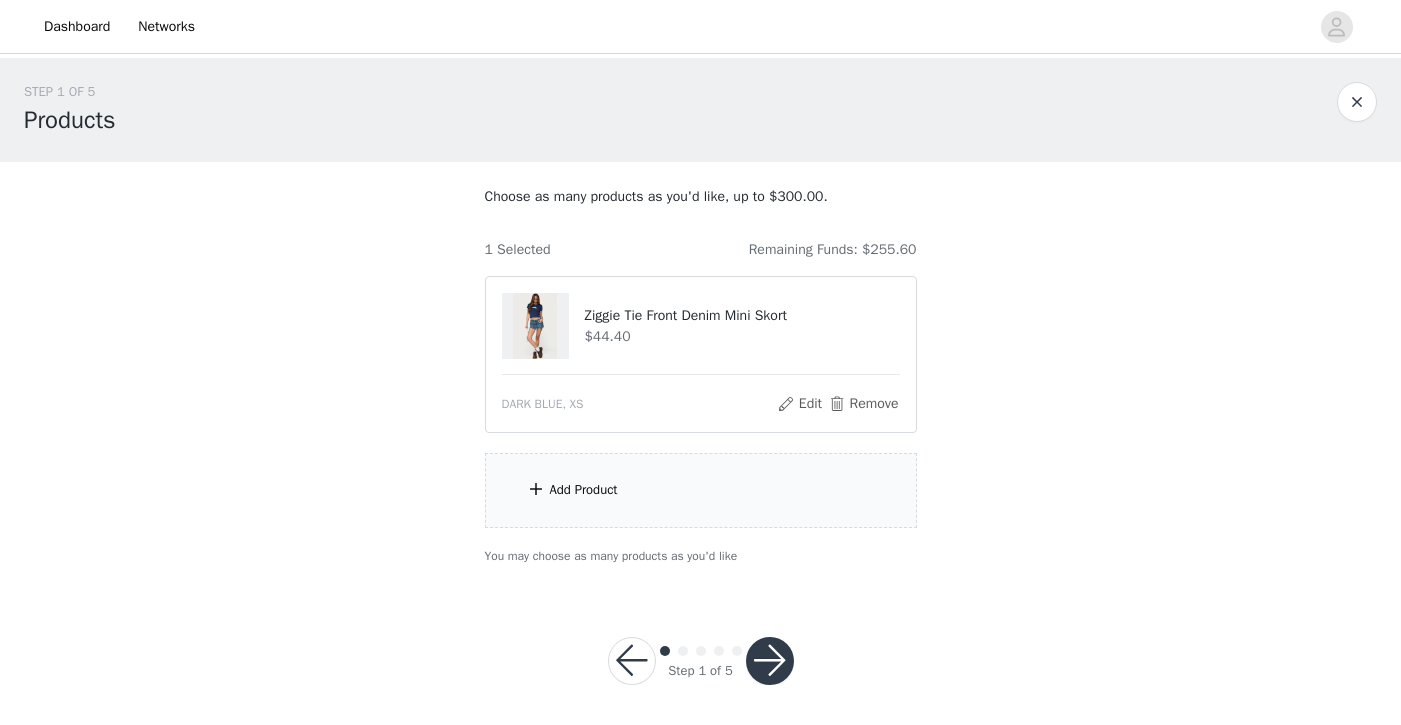 click on "Add Product" at bounding box center (701, 490) 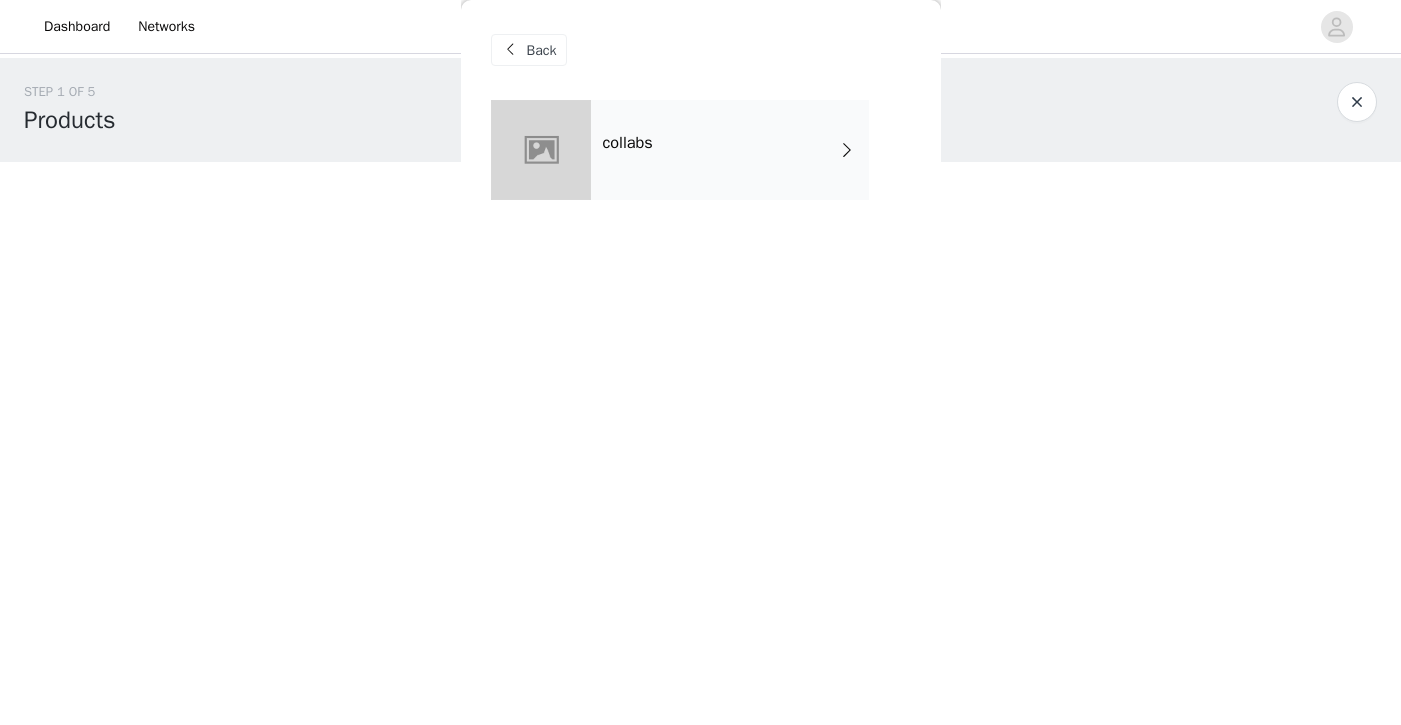 click on "collabs" at bounding box center [730, 150] 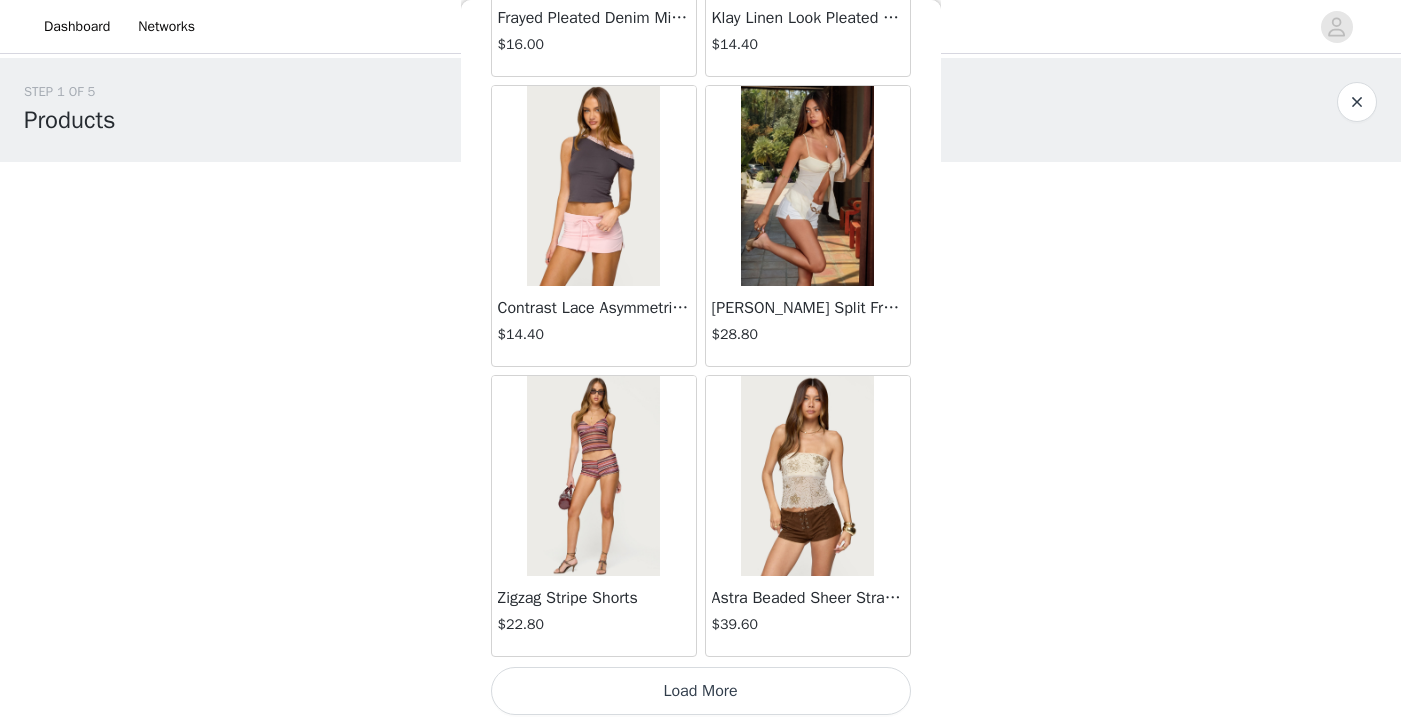 scroll, scrollTop: 2335, scrollLeft: 0, axis: vertical 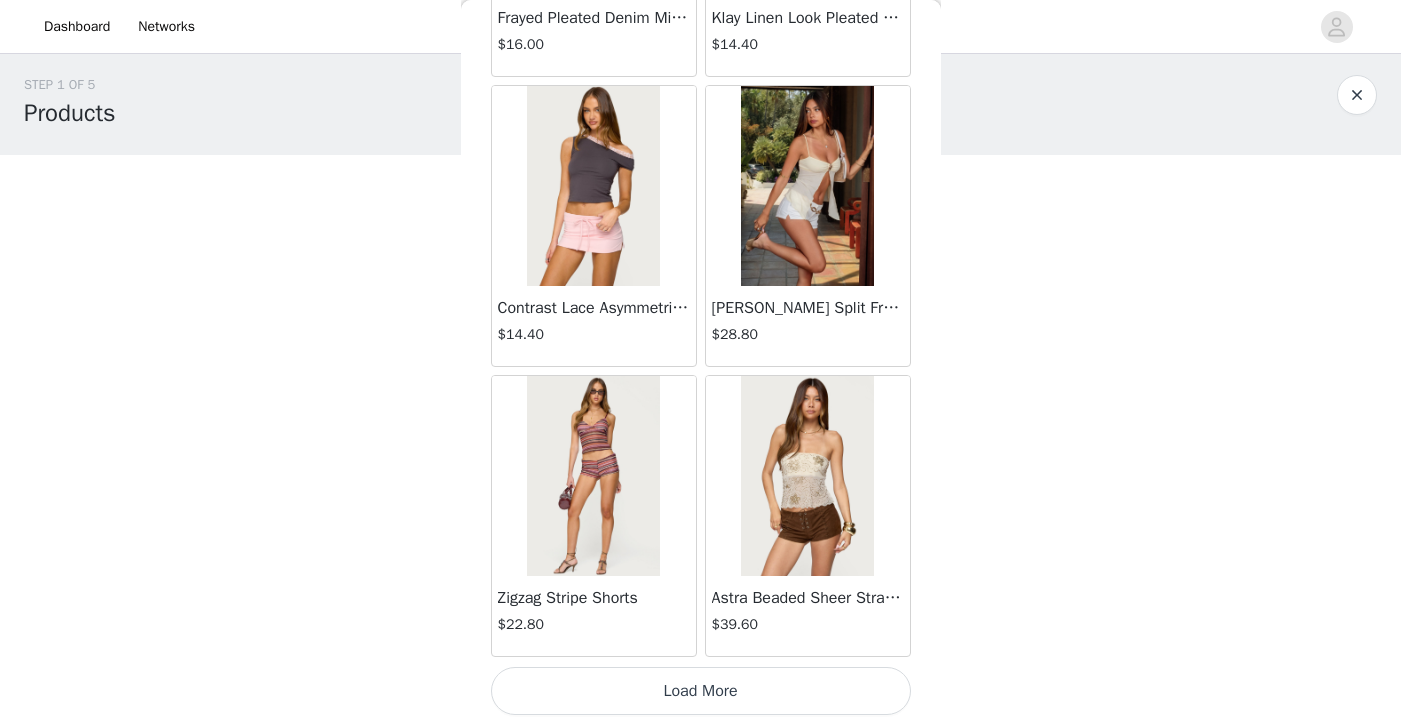 click on "Load More" at bounding box center [701, 691] 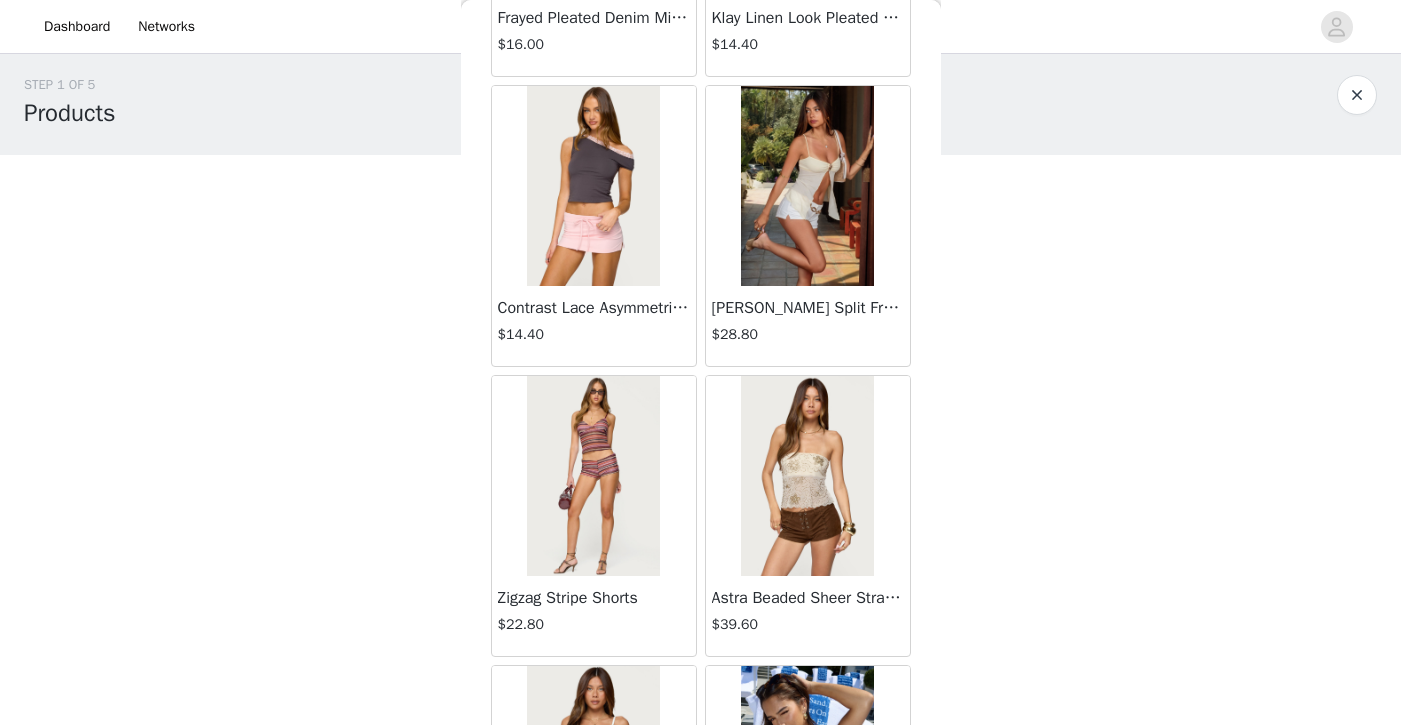 scroll, scrollTop: 62, scrollLeft: 0, axis: vertical 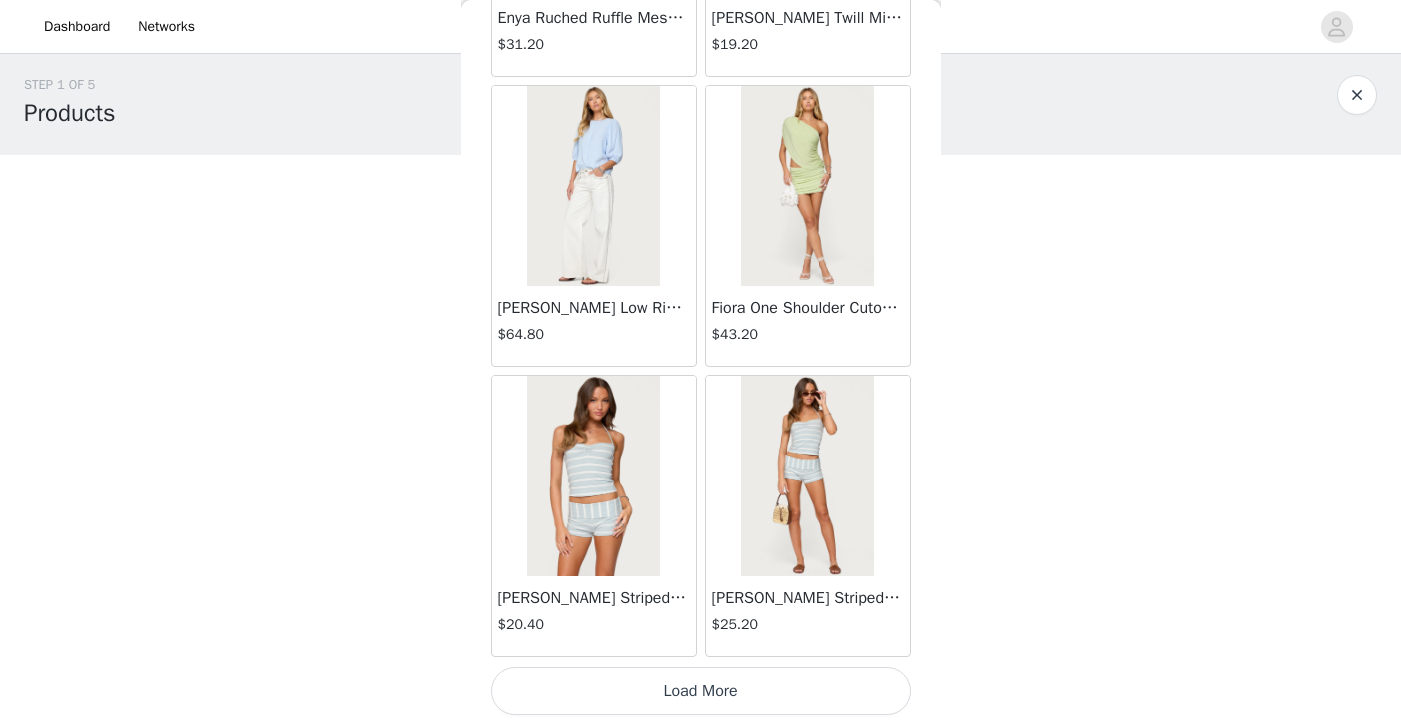 click on "Load More" at bounding box center [701, 691] 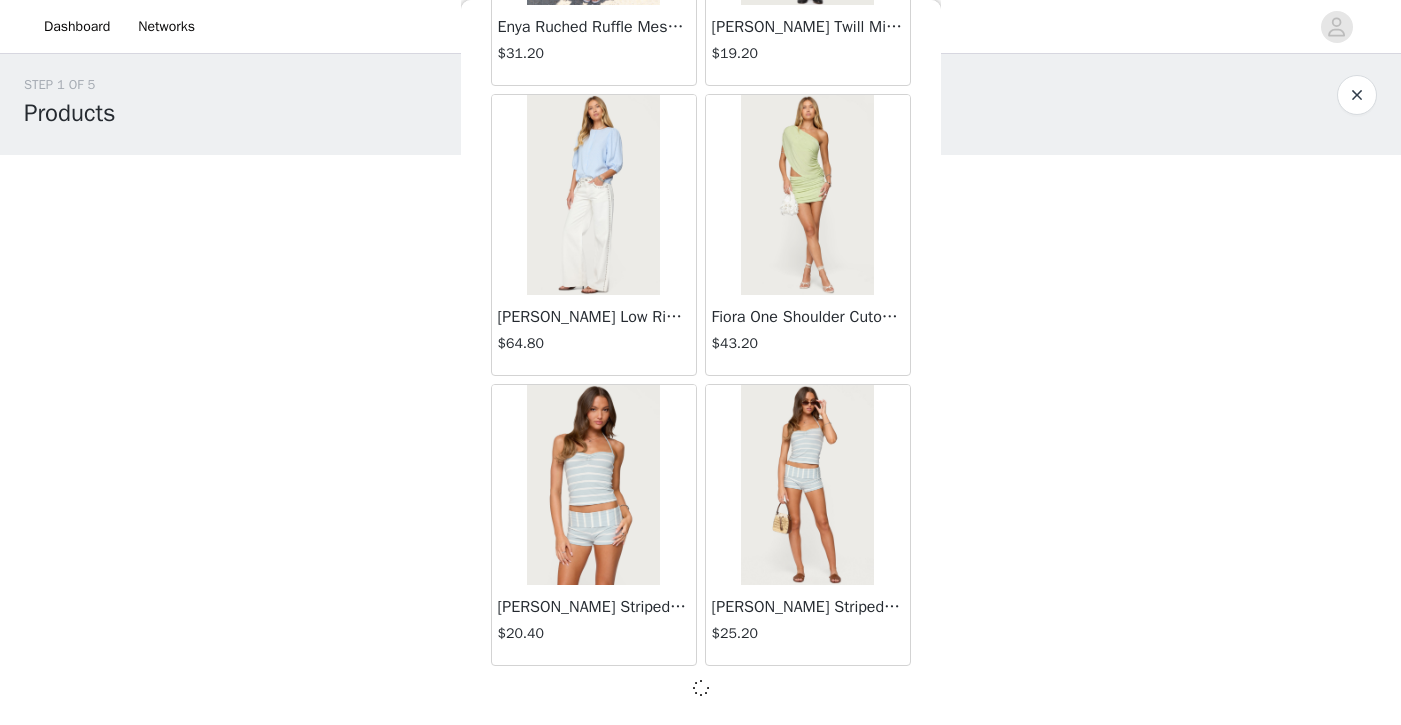 scroll, scrollTop: 5226, scrollLeft: 0, axis: vertical 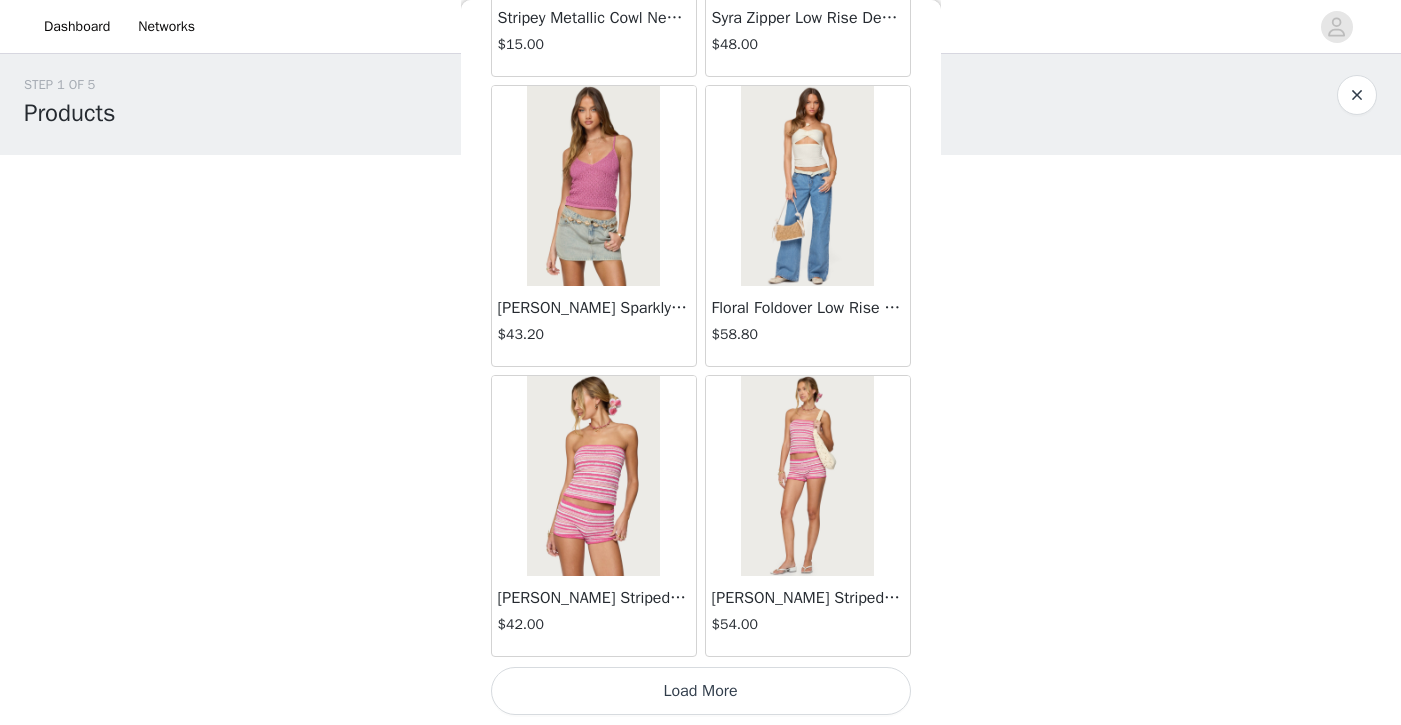 click on "Load More" at bounding box center [701, 691] 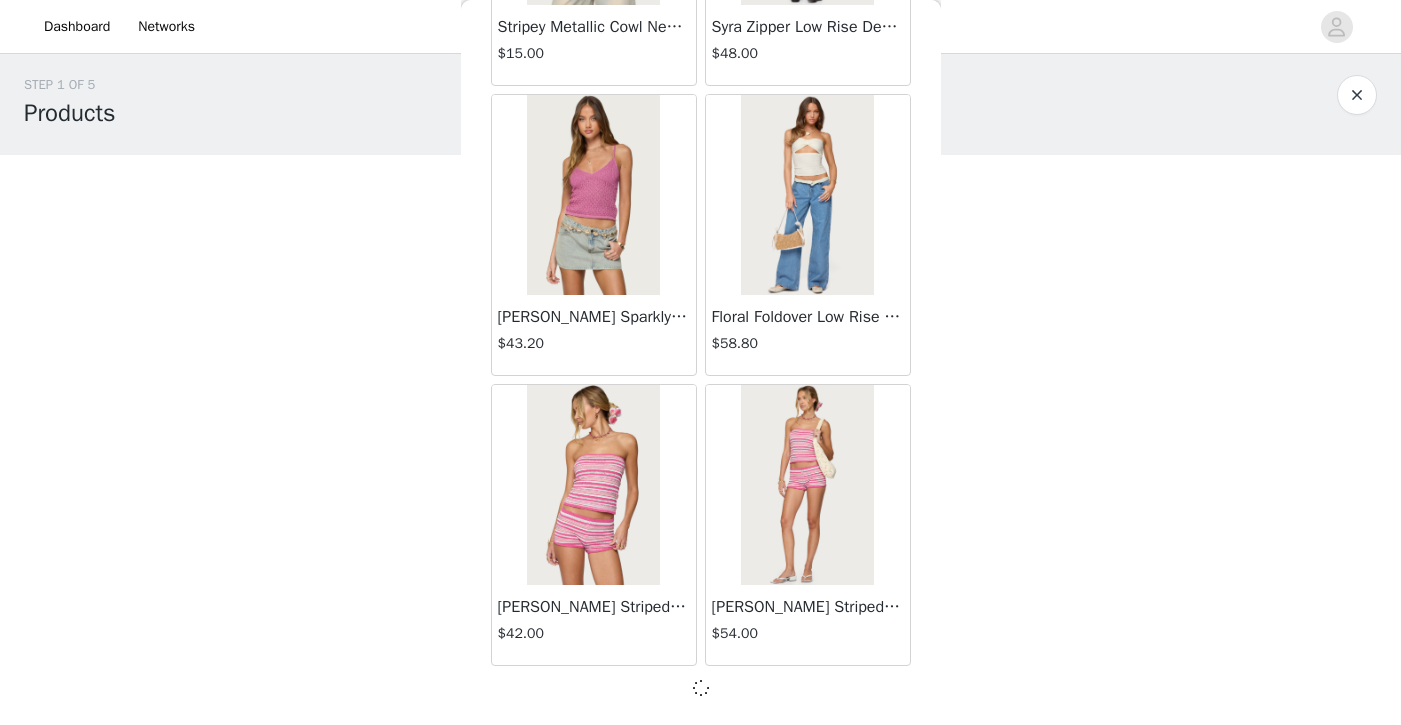scroll, scrollTop: 8126, scrollLeft: 0, axis: vertical 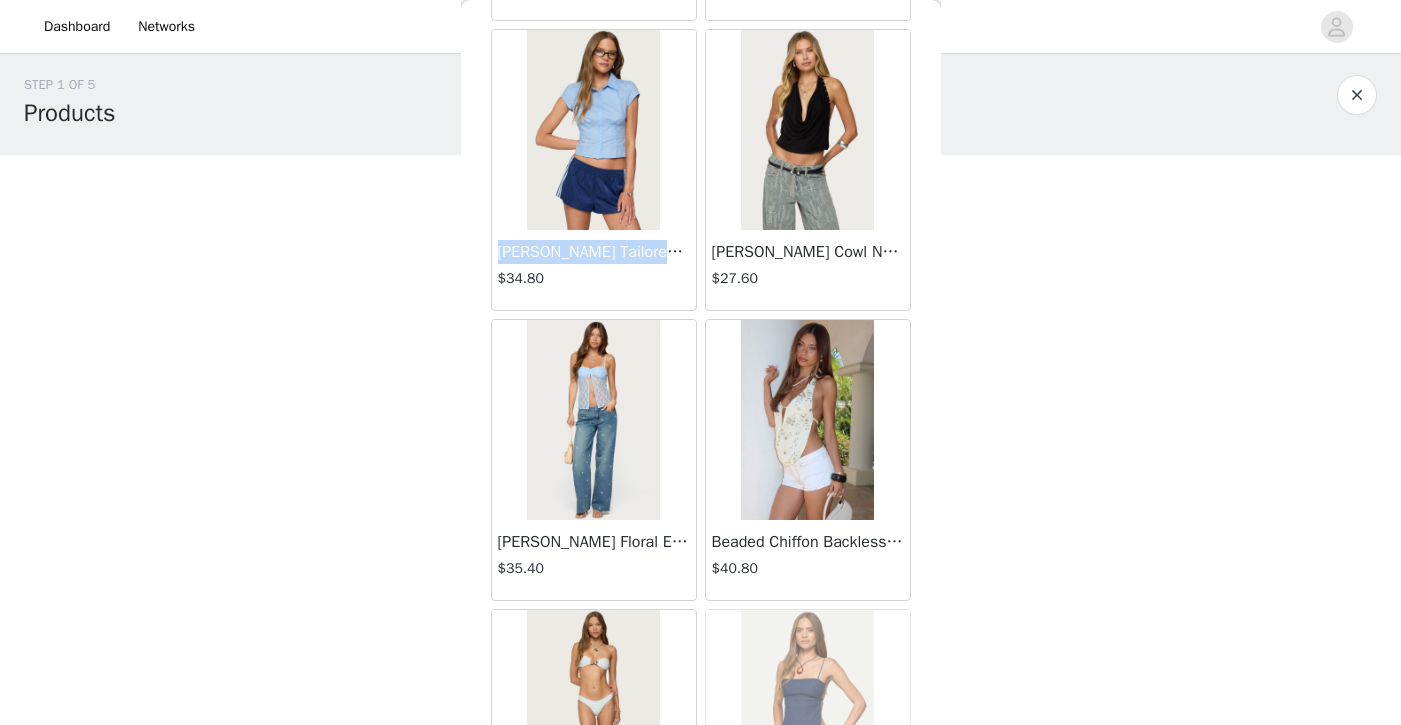 drag, startPoint x: 500, startPoint y: 257, endPoint x: 671, endPoint y: 264, distance: 171.14322 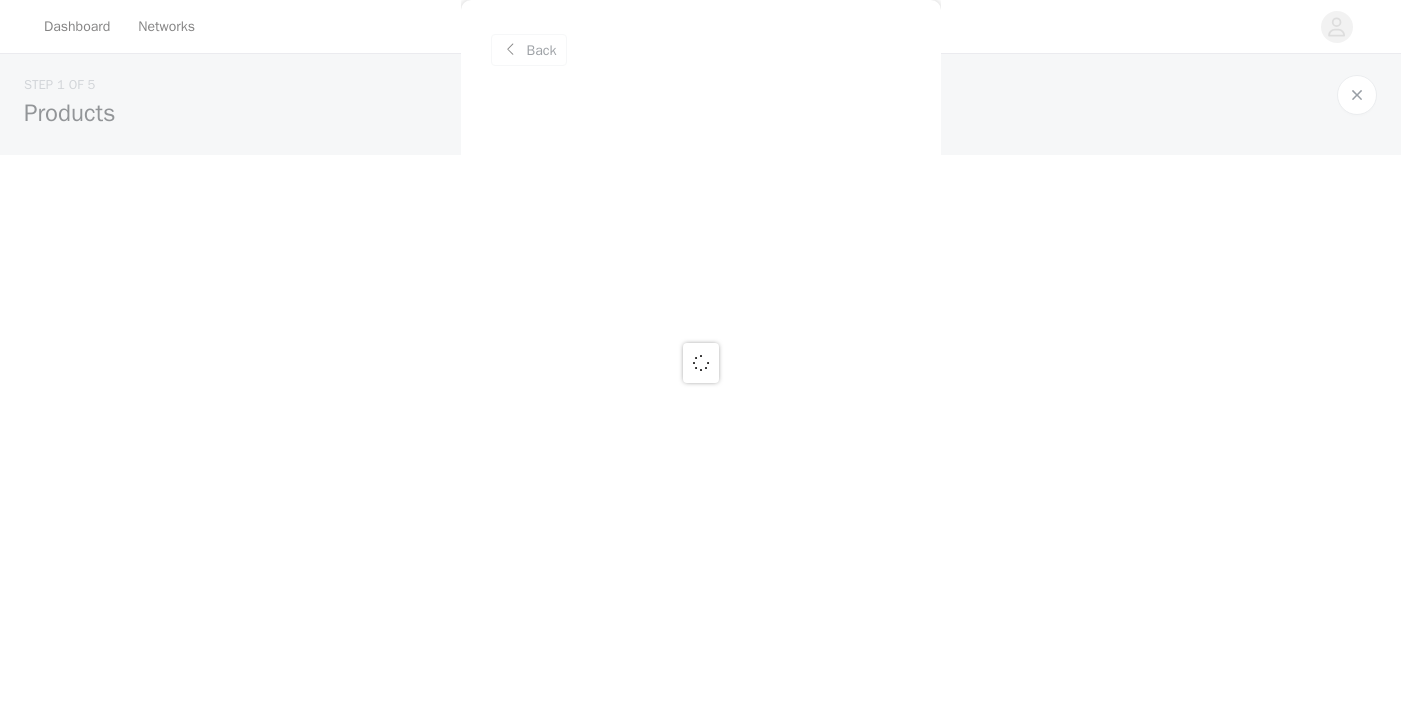 scroll, scrollTop: 0, scrollLeft: 0, axis: both 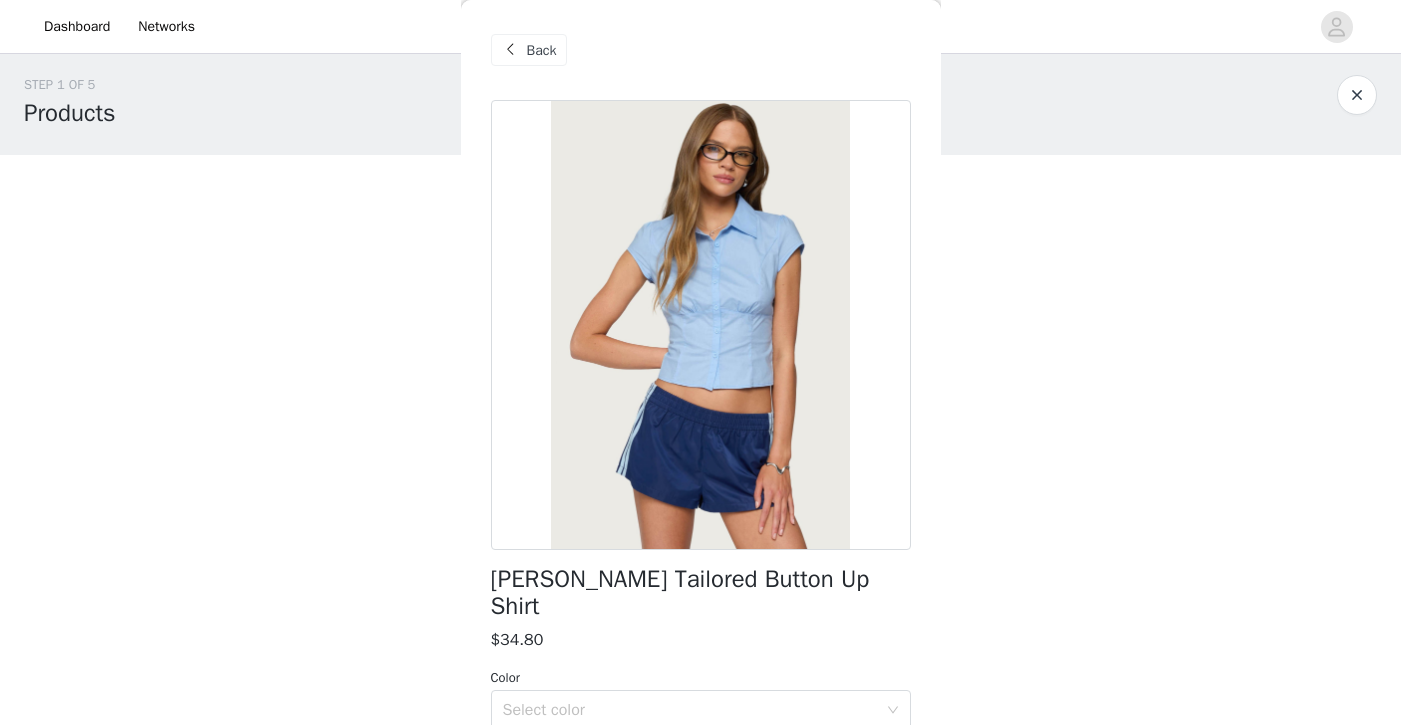 click on "STEP 1 OF 5
Products
Choose as many products as you'd like, up to $300.00.       1 Selected   Remaining Funds: $255.60         Ziggie Tie Front Denim Mini Skort     $44.40       DARK BLUE, XS       Edit   Remove     Add Product     You may choose as many products as you'd like     Back     [PERSON_NAME] Tailored Button Up Shirt       $34.80         Color   Select color Size   Select size   Button up shirt Tailored style Classic collar Underbust ruching Cotton, Spandex Model wears size S Model height is 5'10 Item care: Machine wash at maximum 30ºC, do not bleach, tumble dry [MEDICAL_DATA] at a maximum of 110ºC, do not dry clean   Add Product" at bounding box center (700, 316) 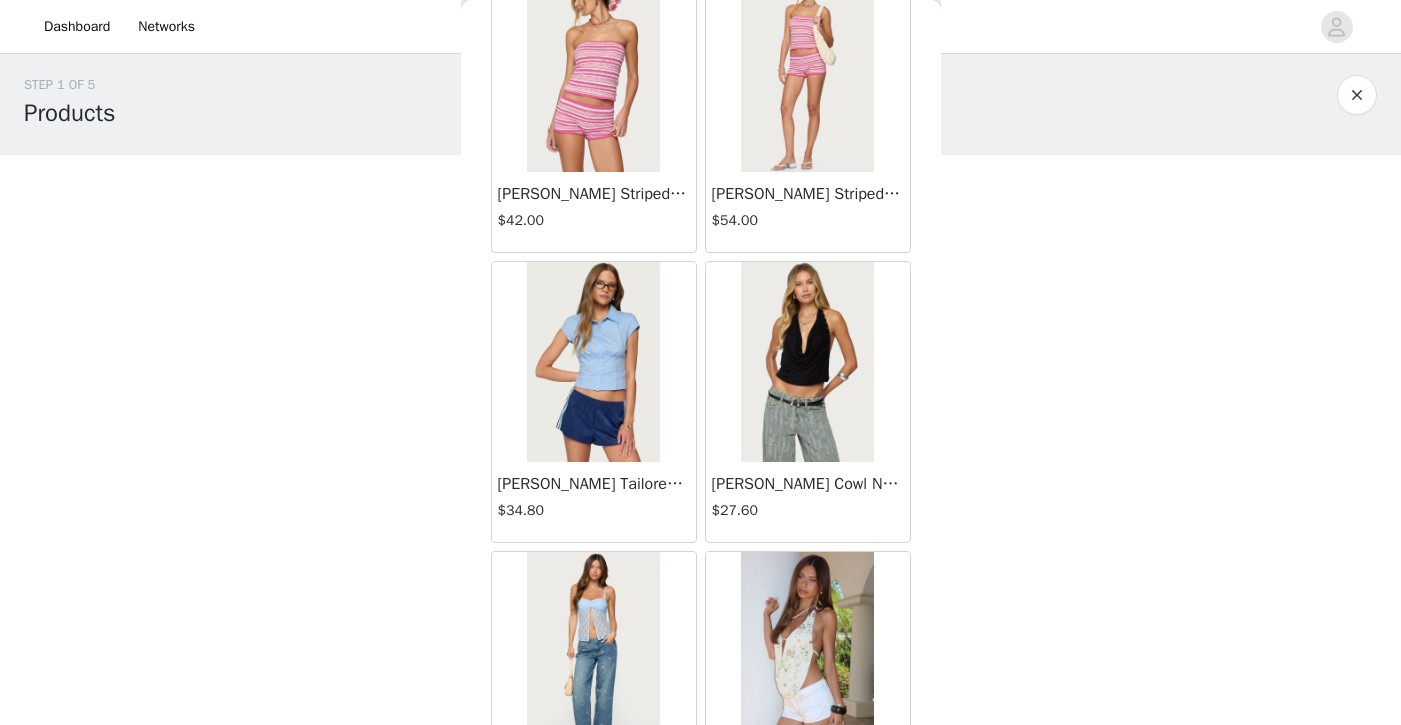 scroll, scrollTop: 8697, scrollLeft: 0, axis: vertical 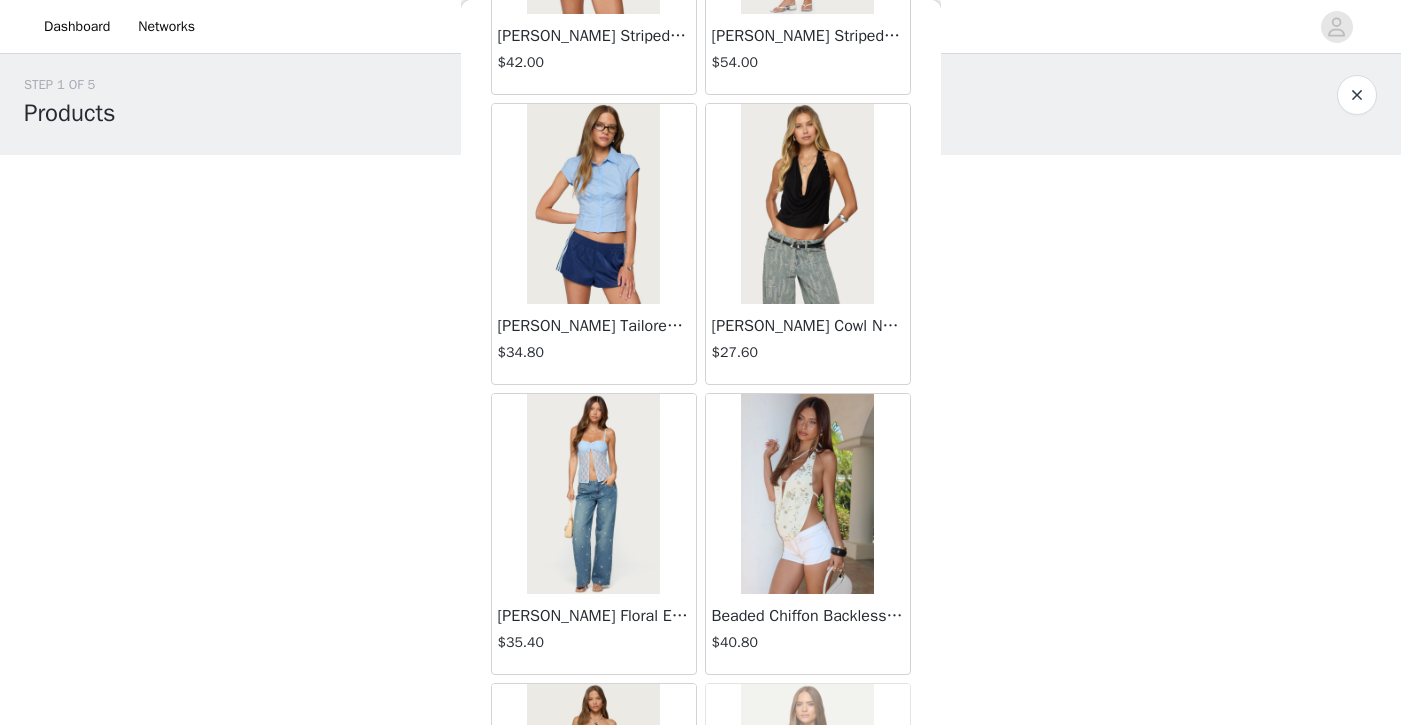 click on "[PERSON_NAME] Cowl Neck Halter Top" at bounding box center (808, 326) 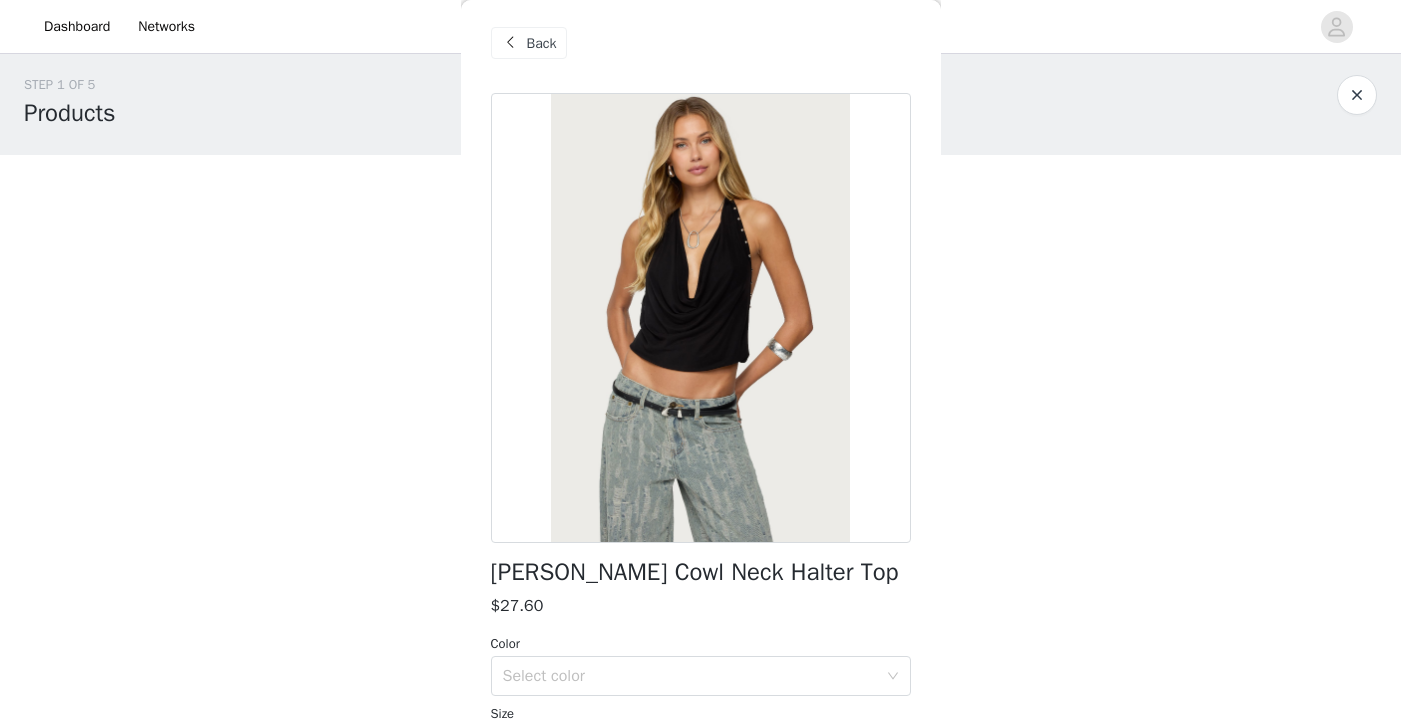 scroll, scrollTop: 8, scrollLeft: 0, axis: vertical 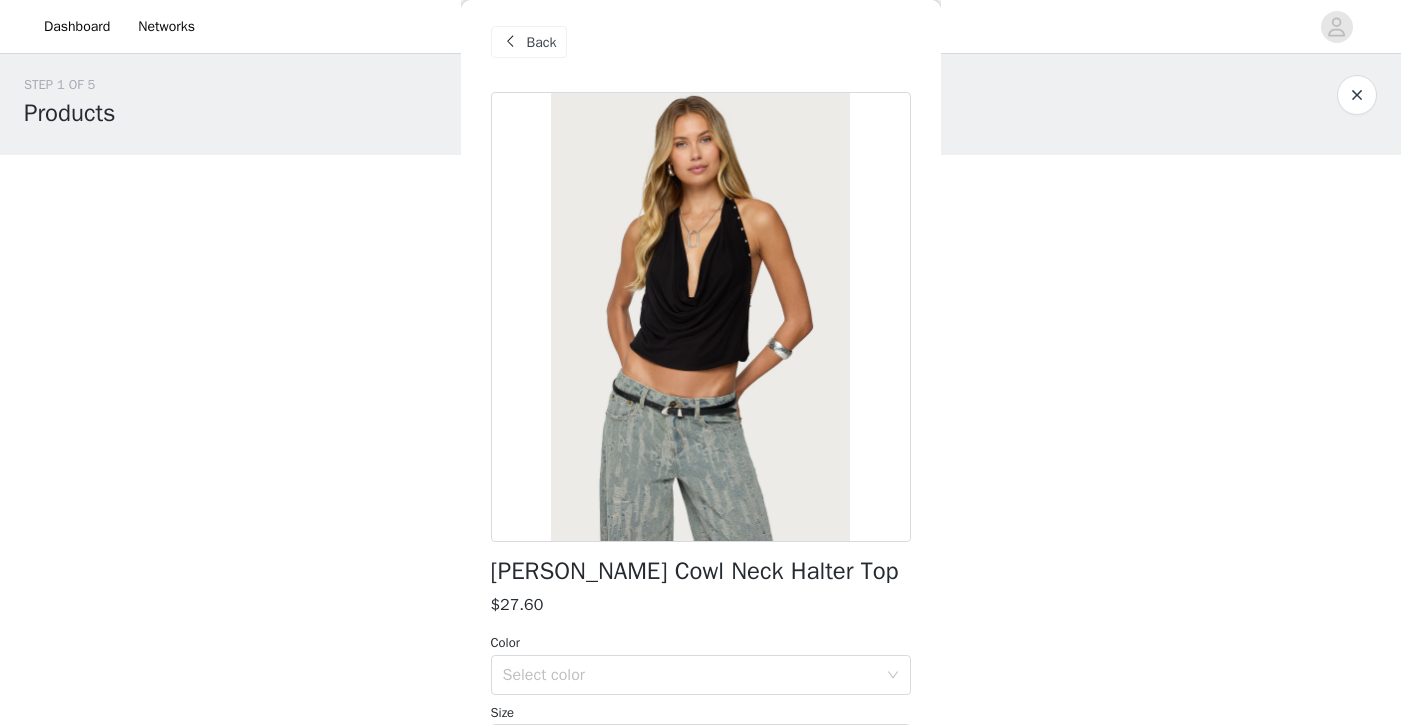 click on "Back" at bounding box center [542, 42] 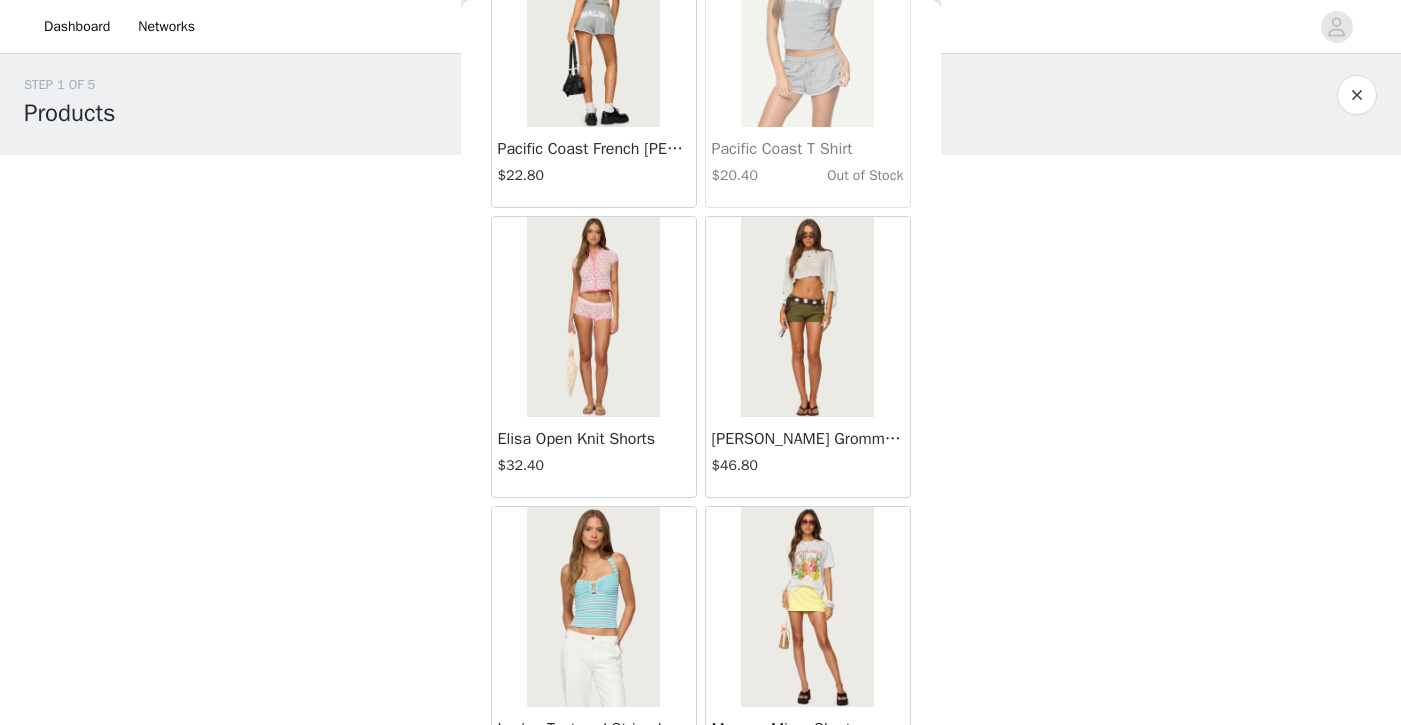 scroll, scrollTop: 11035, scrollLeft: 0, axis: vertical 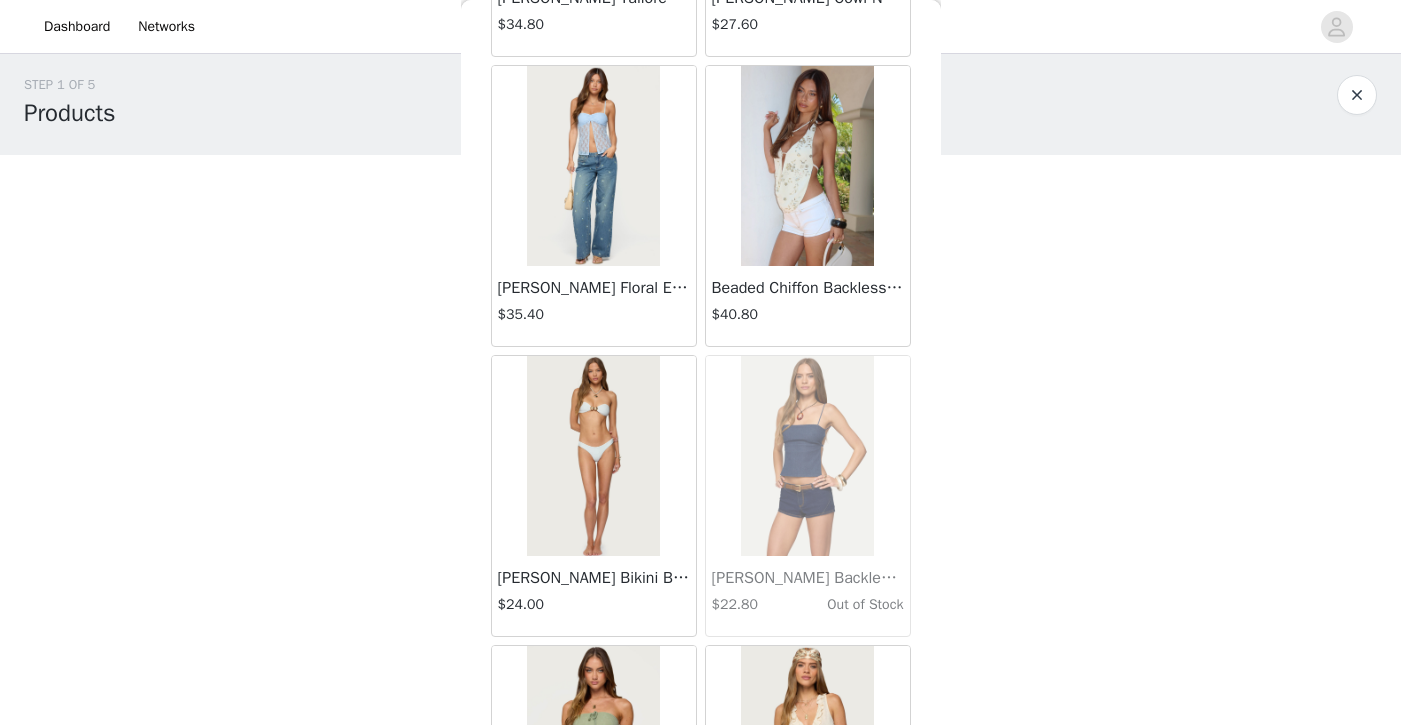 click on "[PERSON_NAME] Bikini Bottoms   $24.00" at bounding box center (594, 596) 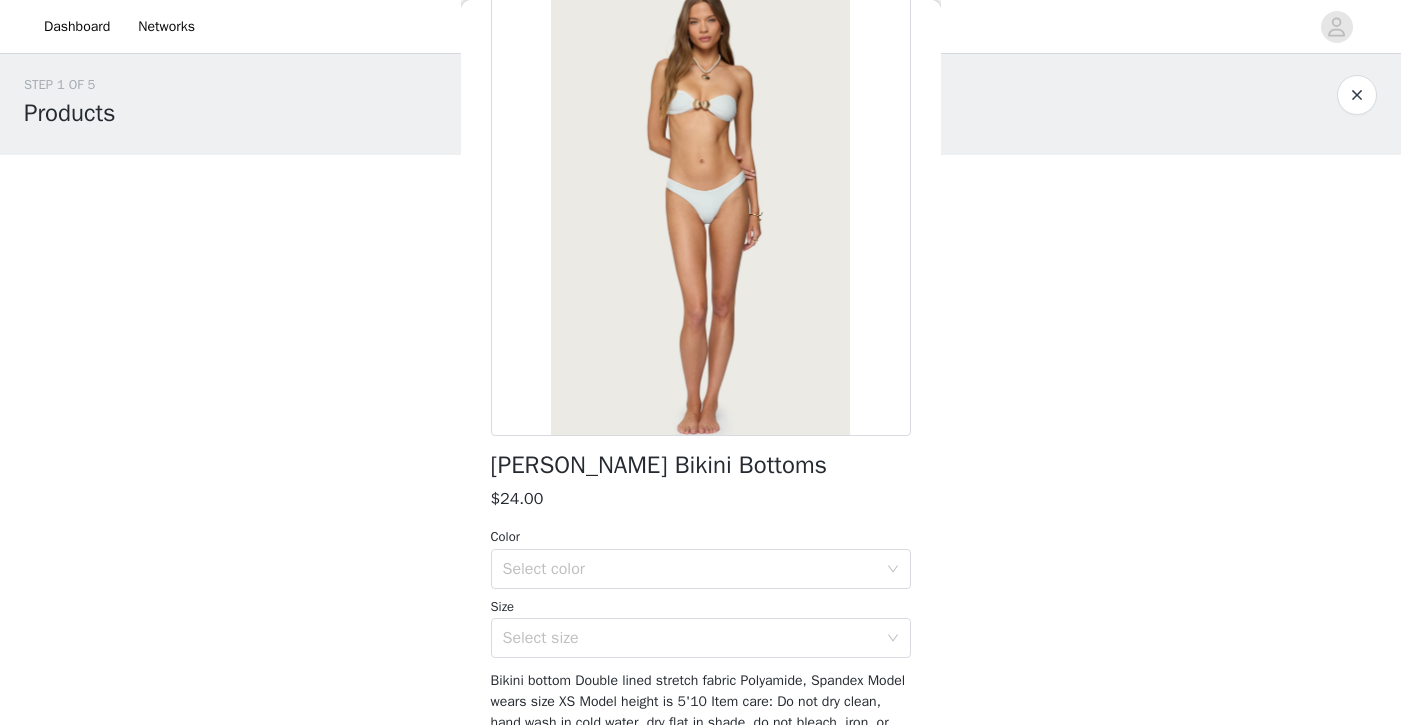 scroll, scrollTop: 118, scrollLeft: 0, axis: vertical 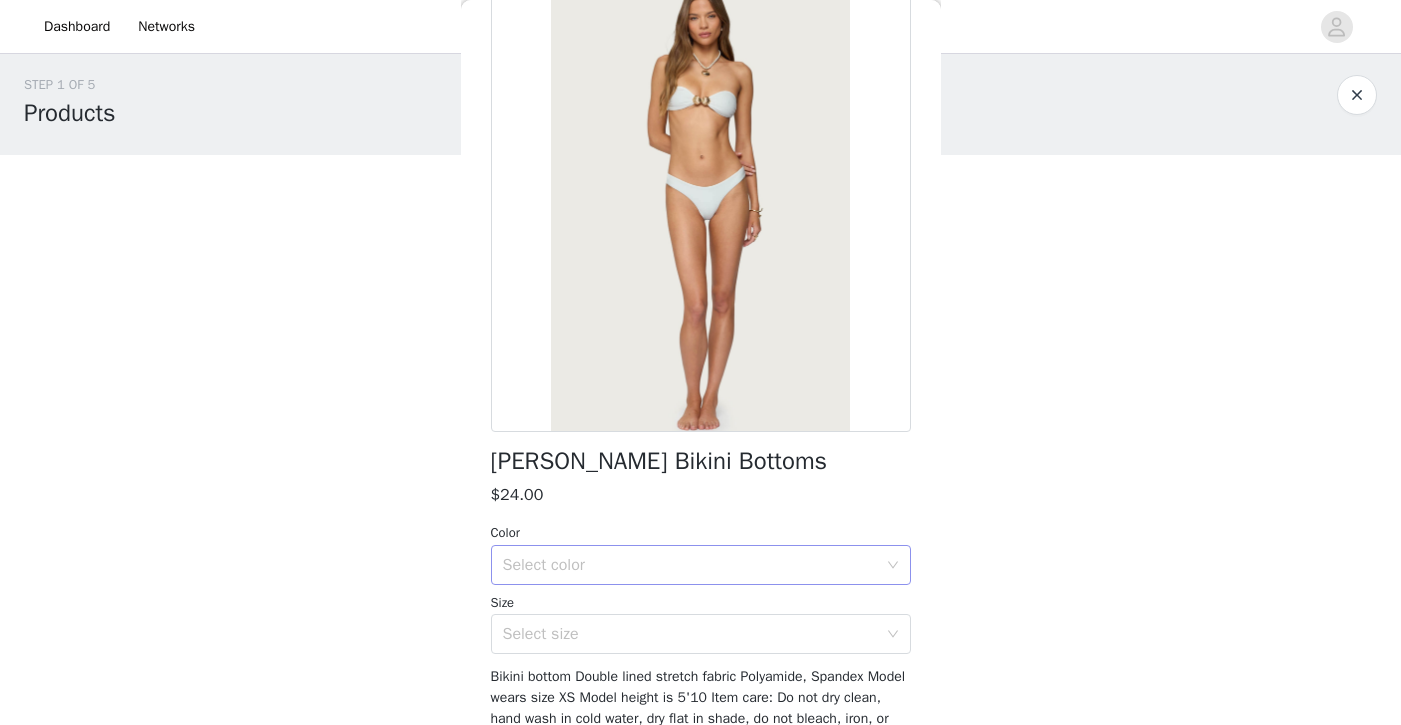 click on "Select color" at bounding box center (690, 565) 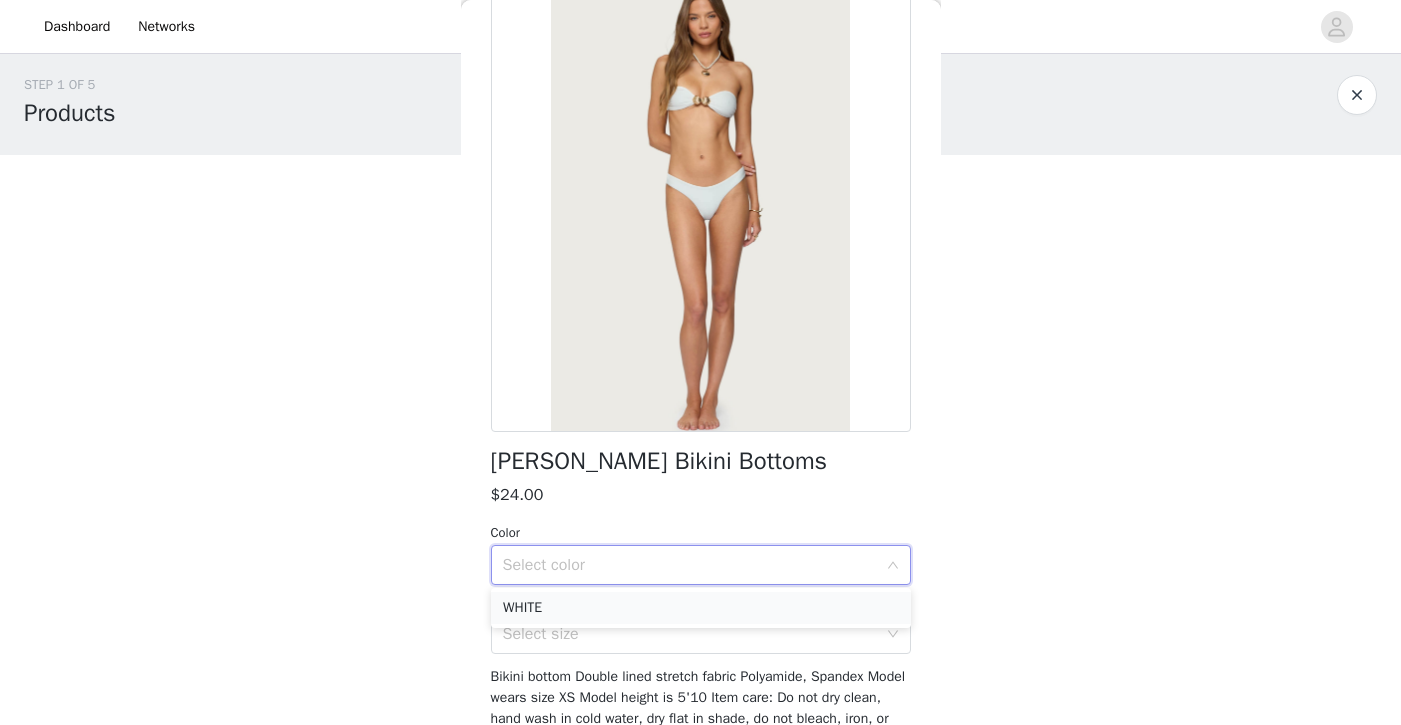 click on "WHITE" at bounding box center [701, 608] 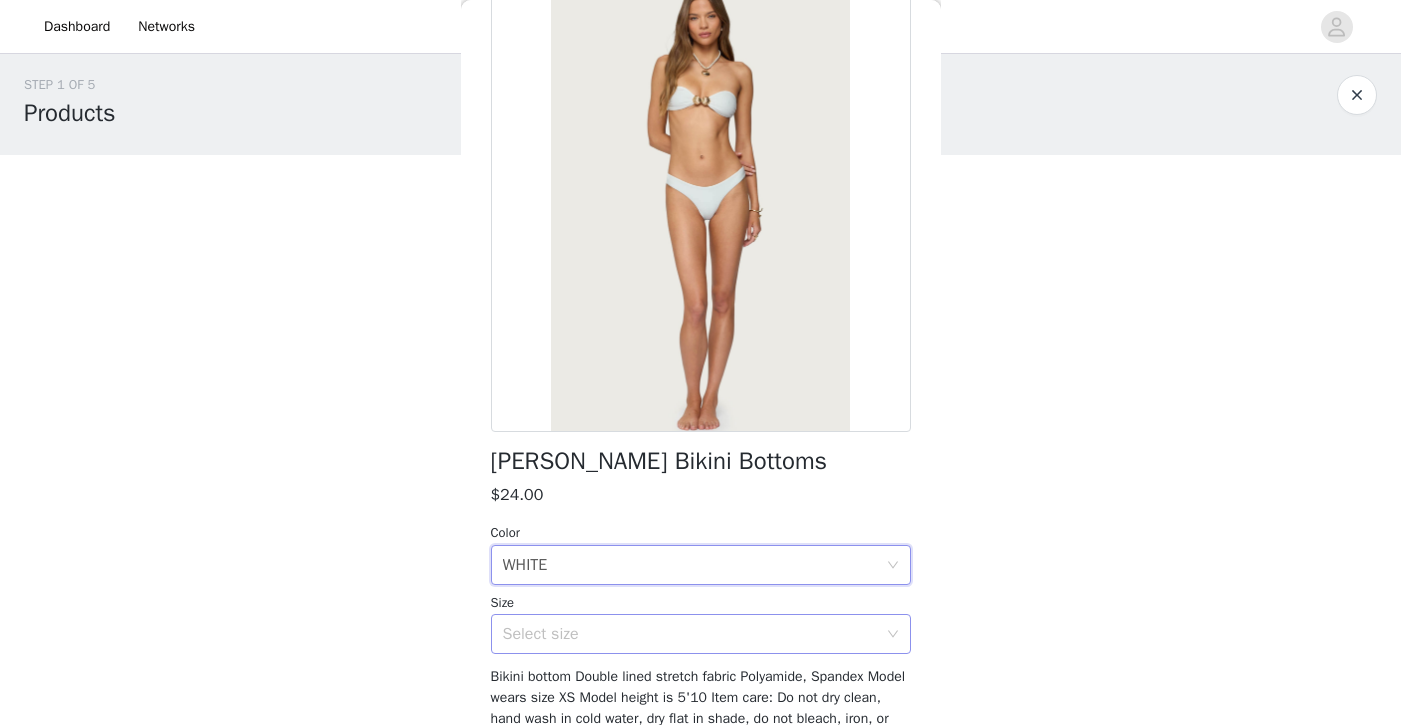 click on "Select size" at bounding box center (690, 634) 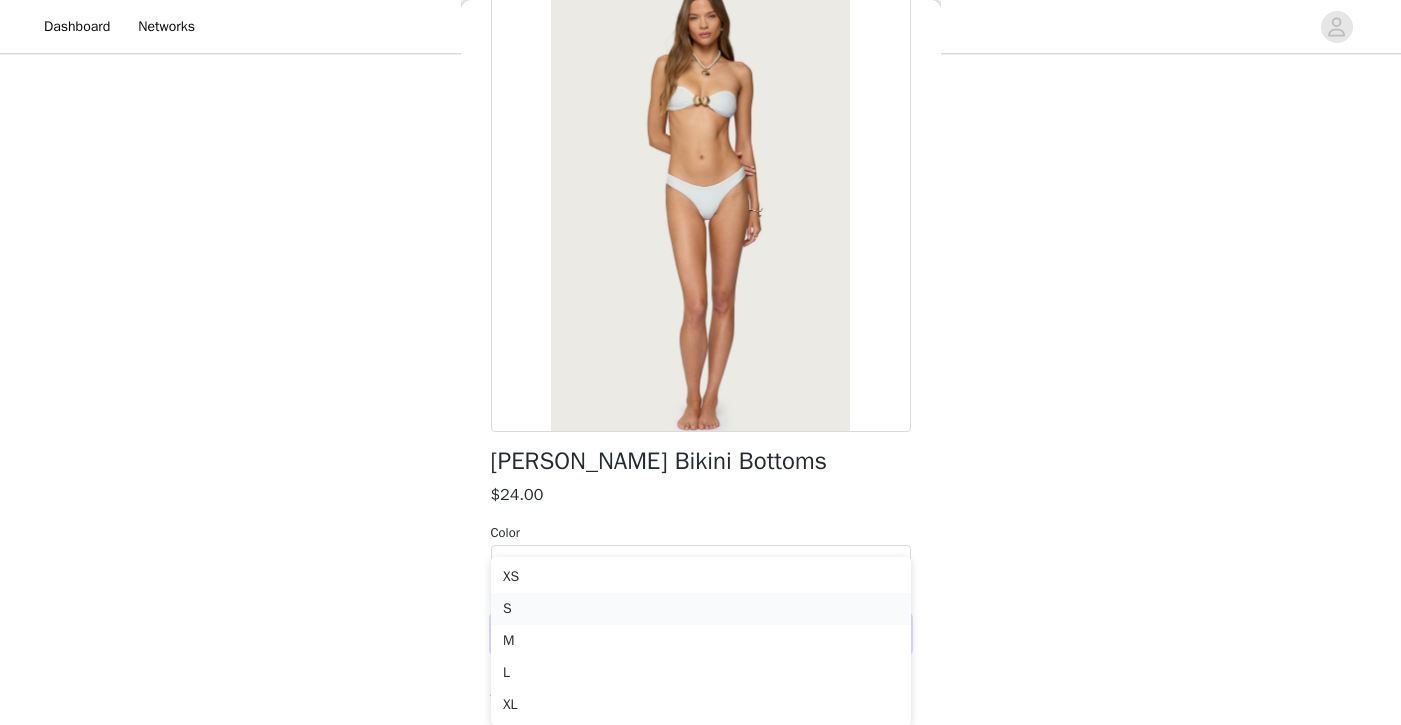 click on "S" at bounding box center (701, 609) 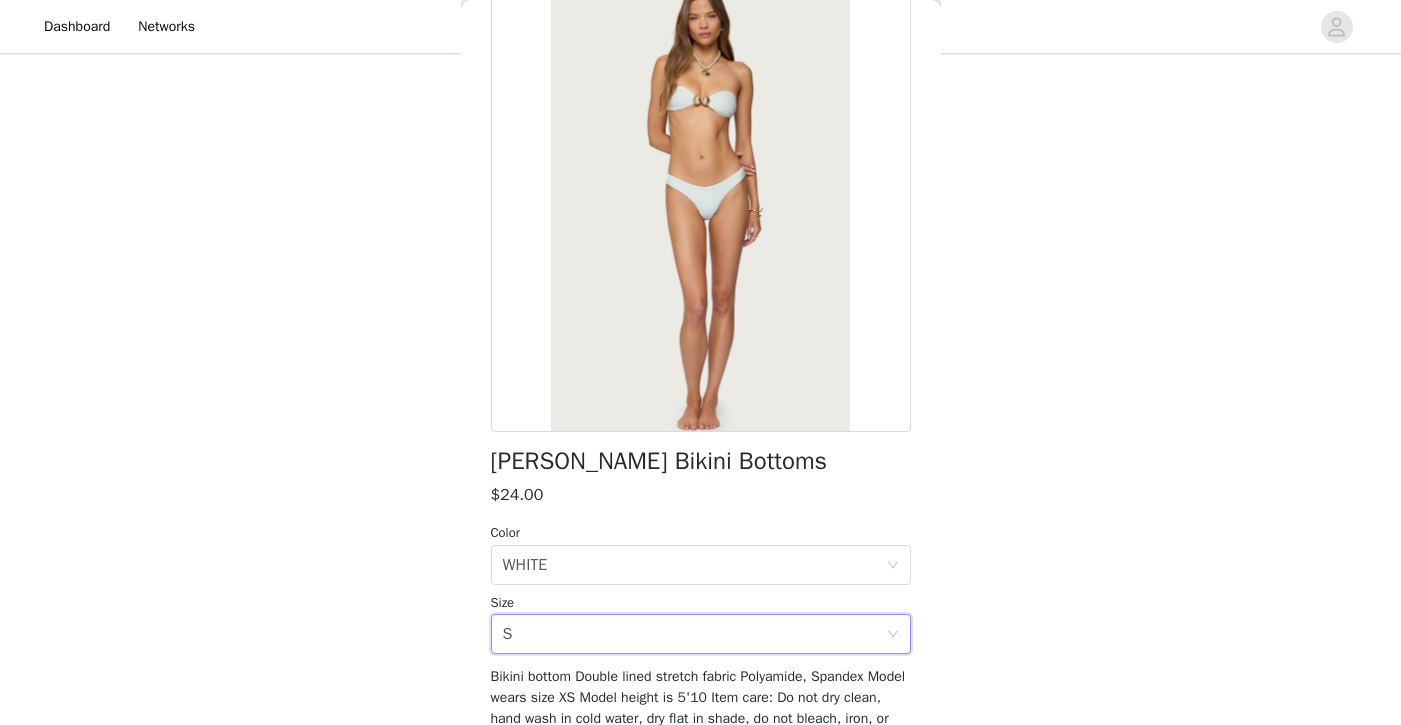 scroll, scrollTop: 7, scrollLeft: 0, axis: vertical 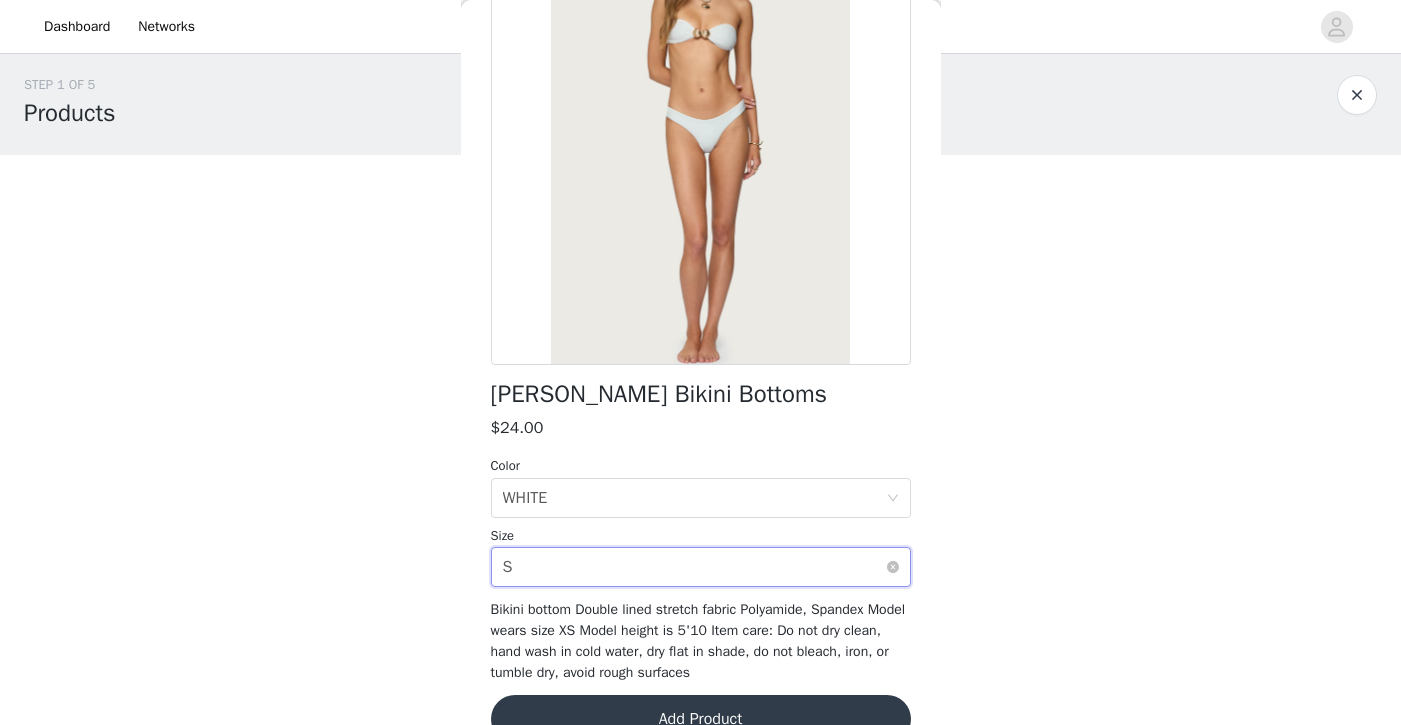 click on "Select size S" at bounding box center (694, 567) 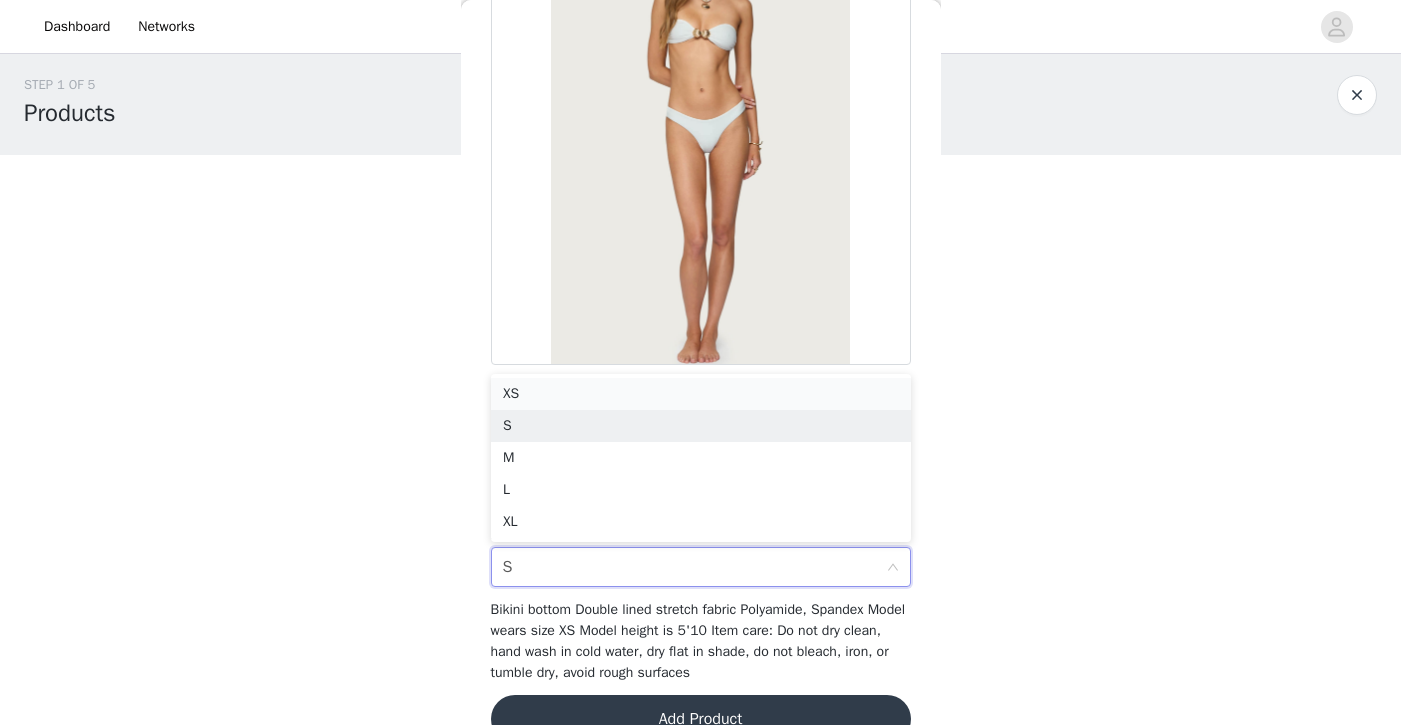 click on "XS" at bounding box center [701, 394] 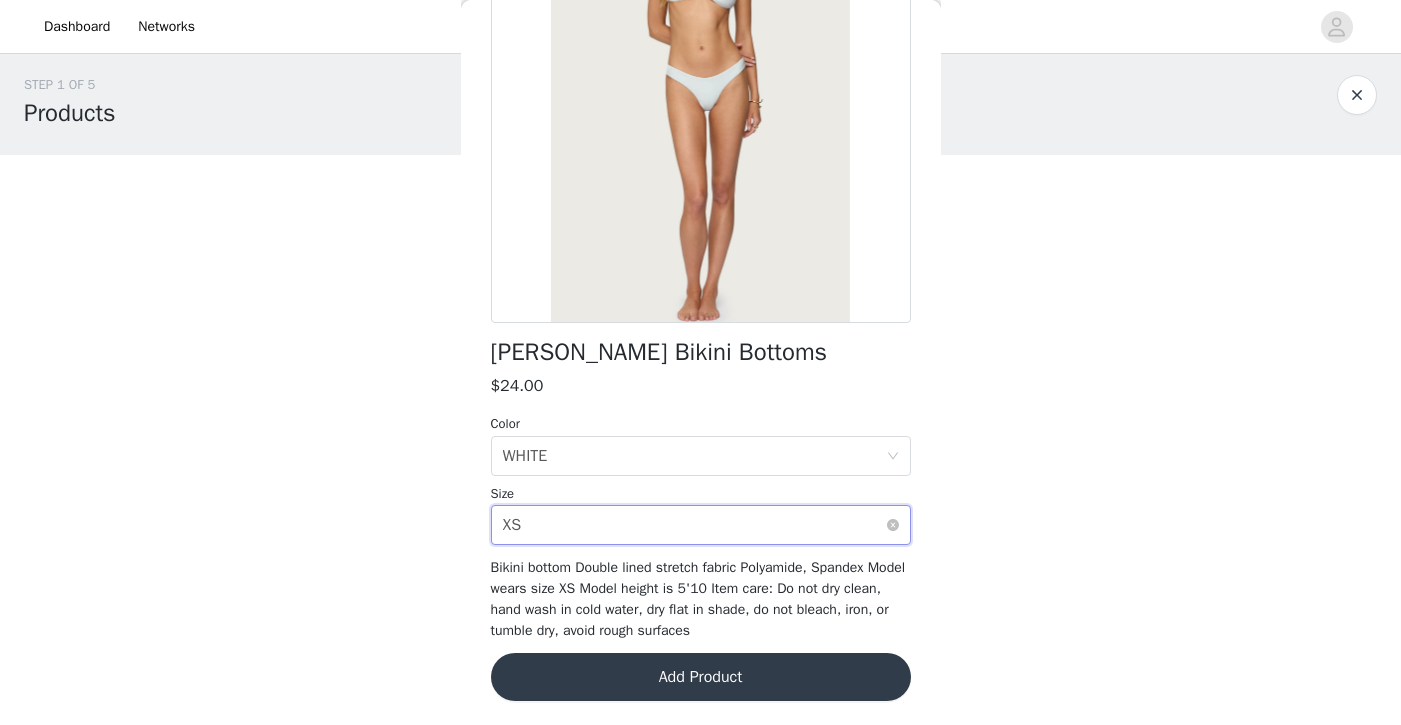 scroll, scrollTop: 226, scrollLeft: 0, axis: vertical 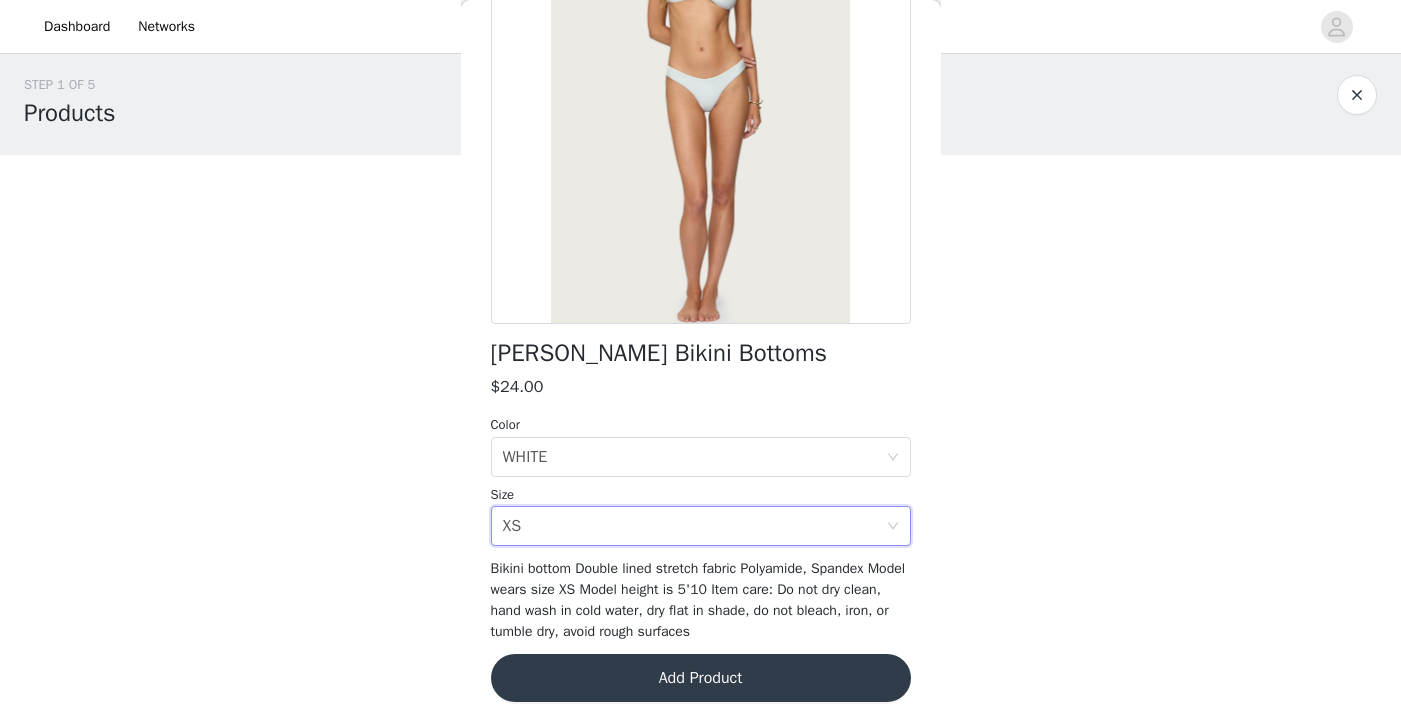 click on "Add Product" at bounding box center [701, 678] 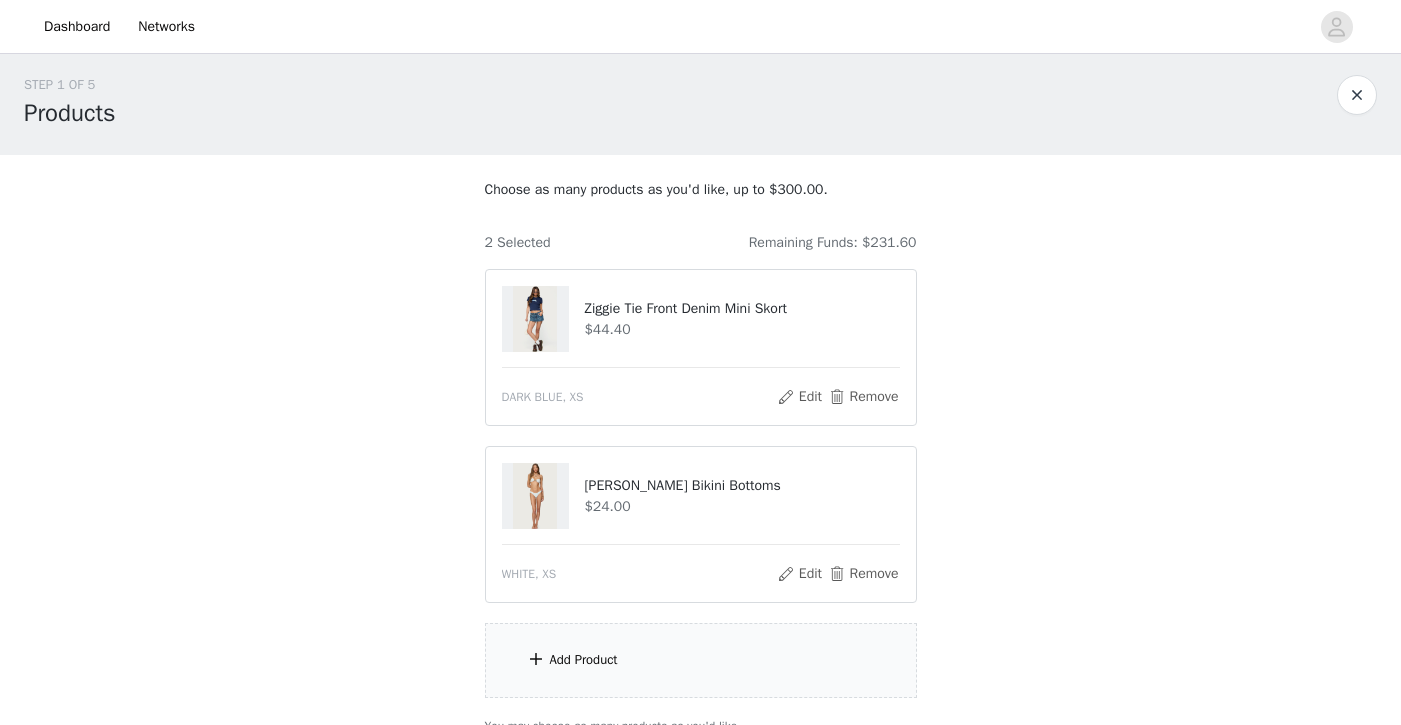 click on "Add Product" at bounding box center [701, 660] 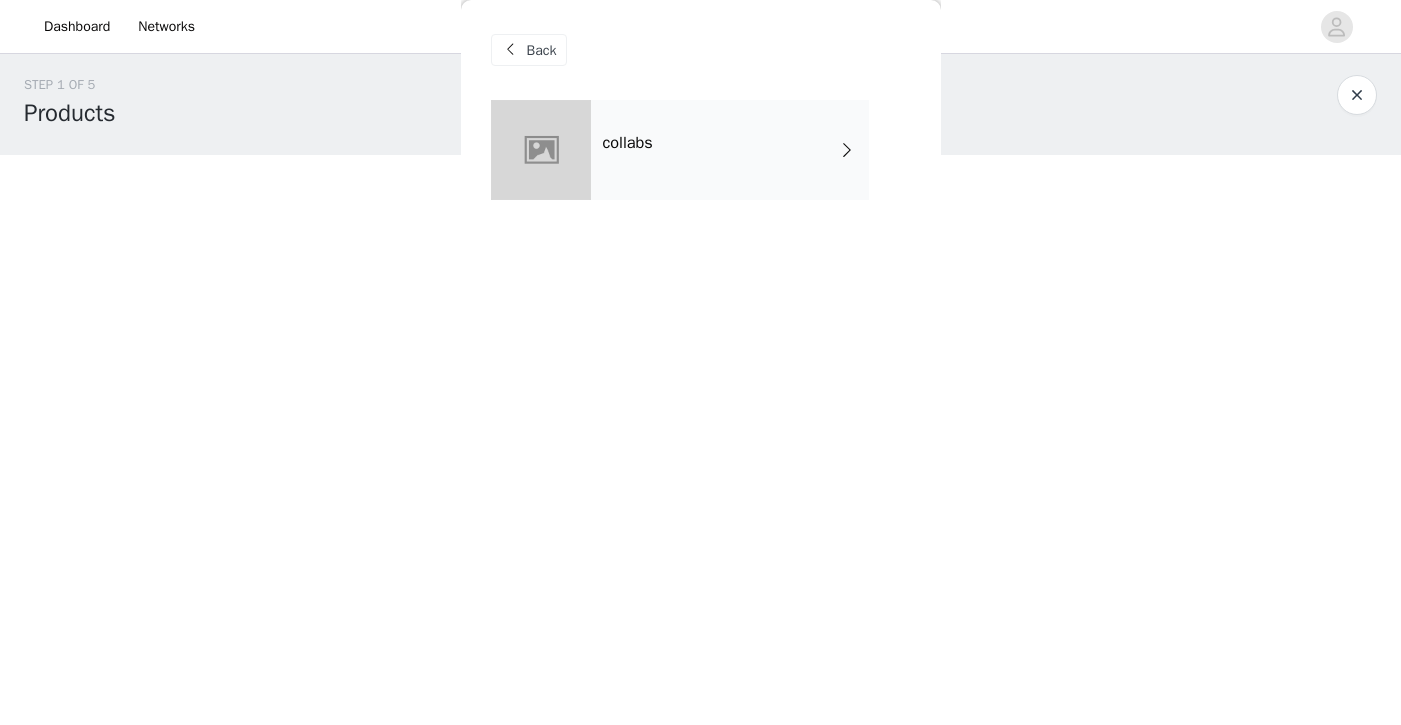 click on "collabs" at bounding box center [730, 150] 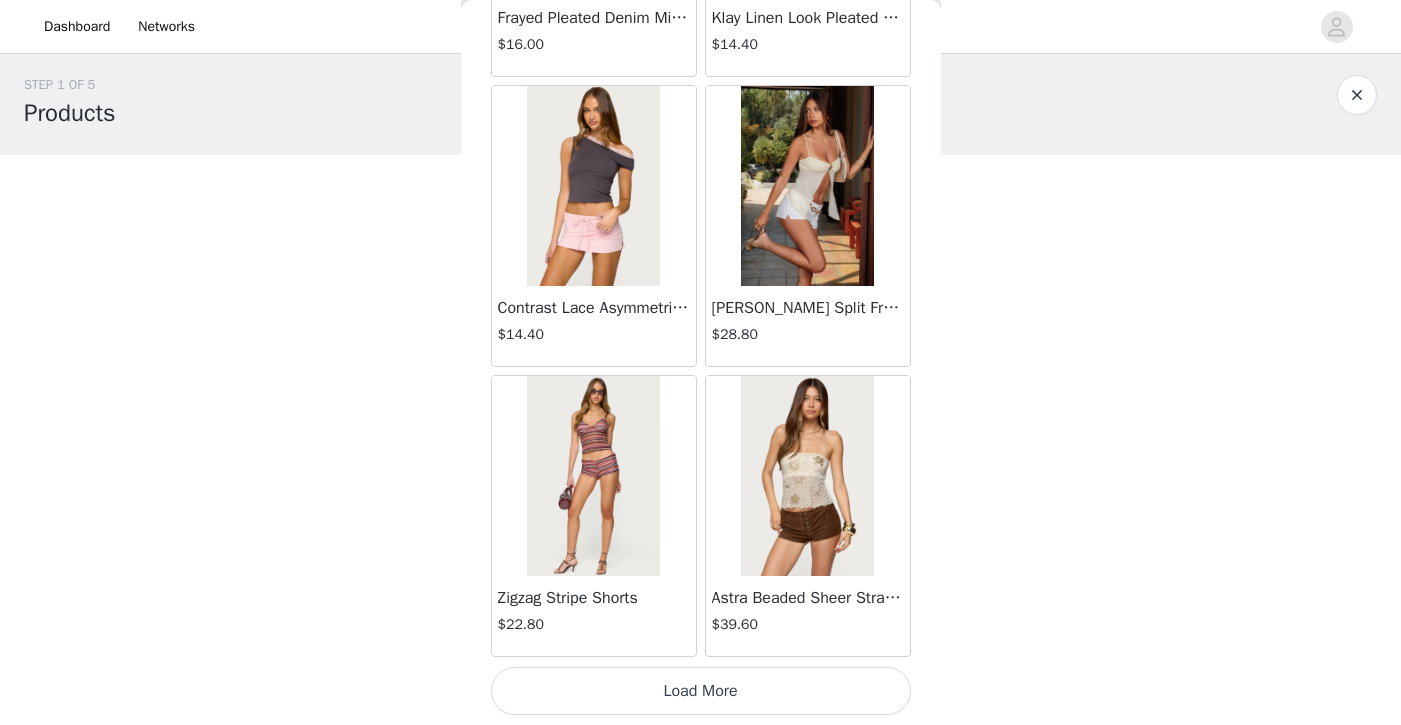 scroll, scrollTop: 2335, scrollLeft: 0, axis: vertical 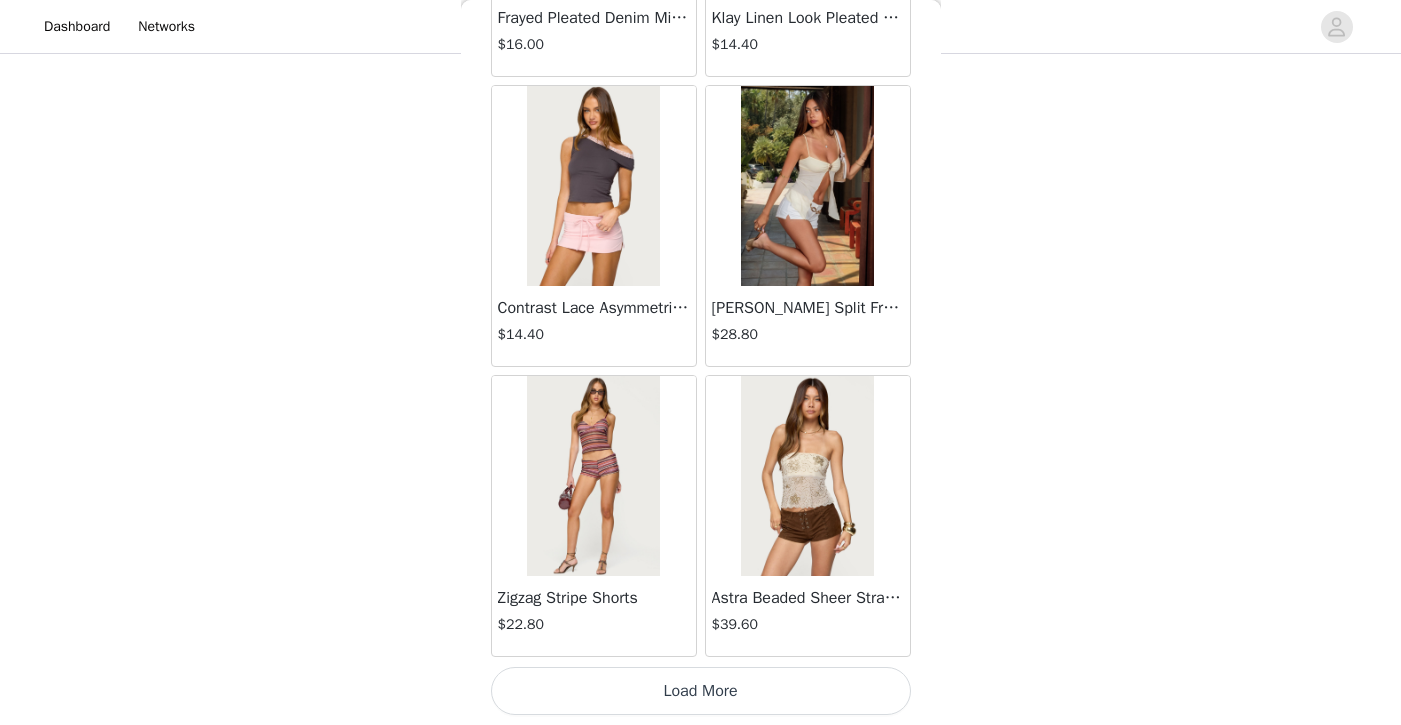 click on "Load More" at bounding box center (701, 691) 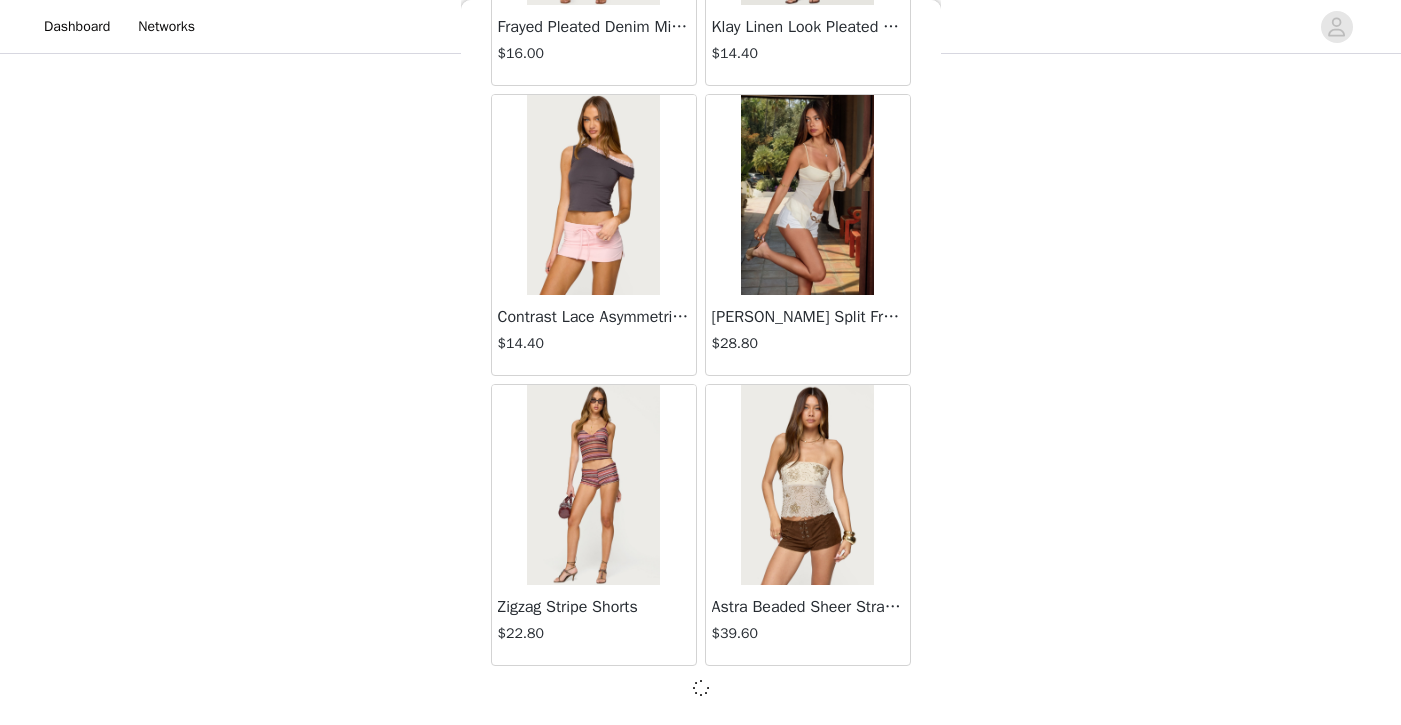 scroll, scrollTop: 2326, scrollLeft: 0, axis: vertical 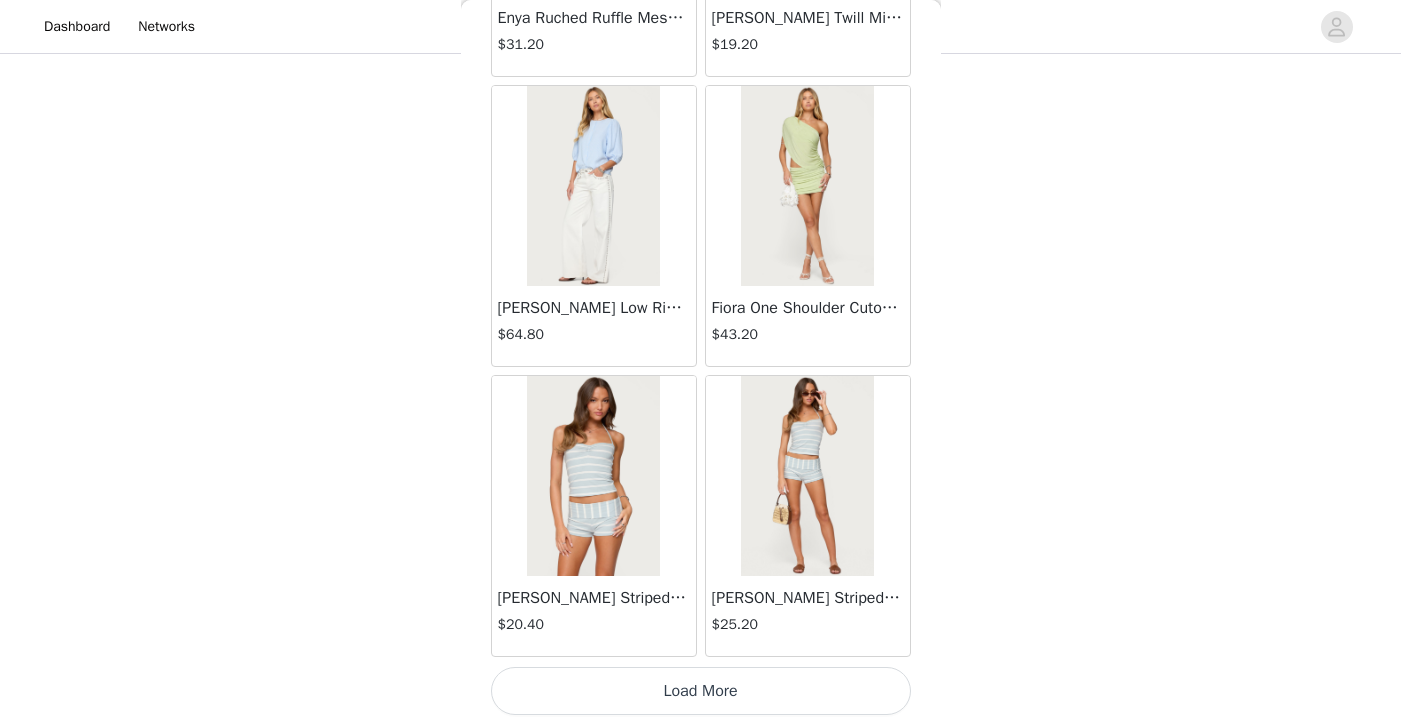 click on "Load More" at bounding box center (701, 691) 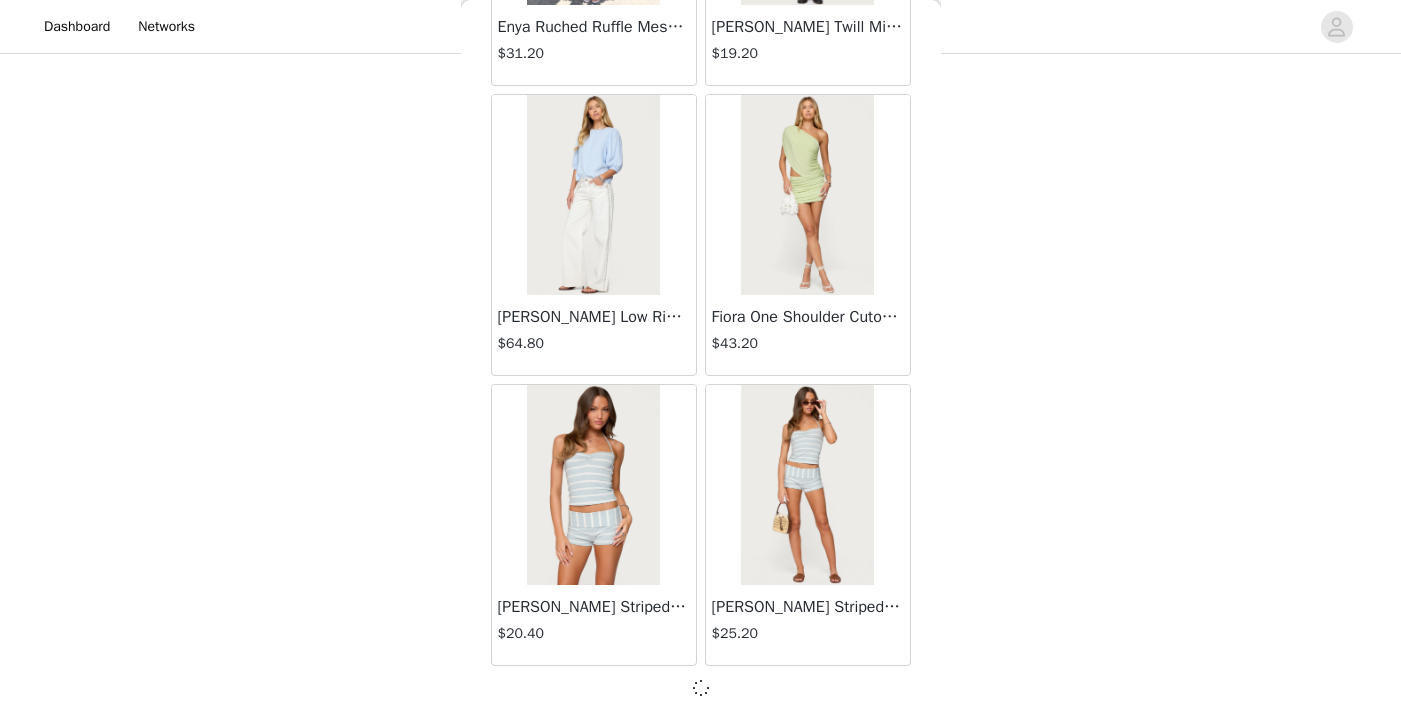 scroll, scrollTop: 5226, scrollLeft: 0, axis: vertical 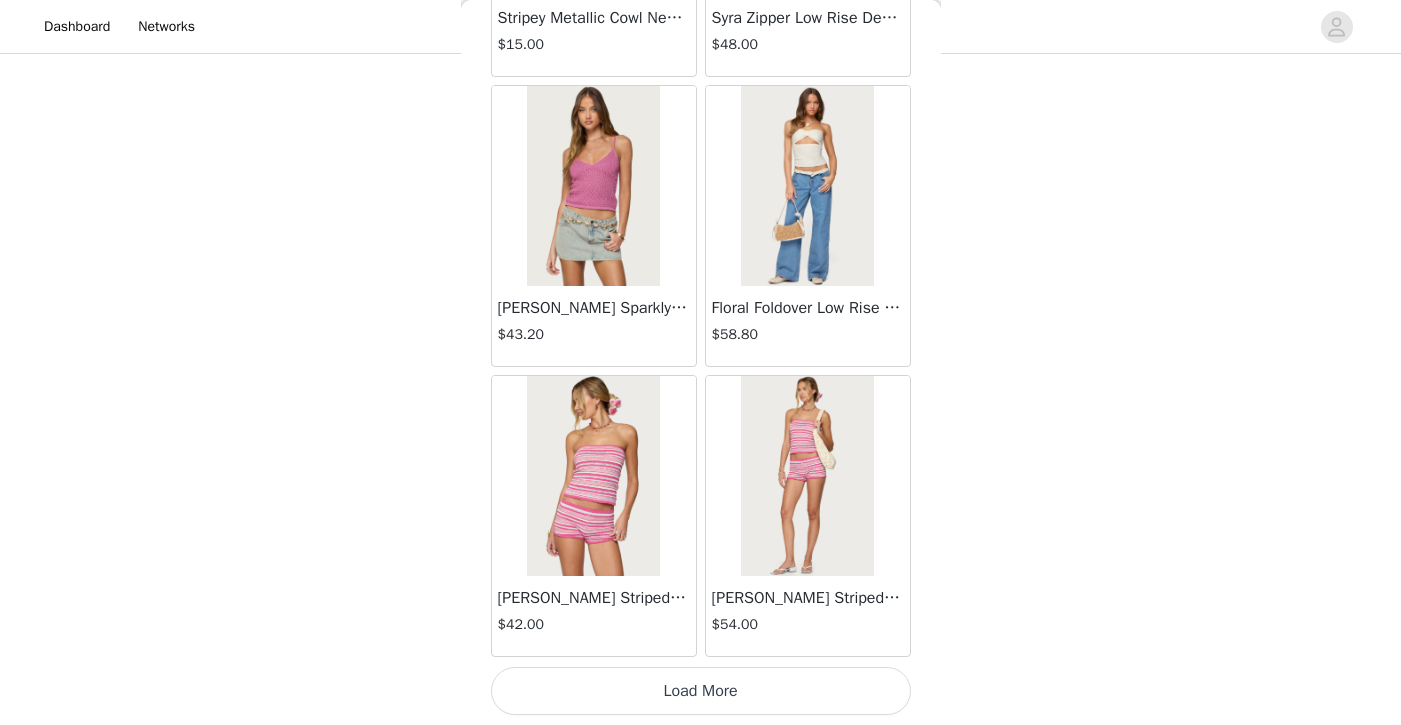 click on "Load More" at bounding box center [701, 691] 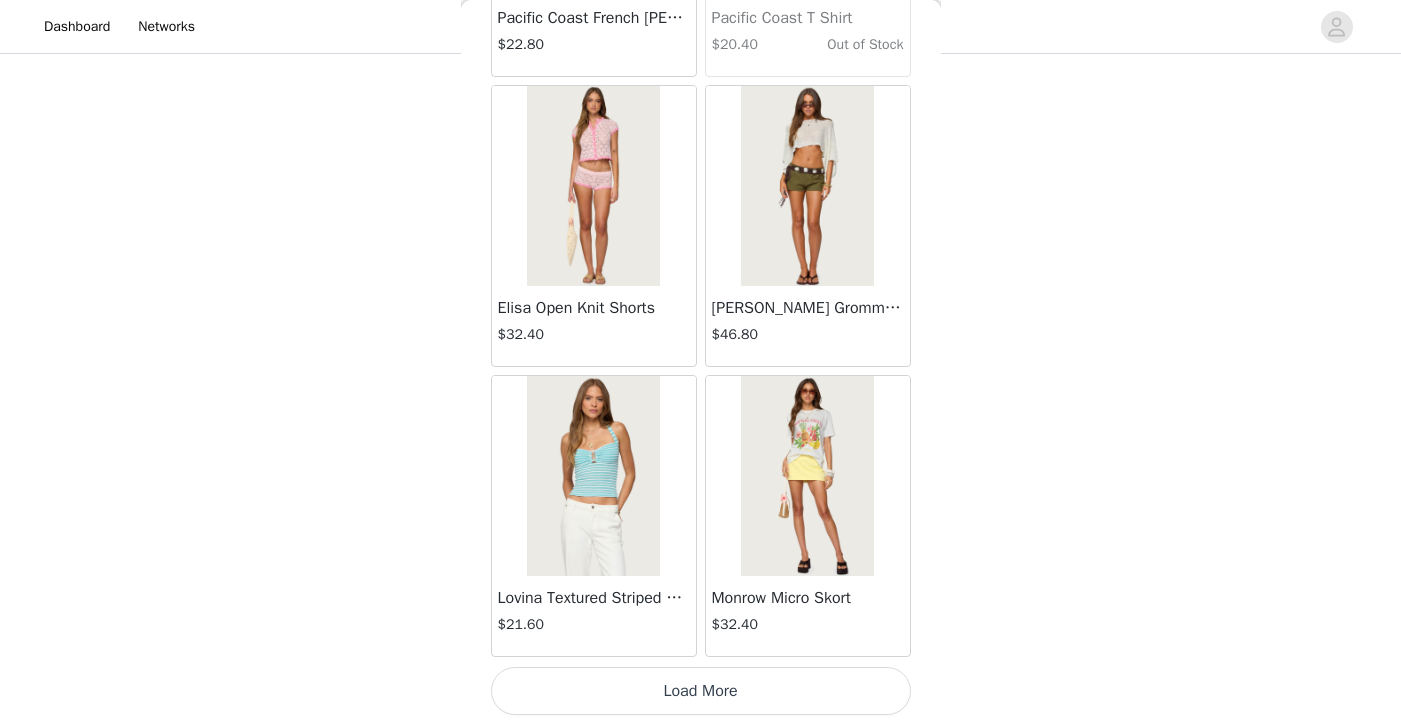 scroll, scrollTop: 11035, scrollLeft: 0, axis: vertical 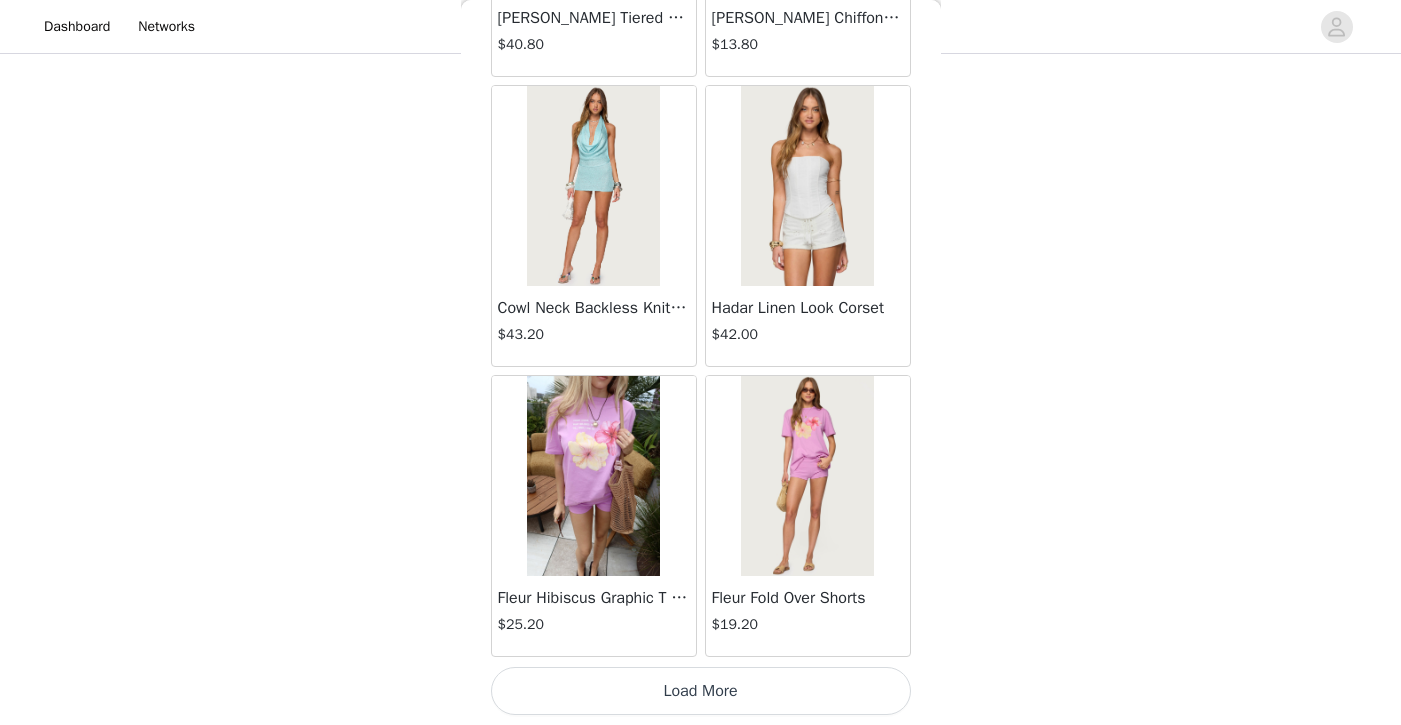 click on "Load More" at bounding box center (701, 691) 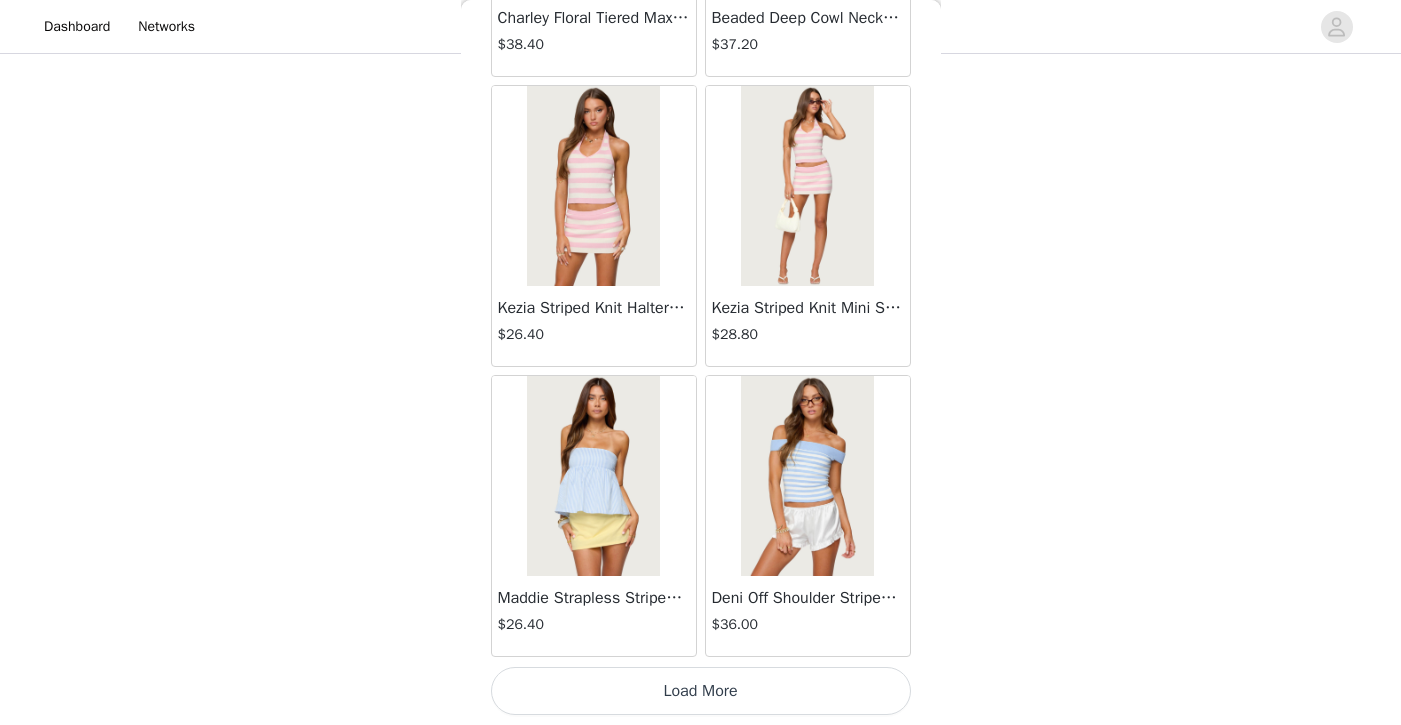 scroll, scrollTop: 16835, scrollLeft: 0, axis: vertical 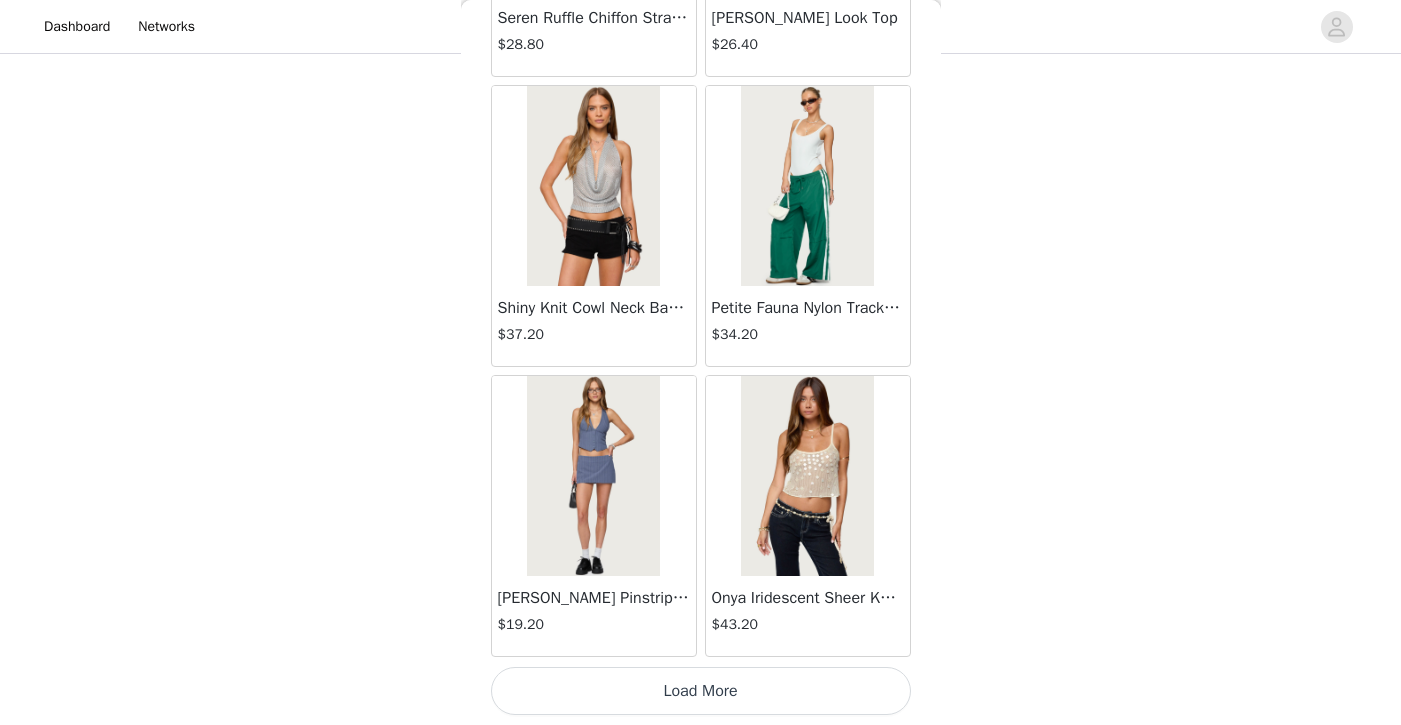 click on "Load More" at bounding box center (701, 691) 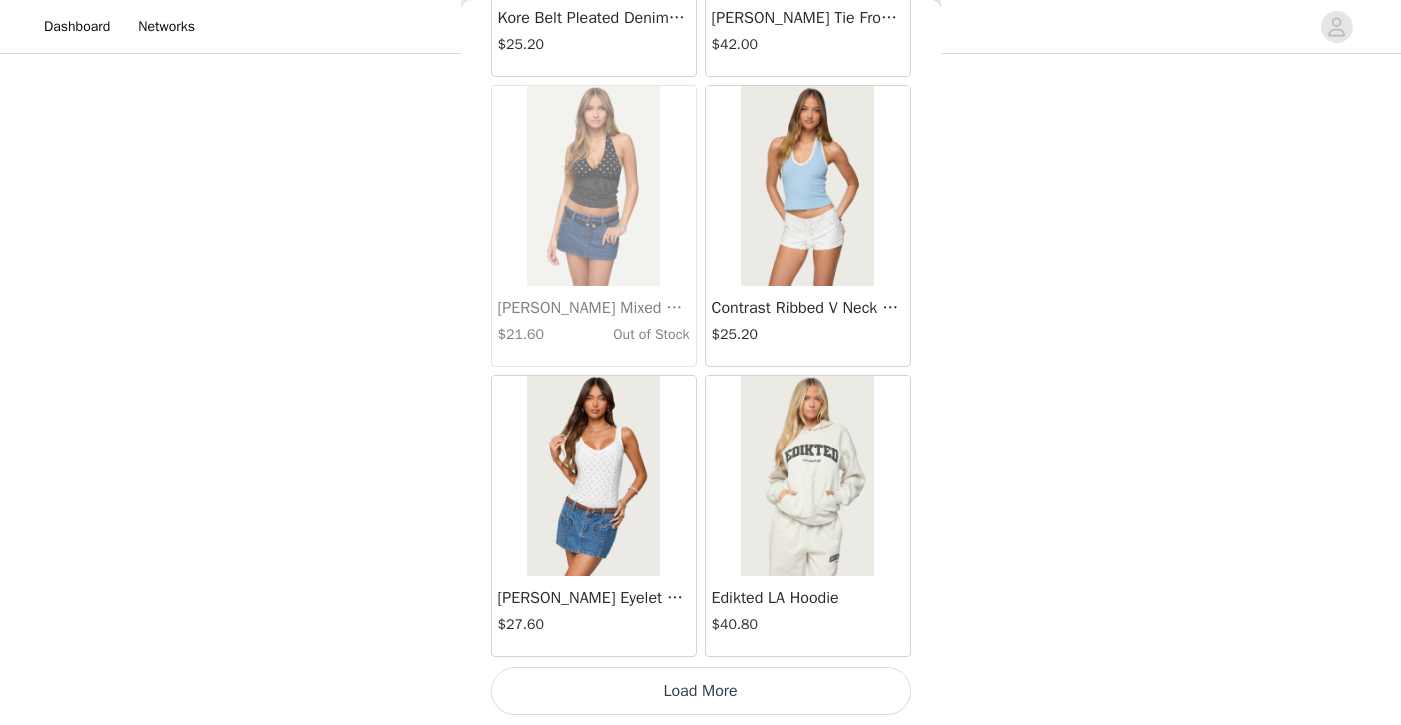scroll, scrollTop: 22636, scrollLeft: 0, axis: vertical 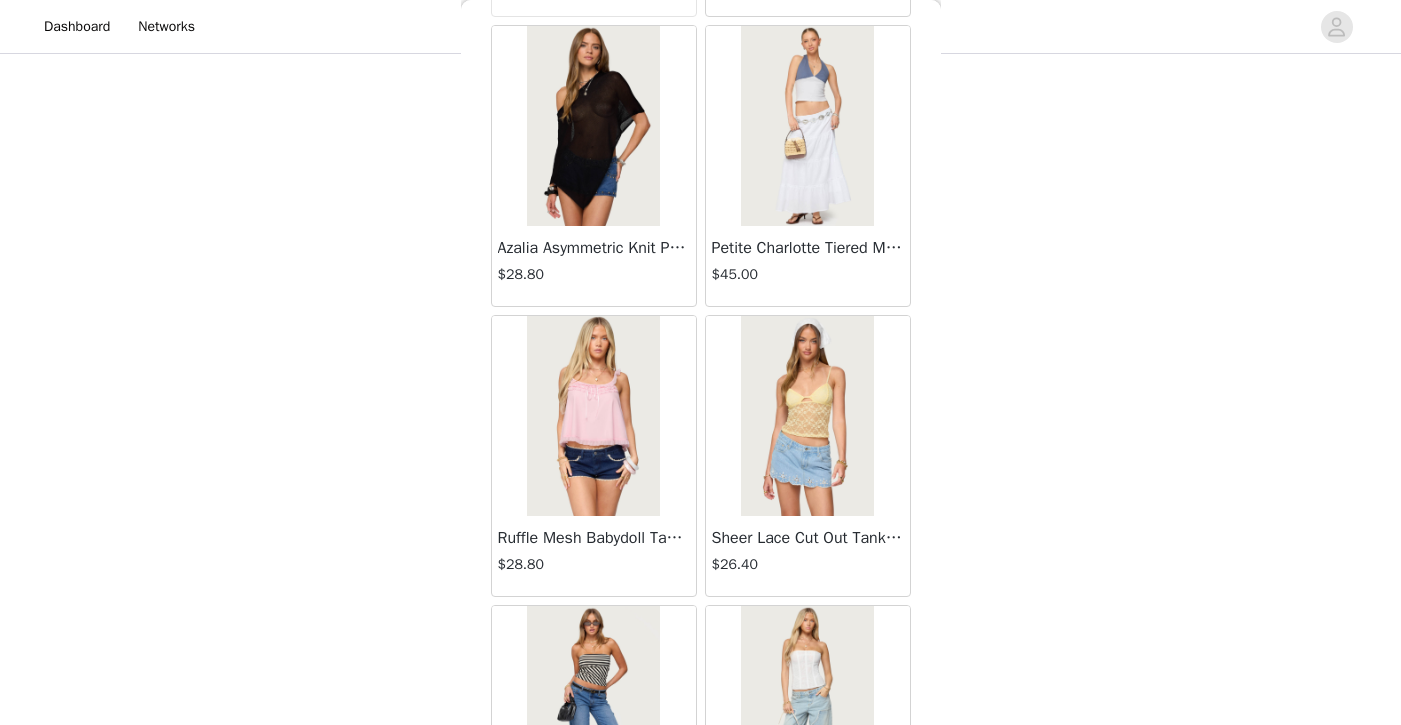 click on "Petite Charlotte Tiered Maxi Skirt" at bounding box center [808, 248] 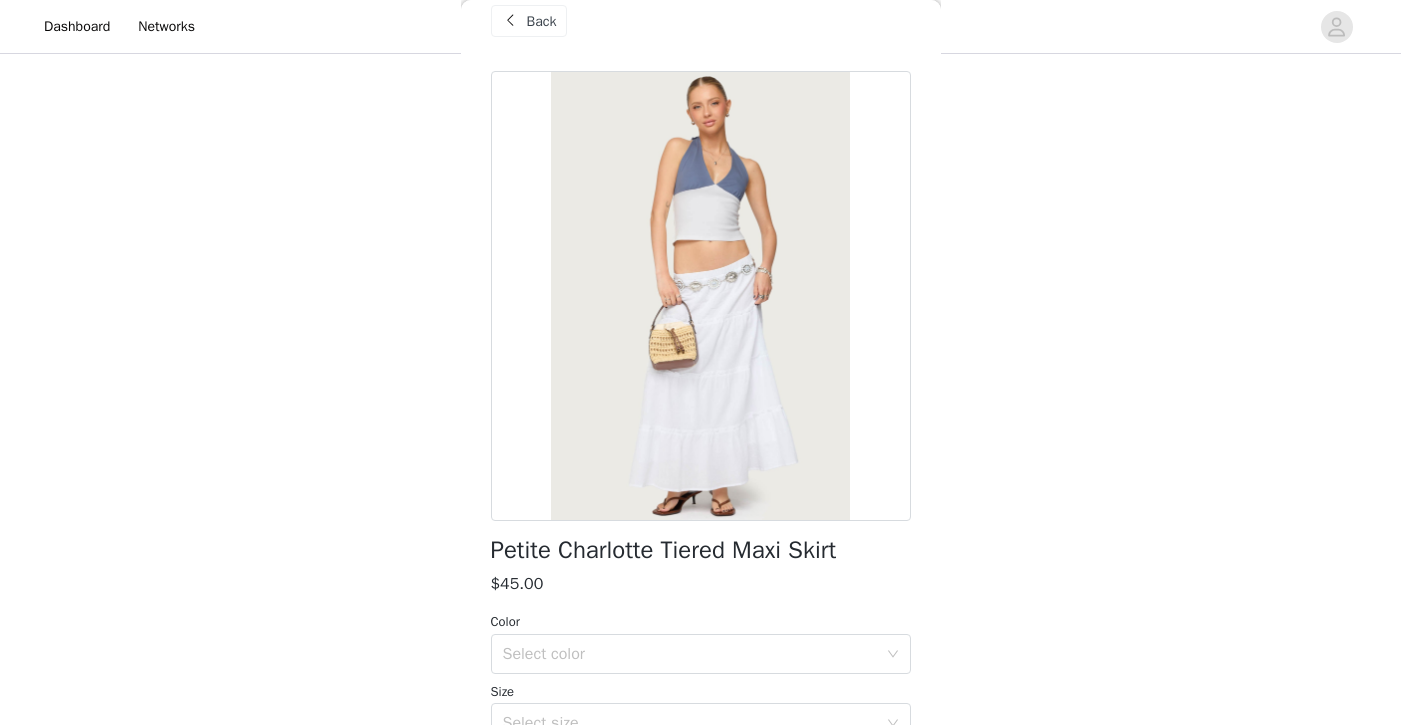scroll, scrollTop: 42, scrollLeft: 0, axis: vertical 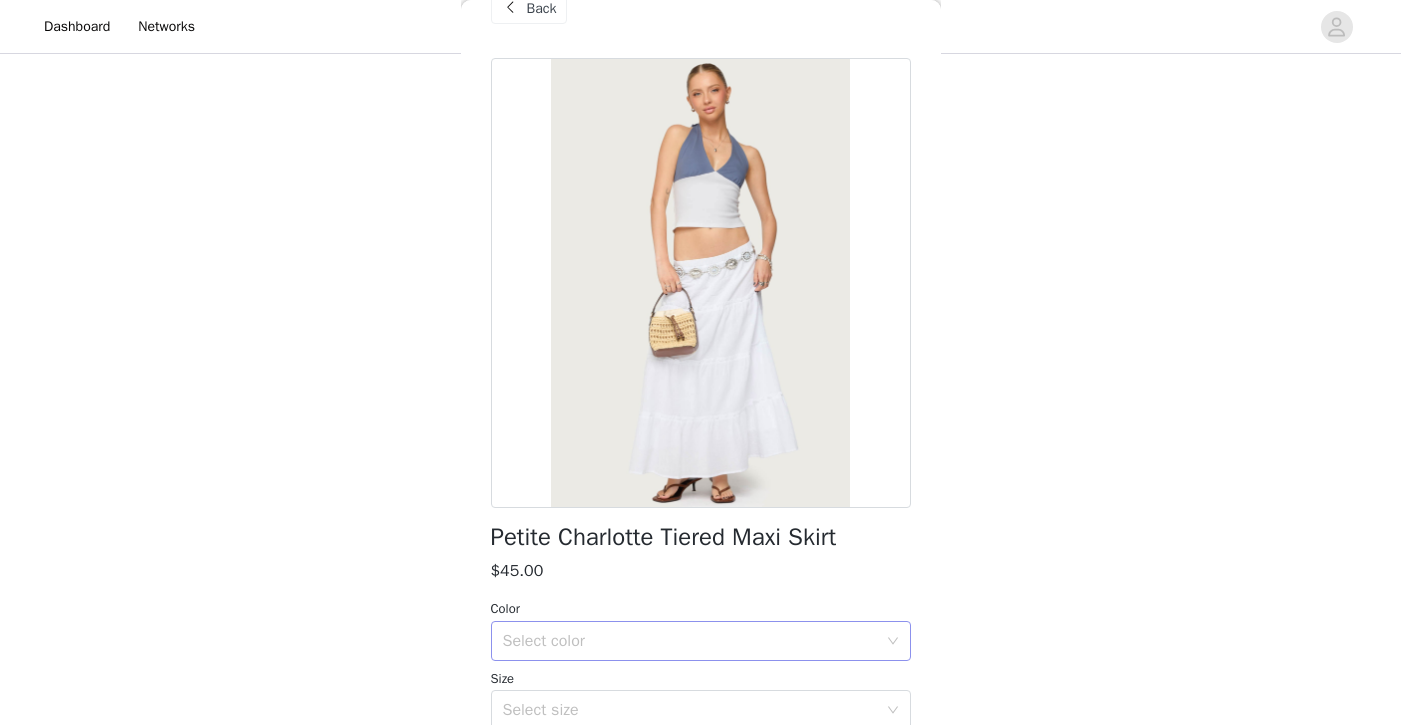 click on "Select color" at bounding box center (690, 641) 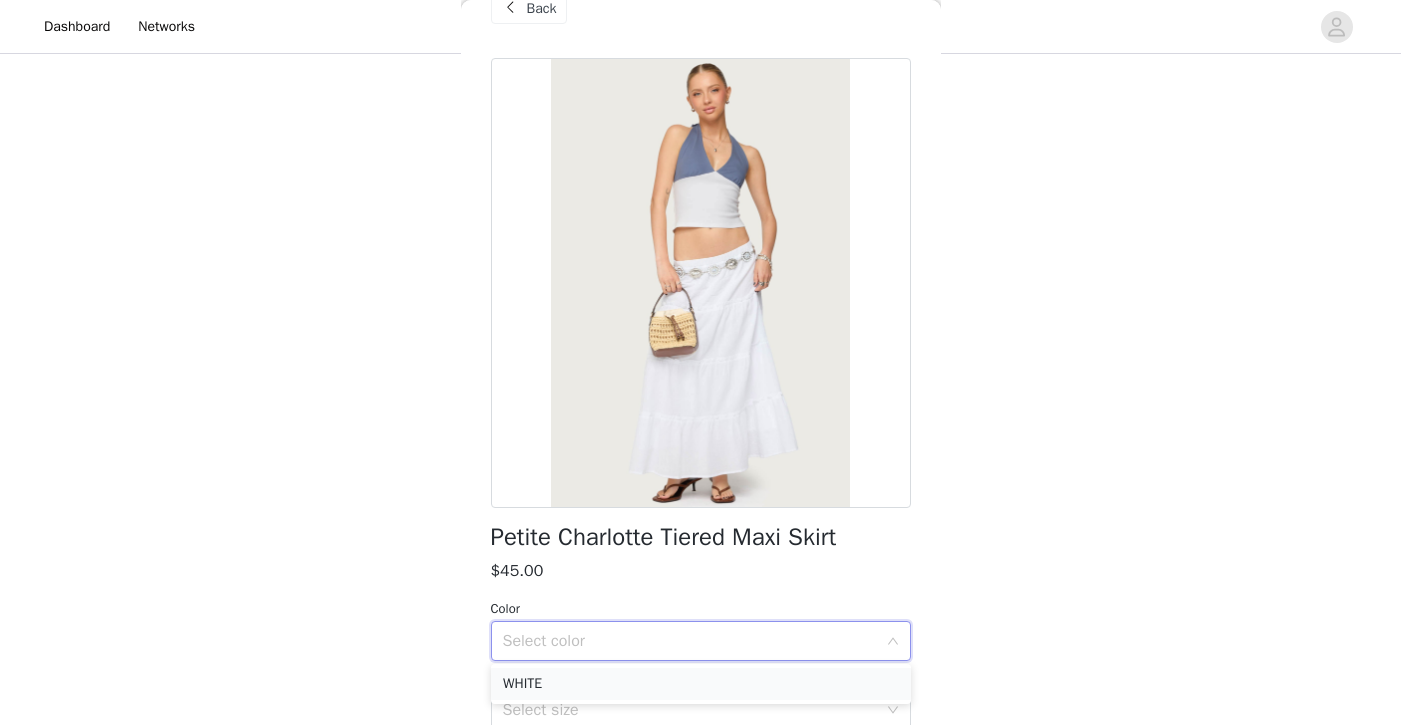 click on "WHITE" at bounding box center [701, 684] 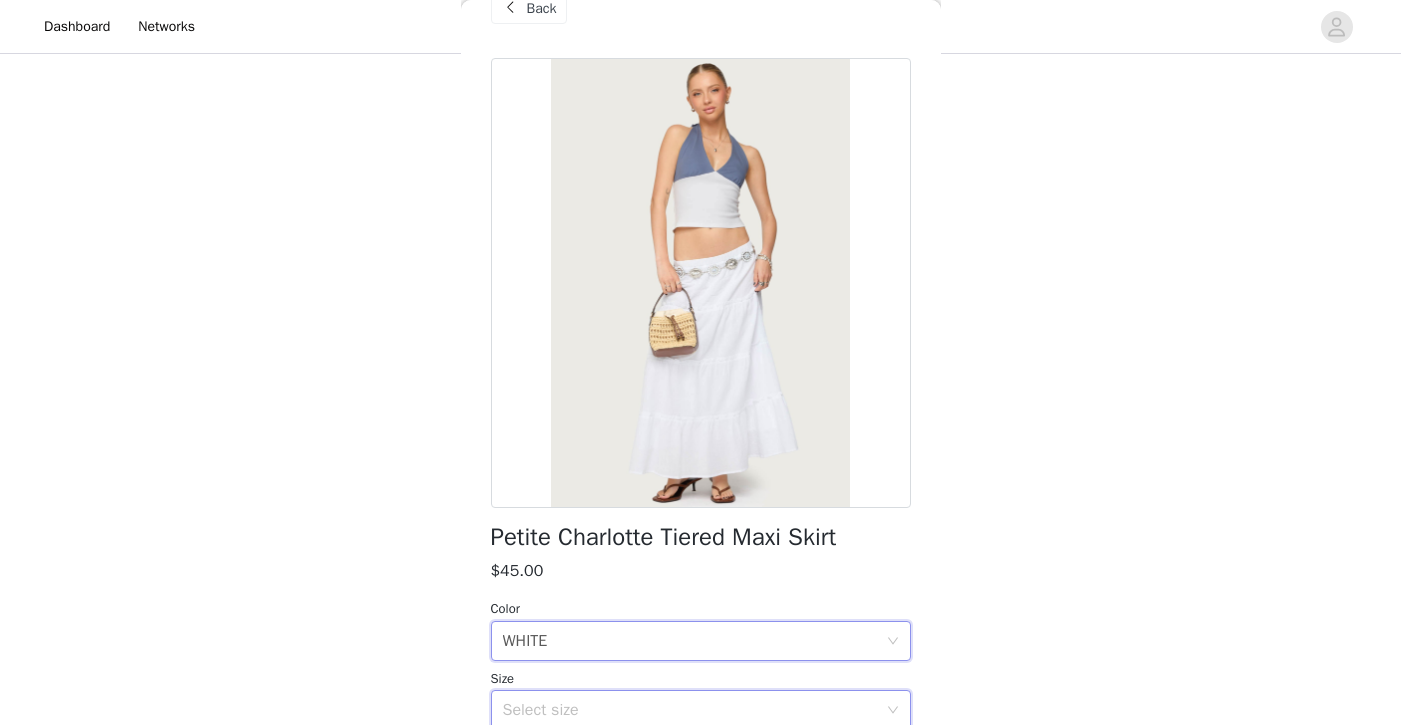 click on "Select size" at bounding box center (694, 710) 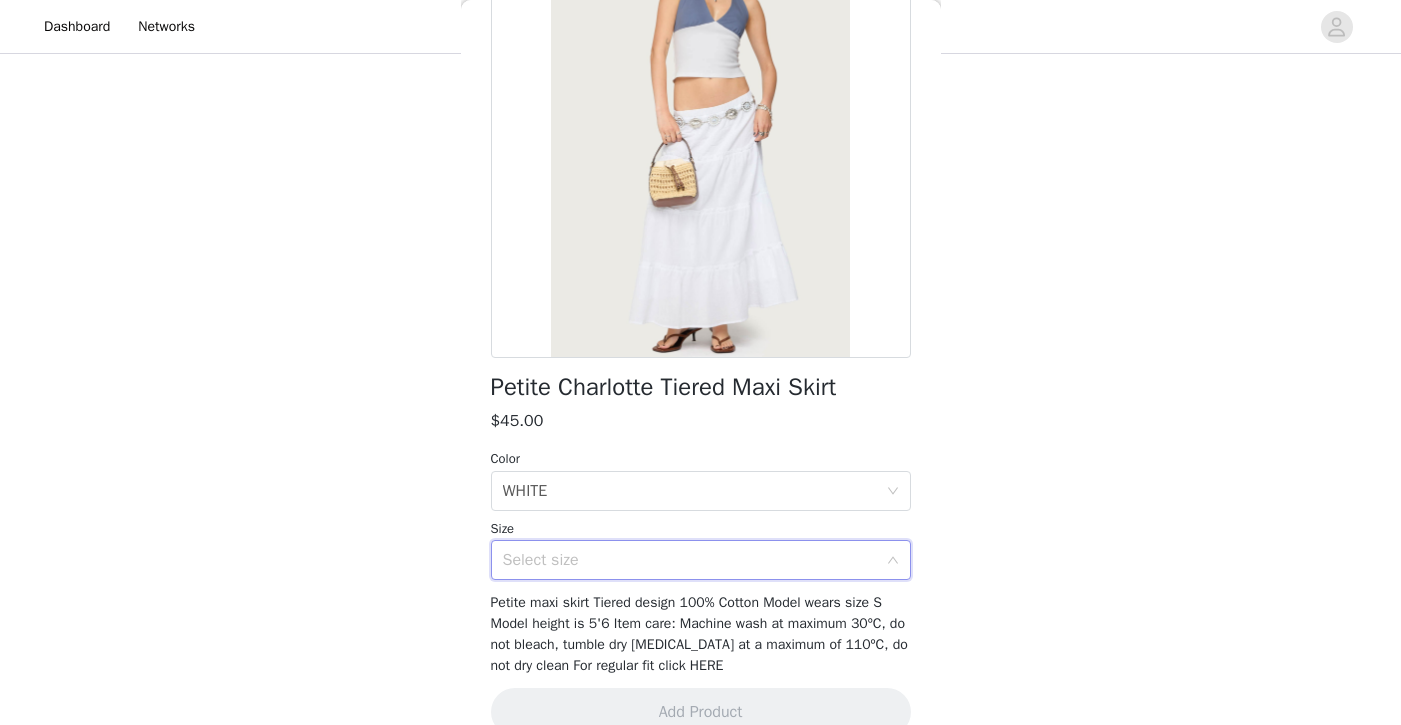 scroll, scrollTop: 194, scrollLeft: 0, axis: vertical 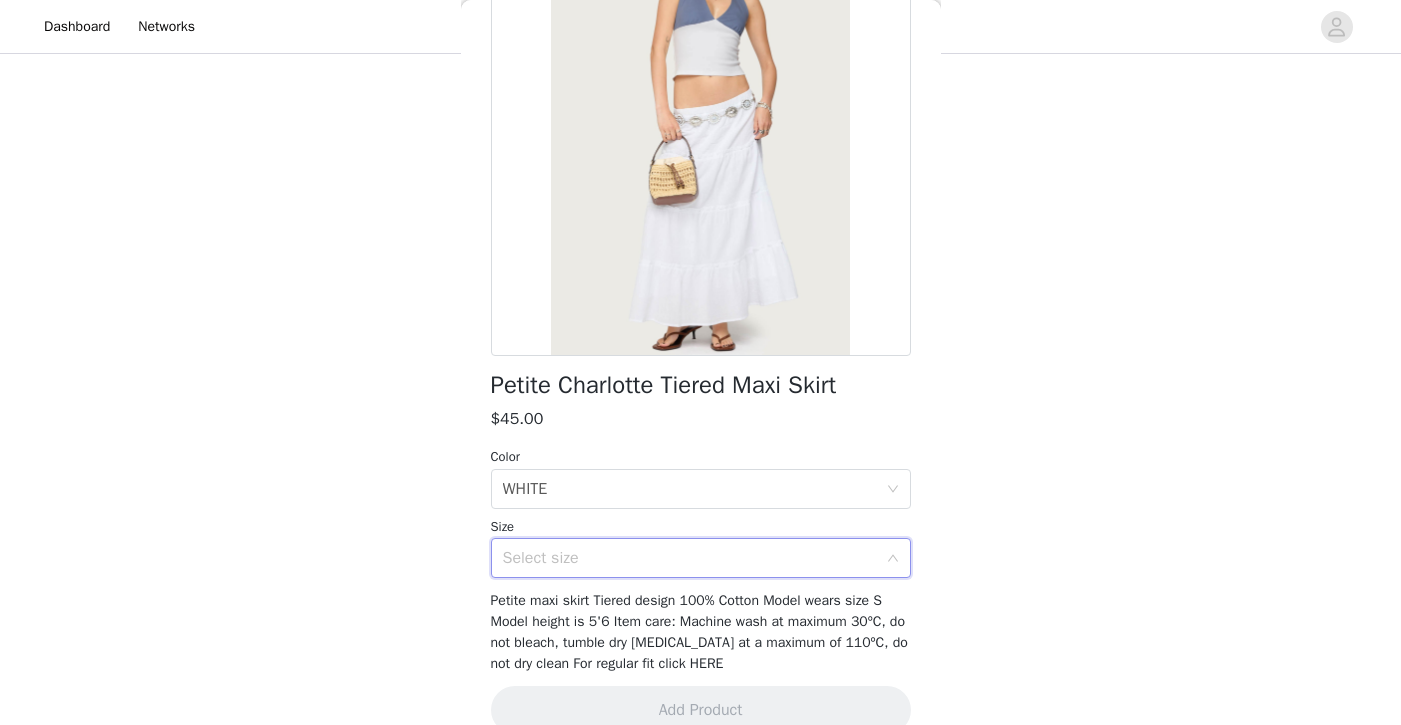 click on "Select size" at bounding box center [694, 558] 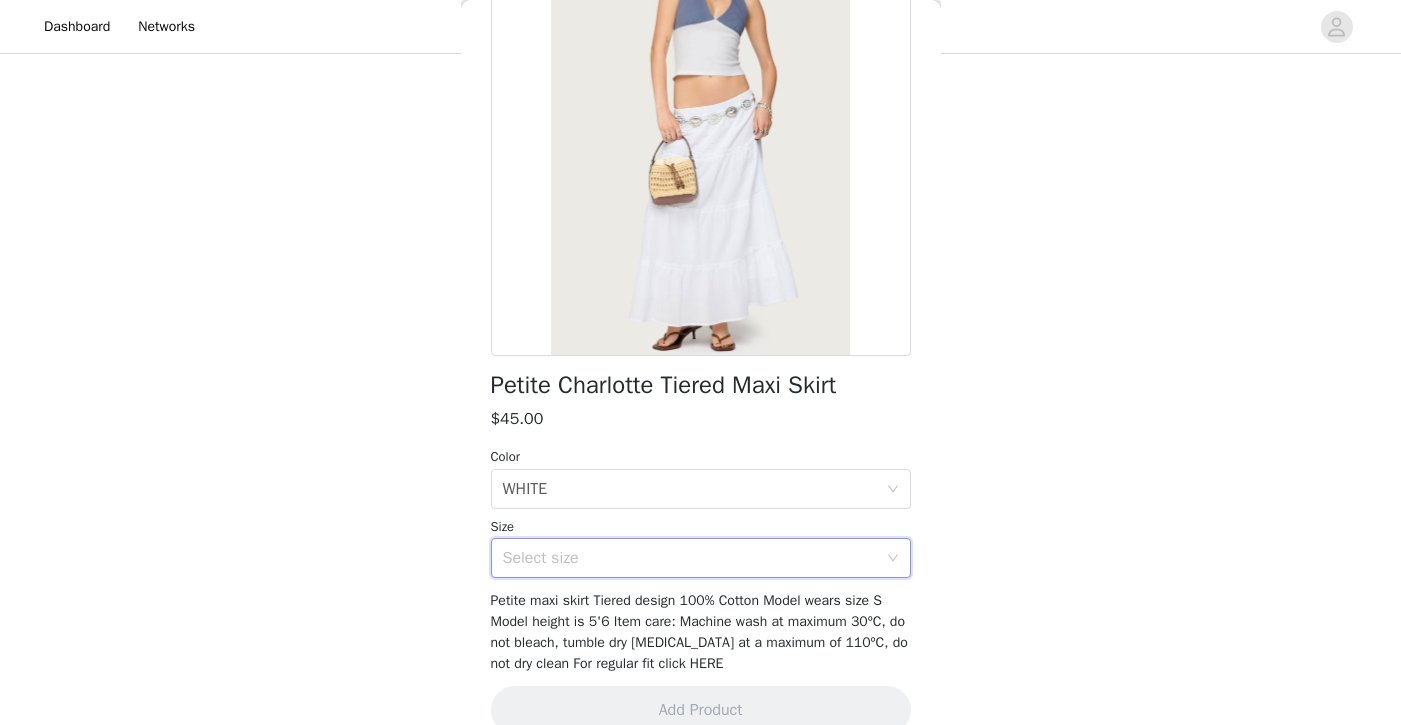 click on "Select size" at bounding box center (690, 558) 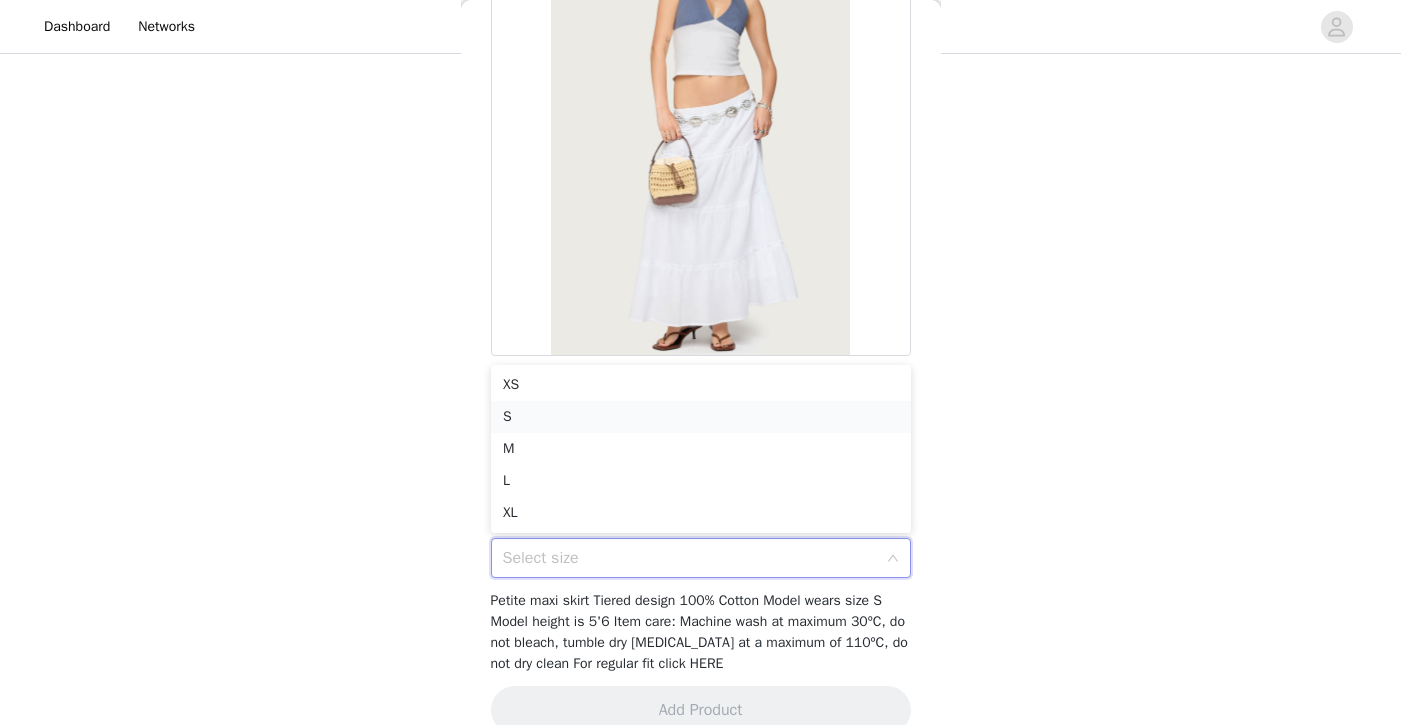 click on "S" at bounding box center (701, 417) 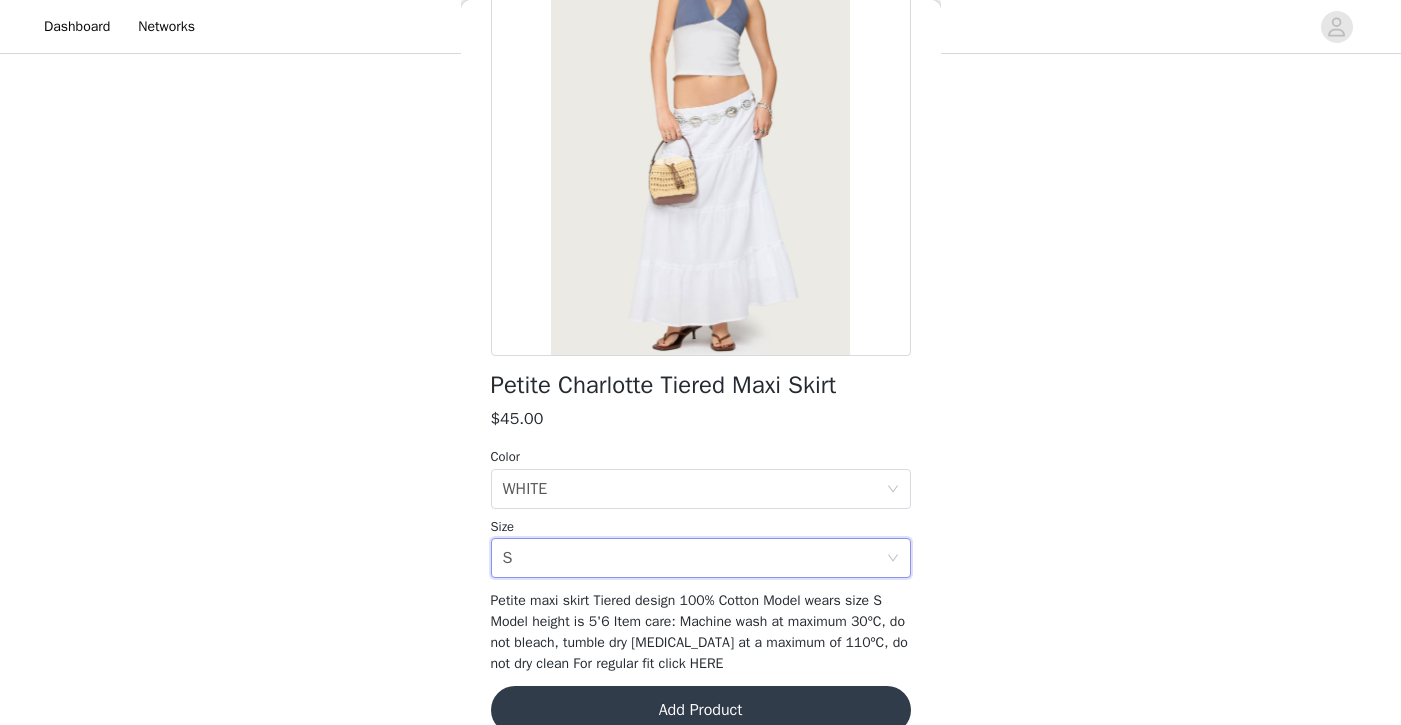 click on "Petite maxi skirt Tiered design 100% Cotton Model wears size S Model height is 5'6 Item care: Machine wash at maximum 30ºC, do not bleach, tumble dry [MEDICAL_DATA] at a maximum of 110ºC, do not dry clean For regular fit click HERE" at bounding box center [699, 632] 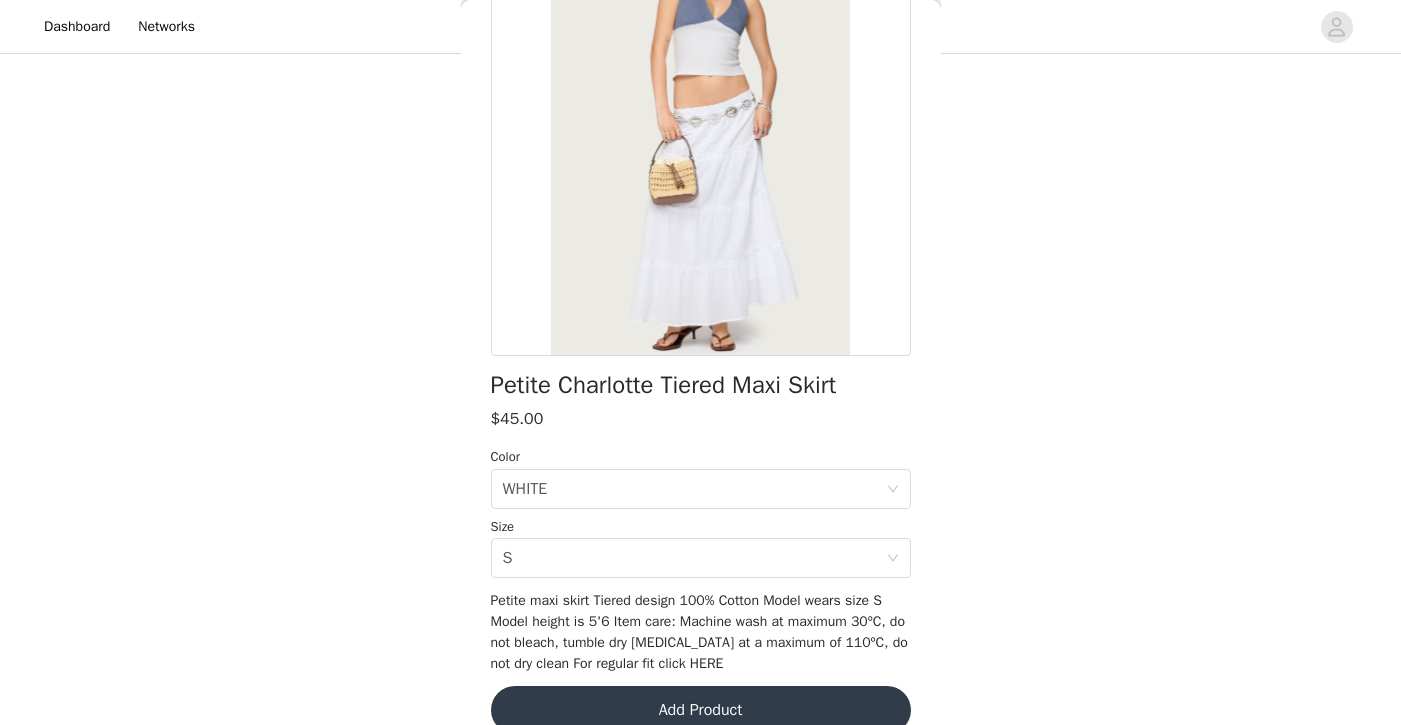 click on "Petite maxi skirt Tiered design 100% Cotton Model wears size S Model height is 5'6 Item care: Machine wash at maximum 30ºC, do not bleach, tumble dry [MEDICAL_DATA] at a maximum of 110ºC, do not dry clean For regular fit click HERE" at bounding box center (699, 632) 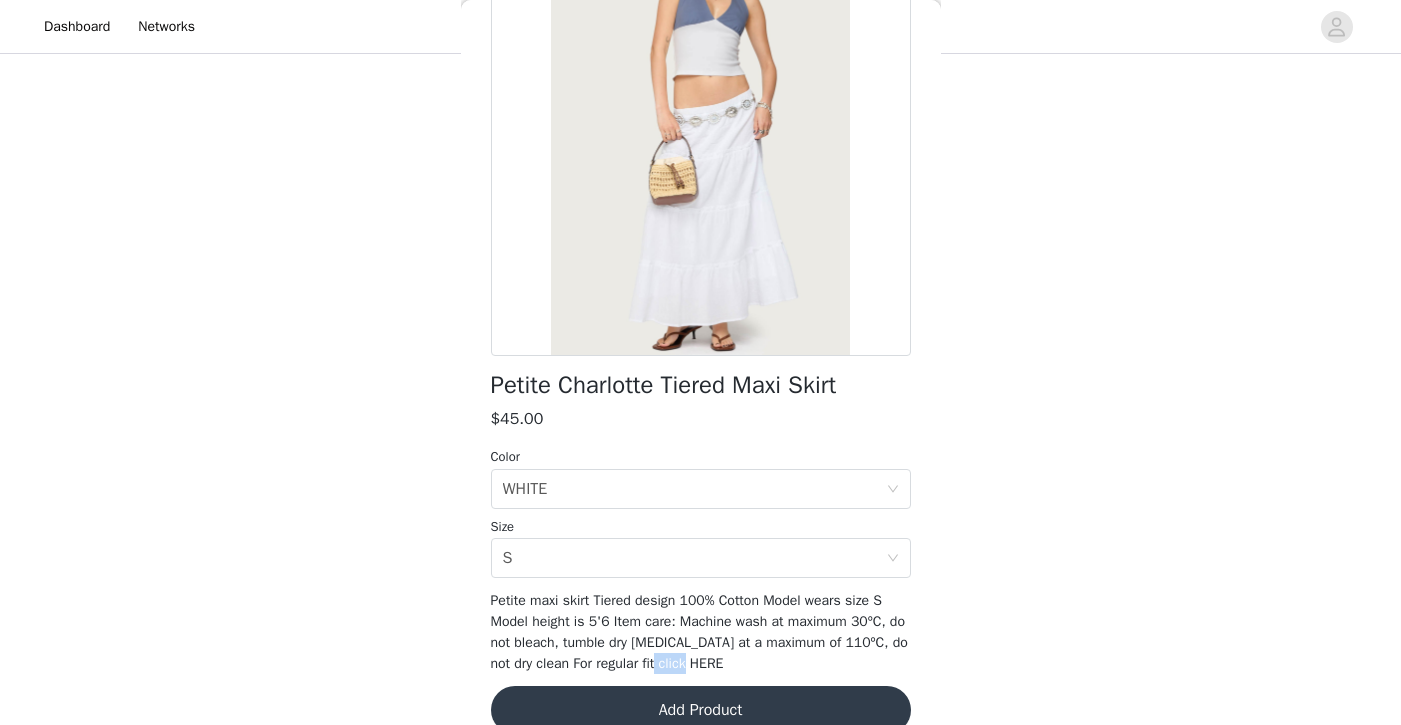 drag, startPoint x: 693, startPoint y: 656, endPoint x: 759, endPoint y: 663, distance: 66.37017 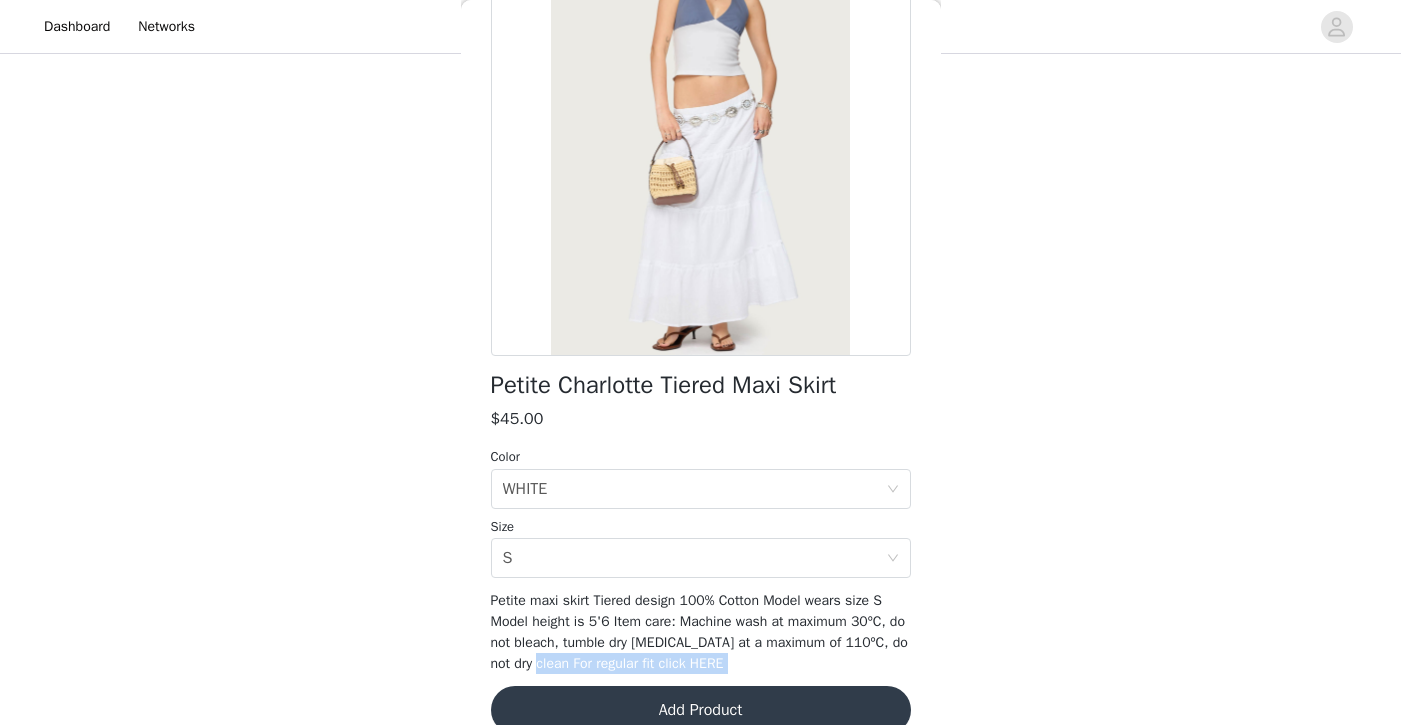 drag, startPoint x: 759, startPoint y: 663, endPoint x: 572, endPoint y: 665, distance: 187.0107 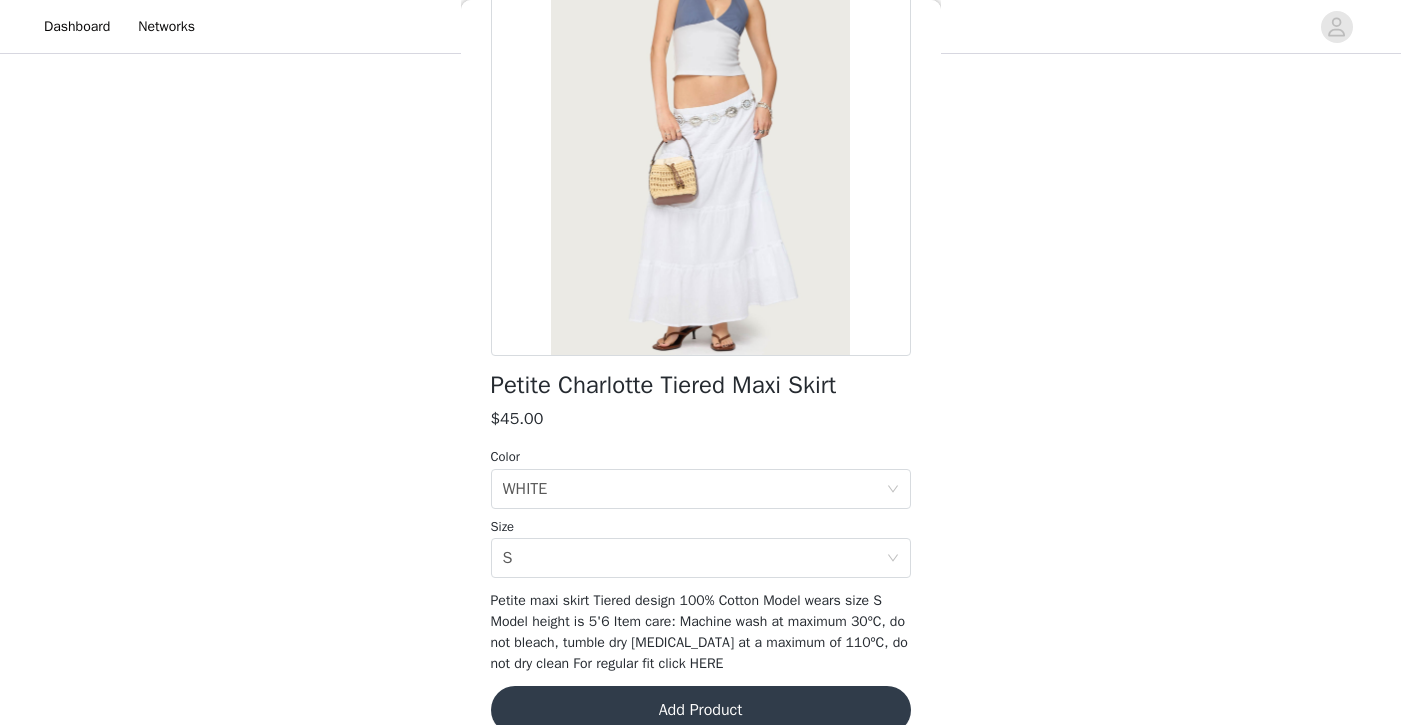 click on "Petite maxi skirt Tiered design 100% Cotton Model wears size S Model height is 5'6 Item care: Machine wash at maximum 30ºC, do not bleach, tumble dry [MEDICAL_DATA] at a maximum of 110ºC, do not dry clean For regular fit click HERE" at bounding box center (699, 632) 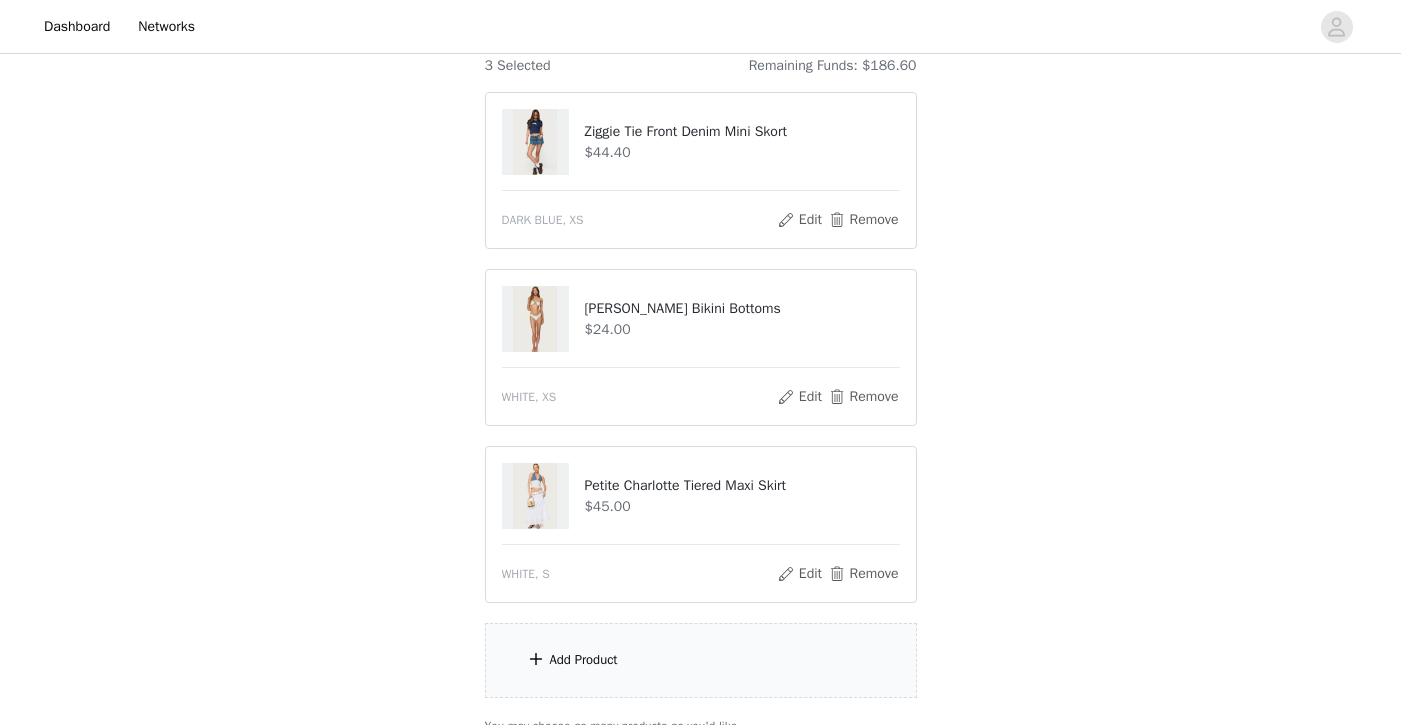 click on "Add Product" at bounding box center (584, 660) 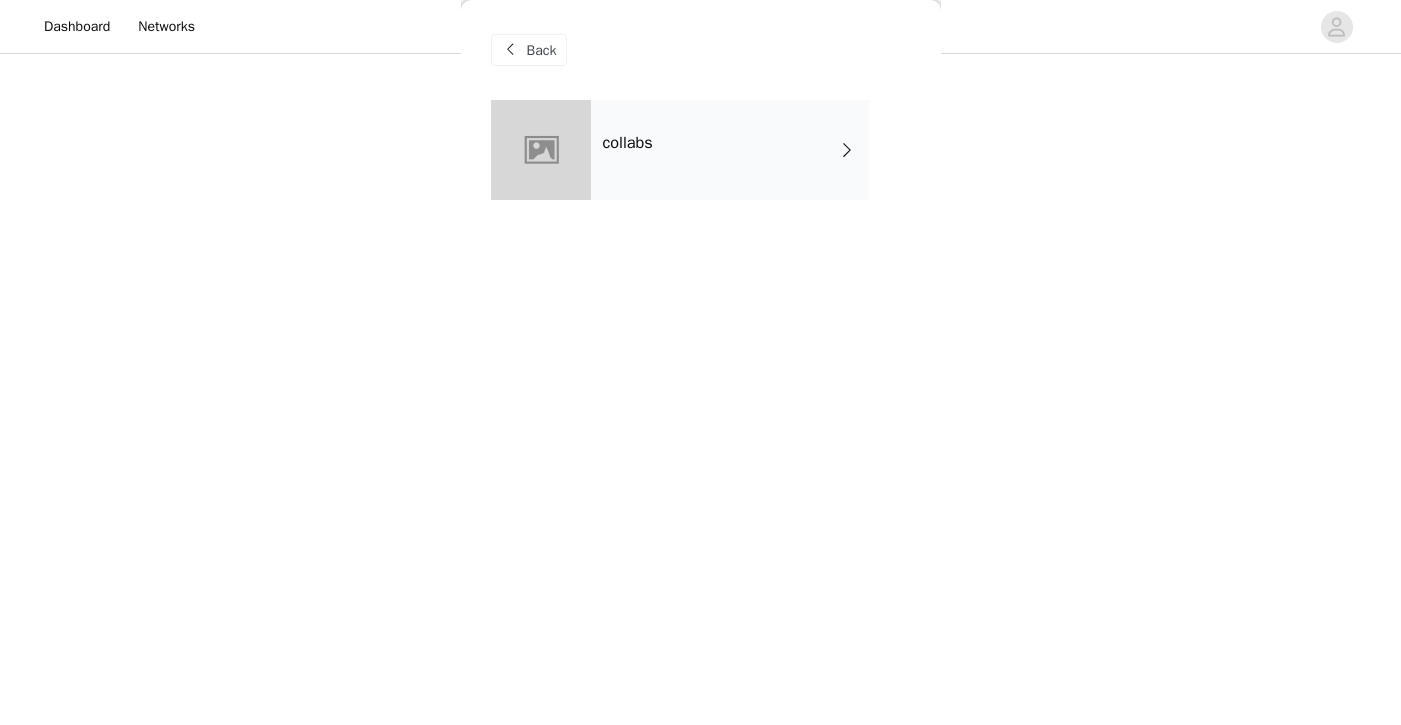 click on "collabs" at bounding box center (730, 150) 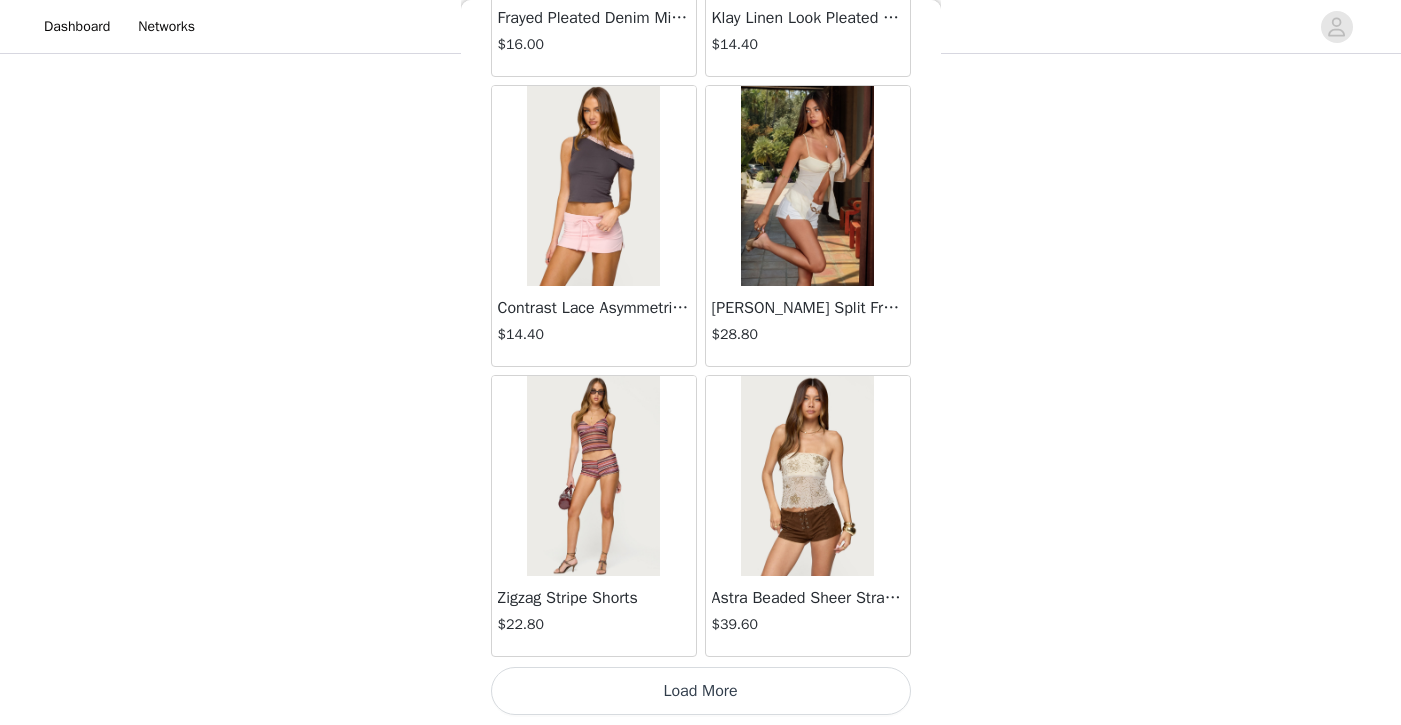 scroll, scrollTop: 2335, scrollLeft: 0, axis: vertical 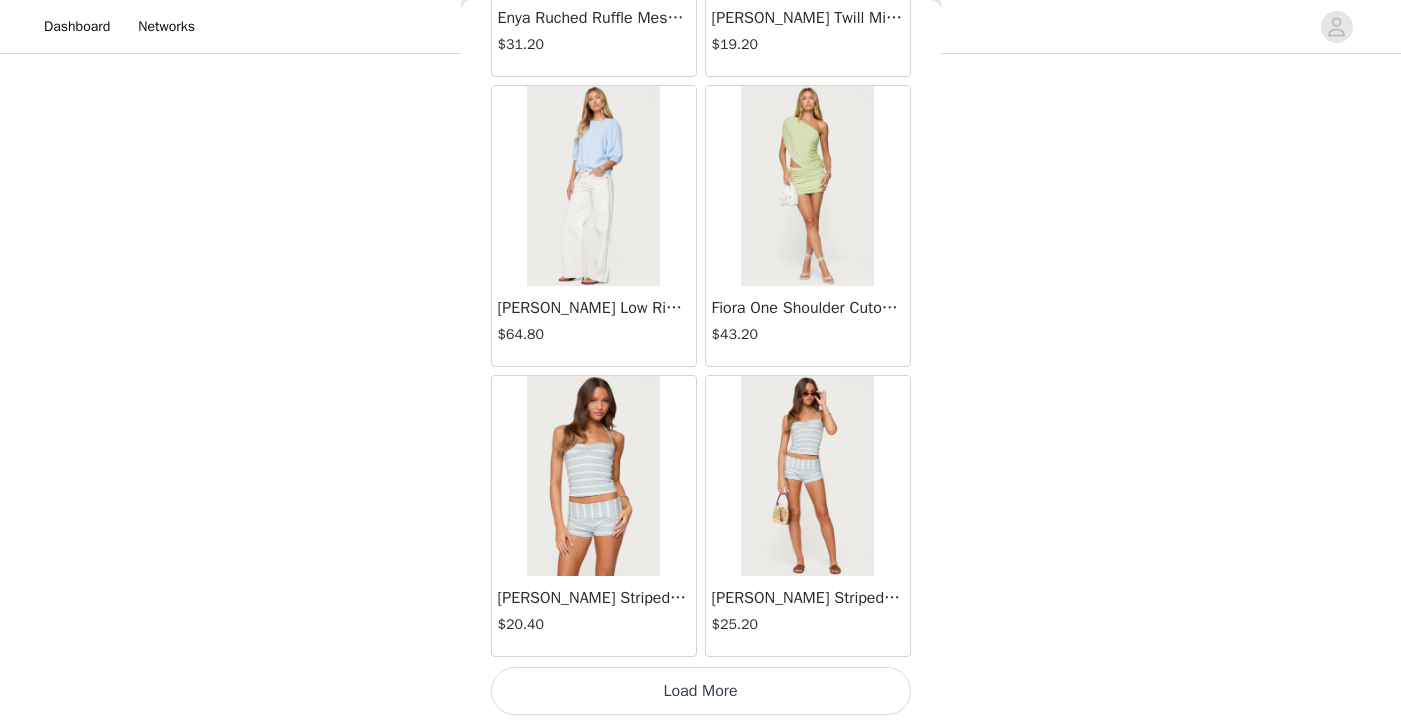 click on "Load More" at bounding box center [701, 691] 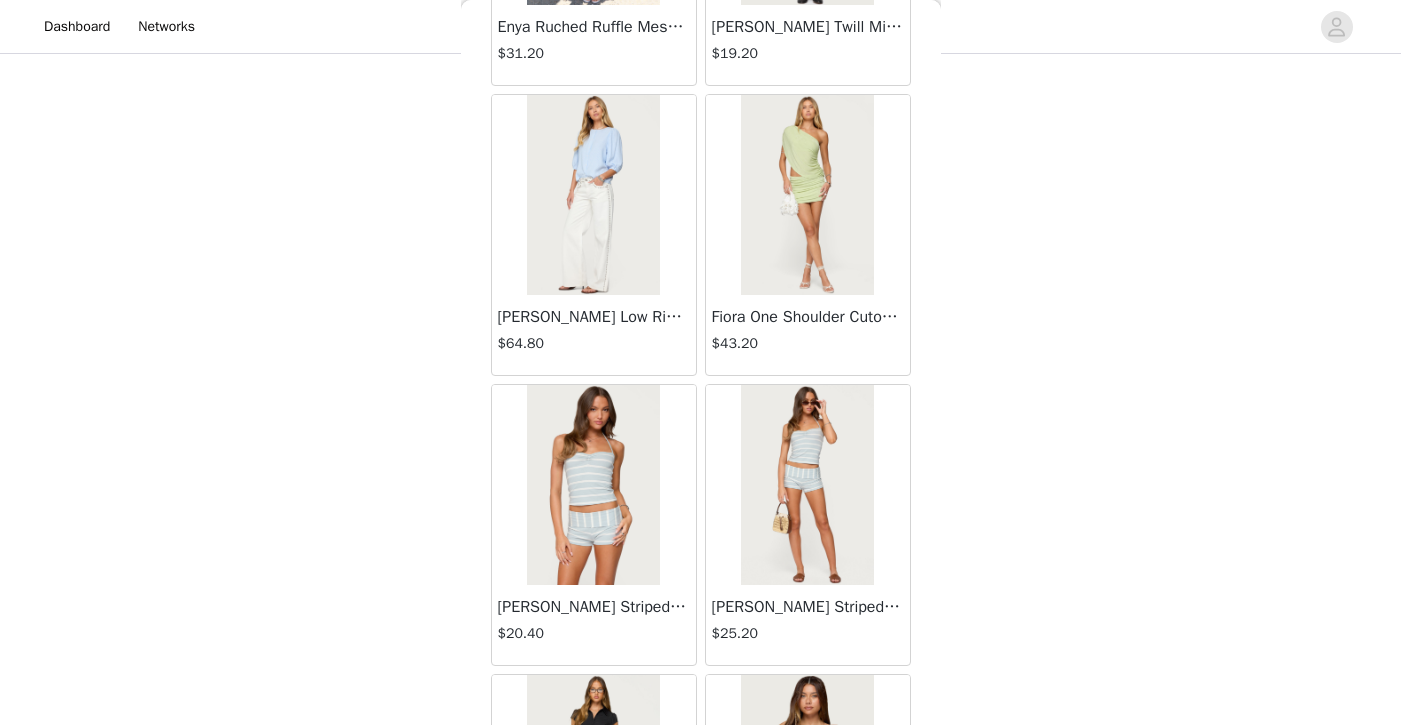 scroll, scrollTop: 362, scrollLeft: 0, axis: vertical 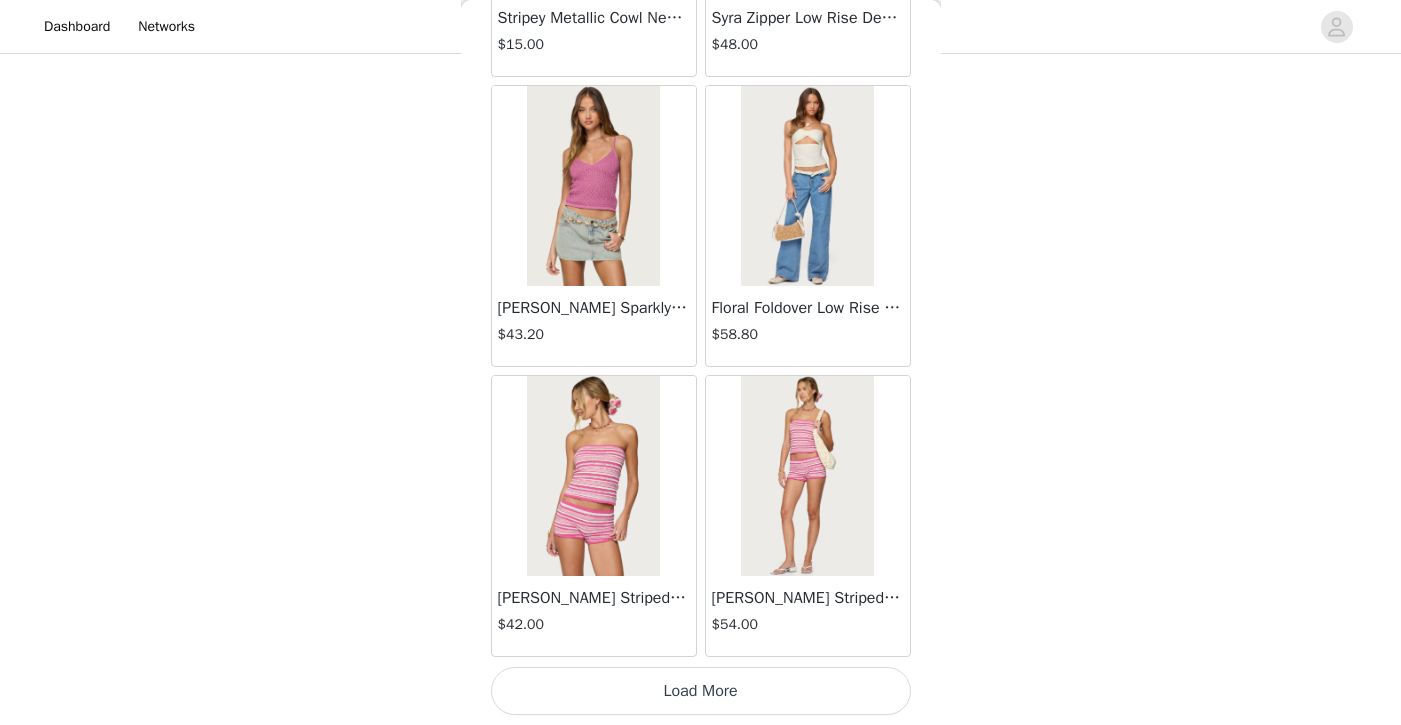 click on "Load More" at bounding box center (701, 691) 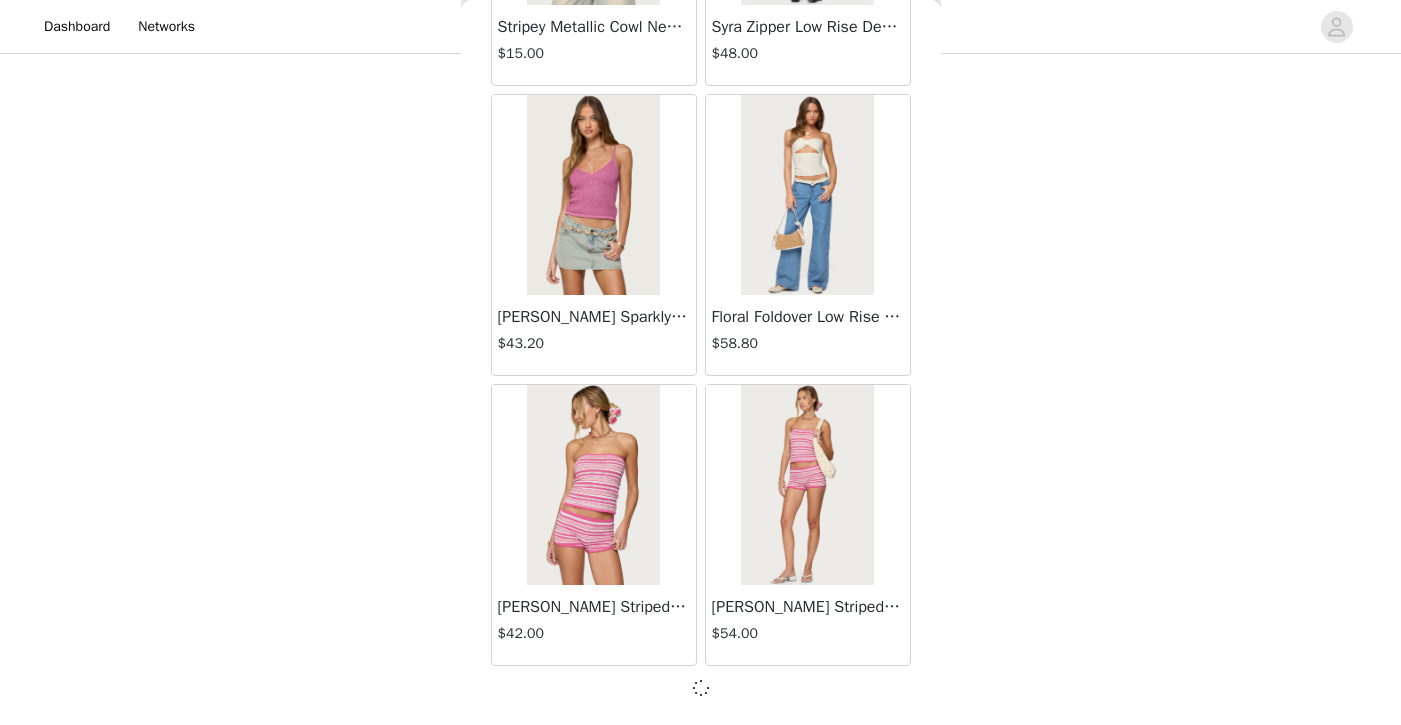 scroll, scrollTop: 8126, scrollLeft: 0, axis: vertical 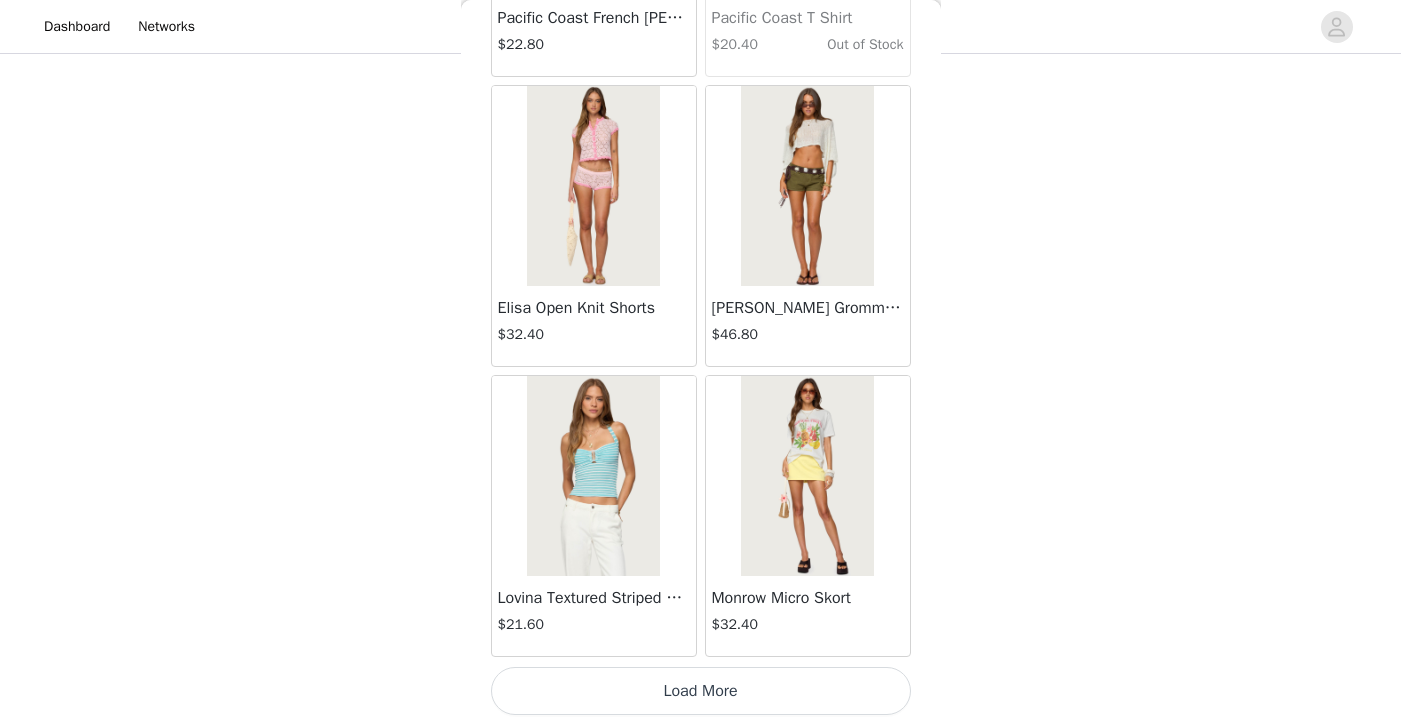 click on "Load More" at bounding box center (701, 691) 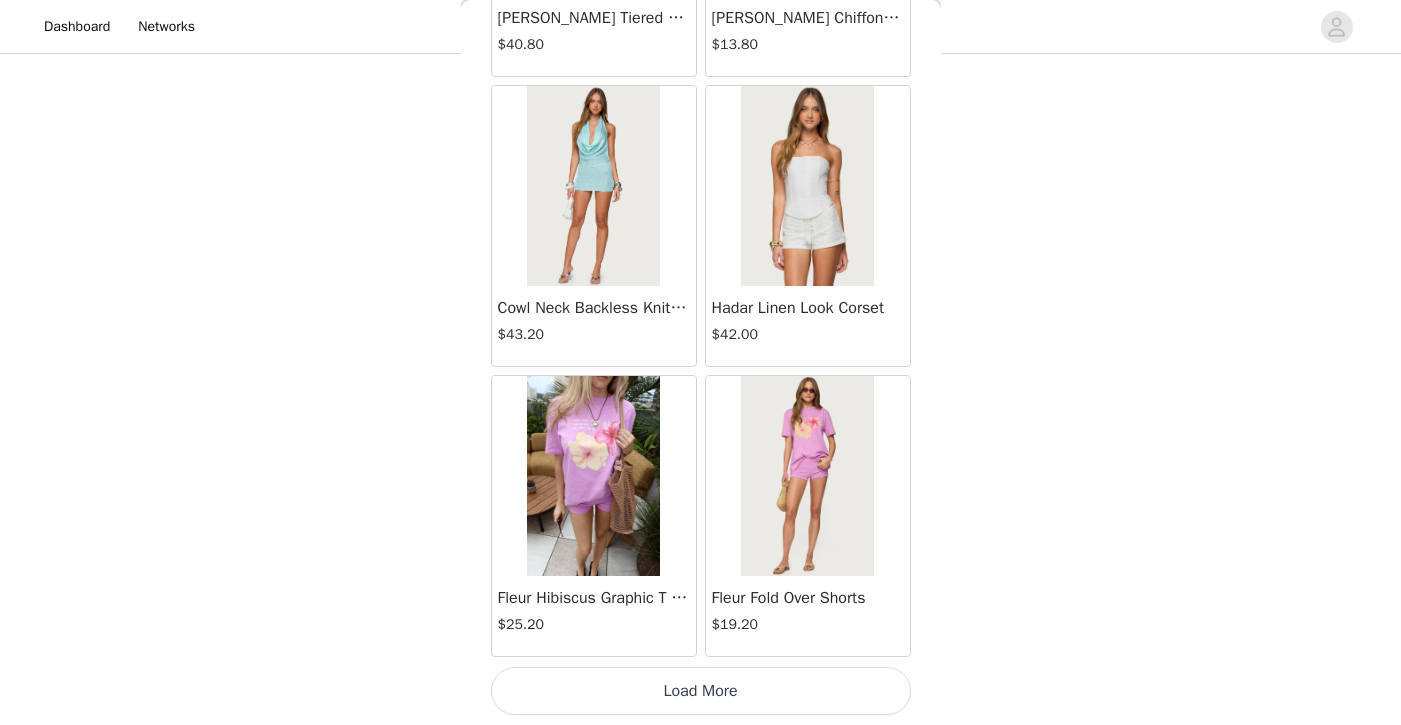 click on "Load More" at bounding box center [701, 691] 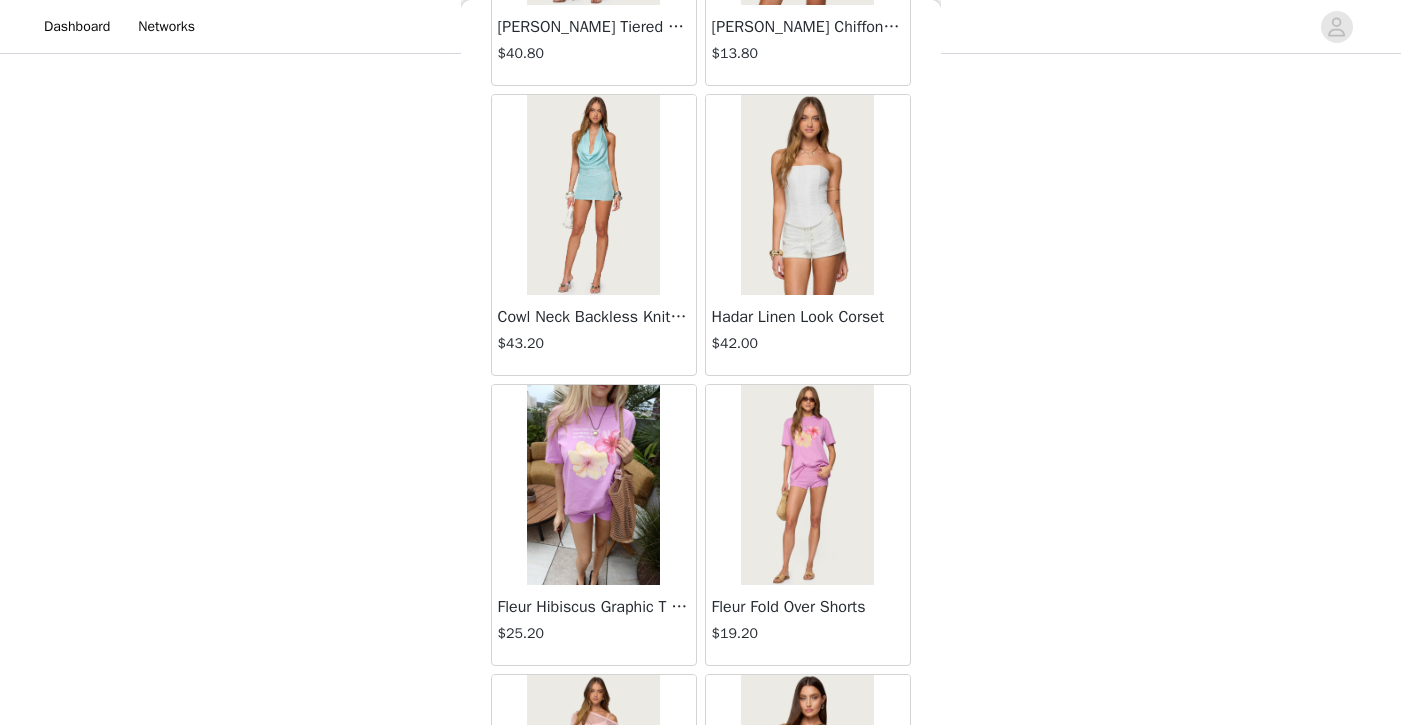 scroll, scrollTop: 361, scrollLeft: 0, axis: vertical 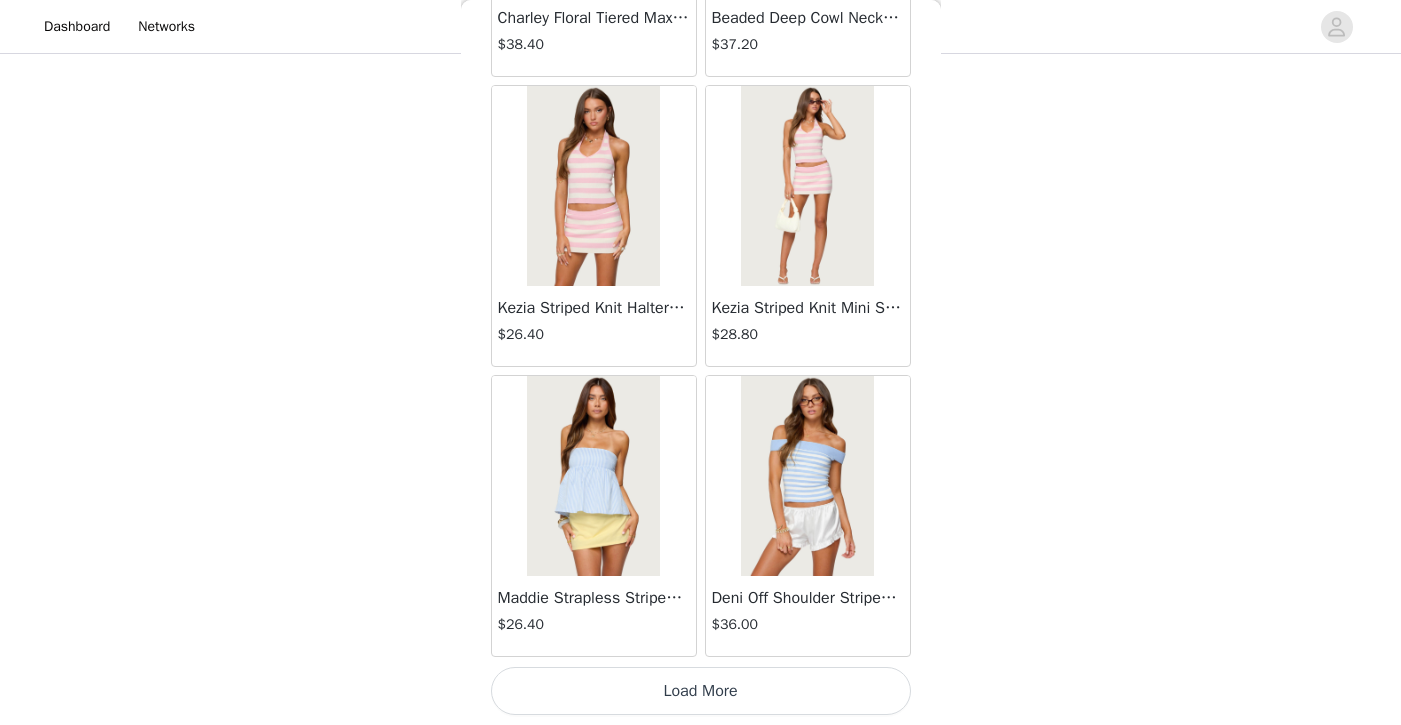 click on "Load More" at bounding box center (701, 691) 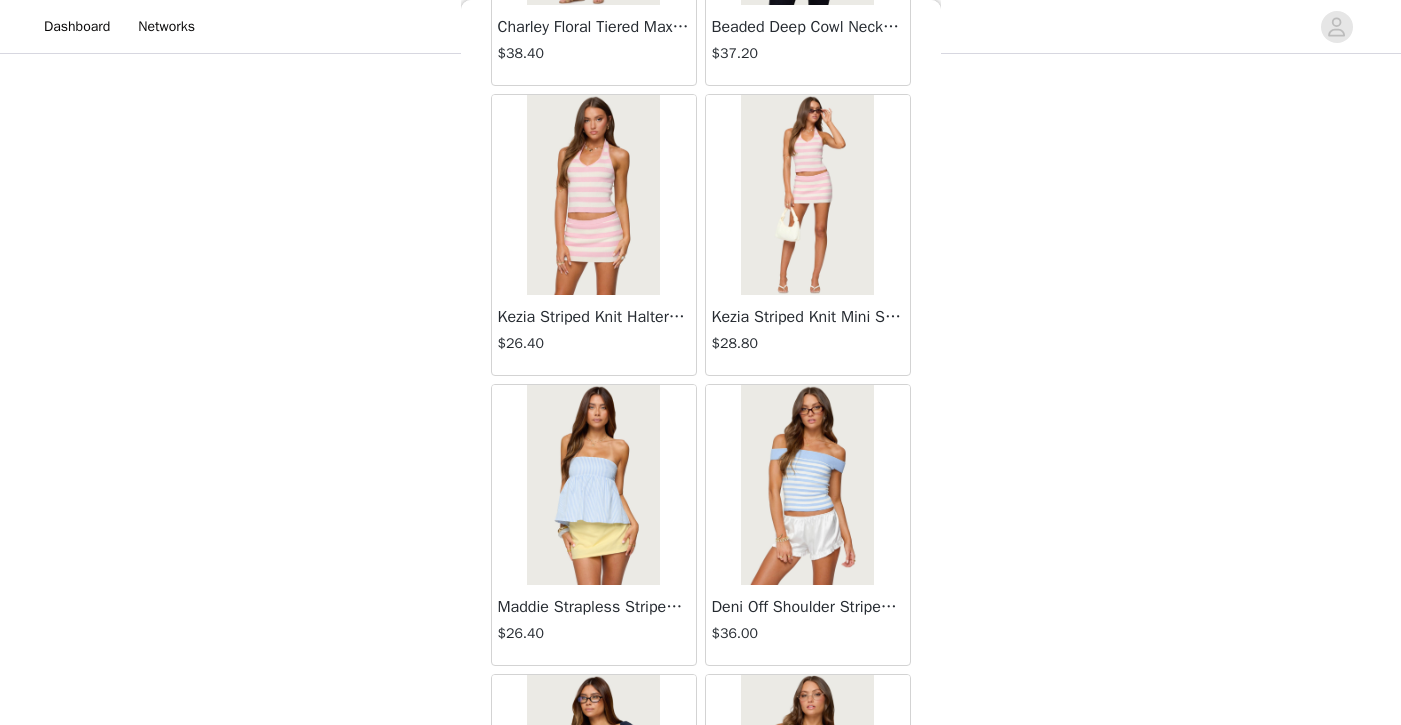 scroll, scrollTop: 361, scrollLeft: 0, axis: vertical 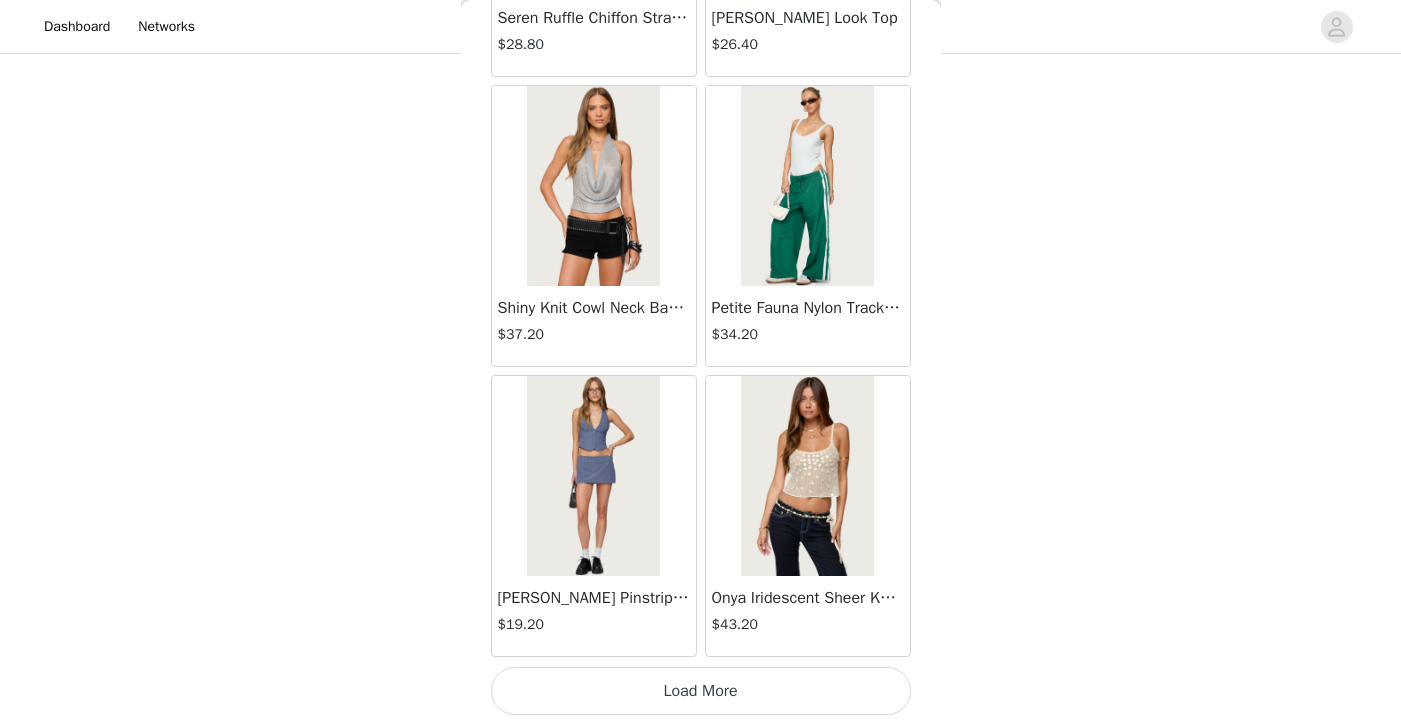 click on "Load More" at bounding box center (701, 691) 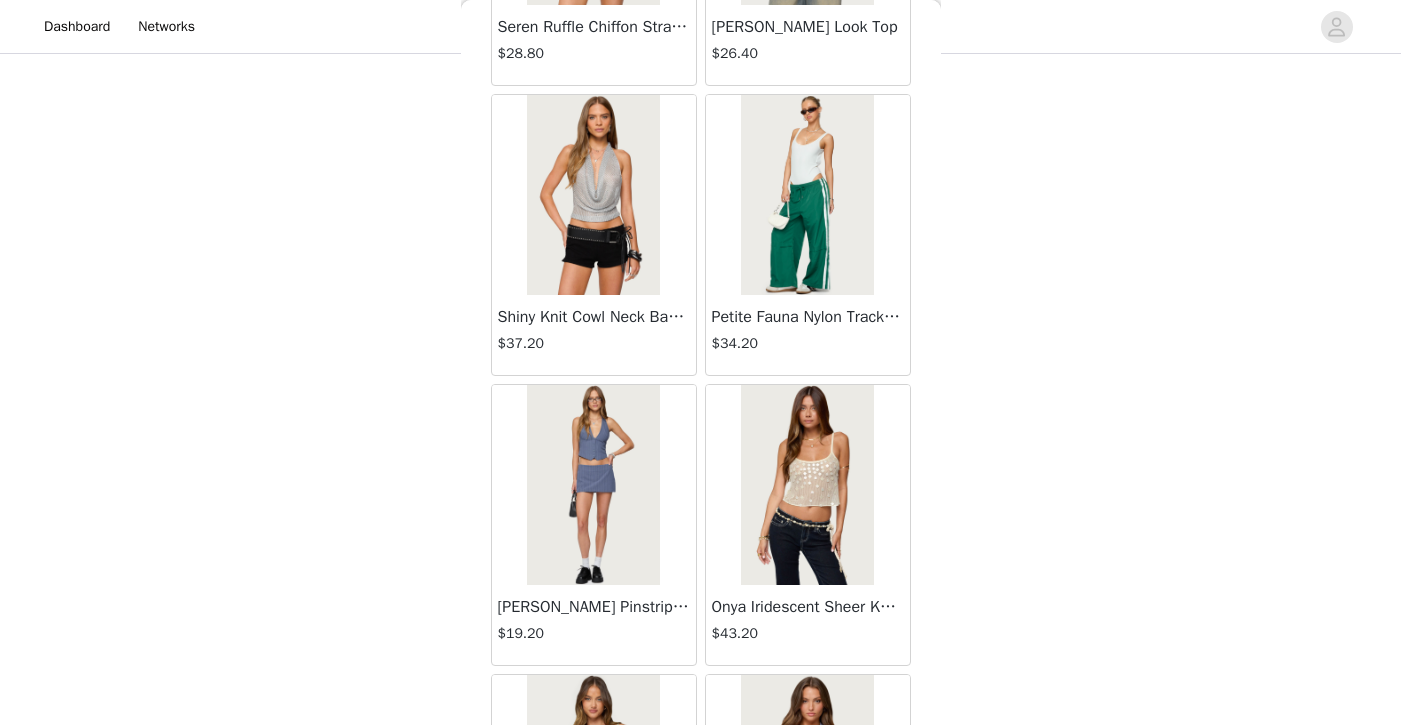 scroll, scrollTop: 361, scrollLeft: 0, axis: vertical 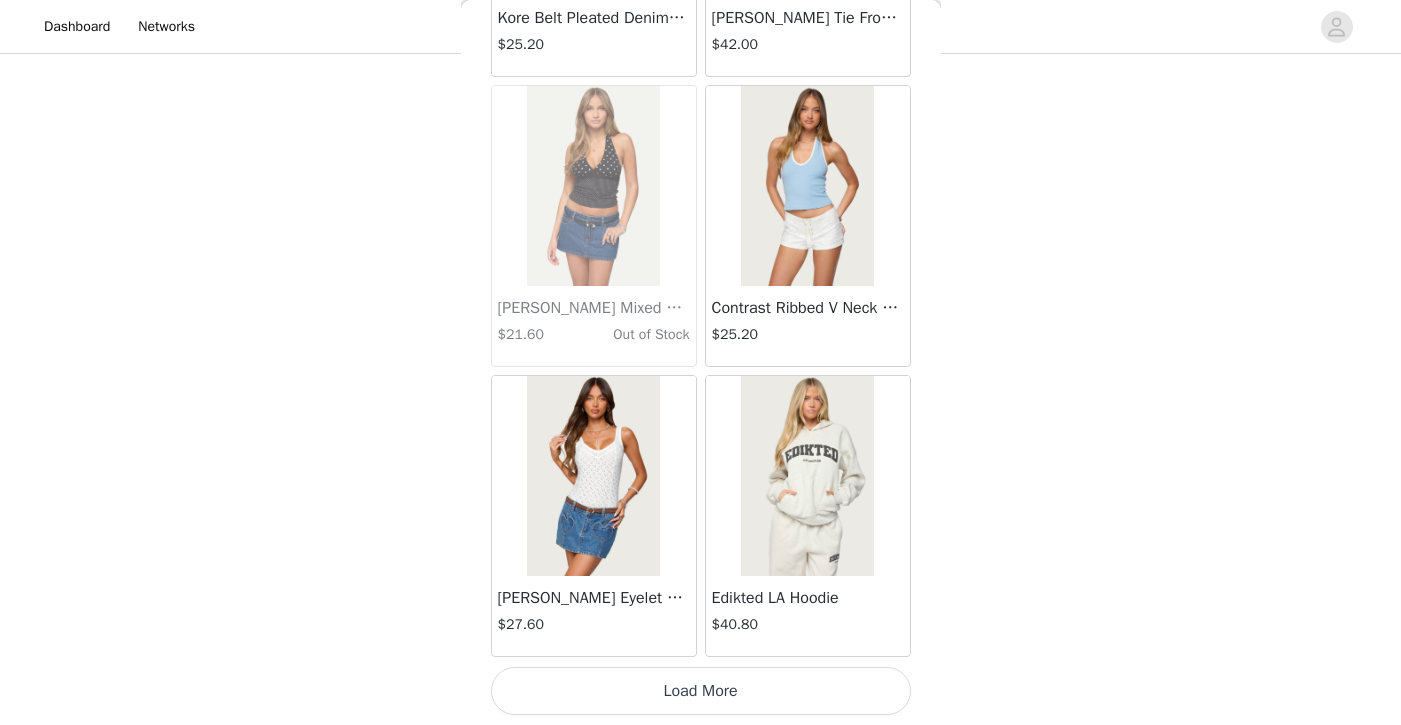 click on "Load More" at bounding box center [701, 691] 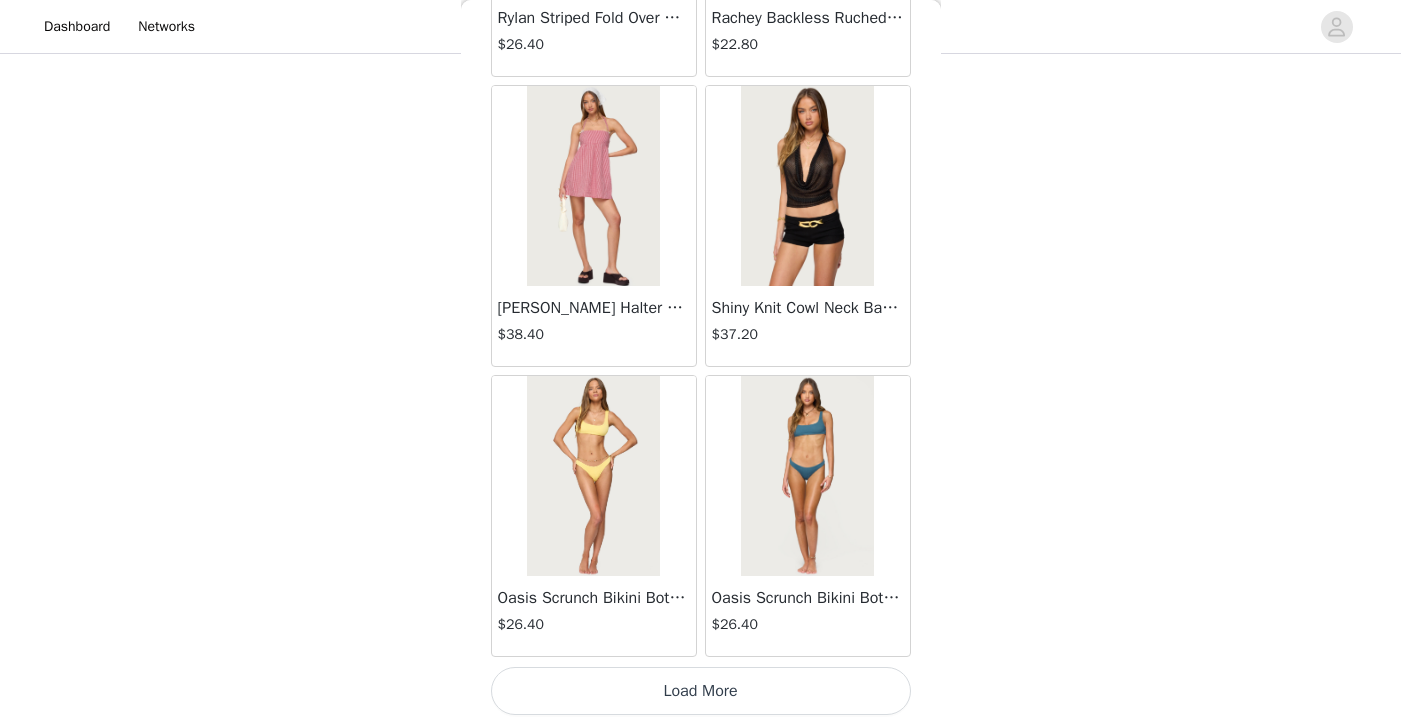 scroll, scrollTop: 25535, scrollLeft: 0, axis: vertical 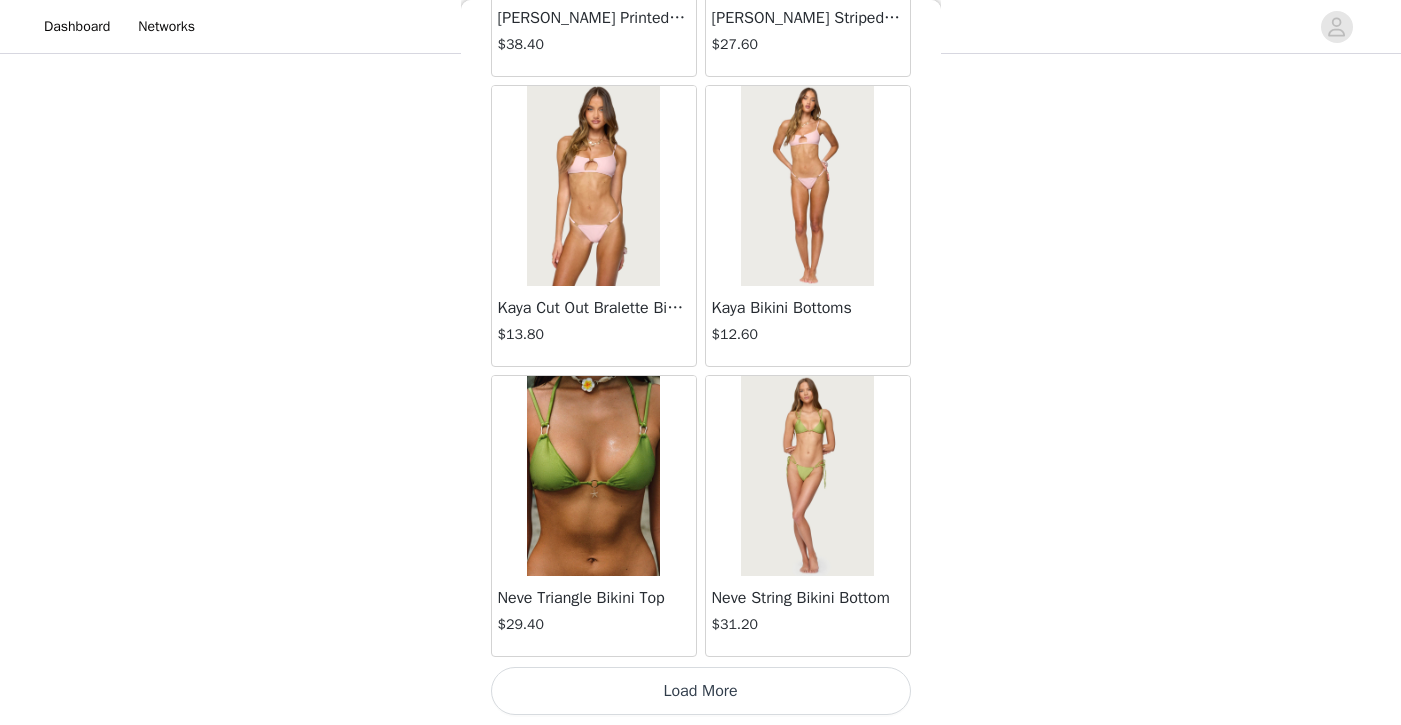 click on "Load More" at bounding box center [701, 691] 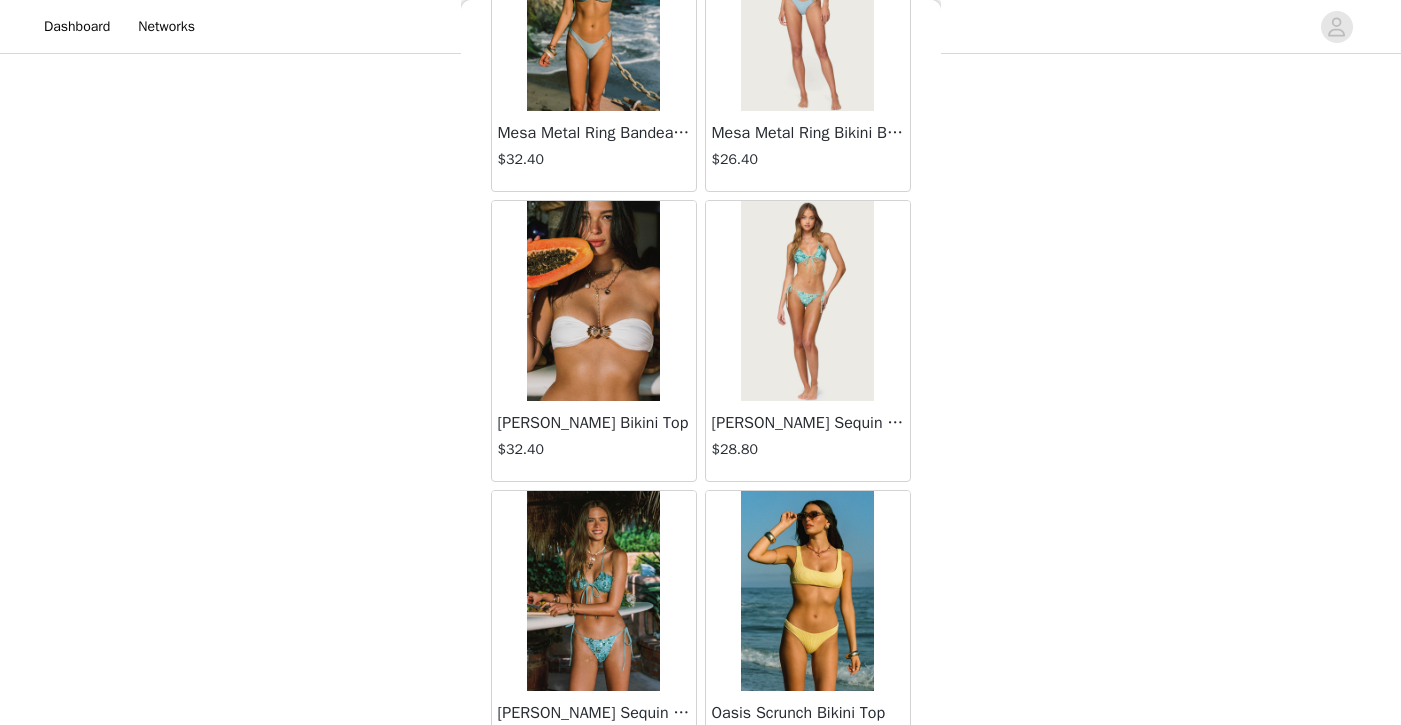 click on "$32.40" at bounding box center (594, 449) 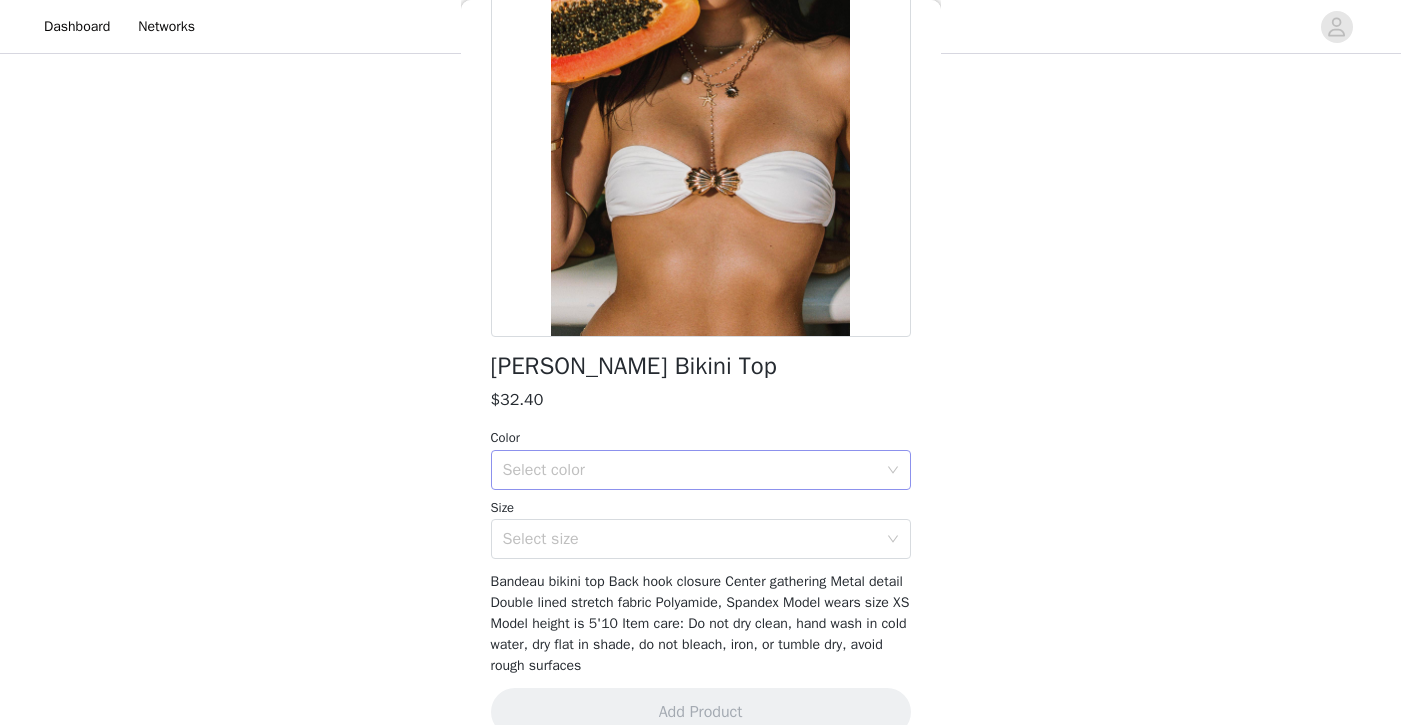click on "Select color" at bounding box center [690, 470] 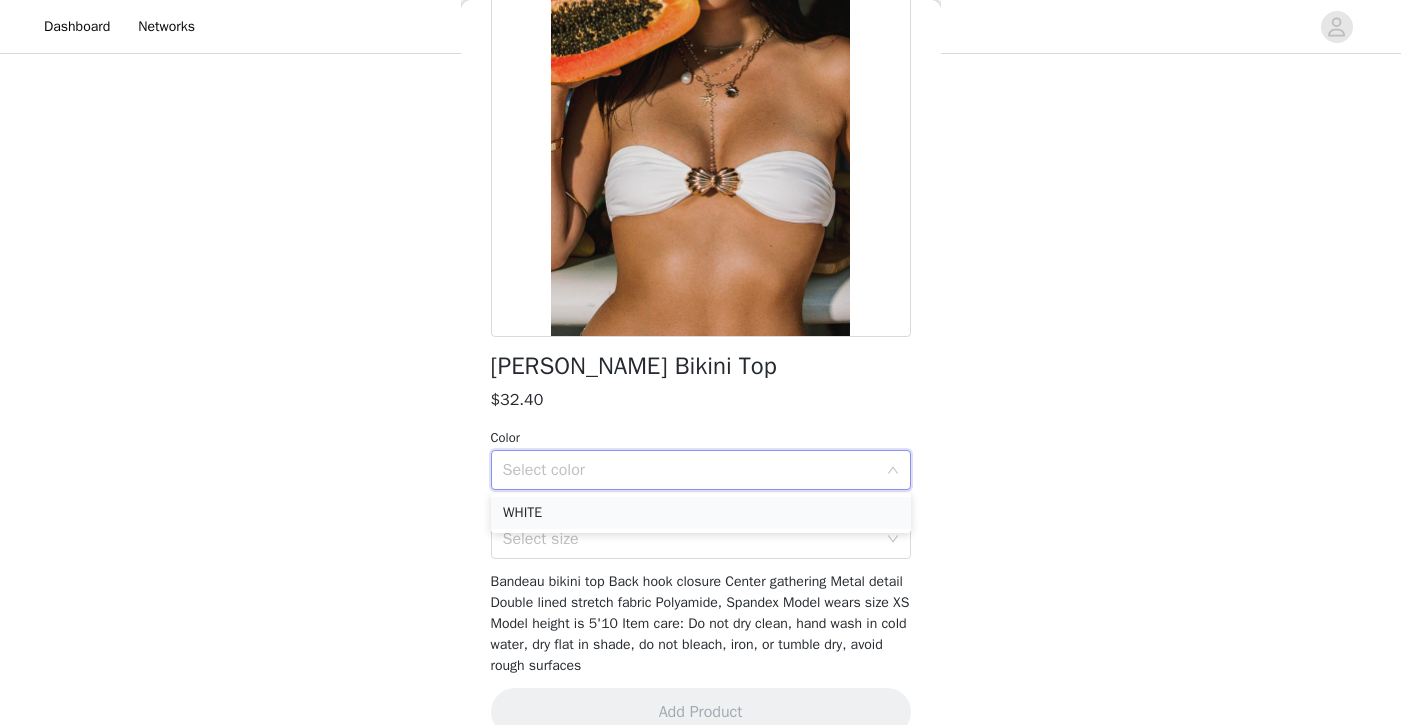 click on "WHITE" at bounding box center (701, 513) 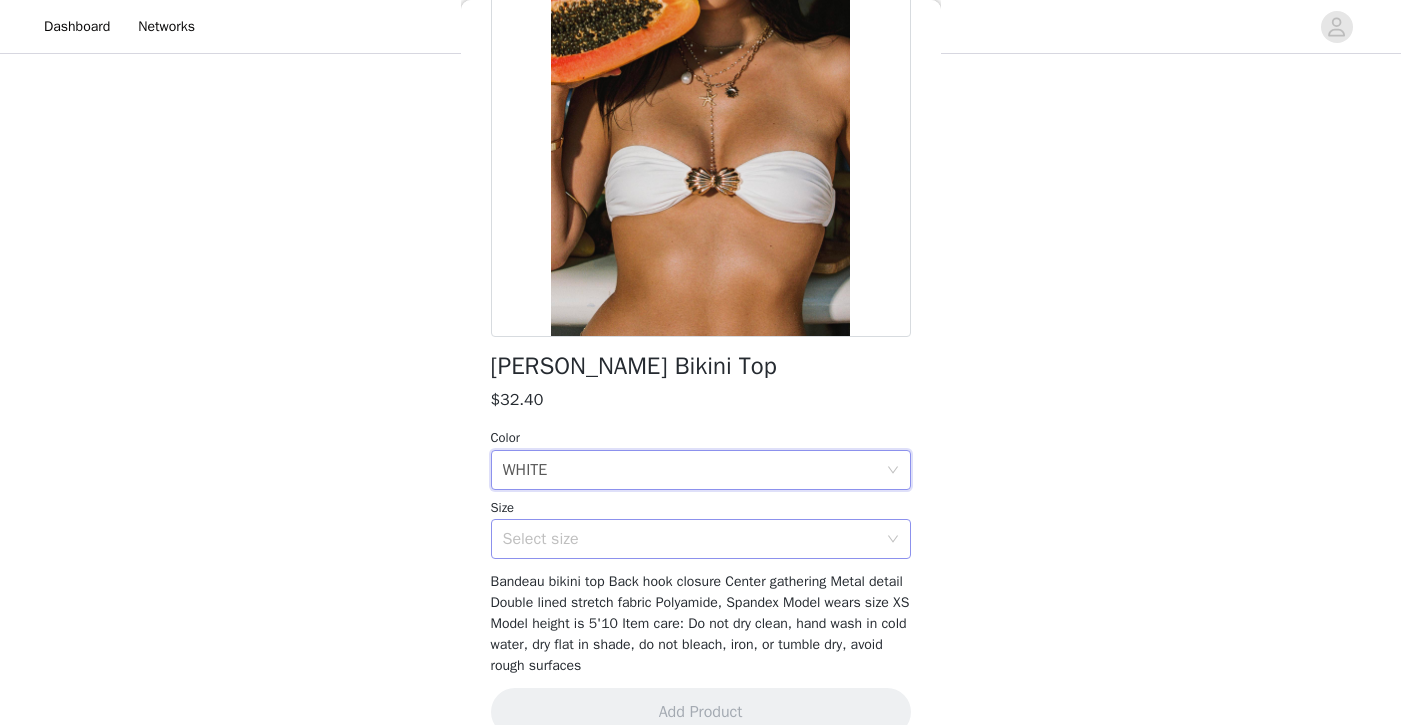 click on "Select size" at bounding box center [690, 539] 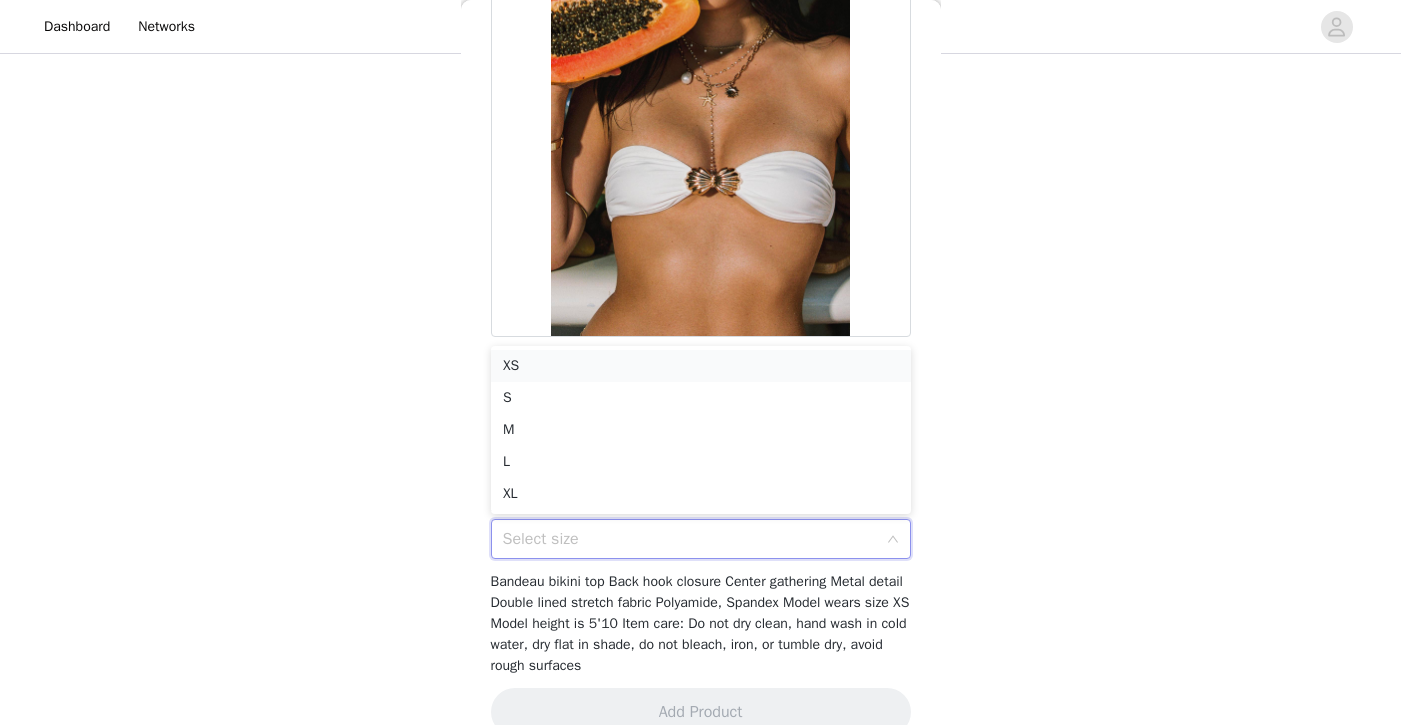 click on "XS" at bounding box center [701, 366] 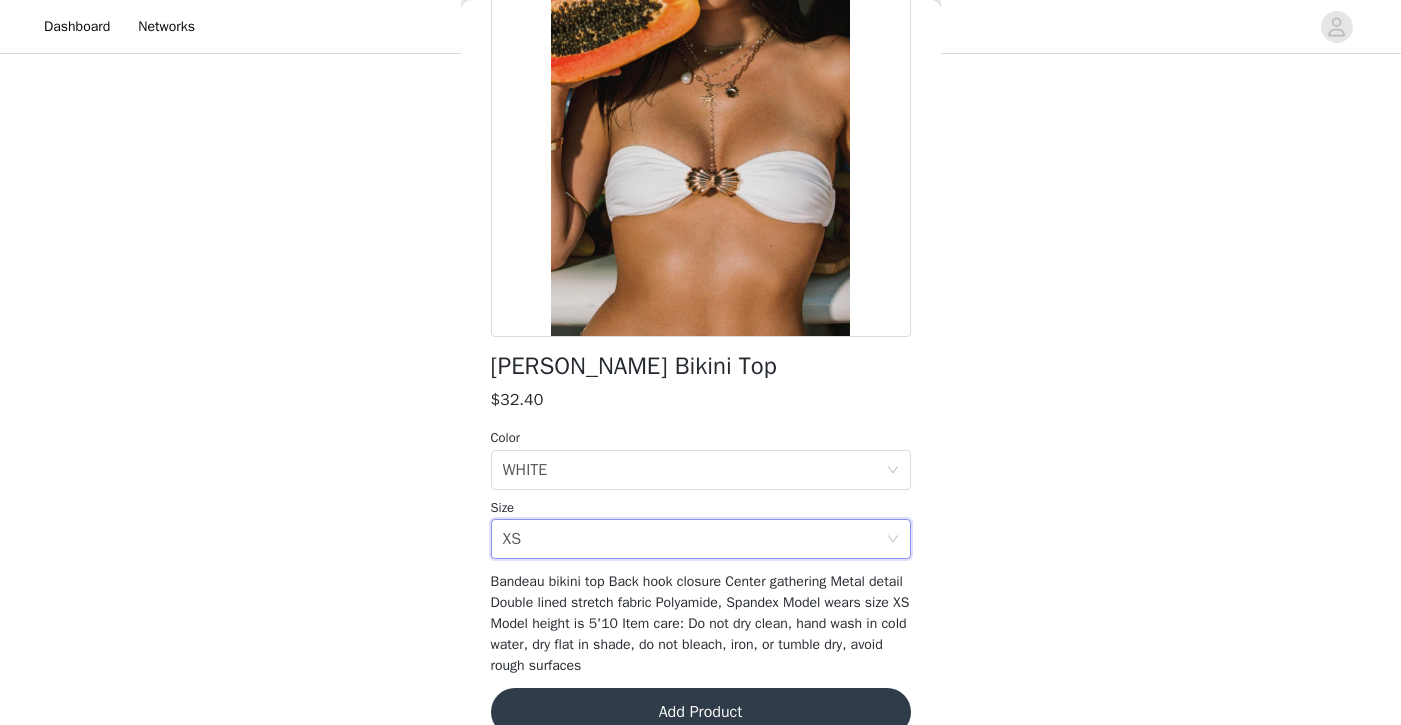 click on "Add Product" at bounding box center [701, 712] 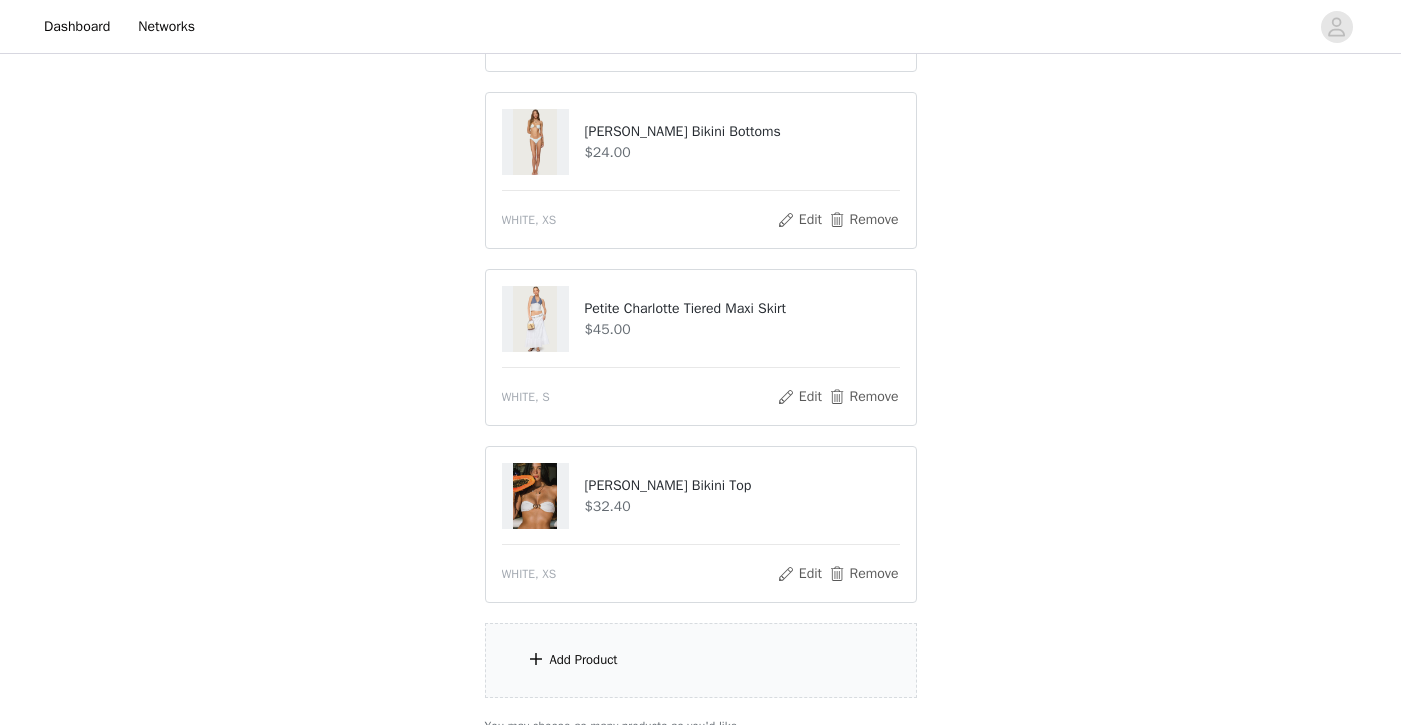 scroll, scrollTop: 362, scrollLeft: 0, axis: vertical 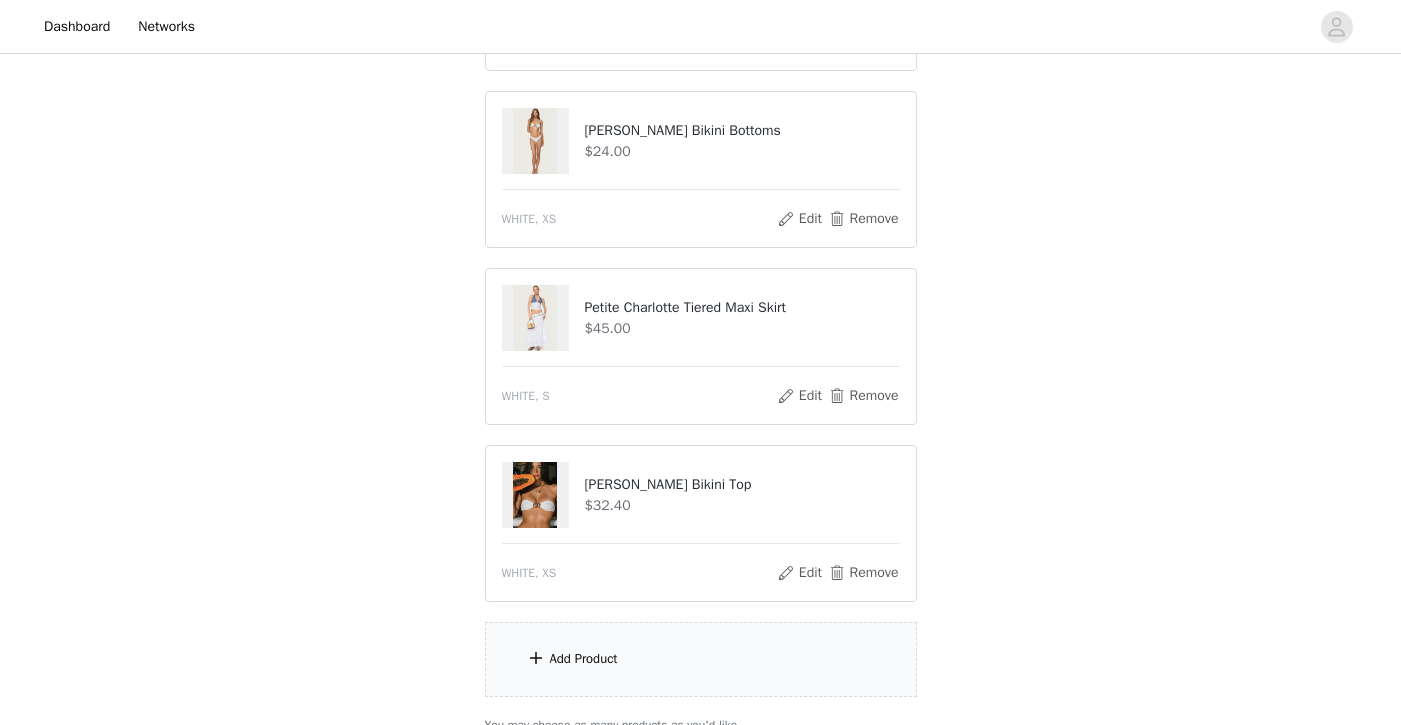 drag, startPoint x: 783, startPoint y: 573, endPoint x: 800, endPoint y: 424, distance: 149.96666 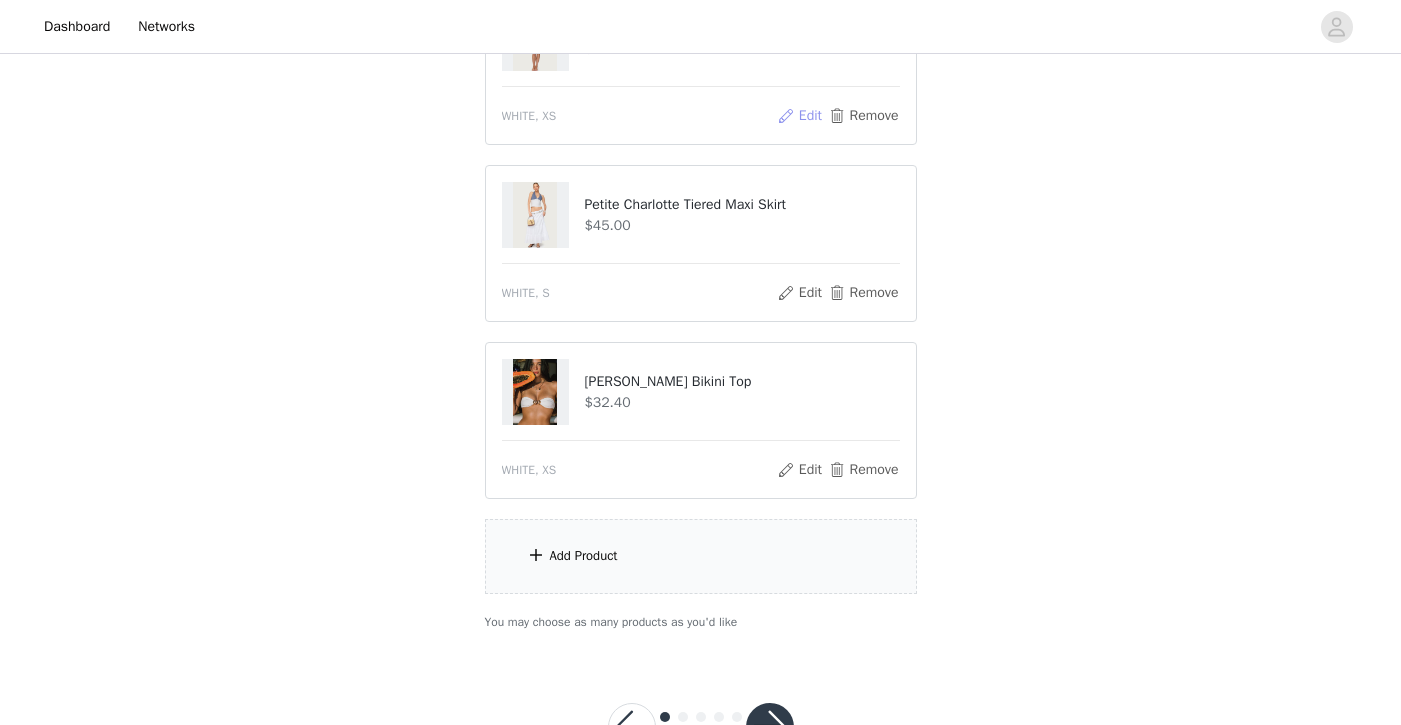 scroll, scrollTop: 518, scrollLeft: 0, axis: vertical 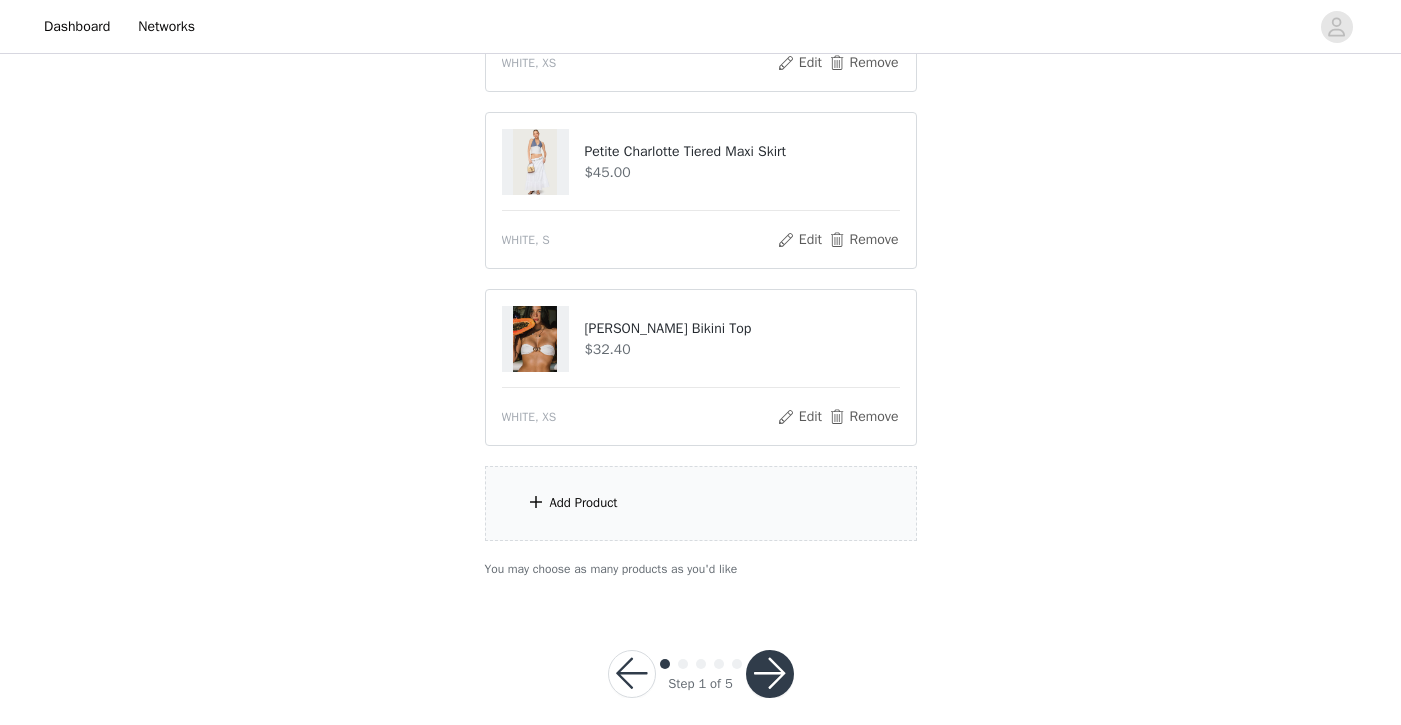 click on "Add Product" at bounding box center (701, 503) 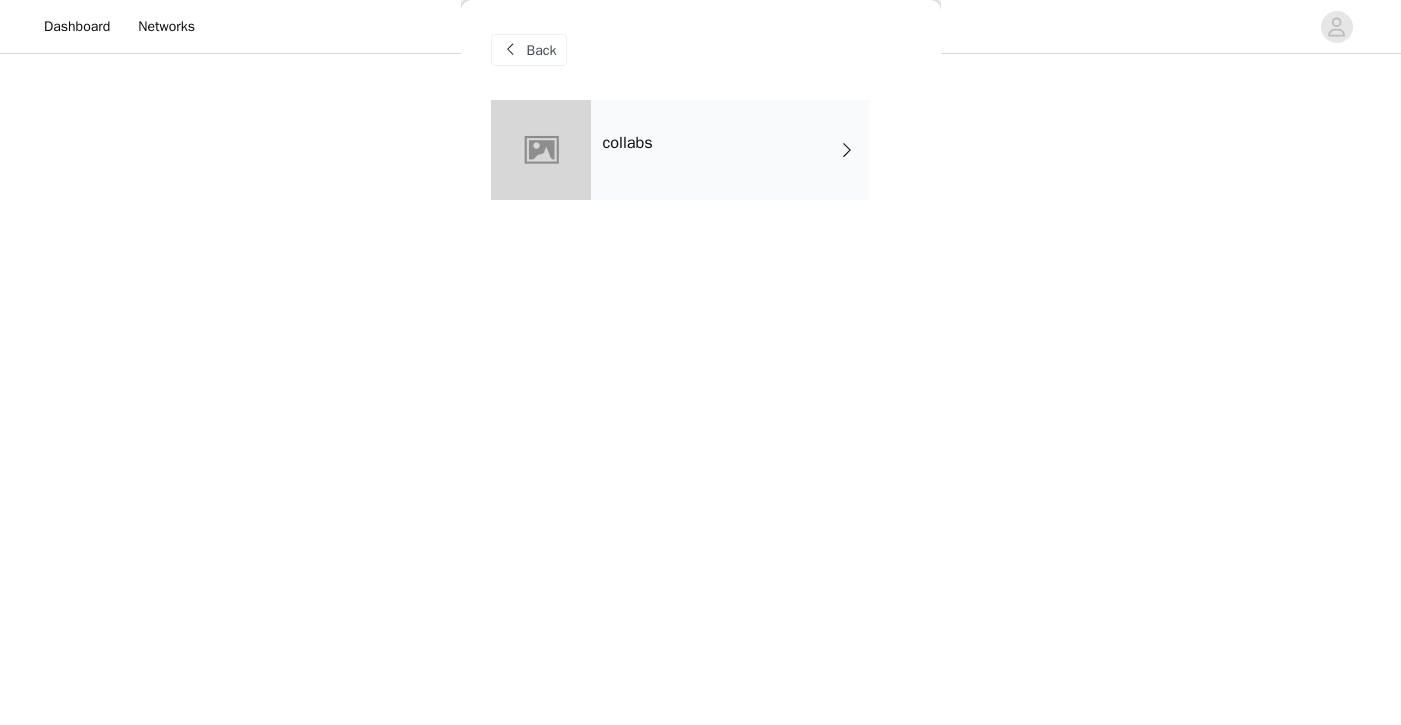 click on "collabs" at bounding box center [730, 150] 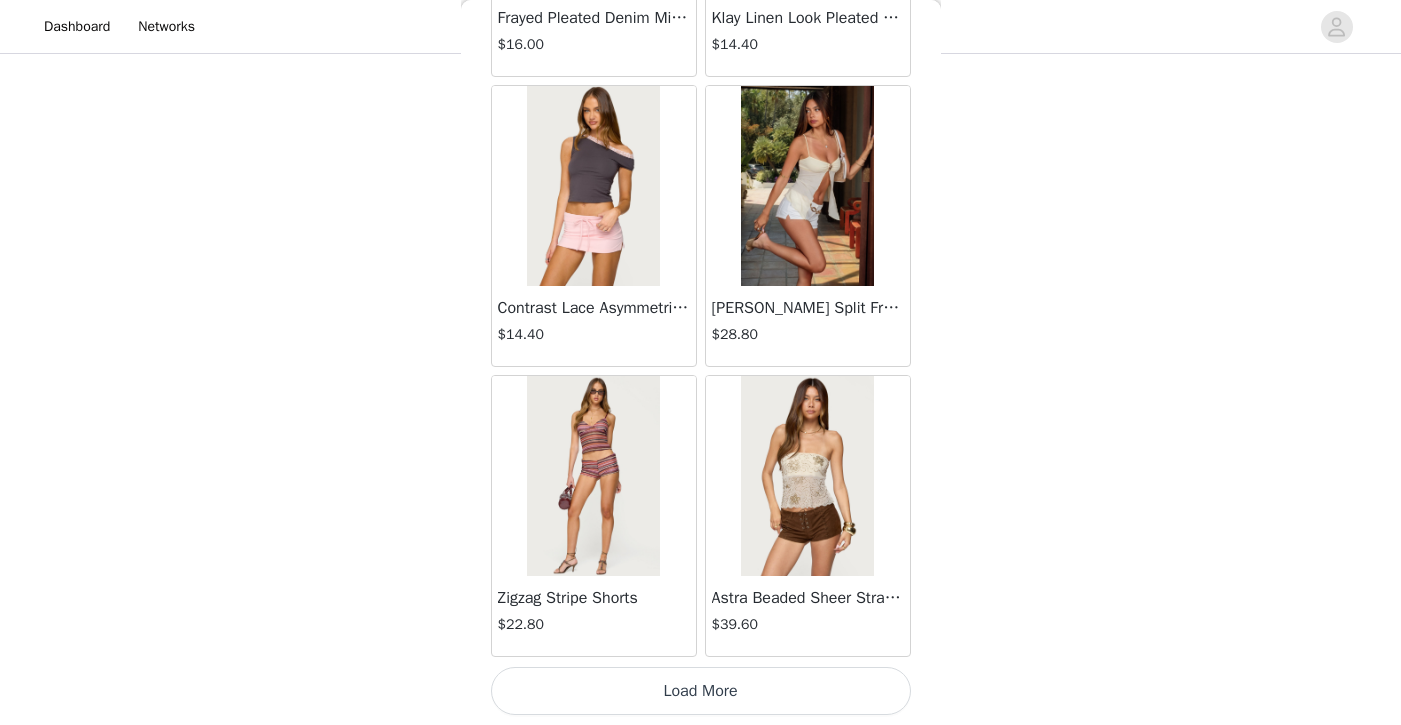 click on "Load More" at bounding box center [701, 691] 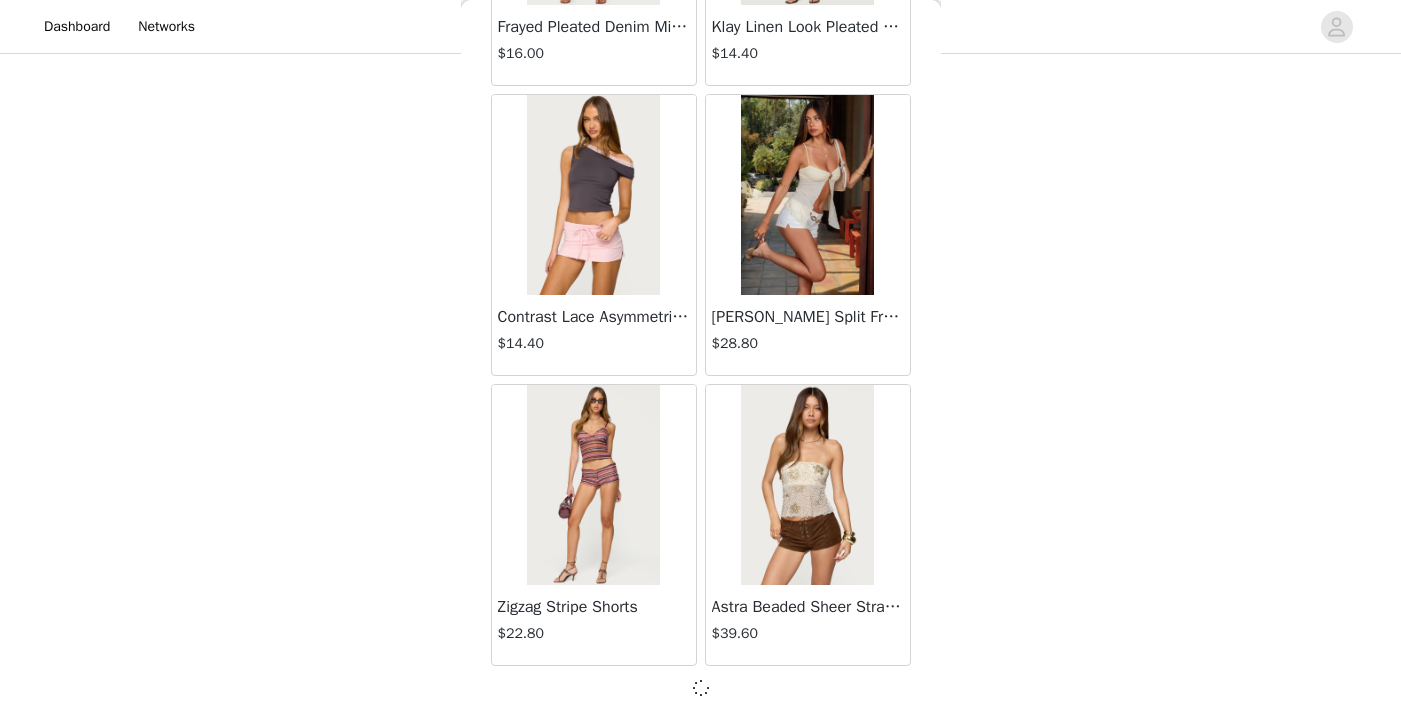 scroll, scrollTop: 2326, scrollLeft: 0, axis: vertical 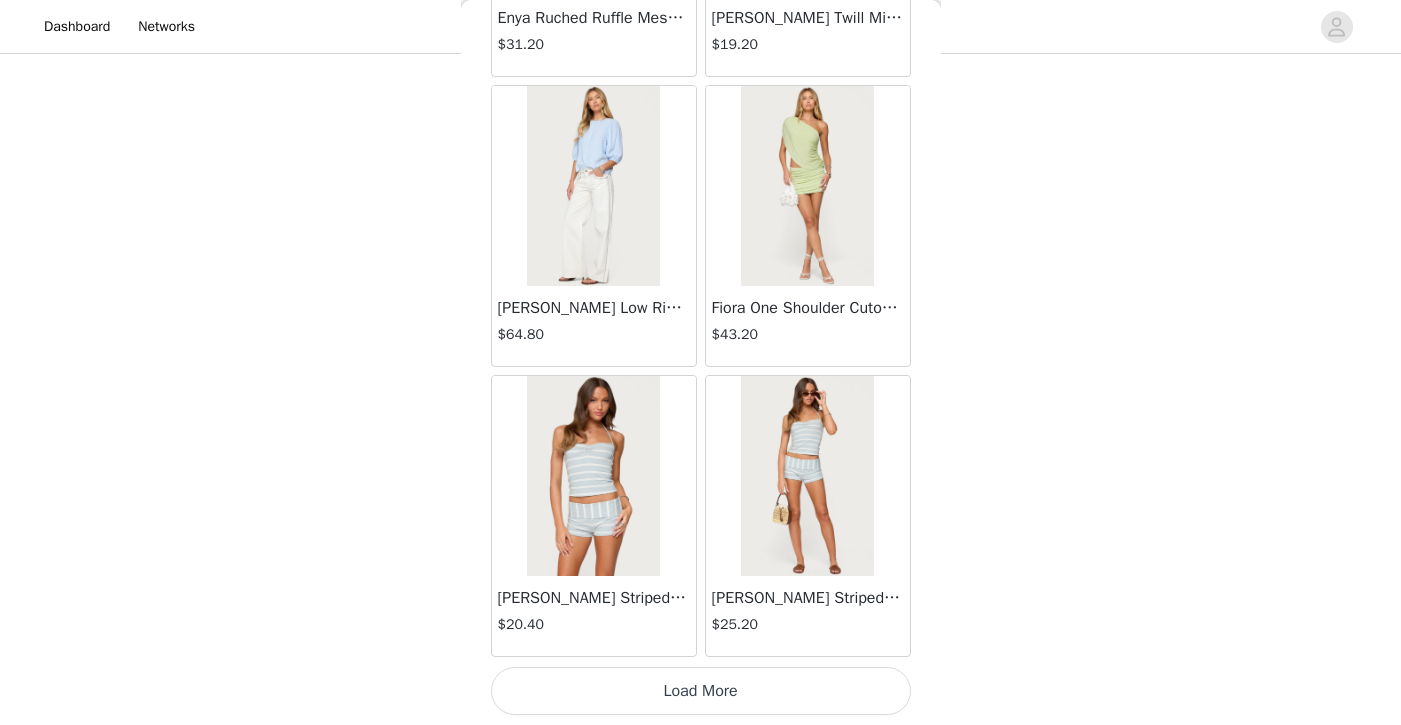 click on "Load More" at bounding box center [701, 691] 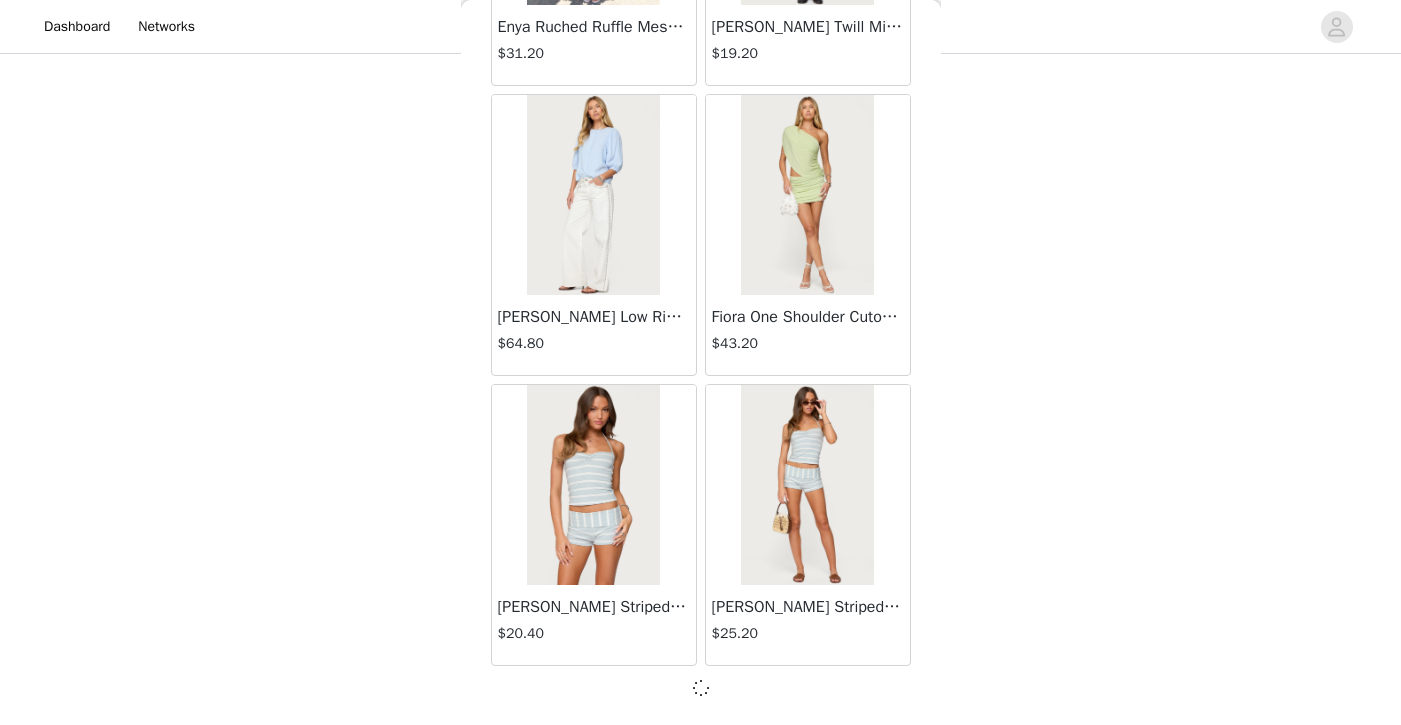 scroll, scrollTop: 5226, scrollLeft: 0, axis: vertical 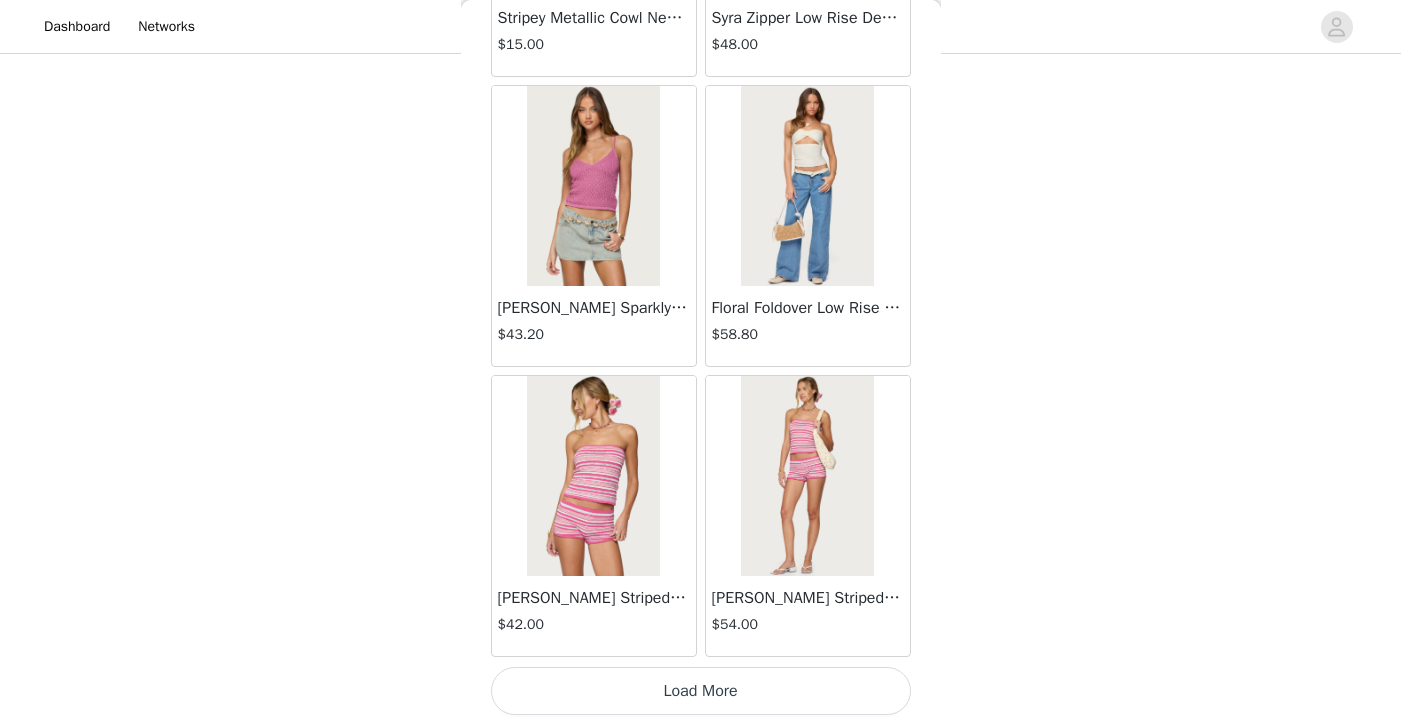 click on "Load More" at bounding box center (701, 691) 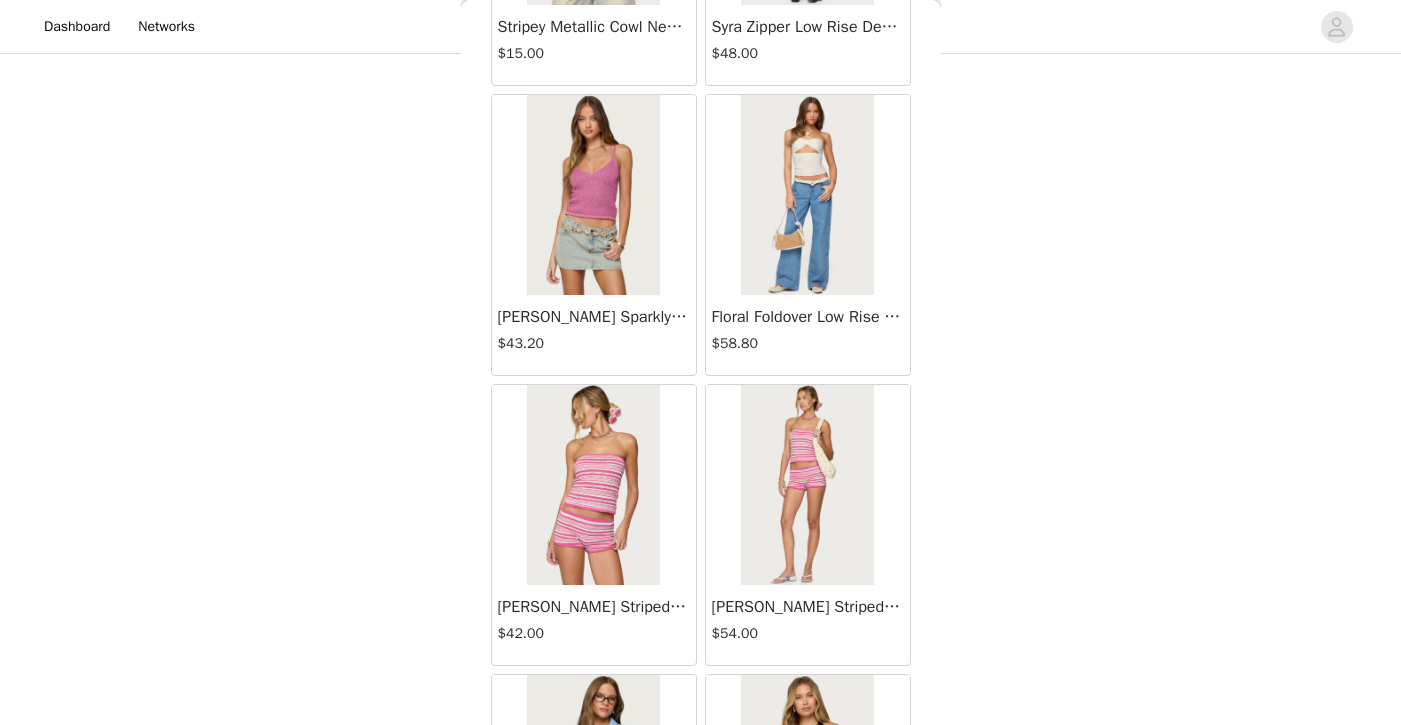 scroll, scrollTop: 539, scrollLeft: 0, axis: vertical 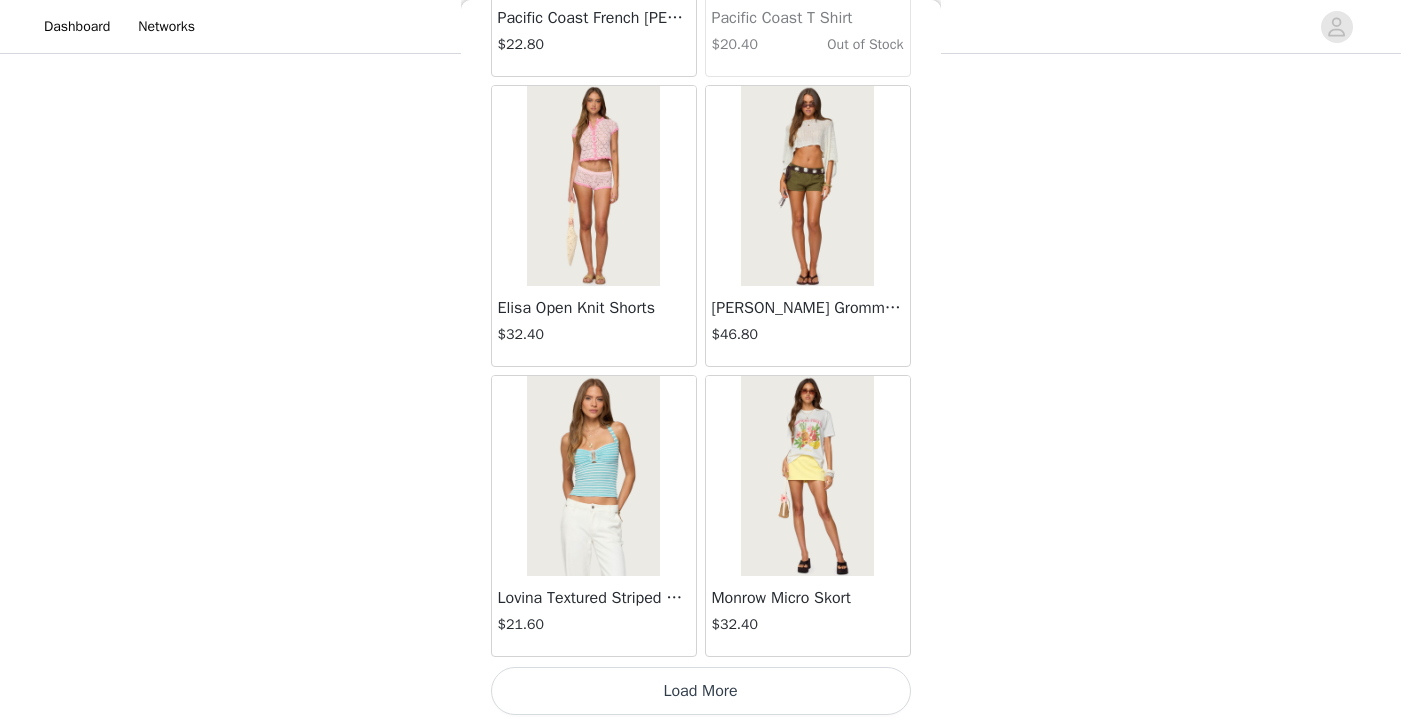 click on "Load More" at bounding box center (701, 691) 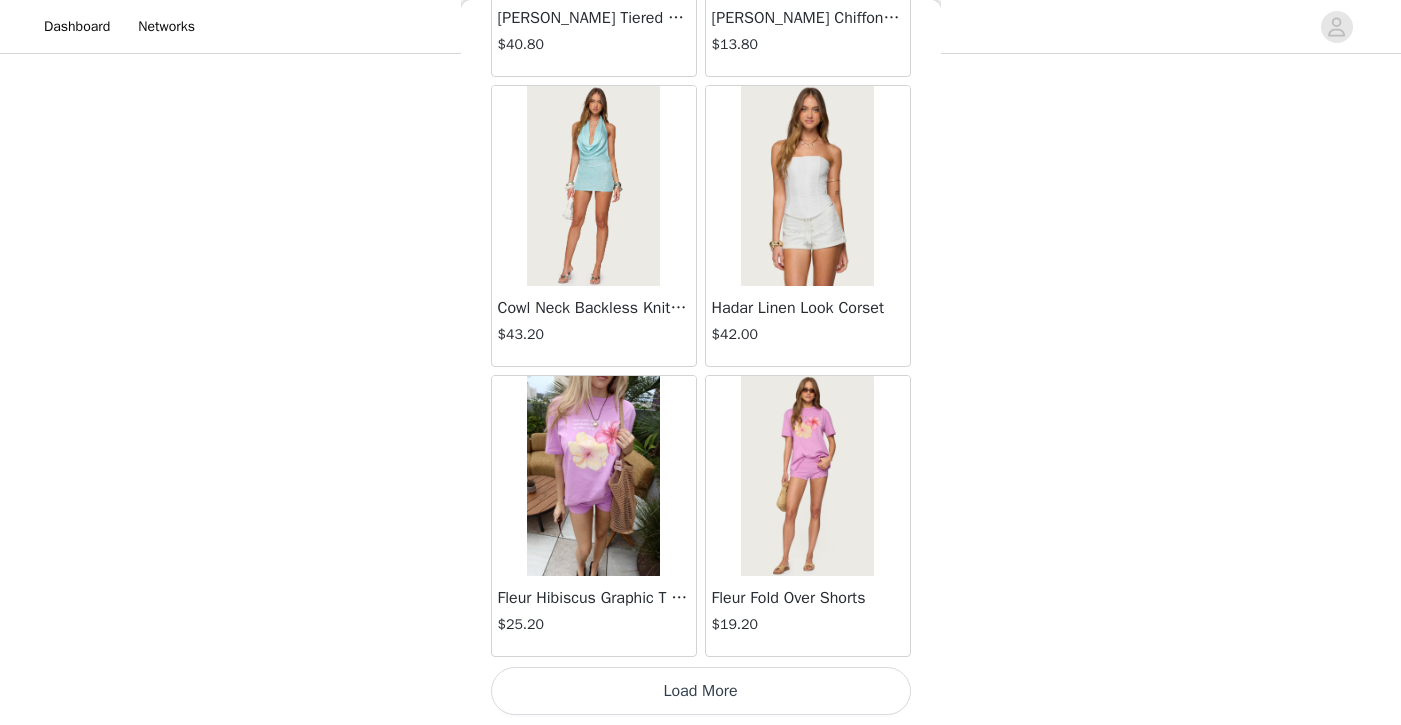 scroll, scrollTop: 13935, scrollLeft: 0, axis: vertical 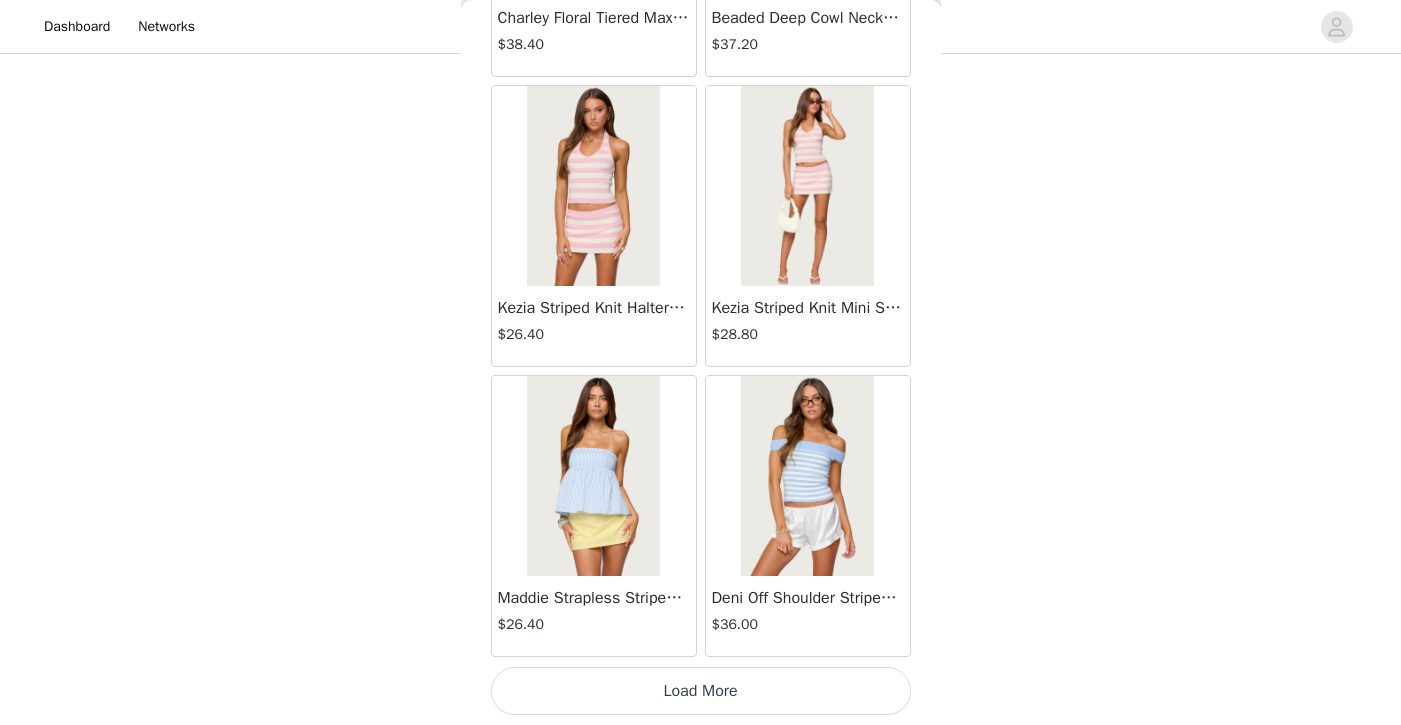 click on "Lovina Grommet Pleated Mini Skort   $16.80       Metallic & Sequin Textured Tank Top   $27.60       Nelley Backless Beaded Sequin Chiffon Top   $36.00       [PERSON_NAME] Asymmetric One Shoulder Crochet Top   $21.60       [PERSON_NAME] Plaid Micro Shorts   $30.00       [PERSON_NAME] Floral Texured Sheer Halter Top   $27.60       Maree Bead V Neck Top   $22.80       Maree Bead Cut Out Mini Skirt   $20.40       [PERSON_NAME] Cut Out Halter Top   $28.80       Juney Pinstripe Tailored Button Up Shirt   $36.00       Avenly Striped Tie Front Babydoll Top   $27.60       [PERSON_NAME] Studded Grommet Tube Top   $30.00       Avalai Linen Look Mini Skort   $38.40       Beaded Deep Cowl Neck Backless Top   $37.20       Frayed Pleated Denim Mini Skort   $16.00       Klay Linen Look Pleated Mini Skort   $14.40       Contrast Lace Asymmetric Off Shoulder Top   $14.40       [PERSON_NAME] Split Front Sheer Mesh Top   $28.80       Zigzag Stripe Shorts   $22.80       Astra Beaded Sheer Strapless Top   $39.60       Beaded Floral Embroidered Tank Top   $38.40" at bounding box center [701, -8007] 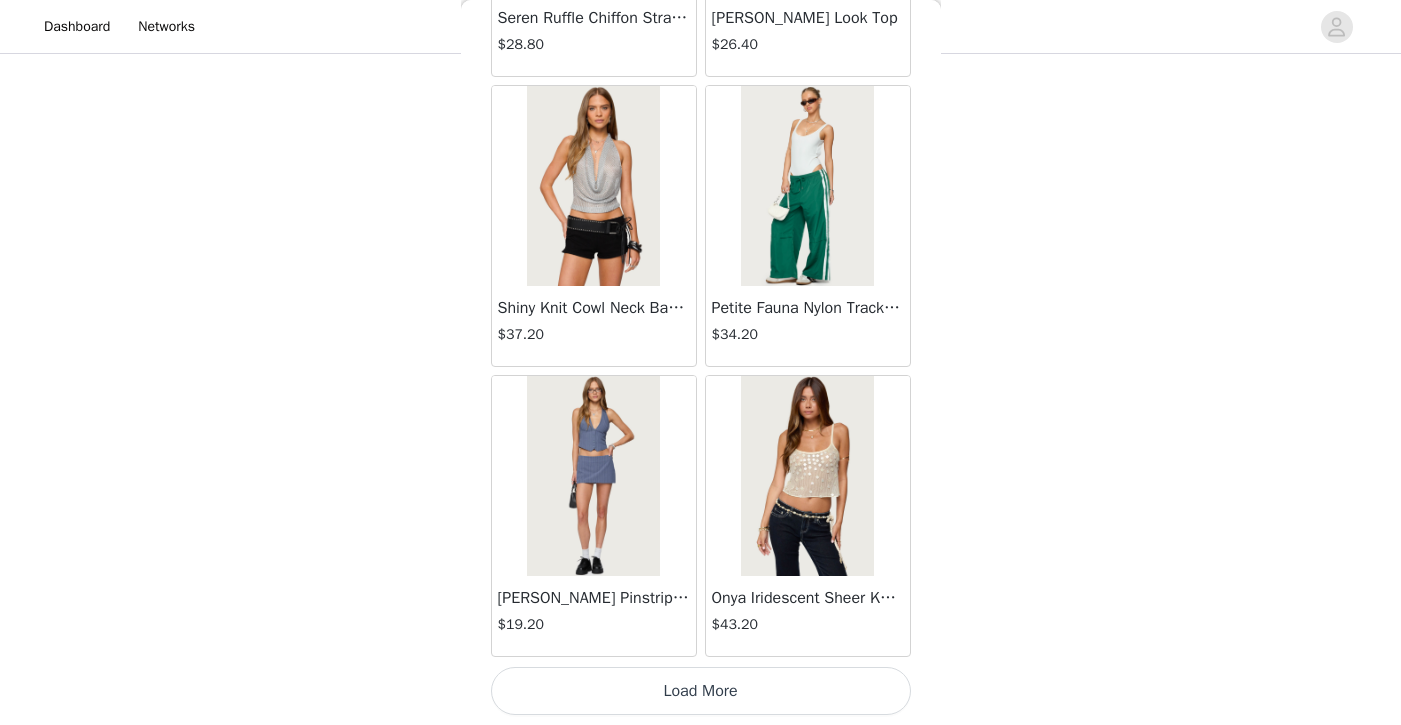 click on "Load More" at bounding box center (701, 691) 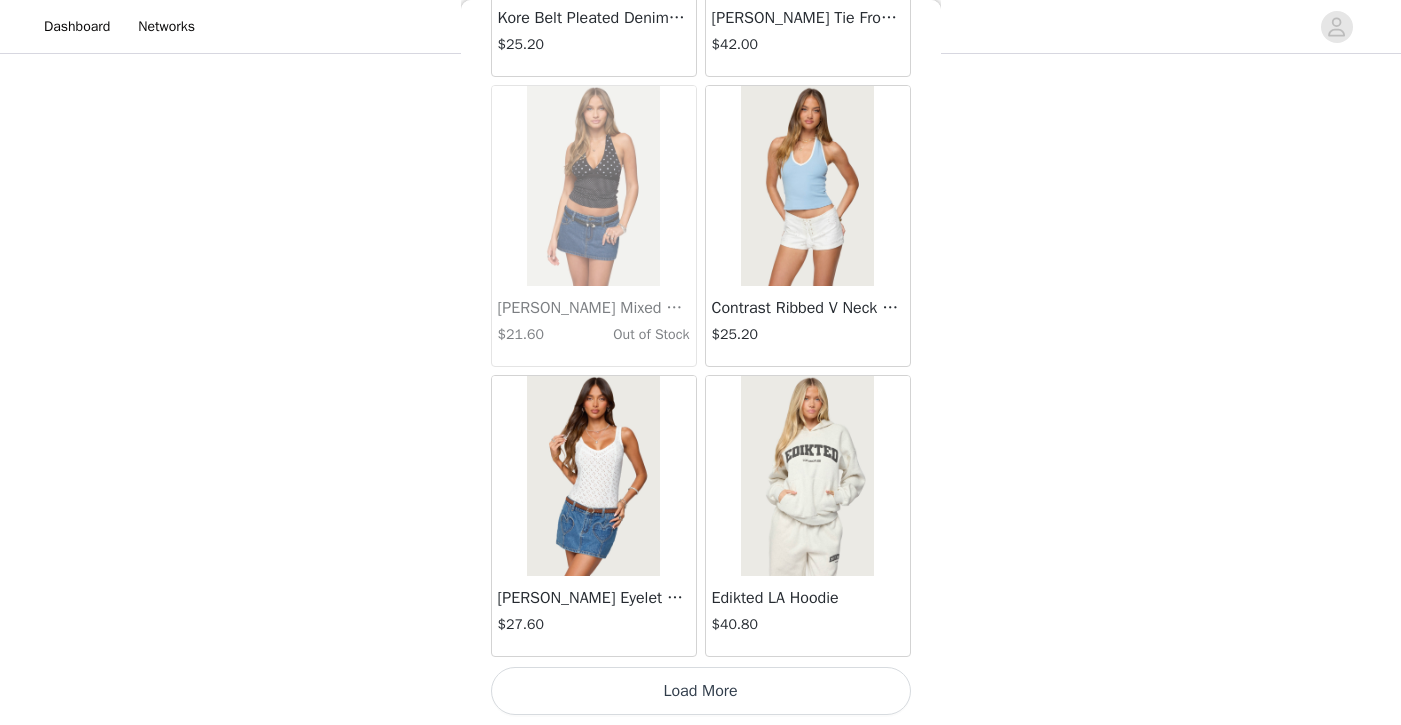 click on "Load More" at bounding box center (701, 691) 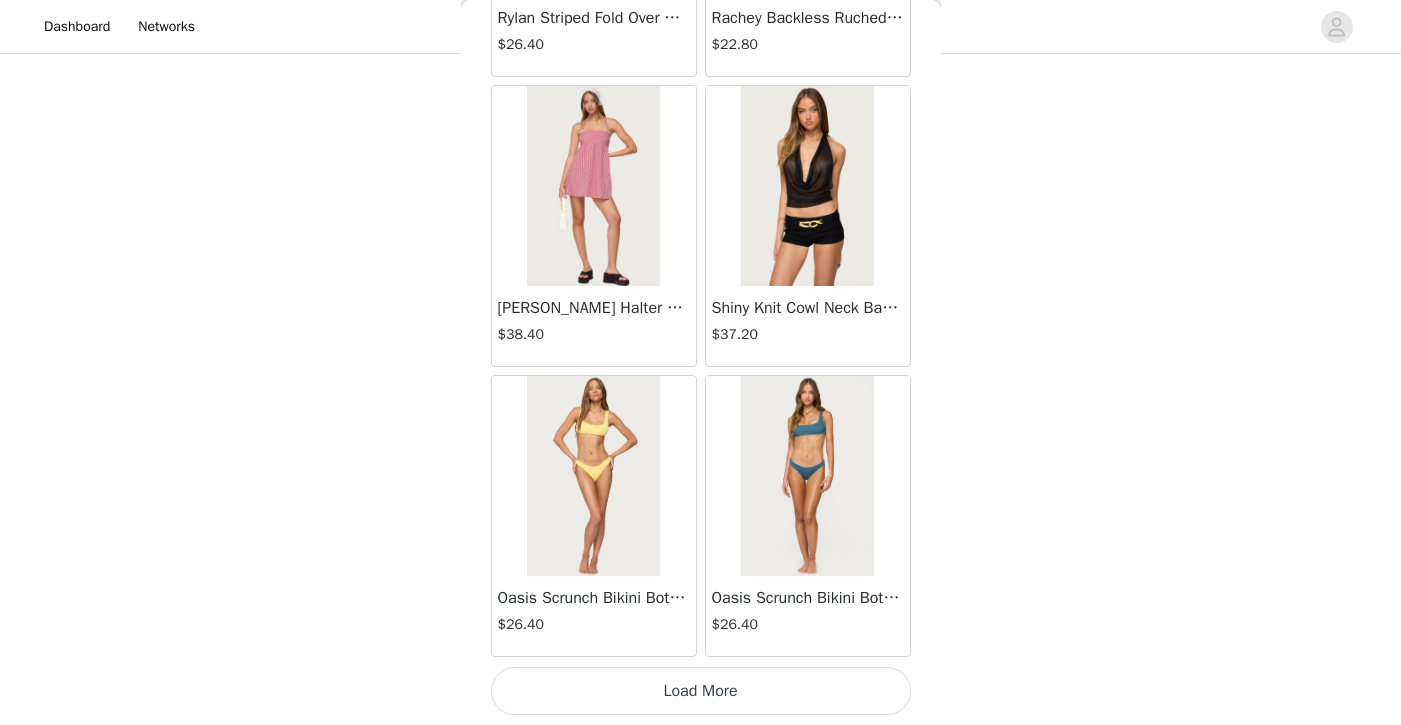 click on "Load More" at bounding box center [701, 691] 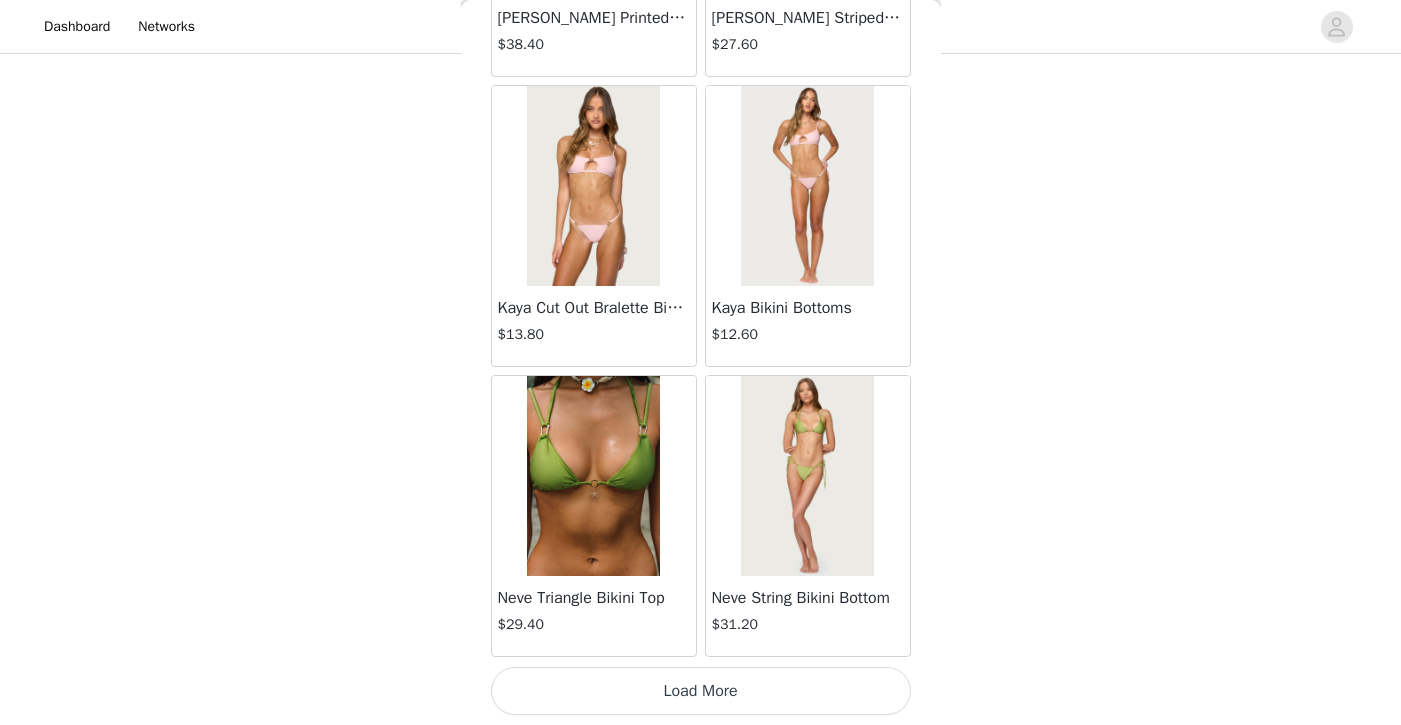 scroll, scrollTop: 28435, scrollLeft: 0, axis: vertical 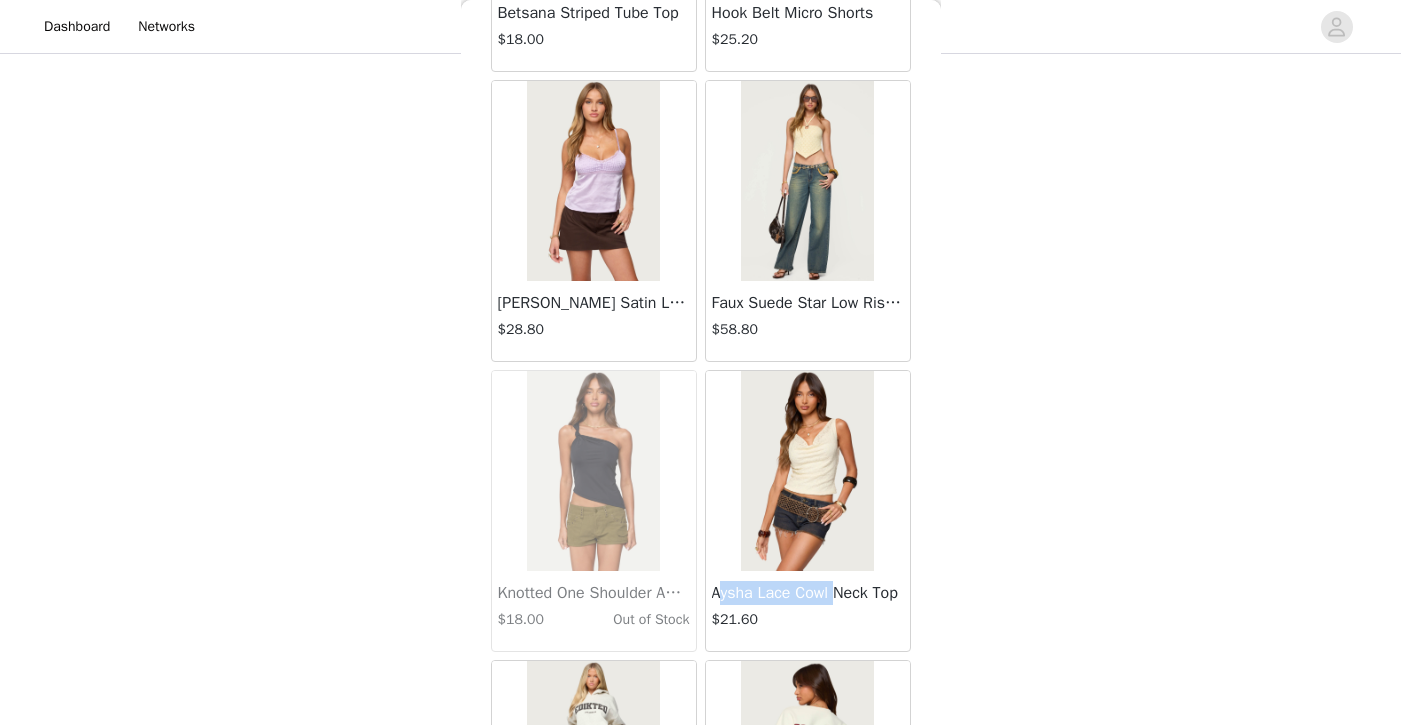 copy on "ysha Lace Cowl" 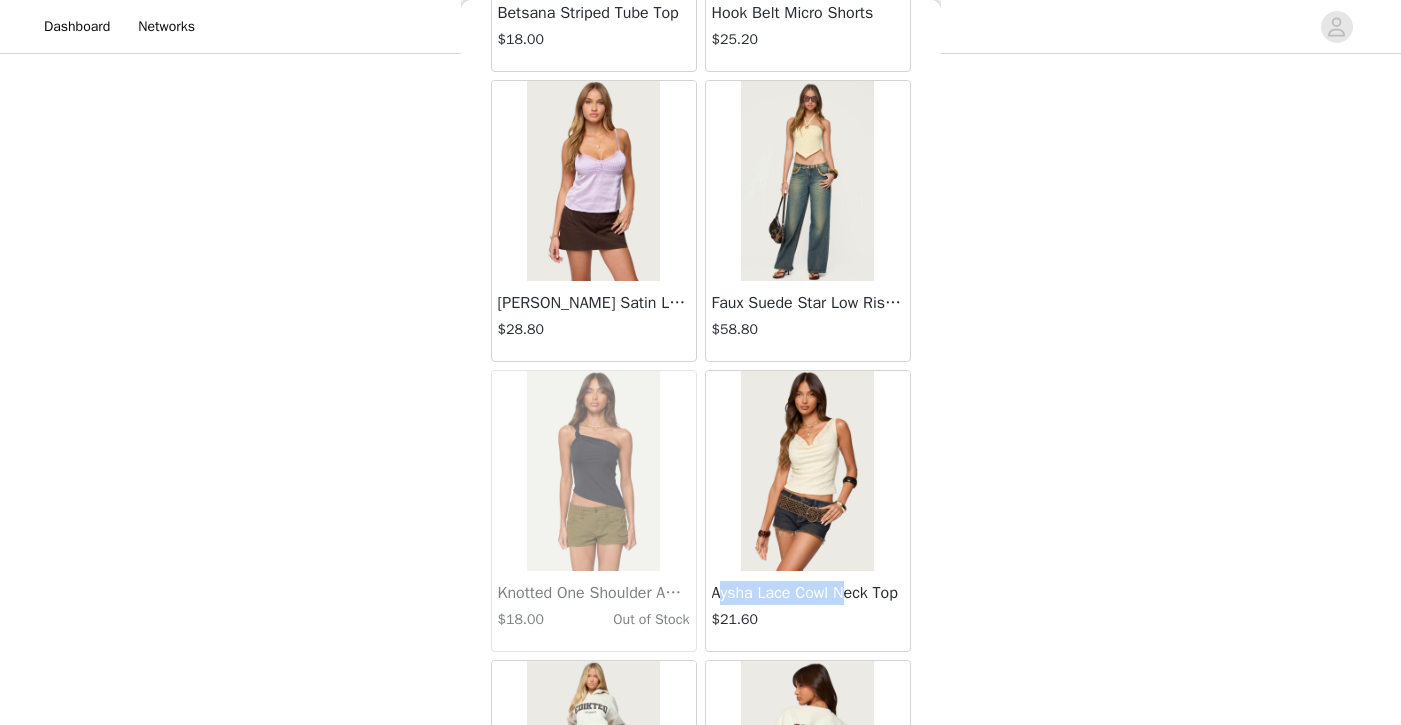 drag, startPoint x: 717, startPoint y: 589, endPoint x: 849, endPoint y: 590, distance: 132.00378 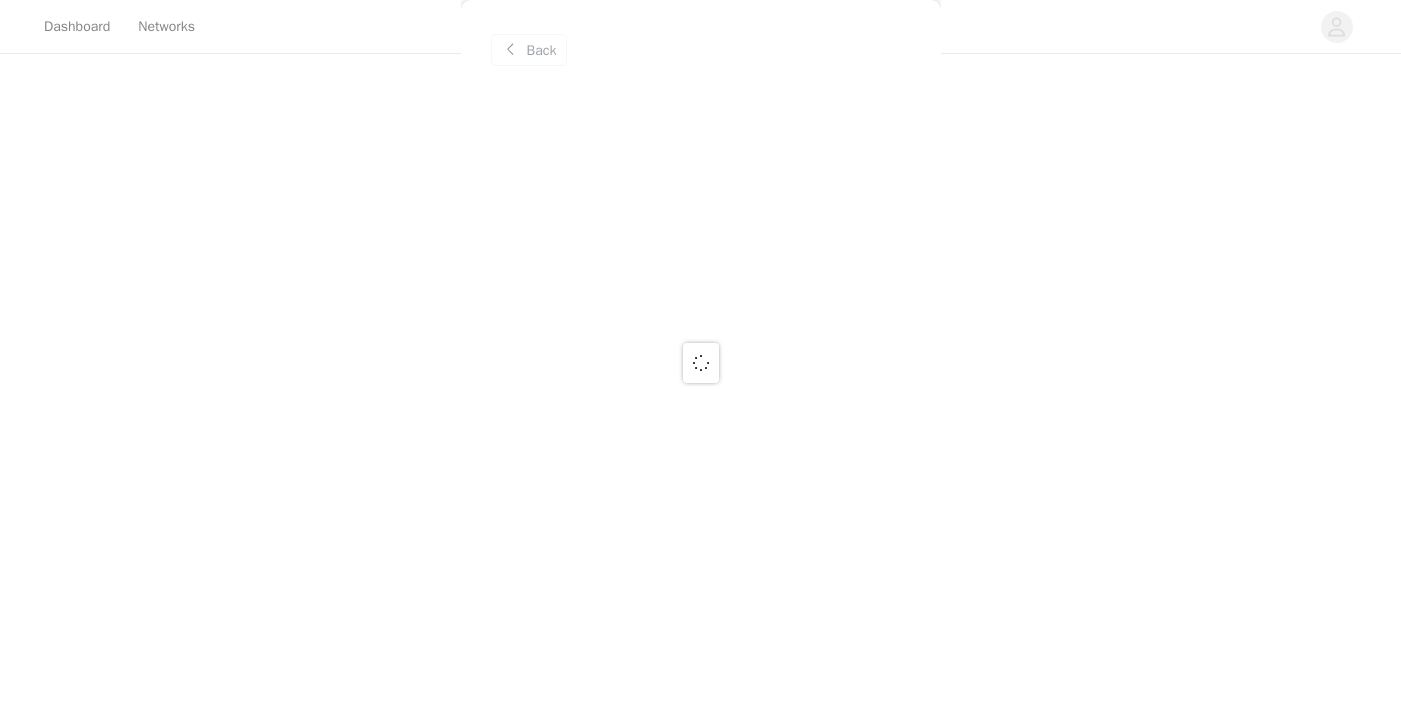 scroll, scrollTop: 0, scrollLeft: 0, axis: both 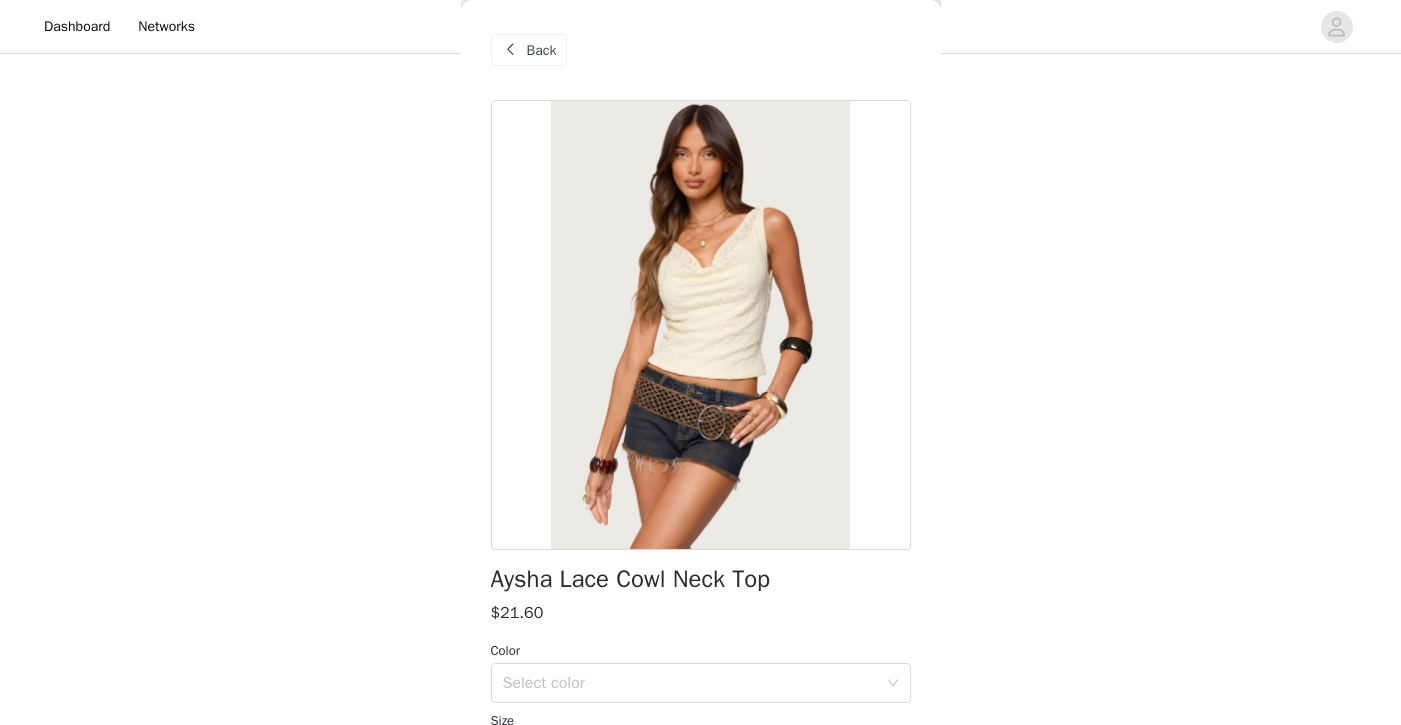 click on "Back" at bounding box center [542, 50] 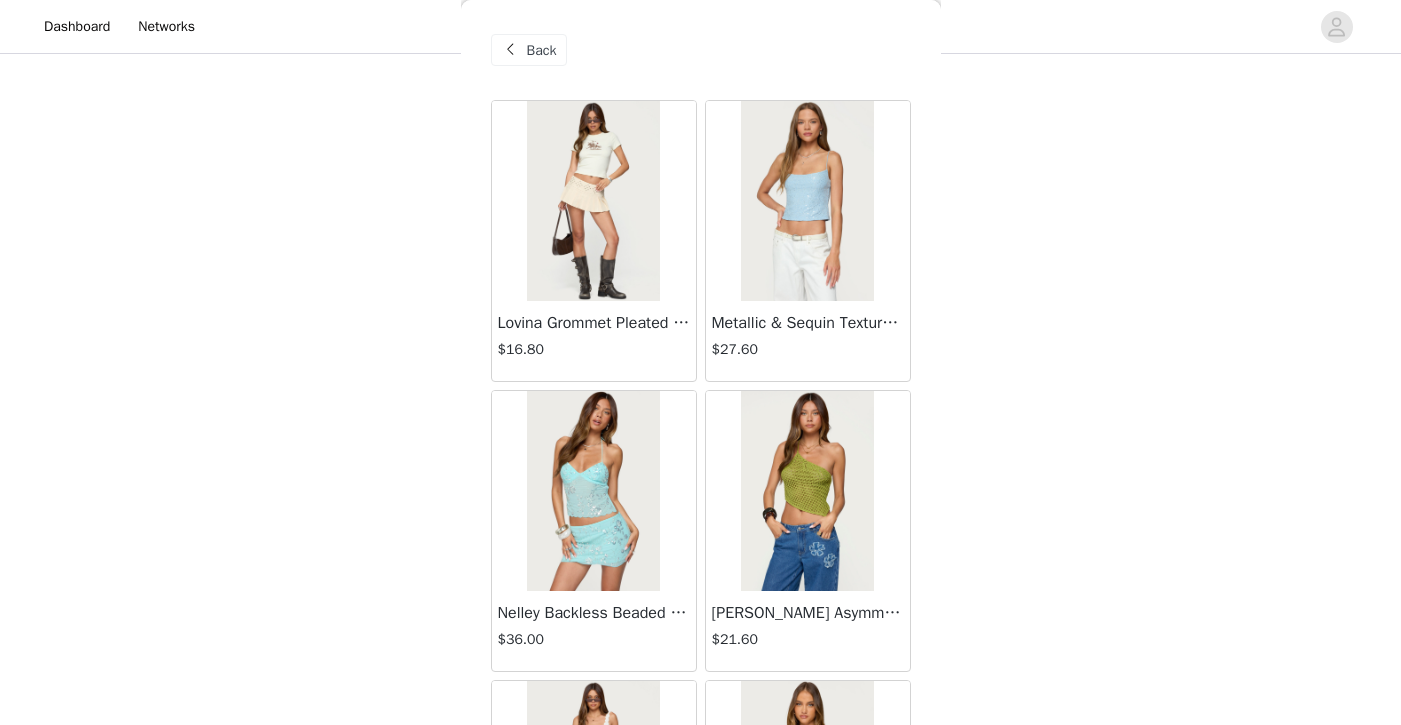 scroll, scrollTop: 1837, scrollLeft: 0, axis: vertical 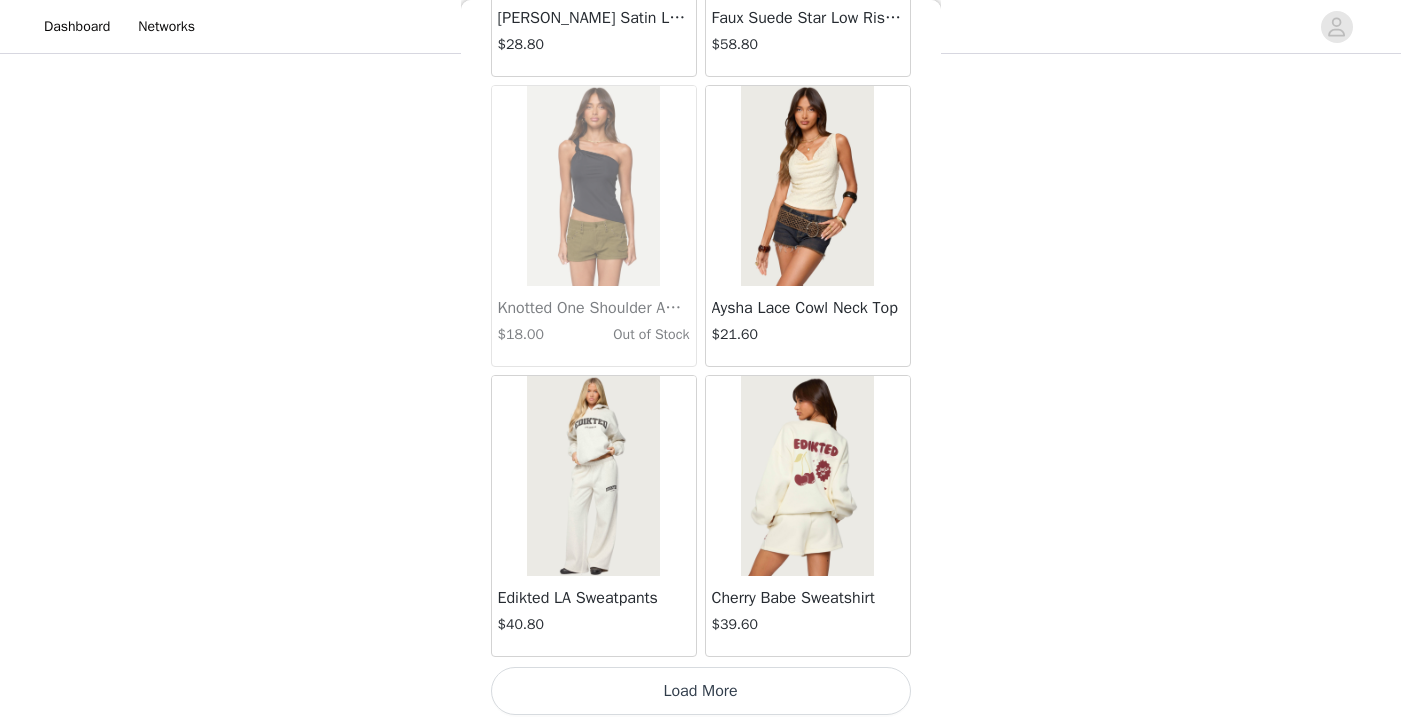 click on "Load More" at bounding box center (701, 691) 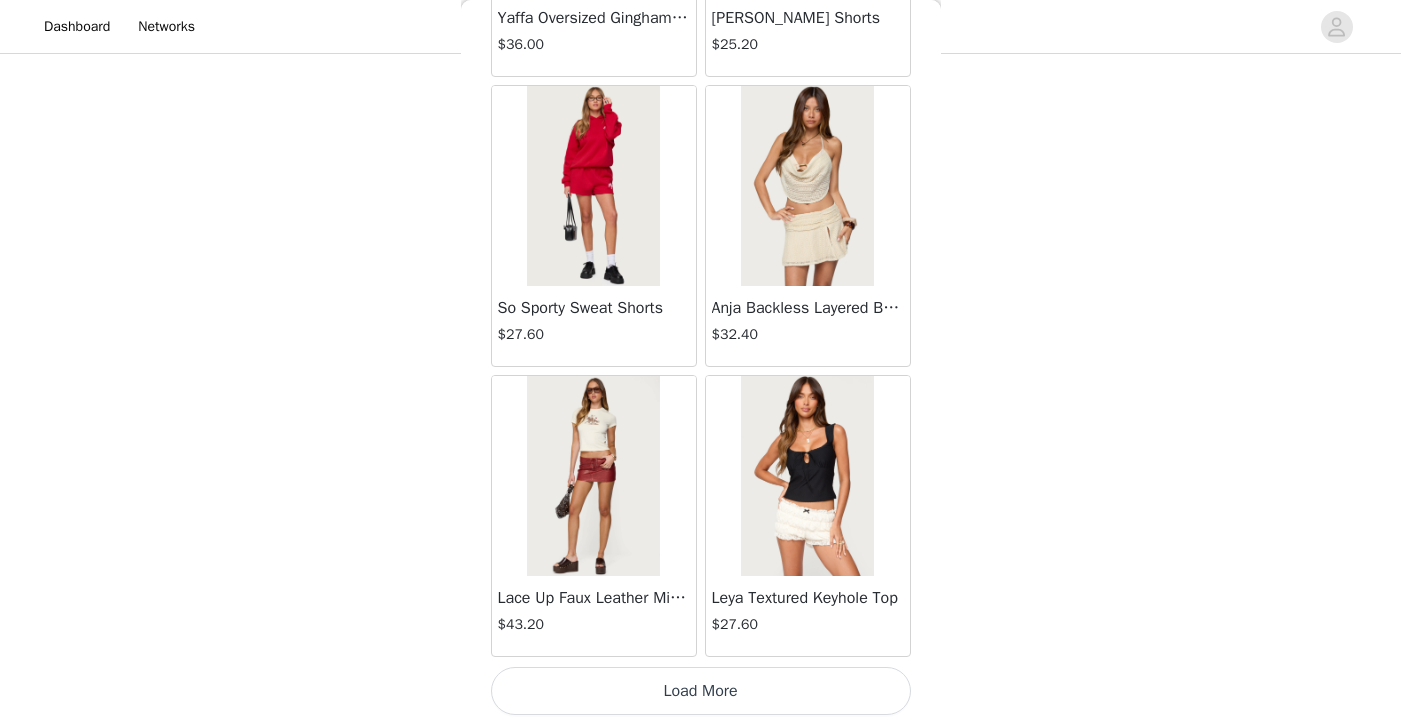 scroll, scrollTop: 34235, scrollLeft: 0, axis: vertical 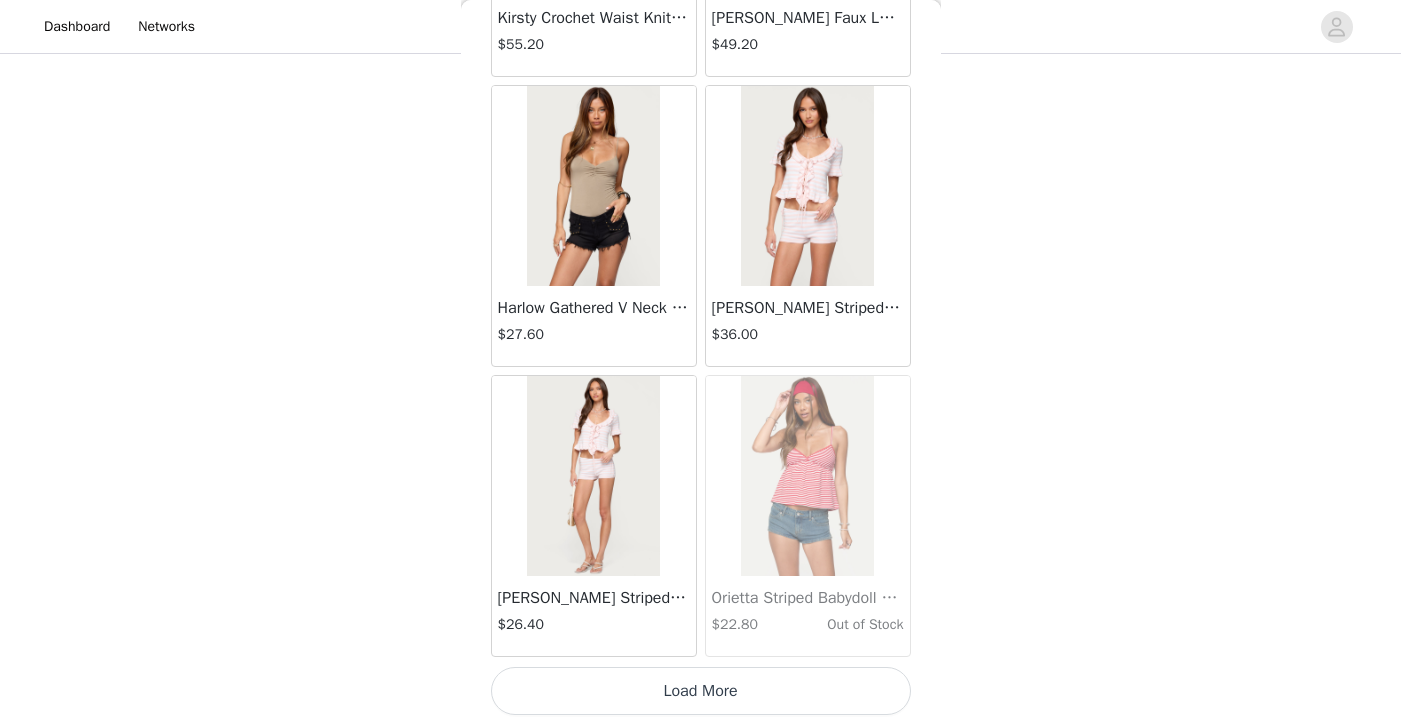 click on "Load More" at bounding box center [701, 691] 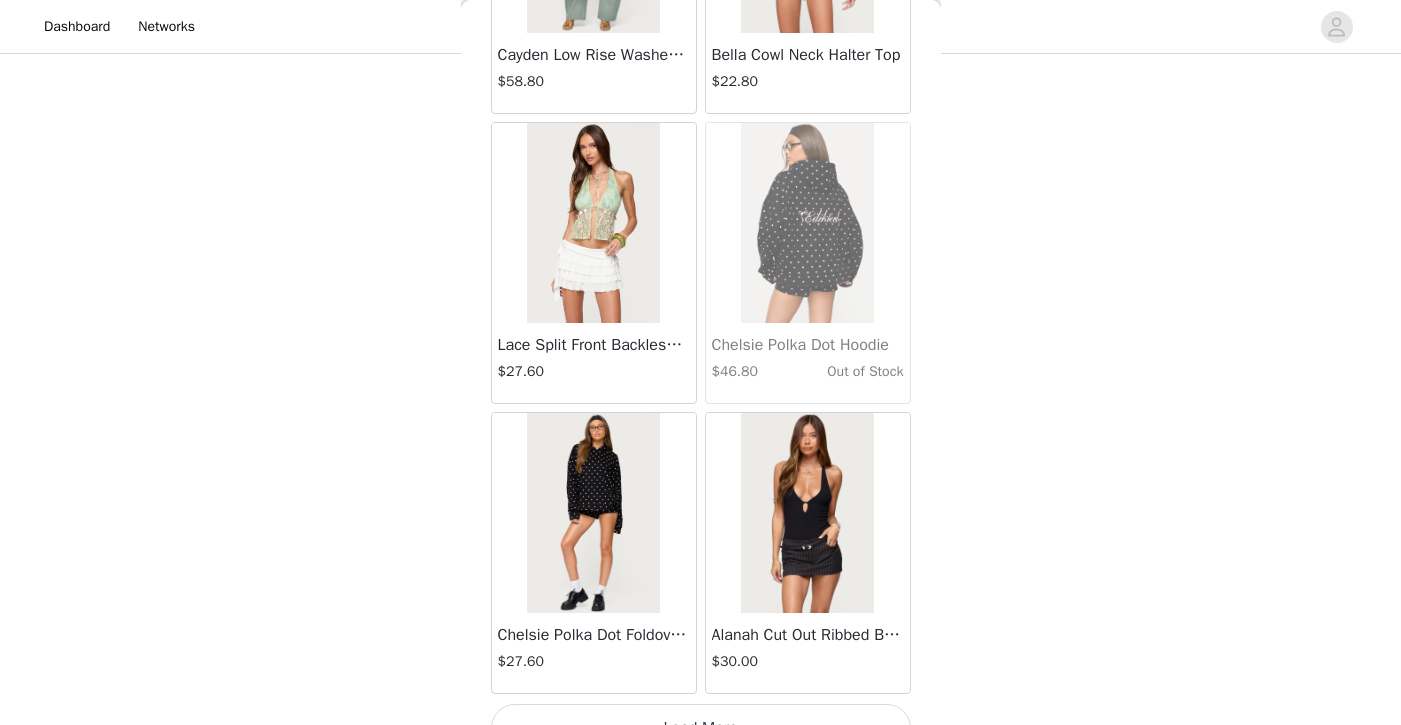 scroll, scrollTop: 40000, scrollLeft: 0, axis: vertical 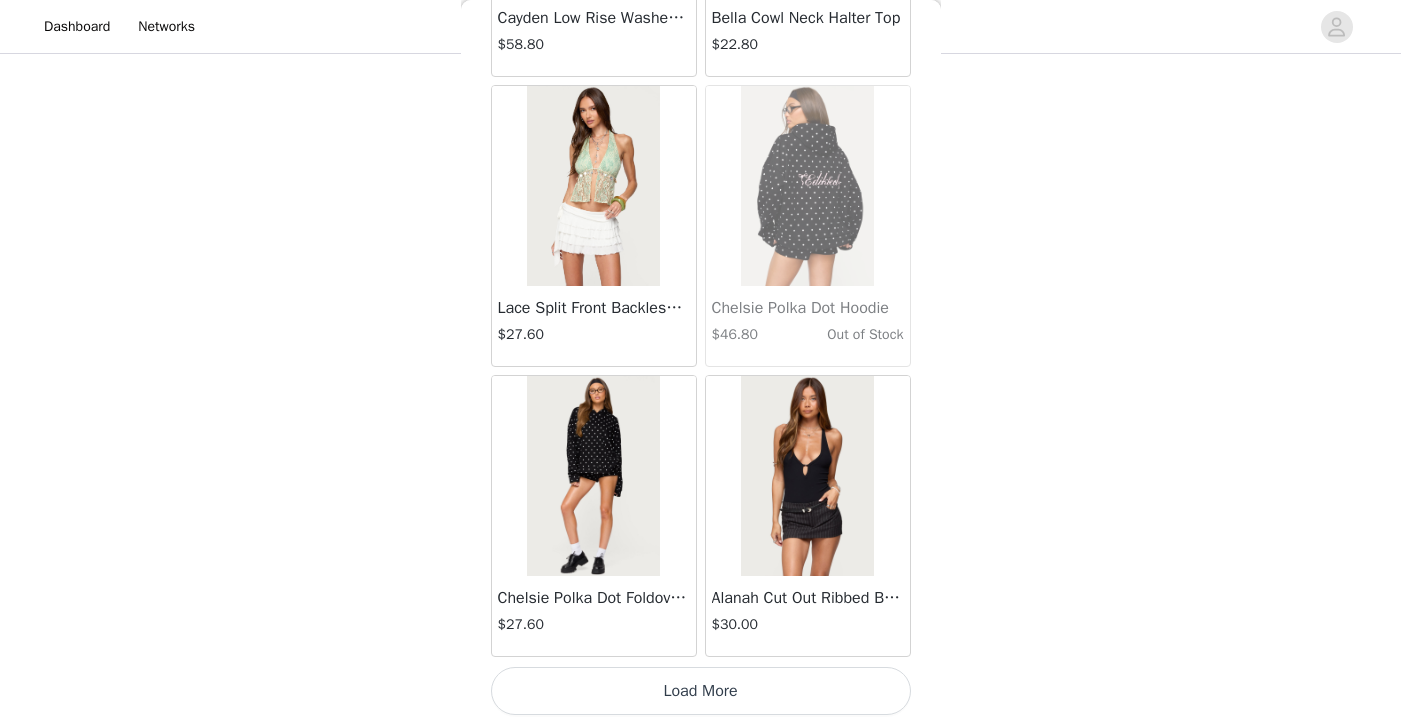 click on "Load More" at bounding box center (701, 691) 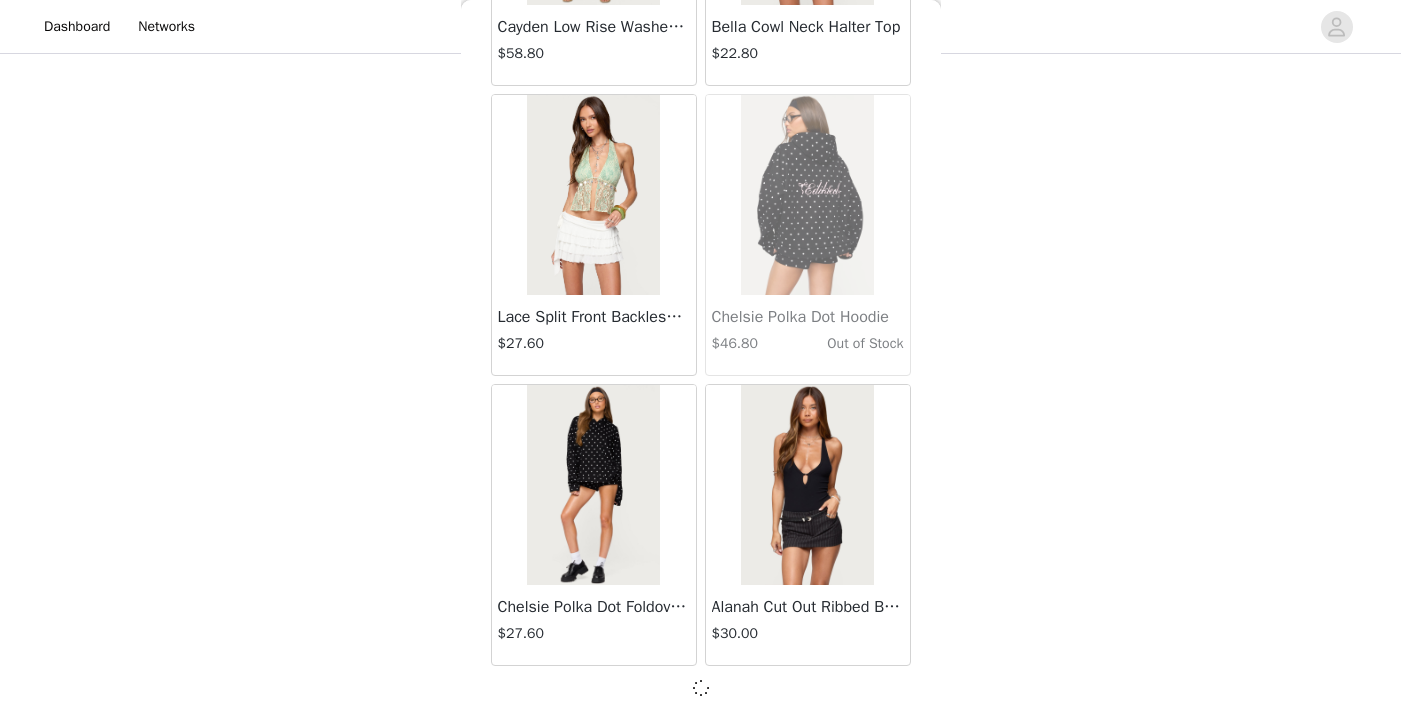 scroll, scrollTop: 40026, scrollLeft: 0, axis: vertical 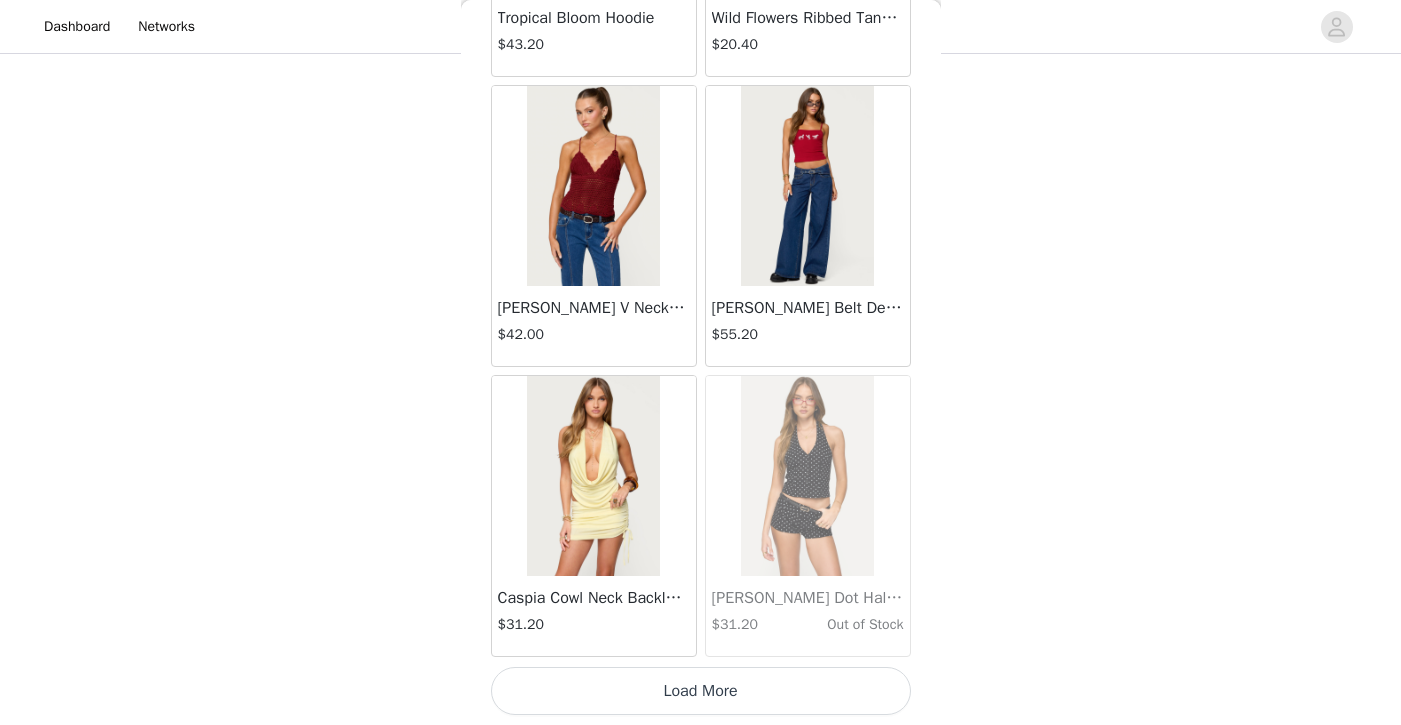 click on "Load More" at bounding box center (701, 691) 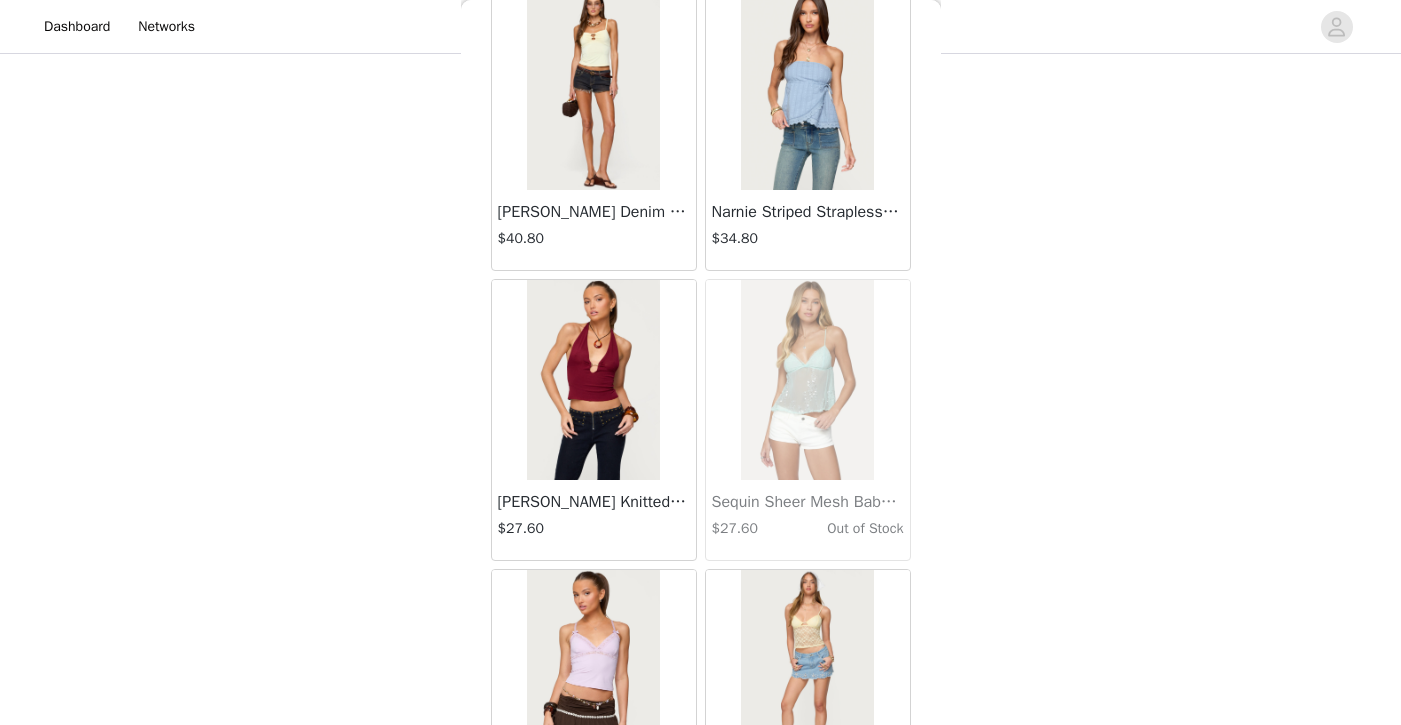 scroll, scrollTop: 45349, scrollLeft: 0, axis: vertical 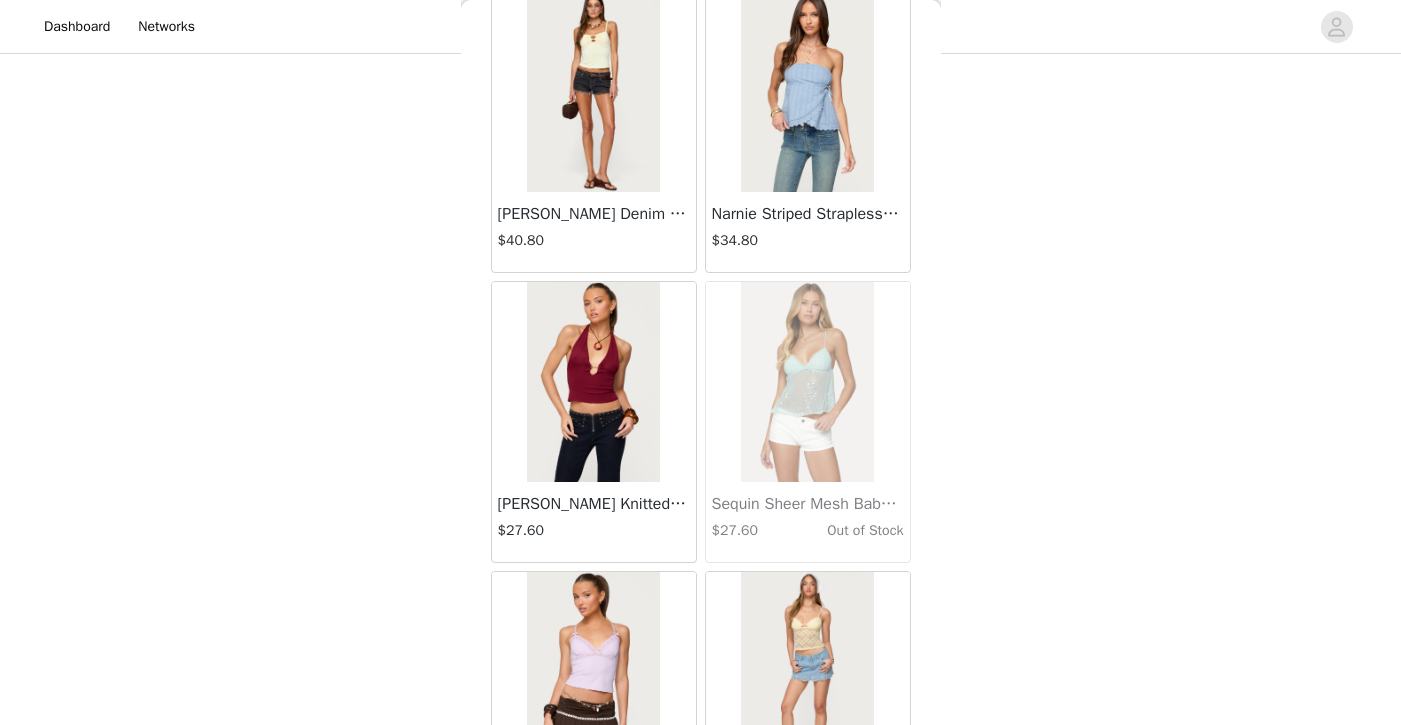 click on "Narnie Striped Strapless Wrap Top" at bounding box center [808, 214] 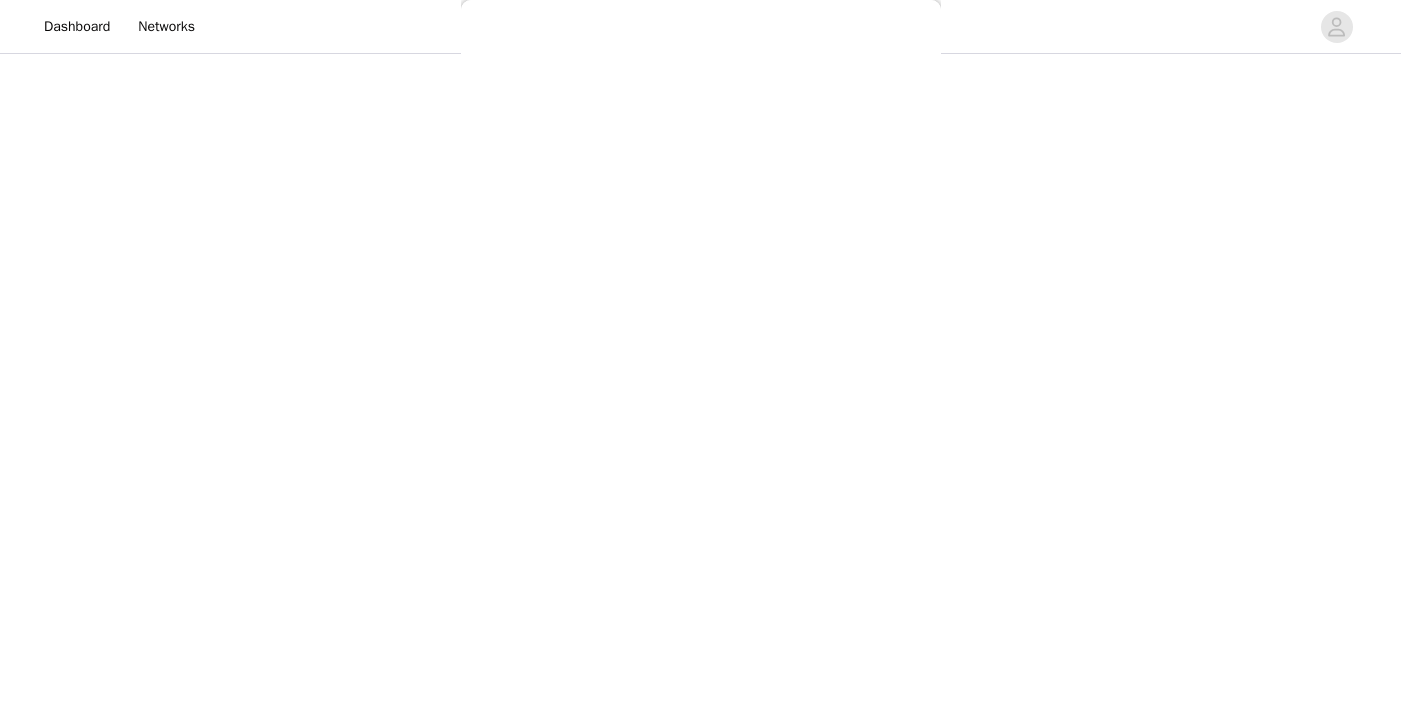 scroll, scrollTop: 0, scrollLeft: 0, axis: both 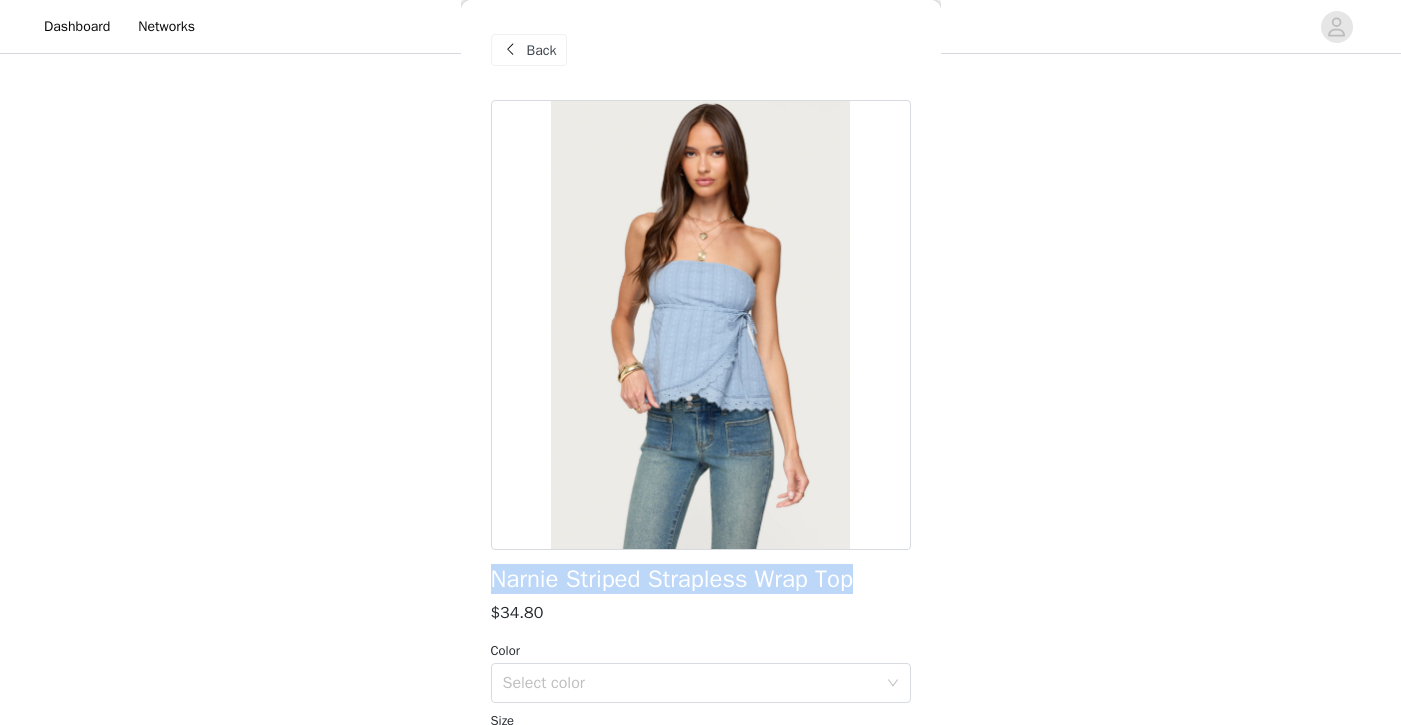 drag, startPoint x: 860, startPoint y: 574, endPoint x: 488, endPoint y: 555, distance: 372.4849 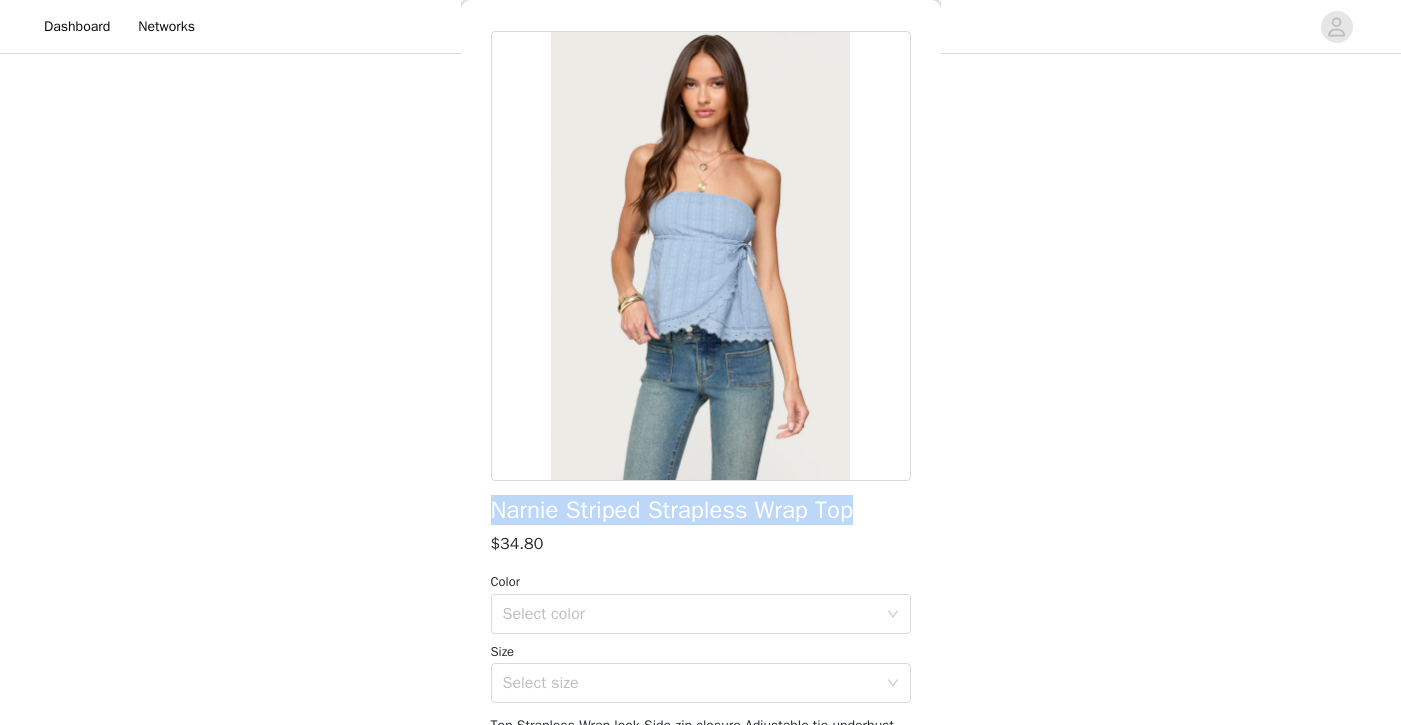 scroll, scrollTop: 71, scrollLeft: 0, axis: vertical 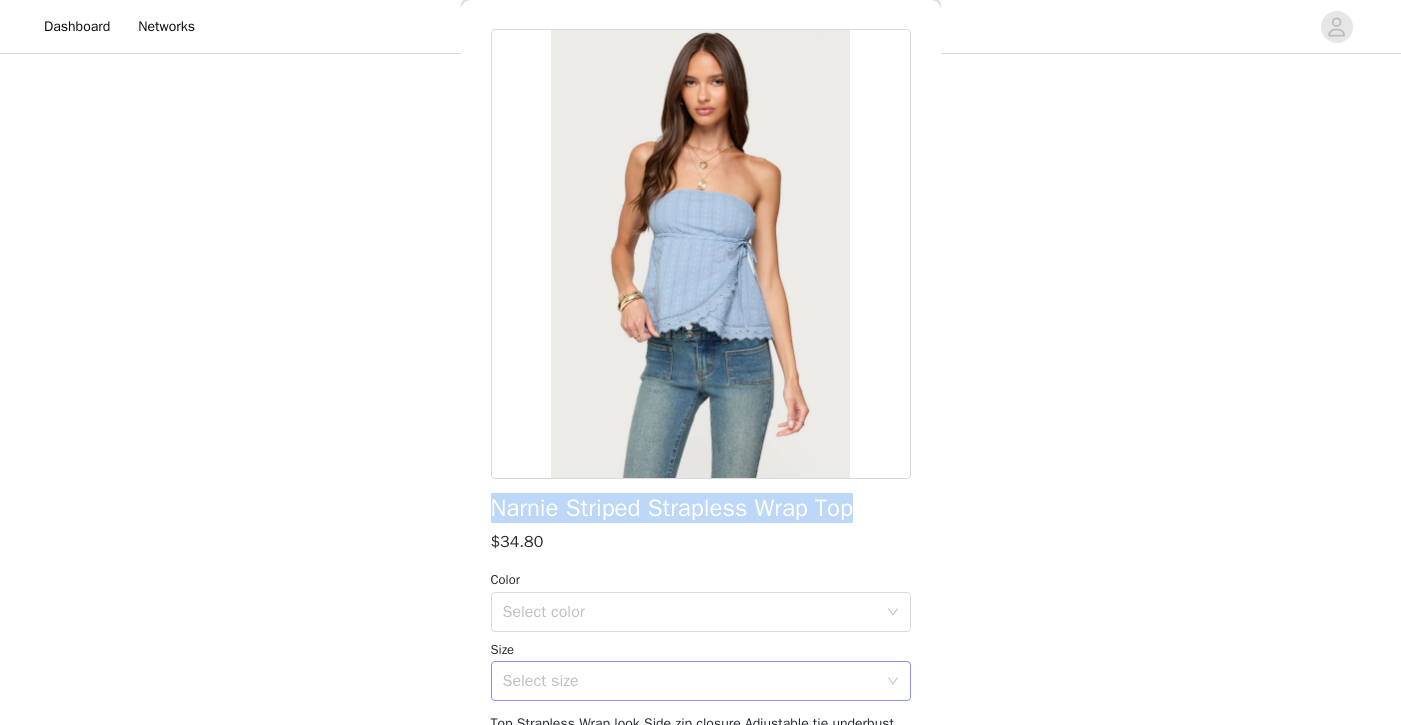 click on "Select size" at bounding box center (690, 681) 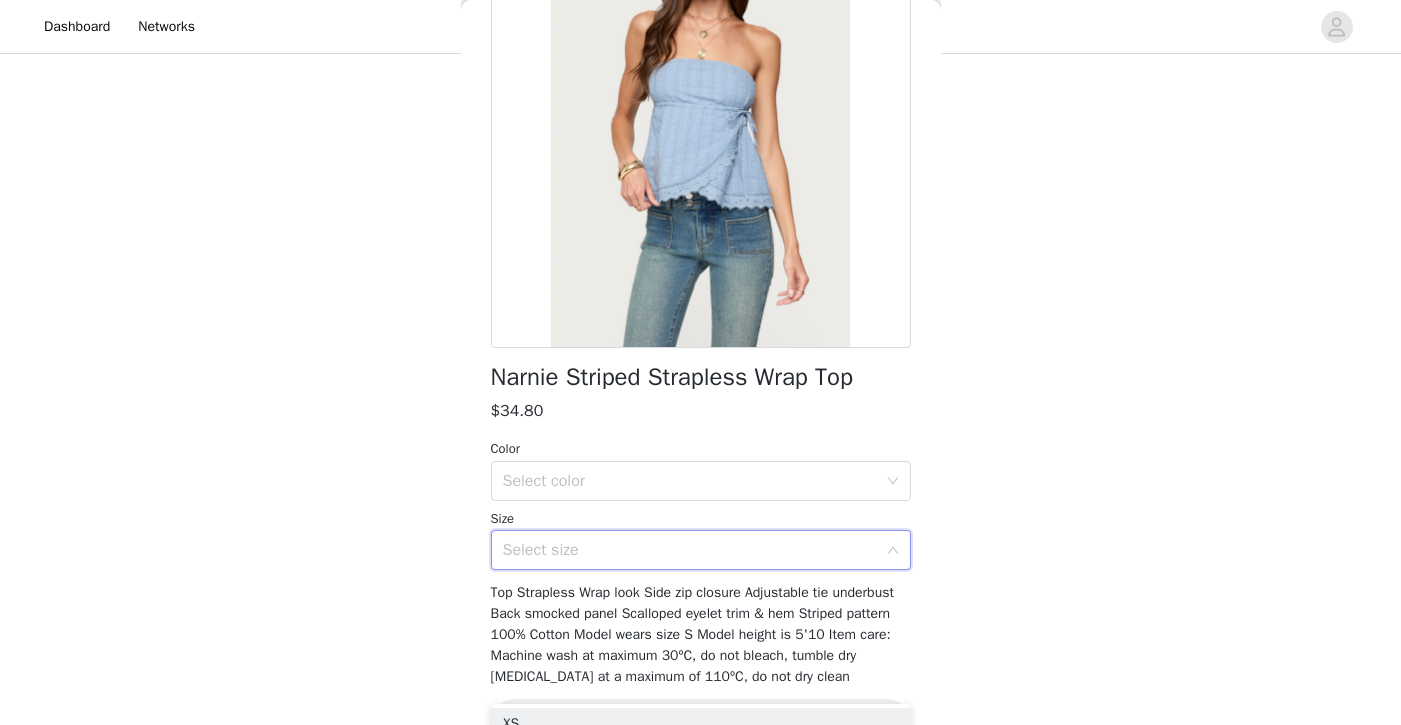 scroll, scrollTop: 205, scrollLeft: 0, axis: vertical 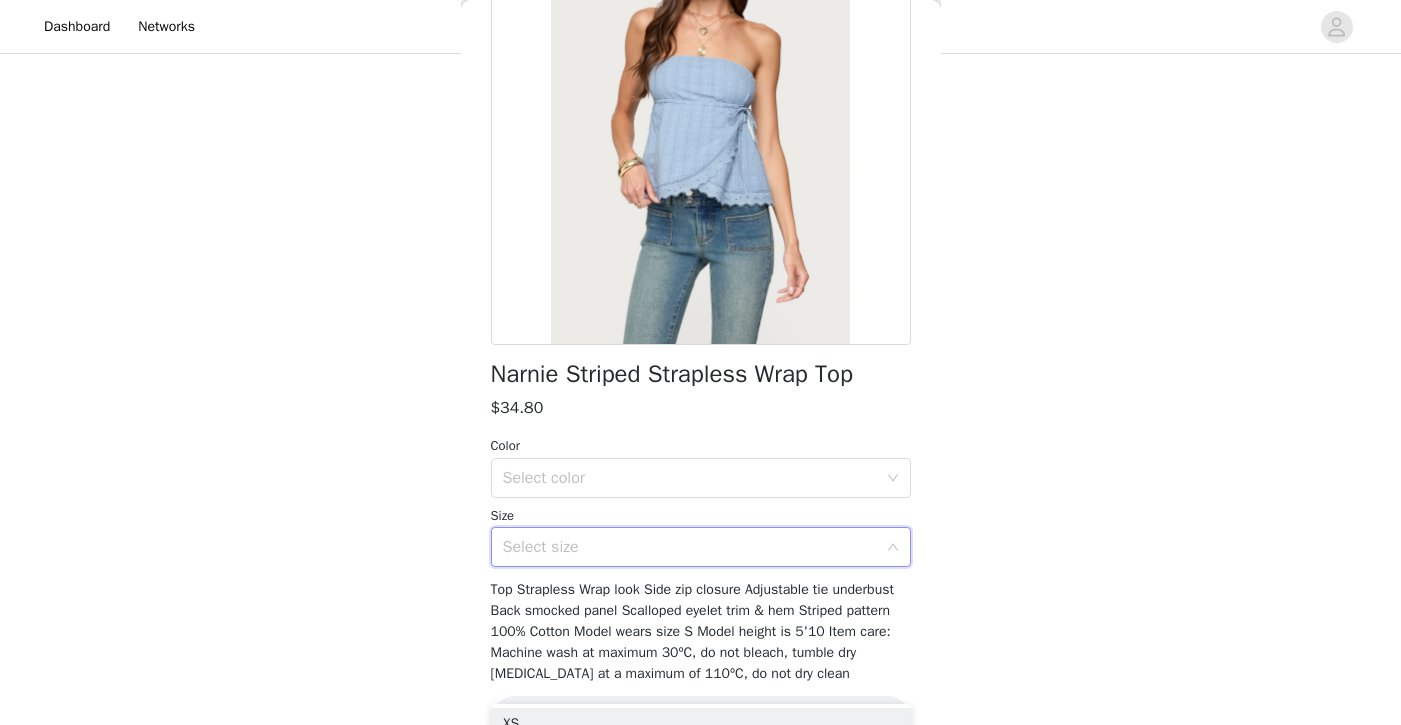click on "Select size" at bounding box center (694, 547) 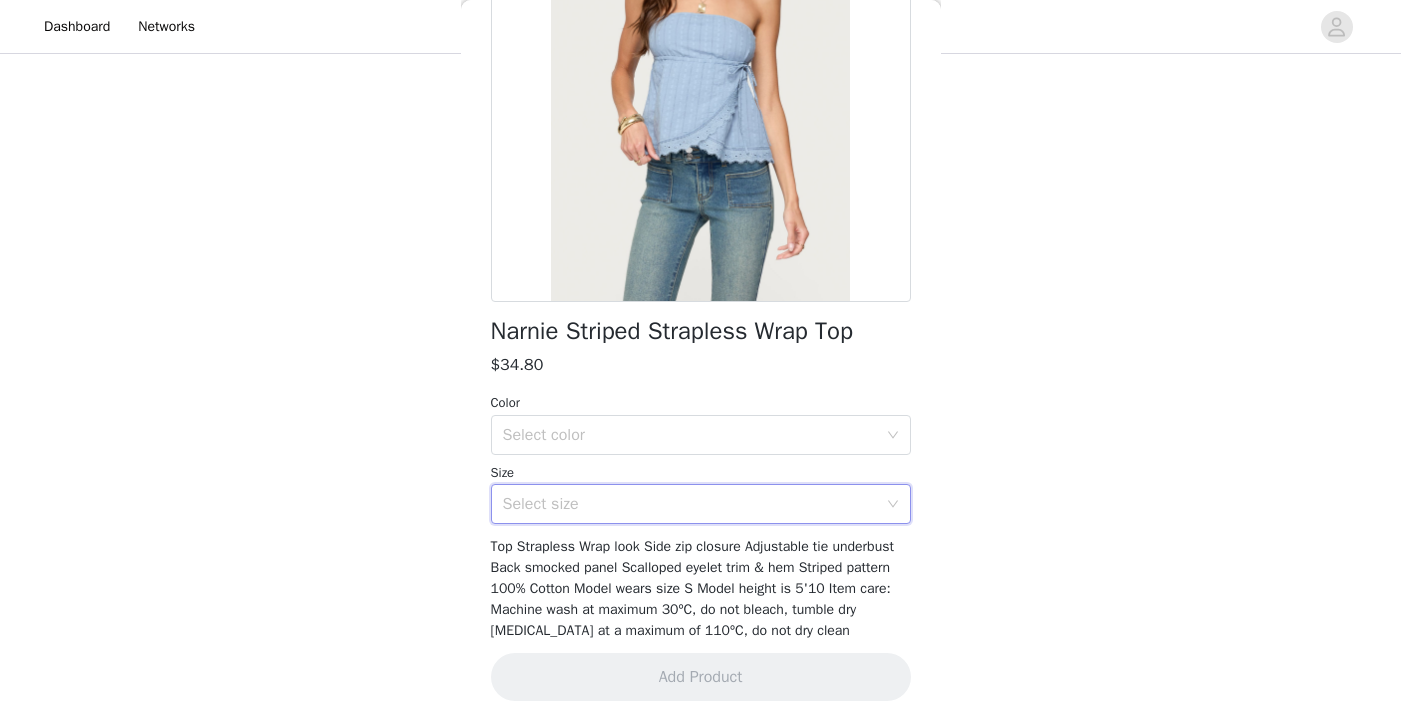 scroll, scrollTop: 247, scrollLeft: 0, axis: vertical 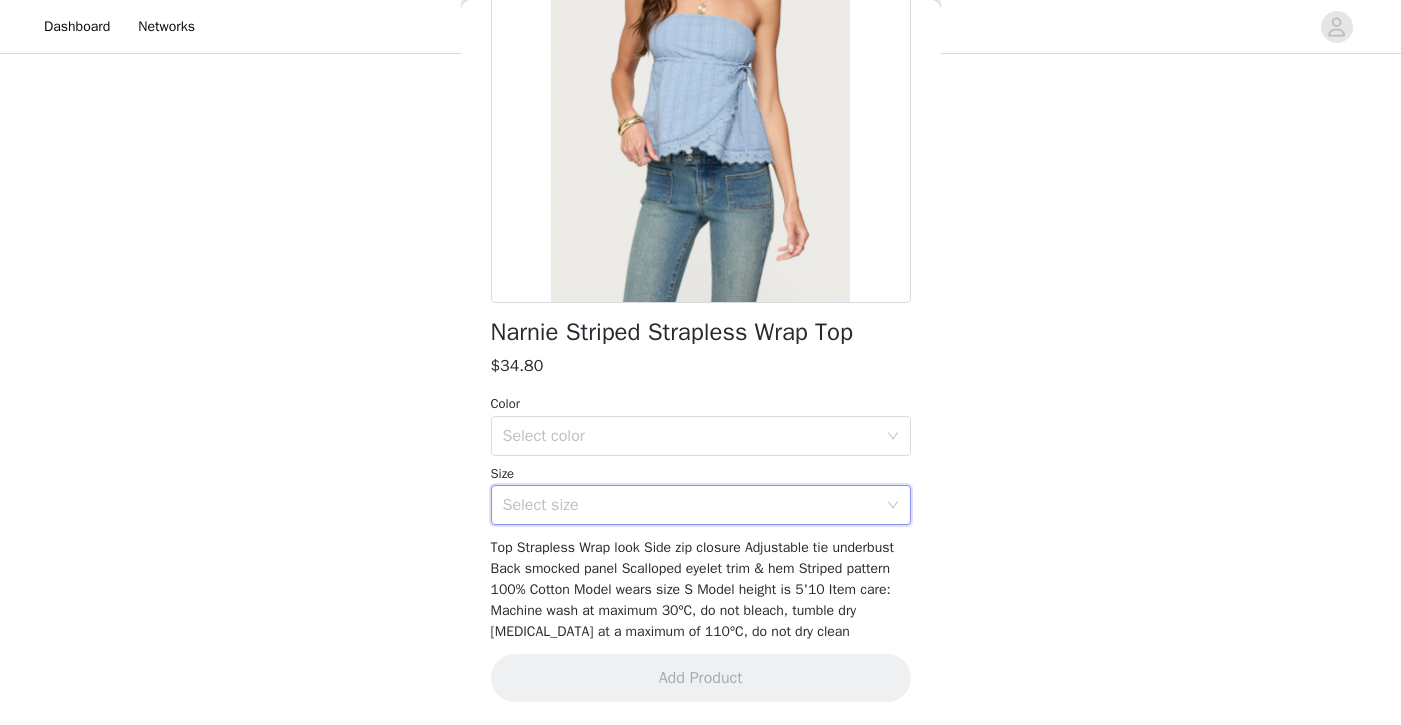 click on "Select size" at bounding box center (690, 505) 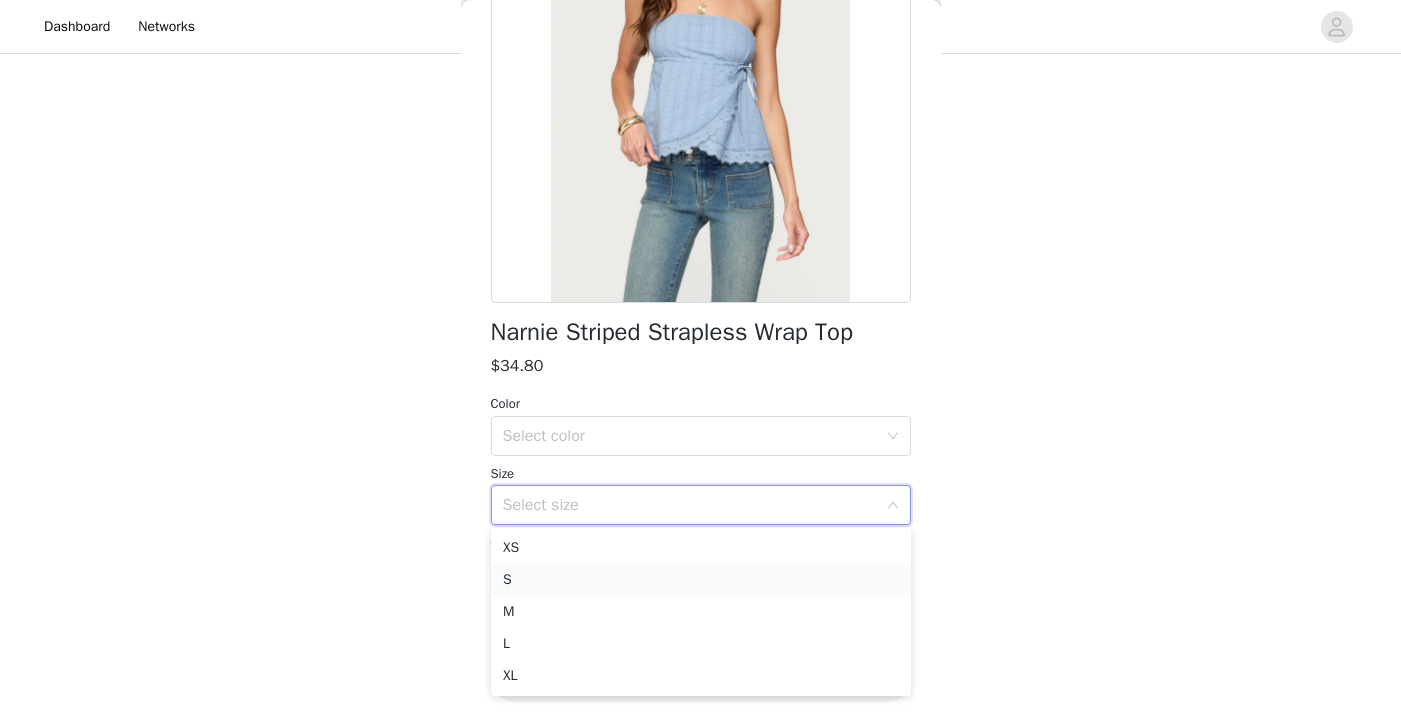 click on "S" at bounding box center [701, 580] 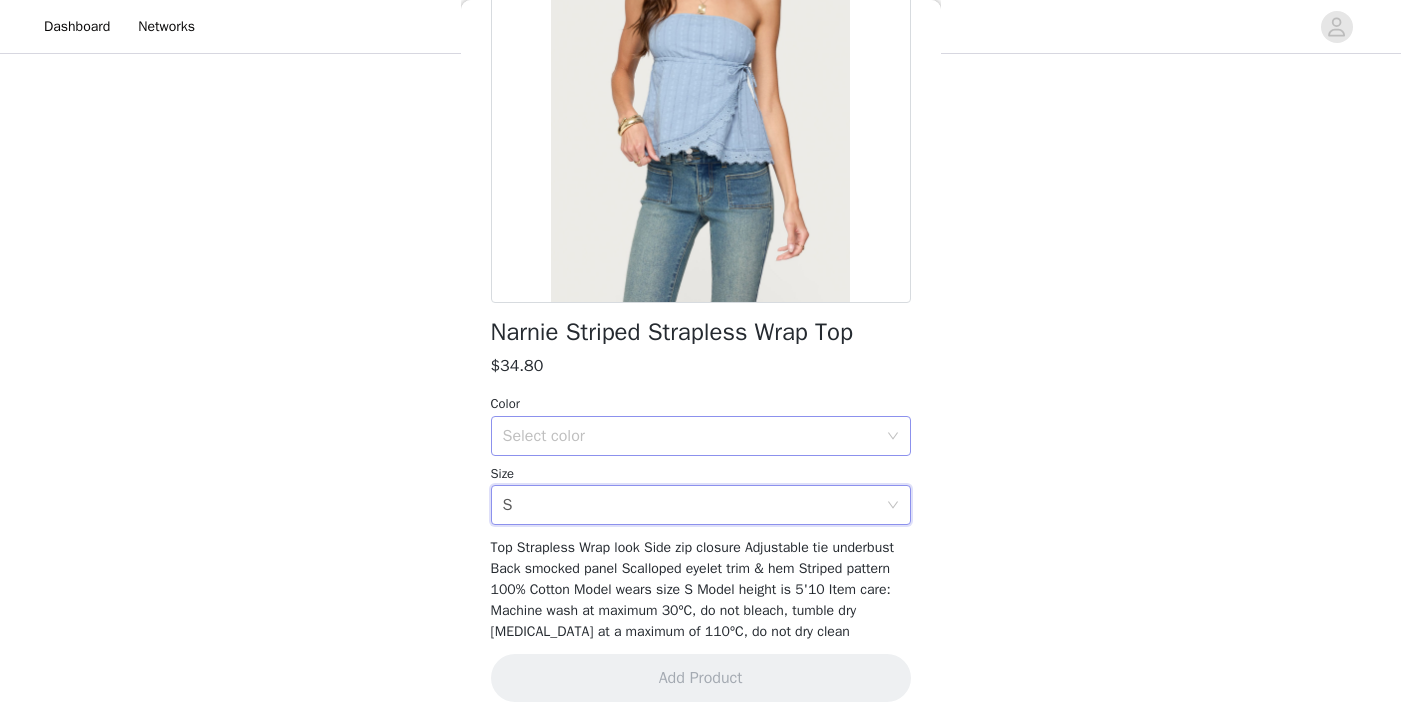 click on "Select color" at bounding box center (694, 436) 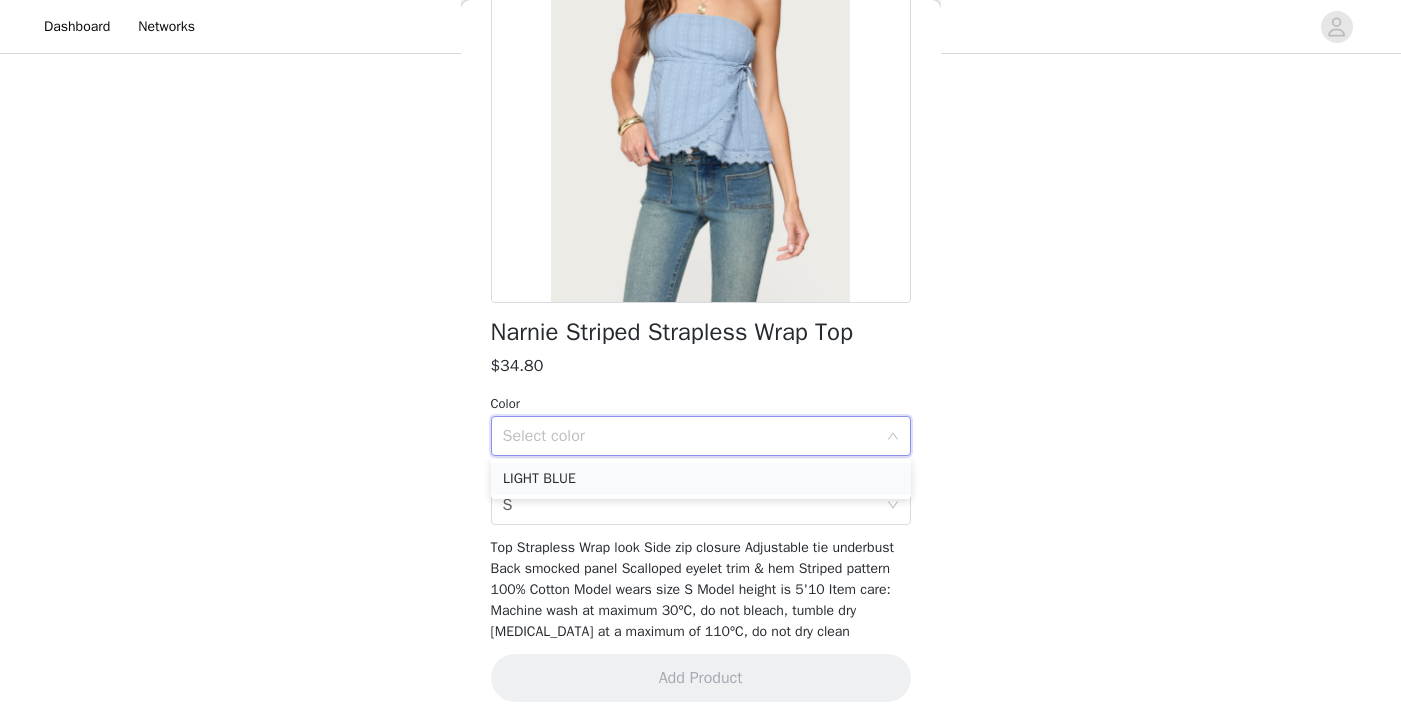 click on "LIGHT BLUE" at bounding box center (701, 479) 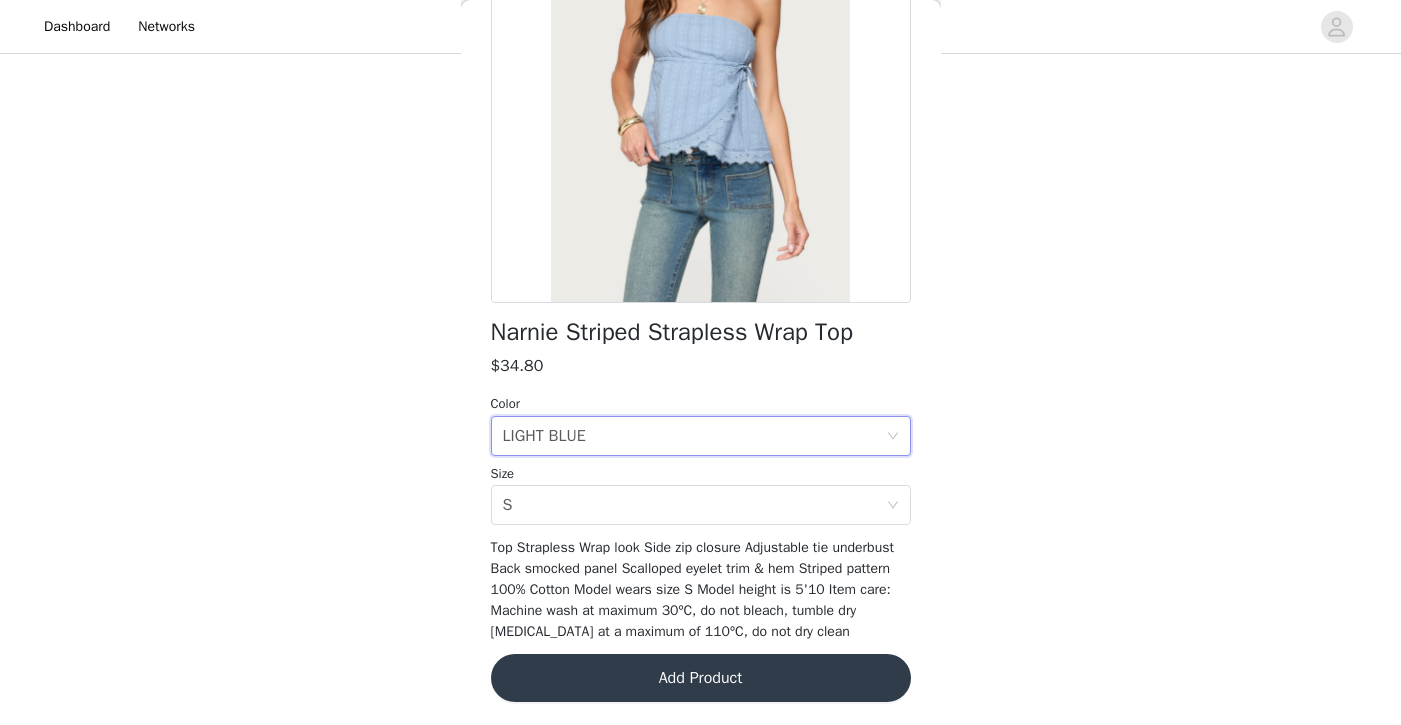 click on "Add Product" at bounding box center [701, 678] 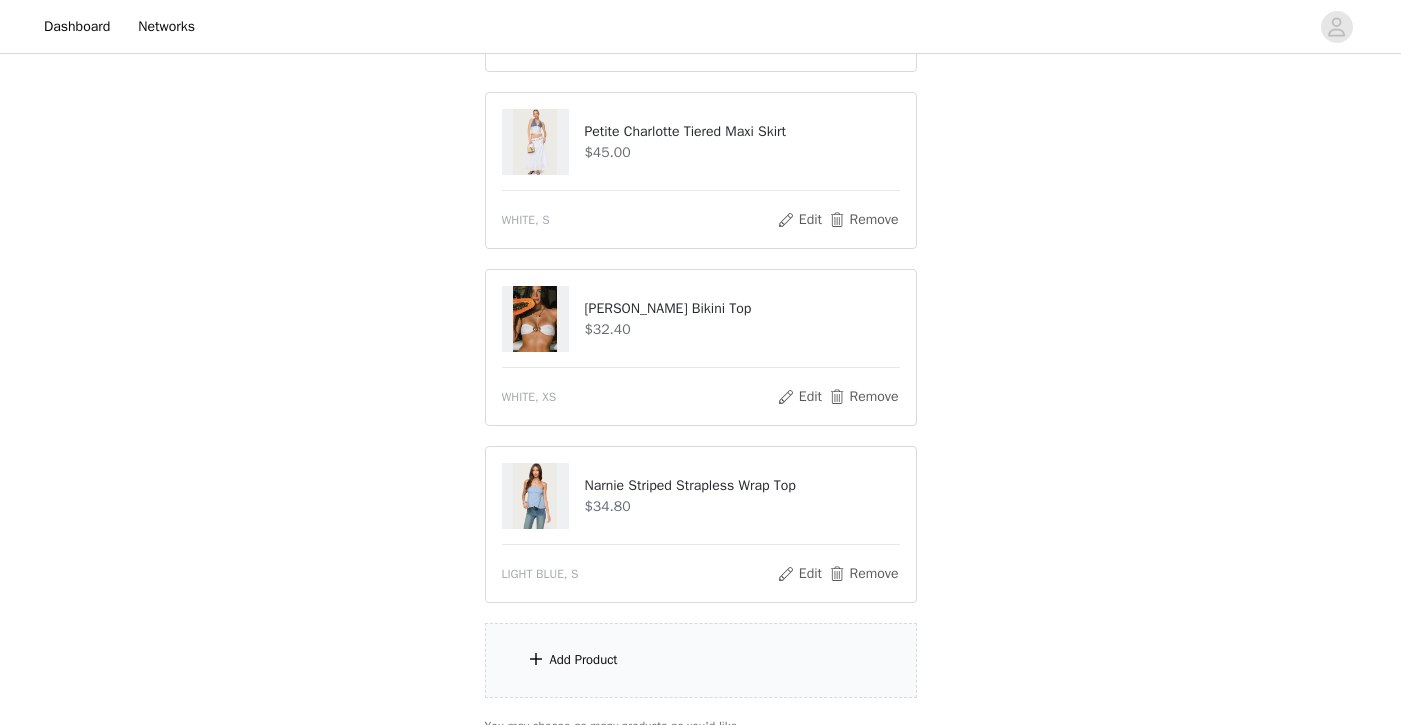 click on "Add Product" at bounding box center (701, 660) 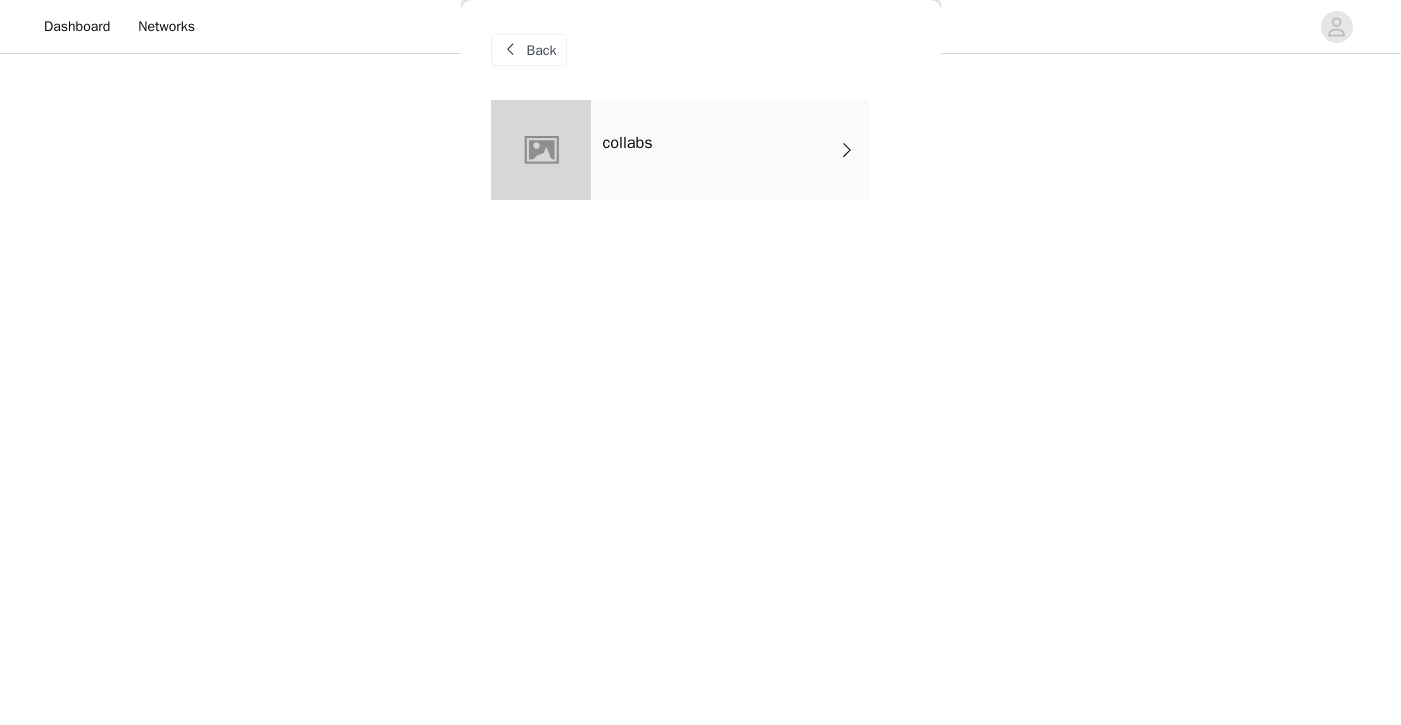 click on "collabs" at bounding box center [730, 150] 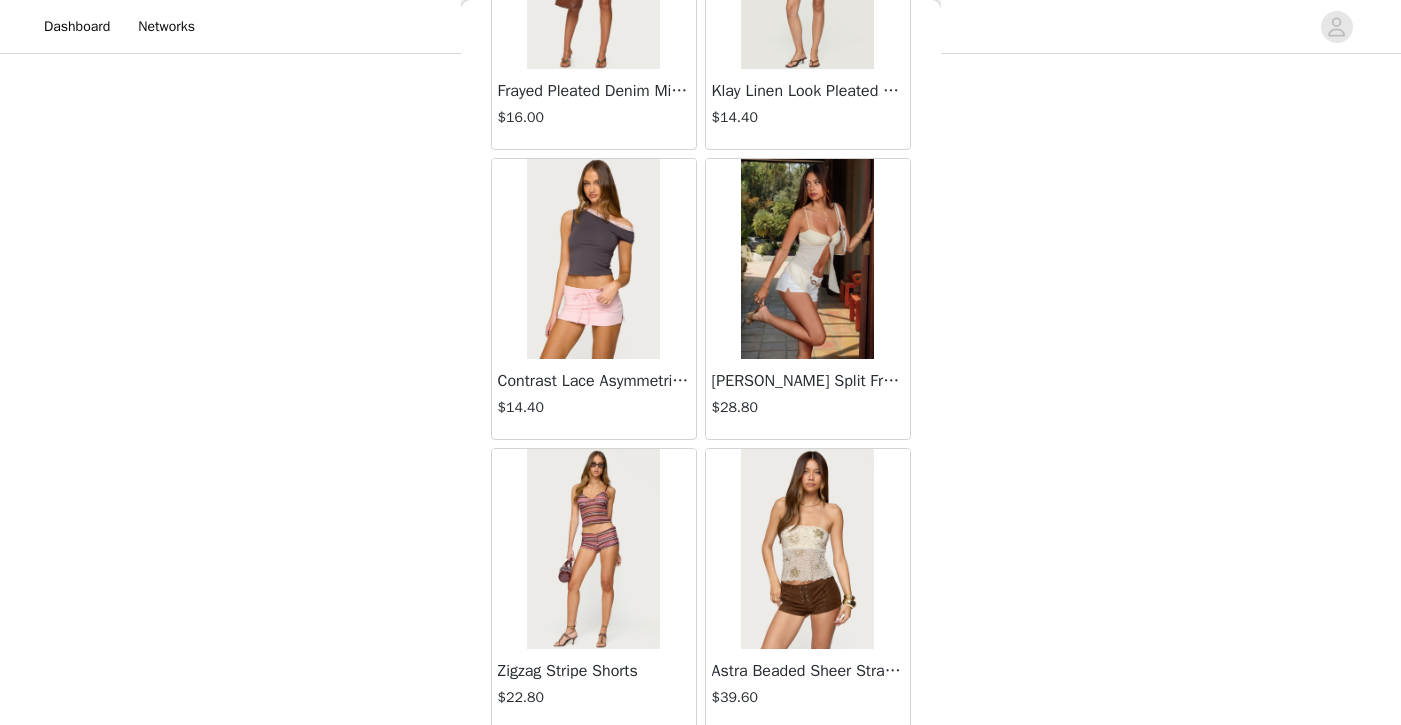 scroll, scrollTop: 2335, scrollLeft: 0, axis: vertical 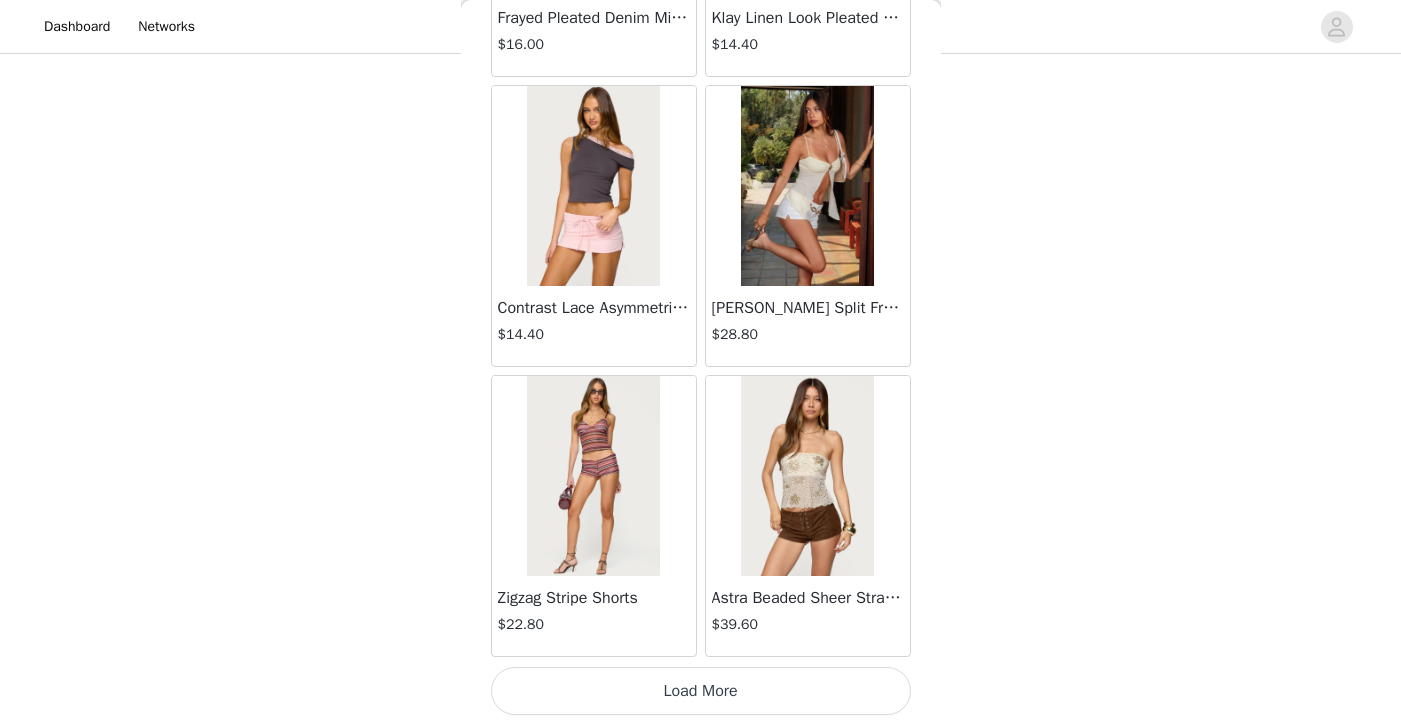 click on "Load More" at bounding box center (701, 691) 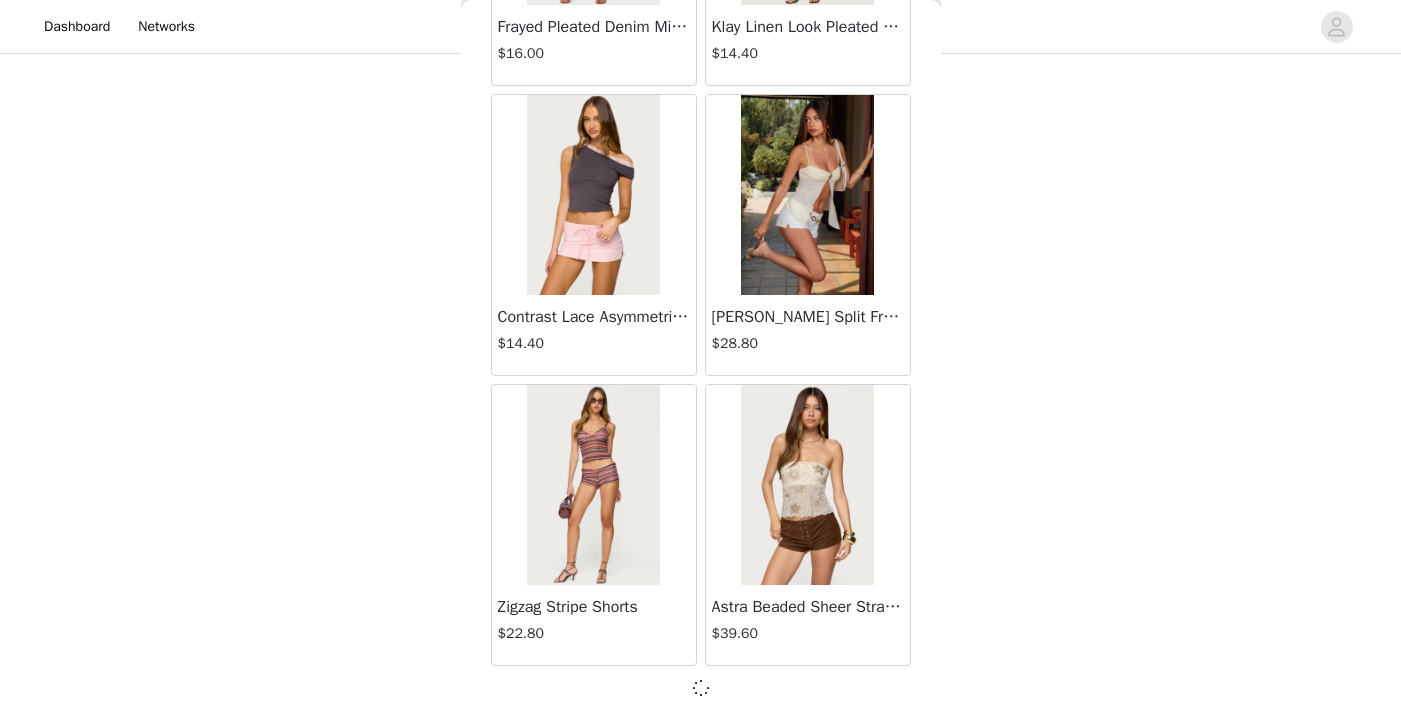 scroll, scrollTop: 790, scrollLeft: 0, axis: vertical 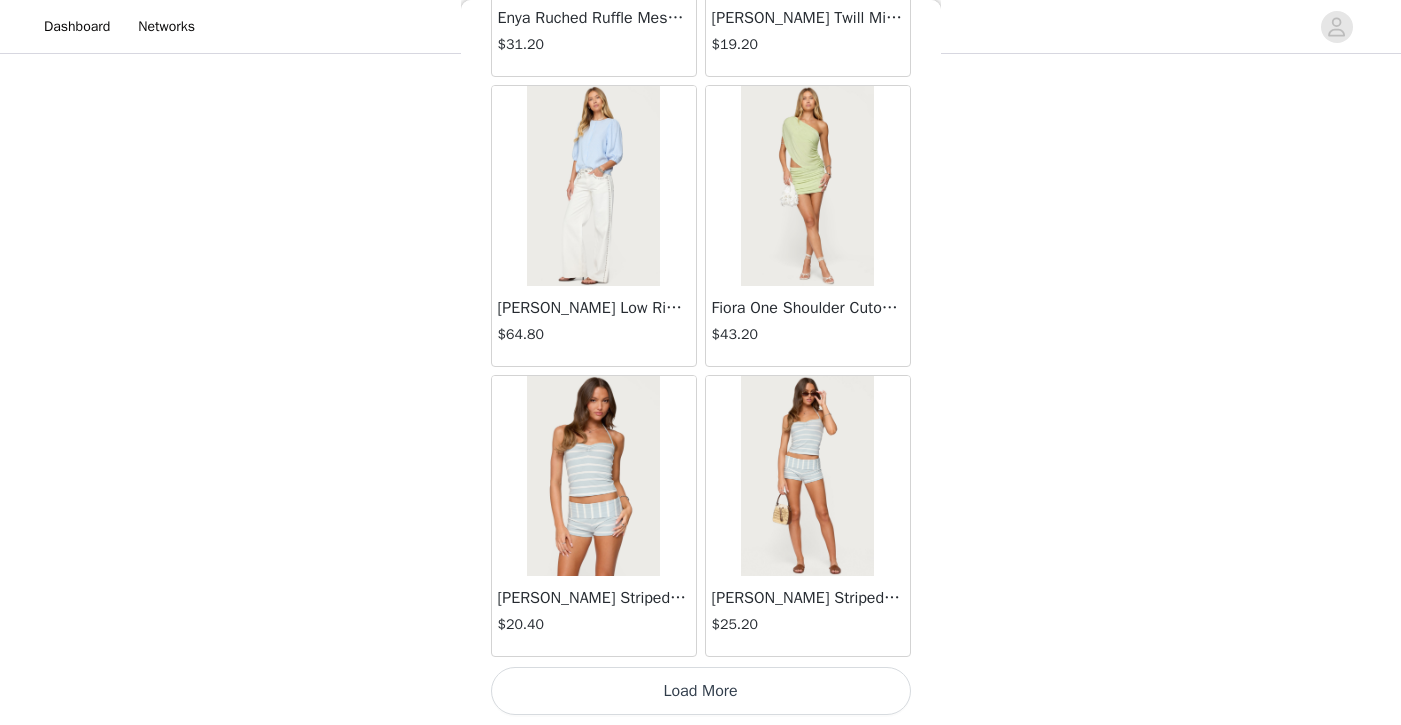 click on "Load More" at bounding box center (701, 691) 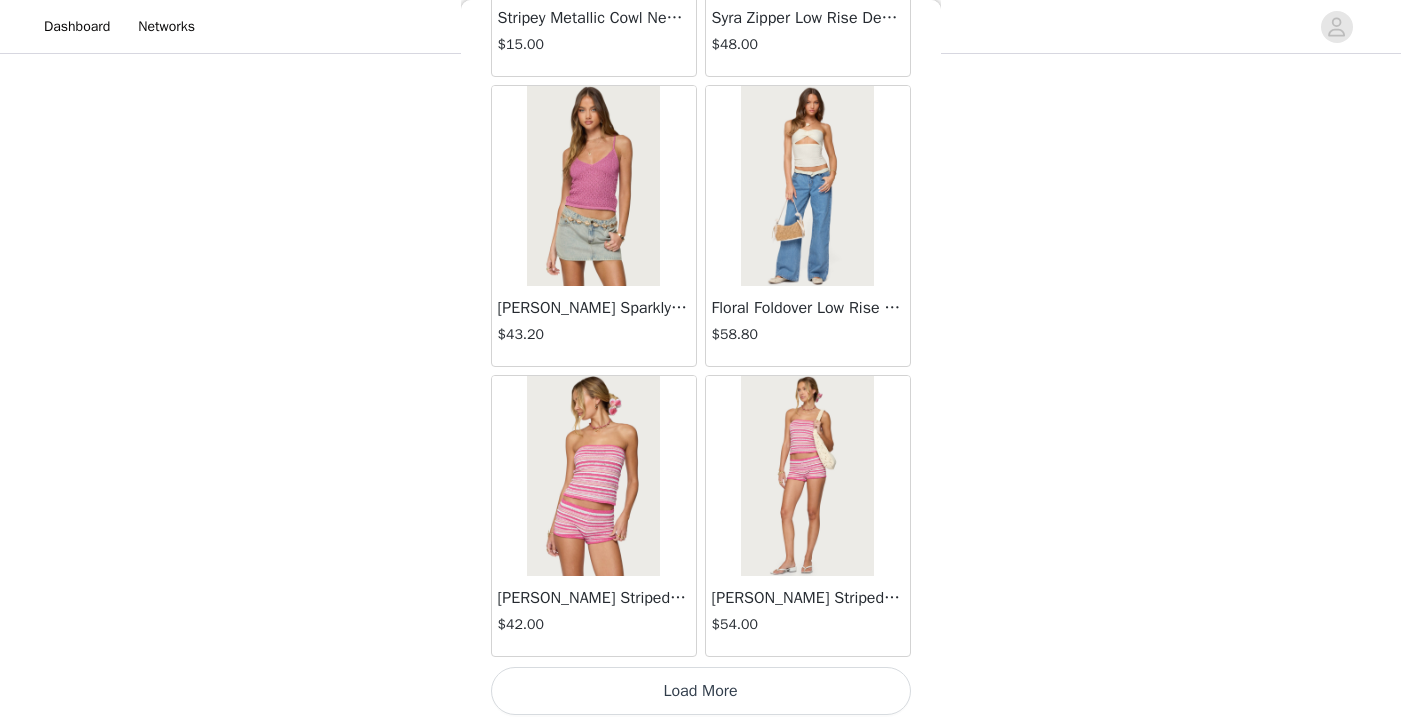 click on "Load More" at bounding box center (701, 691) 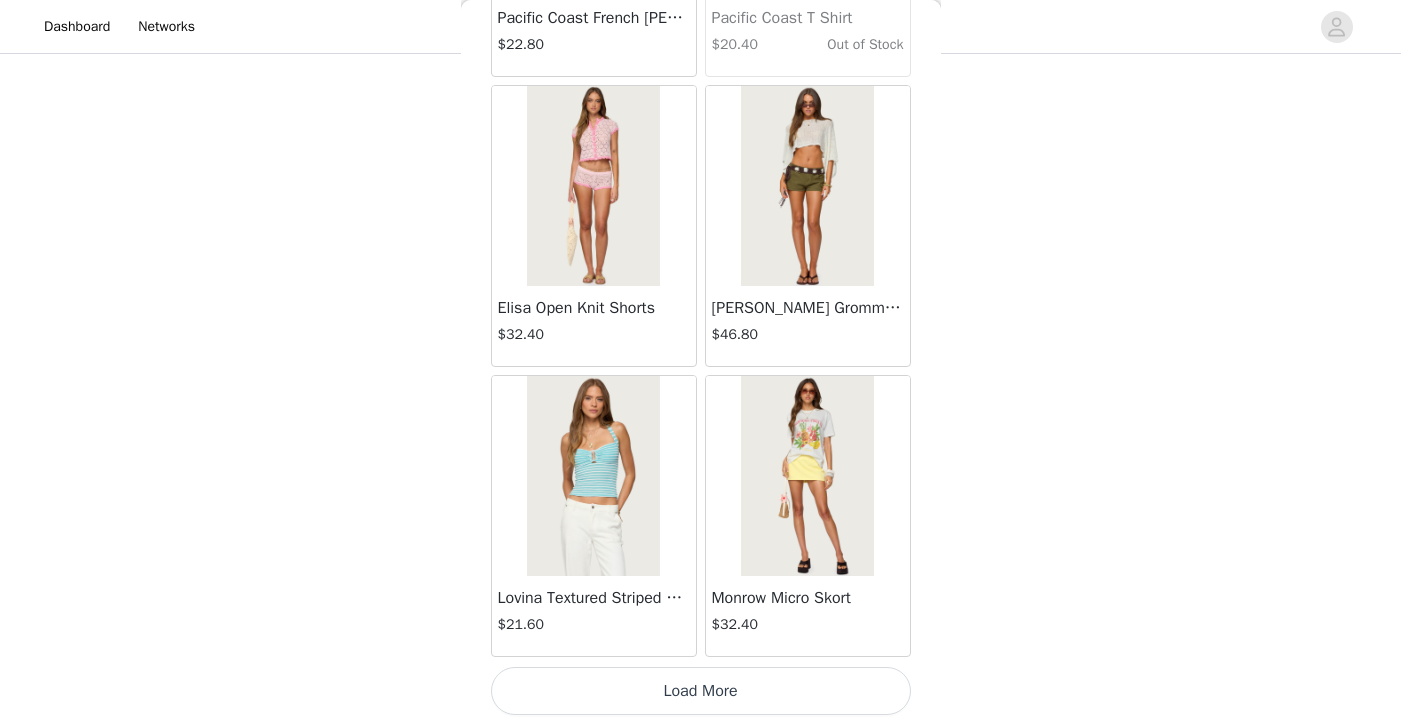 scroll, scrollTop: 11035, scrollLeft: 0, axis: vertical 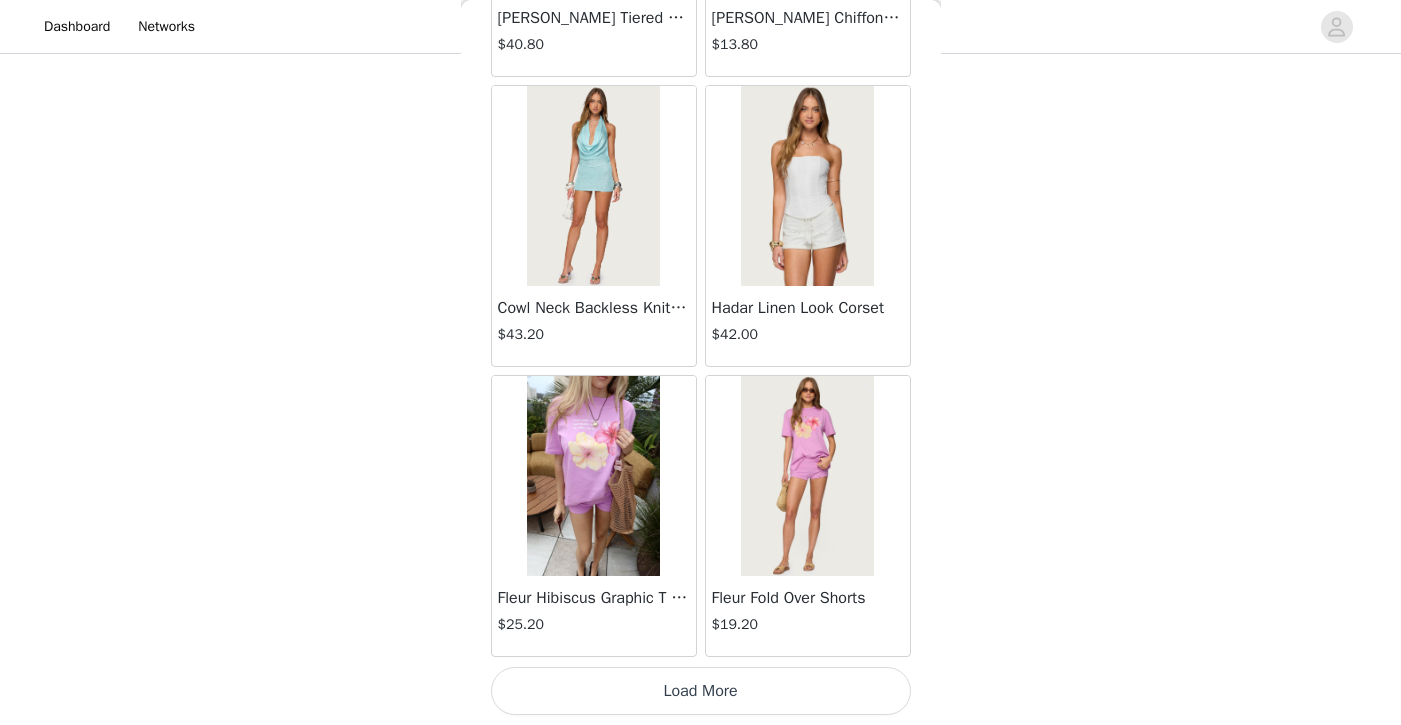 click on "Load More" at bounding box center [701, 691] 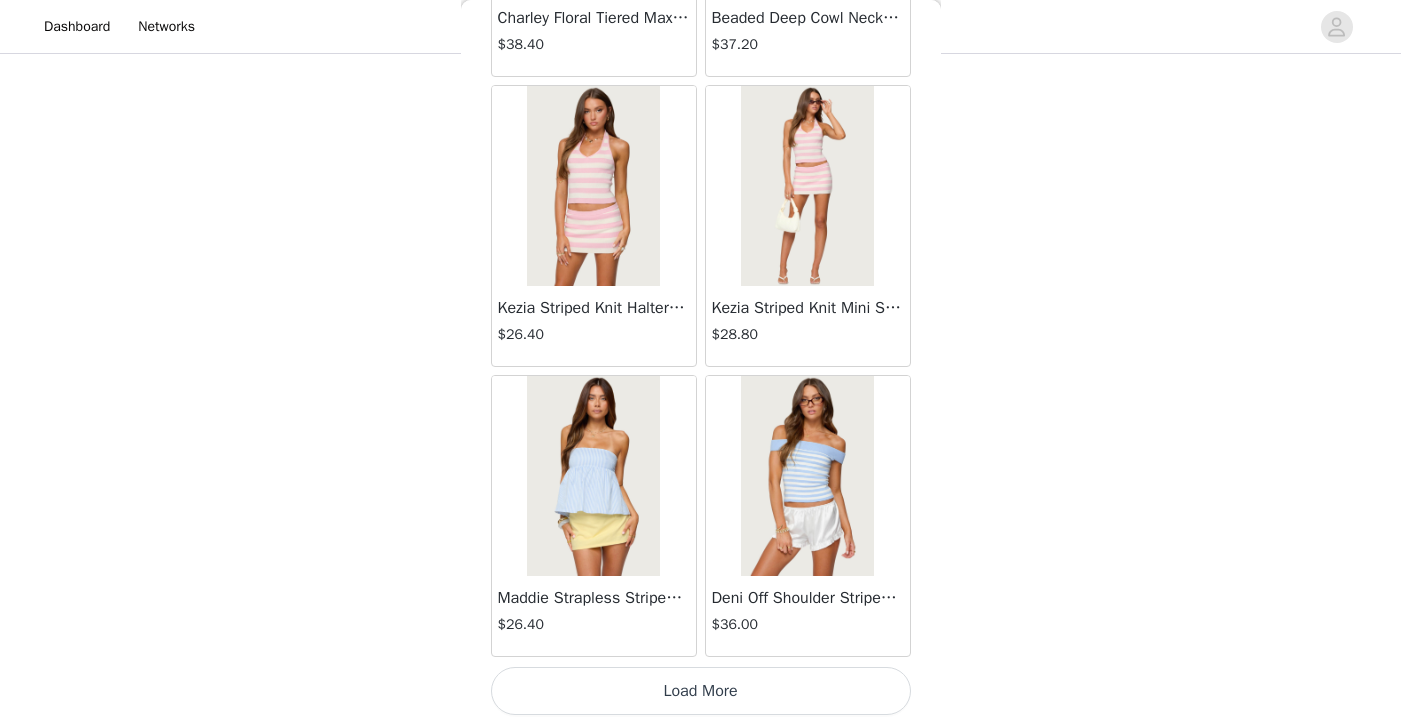scroll, scrollTop: 16835, scrollLeft: 0, axis: vertical 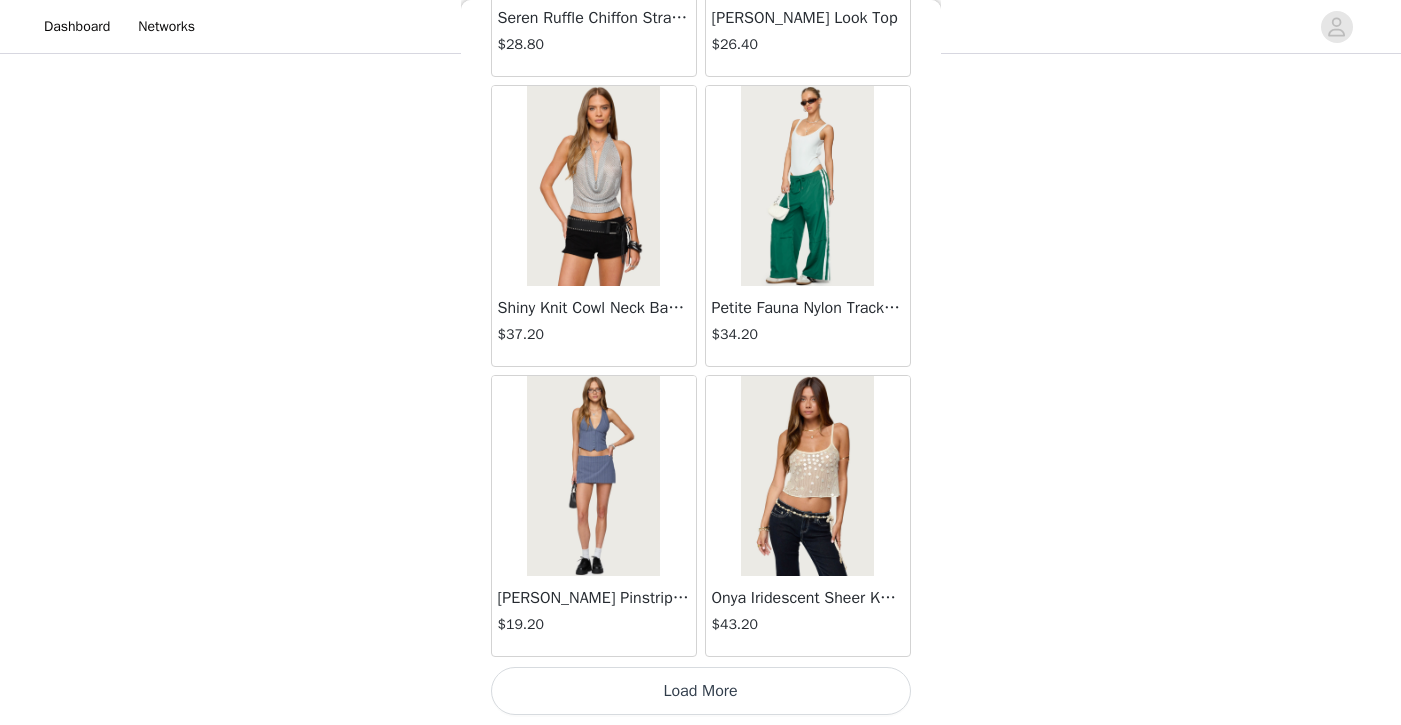 click on "Load More" at bounding box center [701, 691] 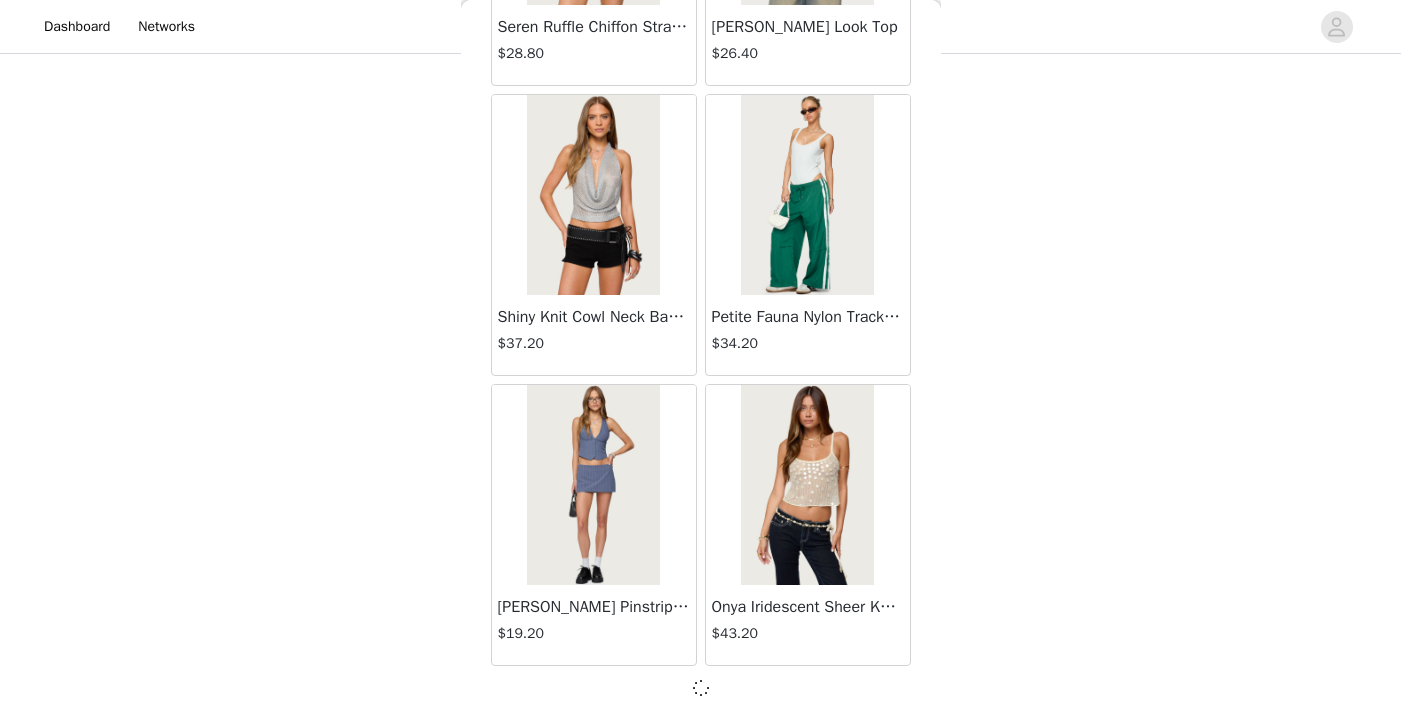 scroll, scrollTop: 19726, scrollLeft: 0, axis: vertical 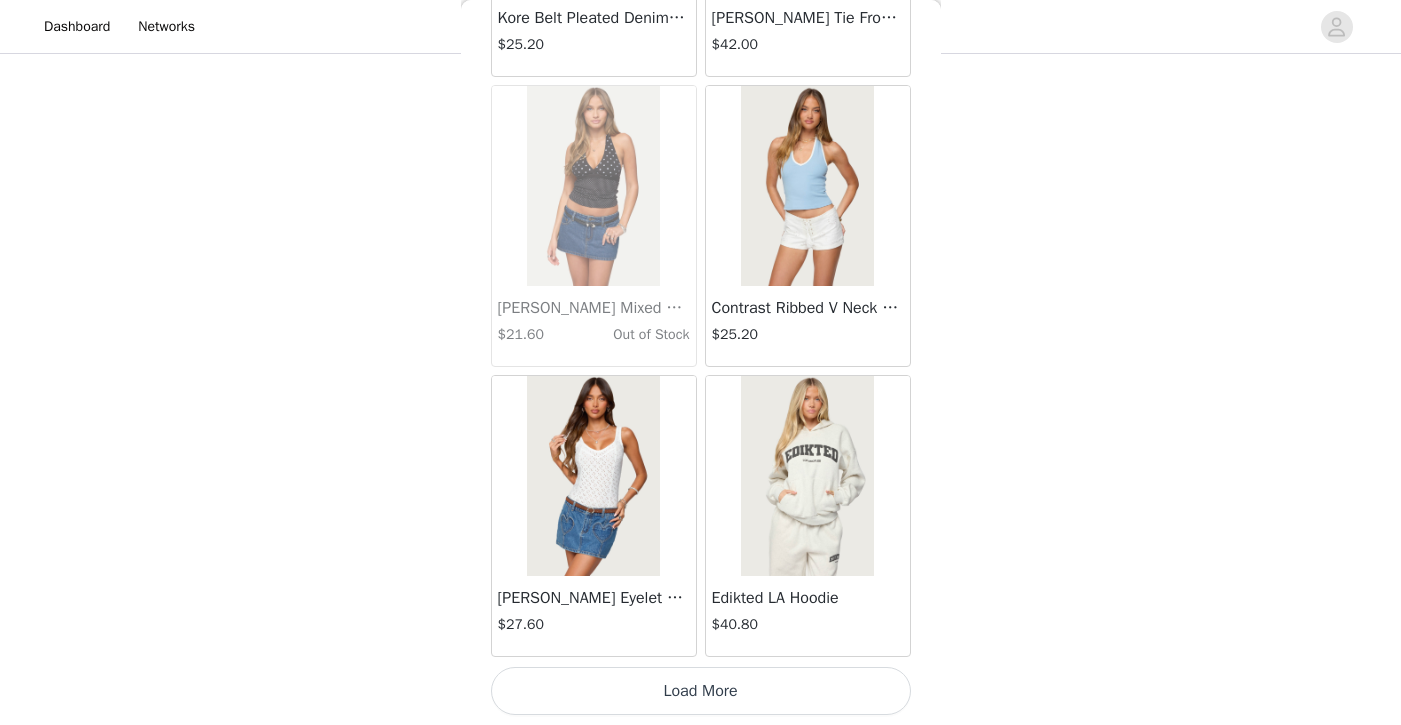 click on "Load More" at bounding box center (701, 691) 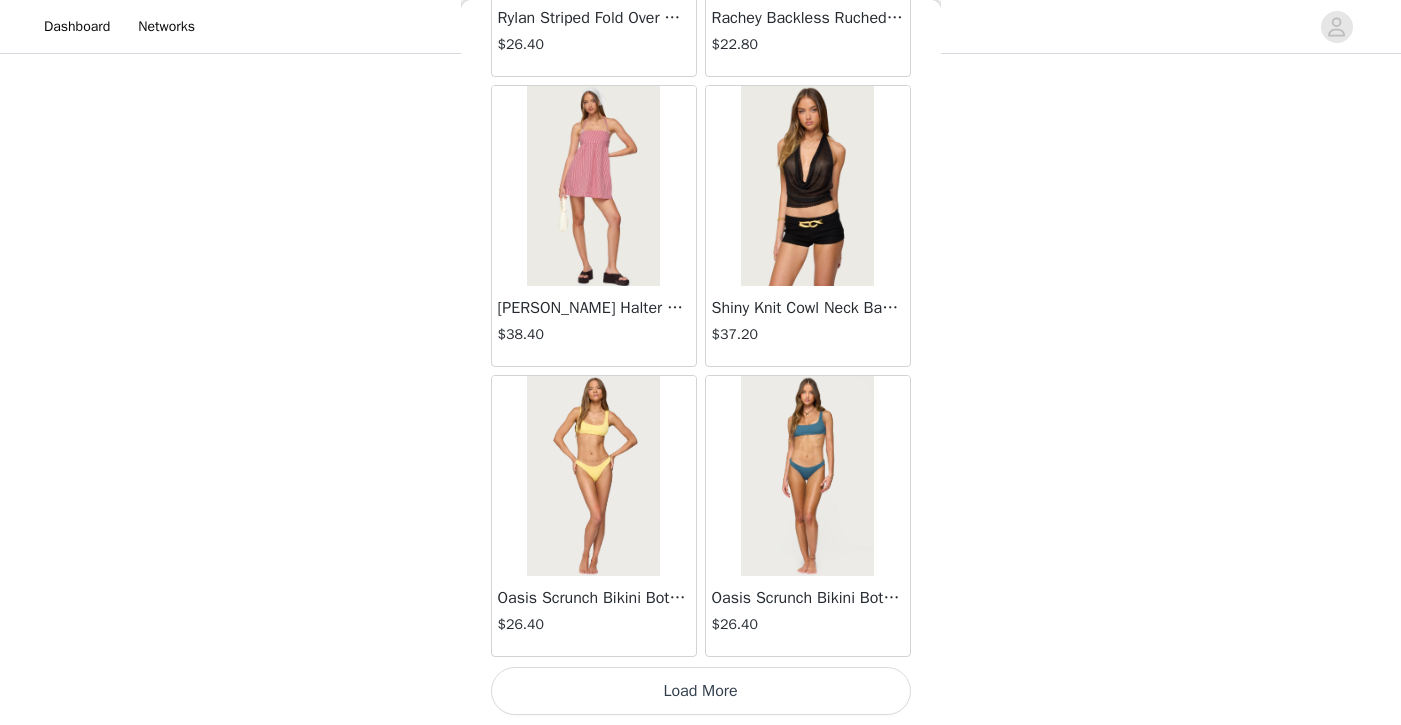 scroll, scrollTop: 25535, scrollLeft: 0, axis: vertical 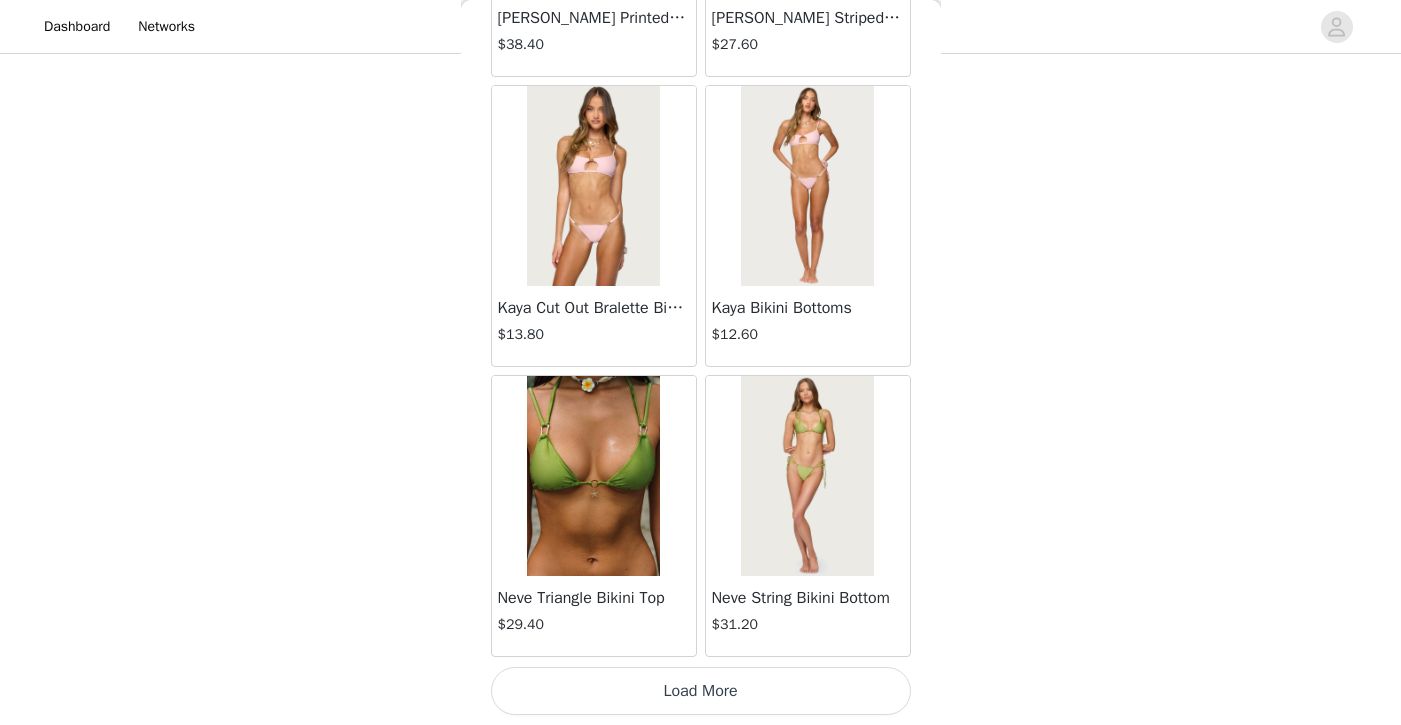 click on "Load More" at bounding box center [701, 691] 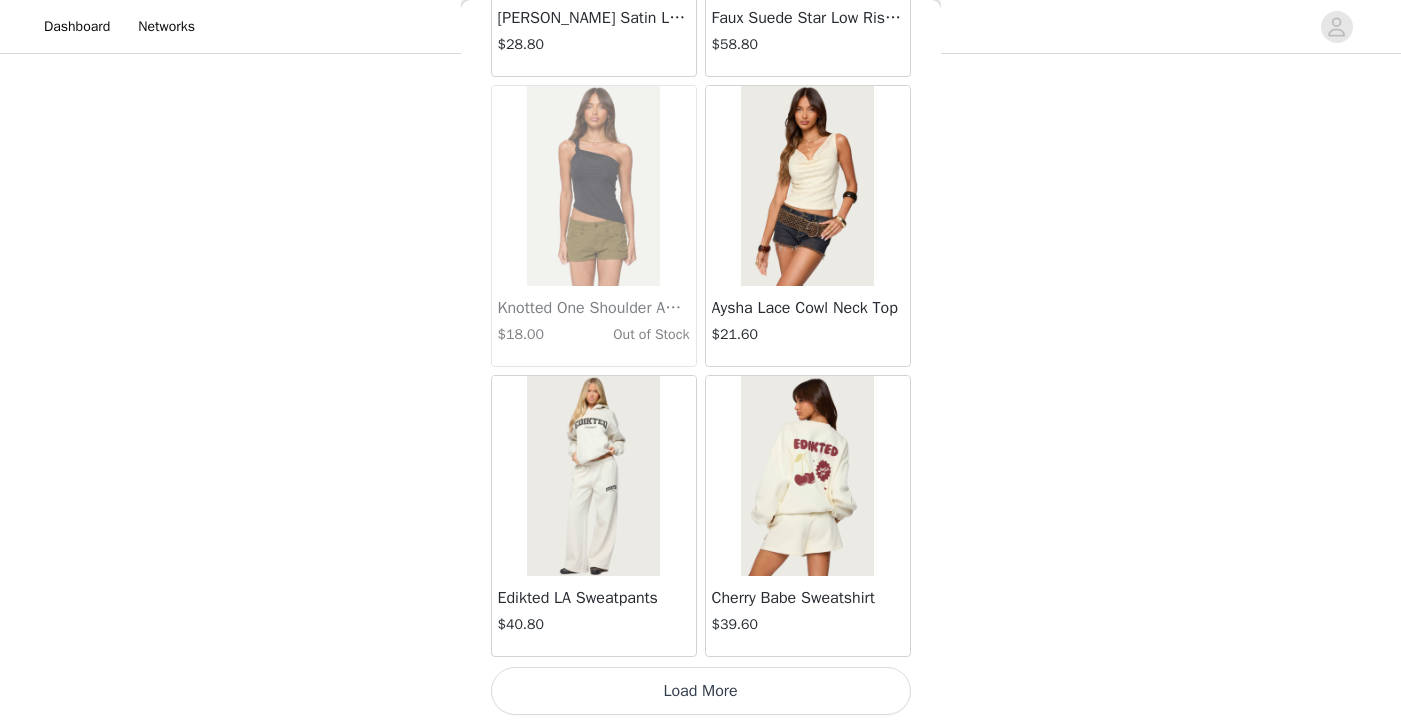 click on "Load More" at bounding box center [701, 691] 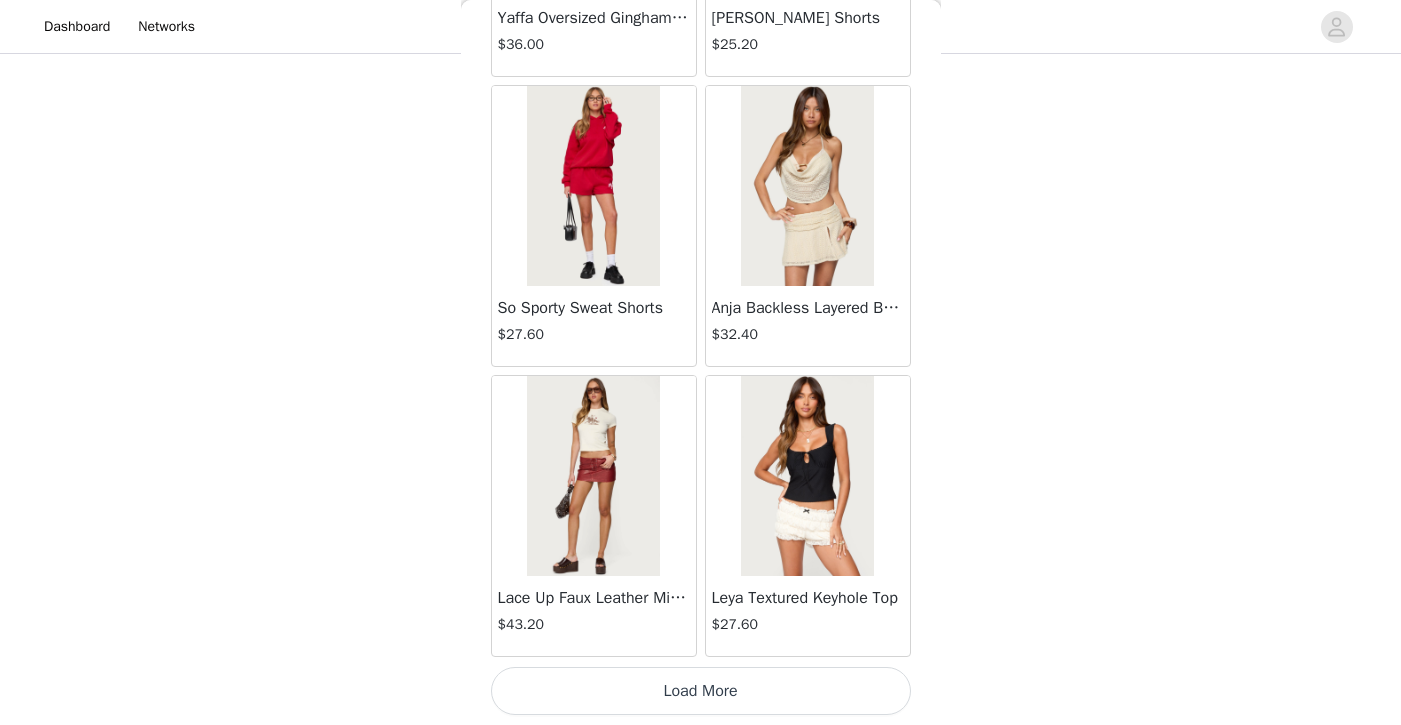 click on "Load More" at bounding box center [701, 691] 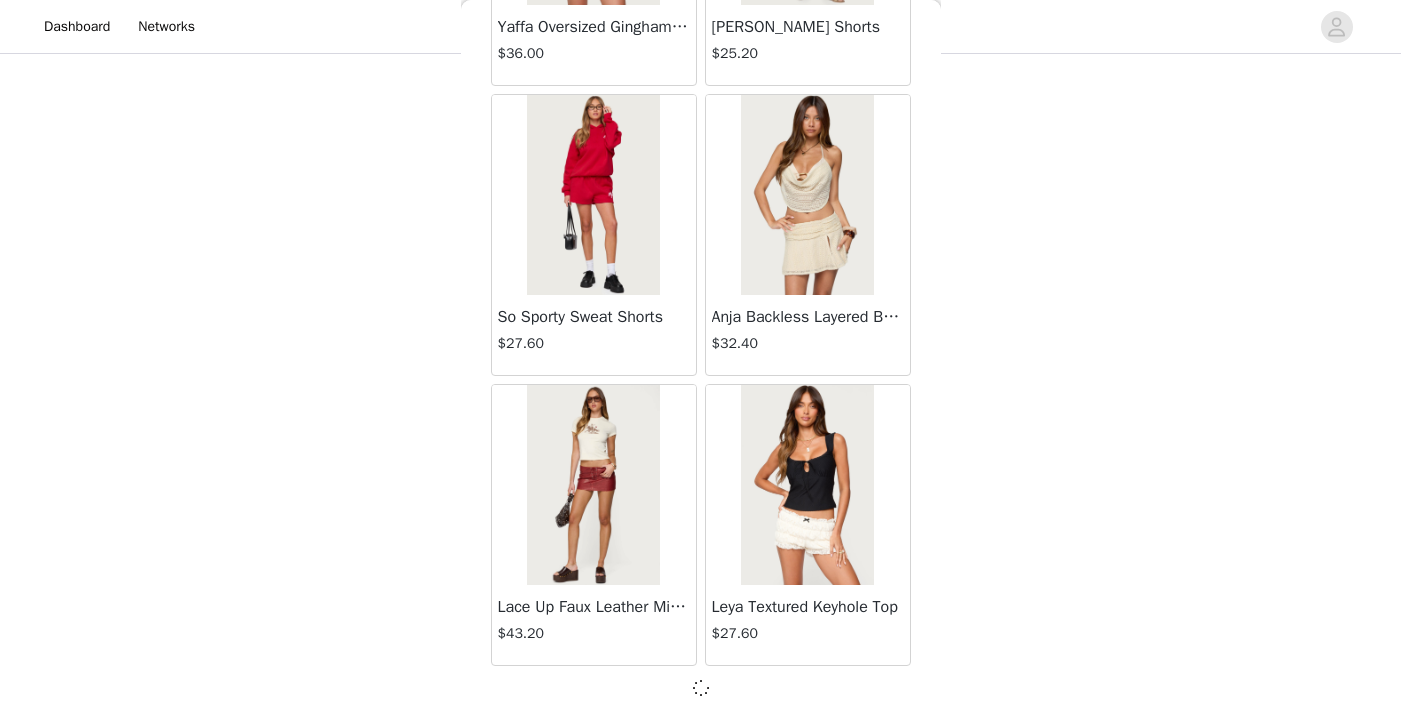 scroll, scrollTop: 34226, scrollLeft: 0, axis: vertical 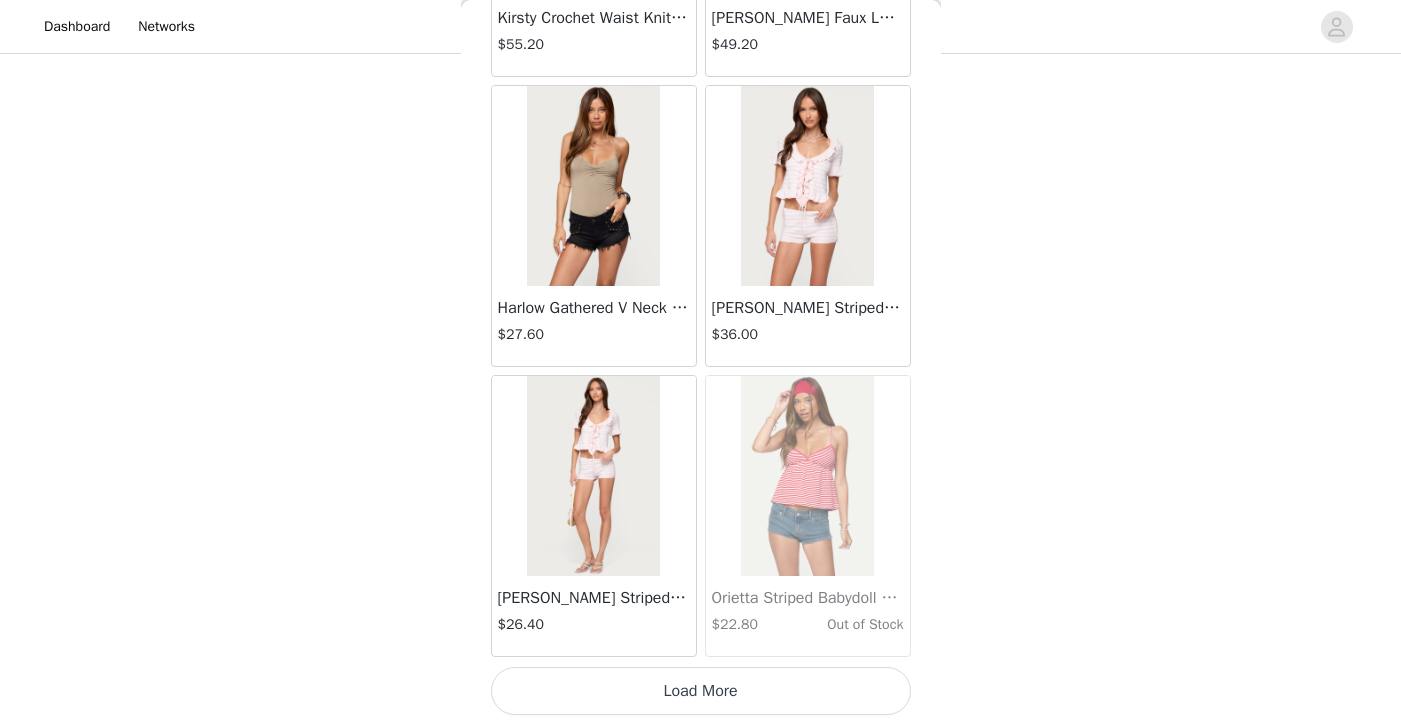 click on "Load More" at bounding box center [701, 691] 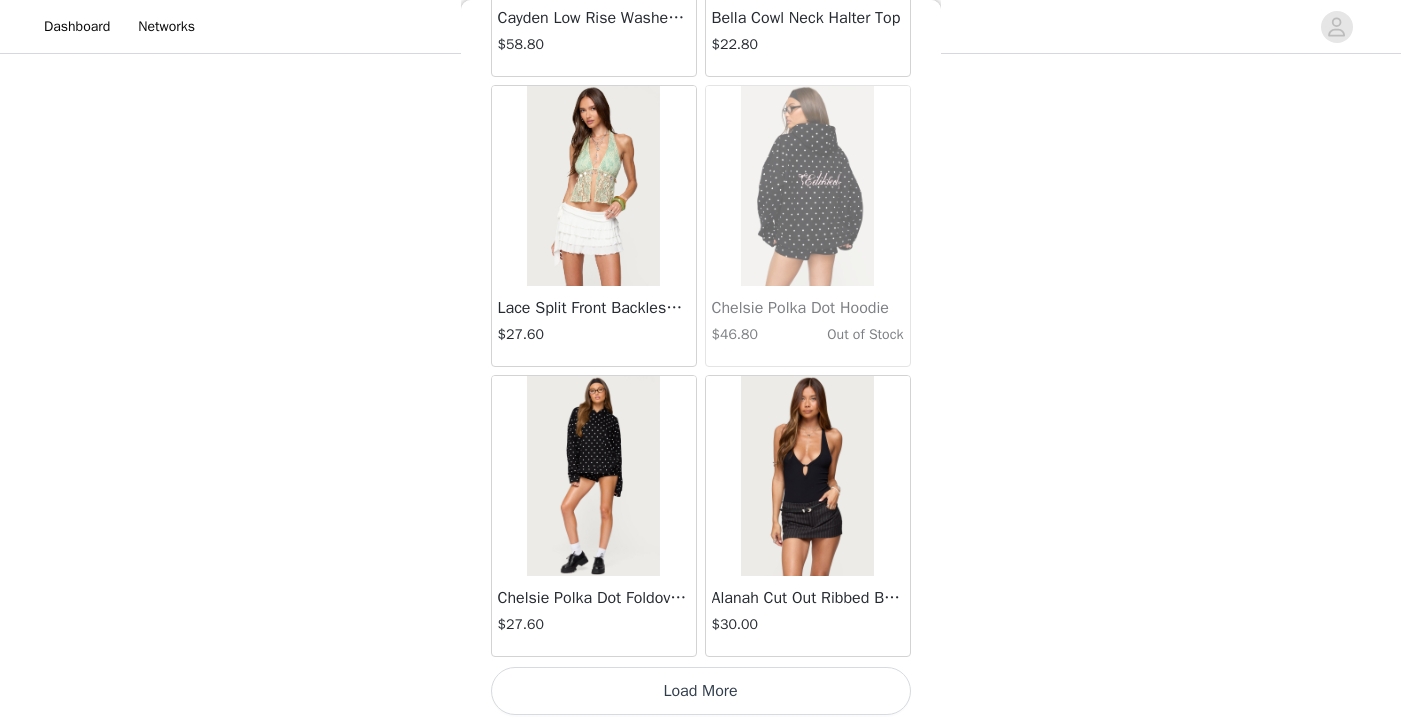 click on "Load More" at bounding box center (701, 691) 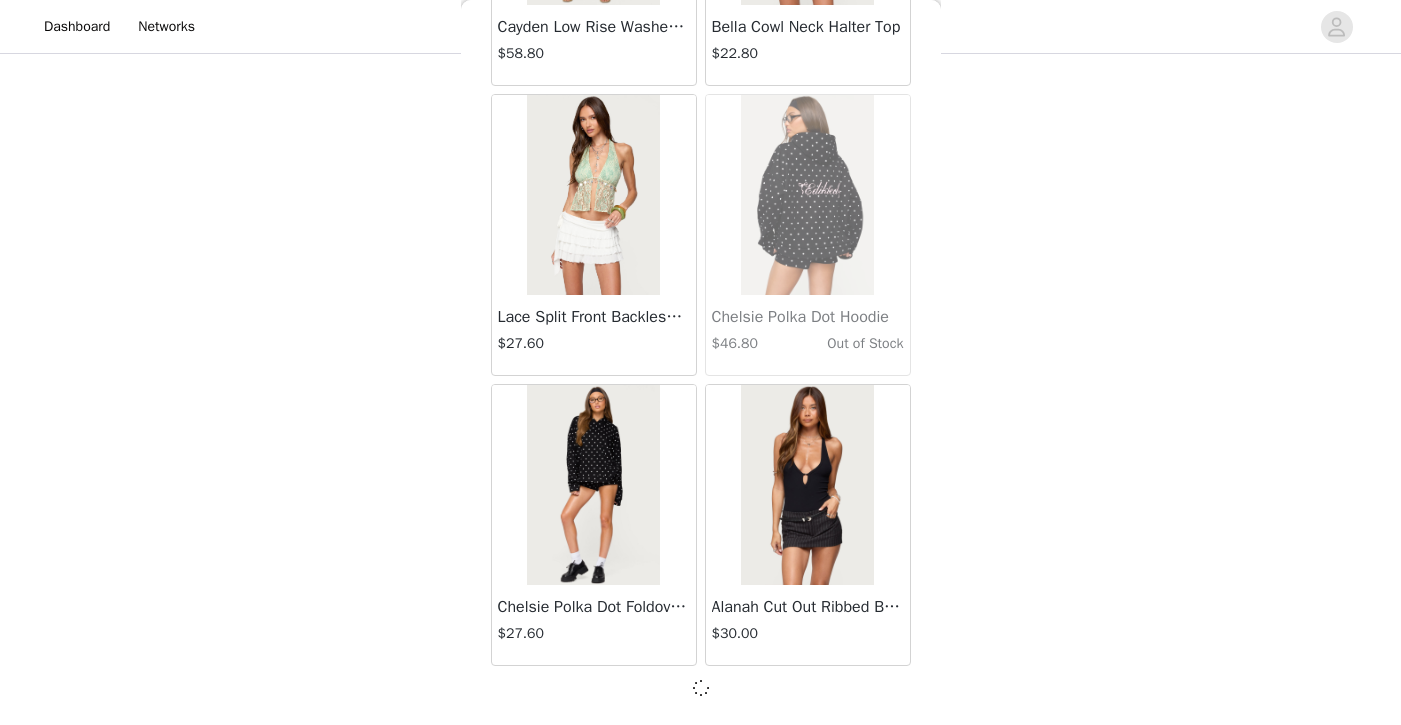 scroll, scrollTop: 40026, scrollLeft: 0, axis: vertical 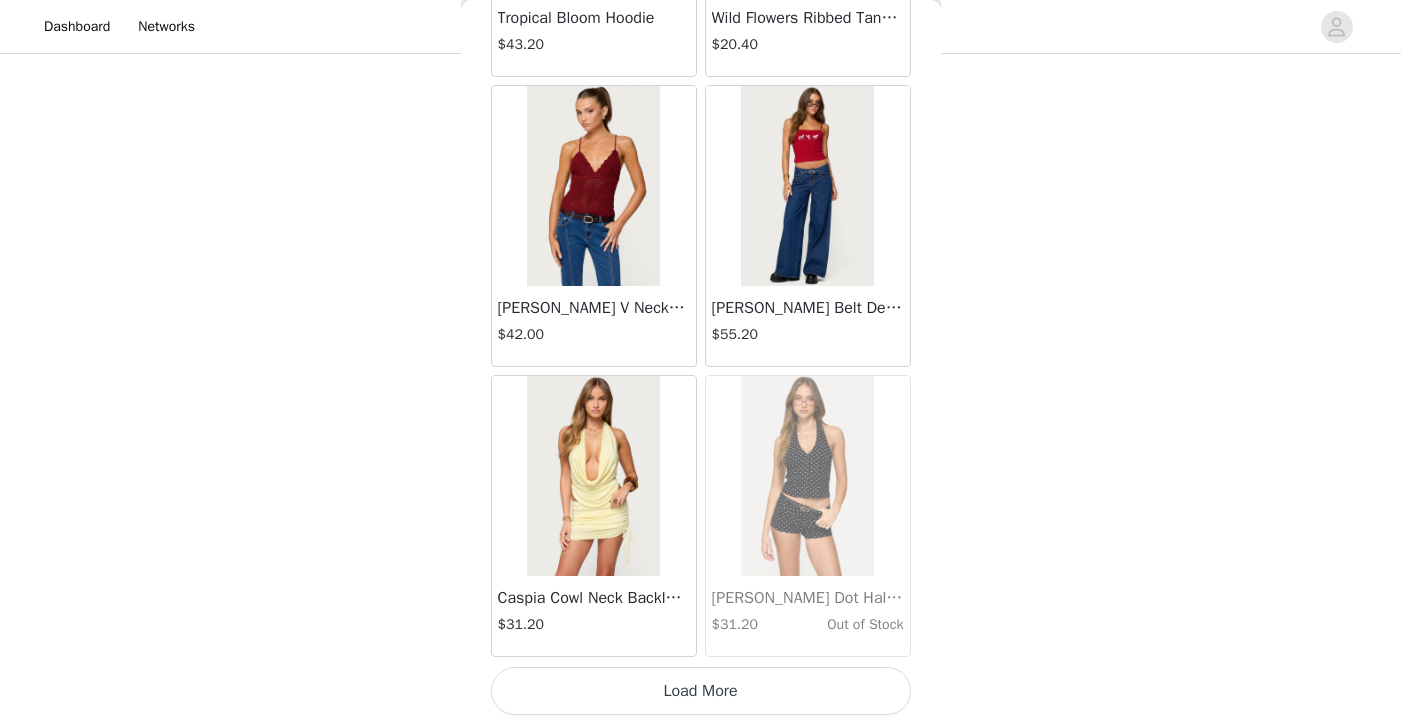 click on "Load More" at bounding box center (701, 691) 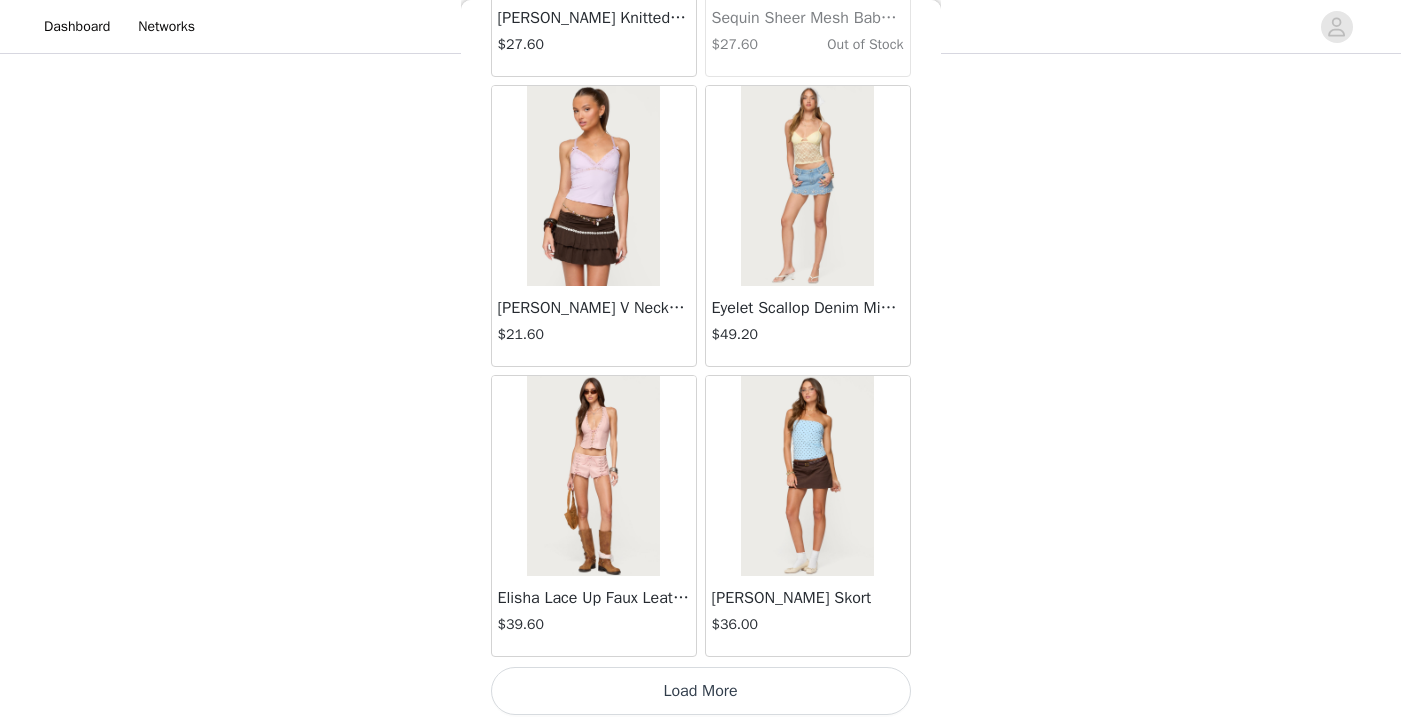 scroll, scrollTop: 45835, scrollLeft: 0, axis: vertical 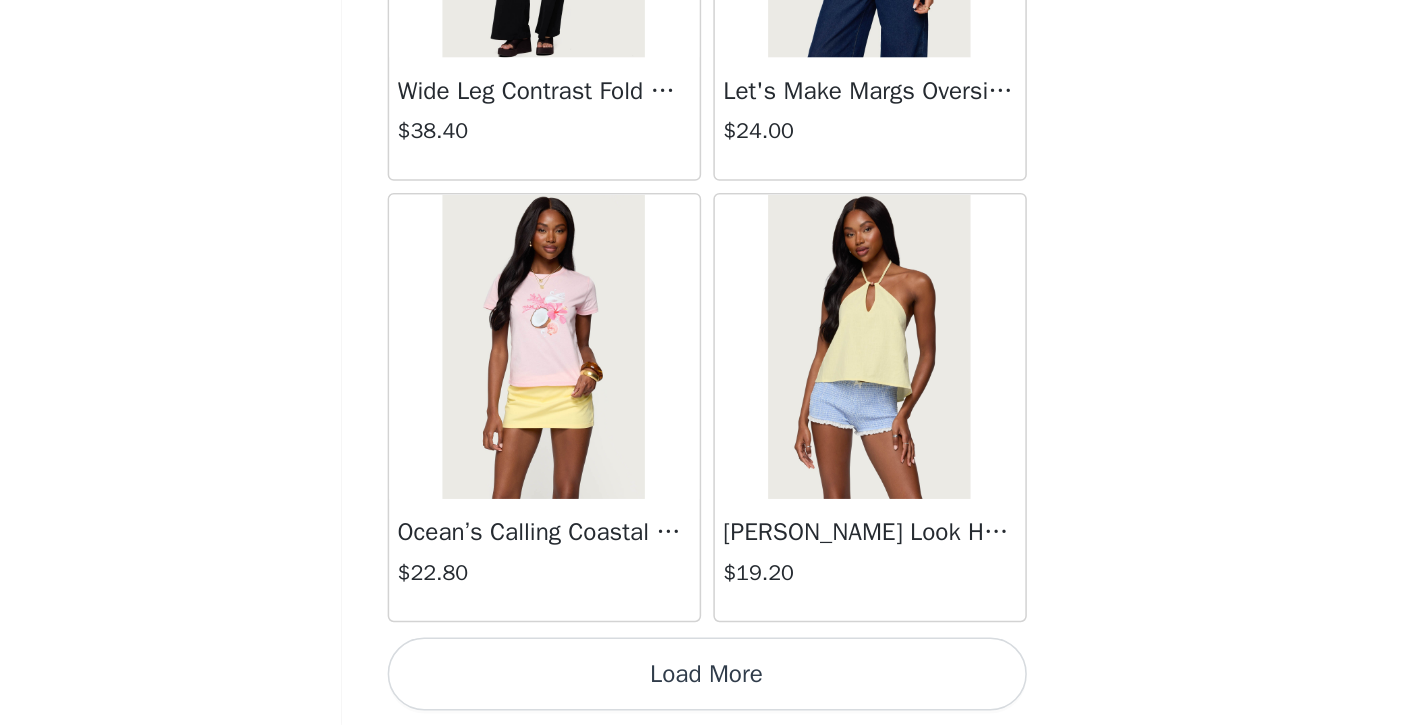 click on "Load More" at bounding box center (701, 691) 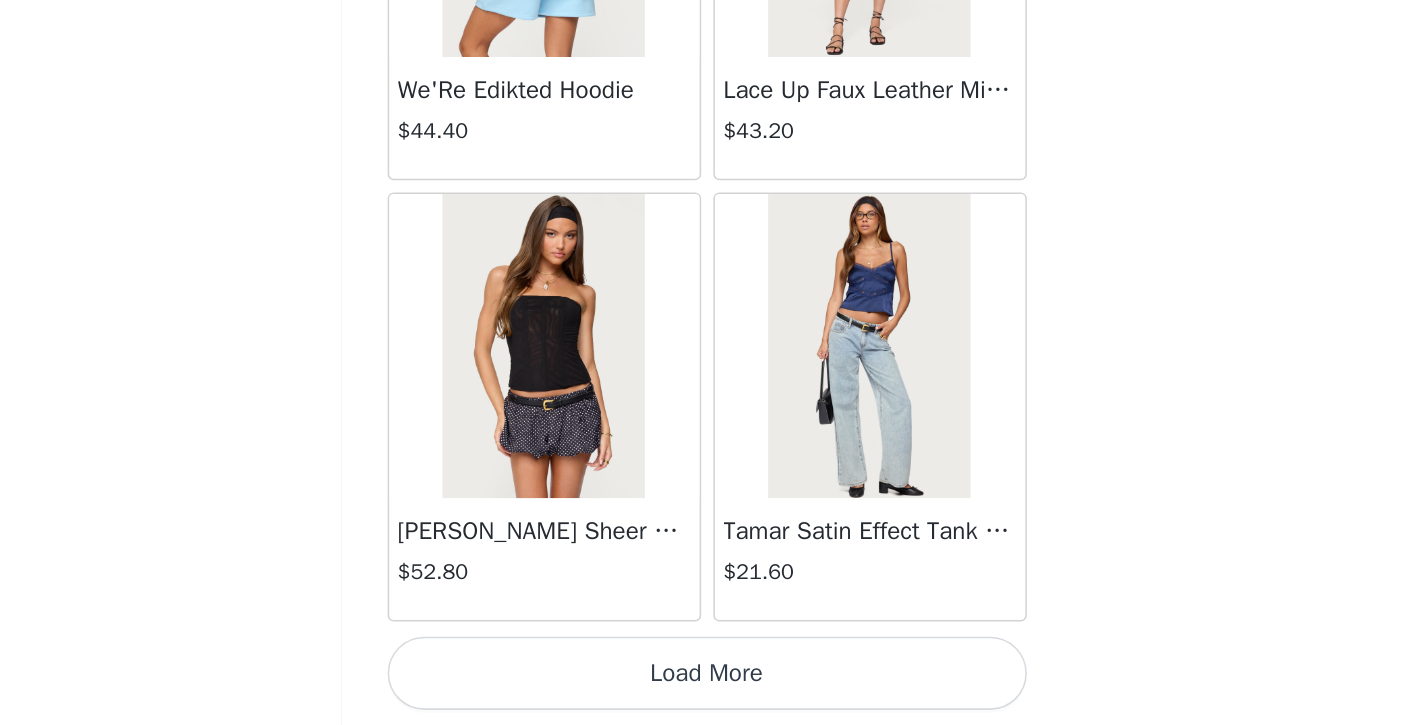 scroll, scrollTop: 51635, scrollLeft: 0, axis: vertical 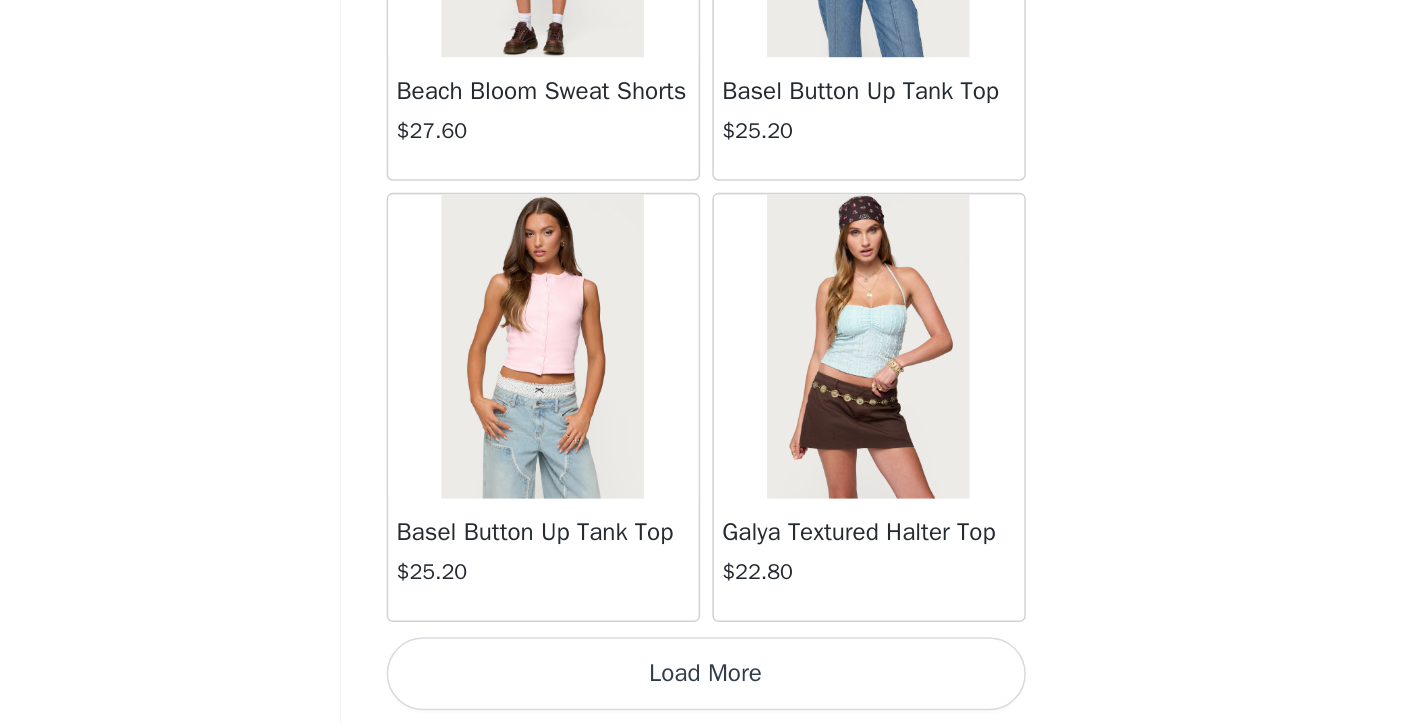 click on "Load More" at bounding box center [701, 691] 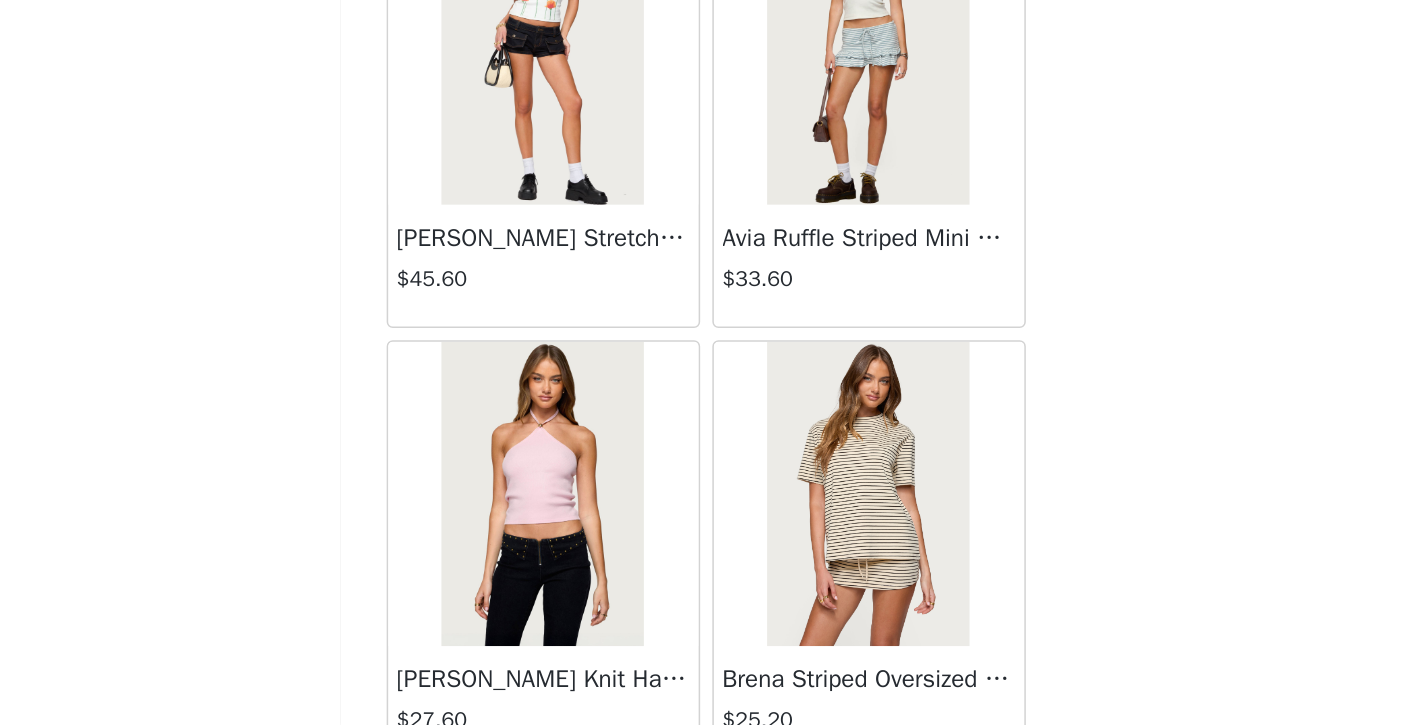 scroll, scrollTop: 57435, scrollLeft: 0, axis: vertical 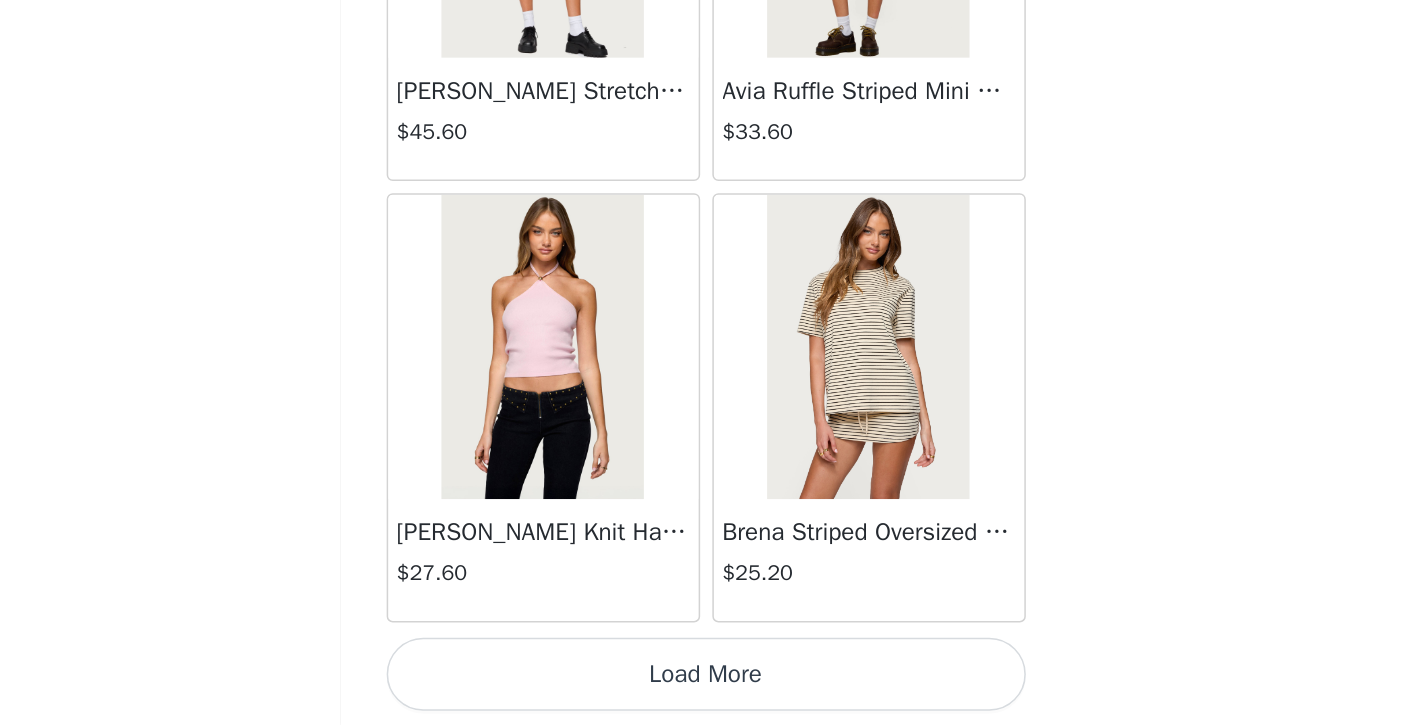 click on "Load More" at bounding box center [701, 691] 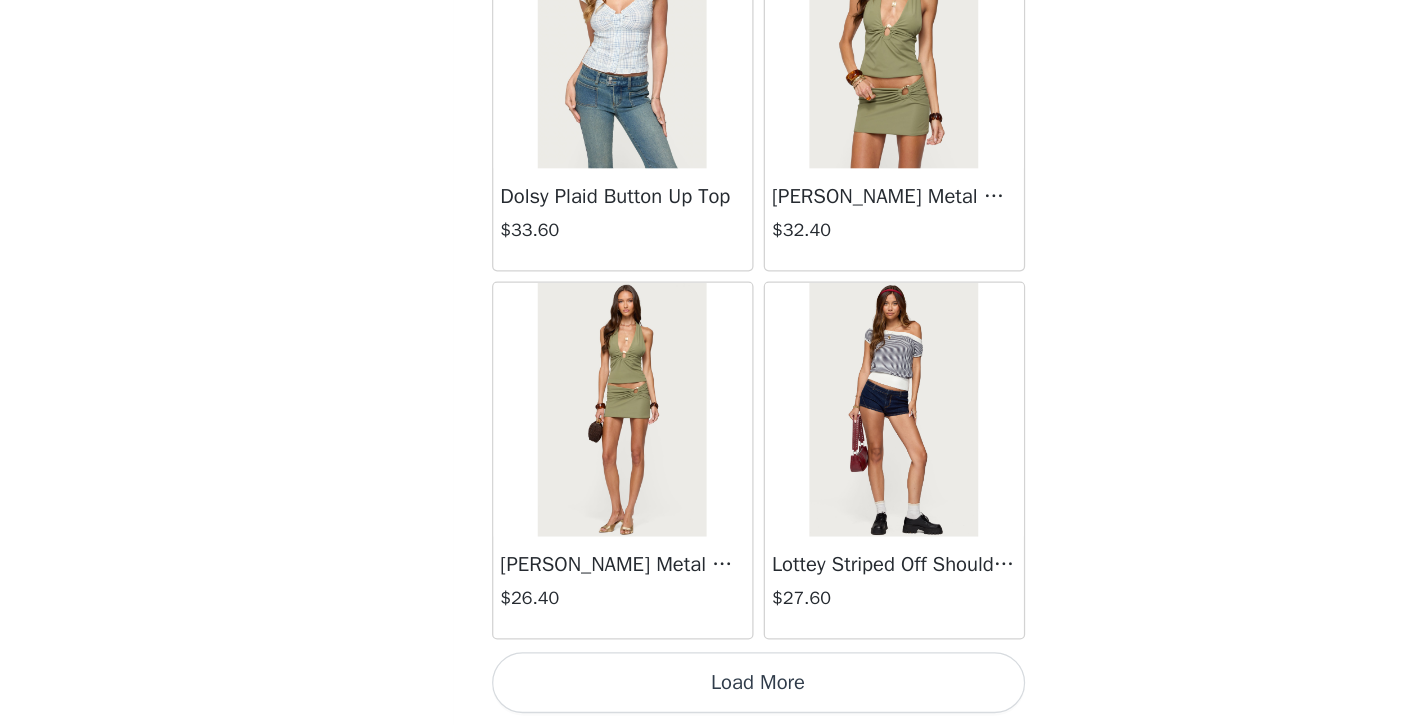 scroll, scrollTop: 60335, scrollLeft: 0, axis: vertical 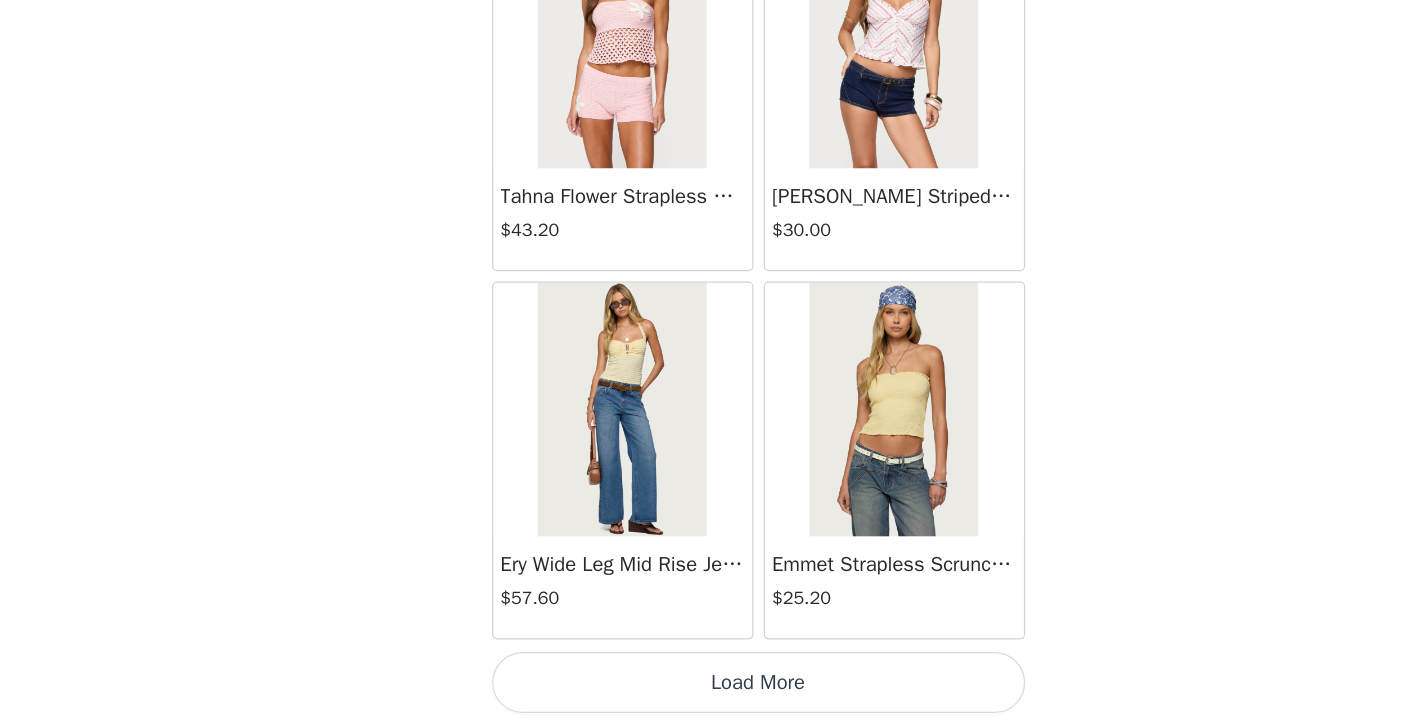 click on "Load More" at bounding box center [701, 691] 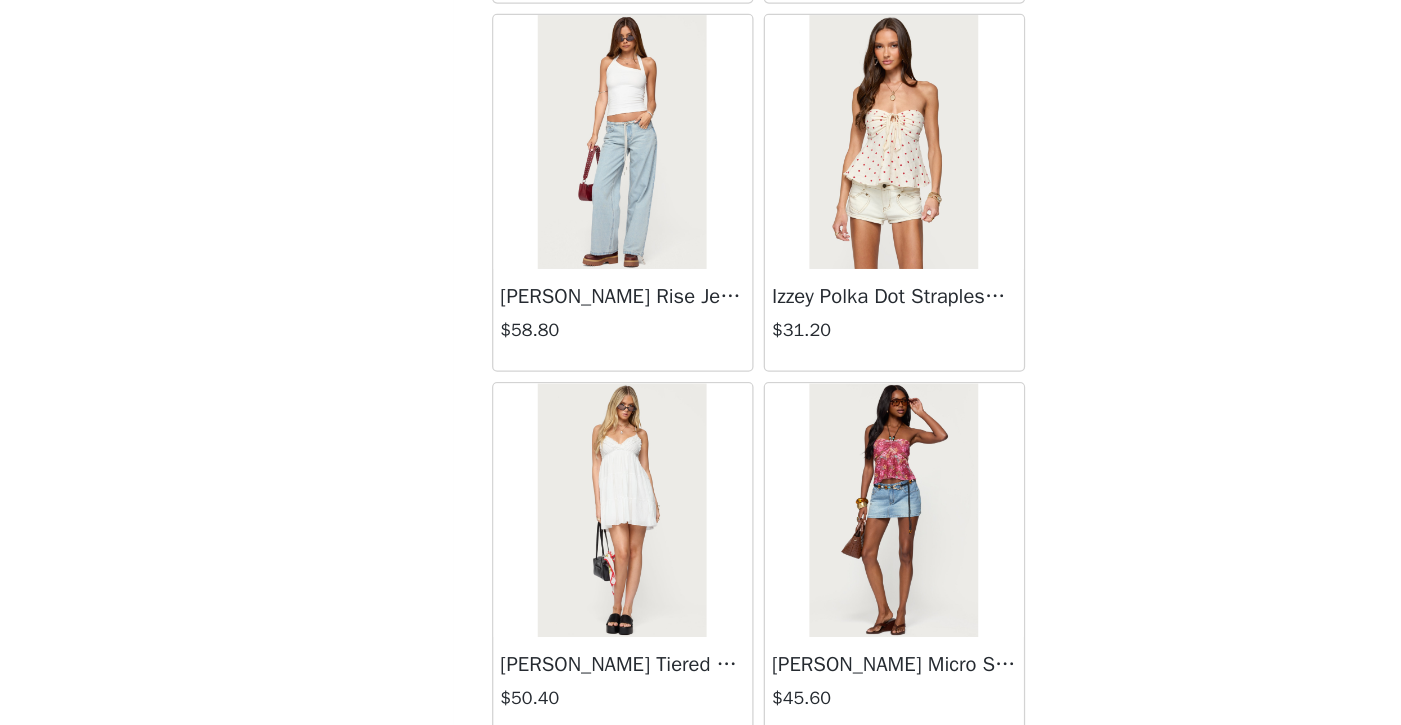 scroll, scrollTop: 64614, scrollLeft: 0, axis: vertical 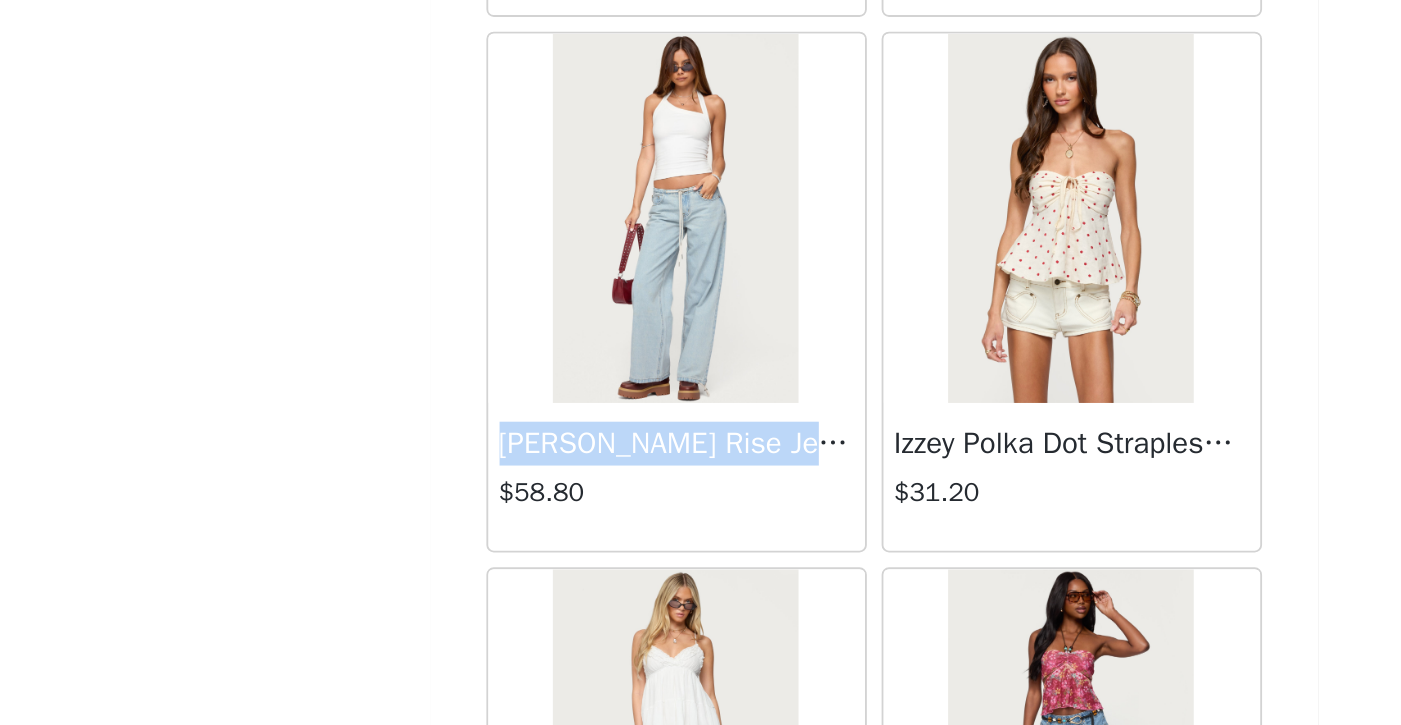 copy on "[PERSON_NAME] Rise Jeans" 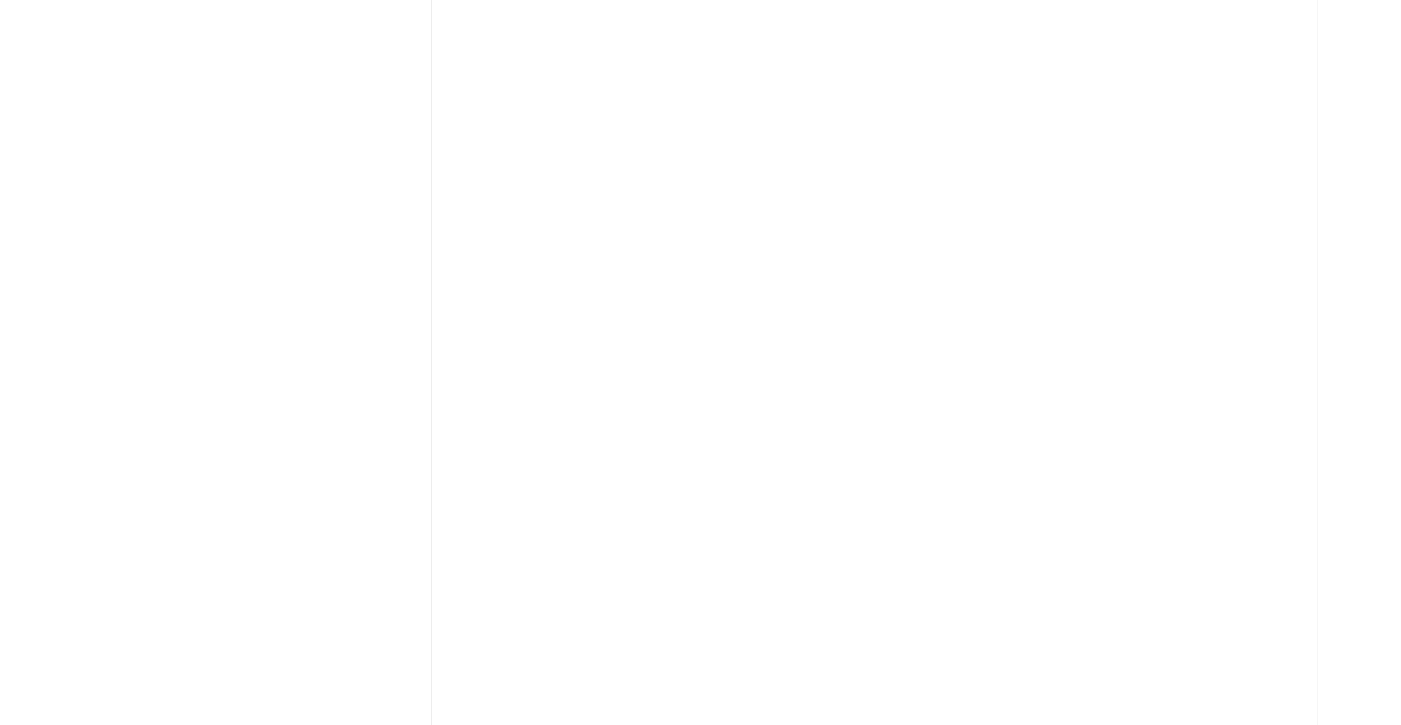 scroll, scrollTop: 0, scrollLeft: 0, axis: both 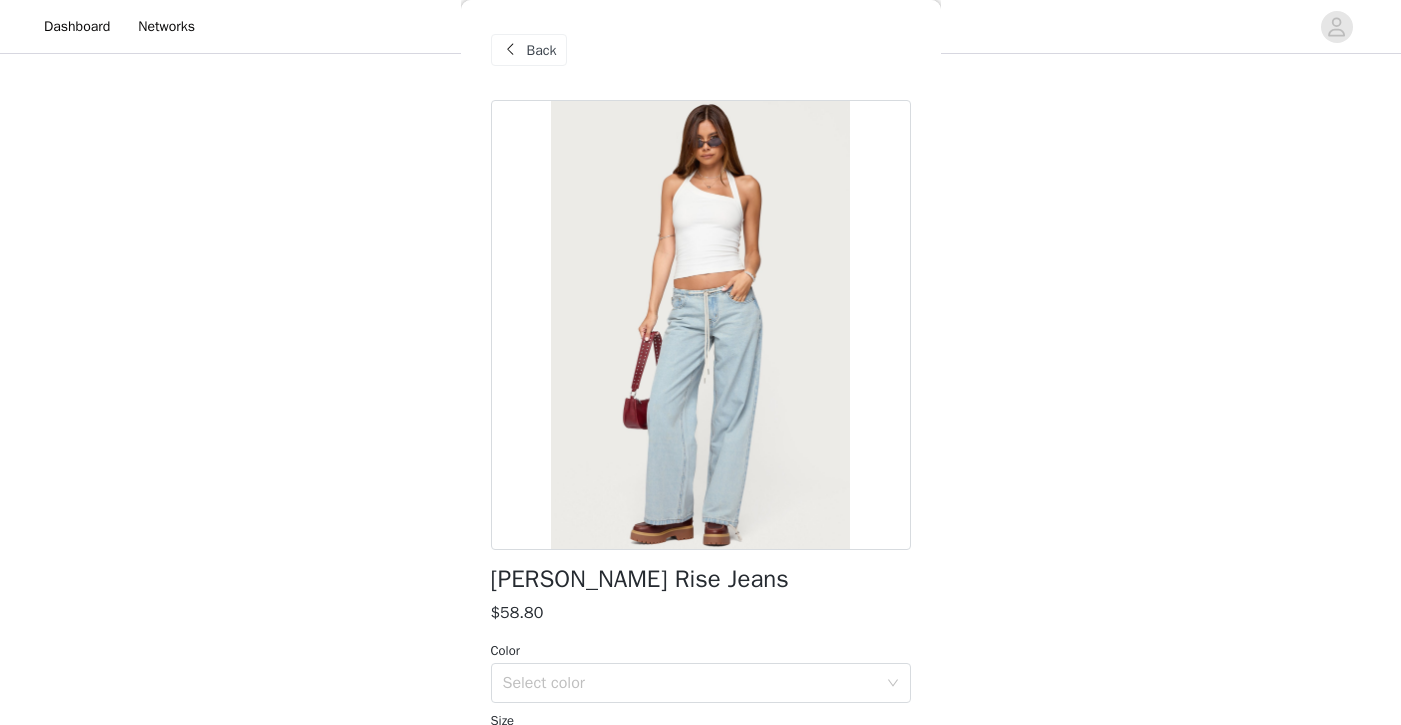 click on "Back" at bounding box center [542, 50] 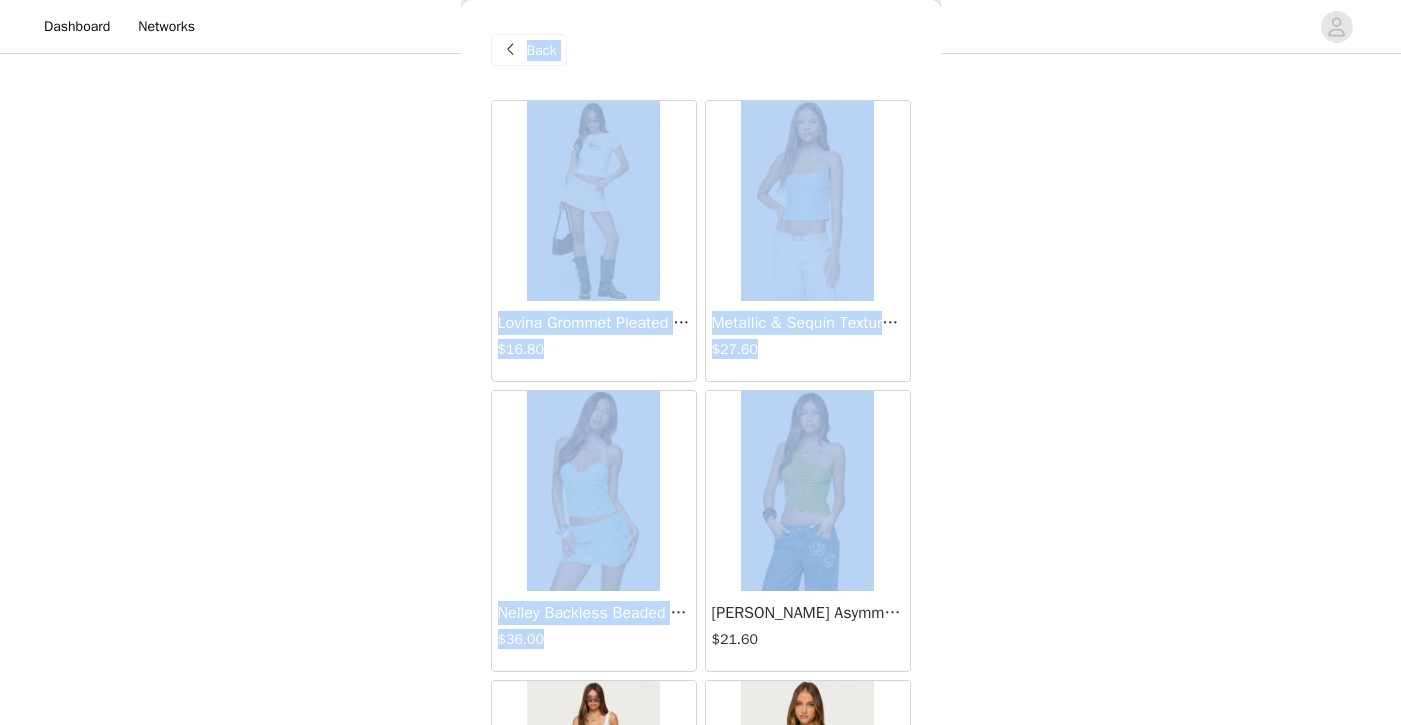 drag, startPoint x: 933, startPoint y: 9, endPoint x: 931, endPoint y: 576, distance: 567.00354 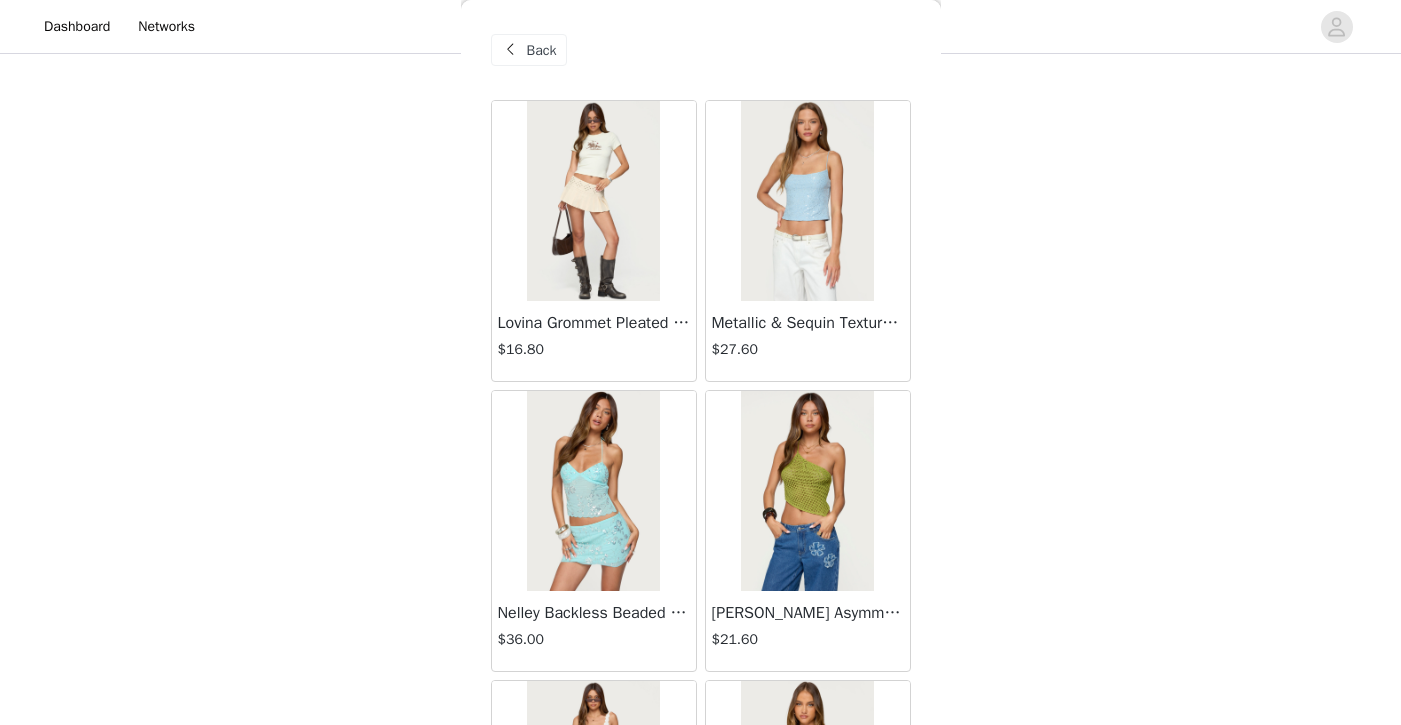 drag, startPoint x: 931, startPoint y: 13, endPoint x: 930, endPoint y: 54, distance: 41.01219 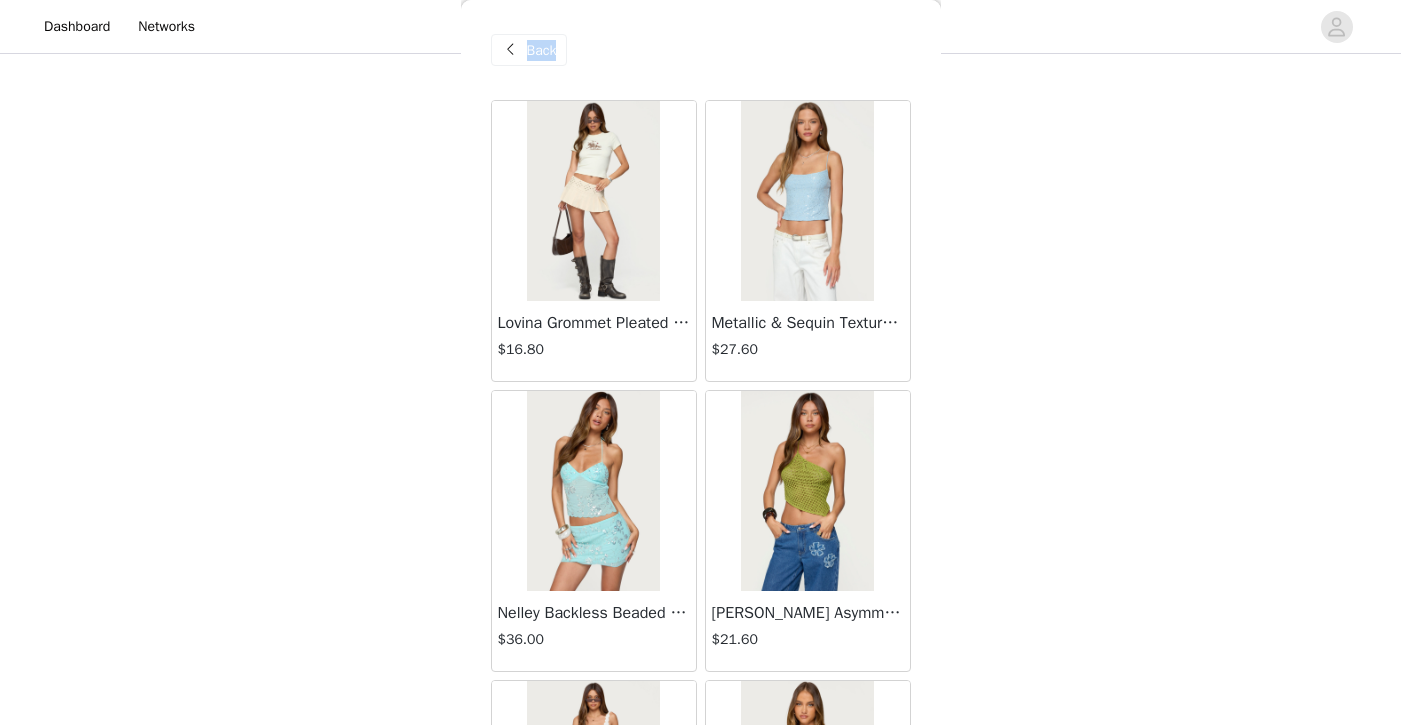 scroll, scrollTop: 698, scrollLeft: 0, axis: vertical 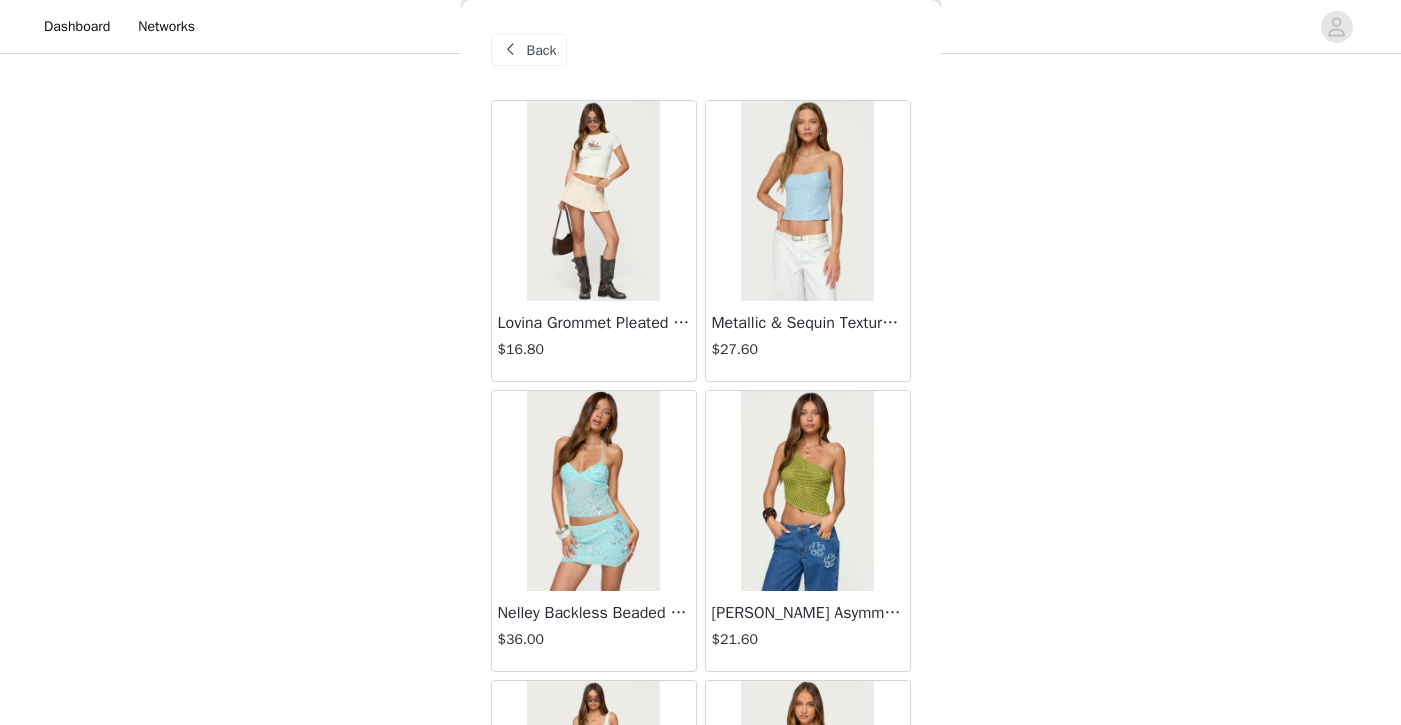 click on "STEP 1 OF 5
Products
Choose as many products as you'd like, up to $300.00.       5 Selected   Remaining Funds: $119.40         Ziggie Tie Front Denim Mini Skort     $44.40       DARK BLUE, XS       Edit   Remove     [PERSON_NAME] Bikini Bottoms     $24.00       WHITE, XS       Edit   Remove     Petite Charlotte Tiered Maxi Skirt     $45.00       WHITE, S       Edit   Remove     [PERSON_NAME] Bandeau Bikini Top     $32.40       WHITE, XS       Edit   Remove     Narnie Striped Strapless Wrap Top     $34.80       LIGHT BLUE, S       Edit   Remove     Add Product     You may choose as many products as you'd like     Back       Lovina Grommet Pleated Mini Skort   $16.80       Metallic & Sequin Textured Tank Top   $27.60       Nelley Backless Beaded Sequin Chiffon Top   $36.00       [PERSON_NAME] Asymmetric One Shoulder Crochet Top   $21.60       [PERSON_NAME] Plaid Micro Shorts   $30.00       [PERSON_NAME] Floral Texured Sheer Halter Top   $27.60" at bounding box center (700, -21) 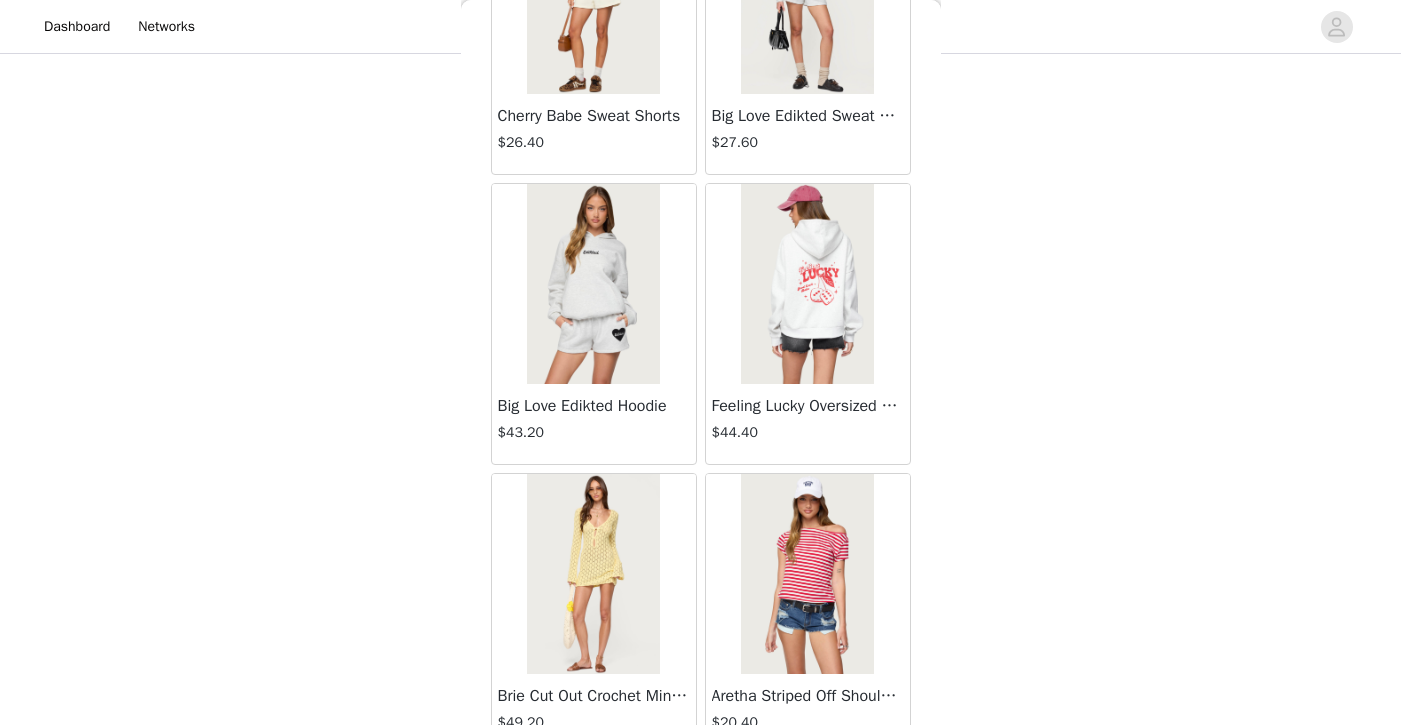 scroll, scrollTop: 66135, scrollLeft: 0, axis: vertical 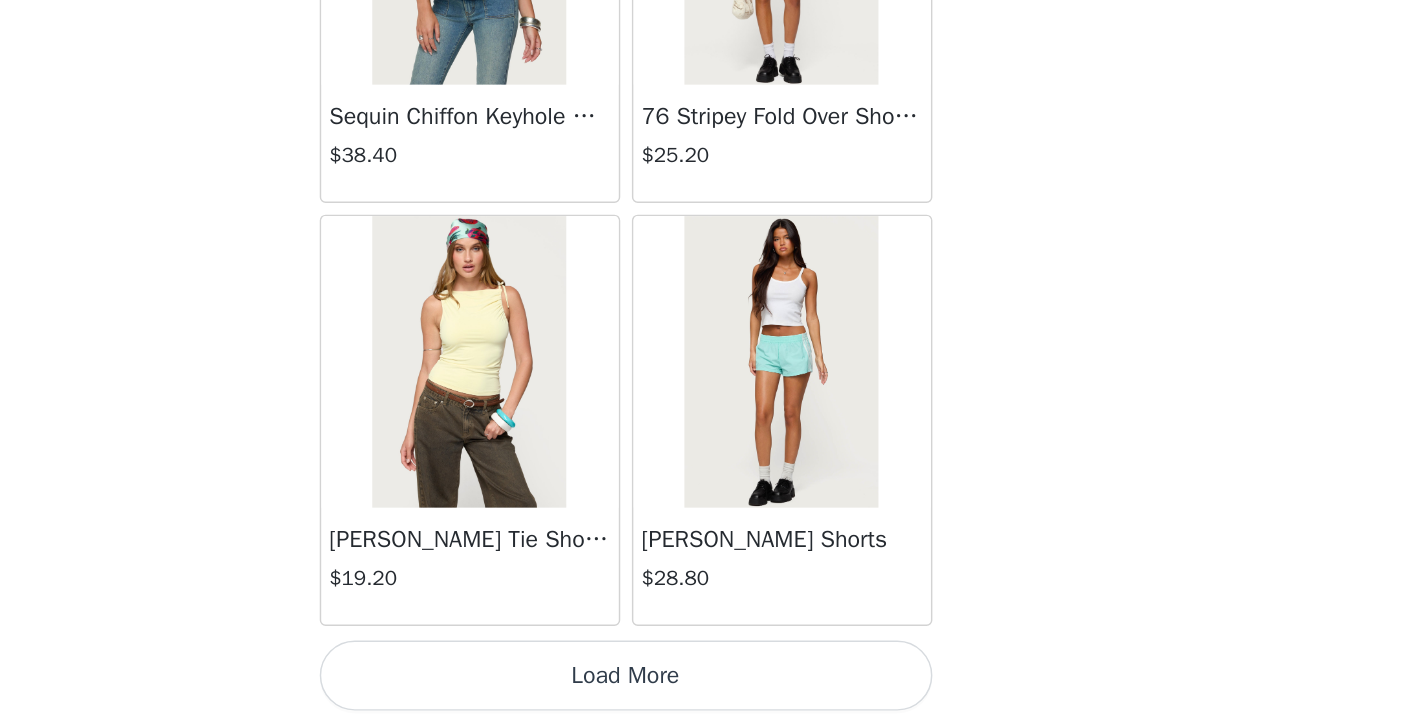 click on "Load More" at bounding box center [701, 691] 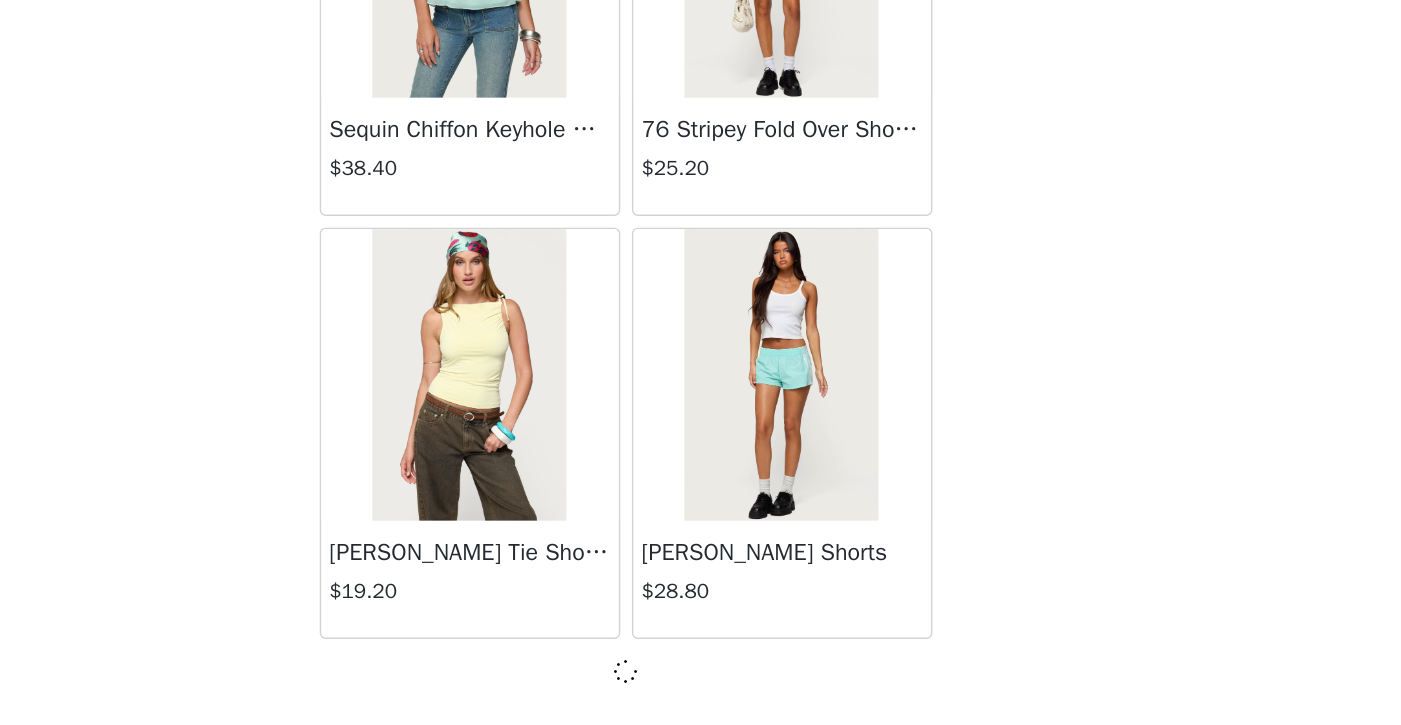 scroll, scrollTop: 66126, scrollLeft: 0, axis: vertical 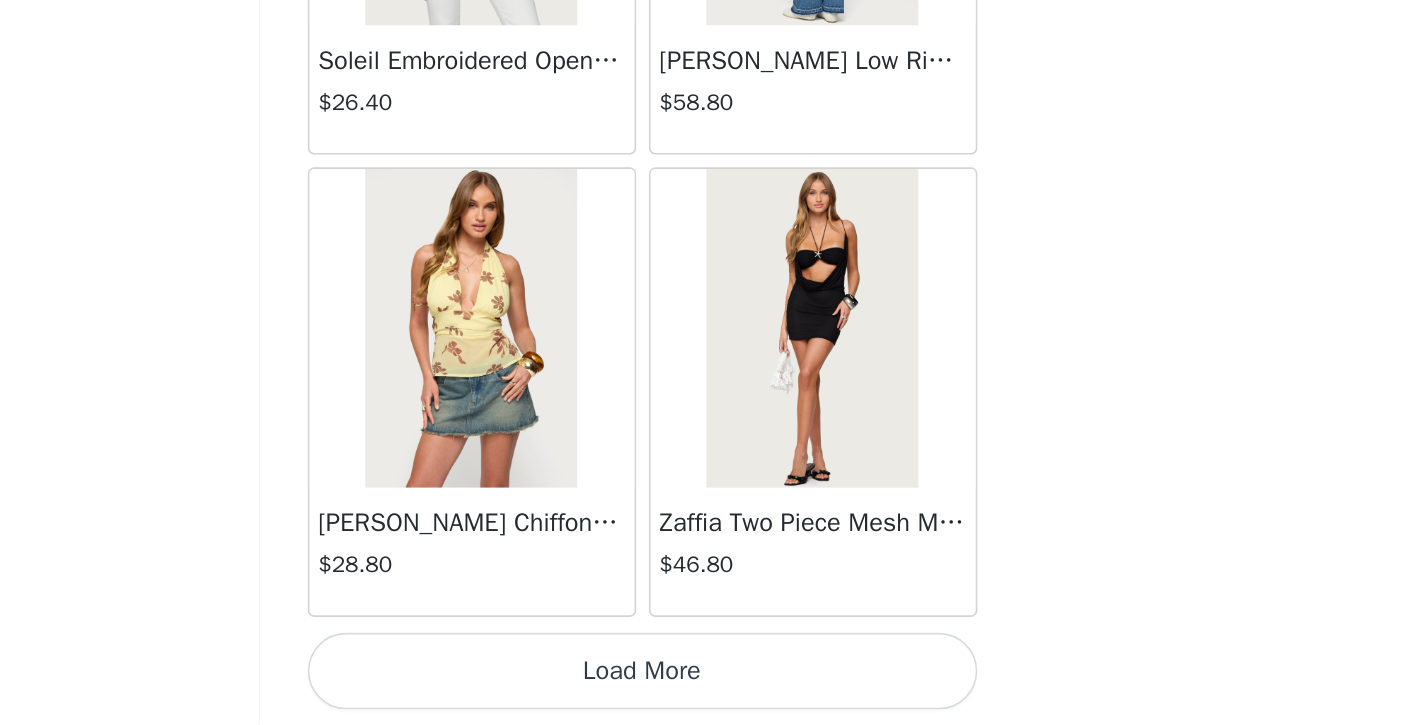 click on "Load More" at bounding box center (701, 691) 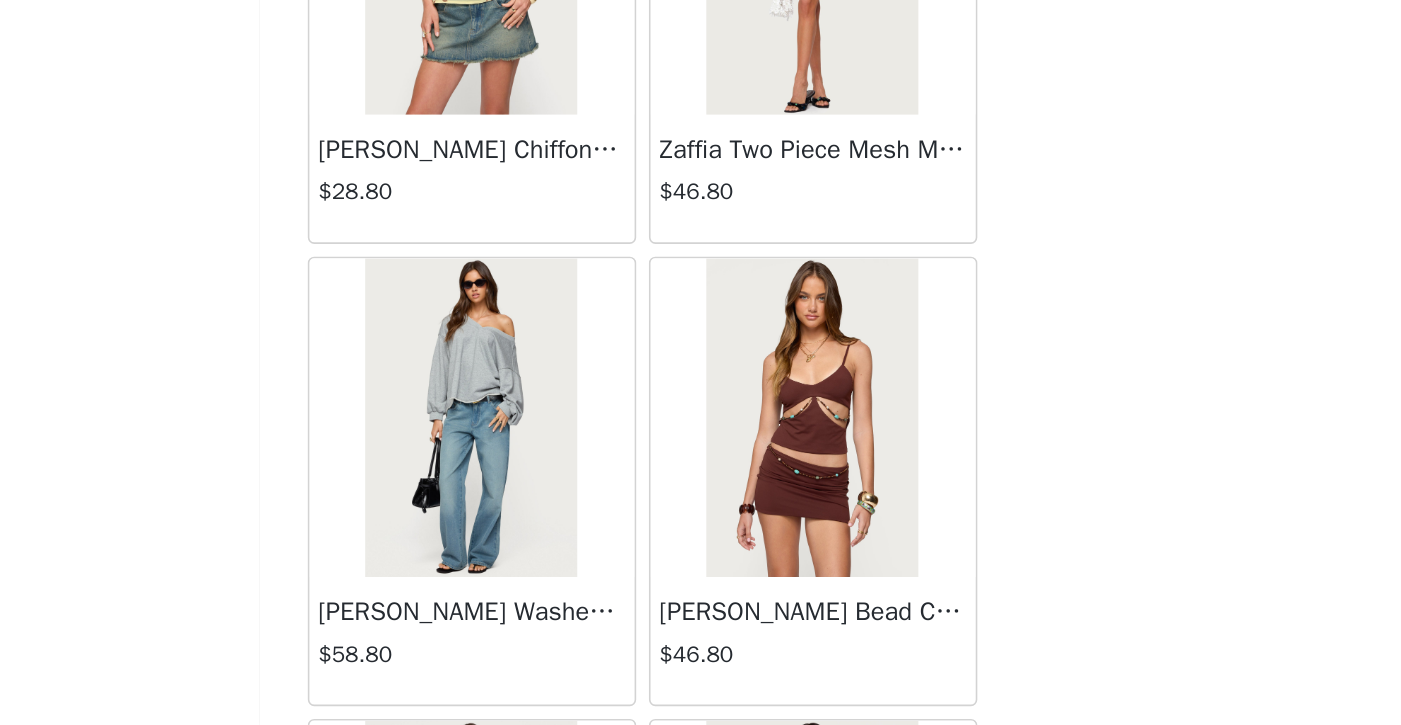 scroll, scrollTop: 69307, scrollLeft: 0, axis: vertical 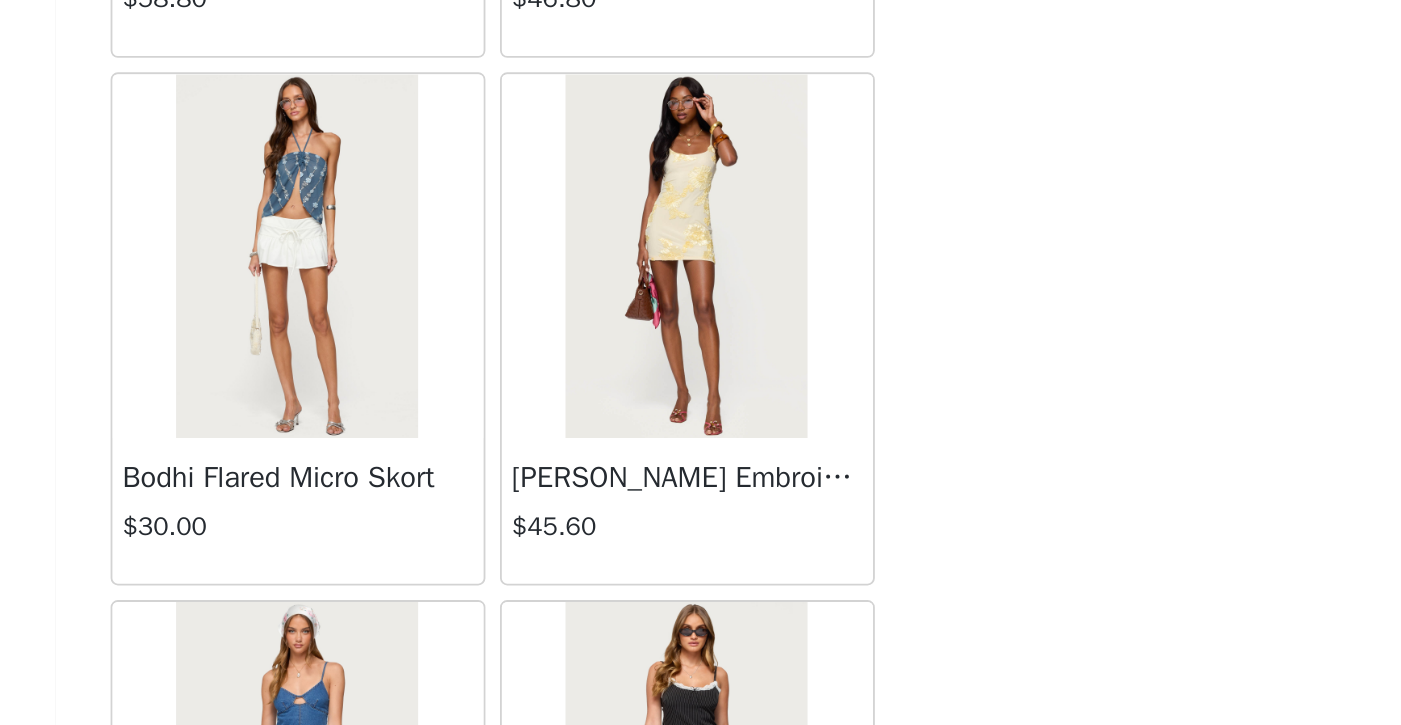 click at bounding box center (593, 467) 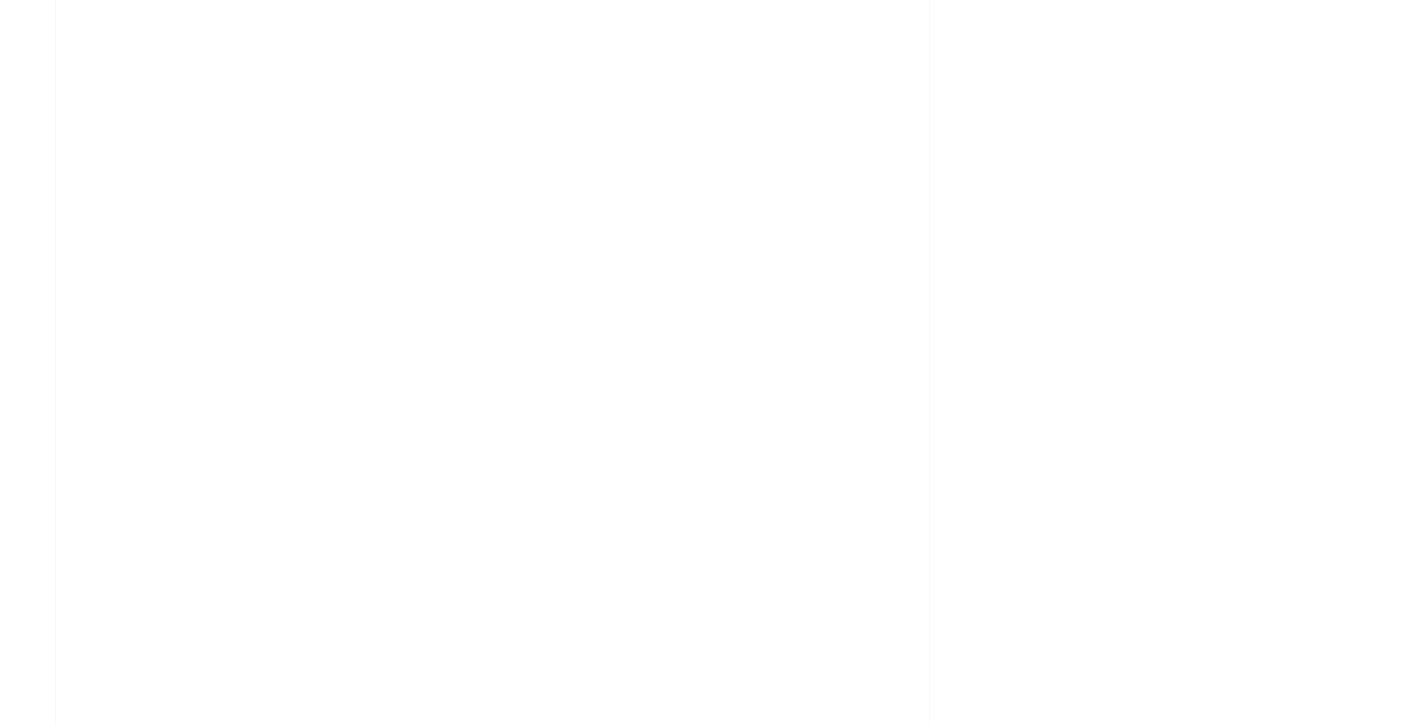 scroll, scrollTop: 0, scrollLeft: 0, axis: both 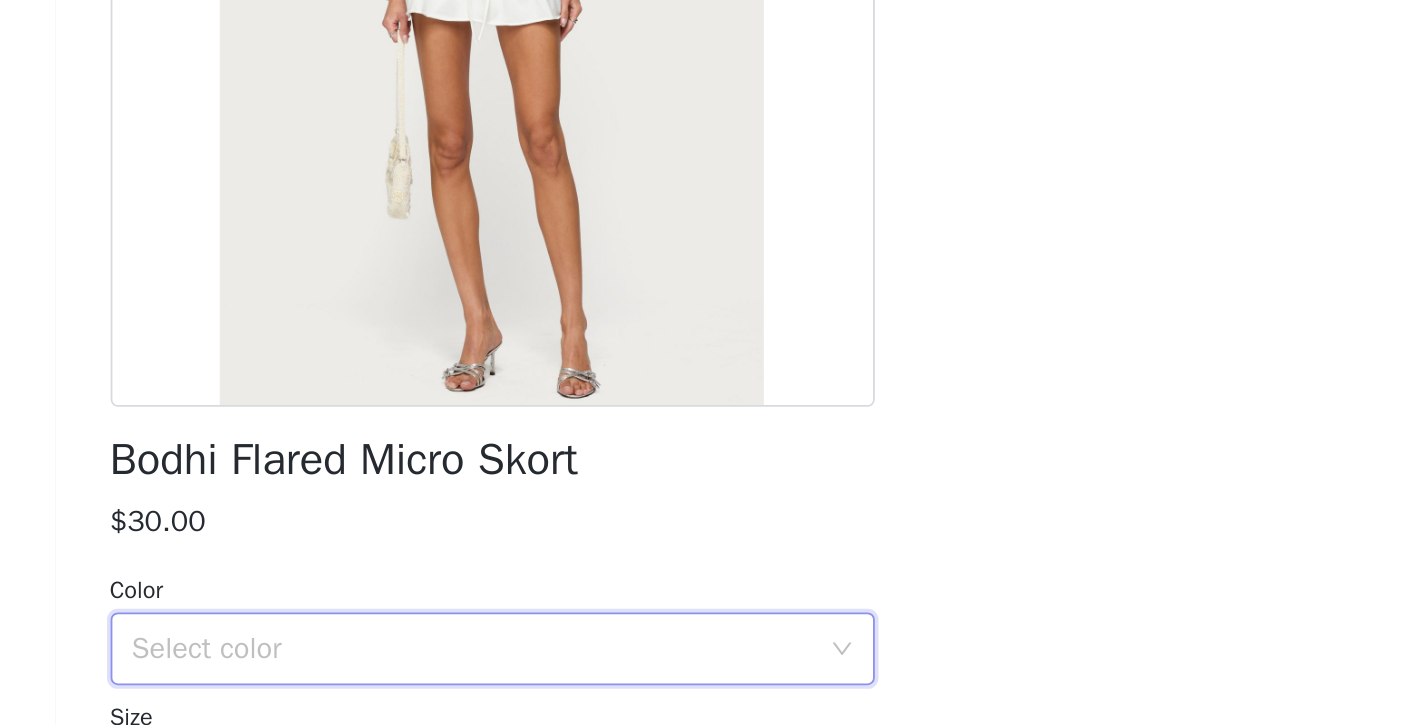 click on "Select color" at bounding box center (701, 683) 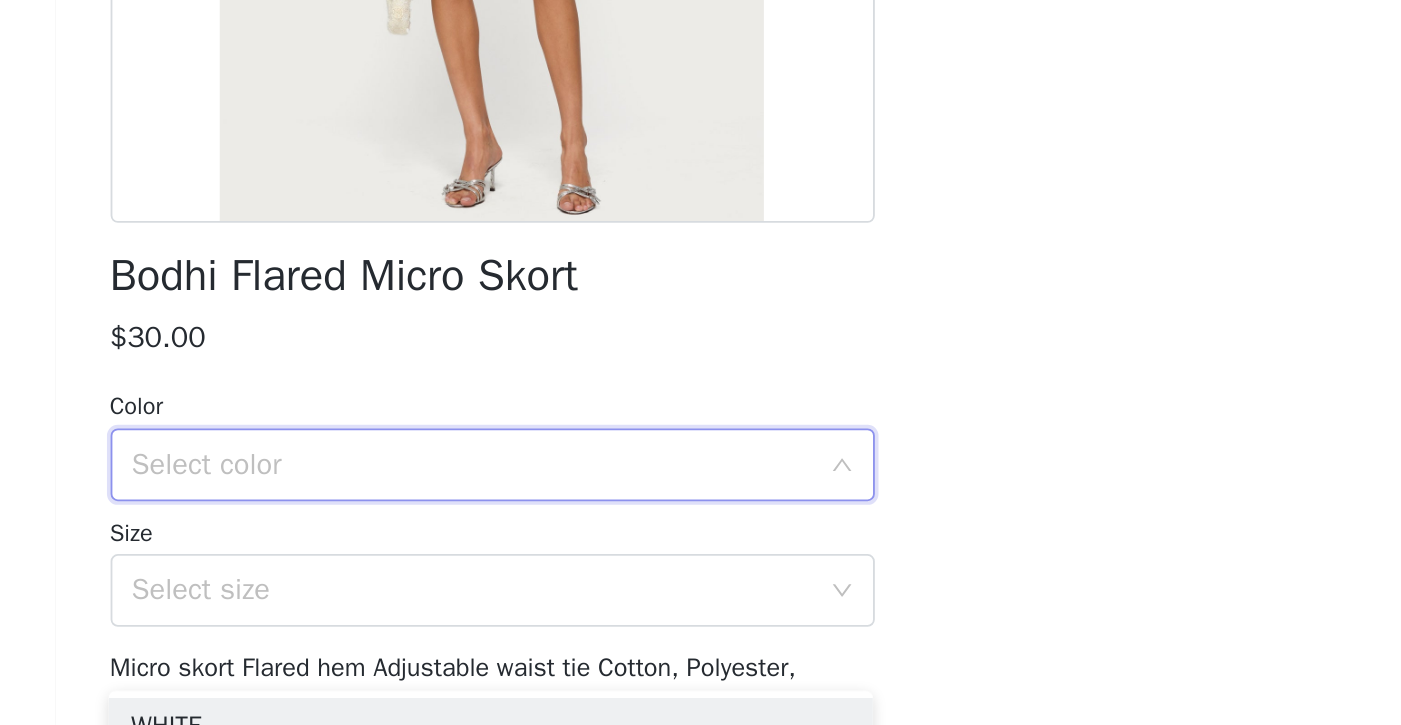 scroll, scrollTop: 132, scrollLeft: 0, axis: vertical 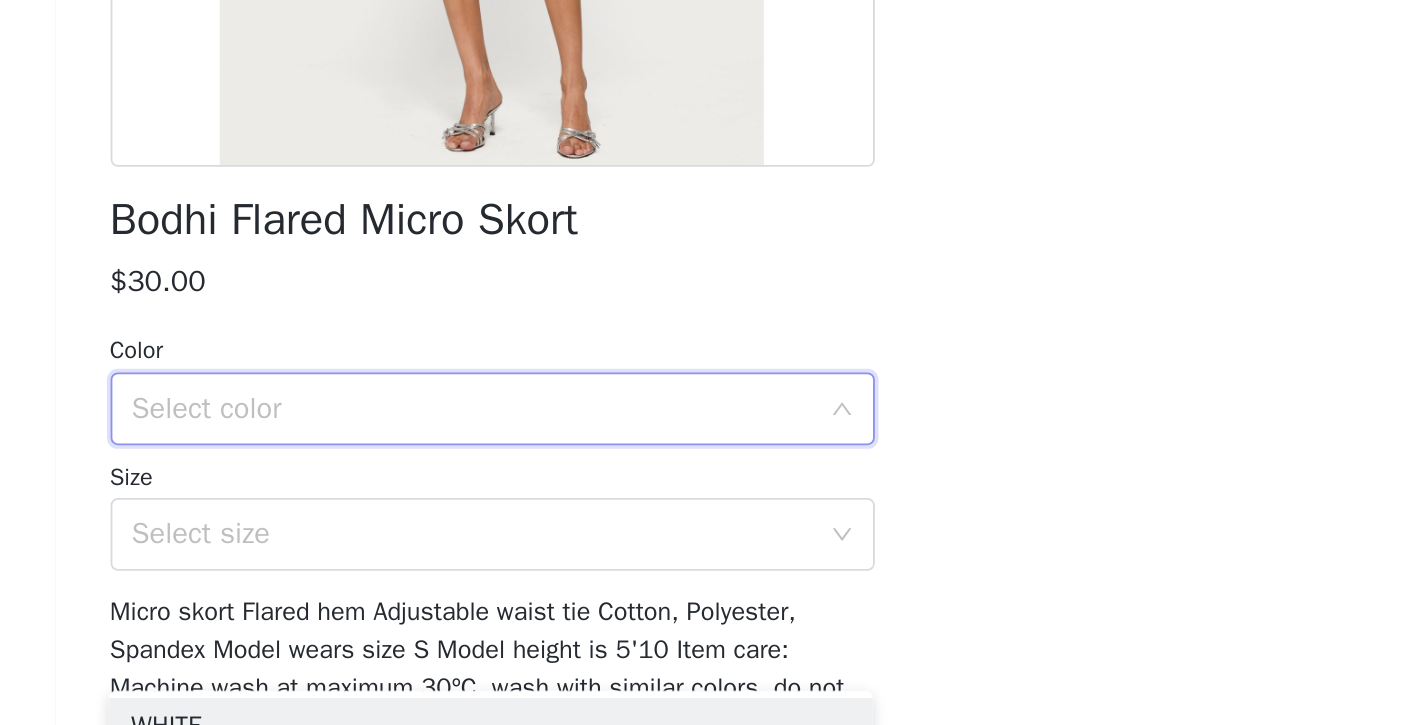 click on "Select color" at bounding box center [690, 551] 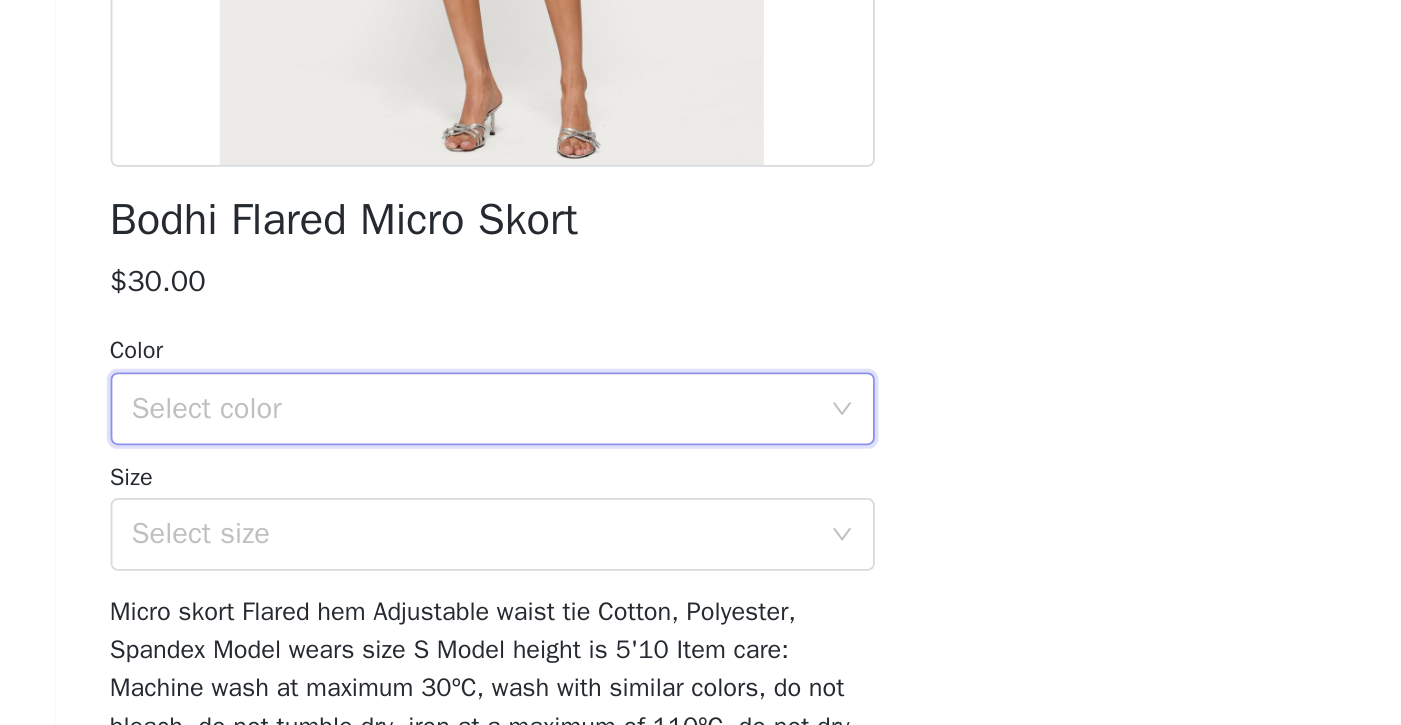 click on "Select color" at bounding box center [690, 551] 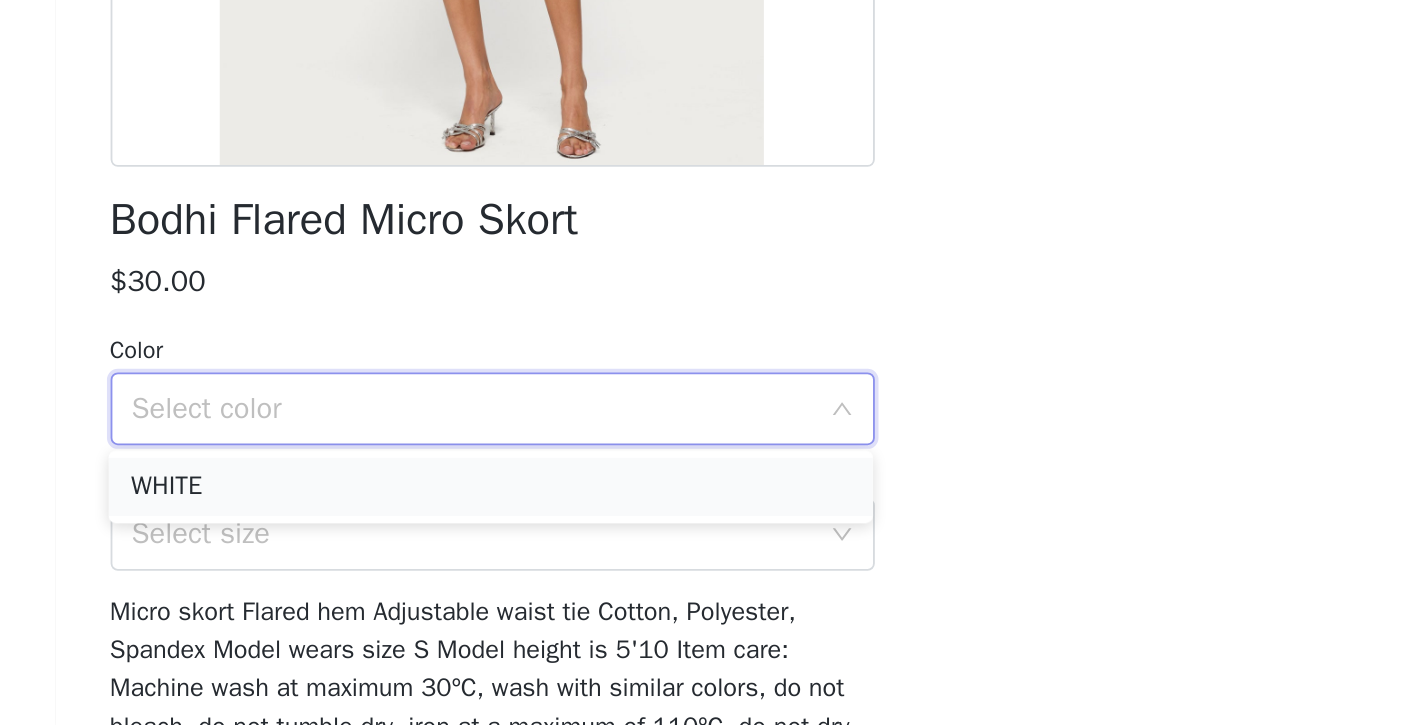 click on "WHITE" at bounding box center [700, 594] 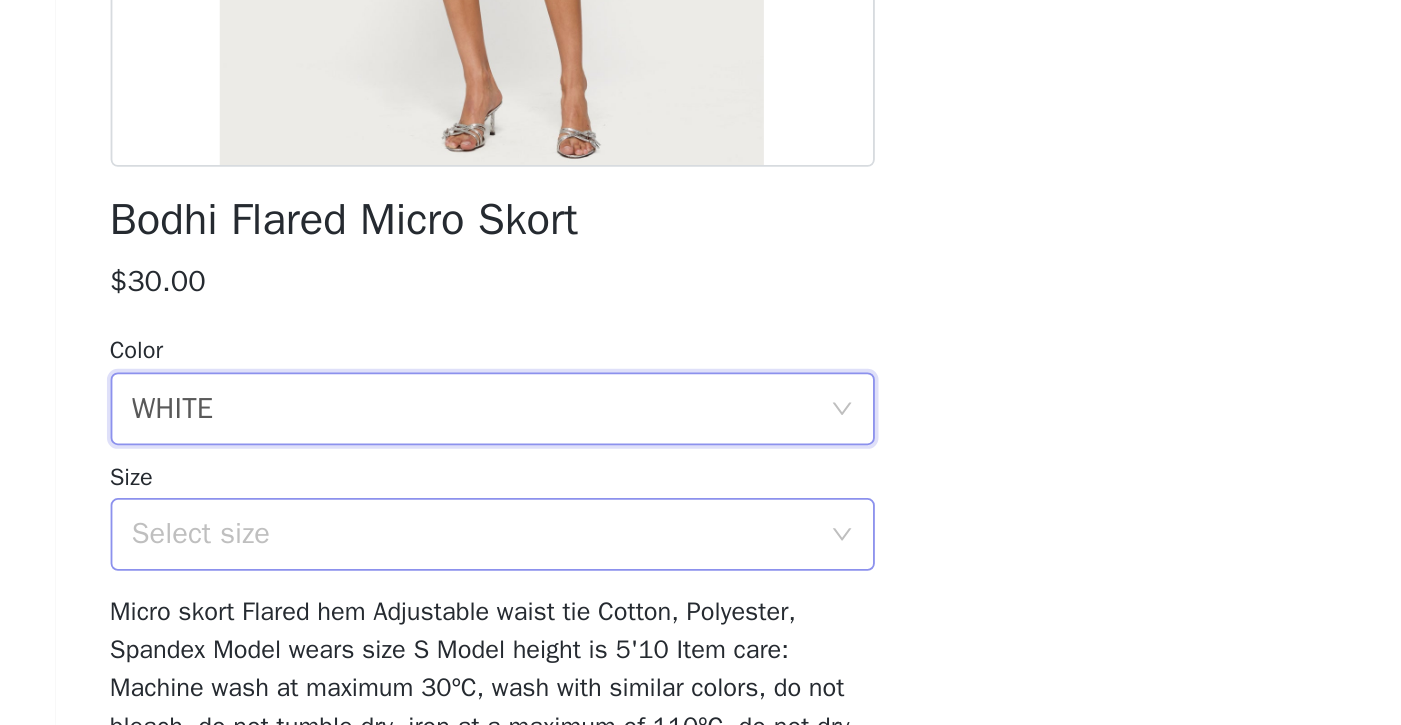 click on "Select size" at bounding box center [690, 620] 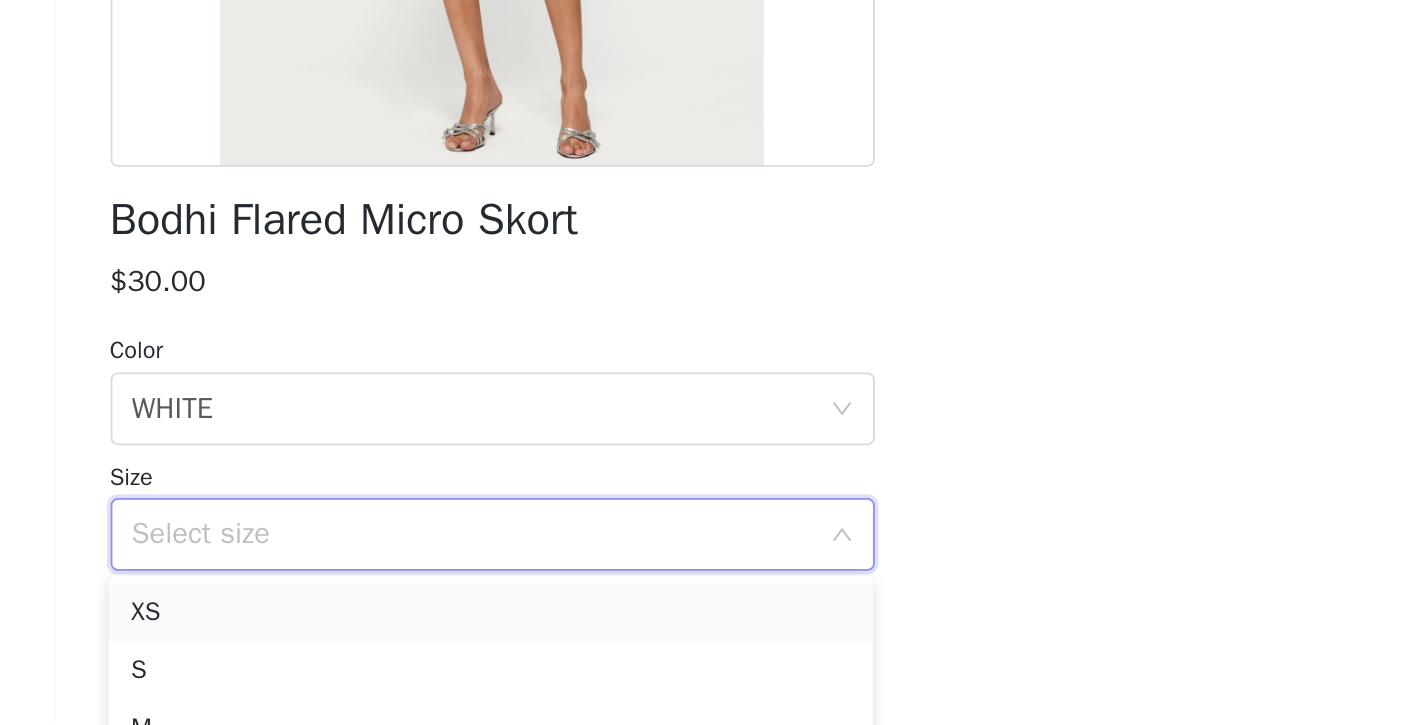 click on "XS" at bounding box center (700, 663) 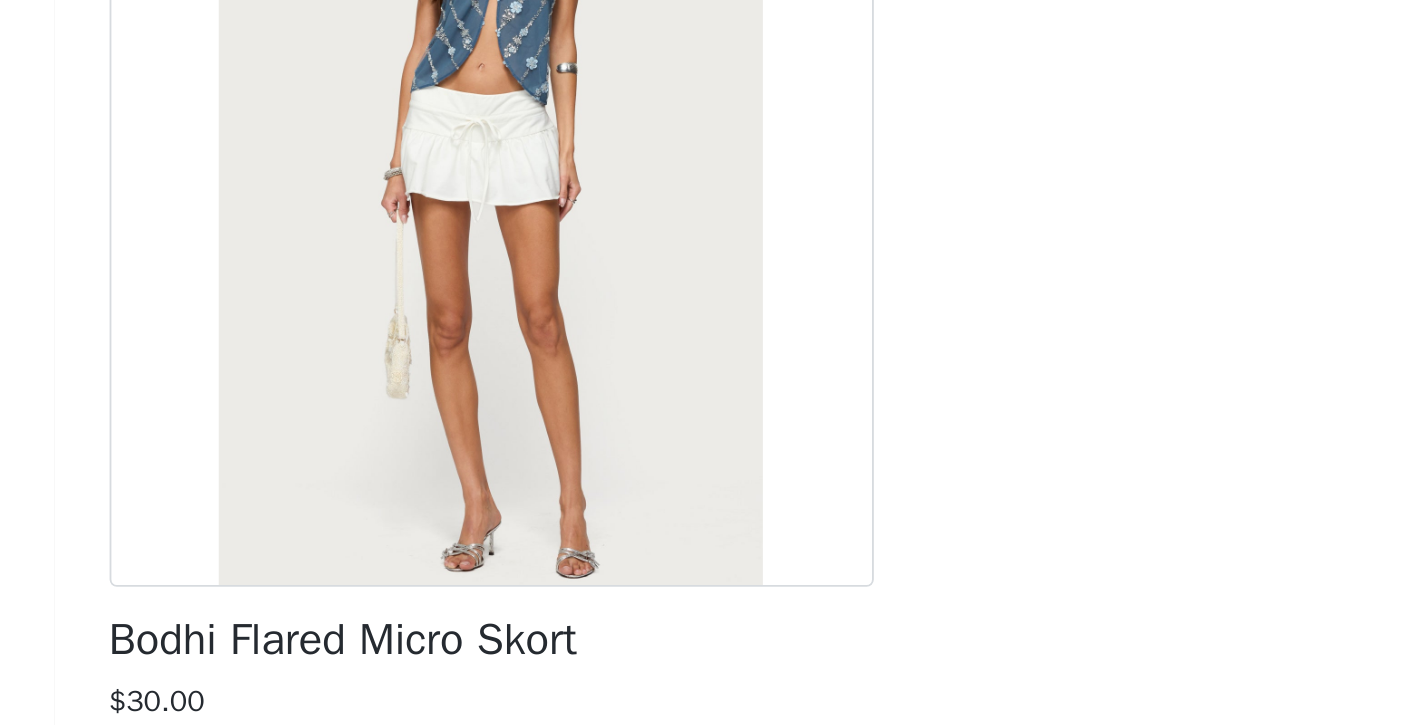 scroll, scrollTop: 247, scrollLeft: 0, axis: vertical 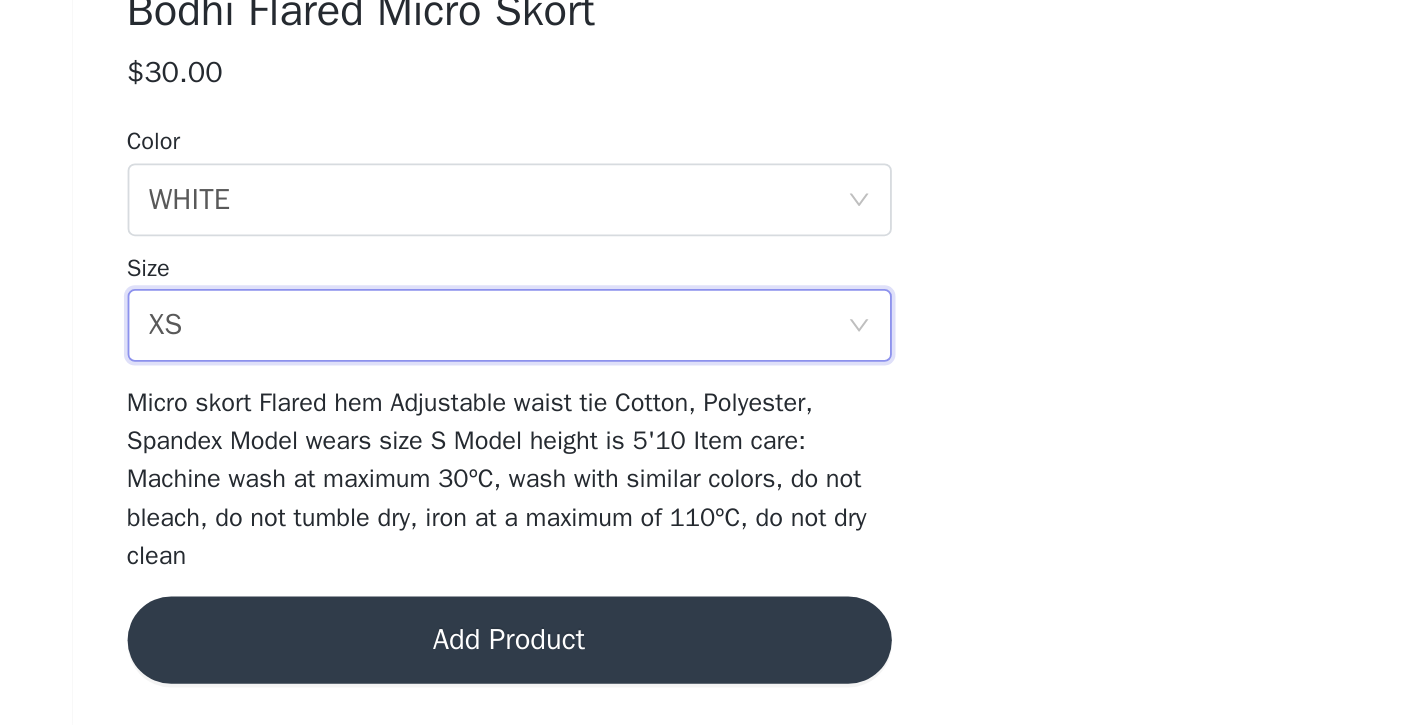 click on "Add Product" at bounding box center [701, 678] 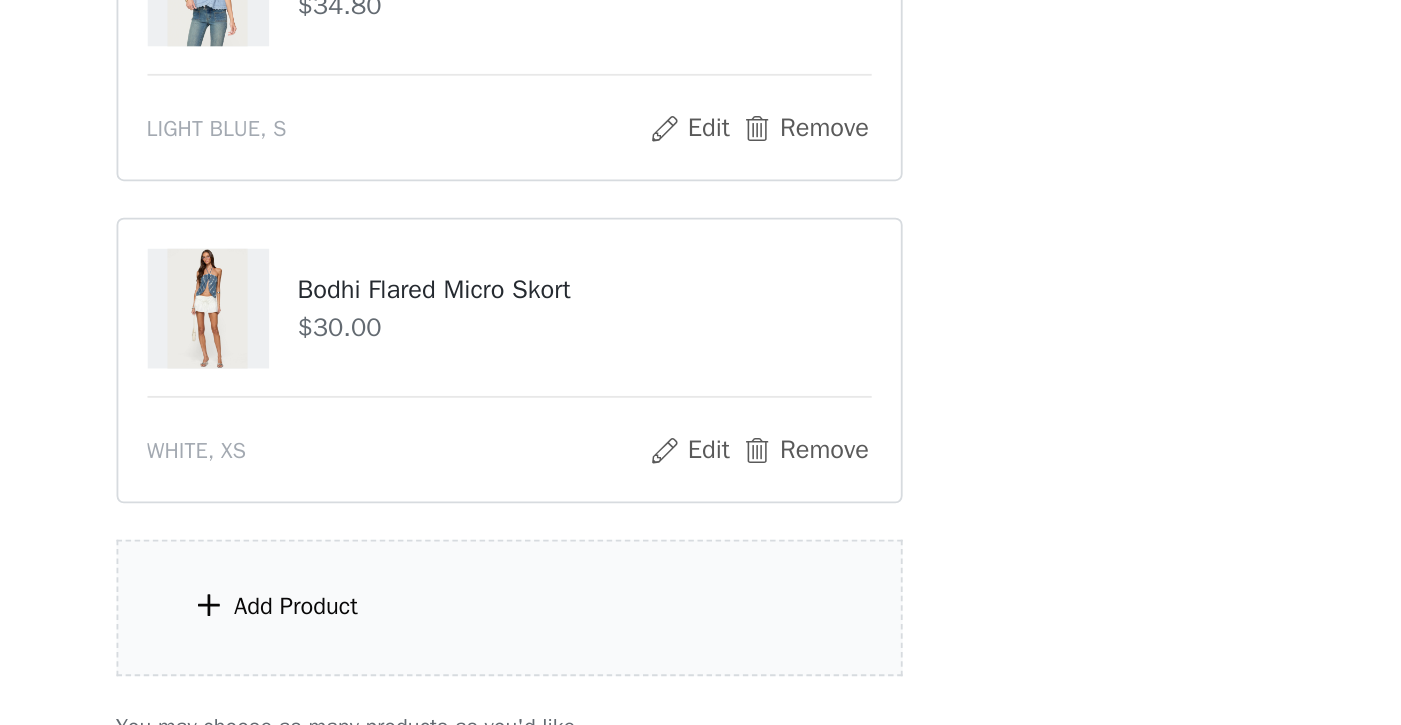 click on "Add Product" at bounding box center (584, 660) 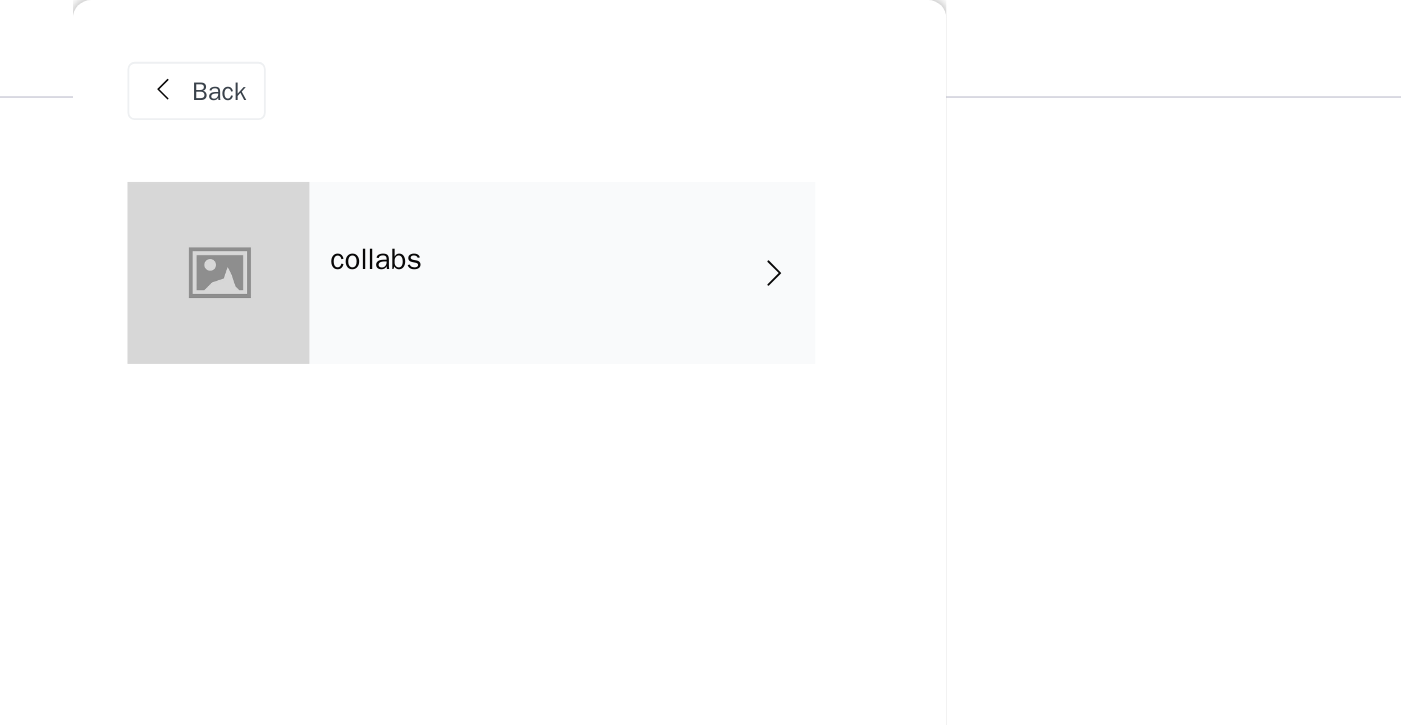 scroll, scrollTop: 716, scrollLeft: 0, axis: vertical 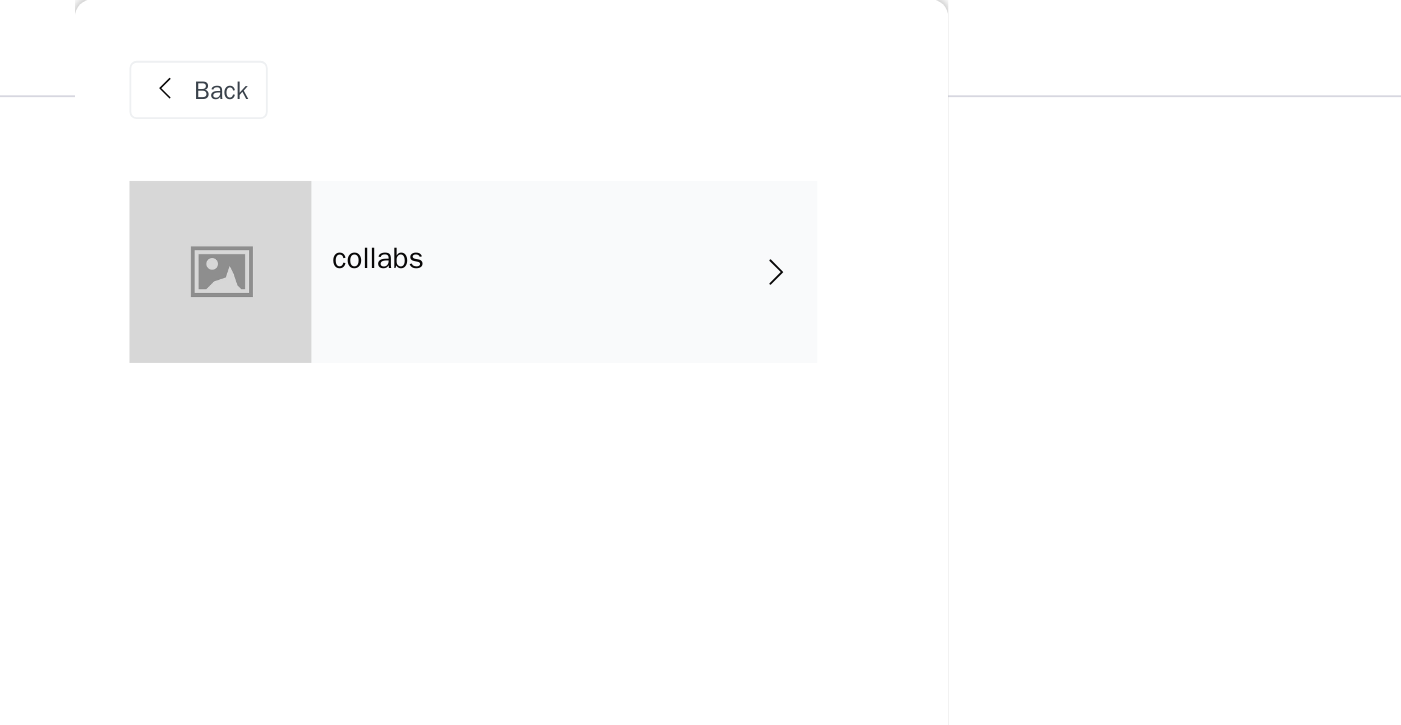 click on "collabs" at bounding box center (730, 150) 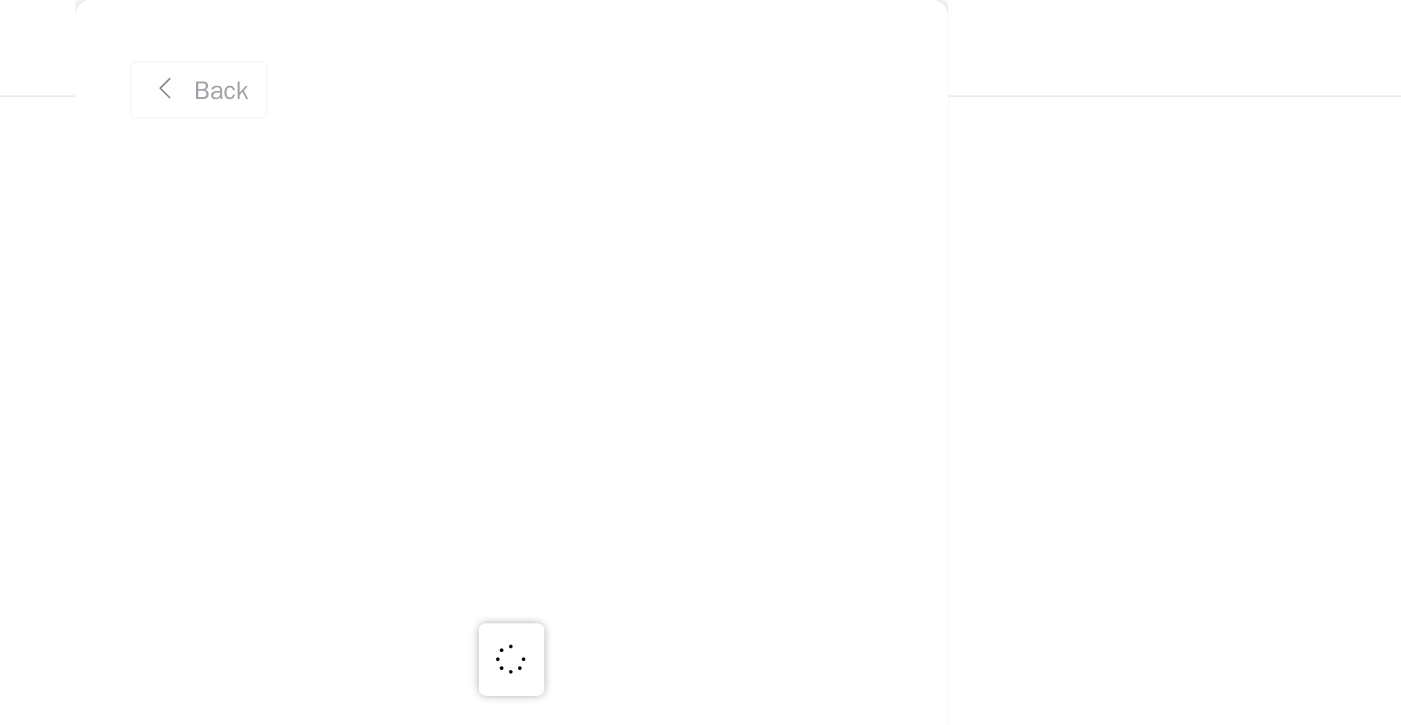scroll, scrollTop: 569, scrollLeft: 0, axis: vertical 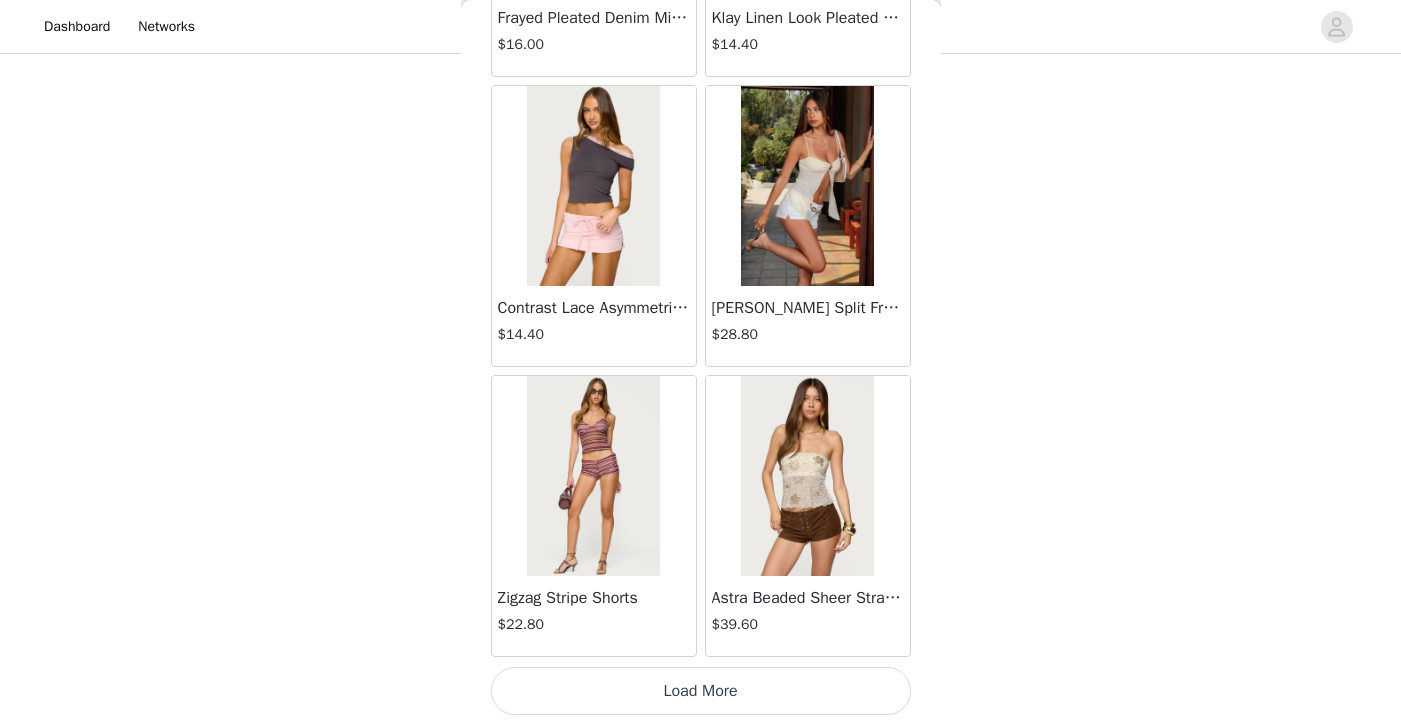 click on "Load More" at bounding box center [701, 691] 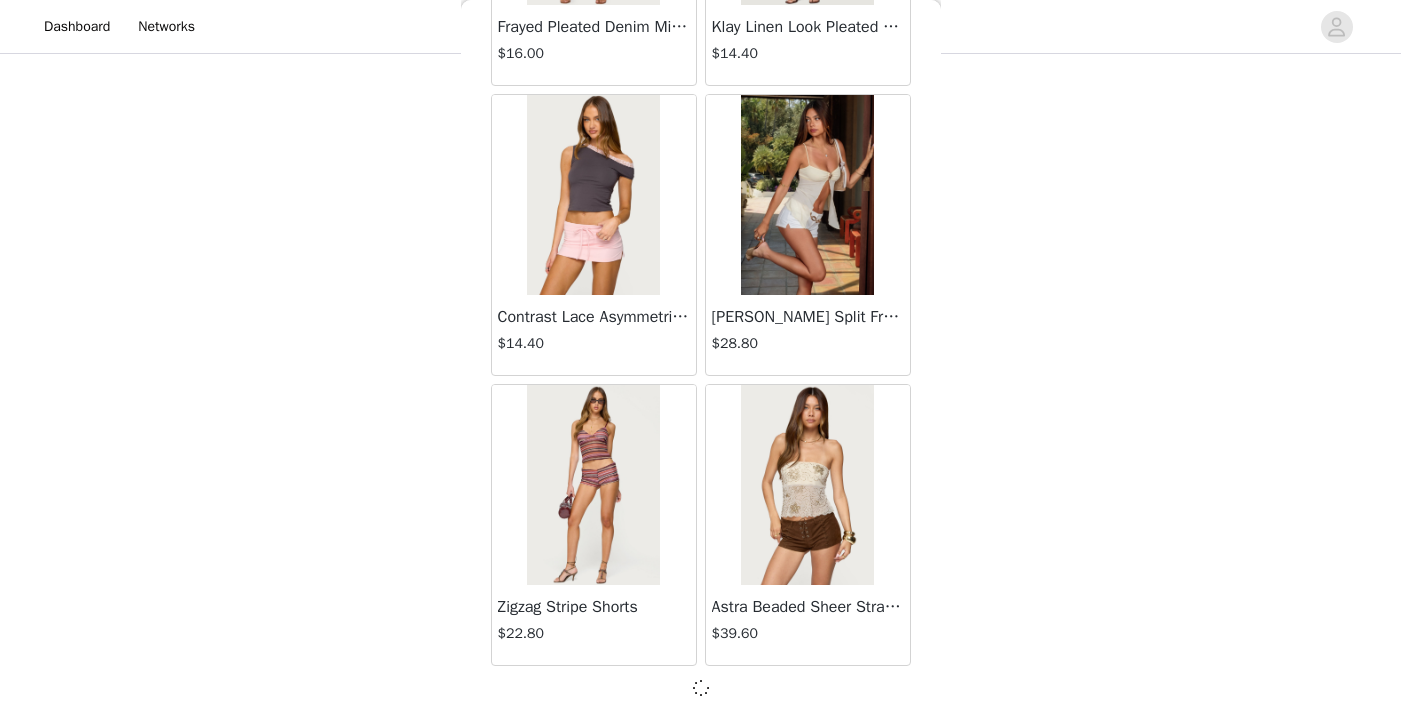 scroll, scrollTop: 895, scrollLeft: 0, axis: vertical 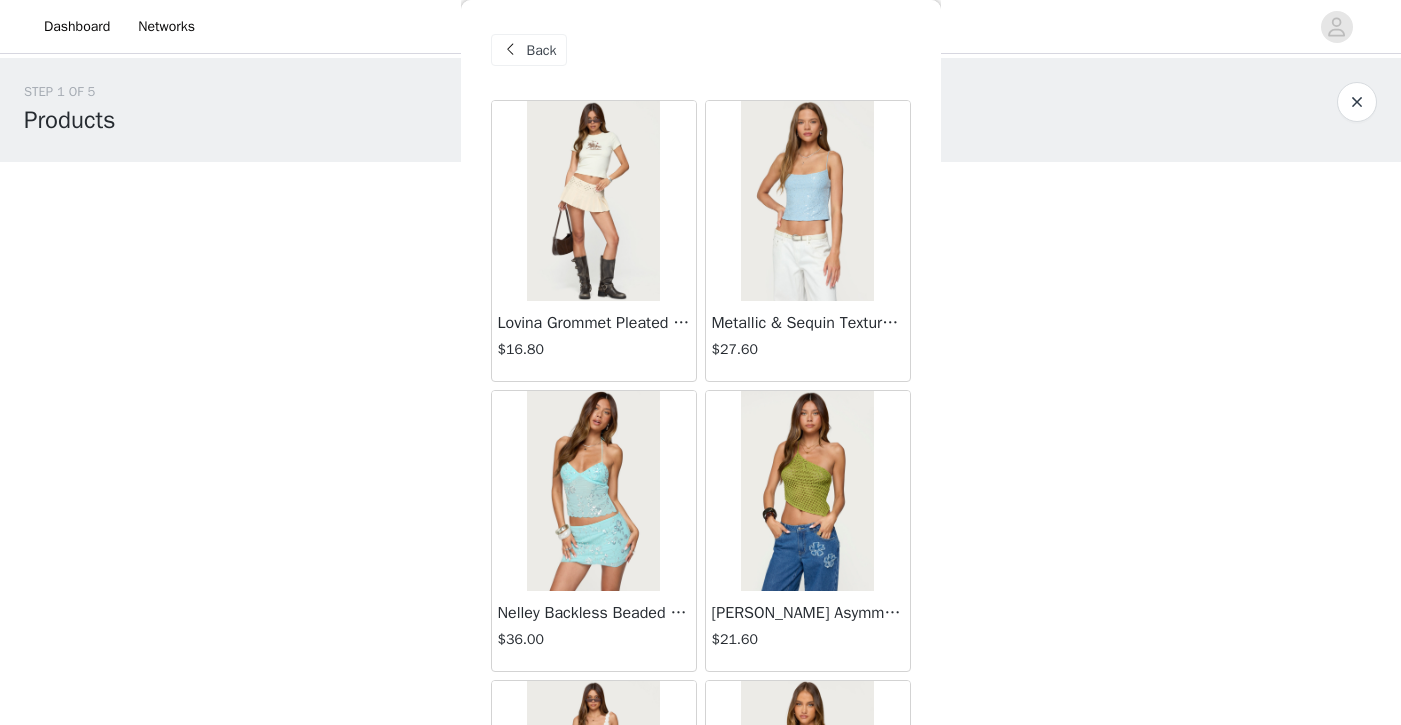 click at bounding box center [511, 50] 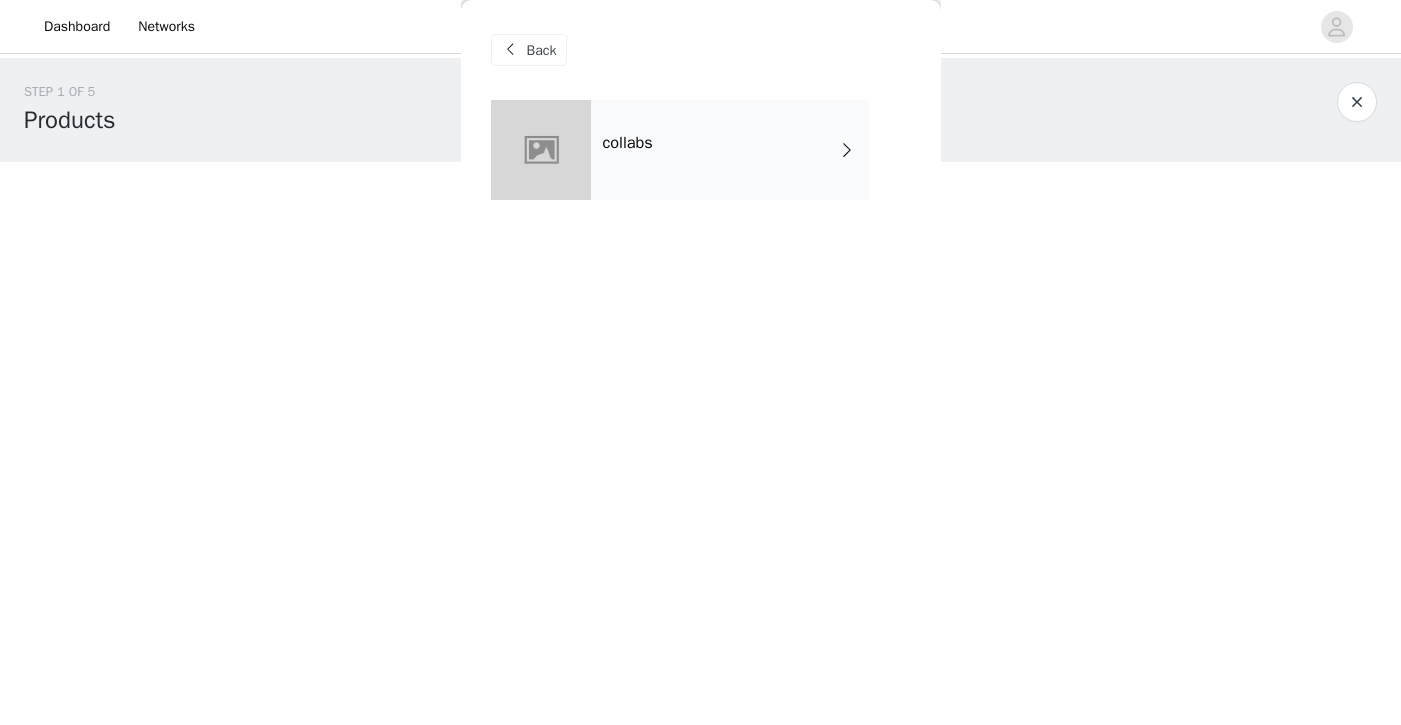 click on "Back" at bounding box center (542, 50) 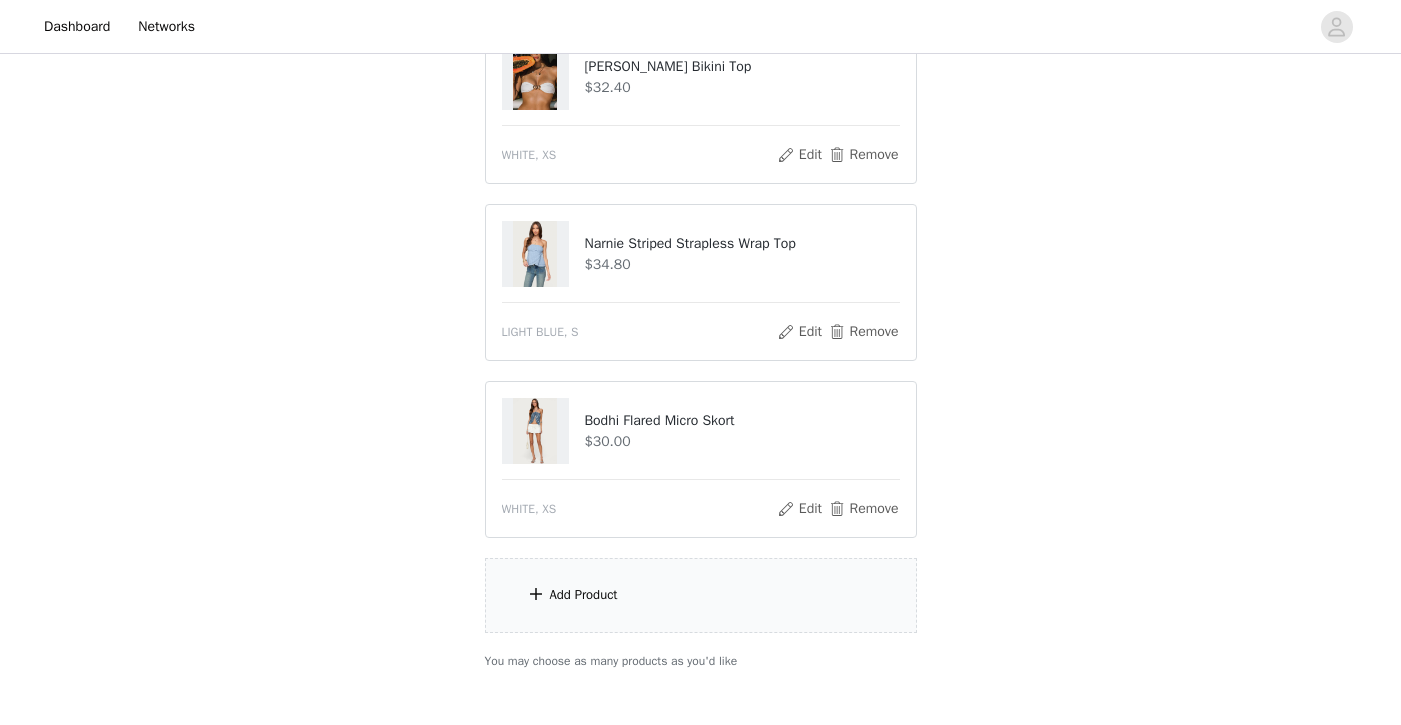 scroll, scrollTop: 823, scrollLeft: 0, axis: vertical 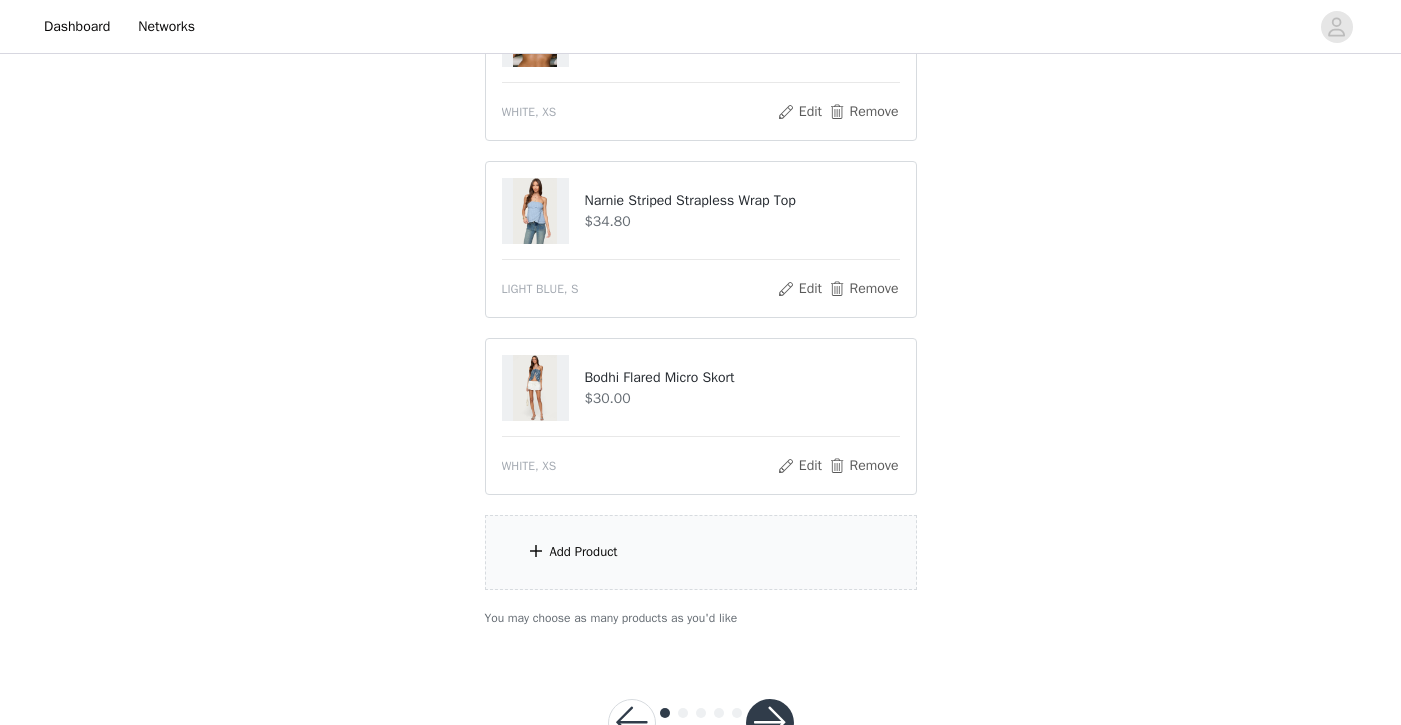 click on "Add Product" at bounding box center (584, 552) 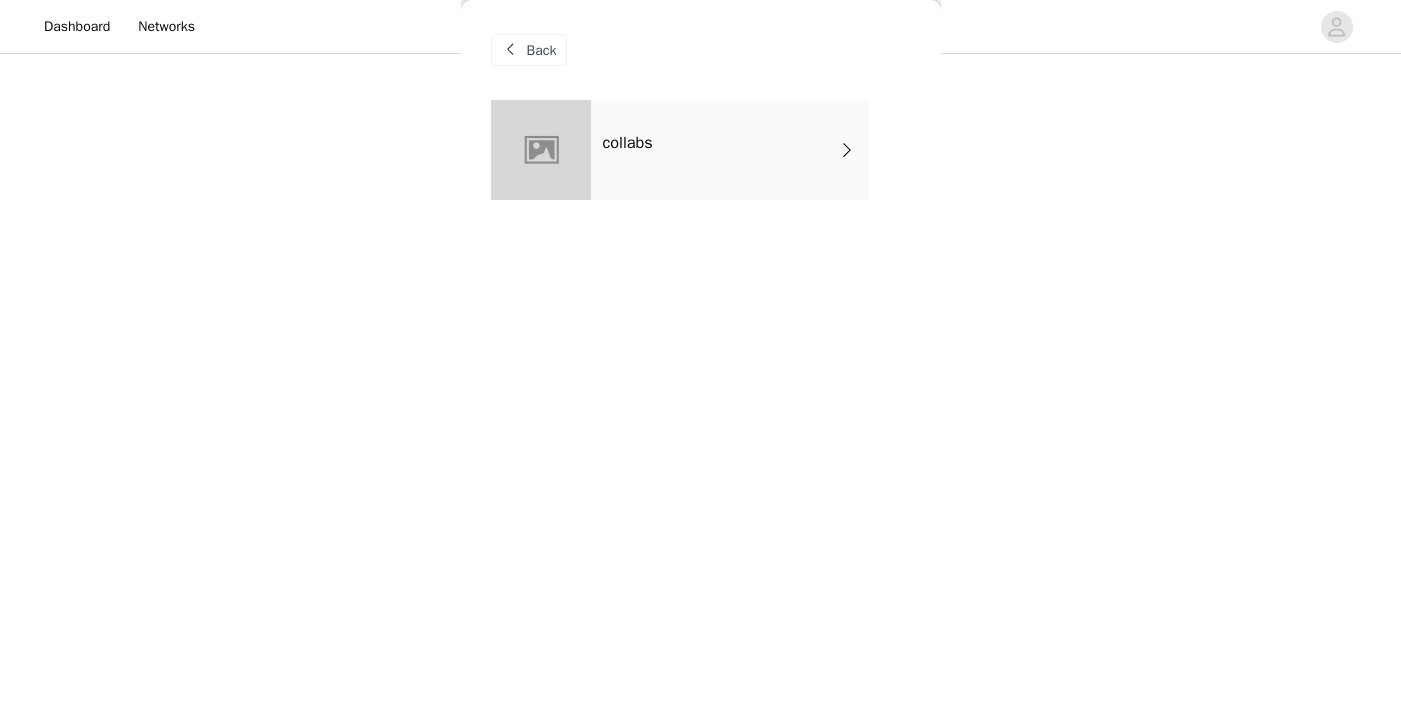 click on "collabs" at bounding box center [730, 150] 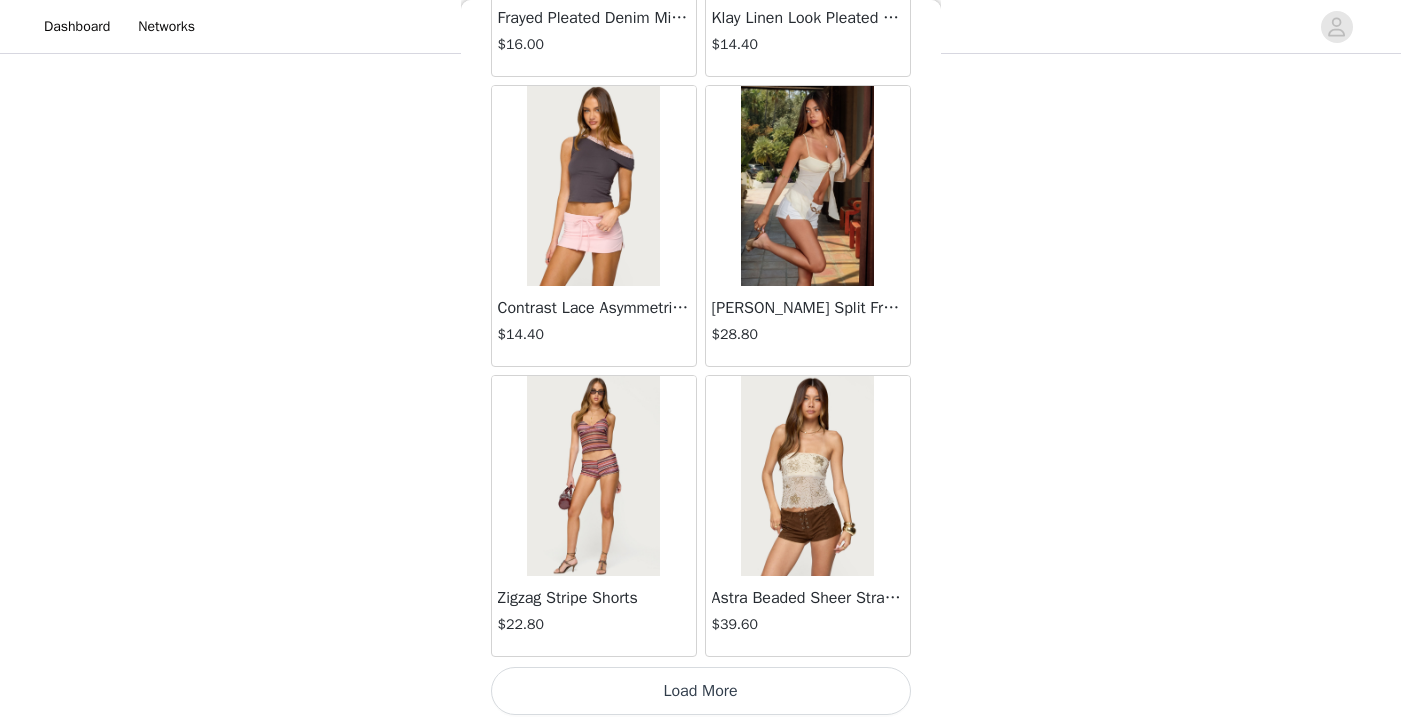 scroll, scrollTop: 2335, scrollLeft: 0, axis: vertical 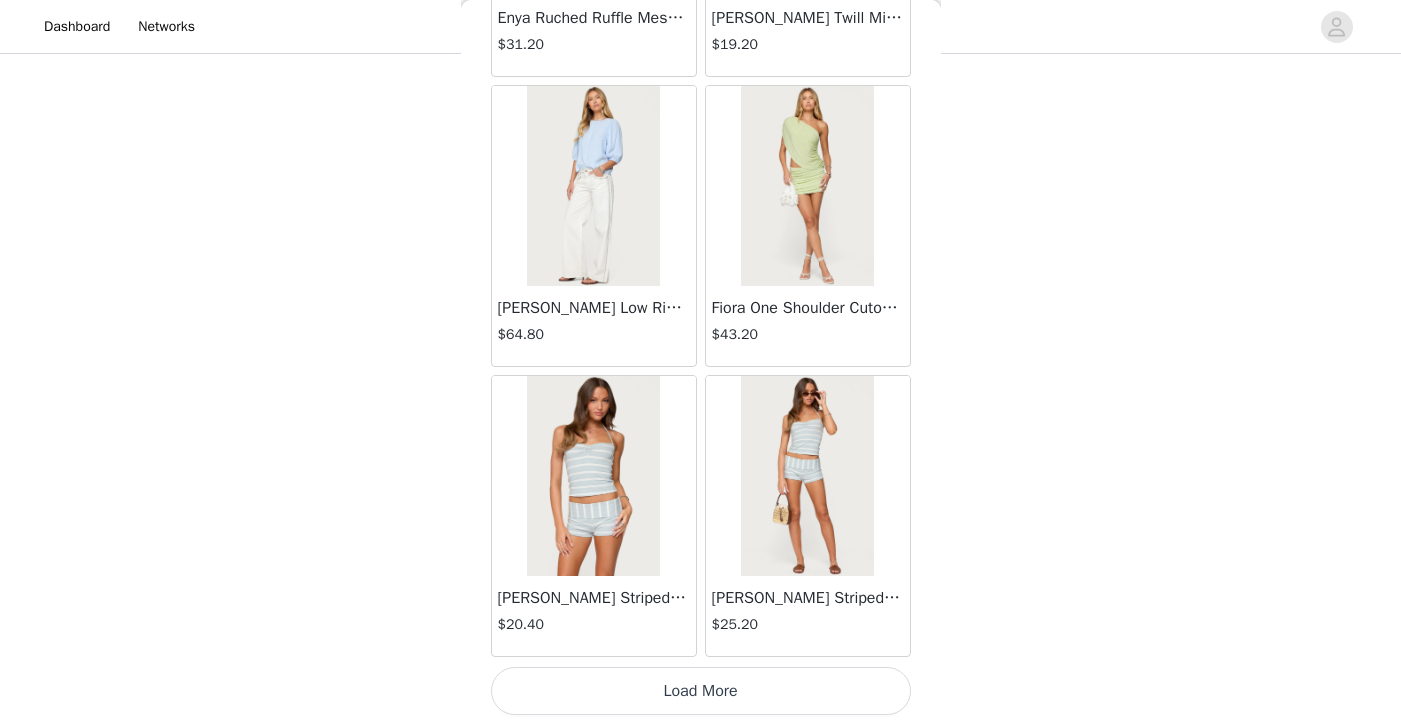 click on "Load More" at bounding box center [701, 691] 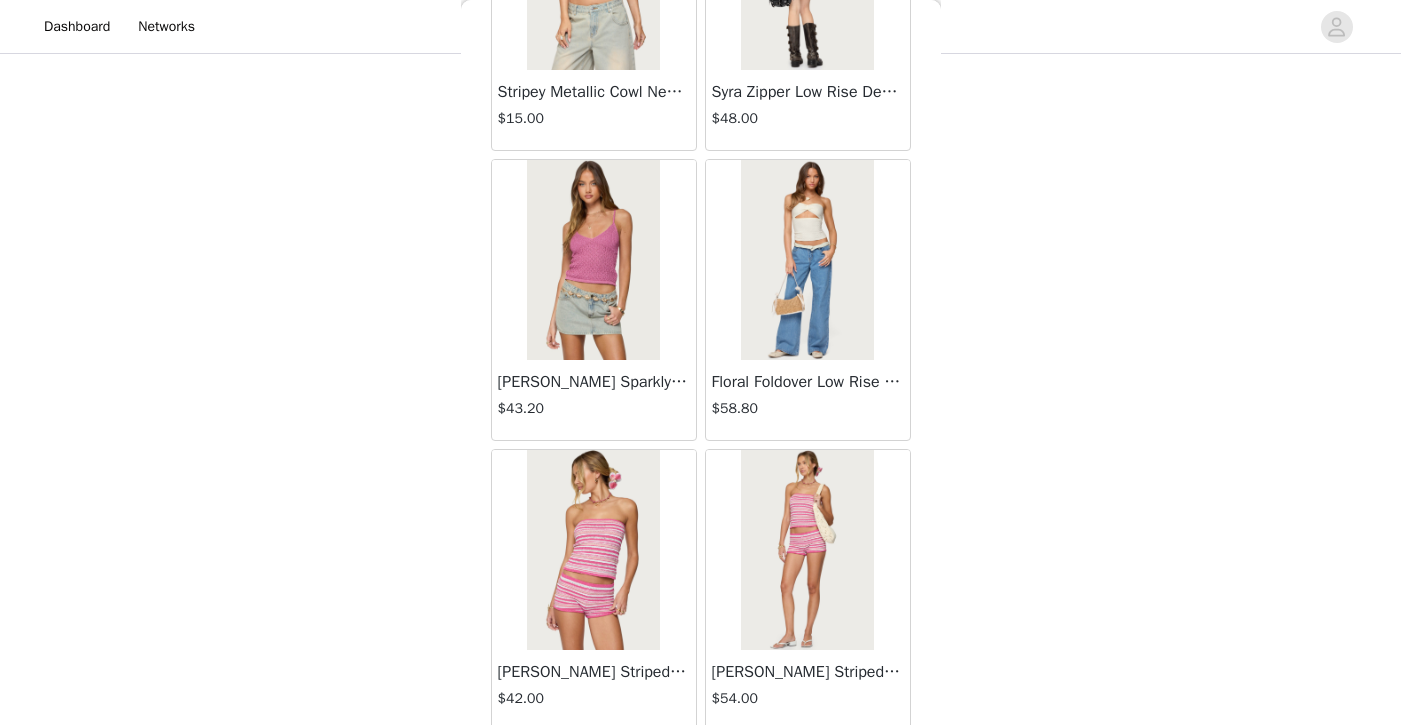 scroll, scrollTop: 8063, scrollLeft: 0, axis: vertical 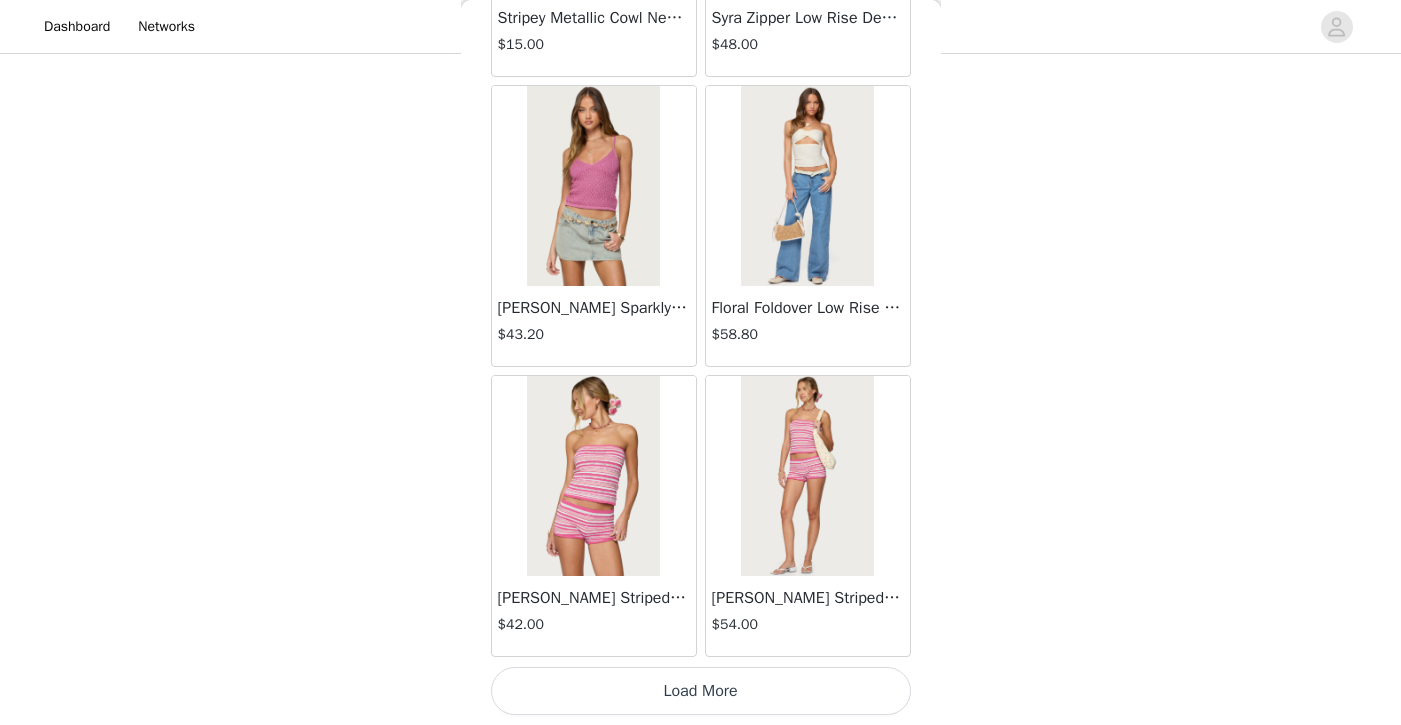 click on "Load More" at bounding box center (701, 691) 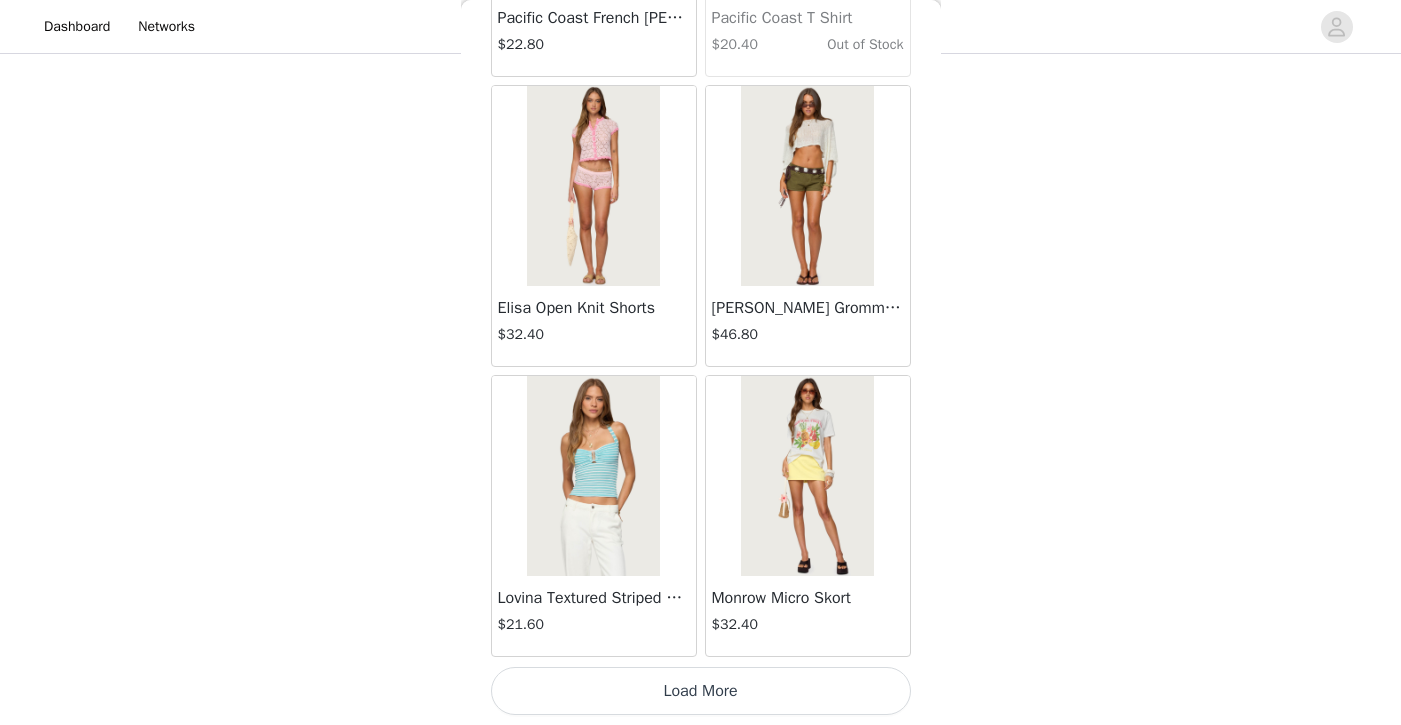scroll, scrollTop: 11035, scrollLeft: 0, axis: vertical 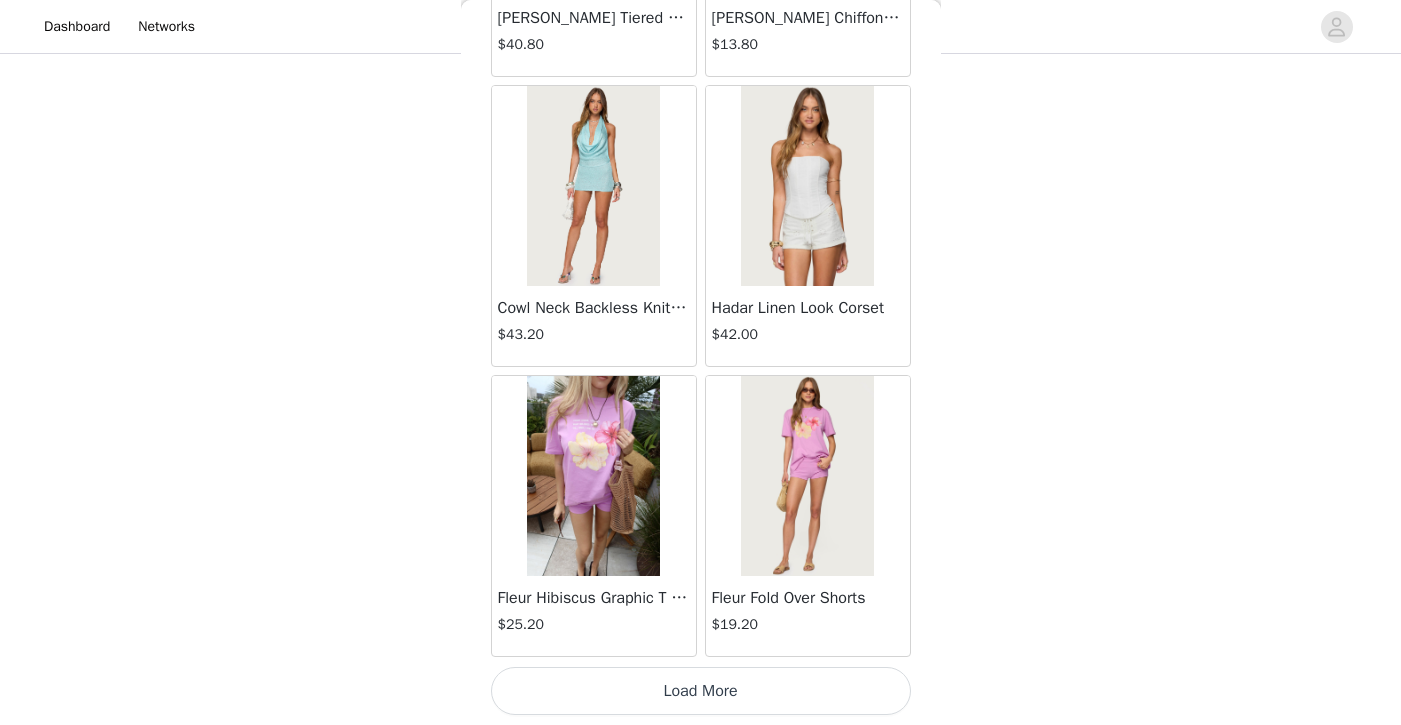 click on "Lovina Grommet Pleated Mini Skort   $16.80       Metallic & Sequin Textured Tank Top   $27.60       Nelley Backless Beaded Sequin Chiffon Top   $36.00       [PERSON_NAME] Asymmetric One Shoulder Crochet Top   $21.60       [PERSON_NAME] Plaid Micro Shorts   $30.00       [PERSON_NAME] Floral Texured Sheer Halter Top   $27.60       Maree Bead V Neck Top   $22.80       Maree Bead Cut Out Mini Skirt   $20.40       [PERSON_NAME] Cut Out Halter Top   $28.80       Juney Pinstripe Tailored Button Up Shirt   $36.00       Avenly Striped Tie Front Babydoll Top   $27.60       [PERSON_NAME] Studded Grommet Tube Top   $30.00       Avalai Linen Look Mini Skort   $38.40       Beaded Deep Cowl Neck Backless Top   $37.20       Frayed Pleated Denim Mini Skort   $16.00       Klay Linen Look Pleated Mini Skort   $14.40       Contrast Lace Asymmetric Off Shoulder Top   $14.40       [PERSON_NAME] Split Front Sheer Mesh Top   $28.80       Zigzag Stripe Shorts   $22.80       Astra Beaded Sheer Strapless Top   $39.60       Beaded Floral Embroidered Tank Top   $38.40" at bounding box center [701, -6557] 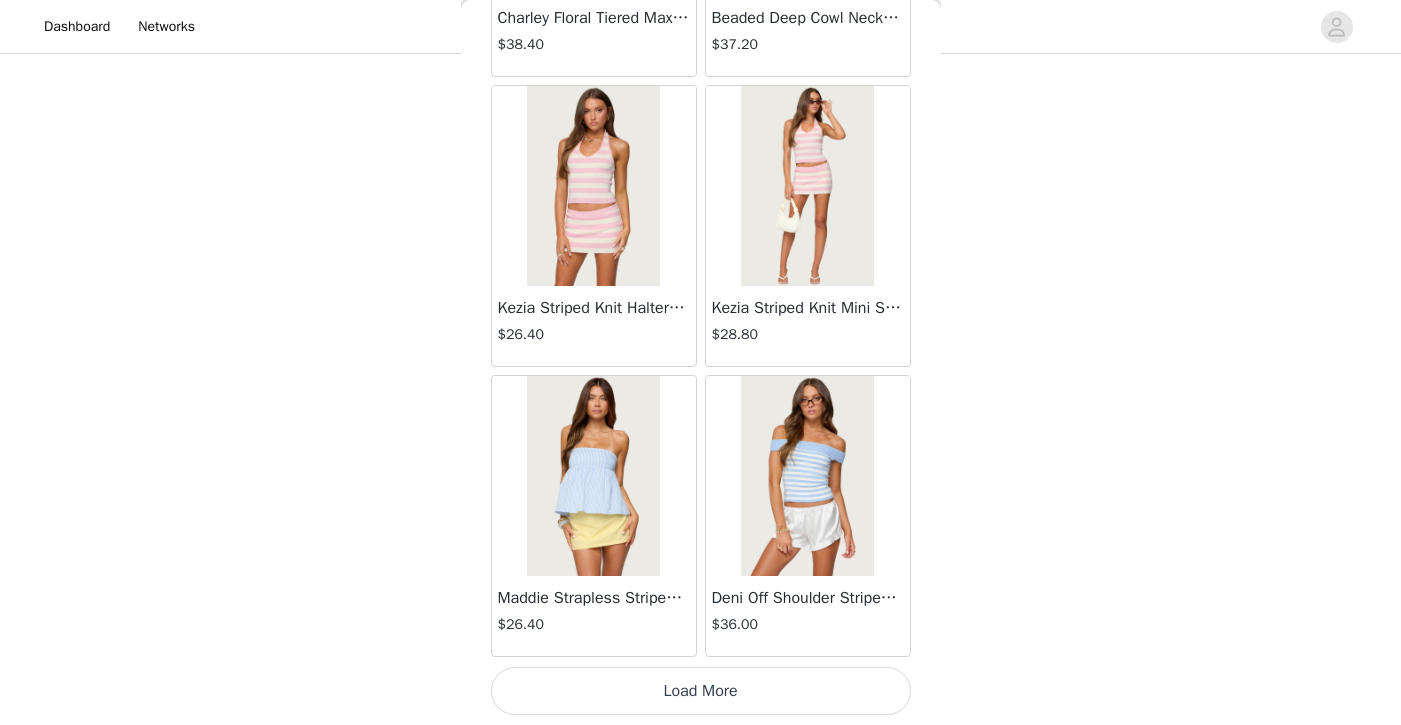 scroll, scrollTop: 16835, scrollLeft: 0, axis: vertical 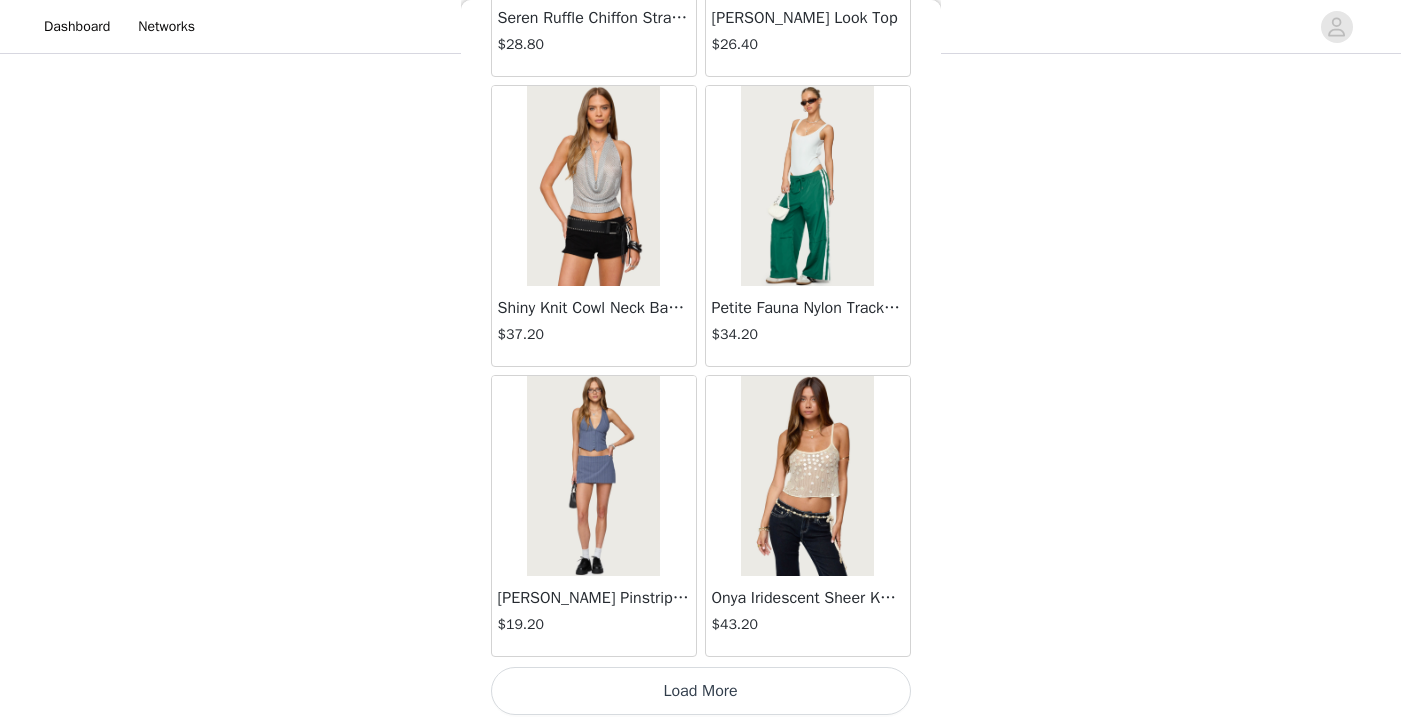 click on "Load More" at bounding box center [701, 691] 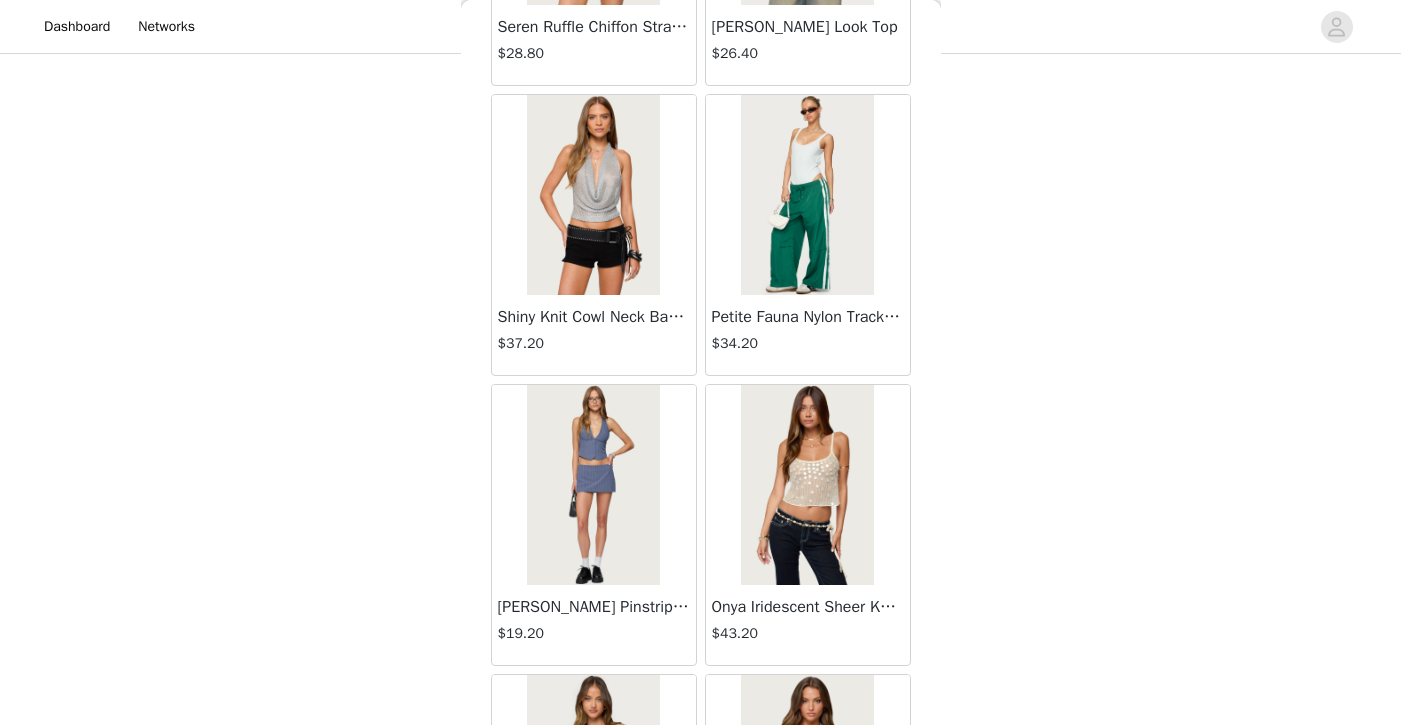 scroll, scrollTop: 892, scrollLeft: 0, axis: vertical 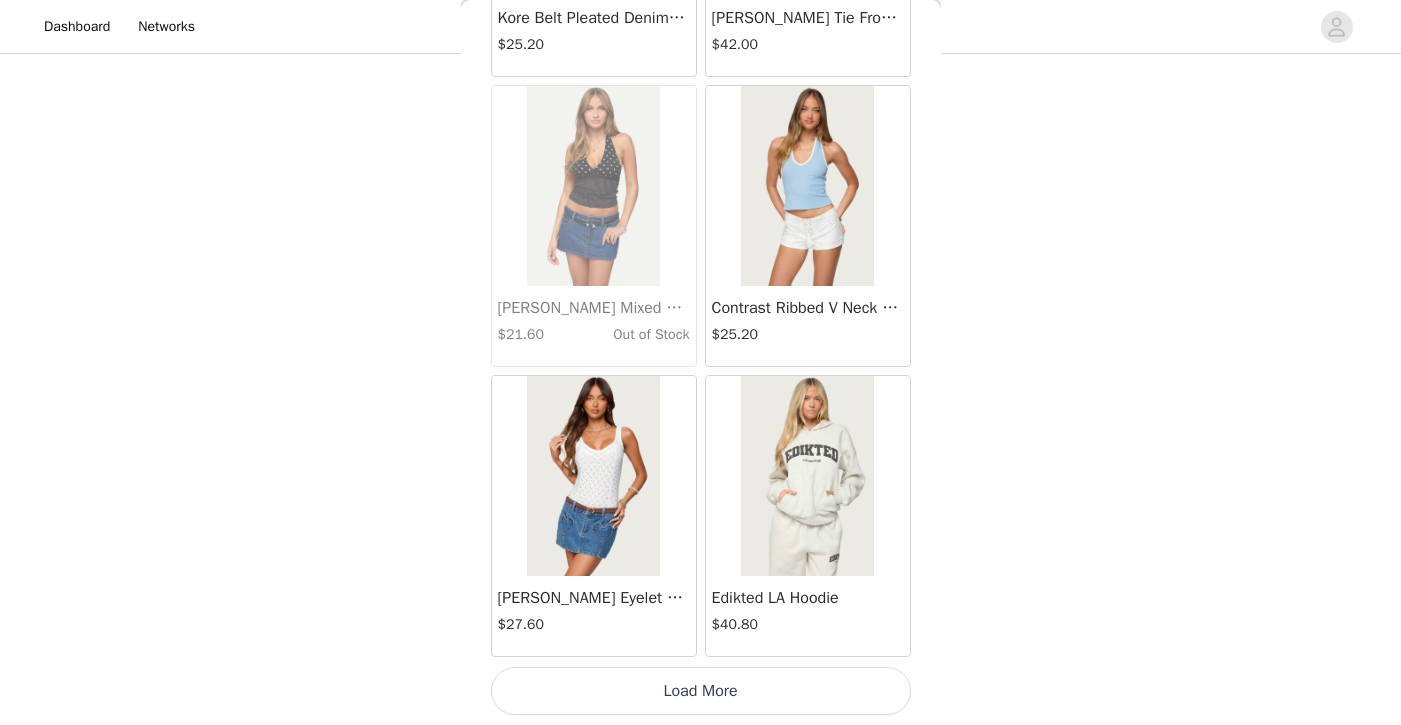 click on "Load More" at bounding box center [701, 691] 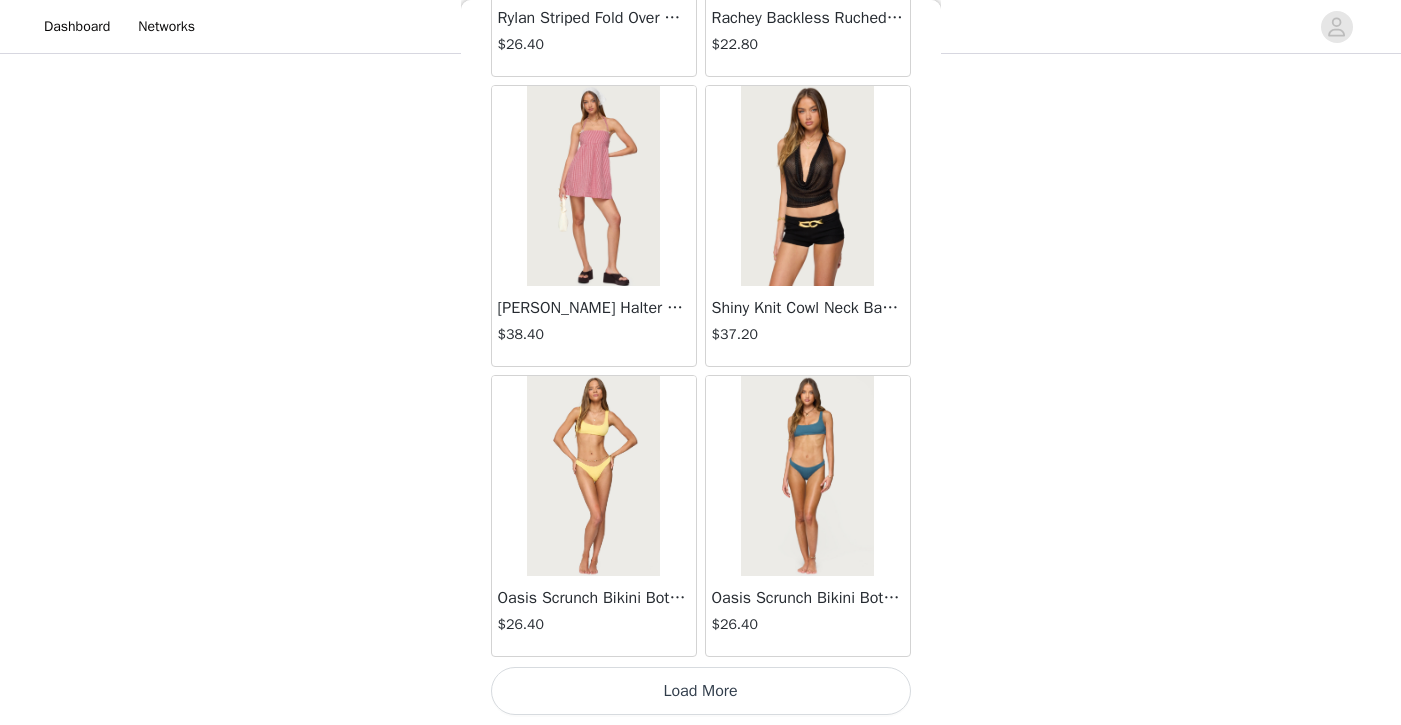 scroll, scrollTop: 25536, scrollLeft: 0, axis: vertical 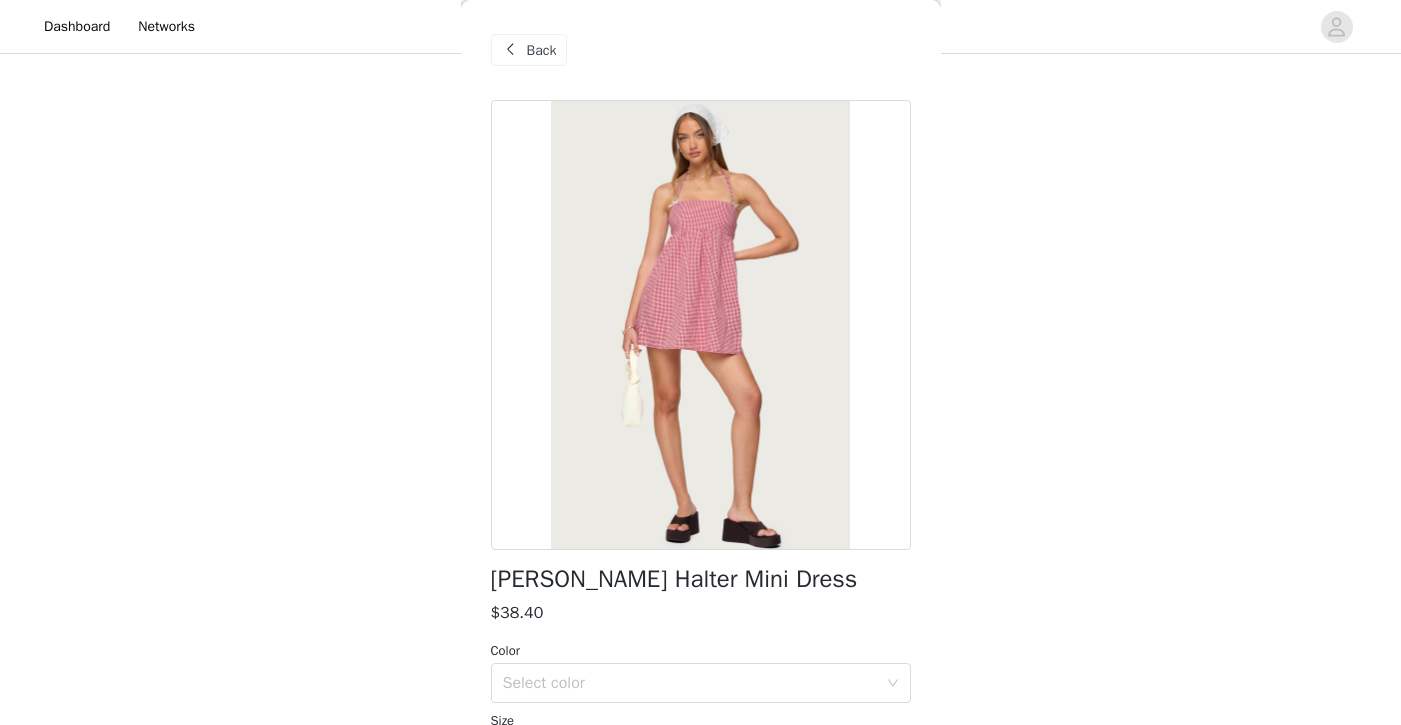 click at bounding box center [511, 50] 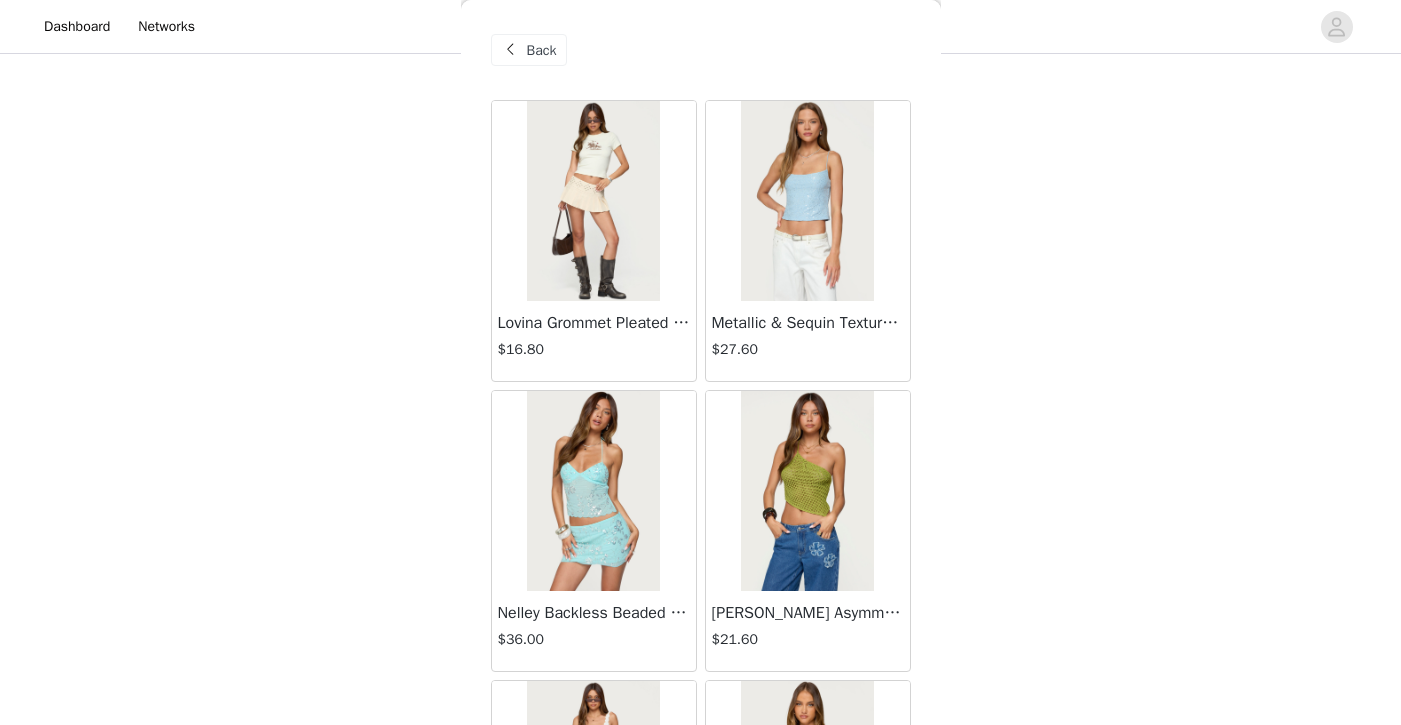 drag, startPoint x: 934, startPoint y: 14, endPoint x: 946, endPoint y: 373, distance: 359.2005 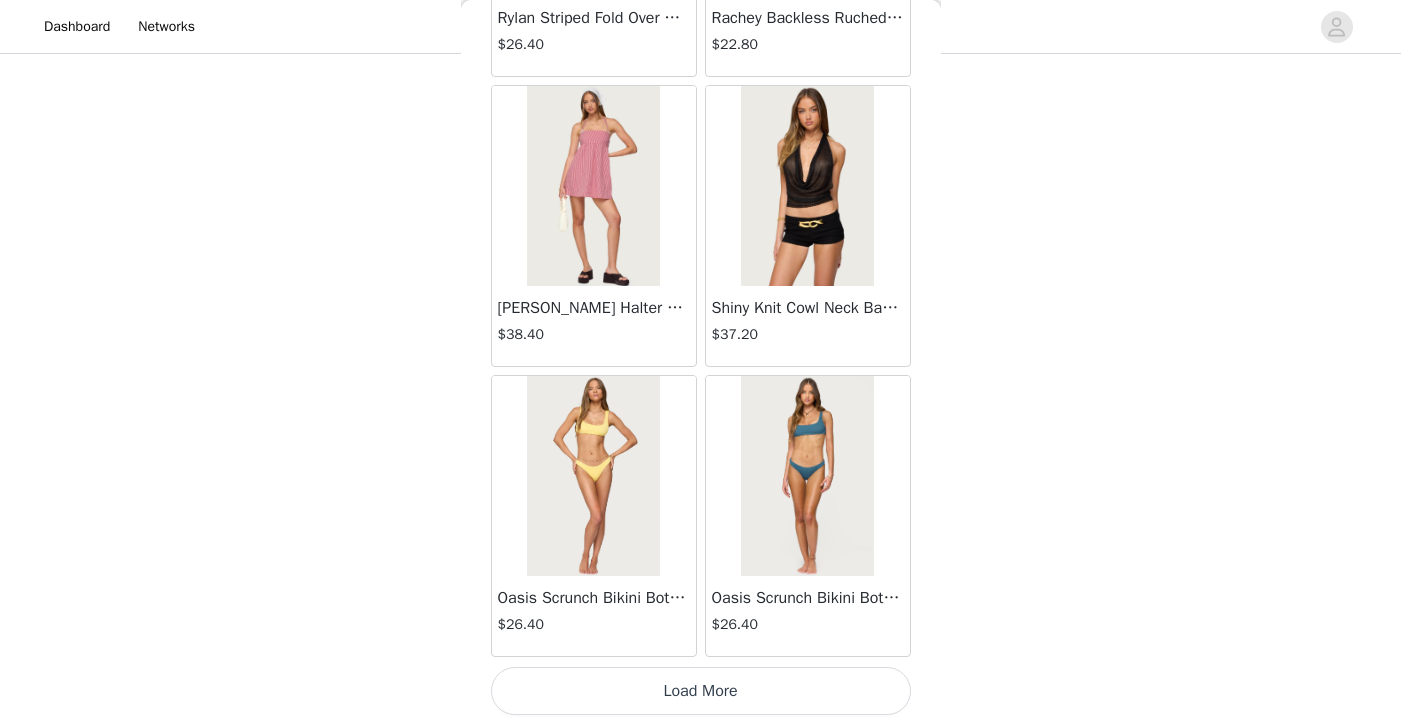 scroll, scrollTop: 25535, scrollLeft: 0, axis: vertical 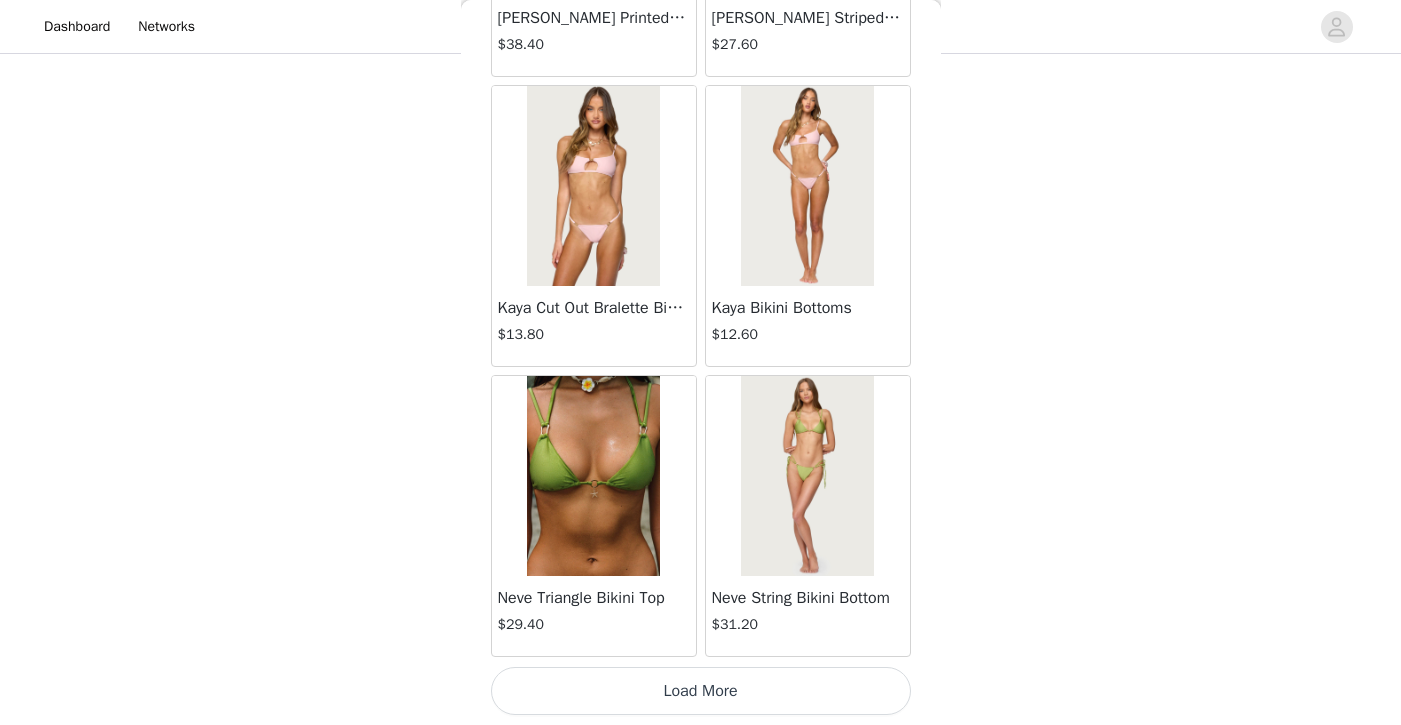 click on "Load More" at bounding box center (701, 691) 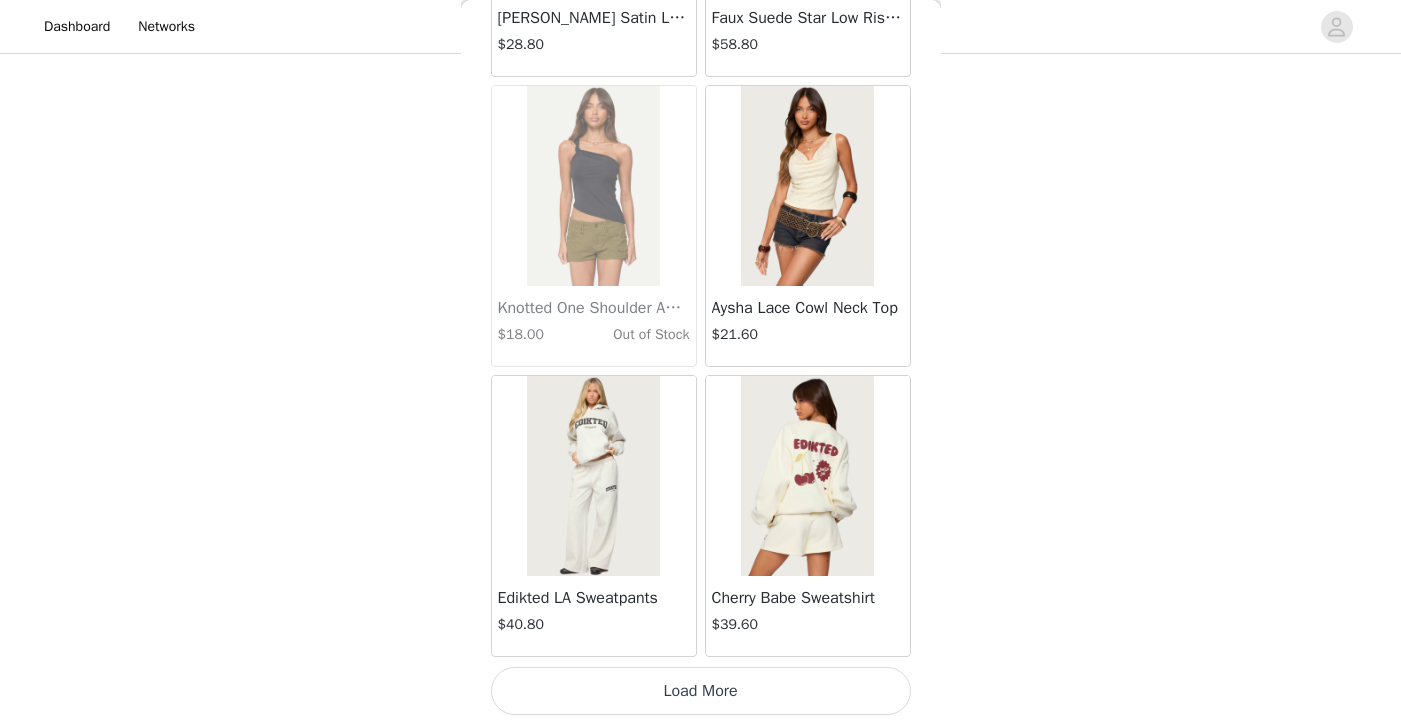 scroll, scrollTop: 31335, scrollLeft: 0, axis: vertical 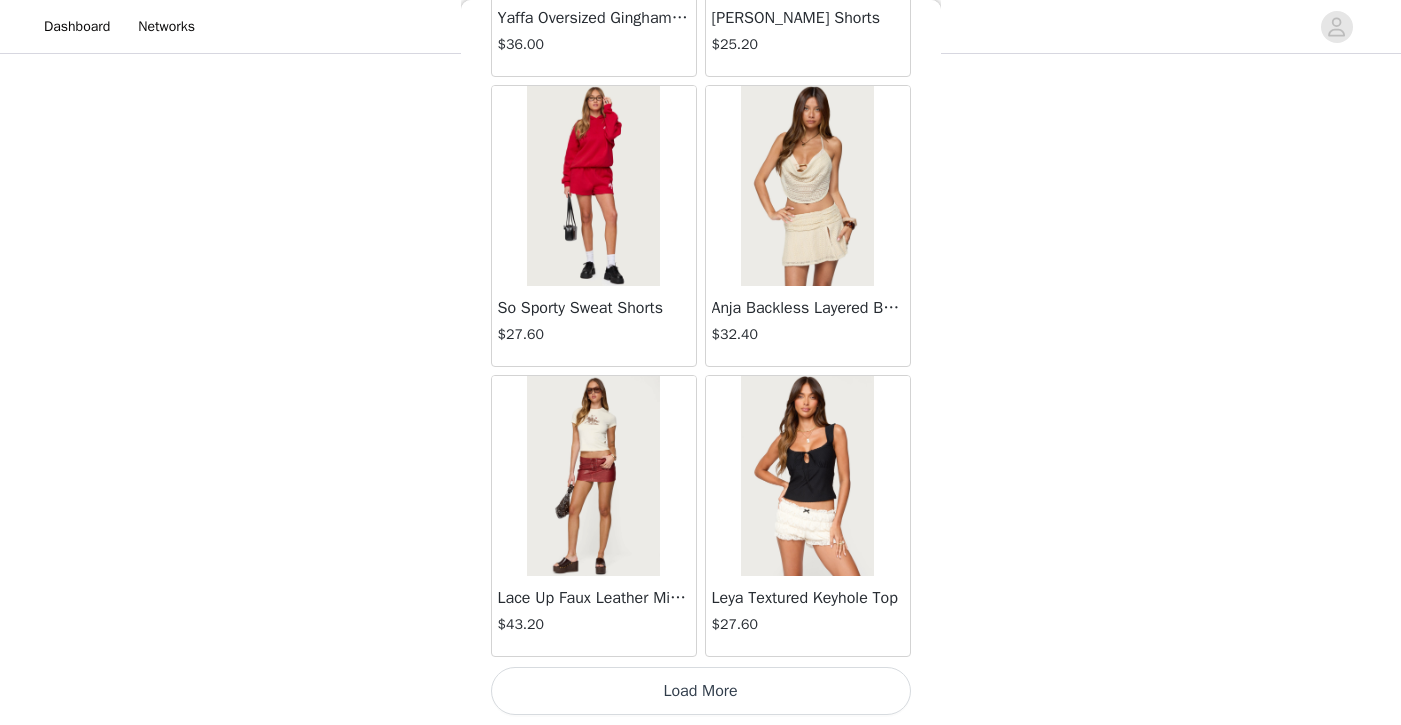 click on "Load More" at bounding box center [701, 691] 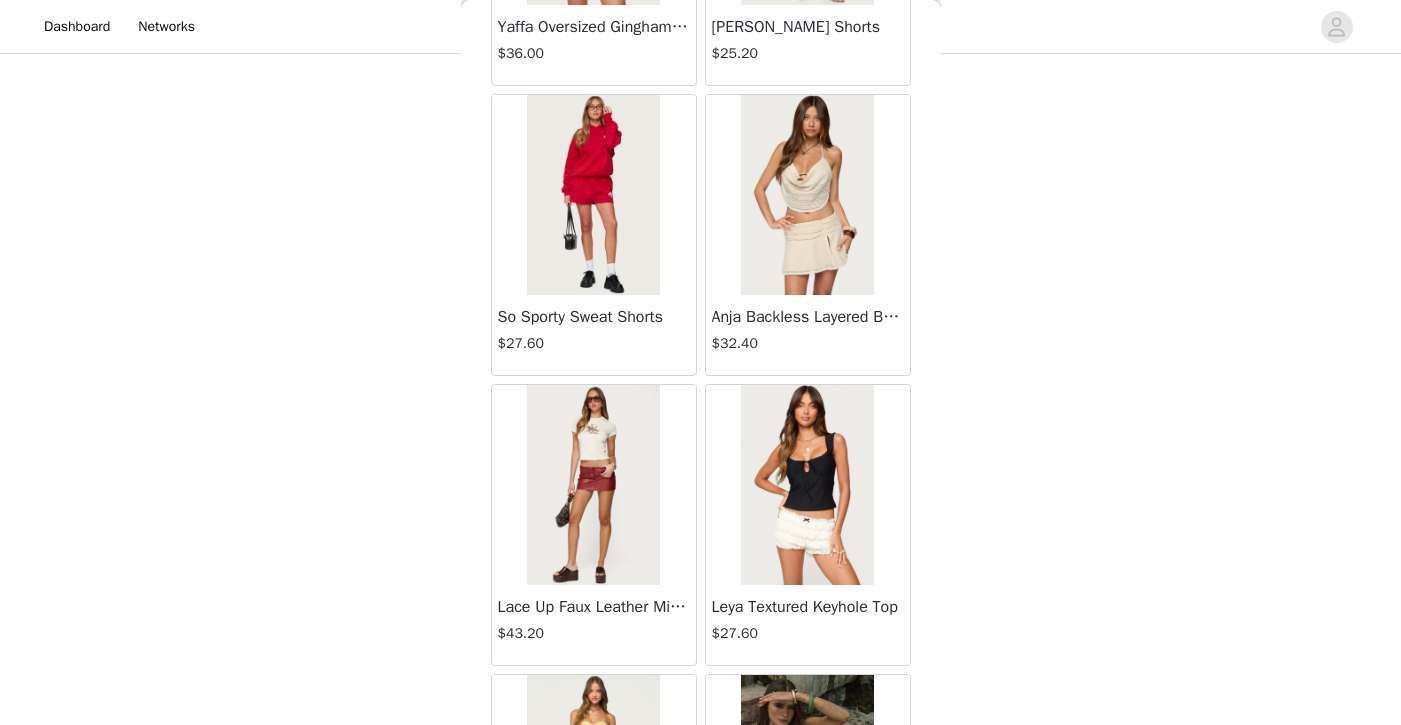 scroll, scrollTop: 892, scrollLeft: 0, axis: vertical 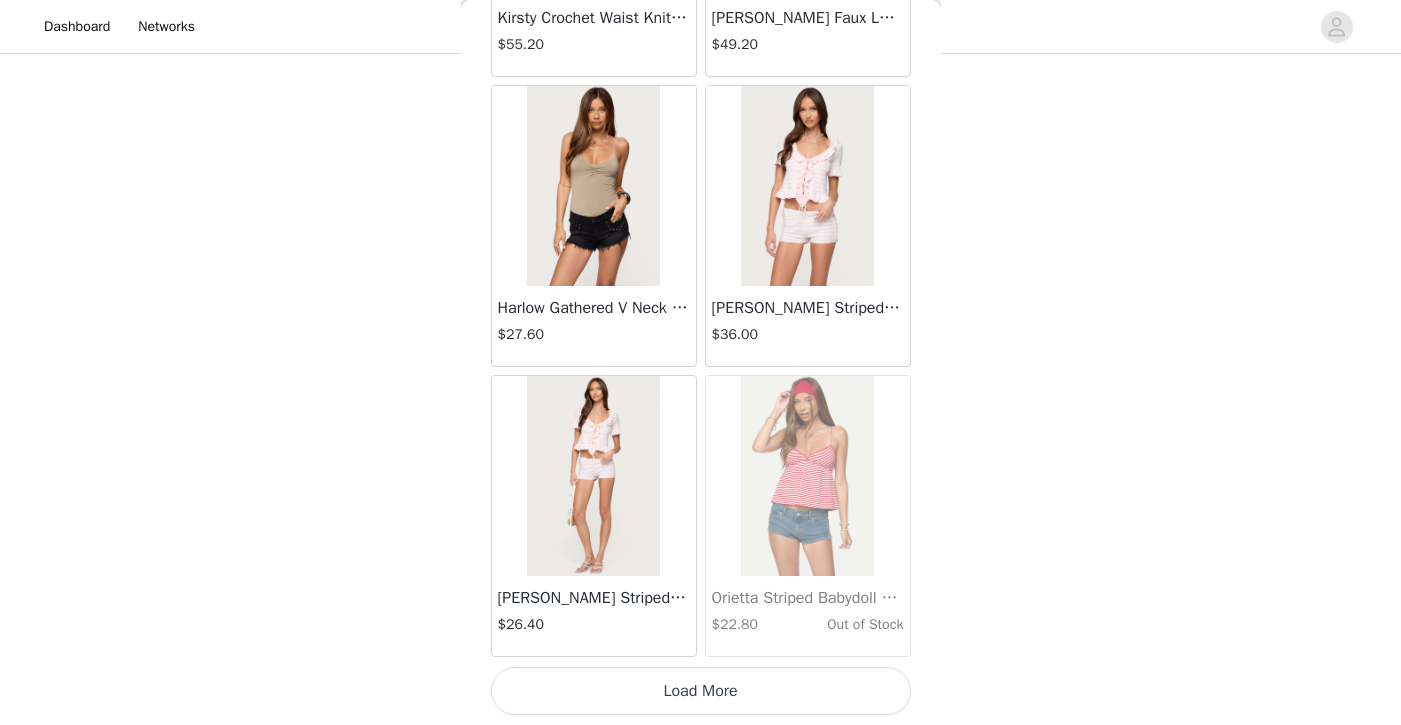 click on "Load More" at bounding box center (701, 691) 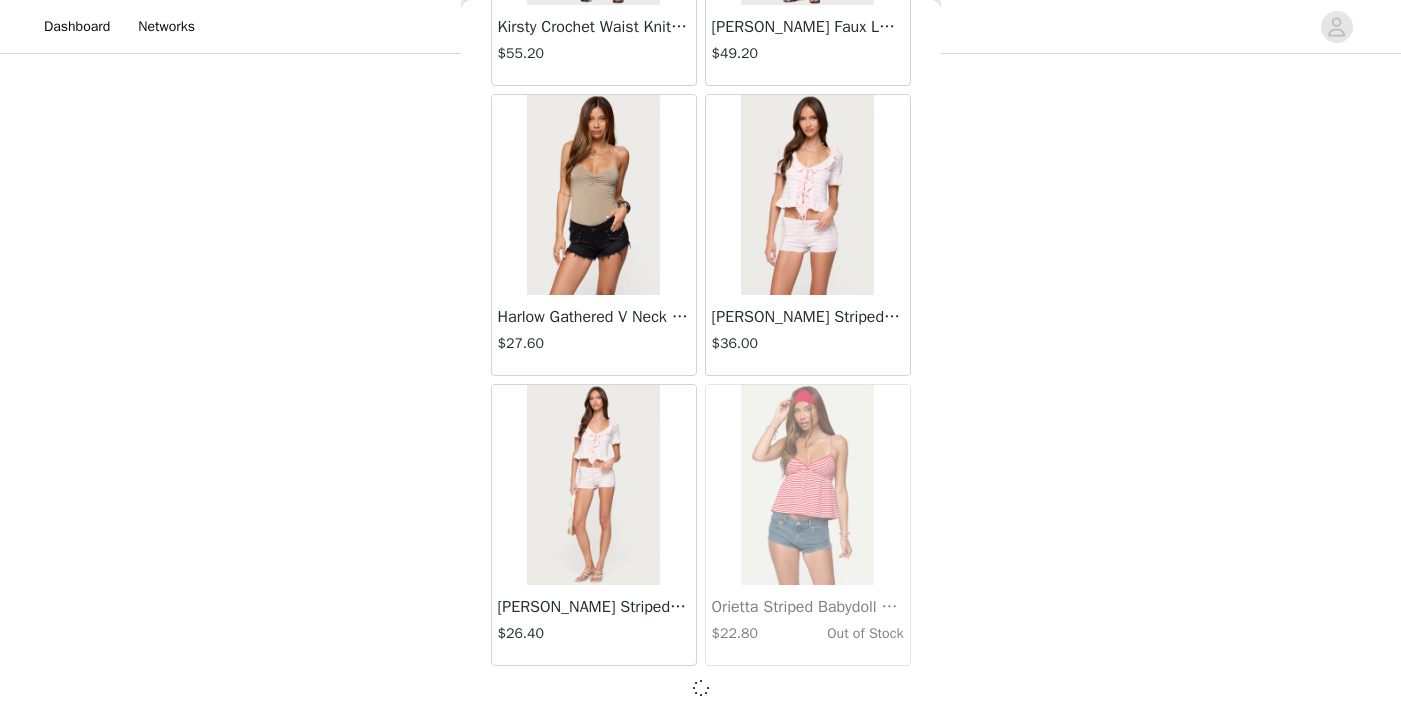 scroll, scrollTop: 37126, scrollLeft: 0, axis: vertical 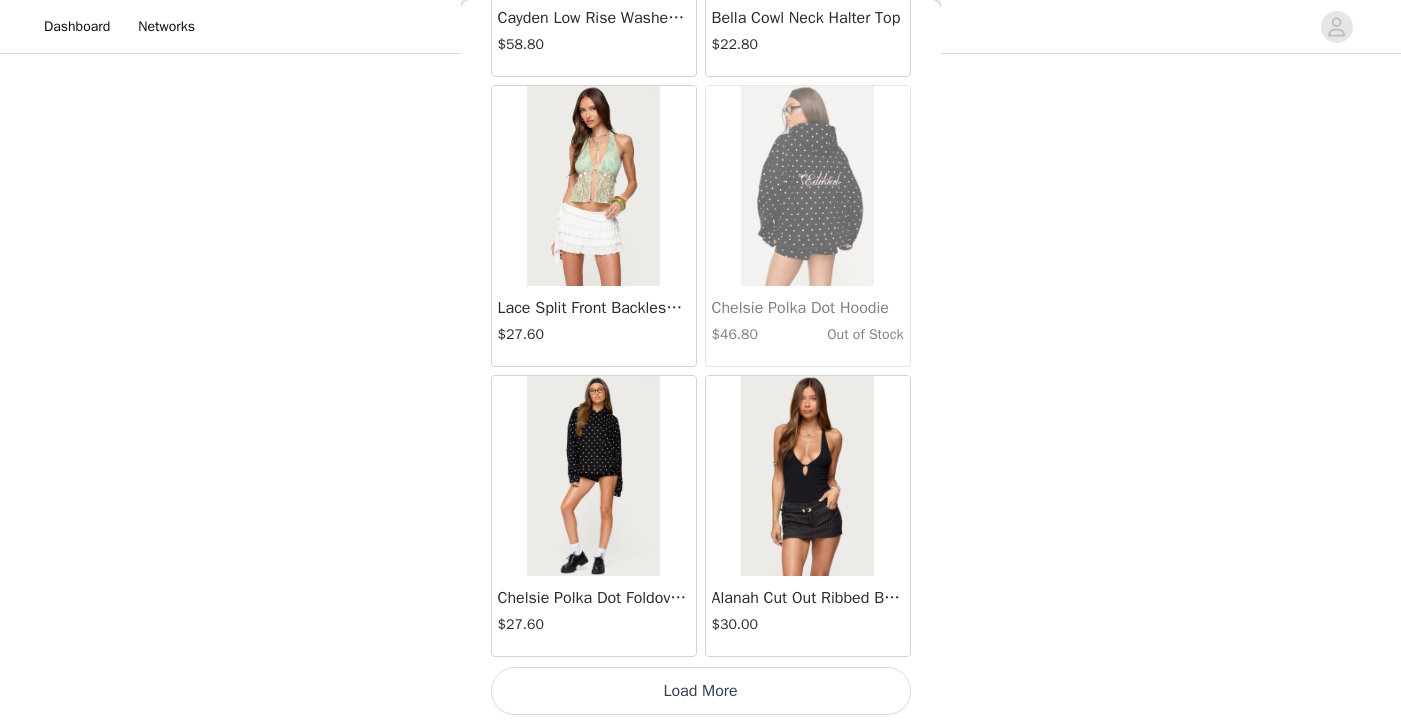 click on "Load More" at bounding box center (701, 691) 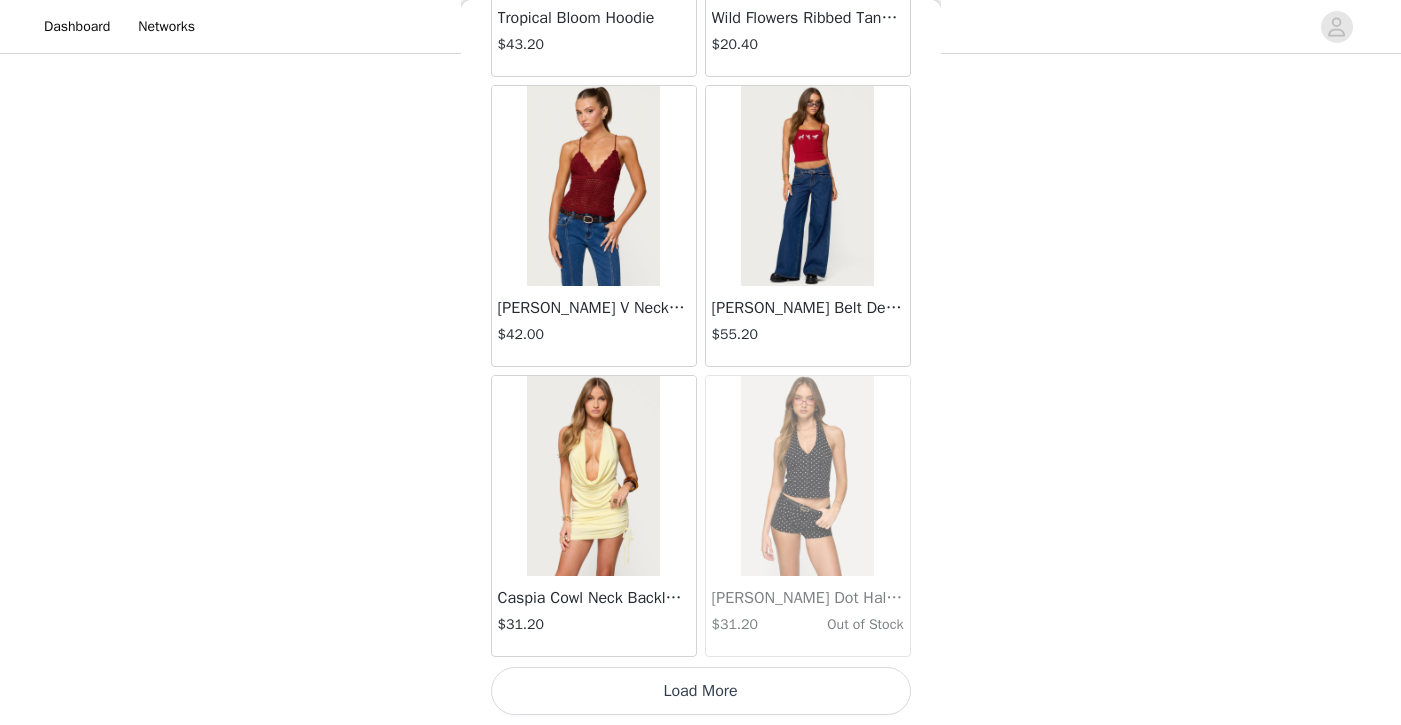 scroll, scrollTop: 42935, scrollLeft: 0, axis: vertical 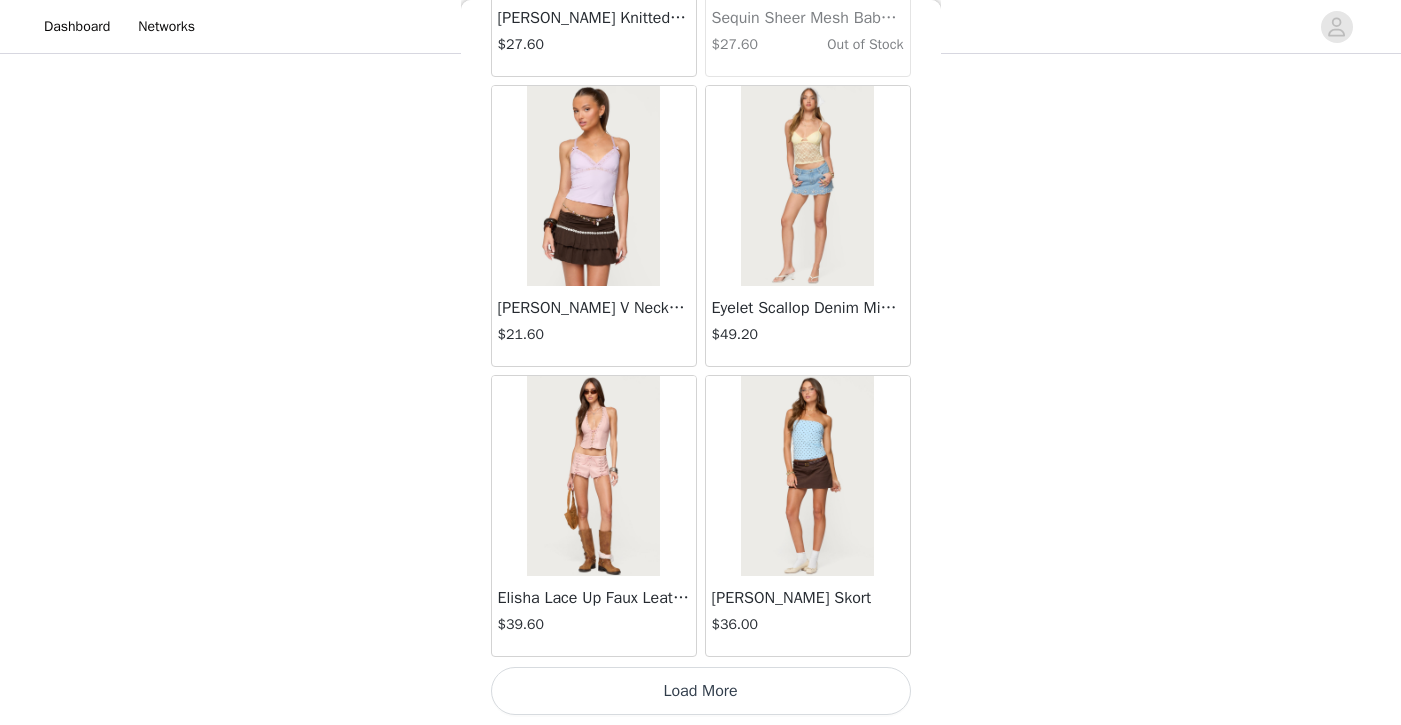 click on "Load More" at bounding box center (701, 691) 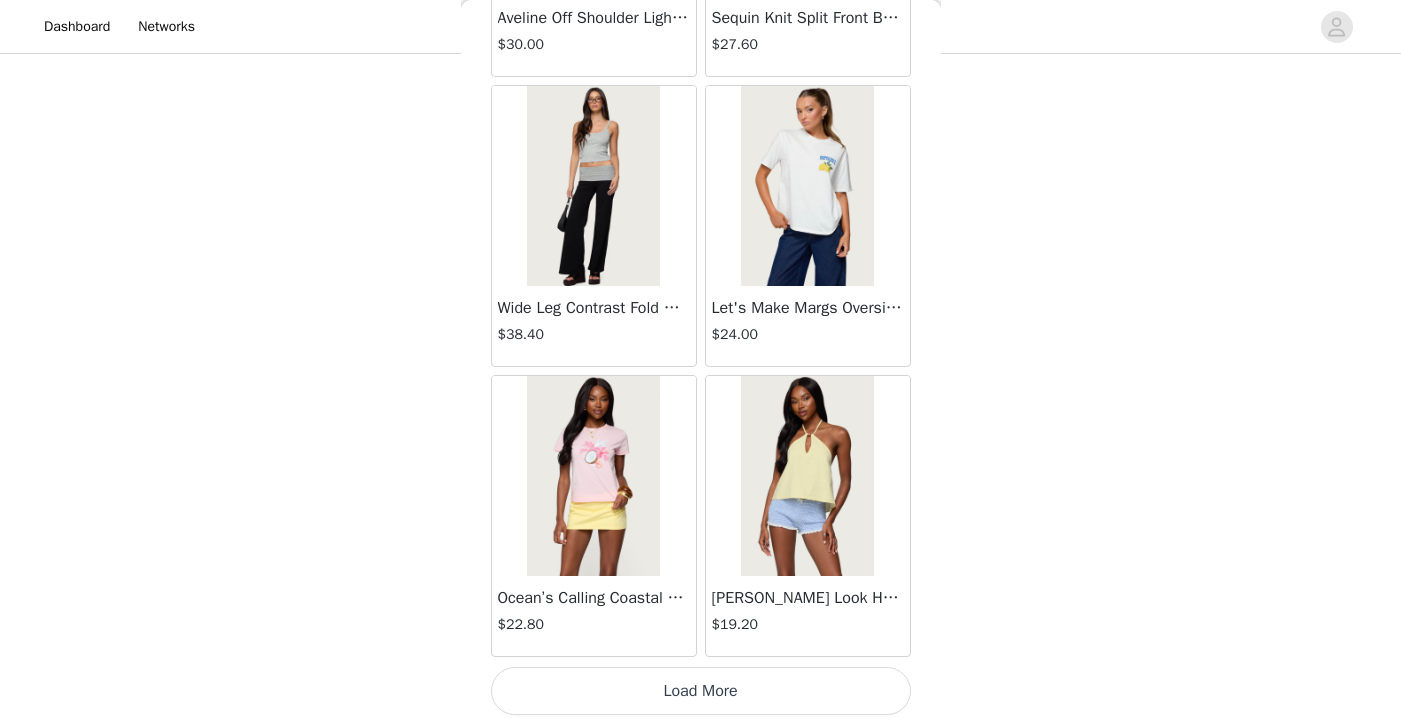 scroll, scrollTop: 48735, scrollLeft: 0, axis: vertical 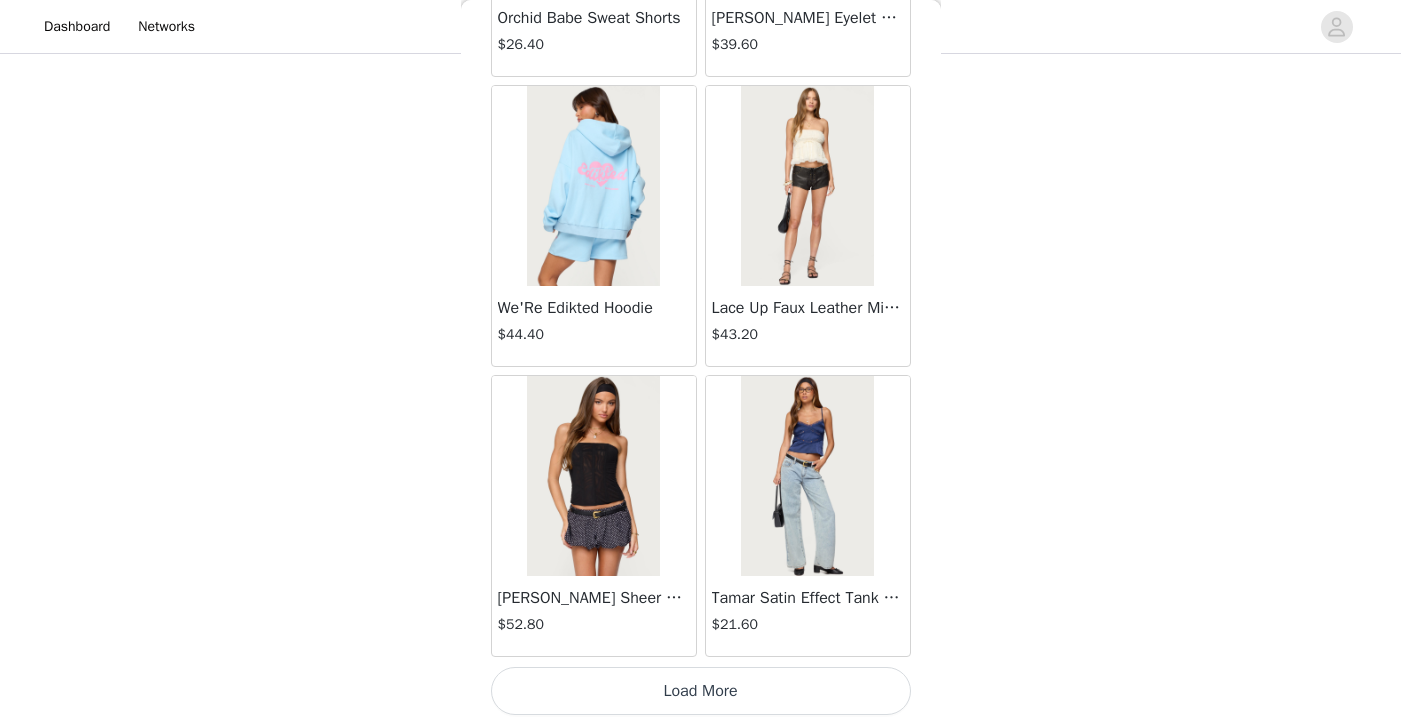 click on "Load More" at bounding box center (701, 691) 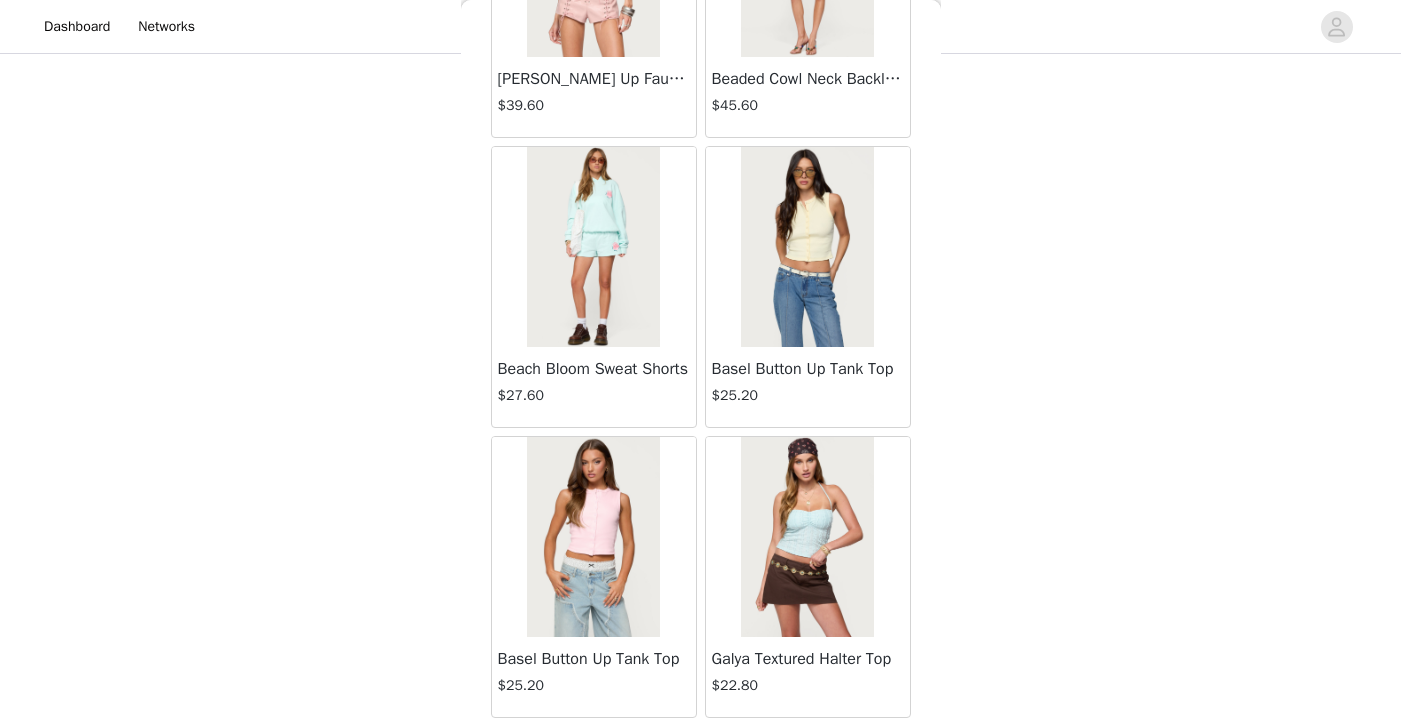scroll, scrollTop: 54535, scrollLeft: 0, axis: vertical 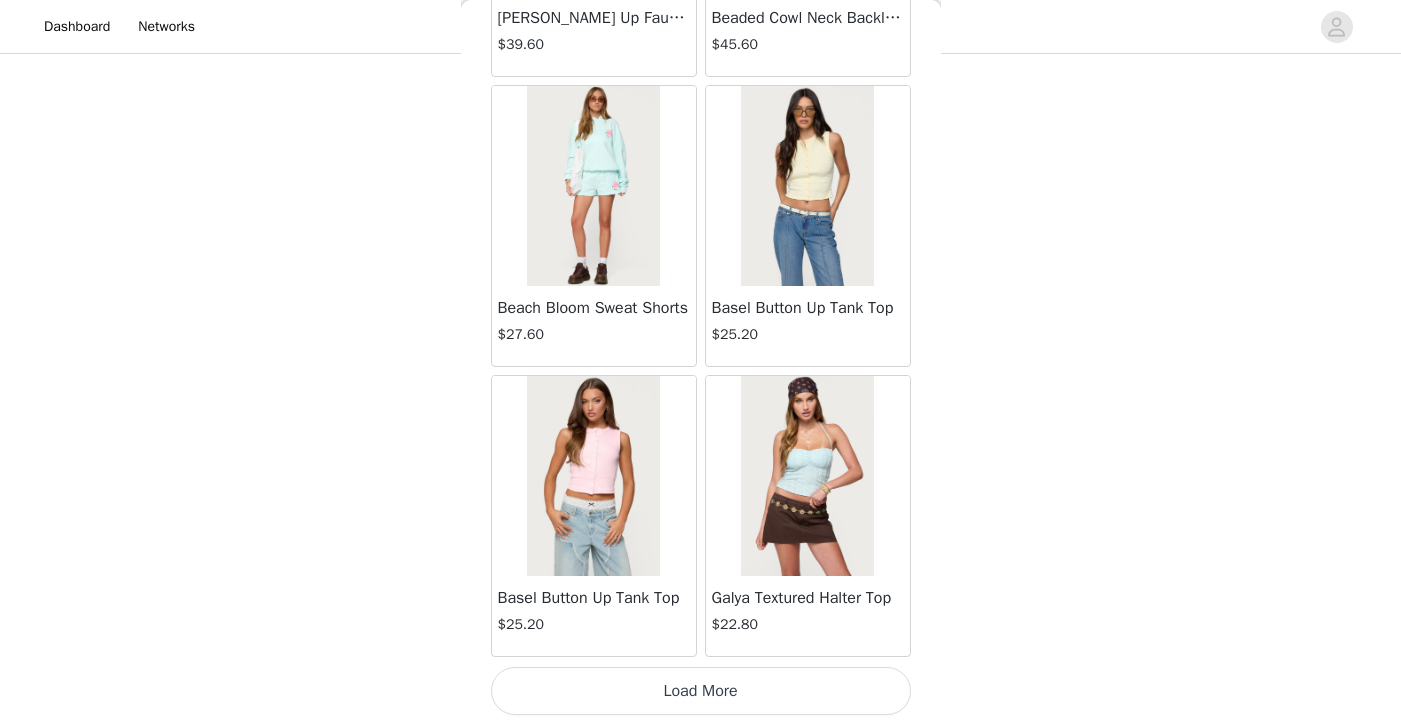 click on "Load More" at bounding box center [701, 691] 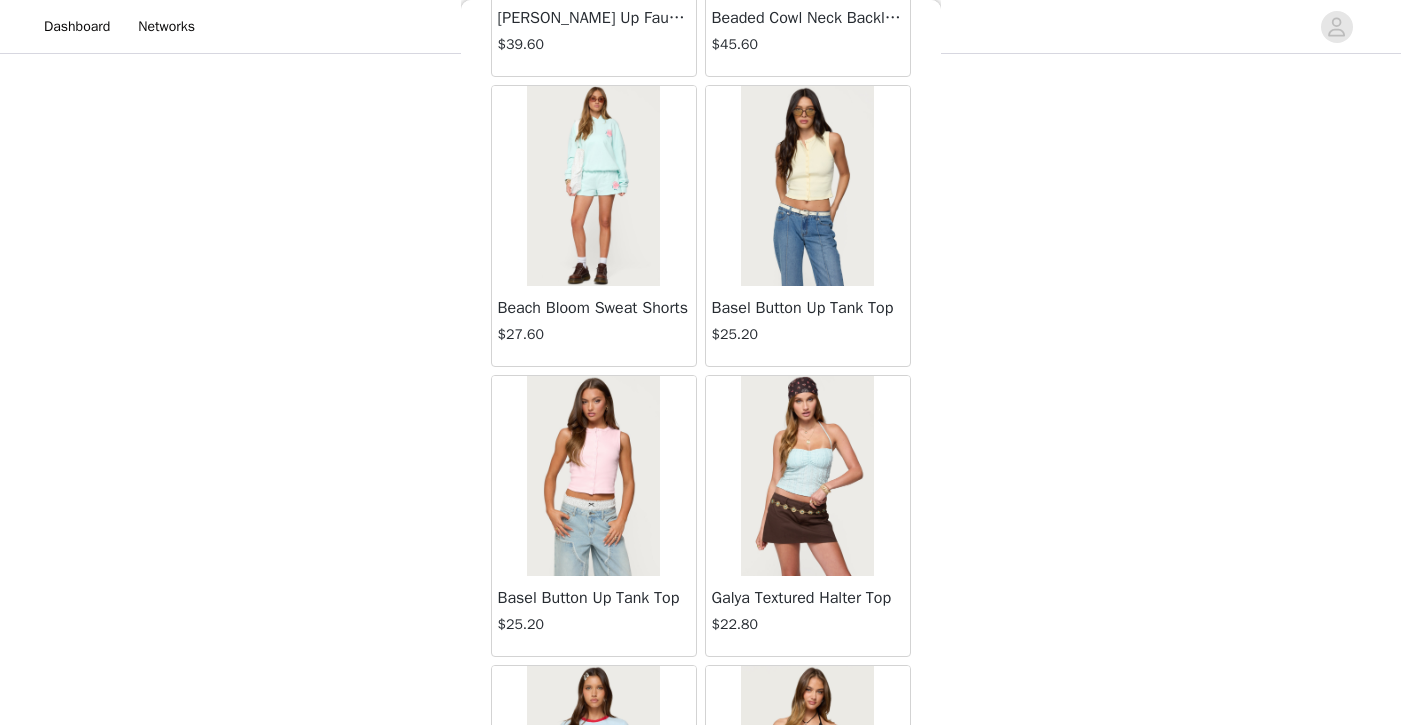 scroll, scrollTop: 893, scrollLeft: 0, axis: vertical 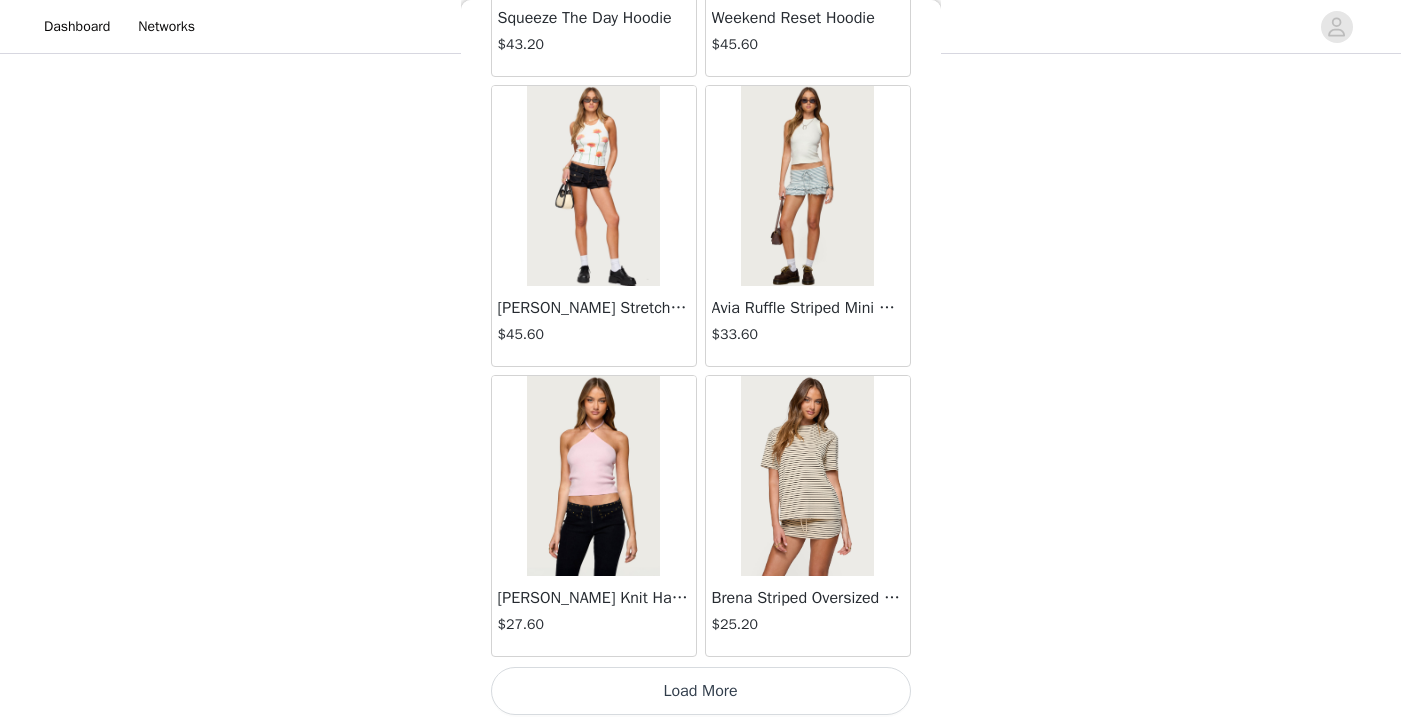 click on "Load More" at bounding box center [701, 691] 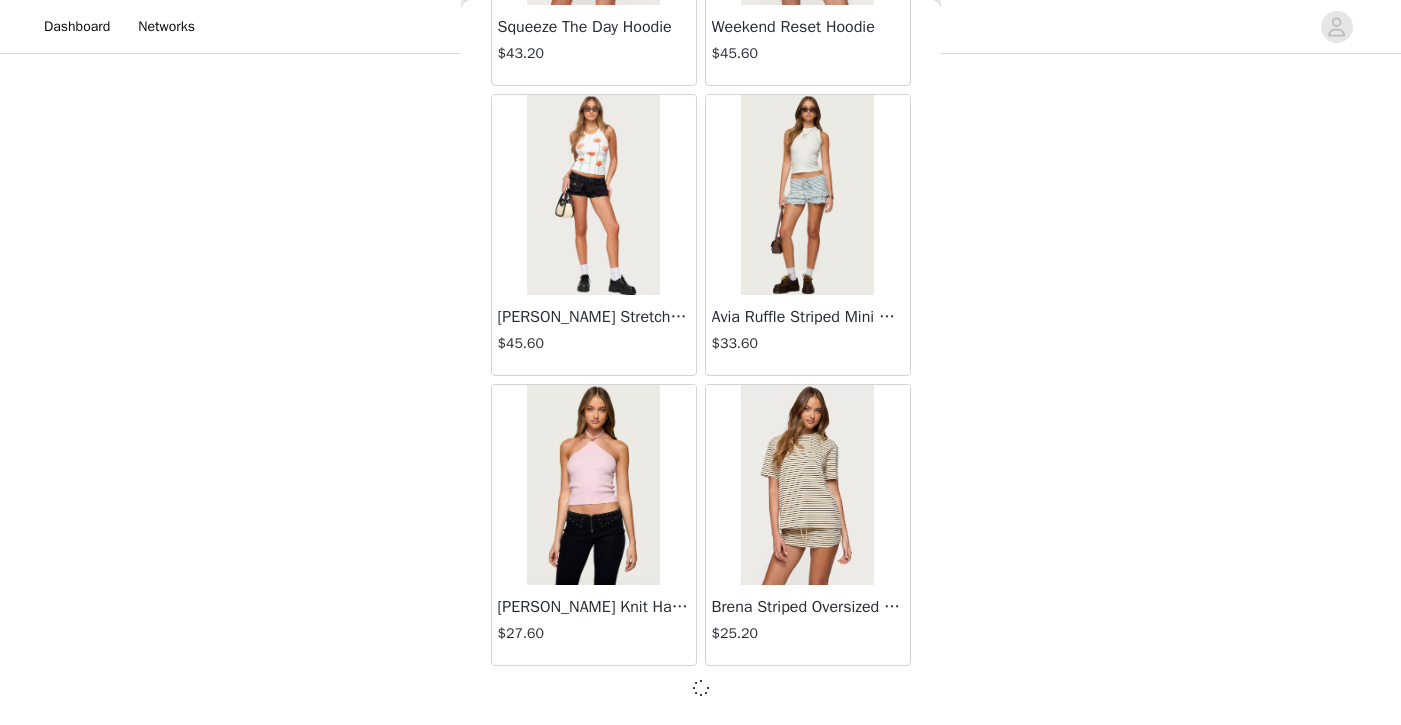 scroll, scrollTop: 57426, scrollLeft: 0, axis: vertical 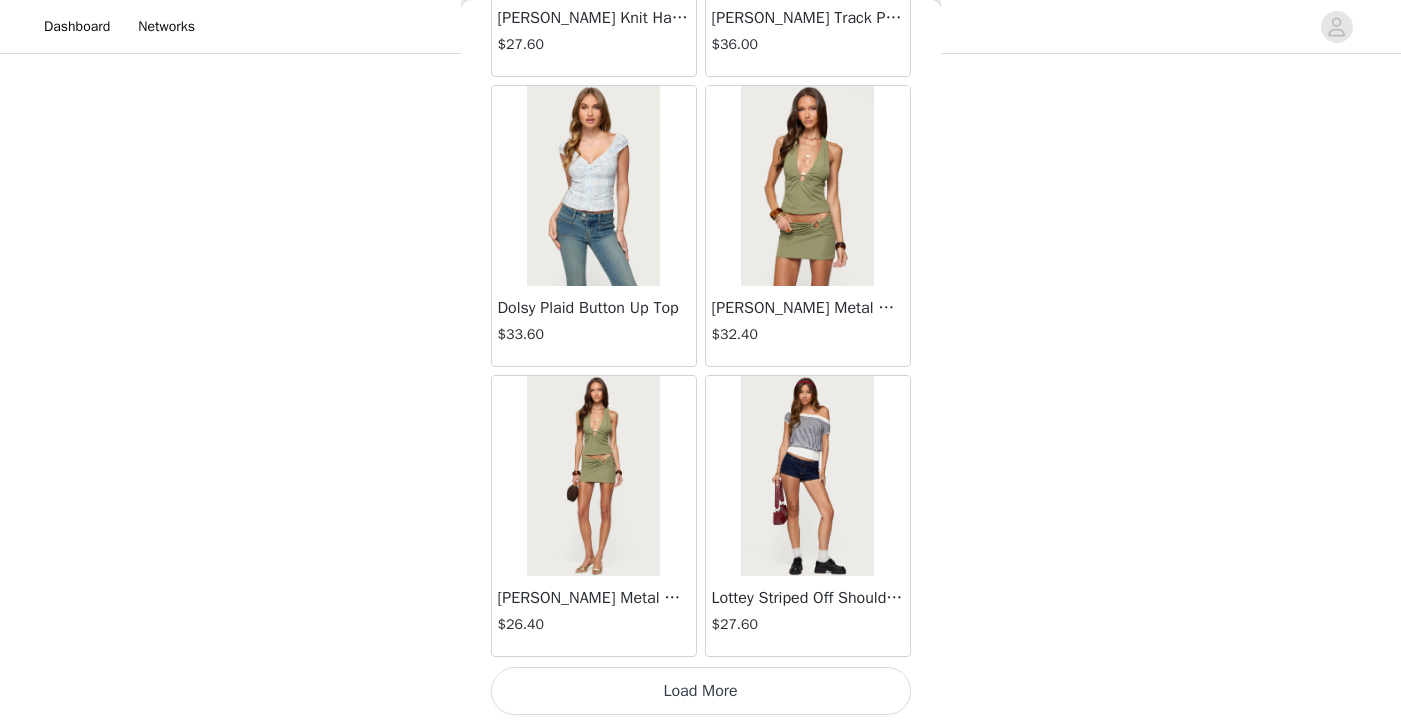 click on "Load More" at bounding box center [701, 691] 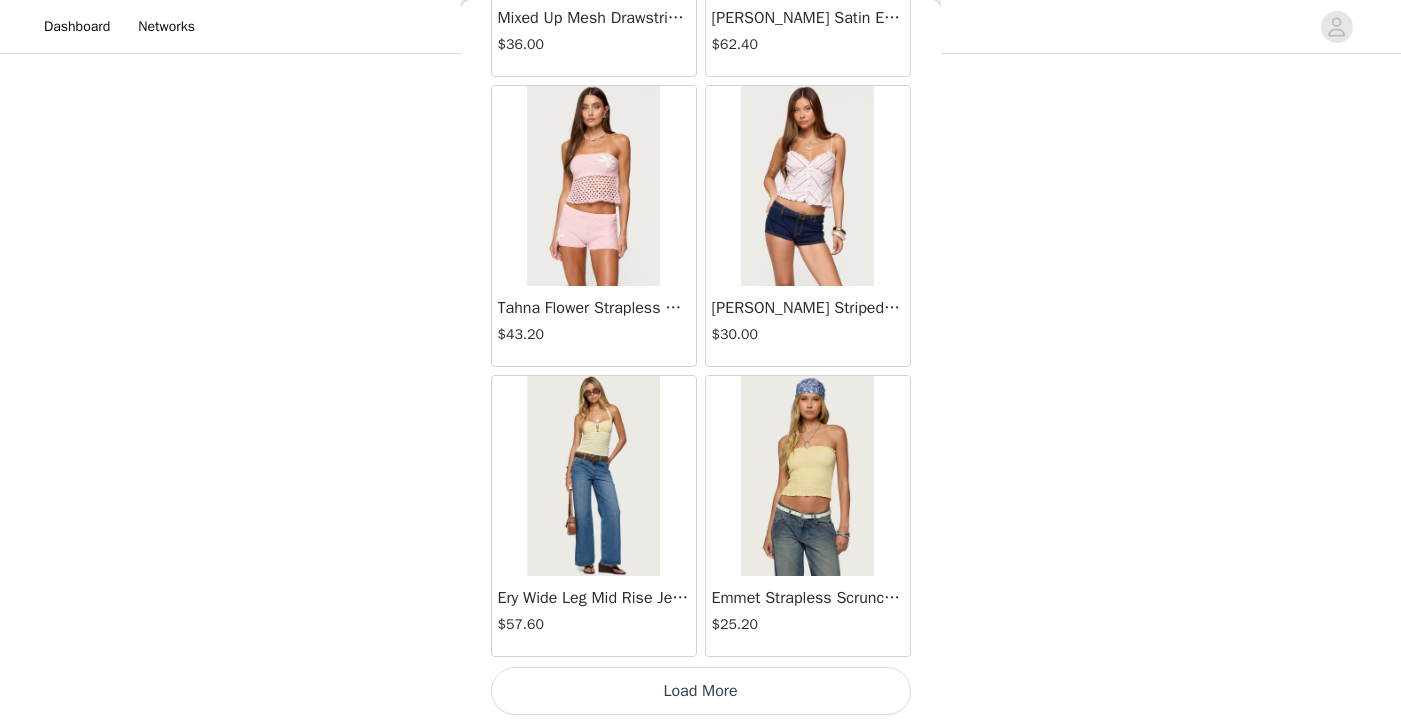 scroll, scrollTop: 63236, scrollLeft: 0, axis: vertical 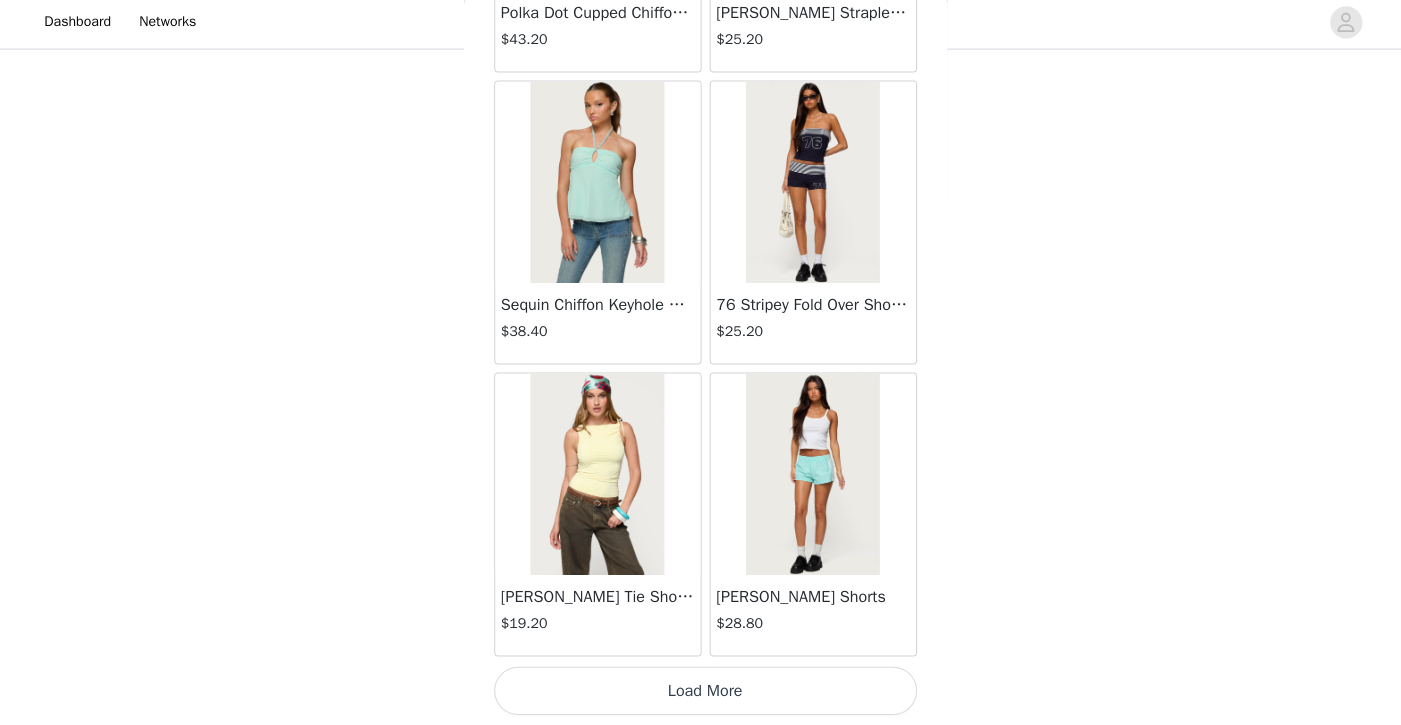 click on "Load More" at bounding box center (701, 691) 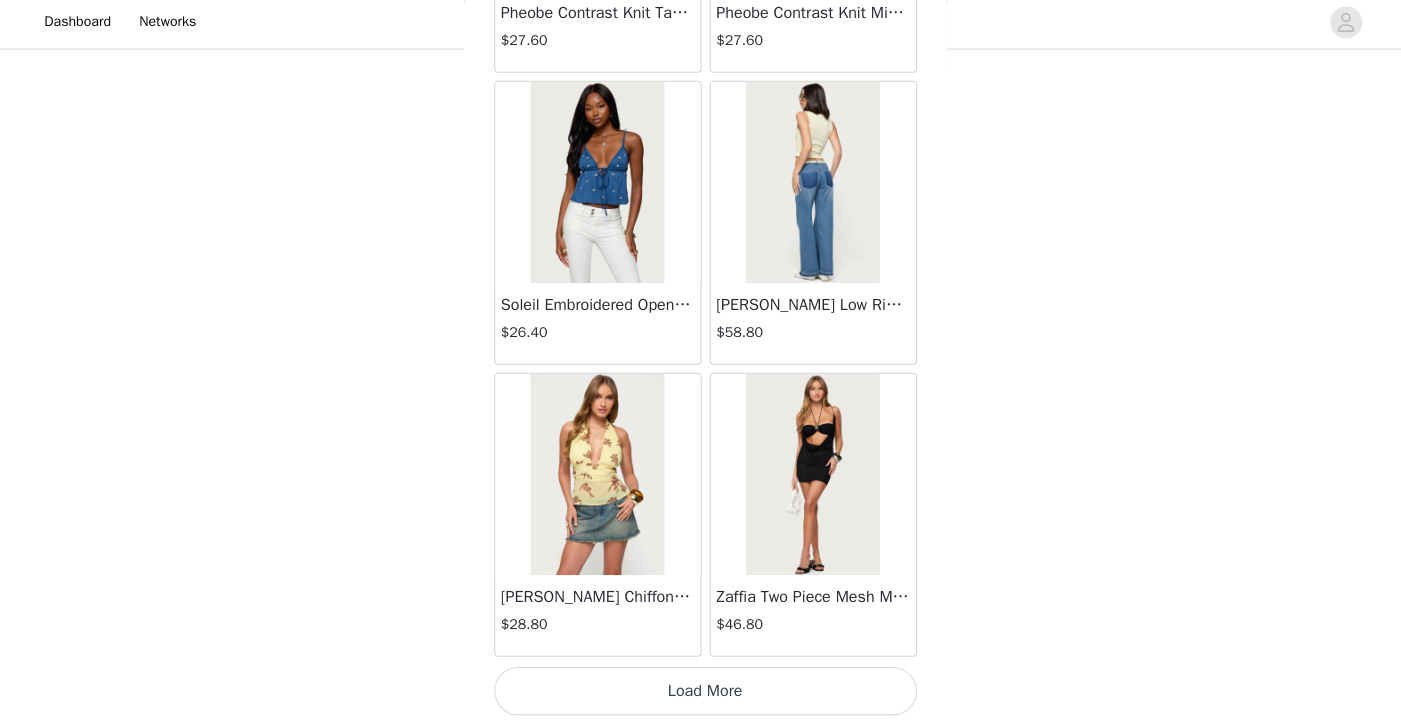scroll, scrollTop: 69036, scrollLeft: 0, axis: vertical 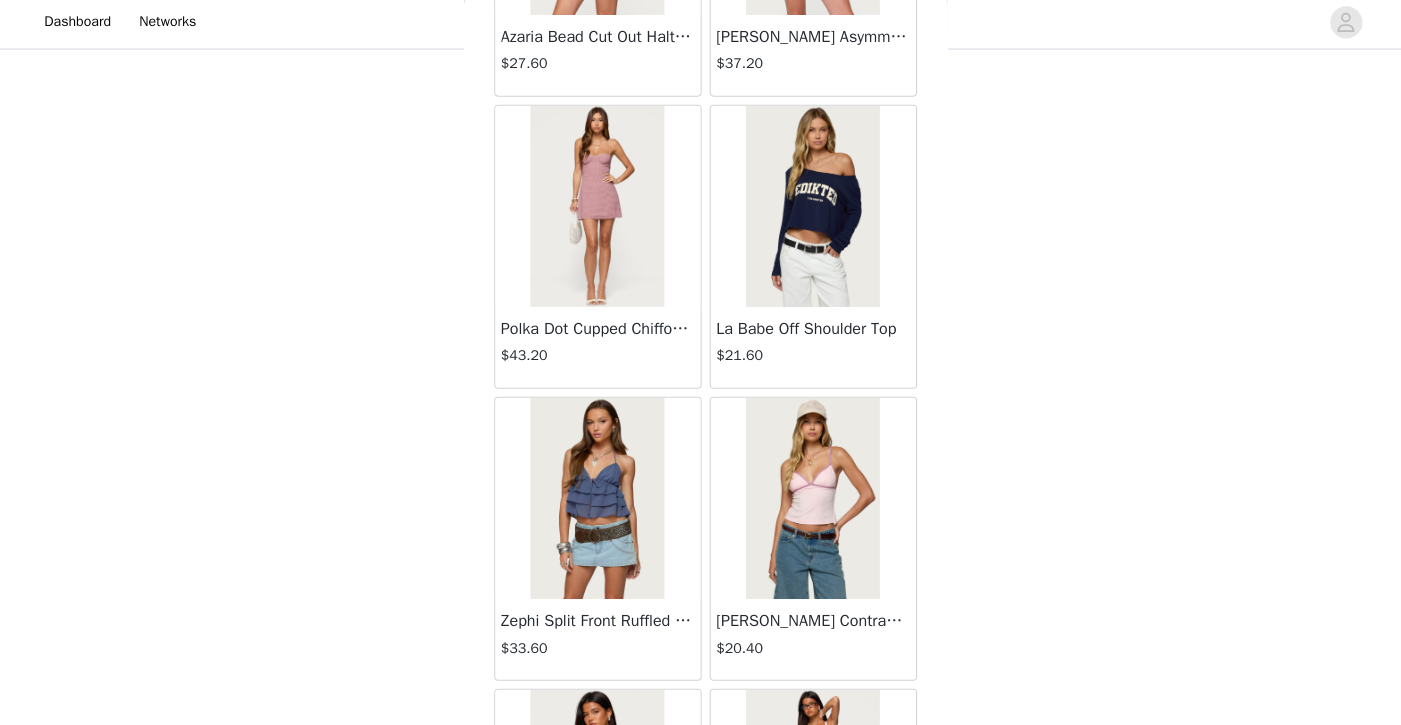 click on "Polka Dot Cupped Chiffon Mini Dress" at bounding box center [594, 332] 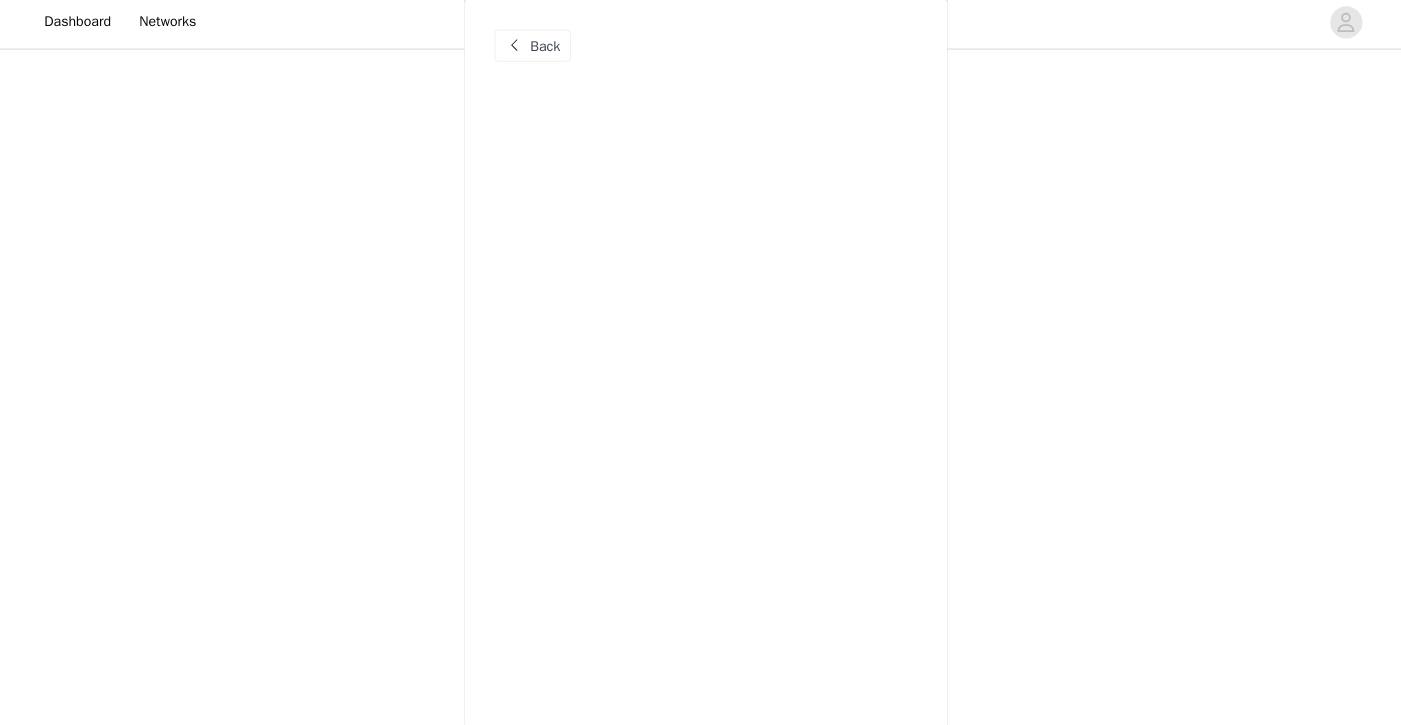 scroll, scrollTop: 0, scrollLeft: 0, axis: both 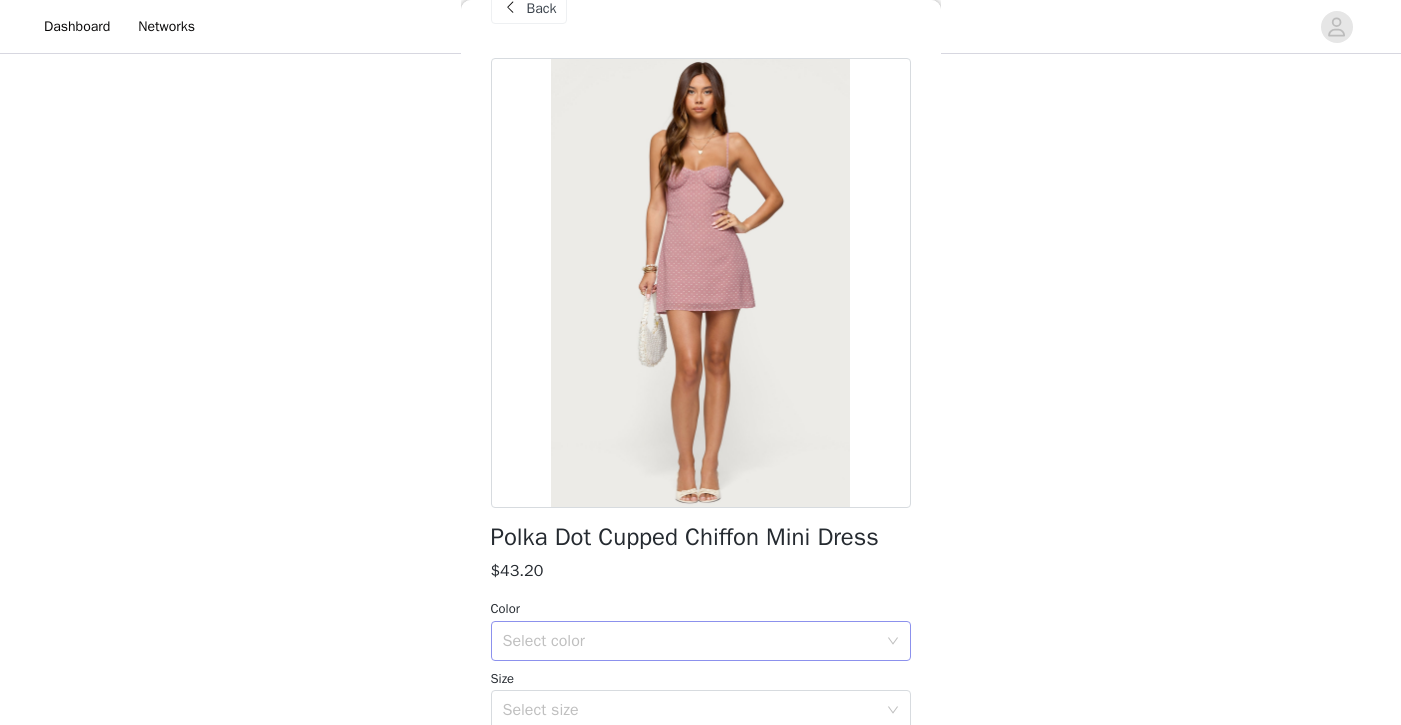 click on "Select color" at bounding box center (690, 641) 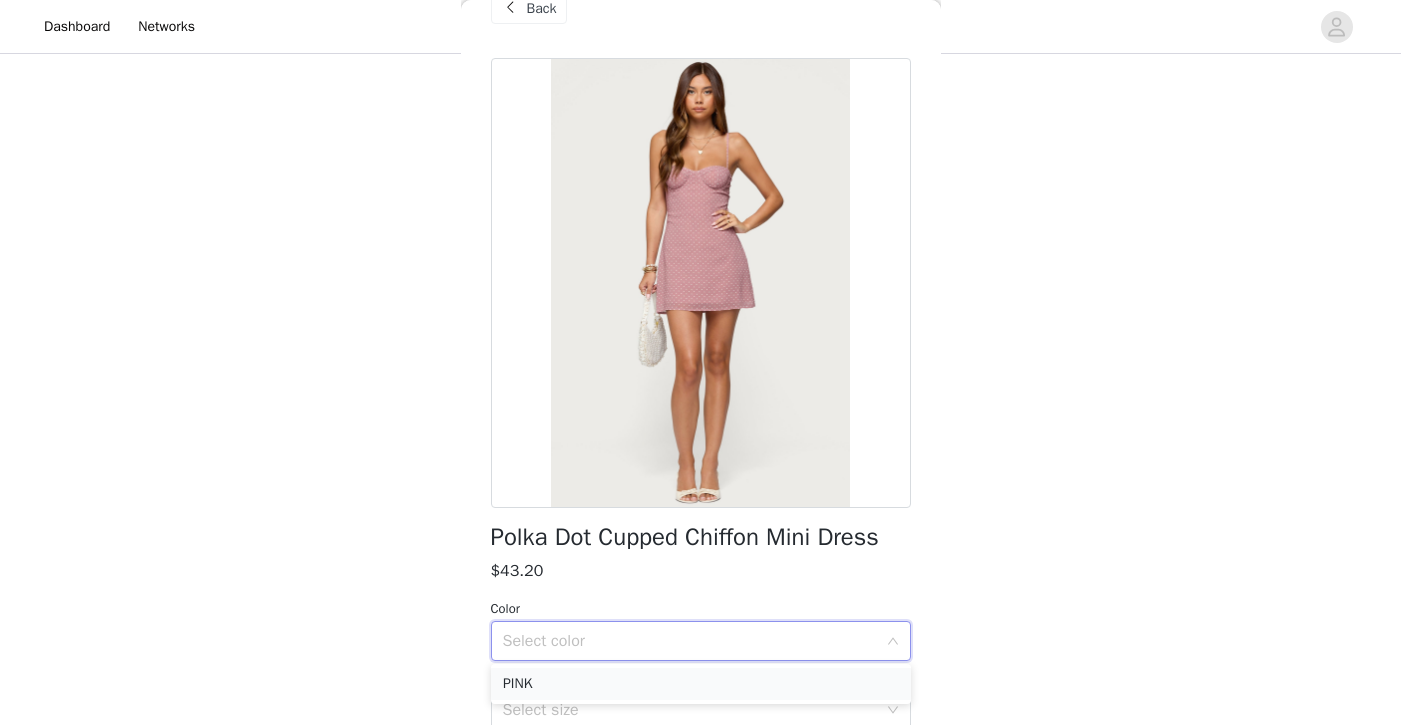 click on "PINK" at bounding box center [701, 684] 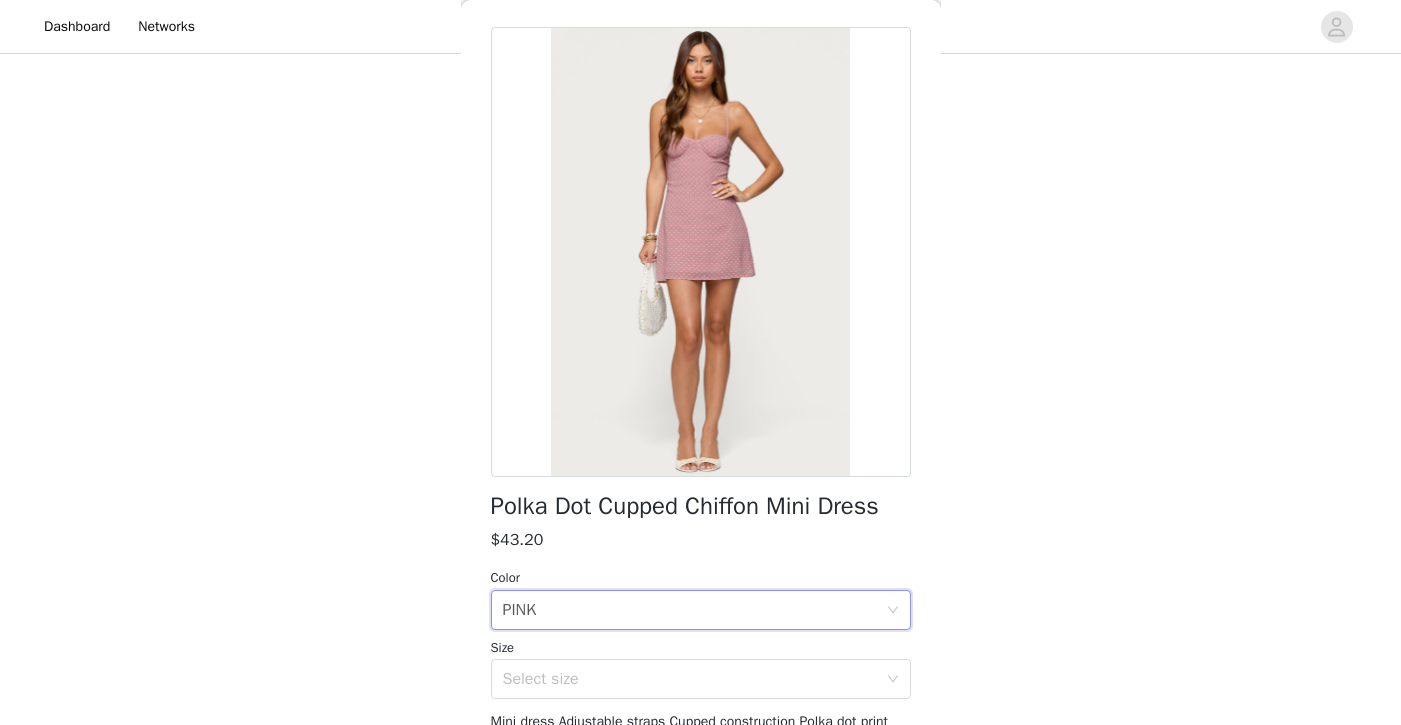 scroll, scrollTop: 80, scrollLeft: 0, axis: vertical 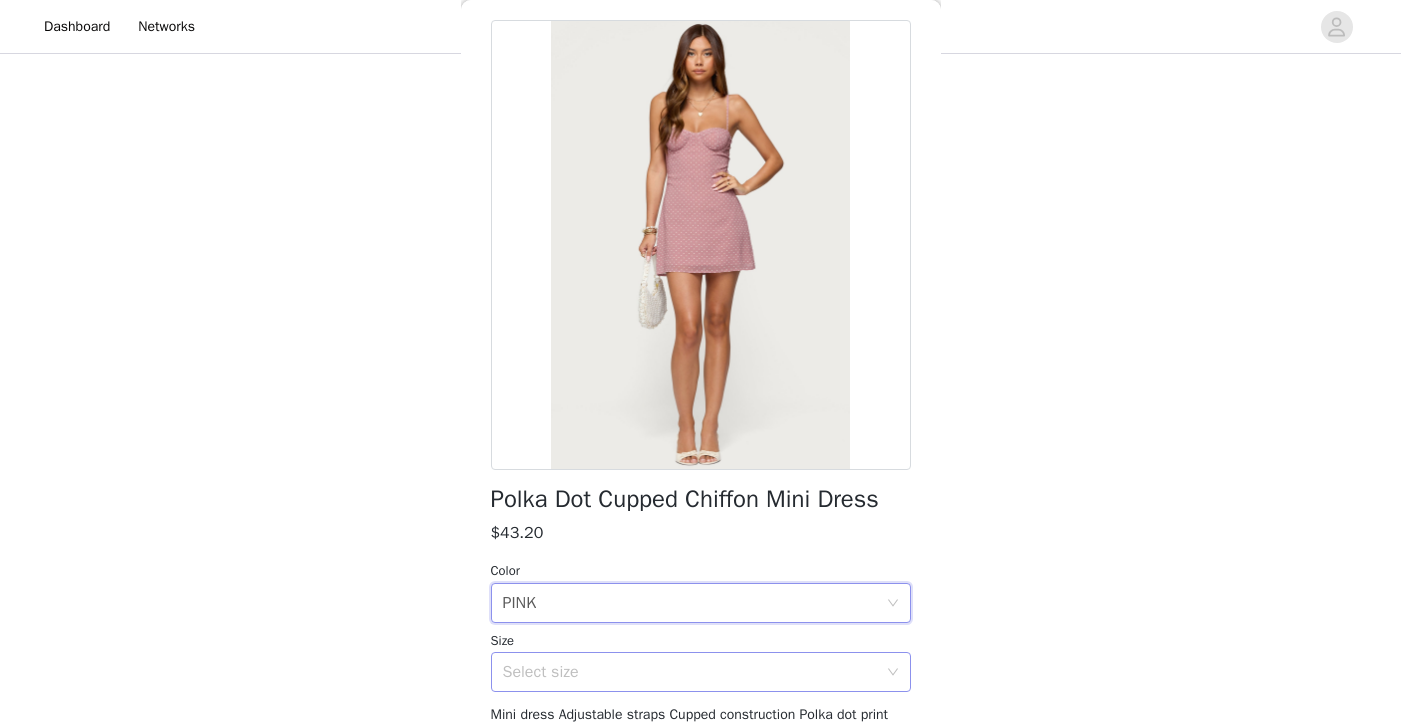 click on "Select size" at bounding box center (690, 672) 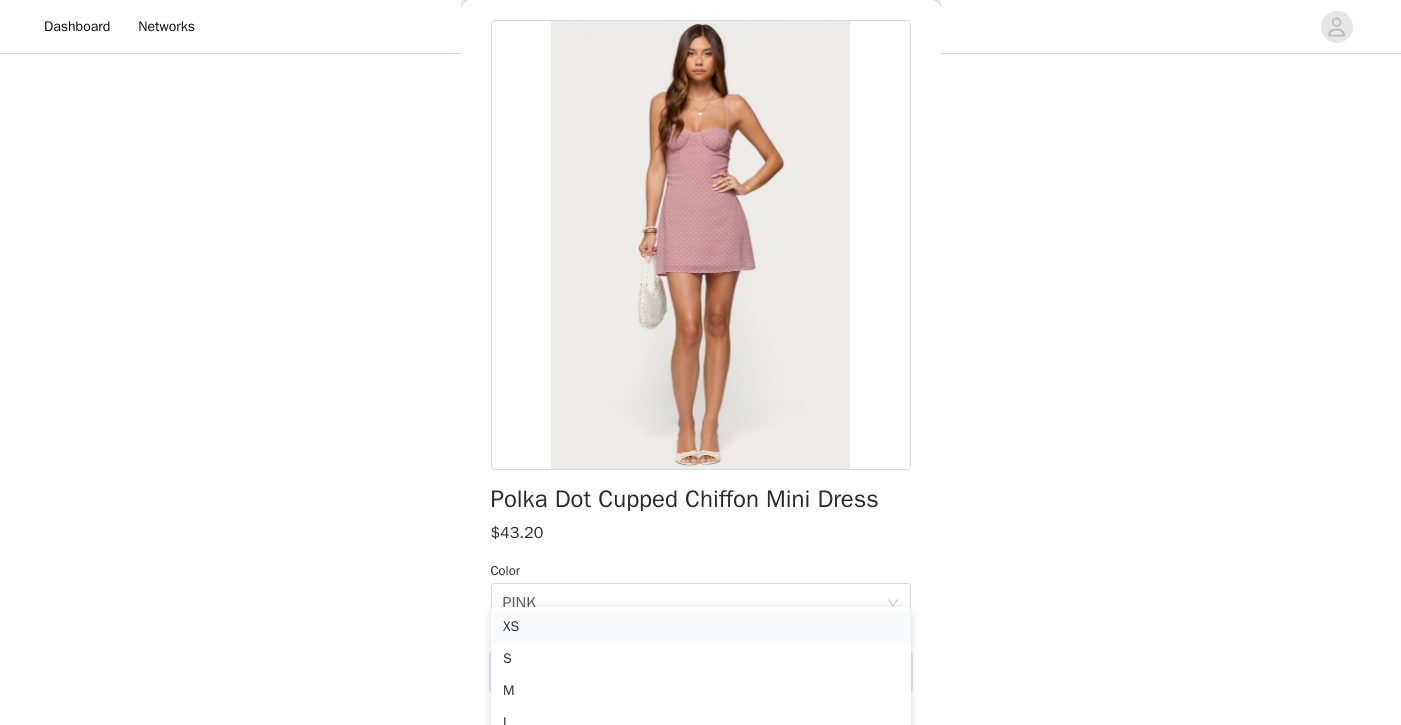 scroll, scrollTop: 675, scrollLeft: 0, axis: vertical 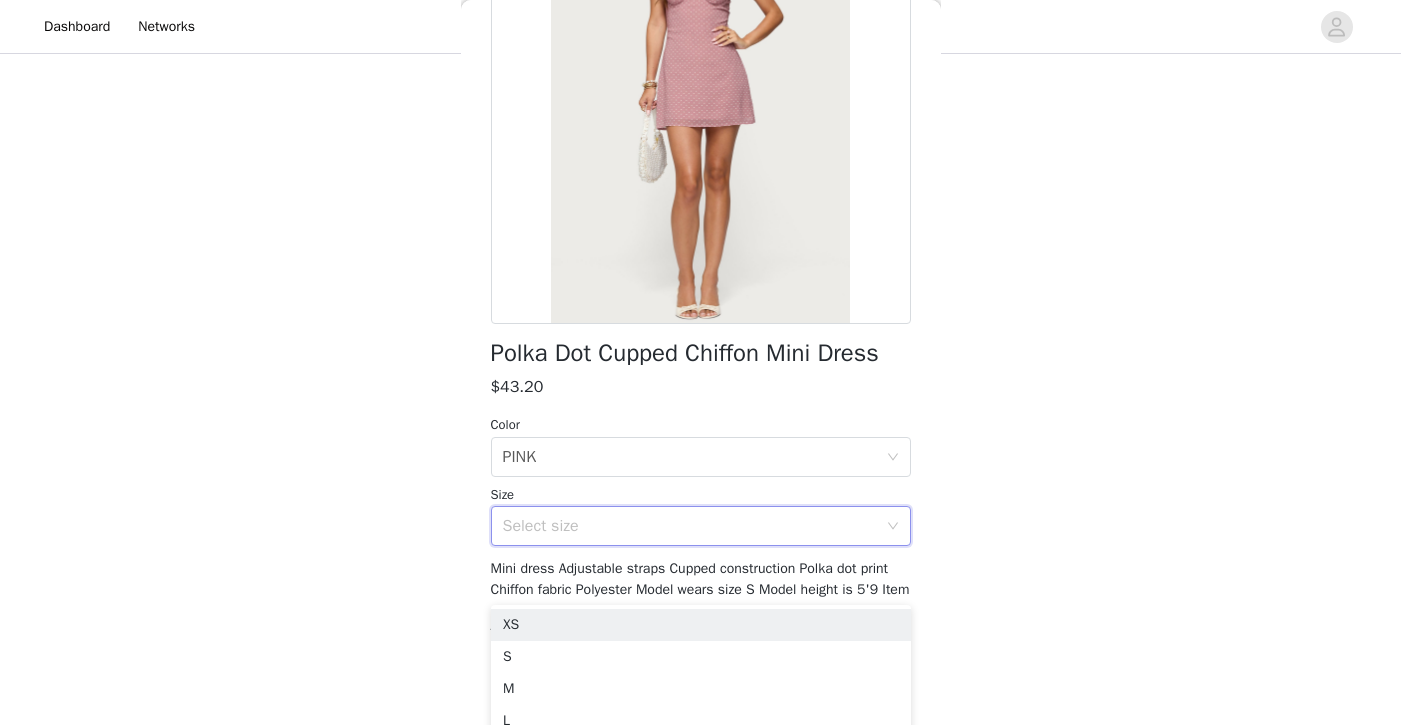 click on "$43.20" at bounding box center (701, 387) 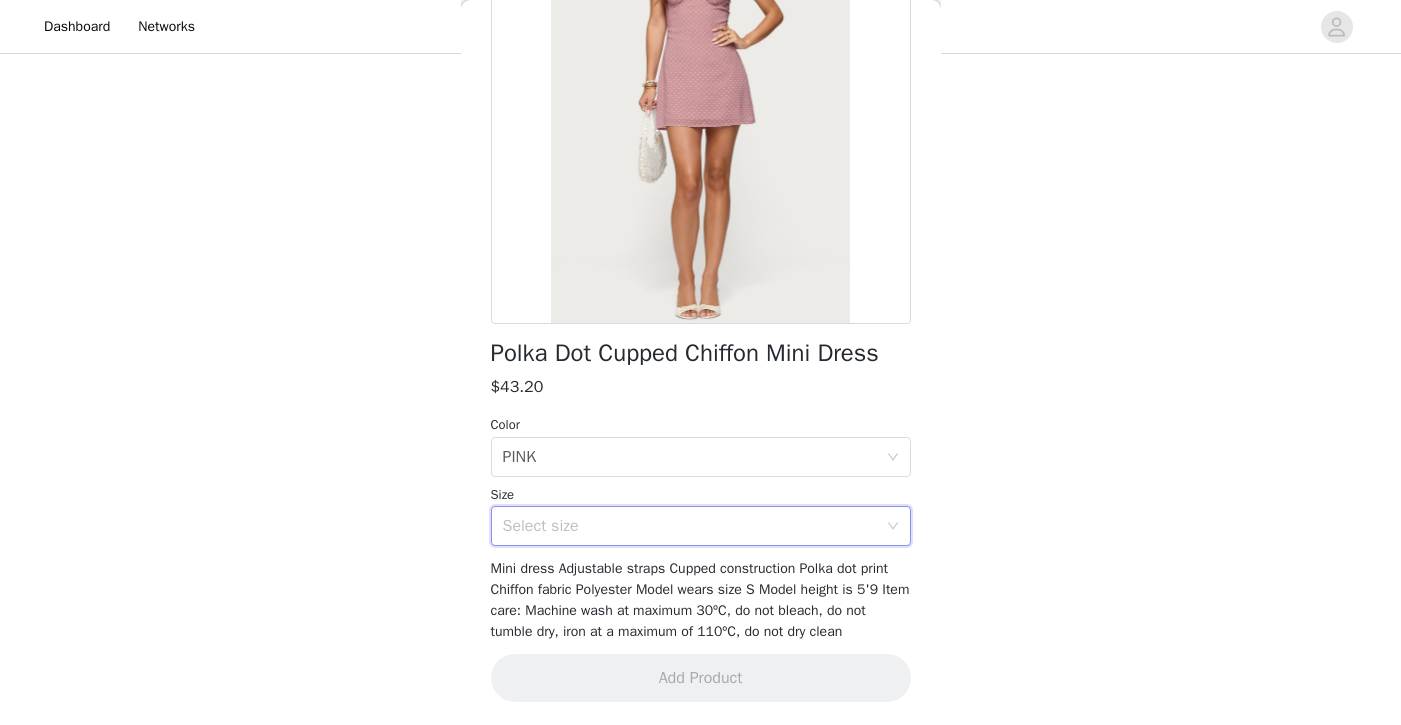 click on "Select size" at bounding box center [694, 526] 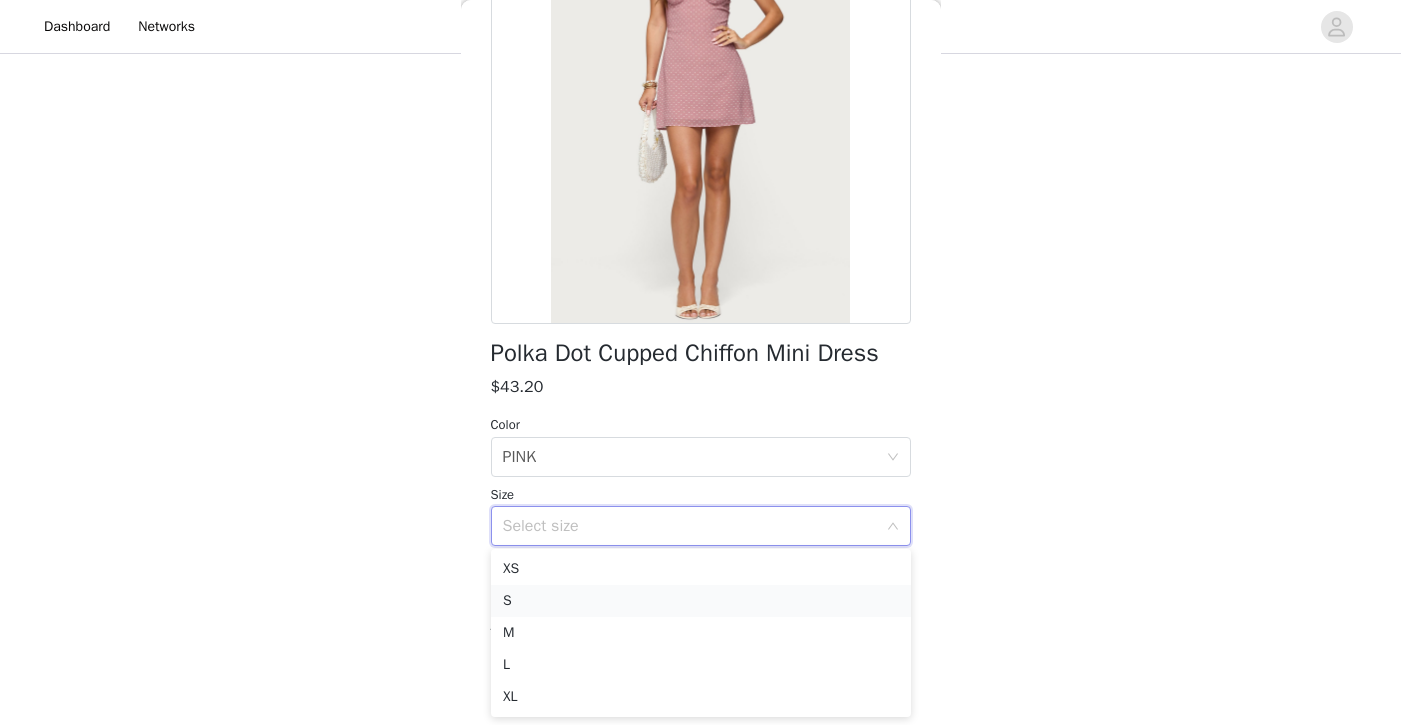click on "S" at bounding box center [701, 601] 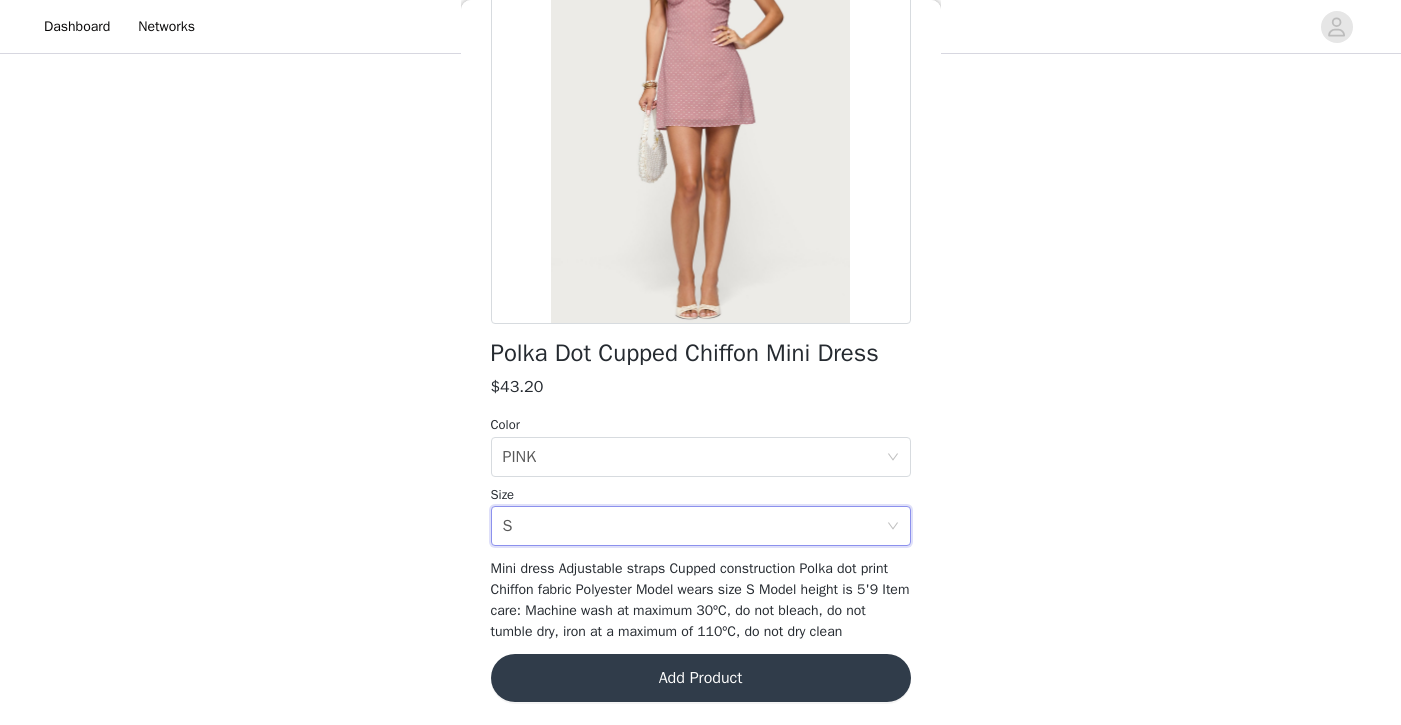 click on "STEP 1 OF 5
Products
Choose as many products as you'd like, up to $300.00.       6 Selected   Remaining Funds: $89.40         Ziggie Tie Front Denim Mini Skort     $44.40       DARK BLUE, XS       Edit   Remove     [PERSON_NAME] Bikini Bottoms     $24.00       WHITE, XS       Edit   Remove     Petite Charlotte Tiered Maxi Skirt     $45.00       WHITE, S       Edit   Remove     [PERSON_NAME] Bandeau Bikini Top     $32.40       WHITE, XS       Edit   Remove     Narnie Striped Strapless Wrap Top     $34.80       LIGHT BLUE, S       Edit   Remove     Bodhi Flared Micro Skort     $30.00       WHITE, XS       Edit   Remove     Add Product     You may choose as many products as you'd like     Back     Polka Dot Cupped Chiffon Mini Dress       $43.20         Color   Select color PINK Size   Select size S     Add Product" at bounding box center [700, 91] 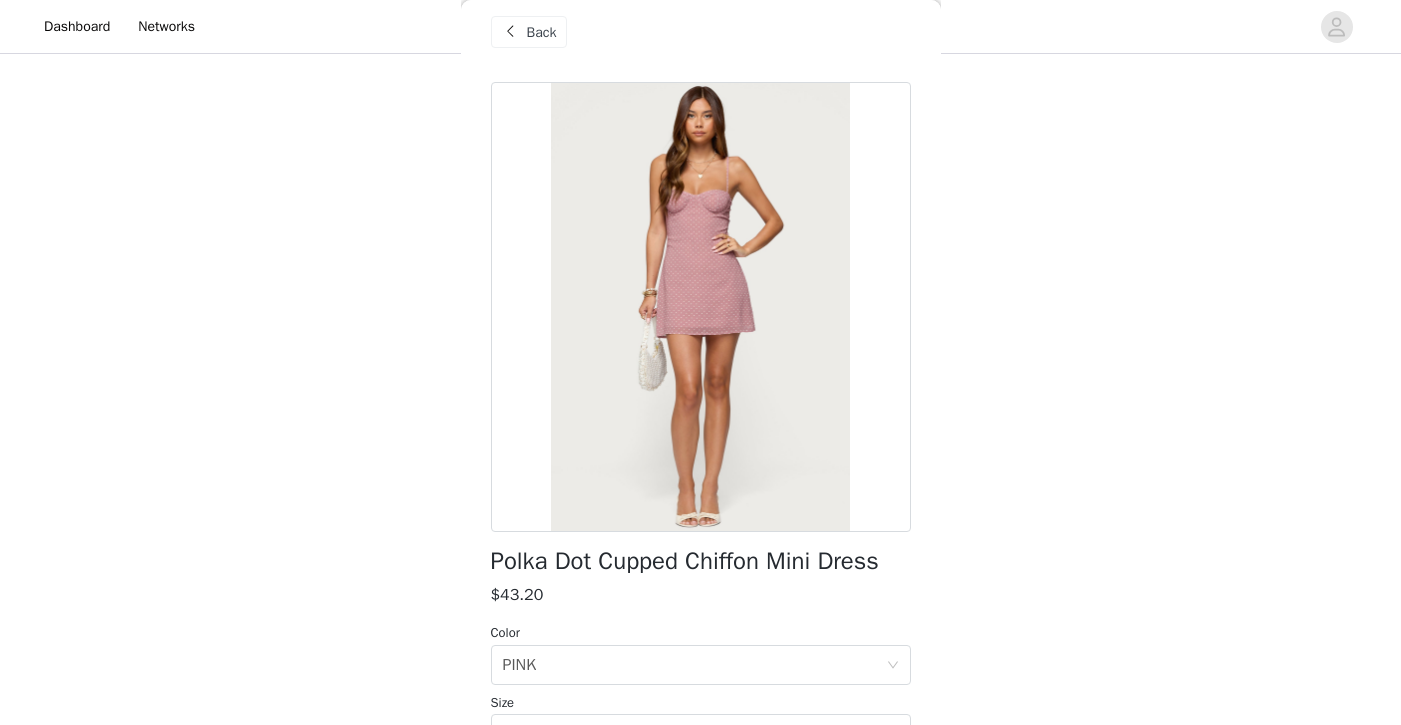 scroll, scrollTop: 16, scrollLeft: 0, axis: vertical 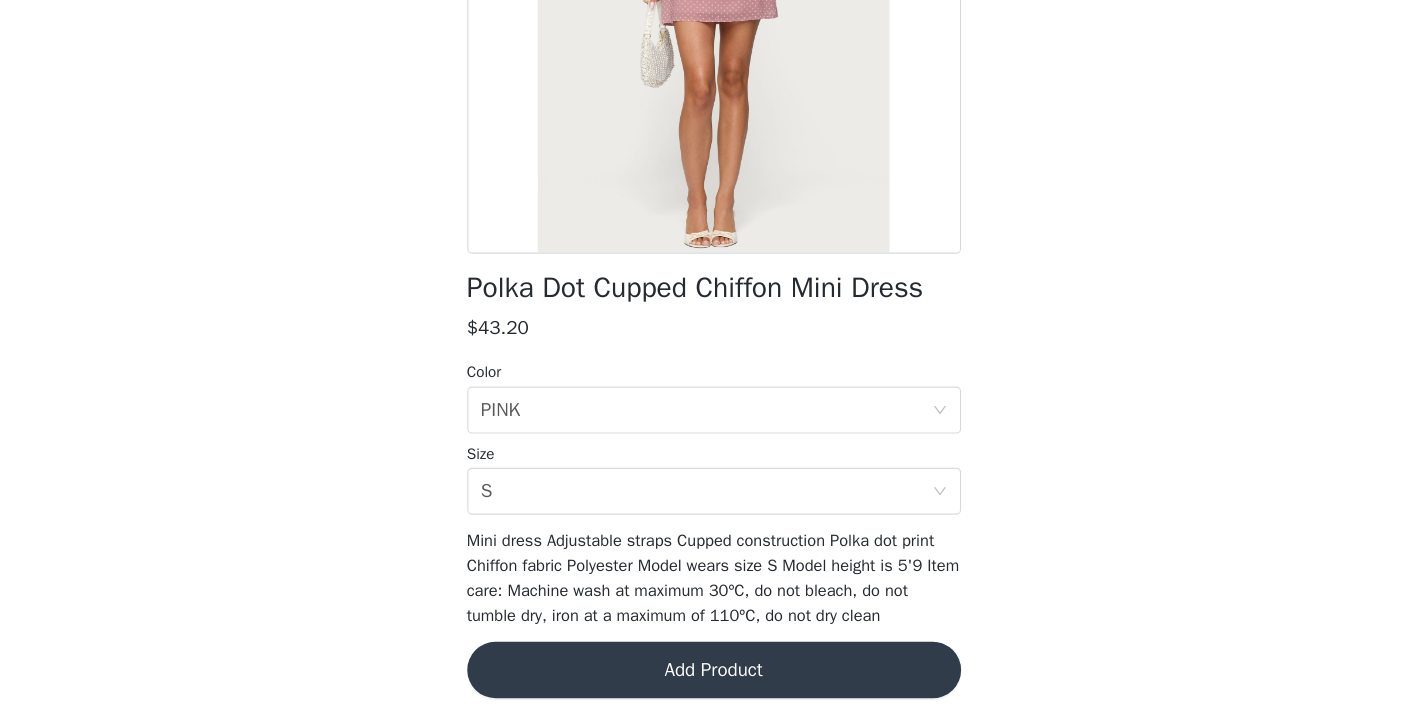 click on "Add Product" at bounding box center (701, 678) 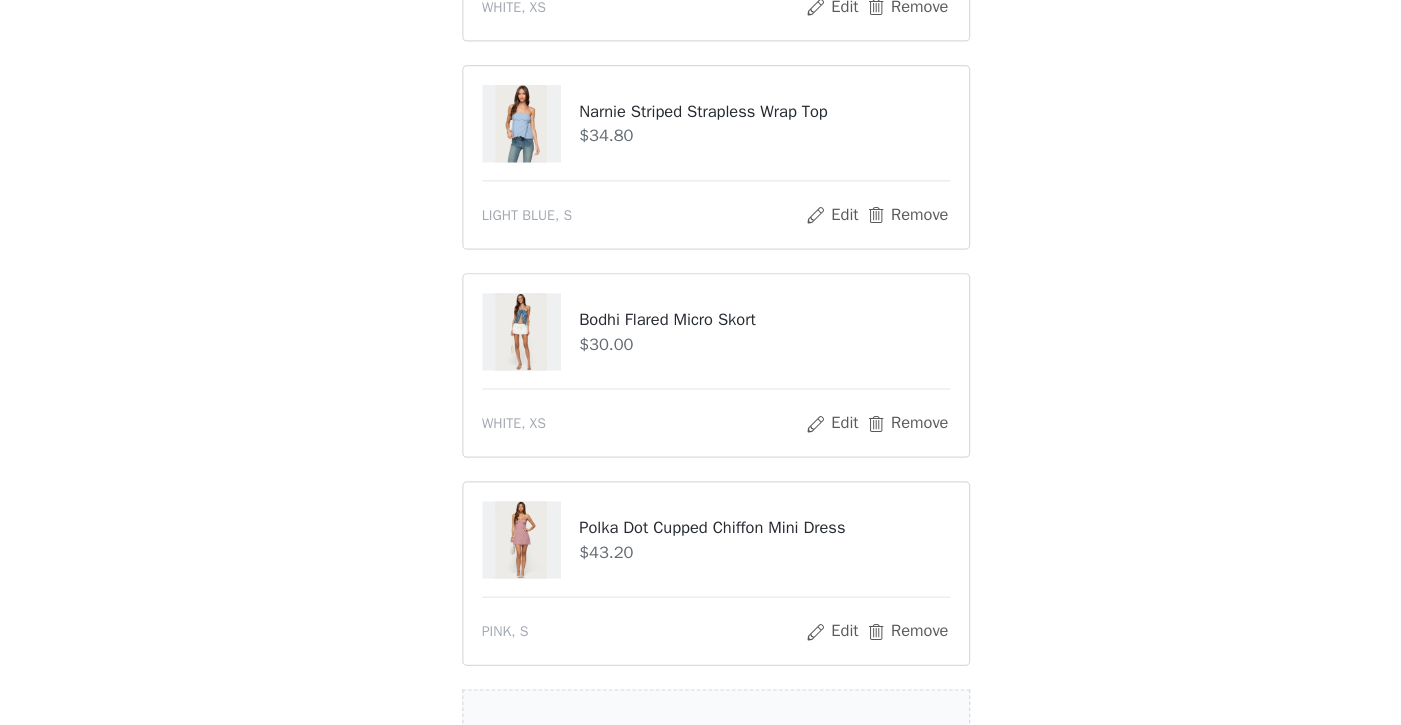 scroll, scrollTop: 855, scrollLeft: 0, axis: vertical 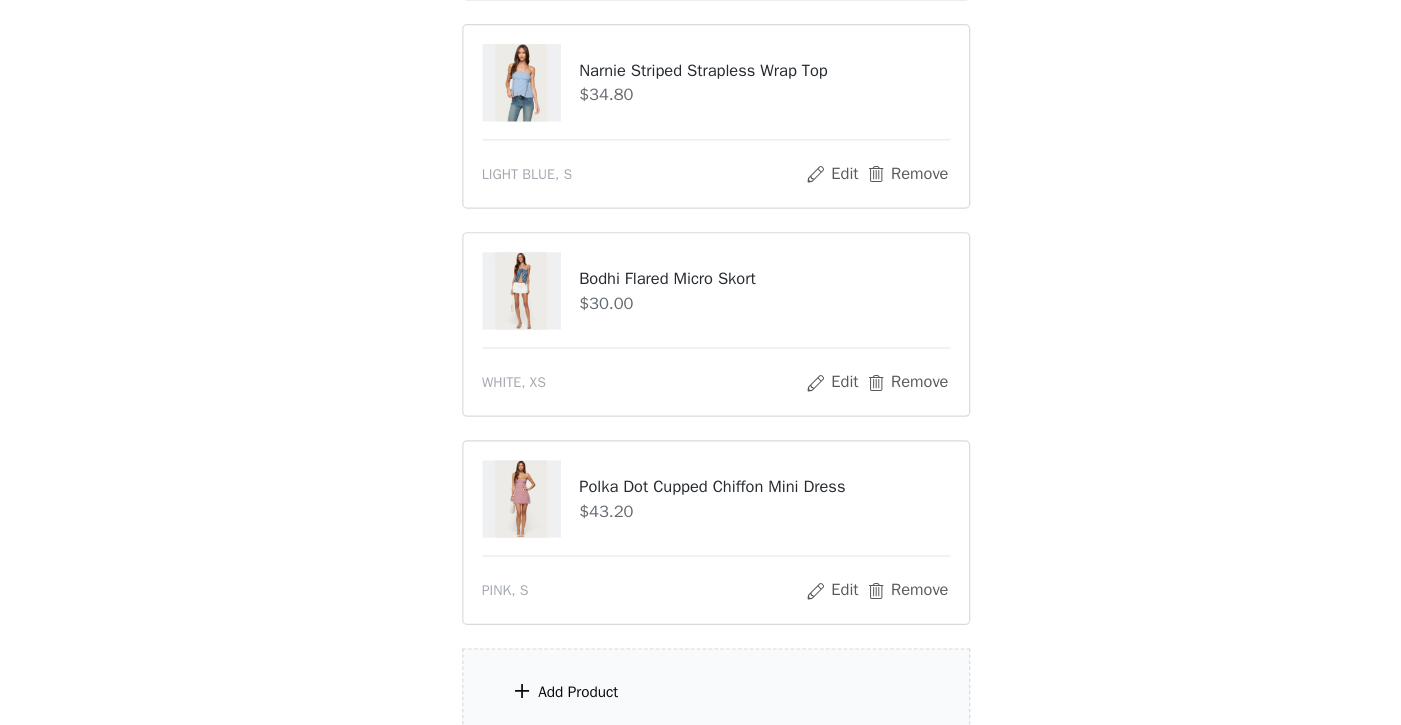 click on "Add Product" at bounding box center (701, 697) 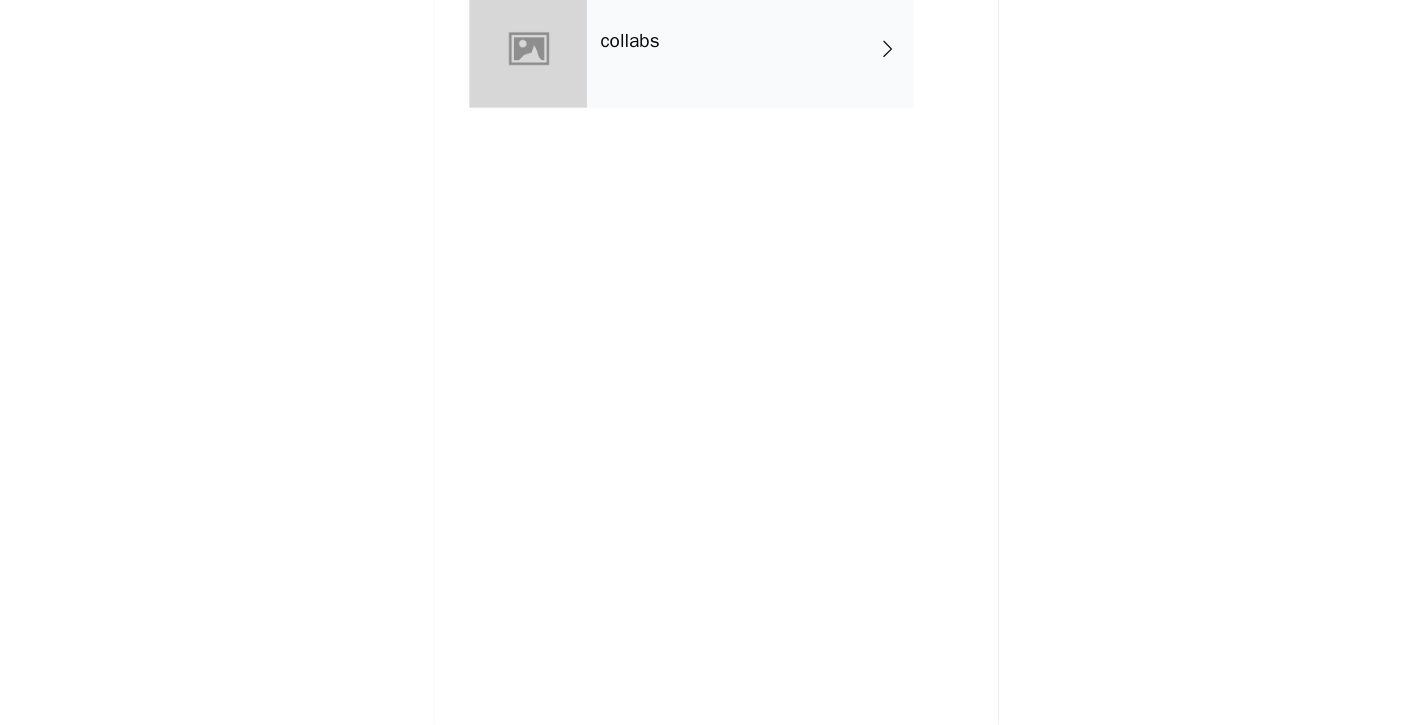 click on "collabs" at bounding box center [730, 150] 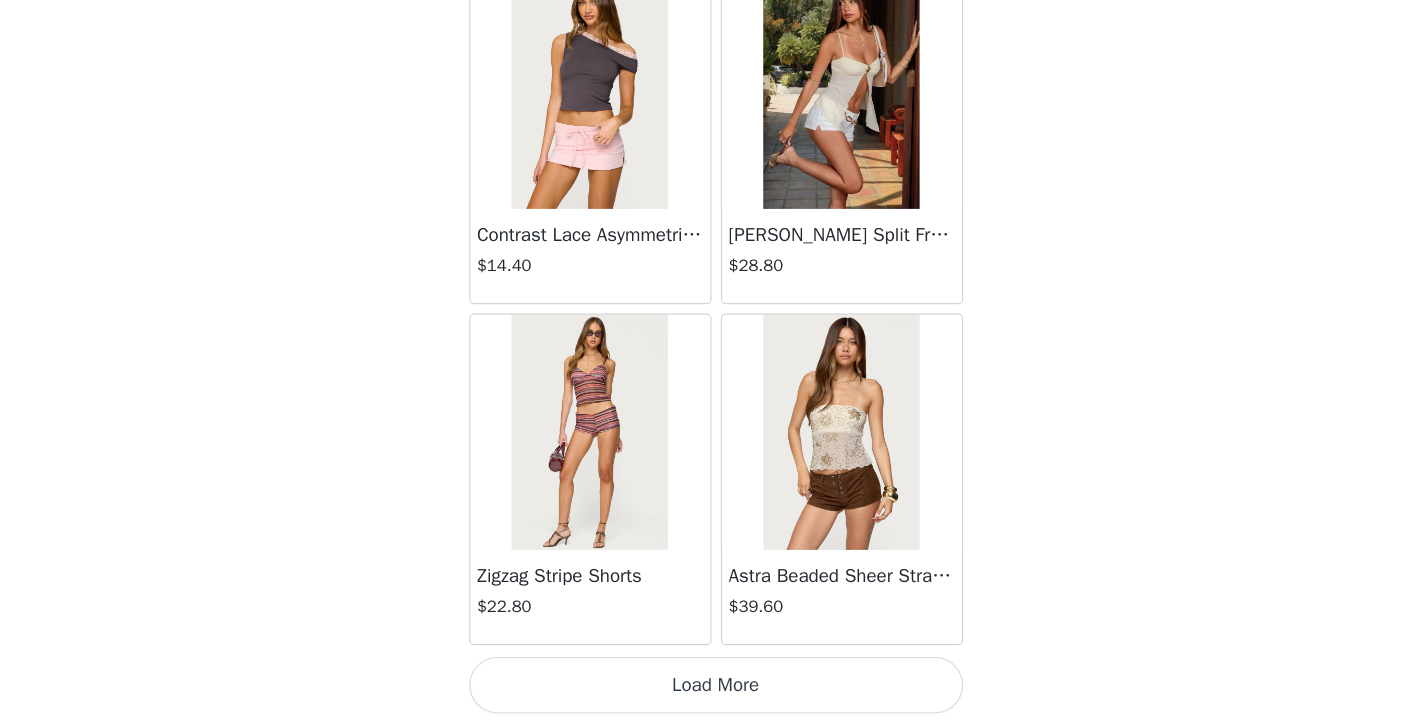 click on "Load More" at bounding box center [701, 691] 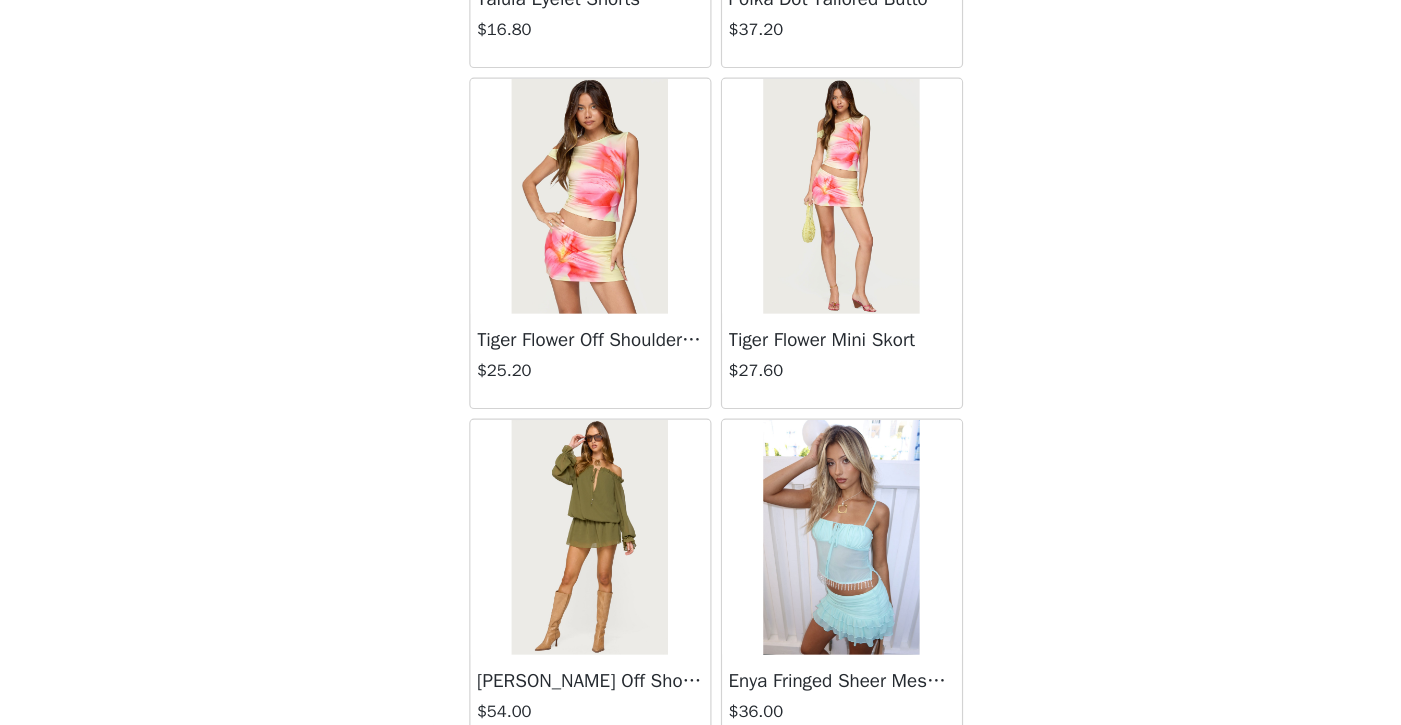 scroll, scrollTop: 4278, scrollLeft: 0, axis: vertical 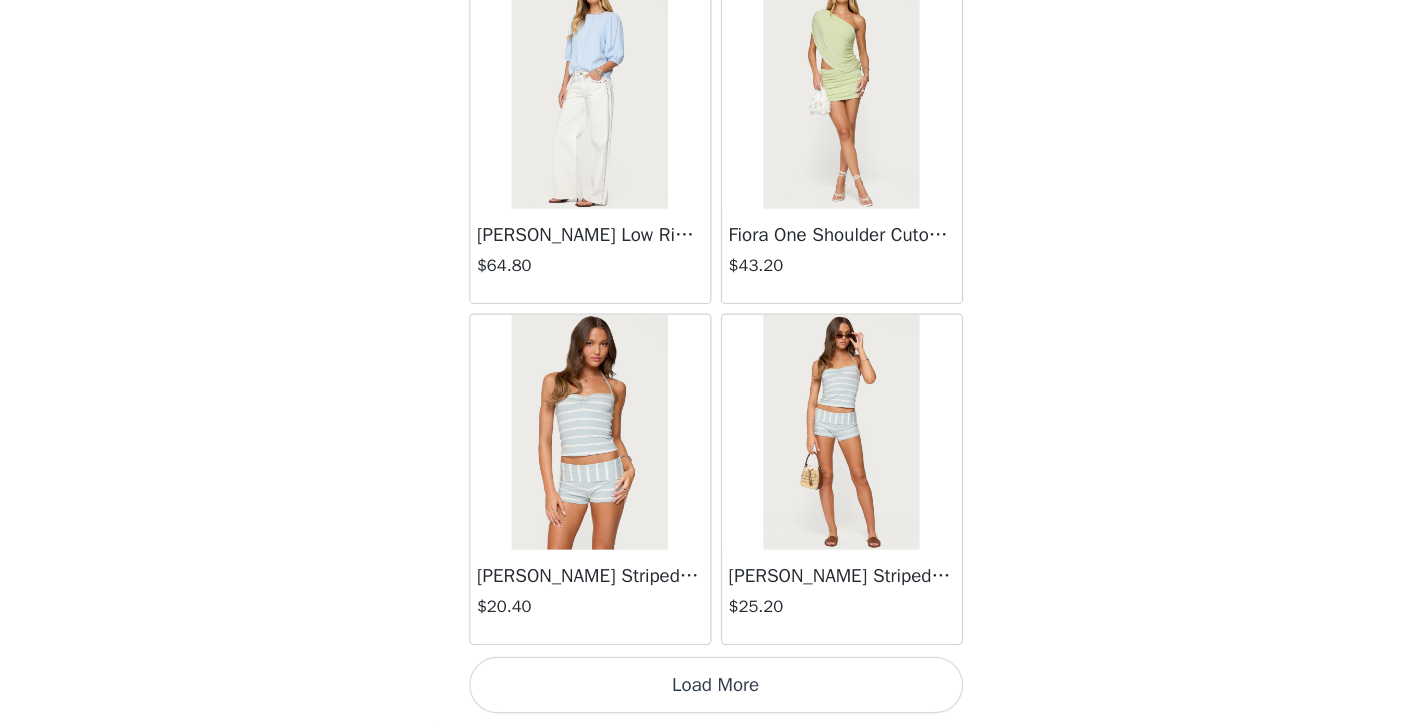 click on "Load More" at bounding box center (701, 691) 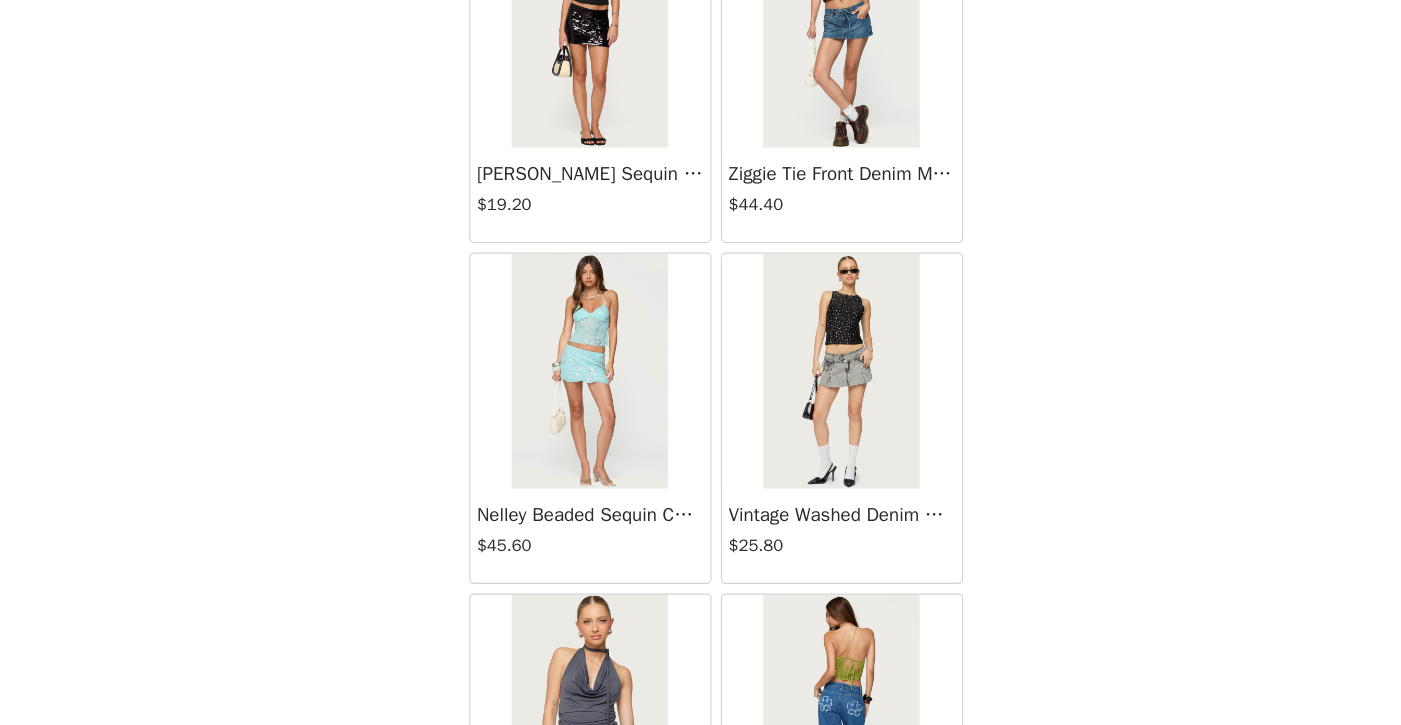 scroll, scrollTop: 6739, scrollLeft: 0, axis: vertical 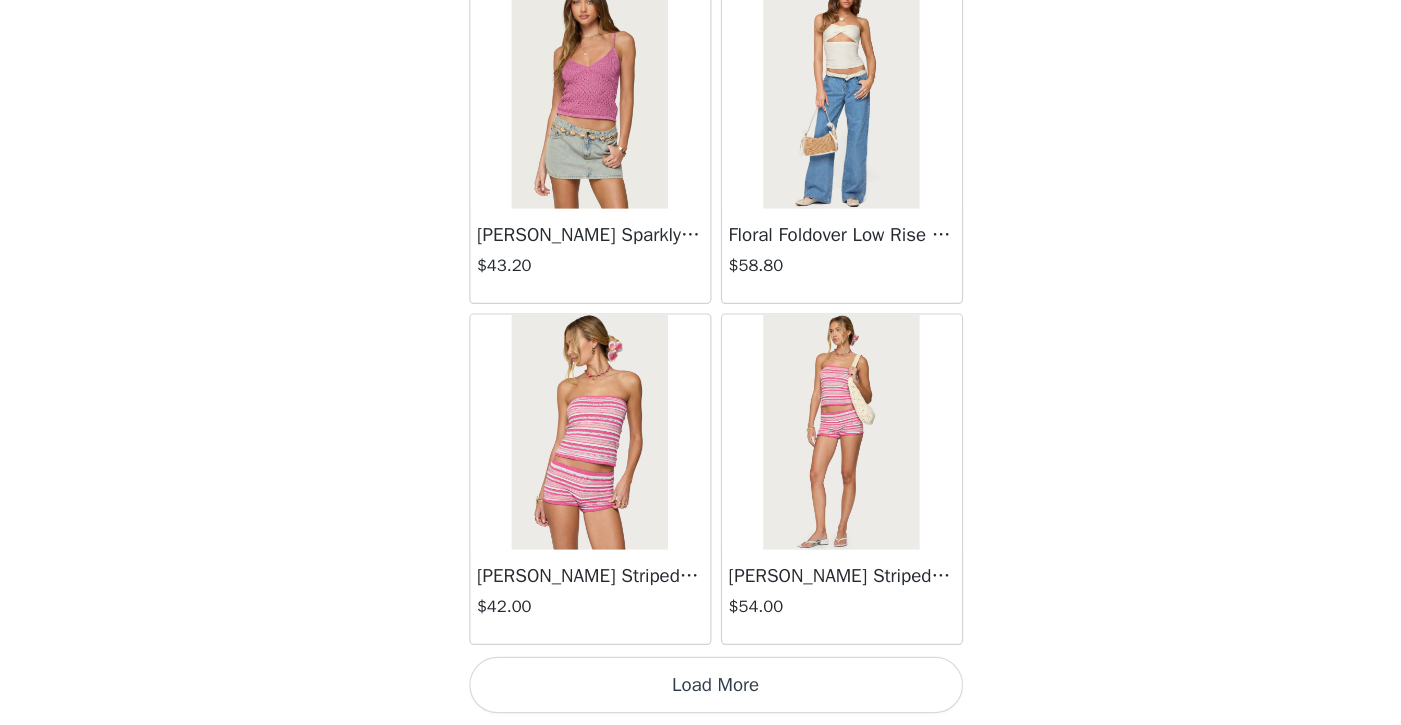 click on "Load More" at bounding box center [701, 691] 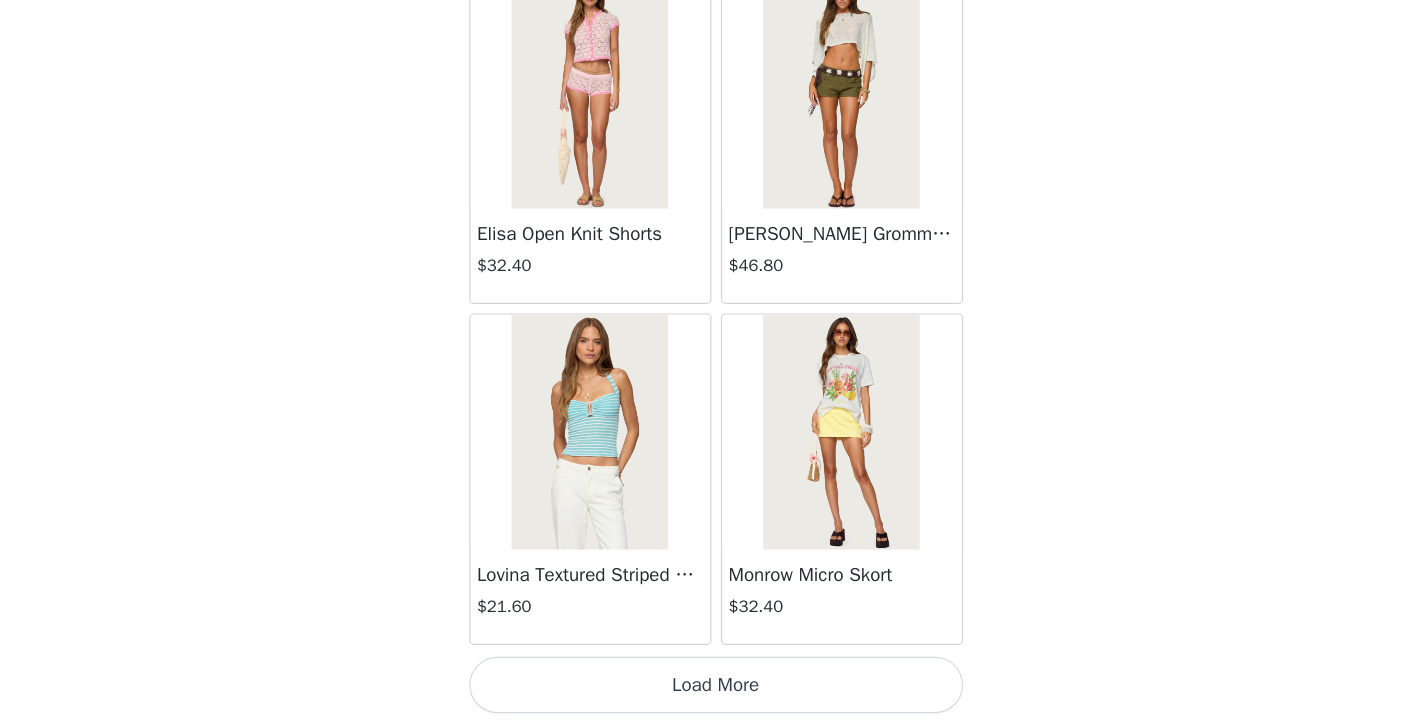click on "Load More" at bounding box center (701, 691) 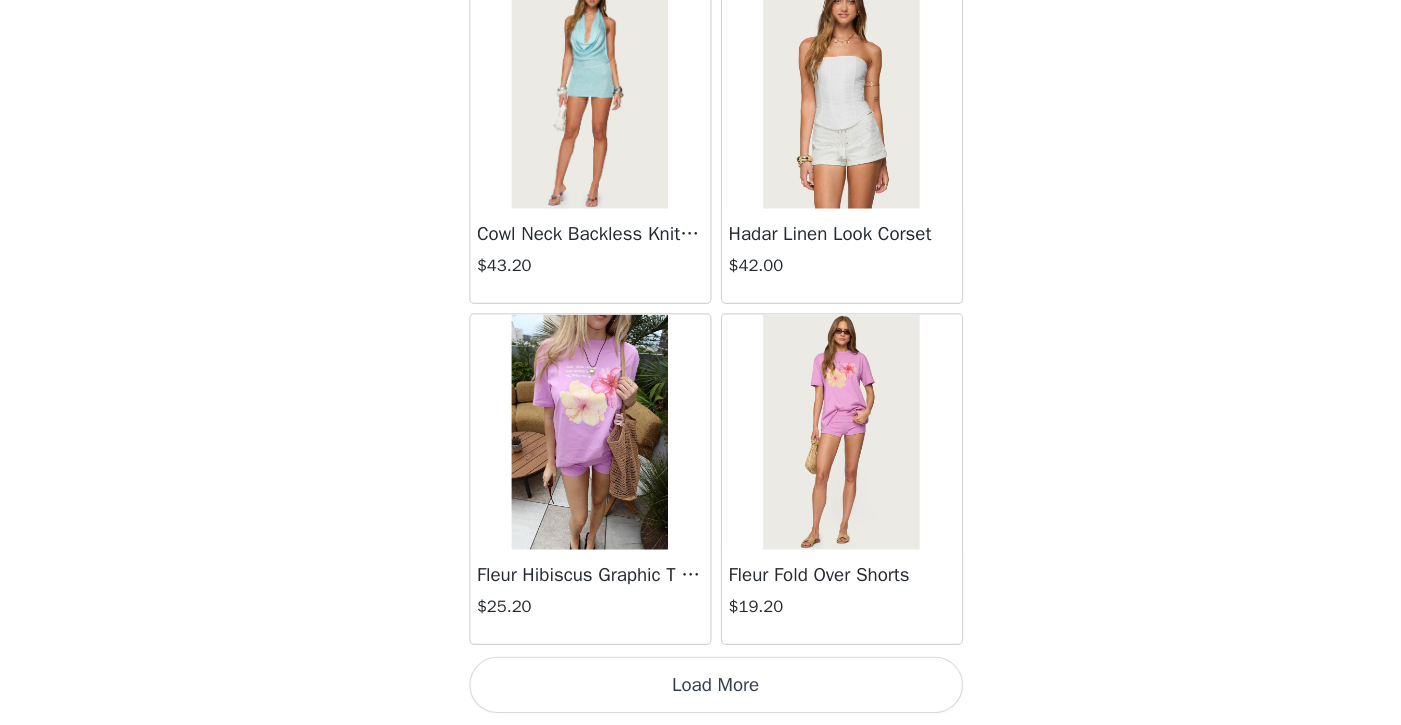 click on "Load More" at bounding box center [701, 691] 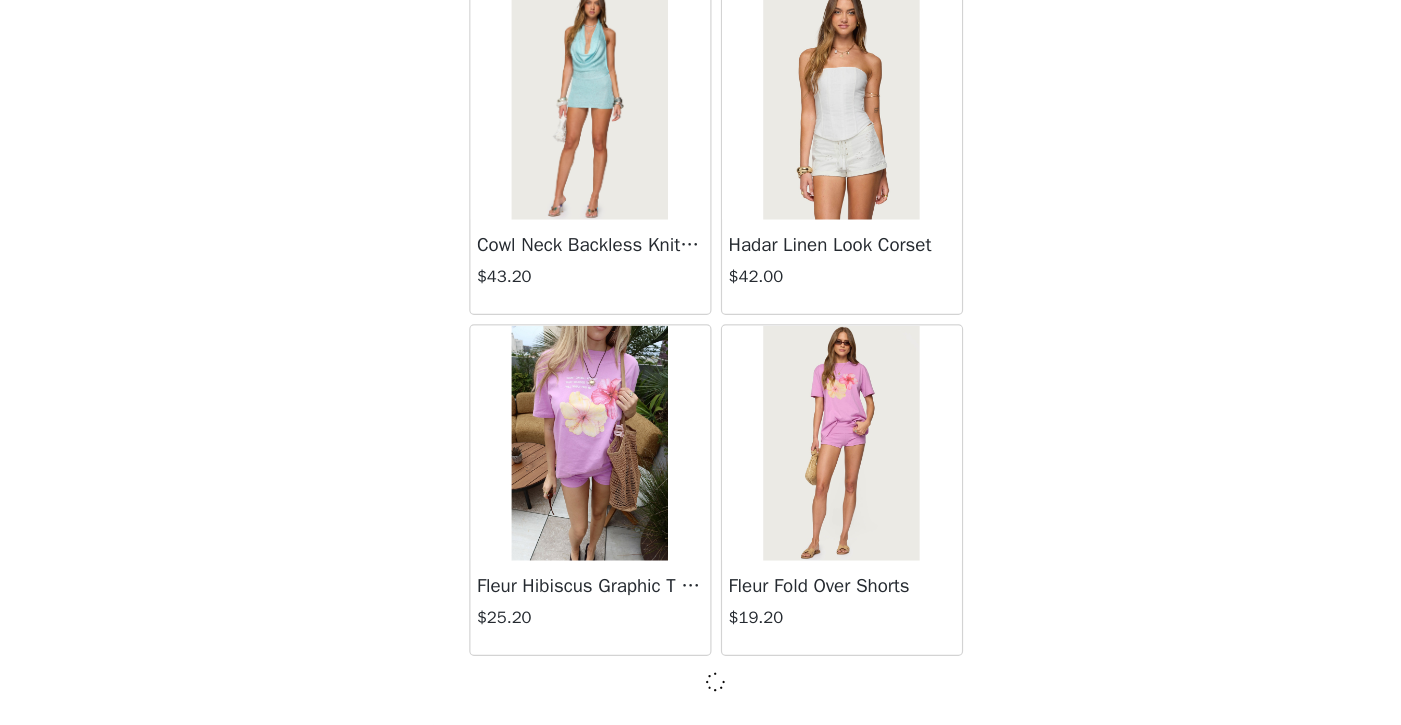 scroll, scrollTop: 13926, scrollLeft: 0, axis: vertical 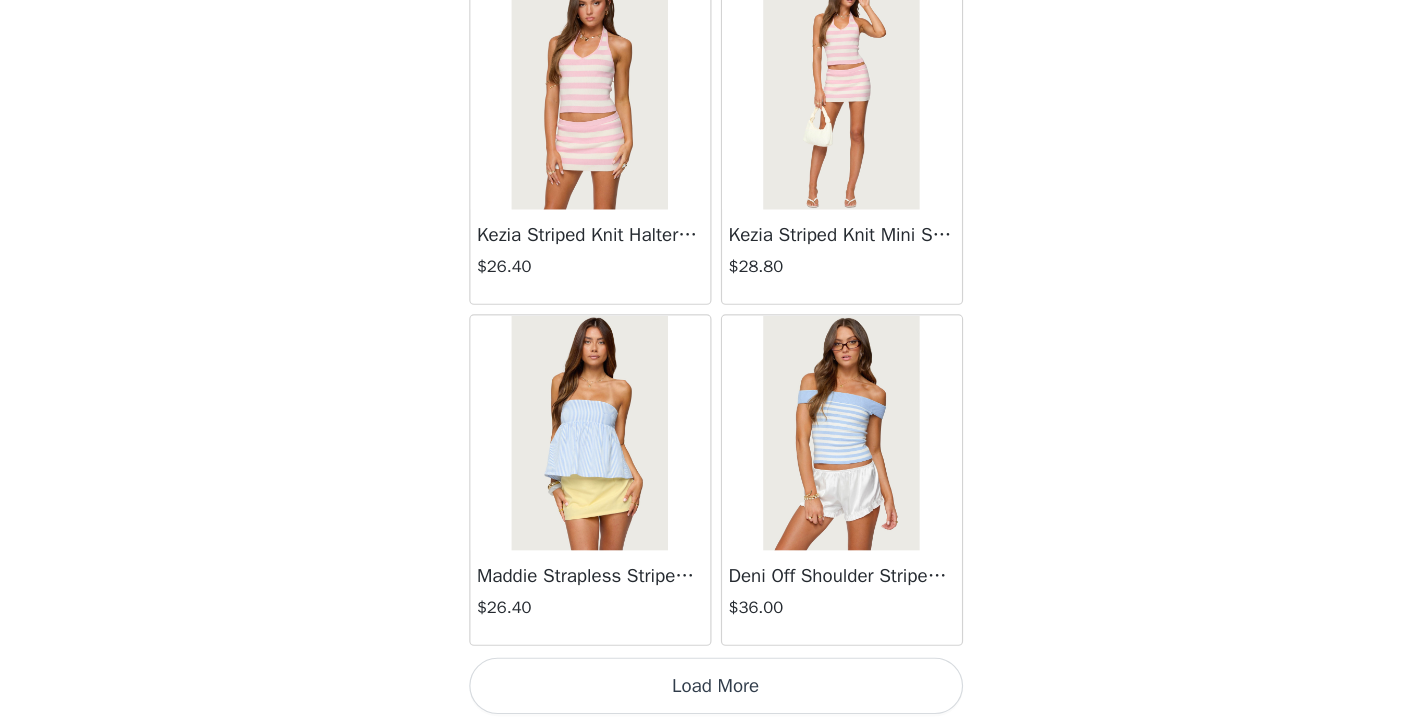 click on "Load More" at bounding box center [701, 691] 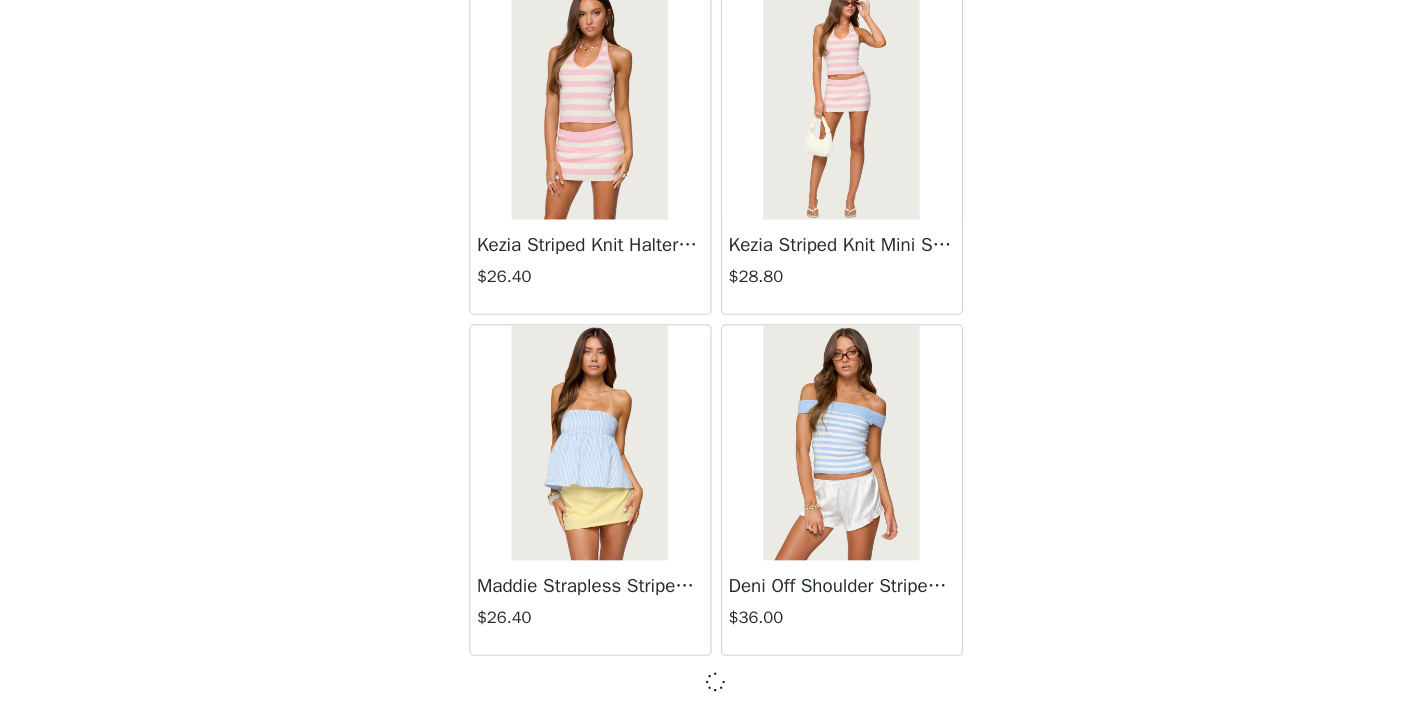 scroll, scrollTop: 16826, scrollLeft: 0, axis: vertical 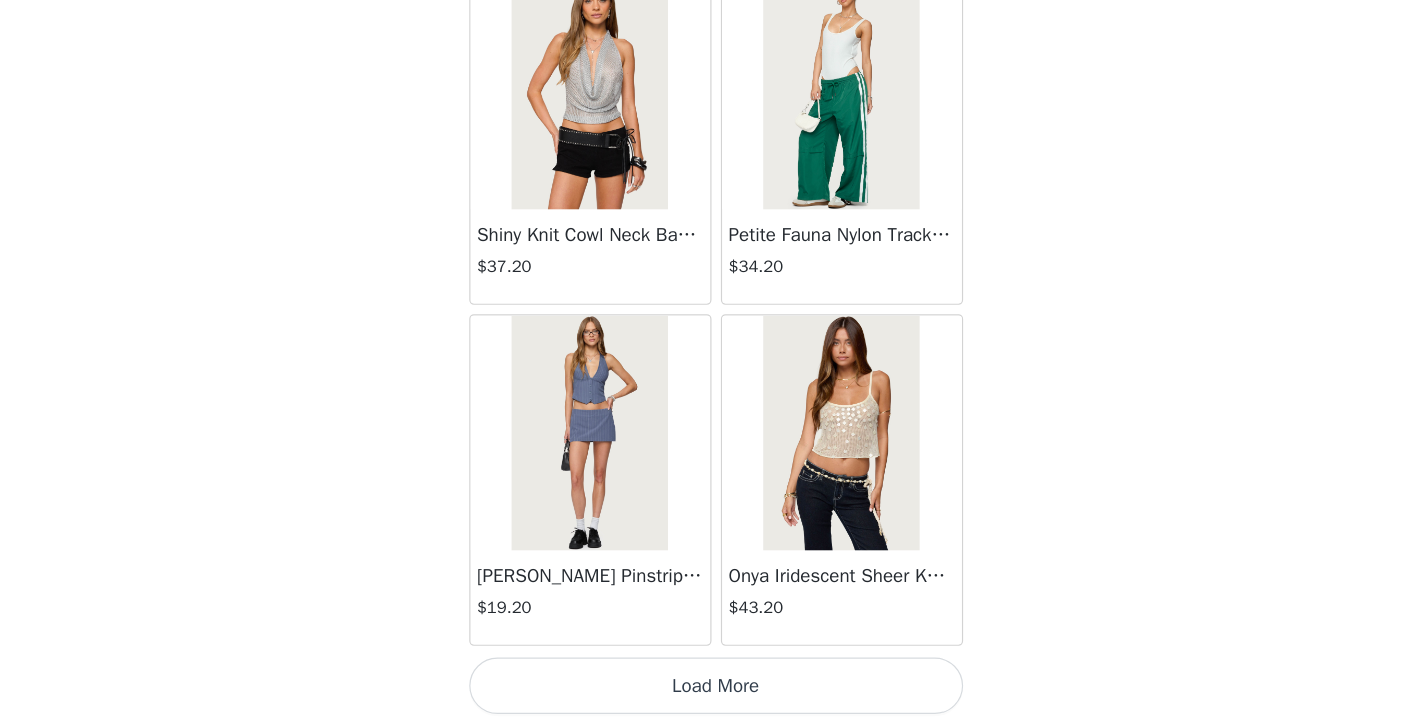 click on "Load More" at bounding box center (701, 691) 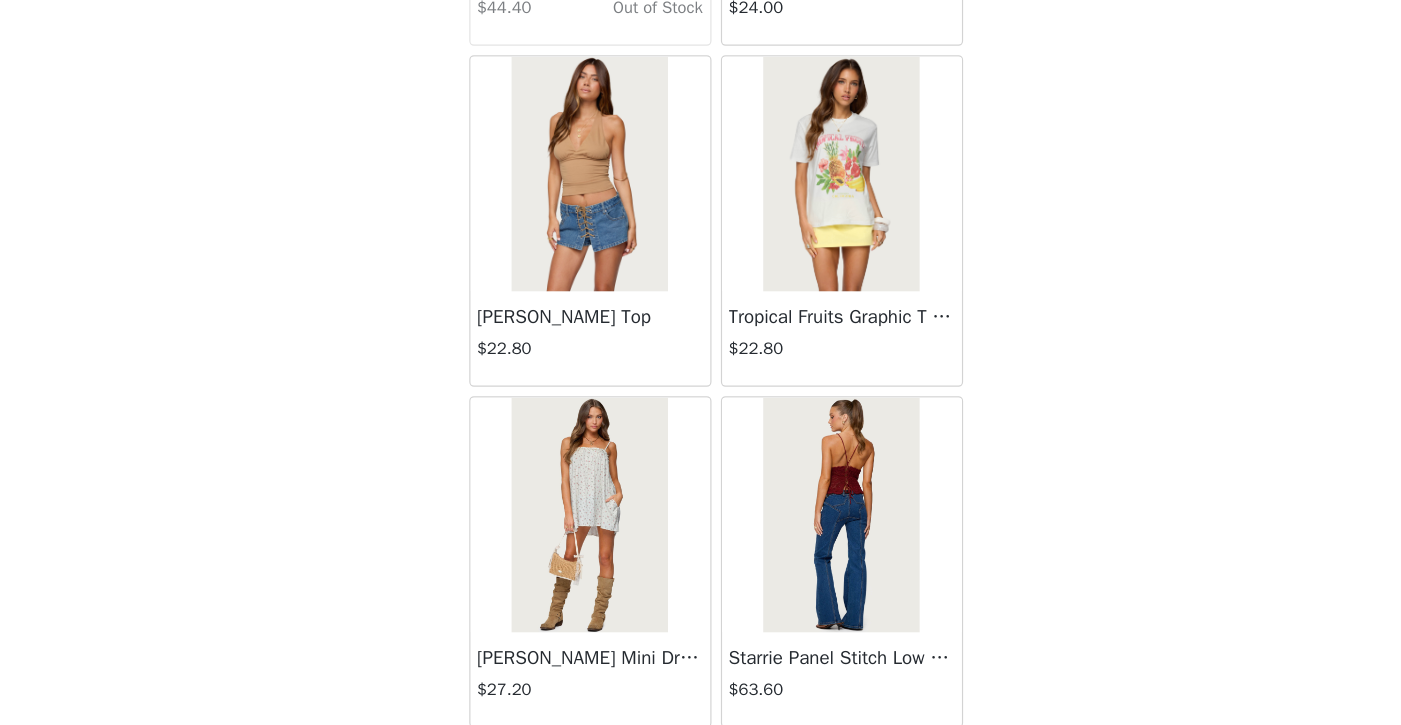 scroll, scrollTop: 21315, scrollLeft: 0, axis: vertical 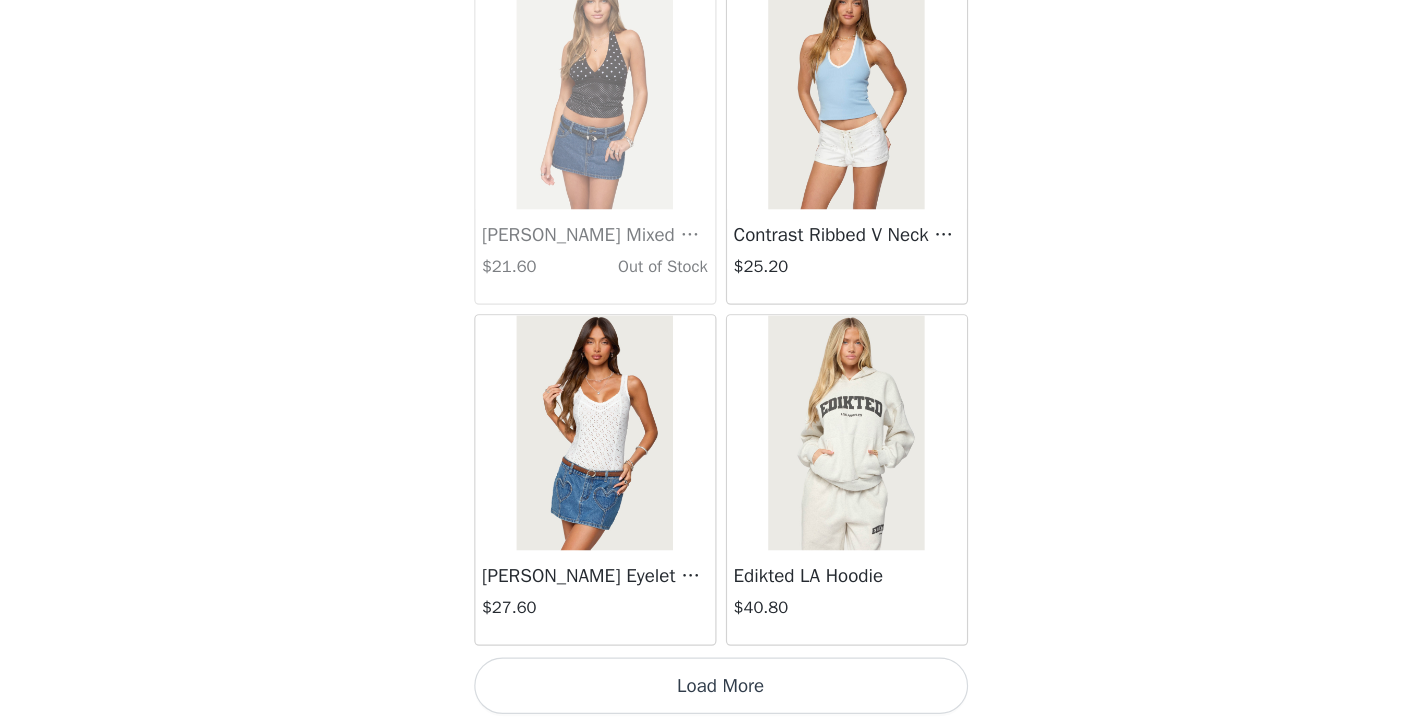 click on "Load More" at bounding box center (701, 691) 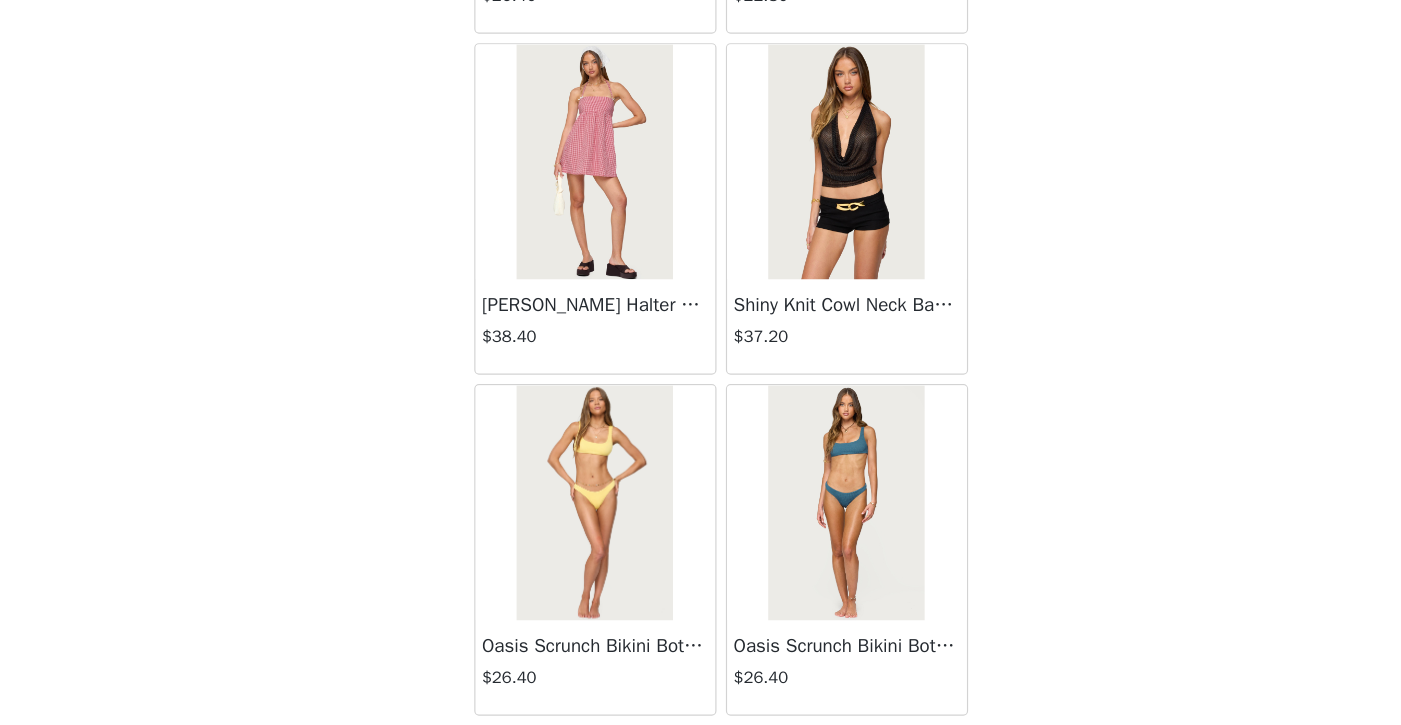 scroll, scrollTop: 25533, scrollLeft: 0, axis: vertical 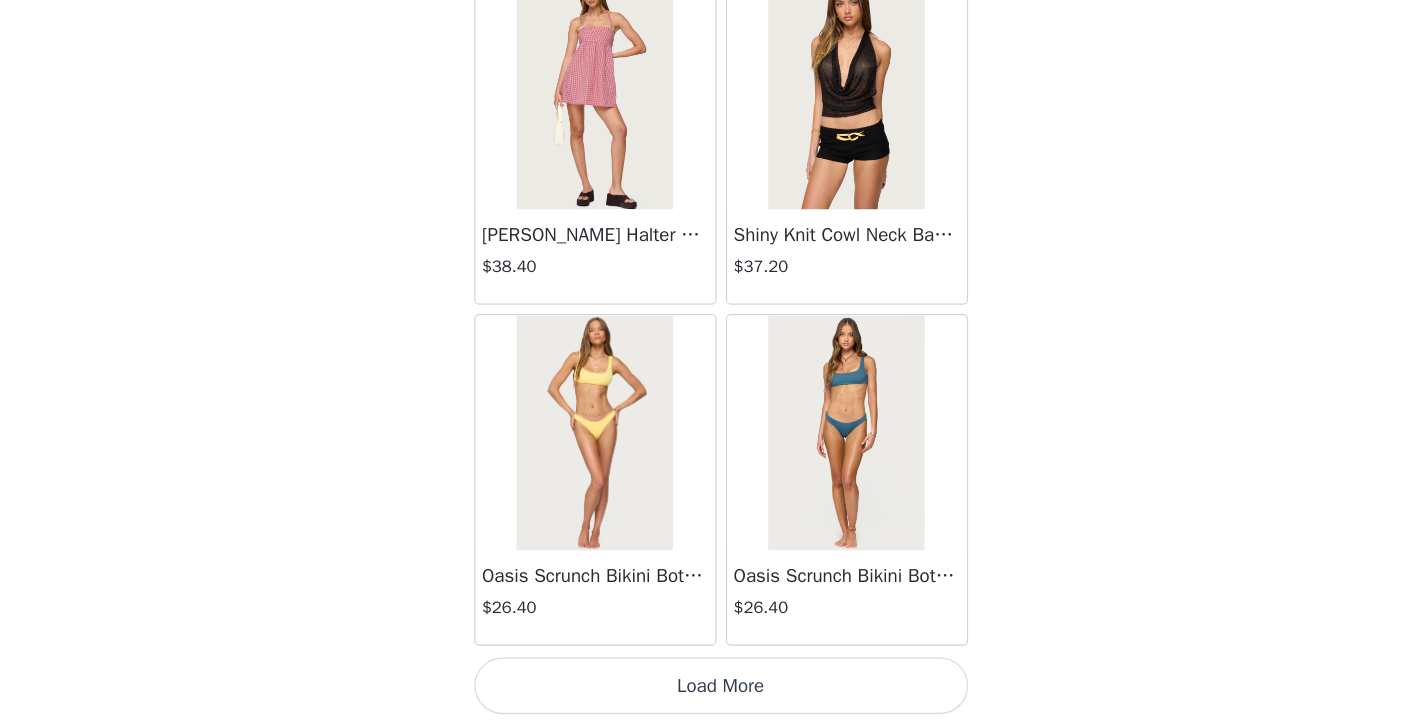click on "Load More" at bounding box center [701, 691] 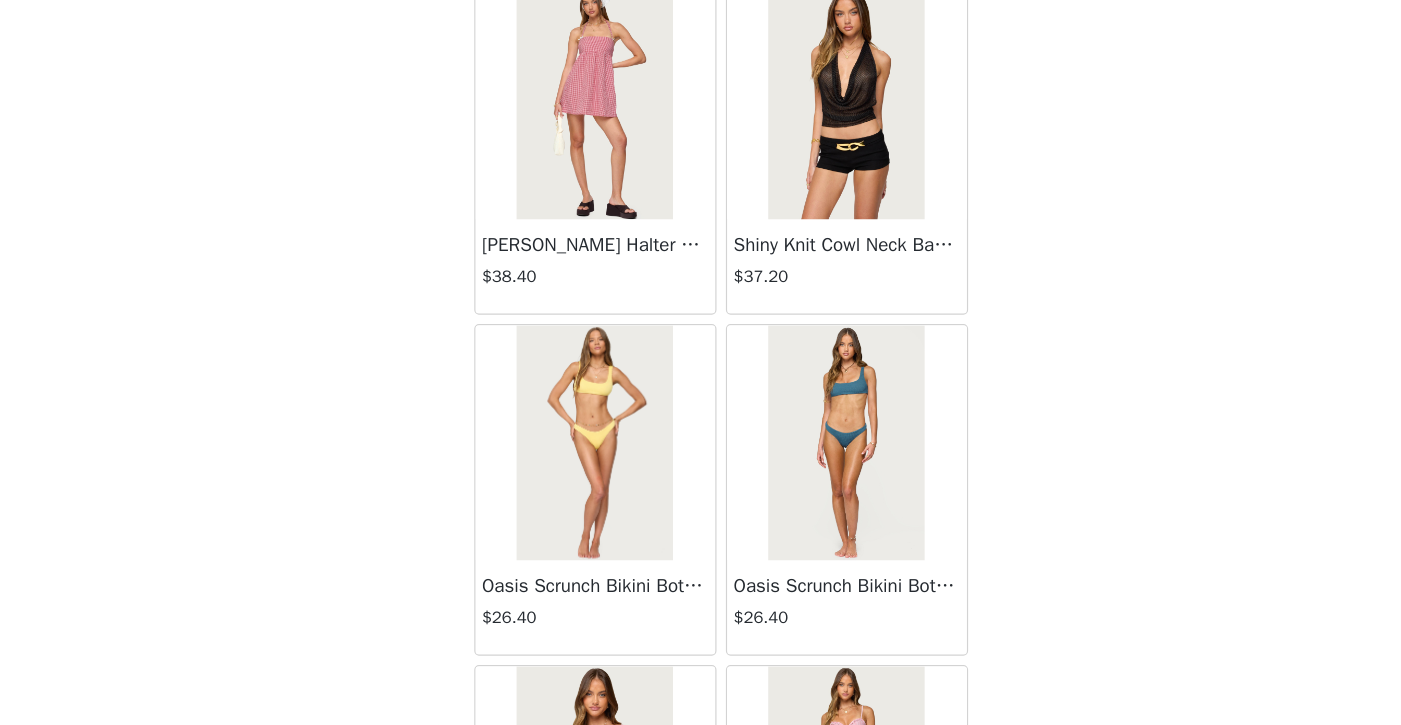 scroll, scrollTop: 1069, scrollLeft: 0, axis: vertical 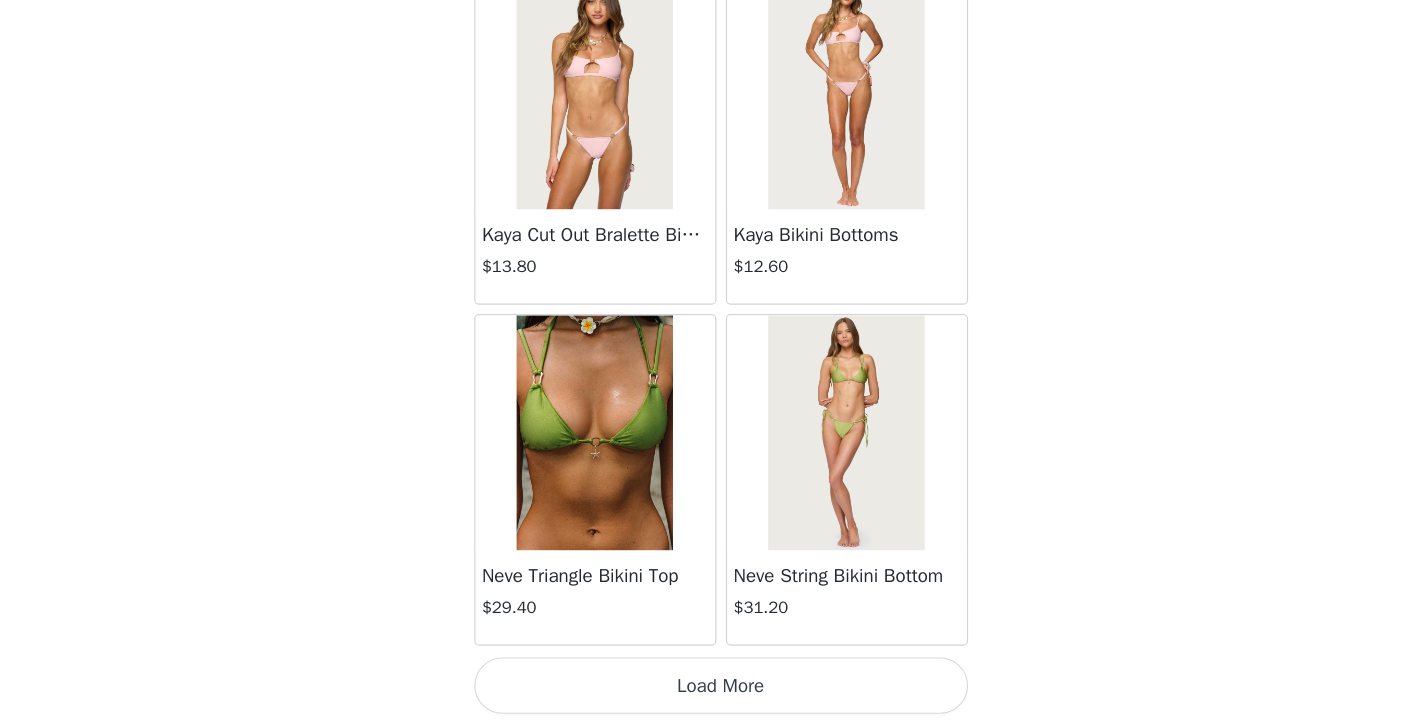 click on "Load More" at bounding box center (701, 691) 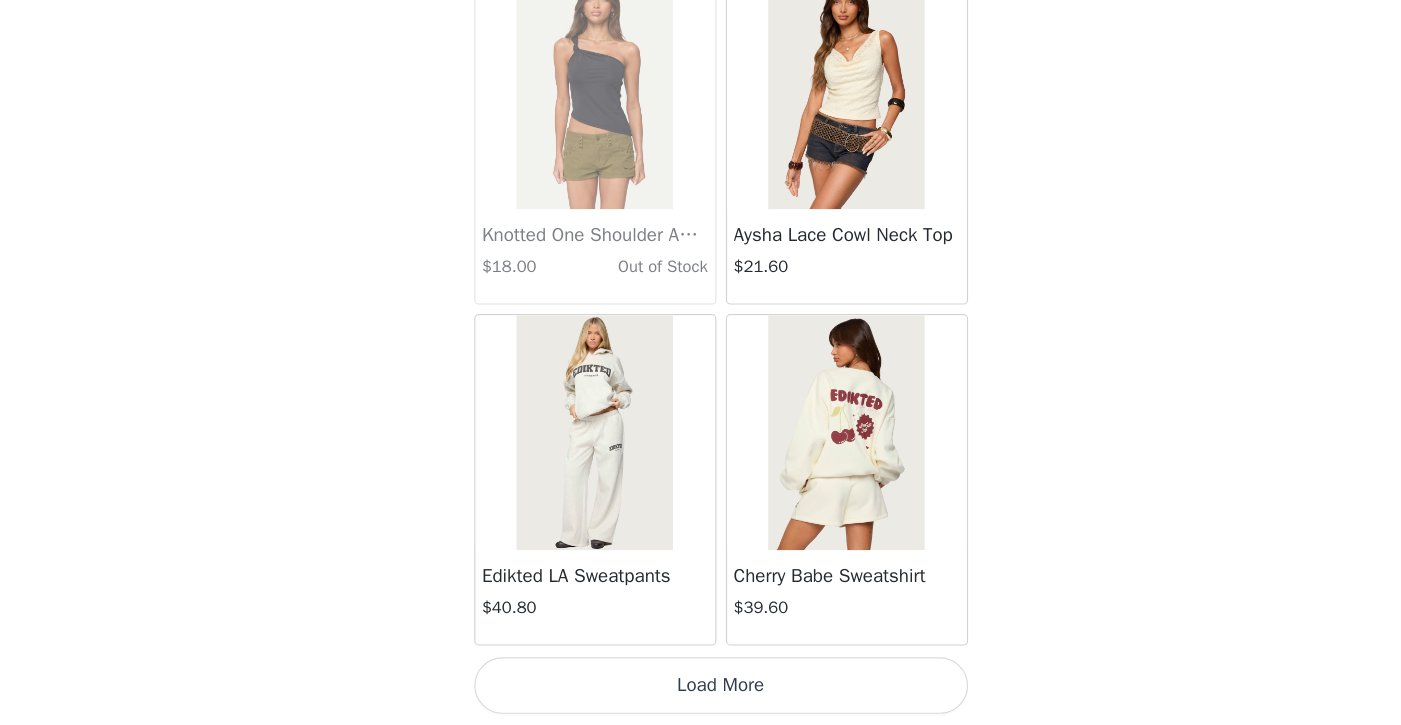 scroll, scrollTop: 31335, scrollLeft: 0, axis: vertical 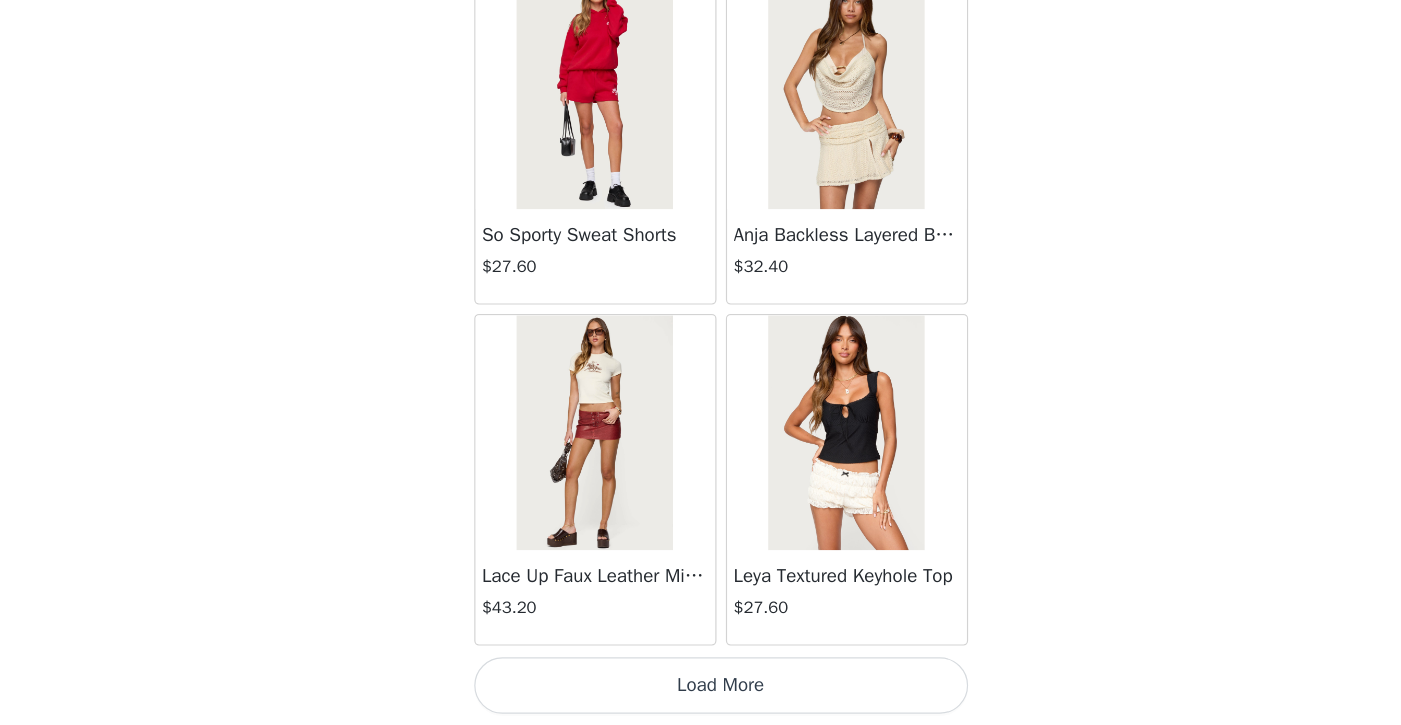 click on "Load More" at bounding box center (701, 691) 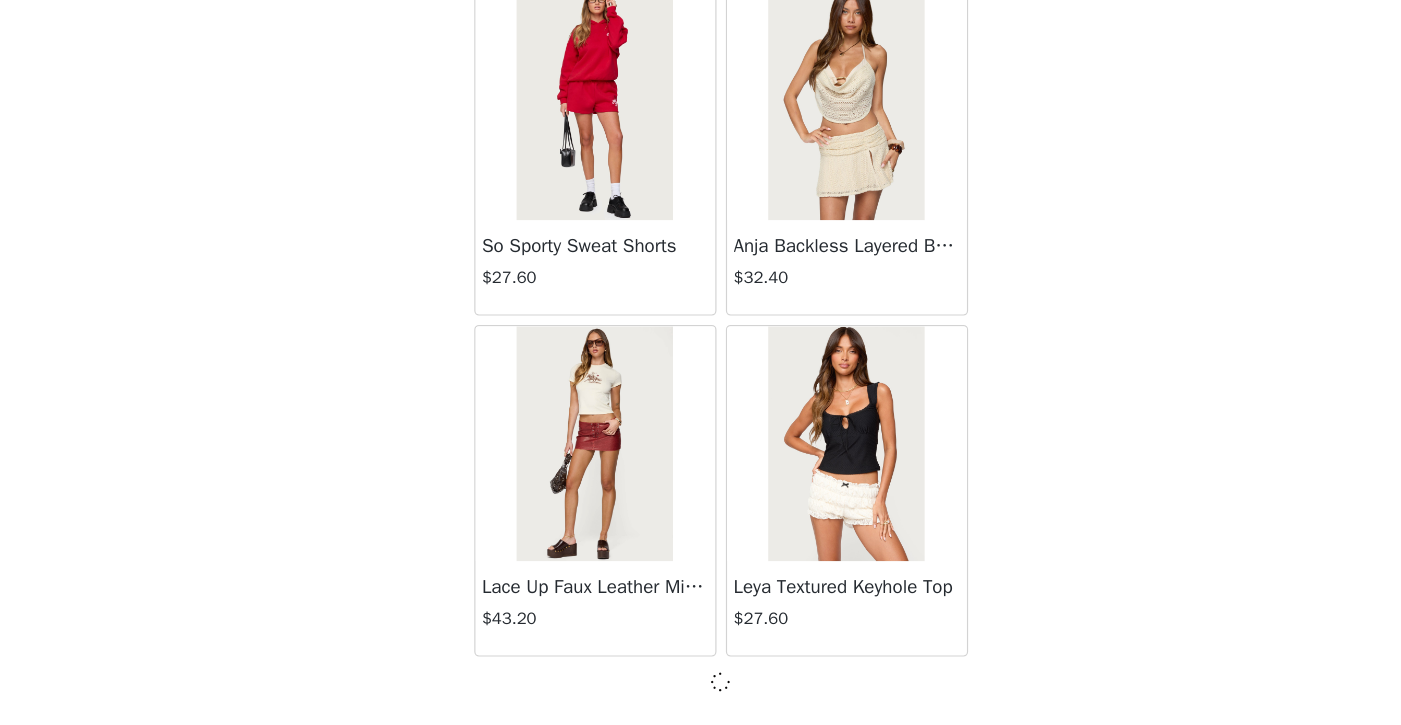 scroll, scrollTop: 34226, scrollLeft: 0, axis: vertical 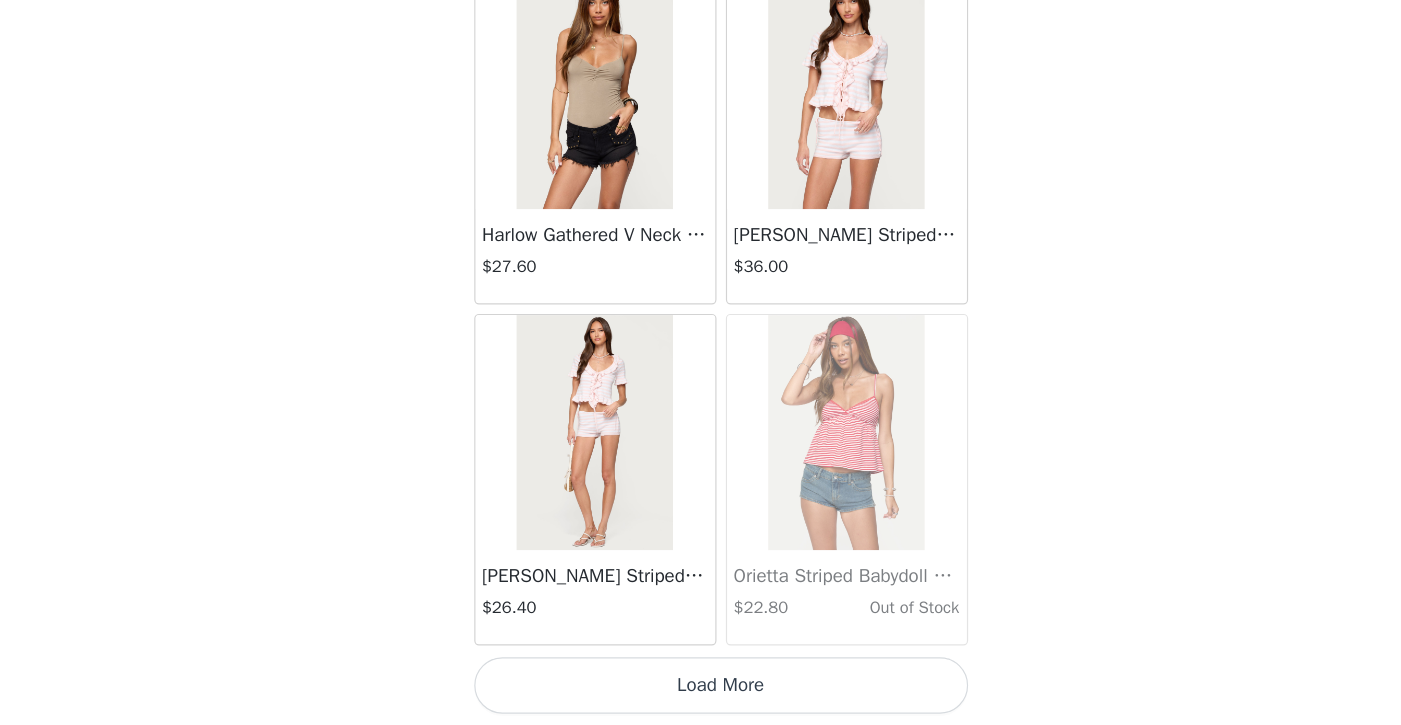 click on "Load More" at bounding box center [701, 691] 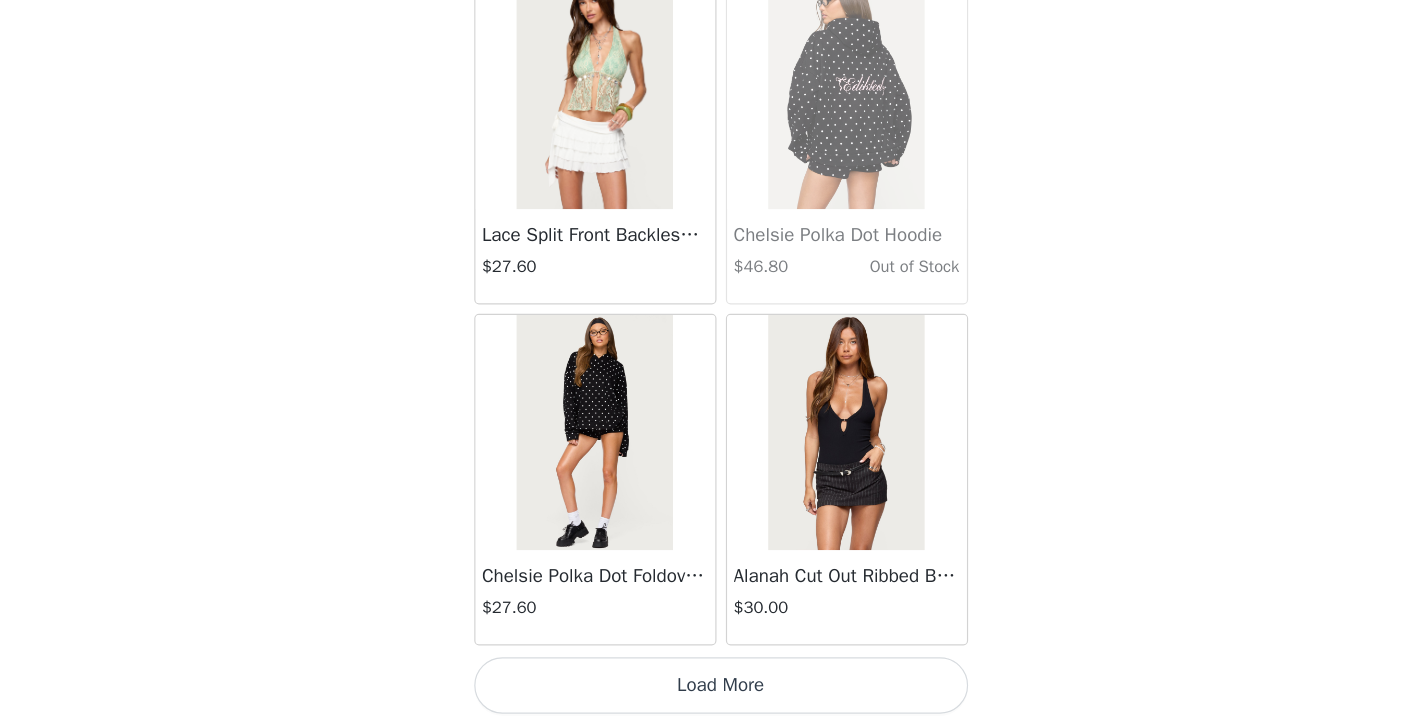 scroll, scrollTop: 40030, scrollLeft: 0, axis: vertical 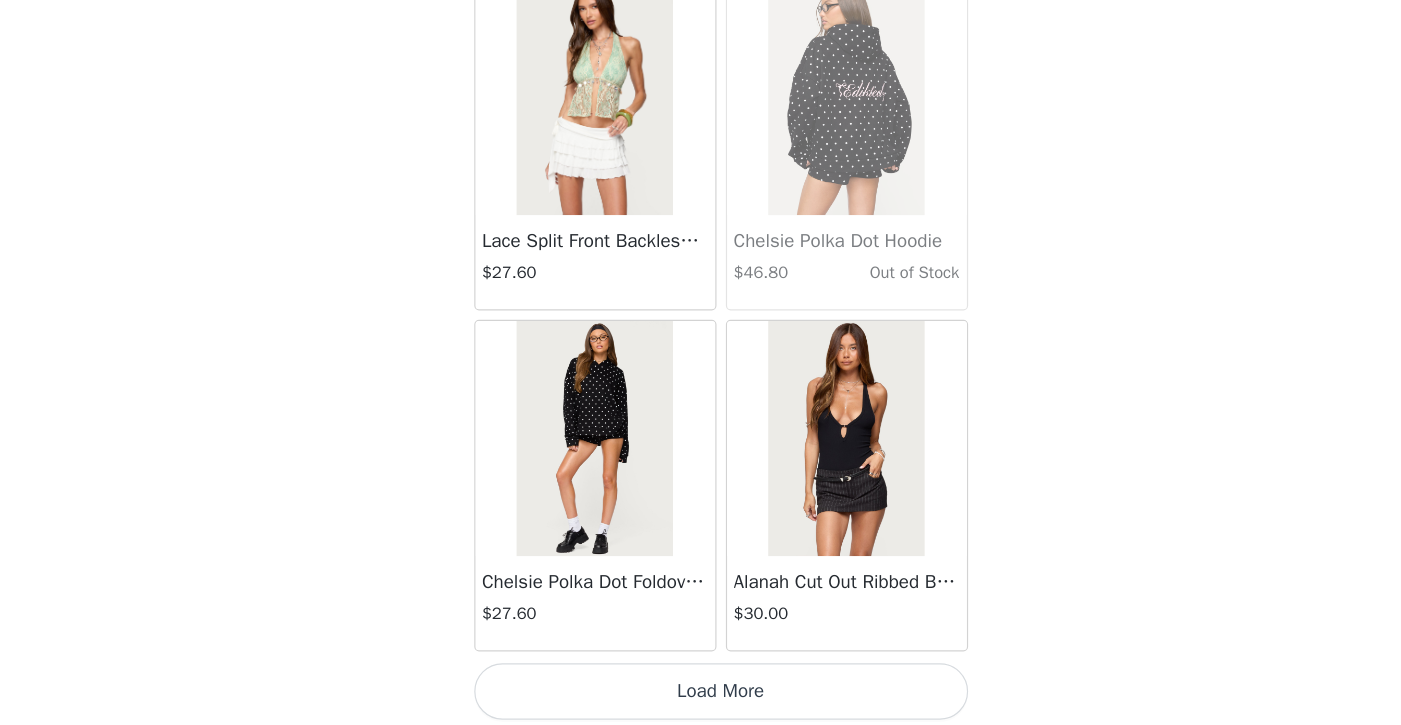 click on "Load More" at bounding box center (701, 696) 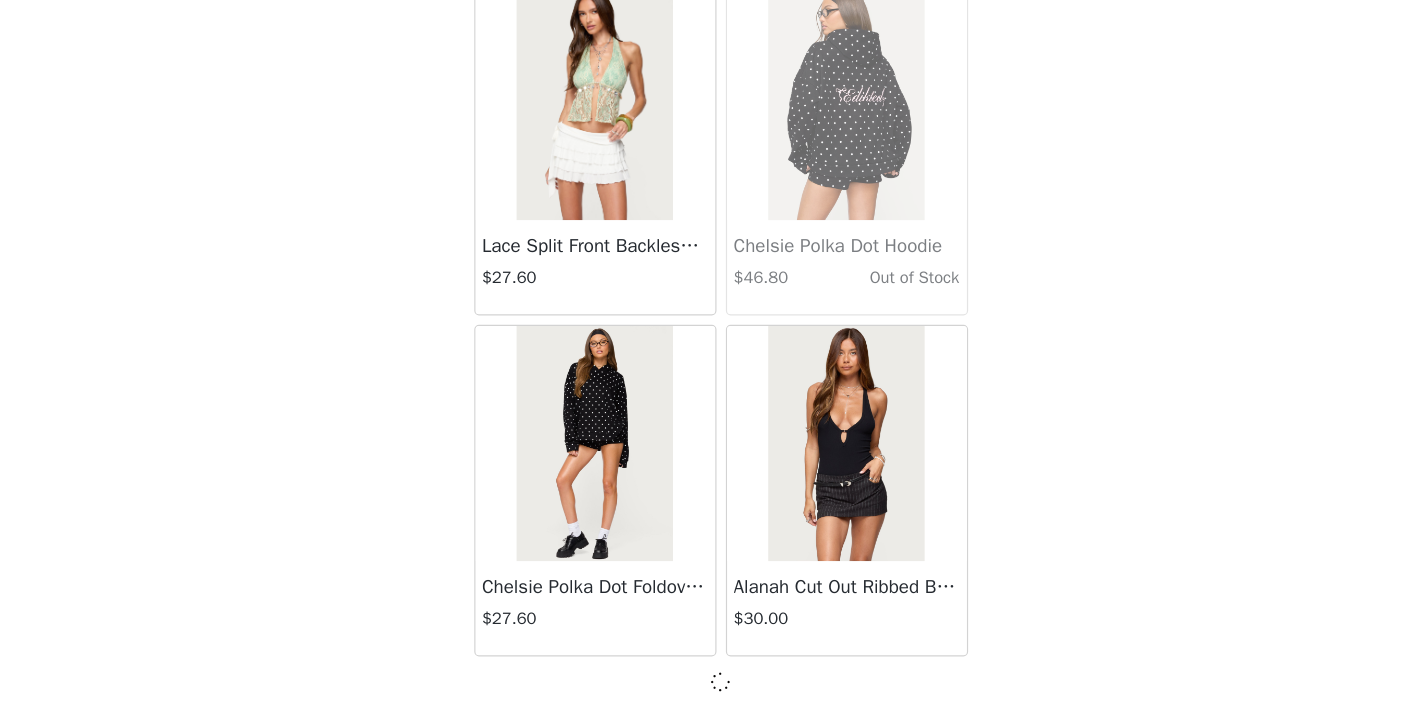 scroll, scrollTop: 40026, scrollLeft: 0, axis: vertical 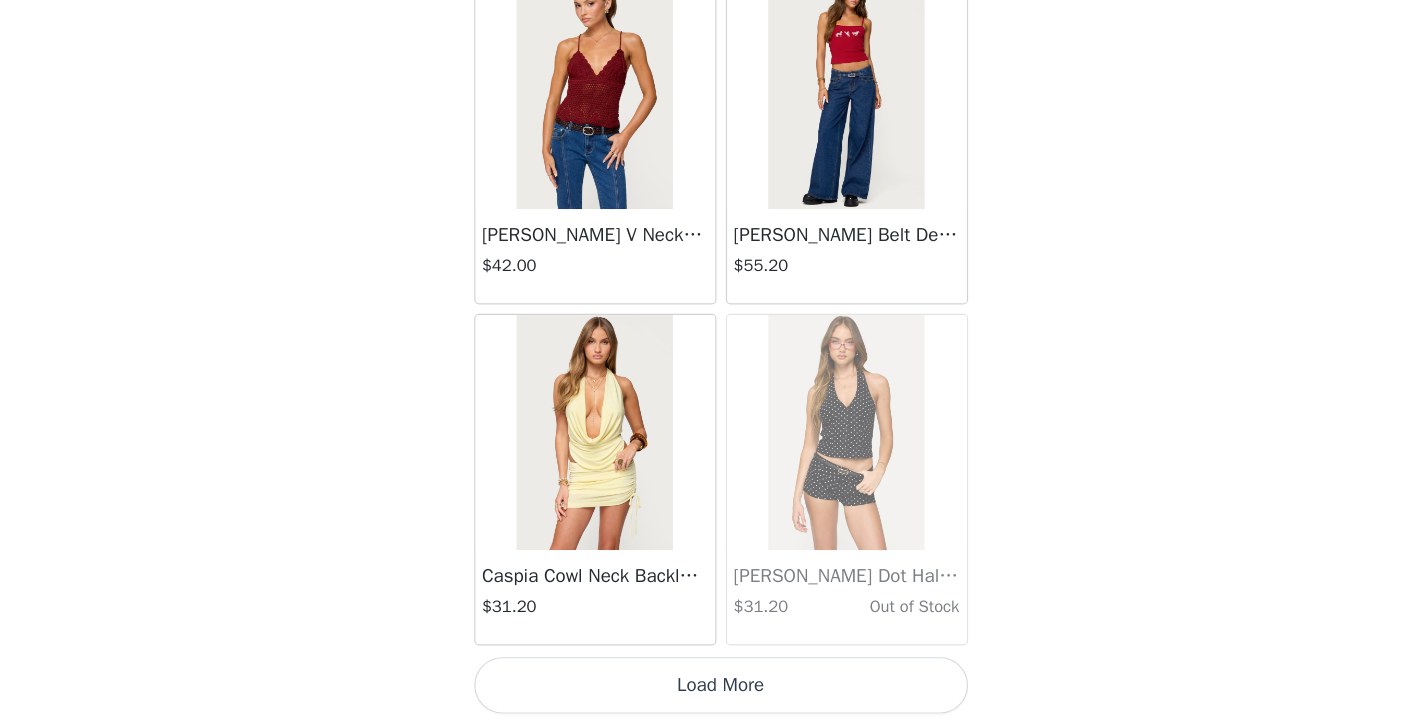 click on "Load More" at bounding box center [701, 691] 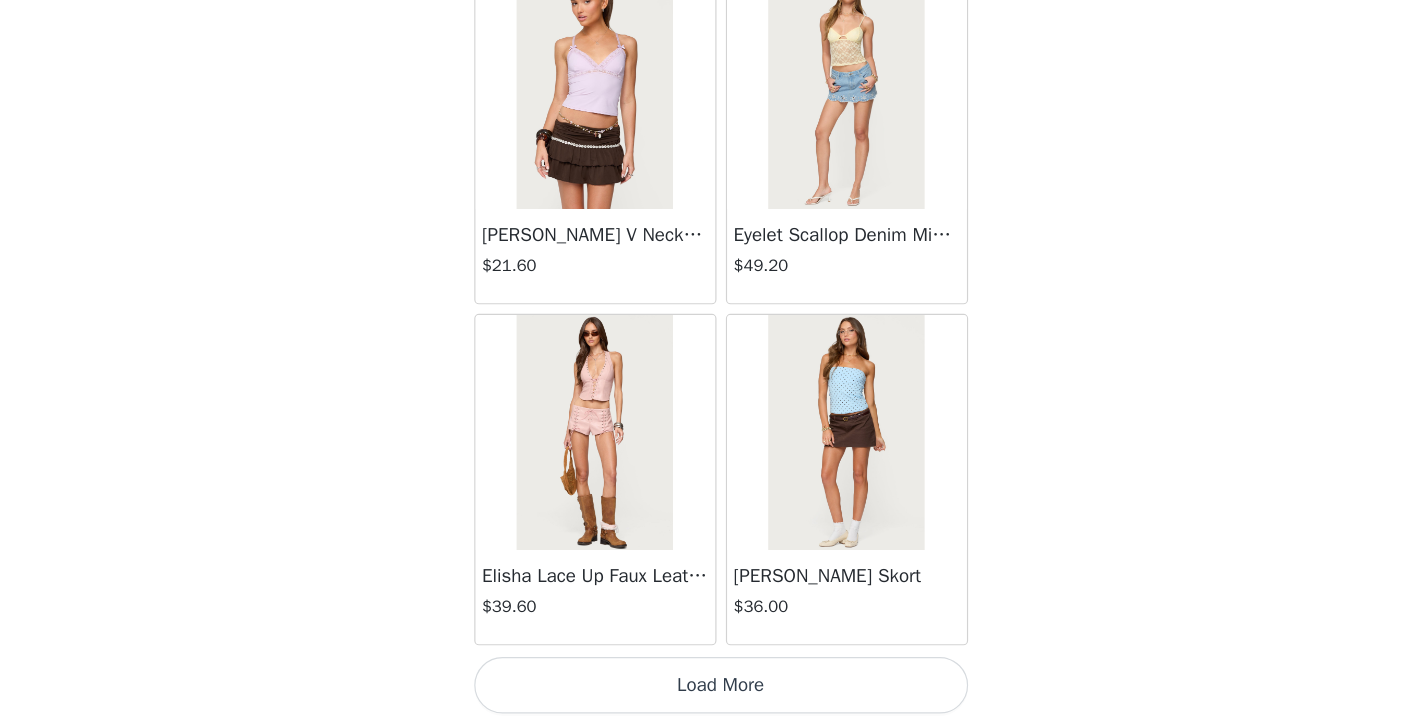 scroll, scrollTop: 45835, scrollLeft: 0, axis: vertical 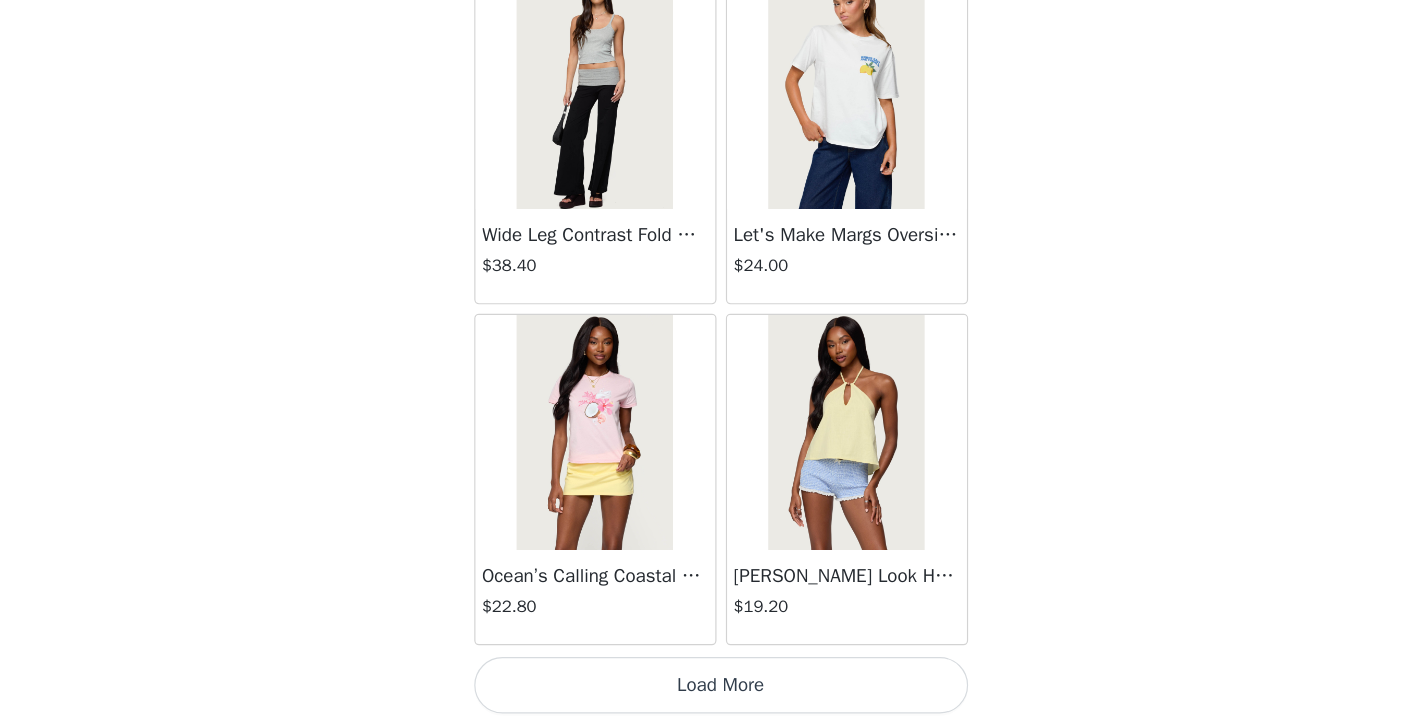 click on "Load More" at bounding box center (701, 691) 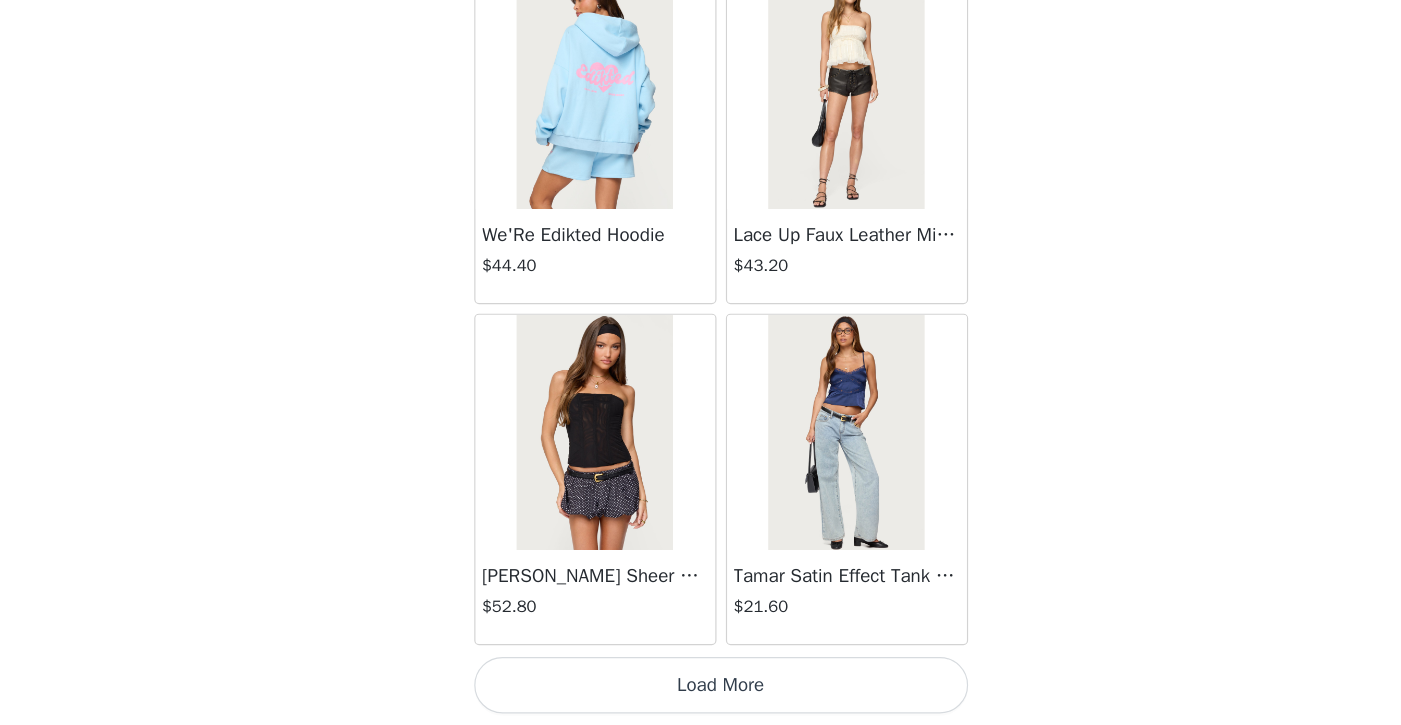 scroll, scrollTop: 51635, scrollLeft: 0, axis: vertical 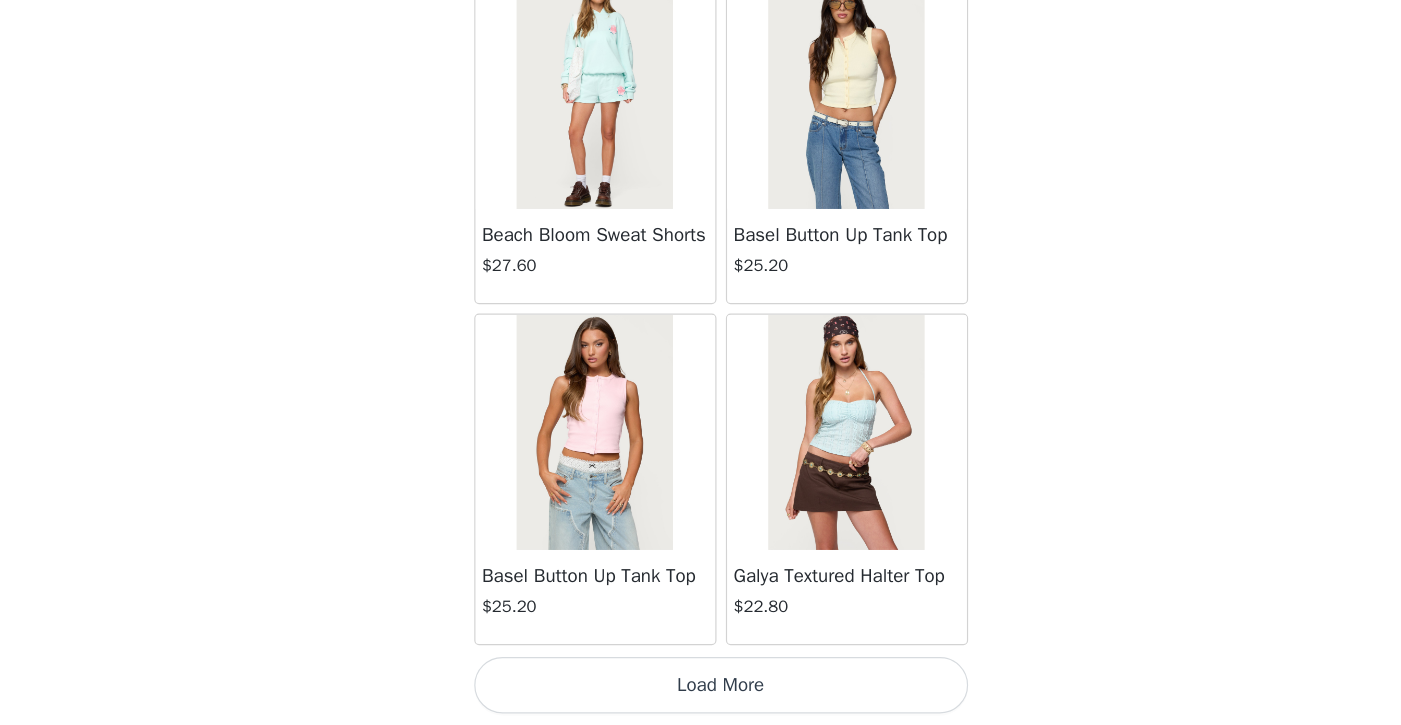 click on "Load More" at bounding box center [701, 691] 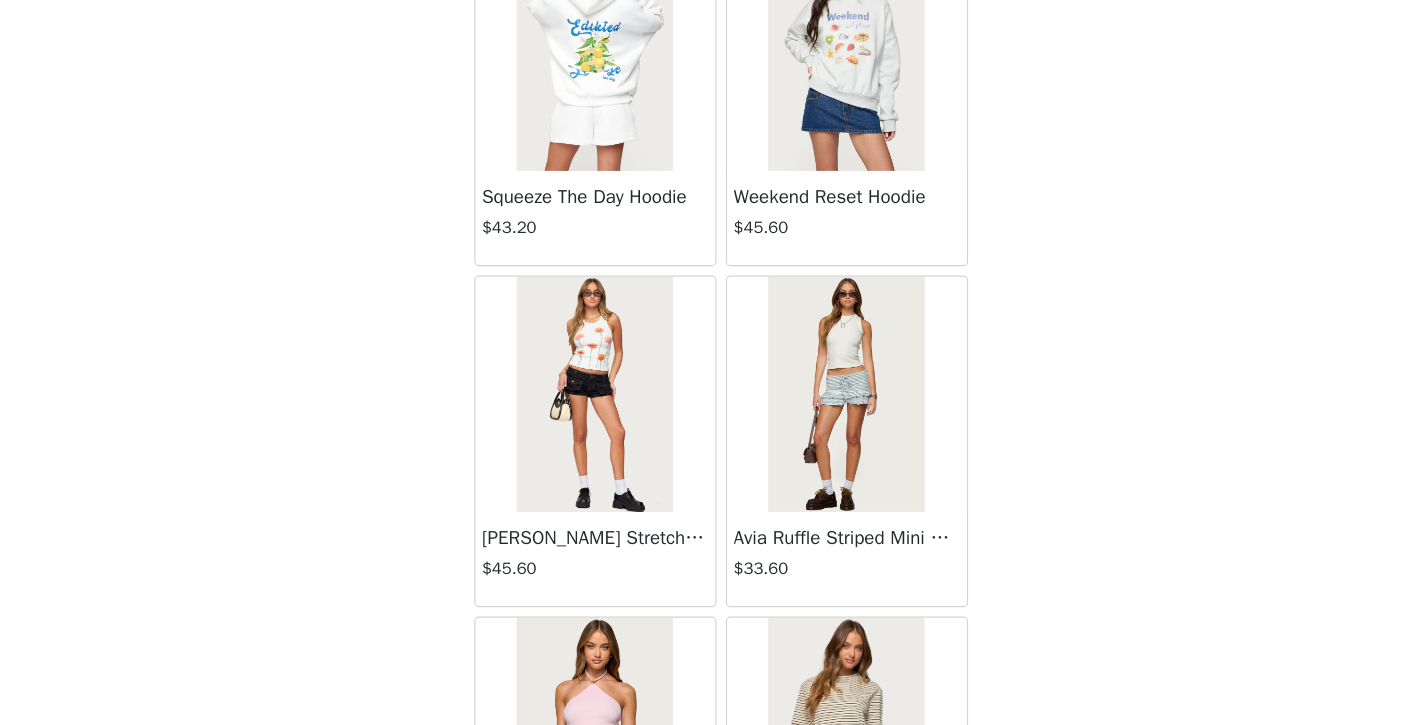 scroll, scrollTop: 57182, scrollLeft: 0, axis: vertical 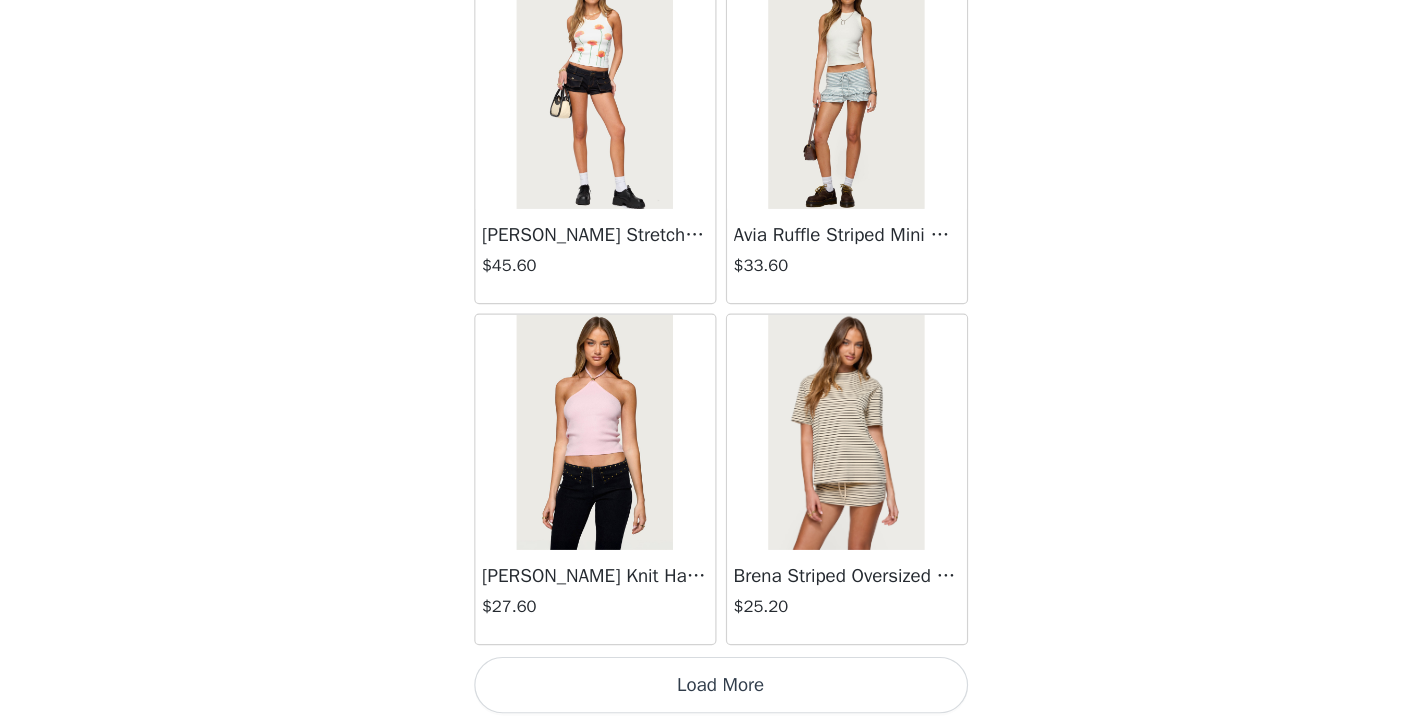 click on "Load More" at bounding box center [701, 691] 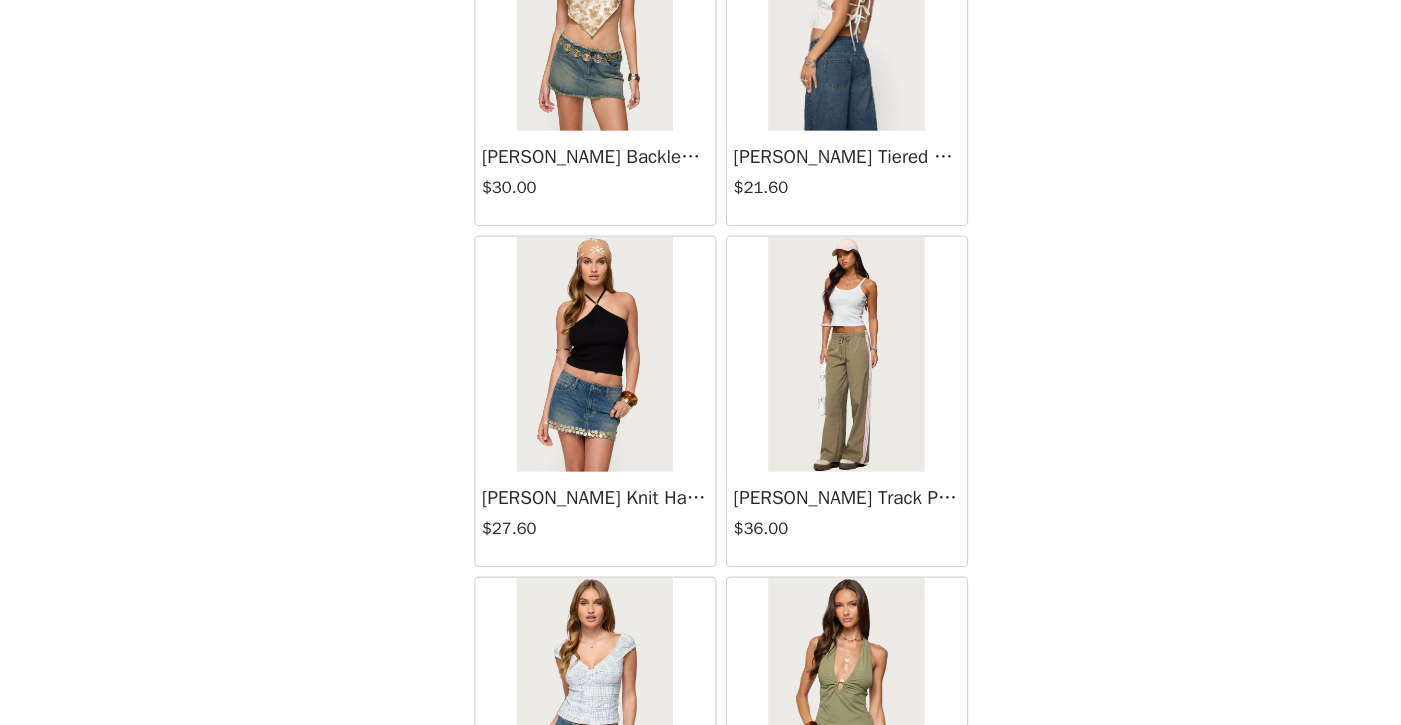 scroll, scrollTop: 60335, scrollLeft: 0, axis: vertical 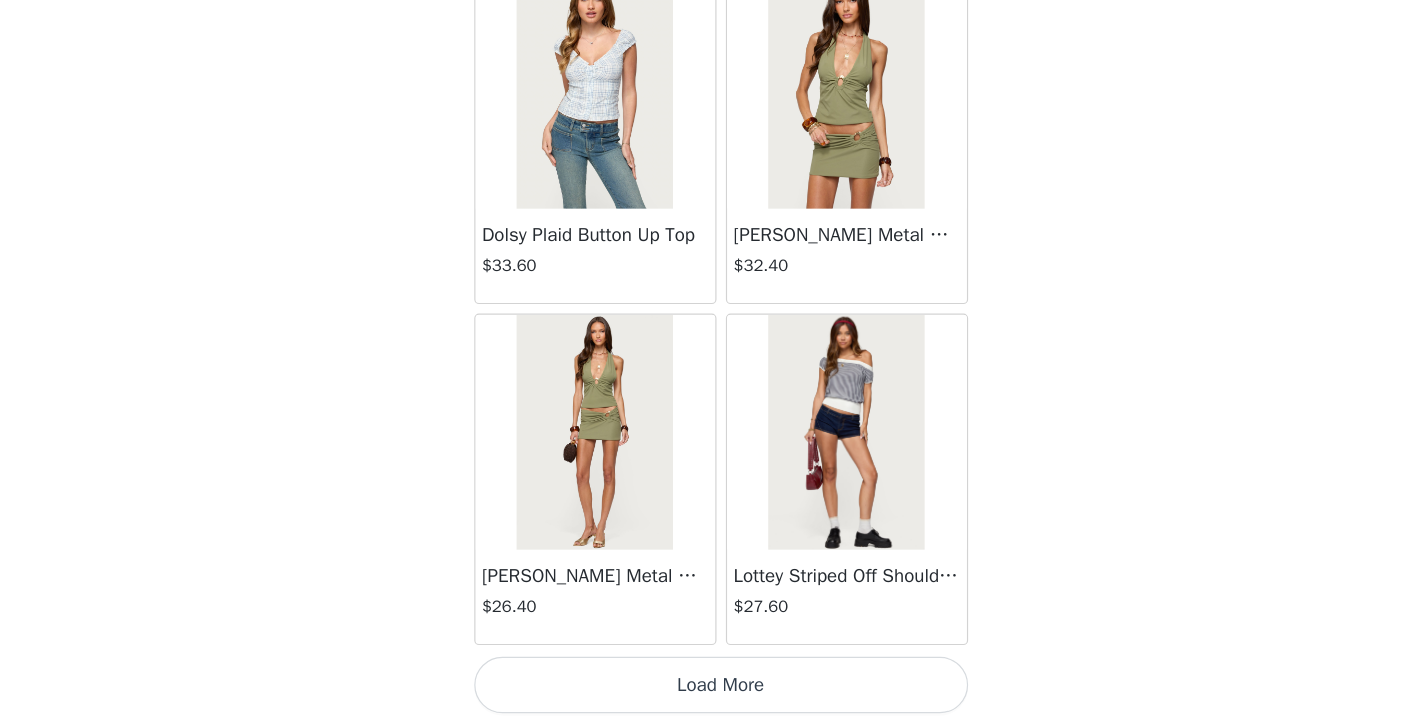 click on "Load More" at bounding box center [701, 691] 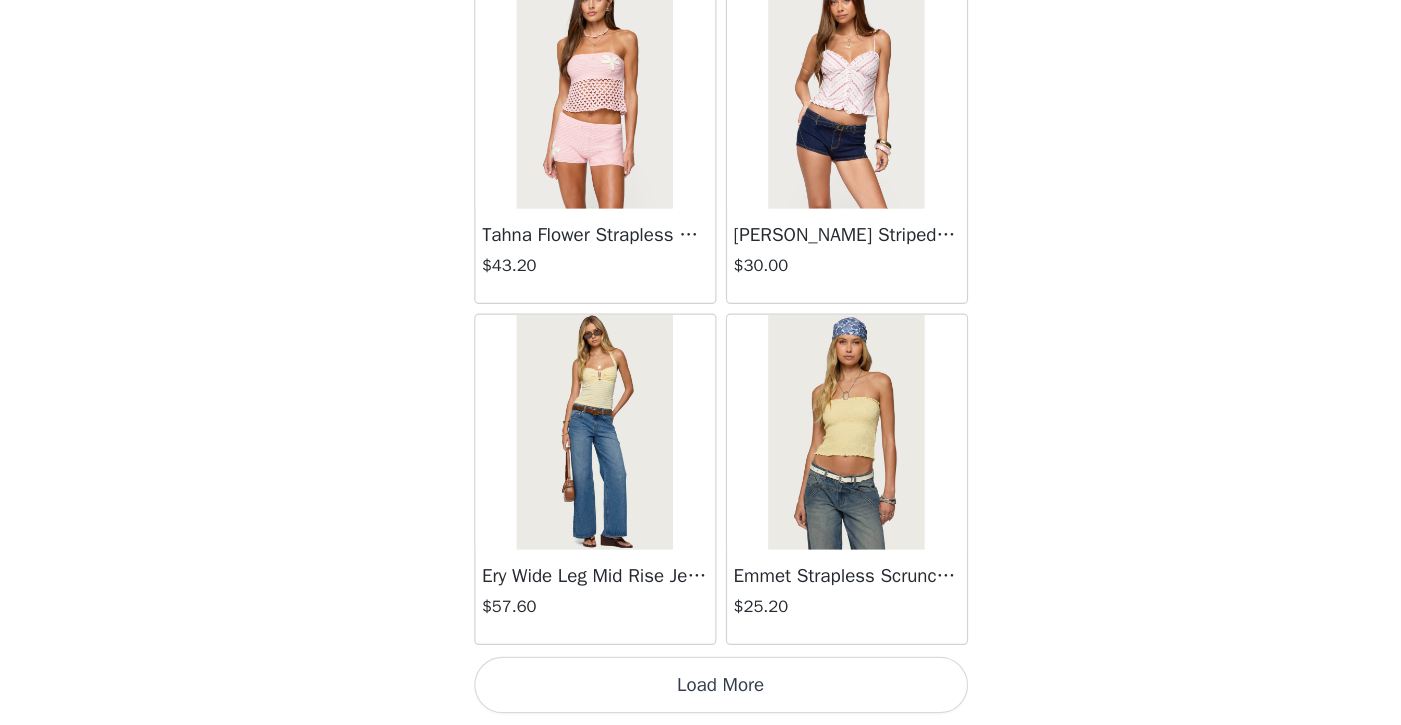 scroll, scrollTop: 63235, scrollLeft: 0, axis: vertical 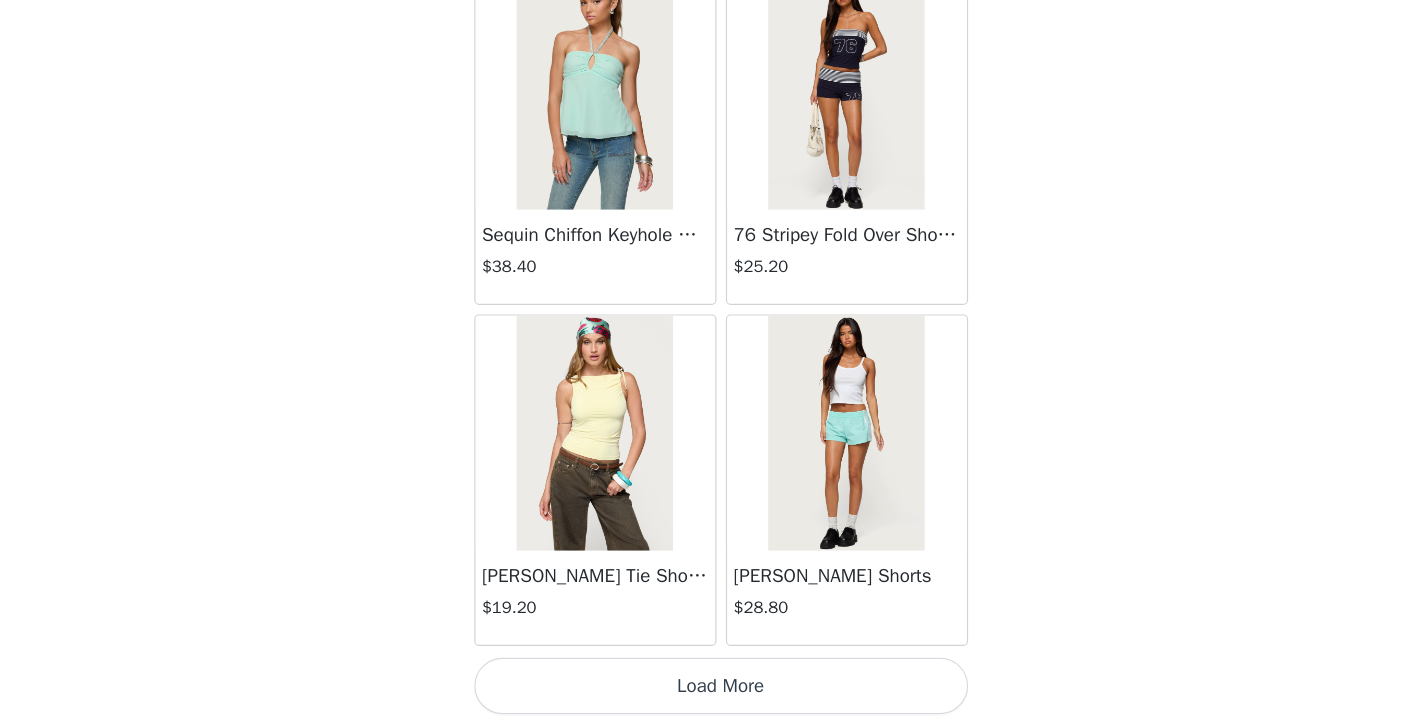 click on "Load More" at bounding box center [701, 691] 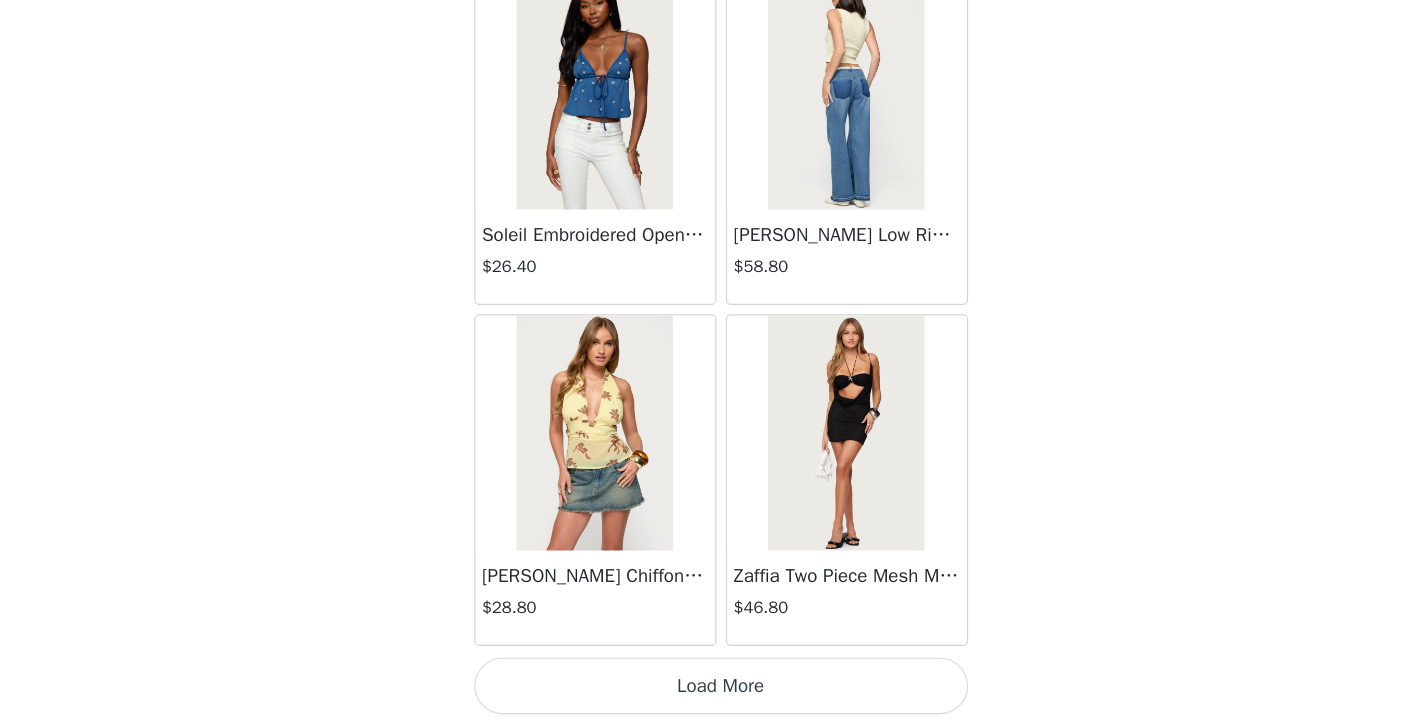 scroll, scrollTop: 69035, scrollLeft: 0, axis: vertical 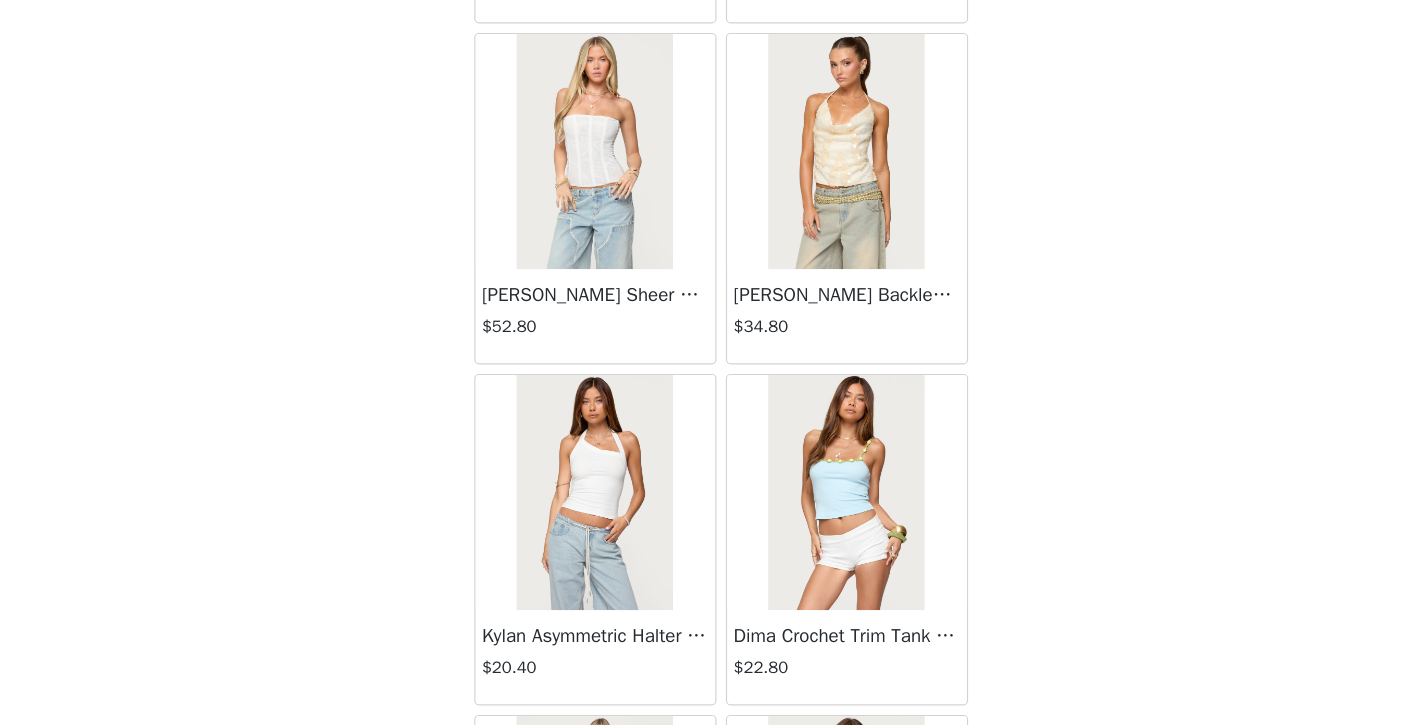 click on "Kylan Asymmetric Halter Top" at bounding box center [594, 649] 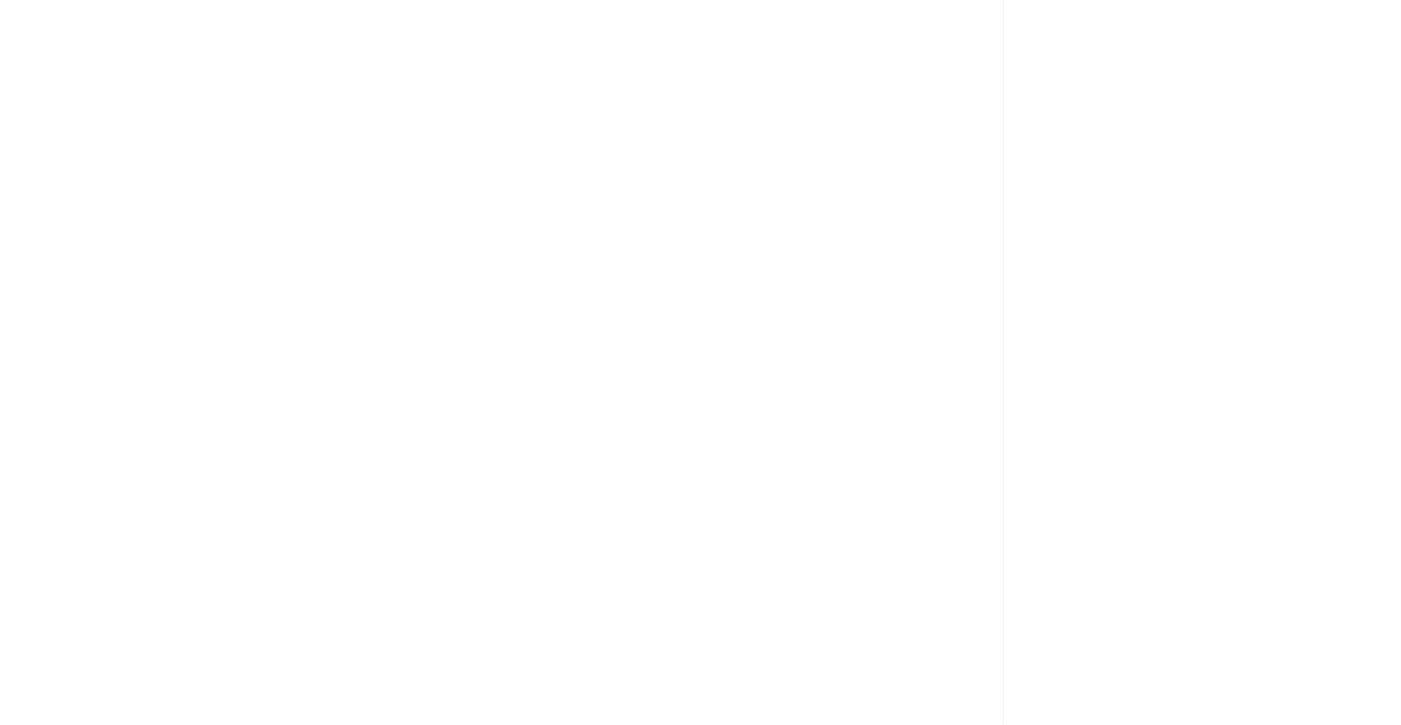 scroll, scrollTop: 0, scrollLeft: 0, axis: both 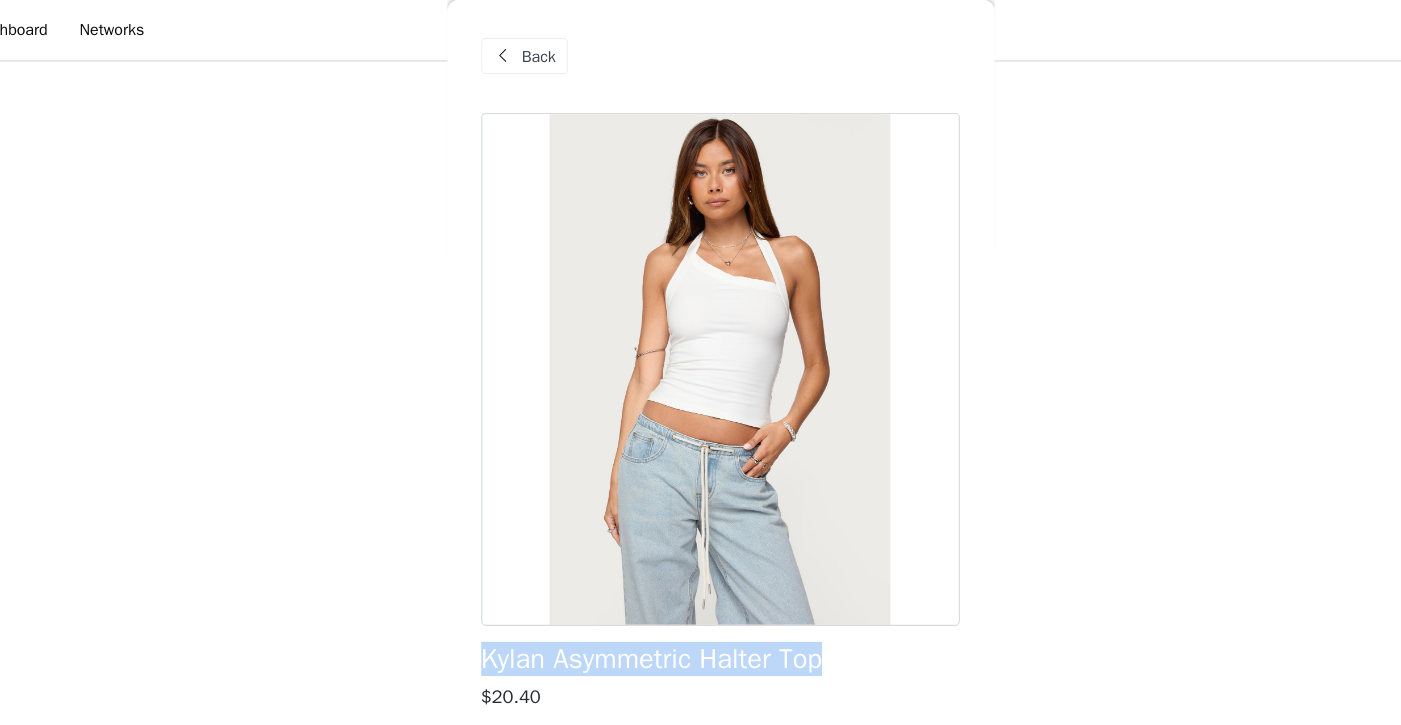 drag, startPoint x: 746, startPoint y: 577, endPoint x: 407, endPoint y: 572, distance: 339.03687 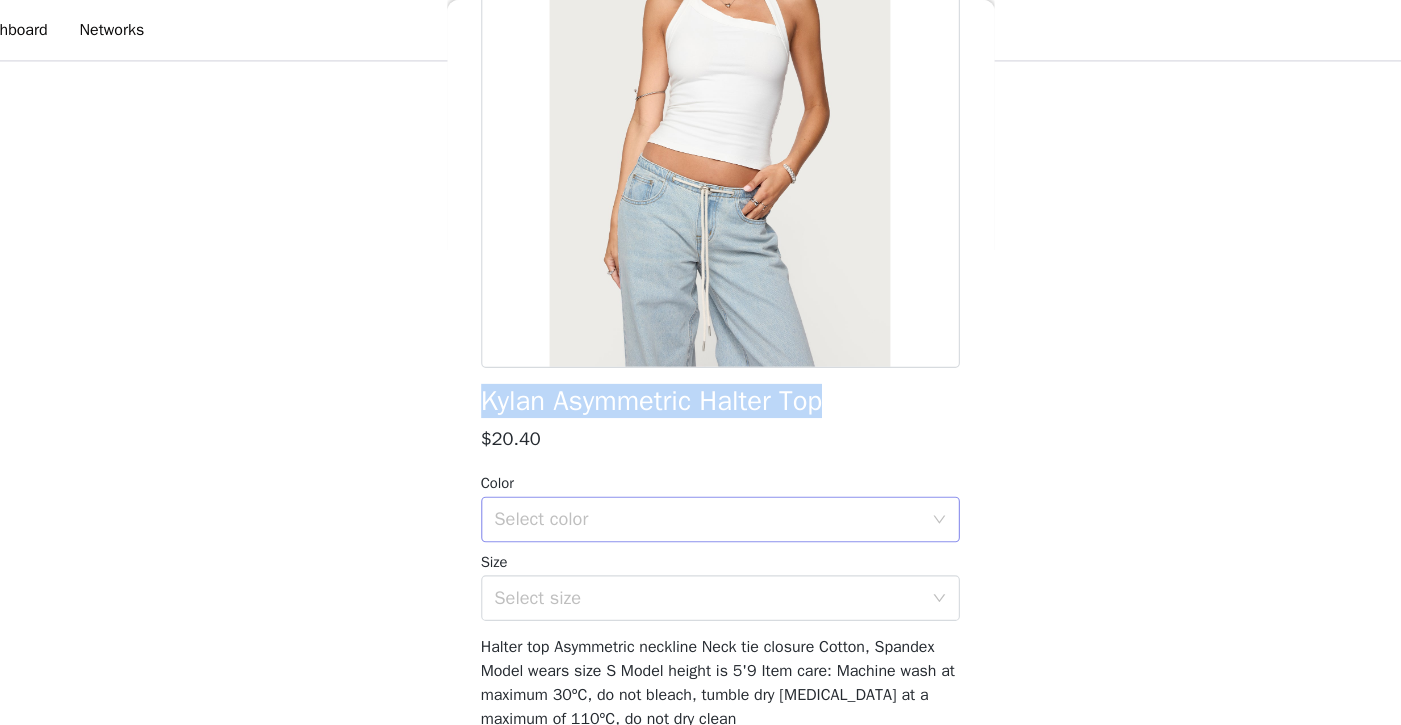 scroll, scrollTop: 226, scrollLeft: 0, axis: vertical 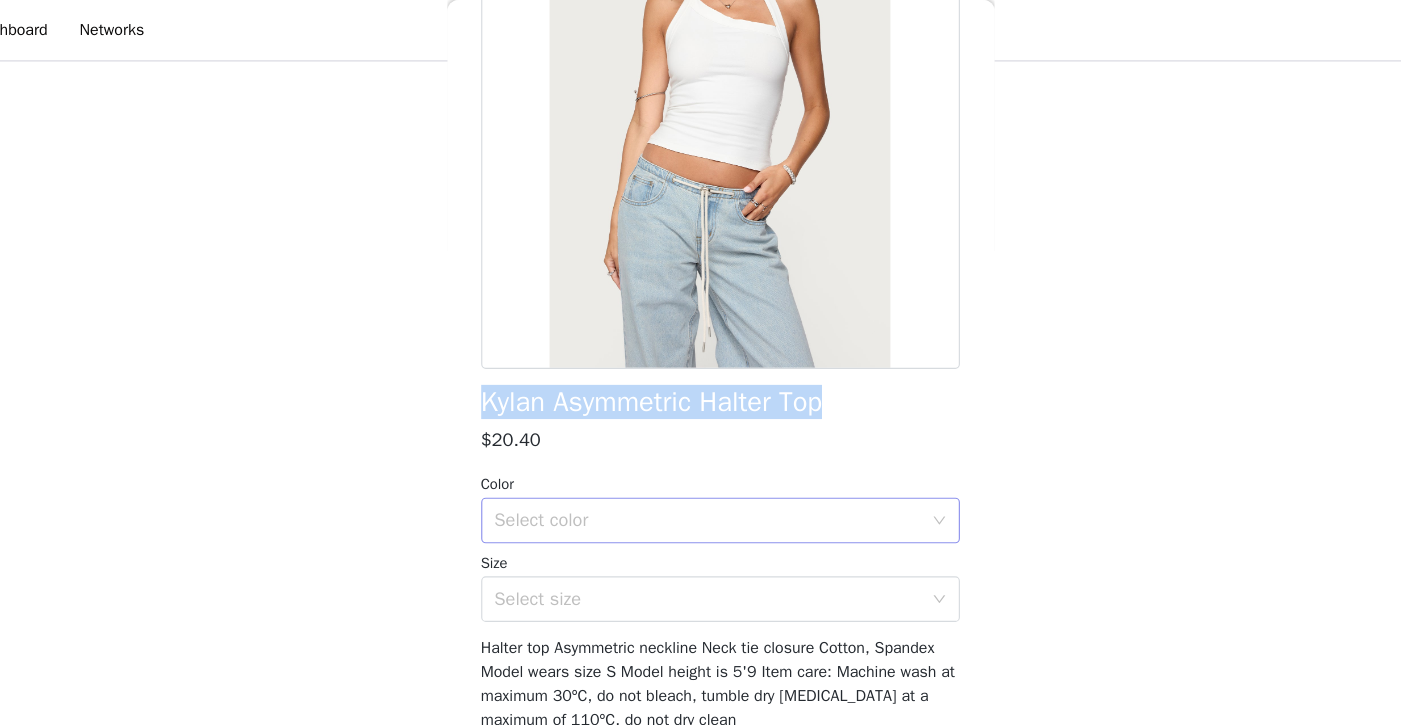 click on "Select color" at bounding box center (690, 457) 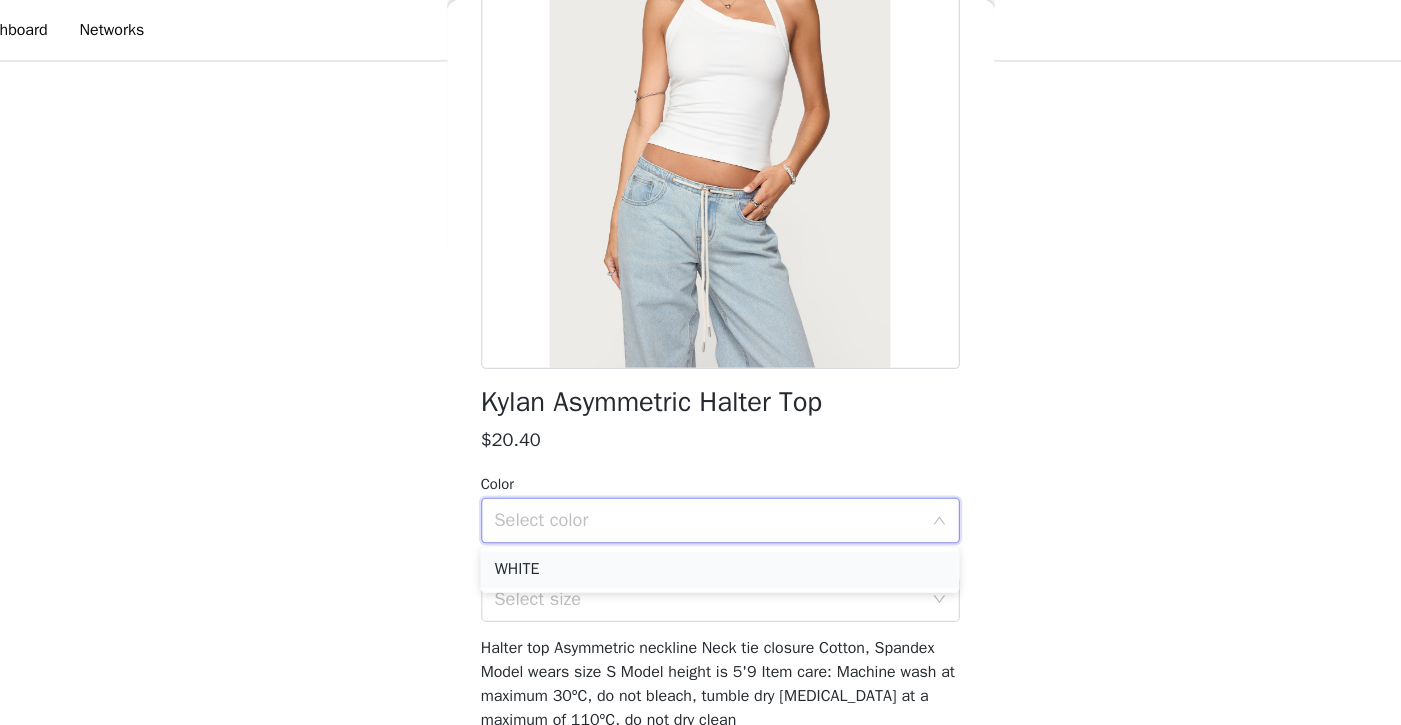 click on "WHITE" at bounding box center [700, 500] 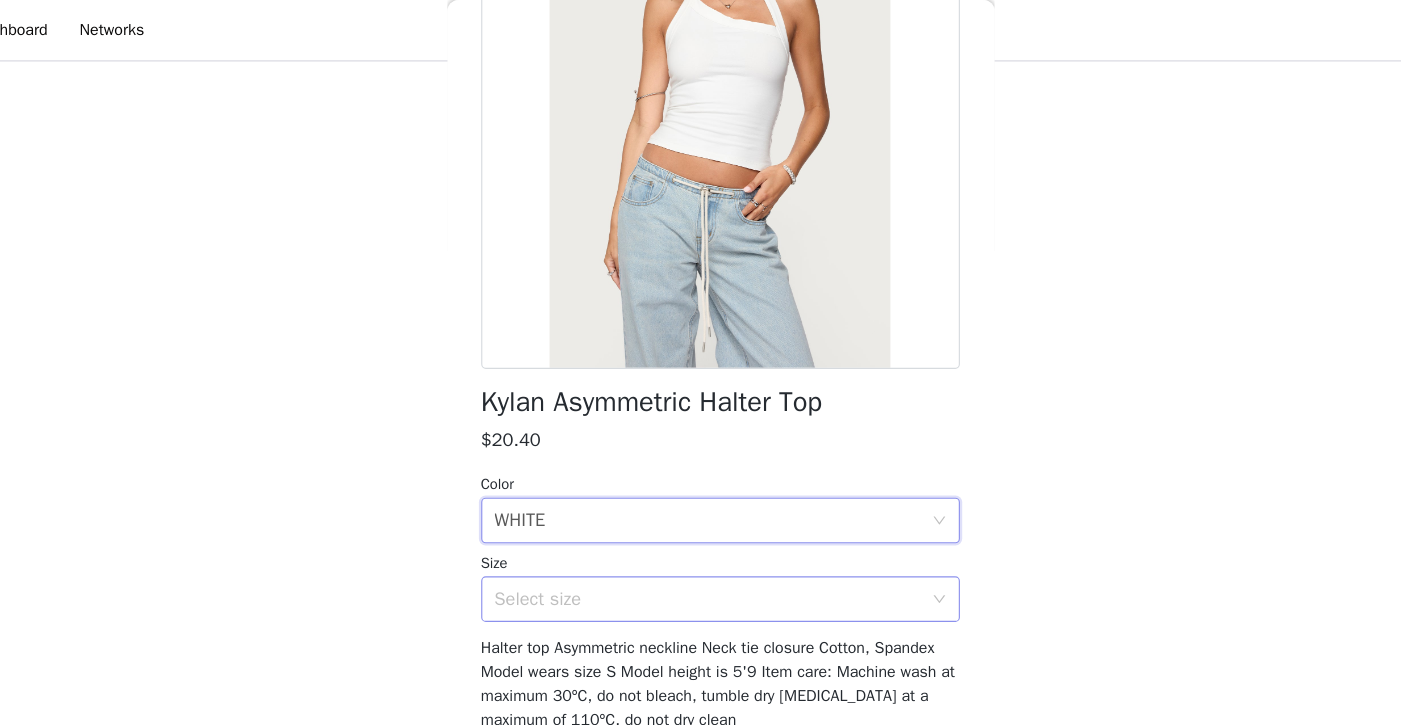 click on "Select size" at bounding box center (690, 526) 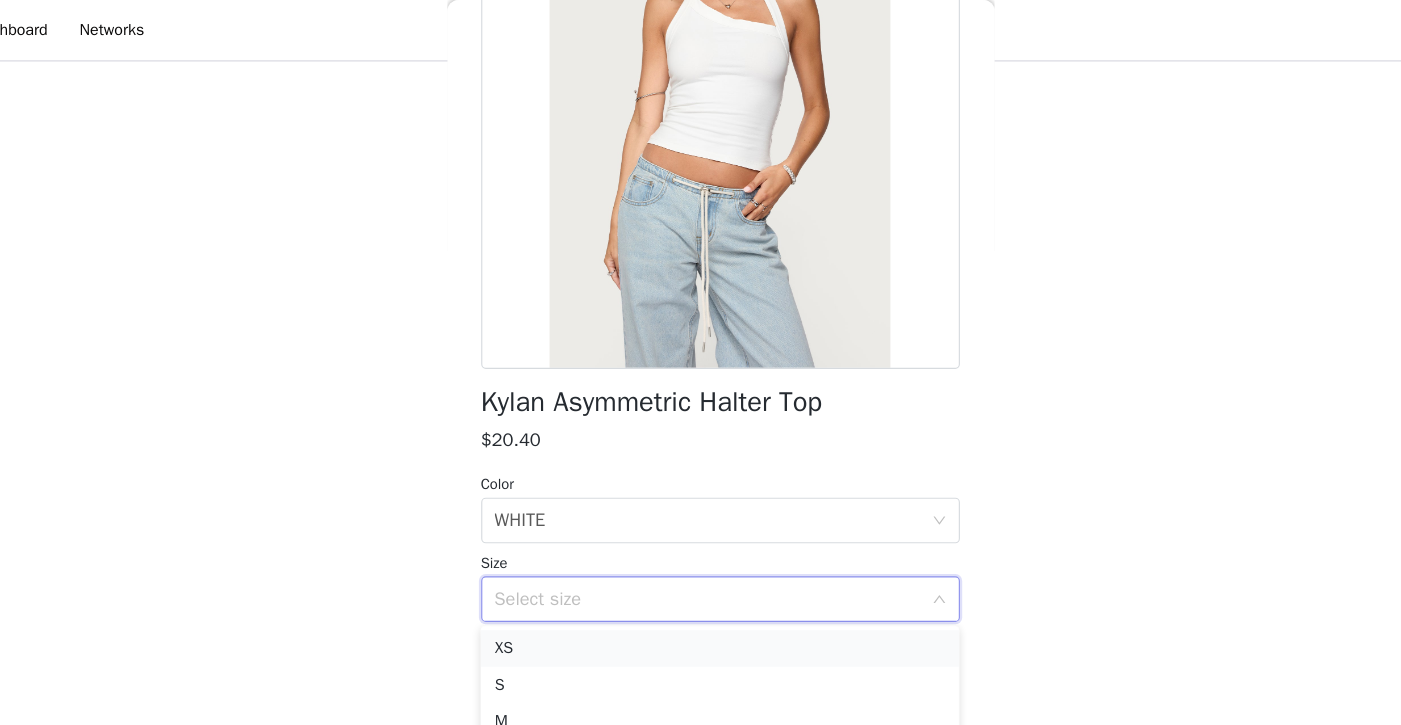 click on "XS" at bounding box center (700, 569) 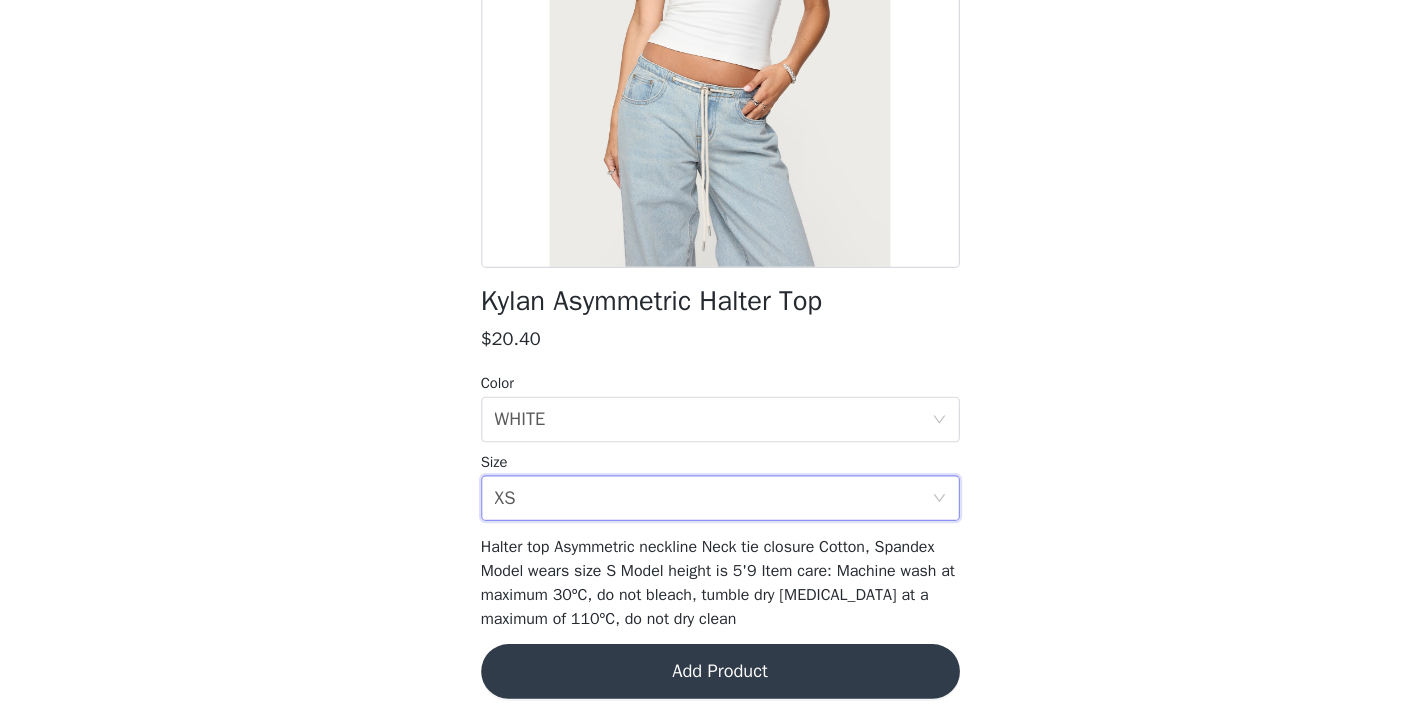 scroll, scrollTop: 997, scrollLeft: 0, axis: vertical 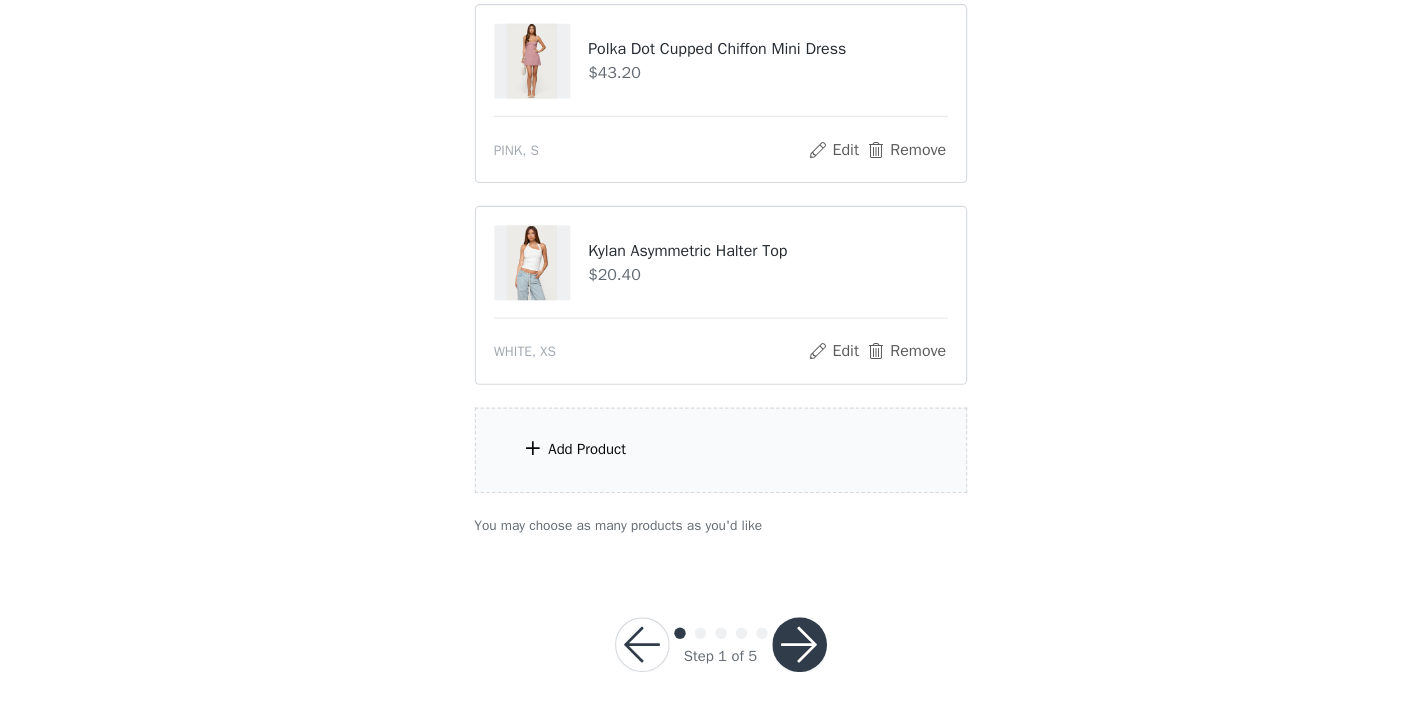 click on "Add Product" at bounding box center (701, 483) 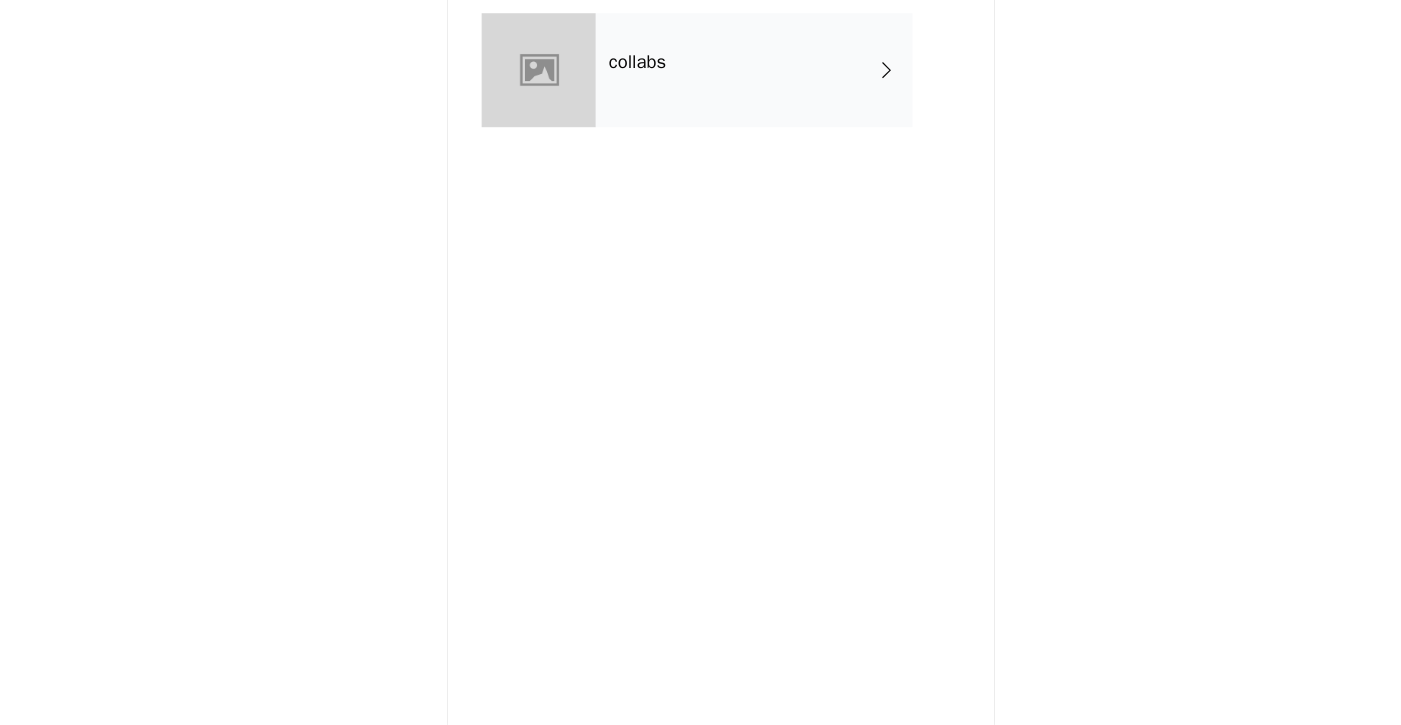 click on "collabs" at bounding box center (730, 150) 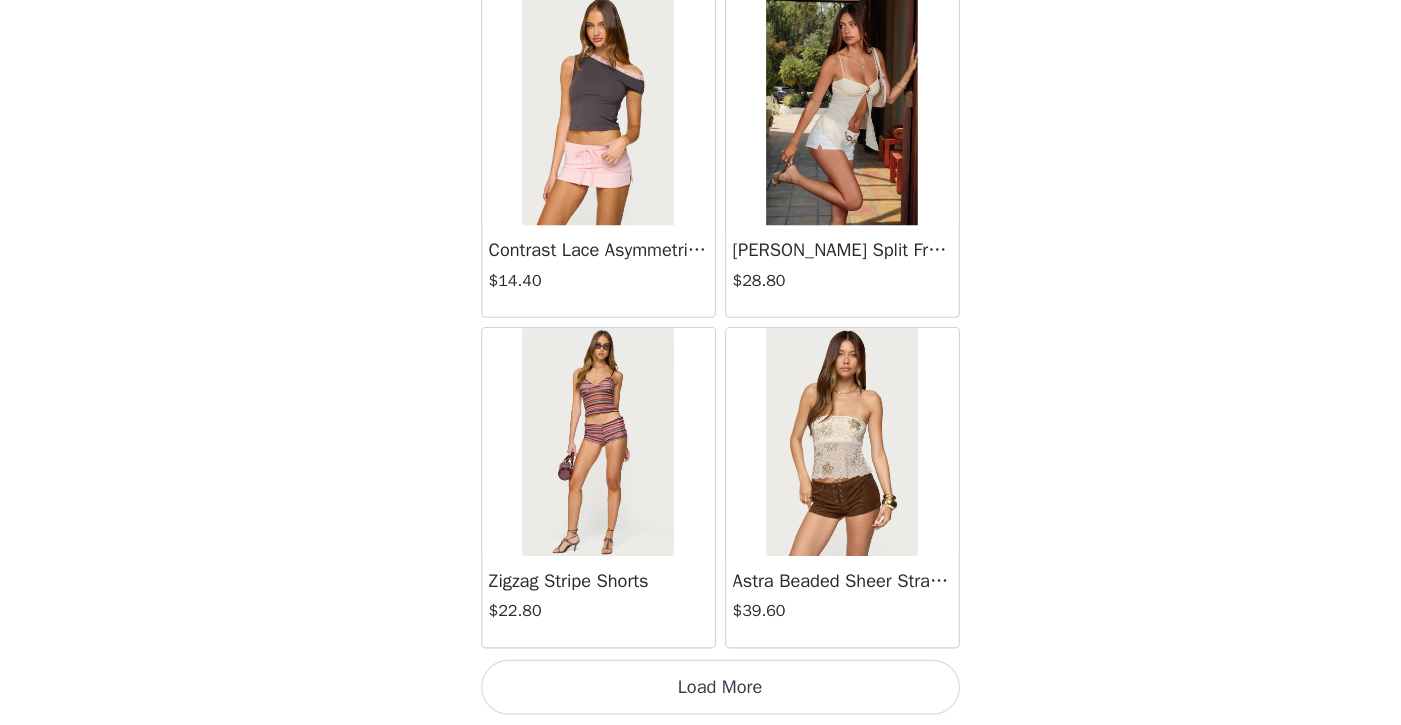 scroll, scrollTop: 2335, scrollLeft: 0, axis: vertical 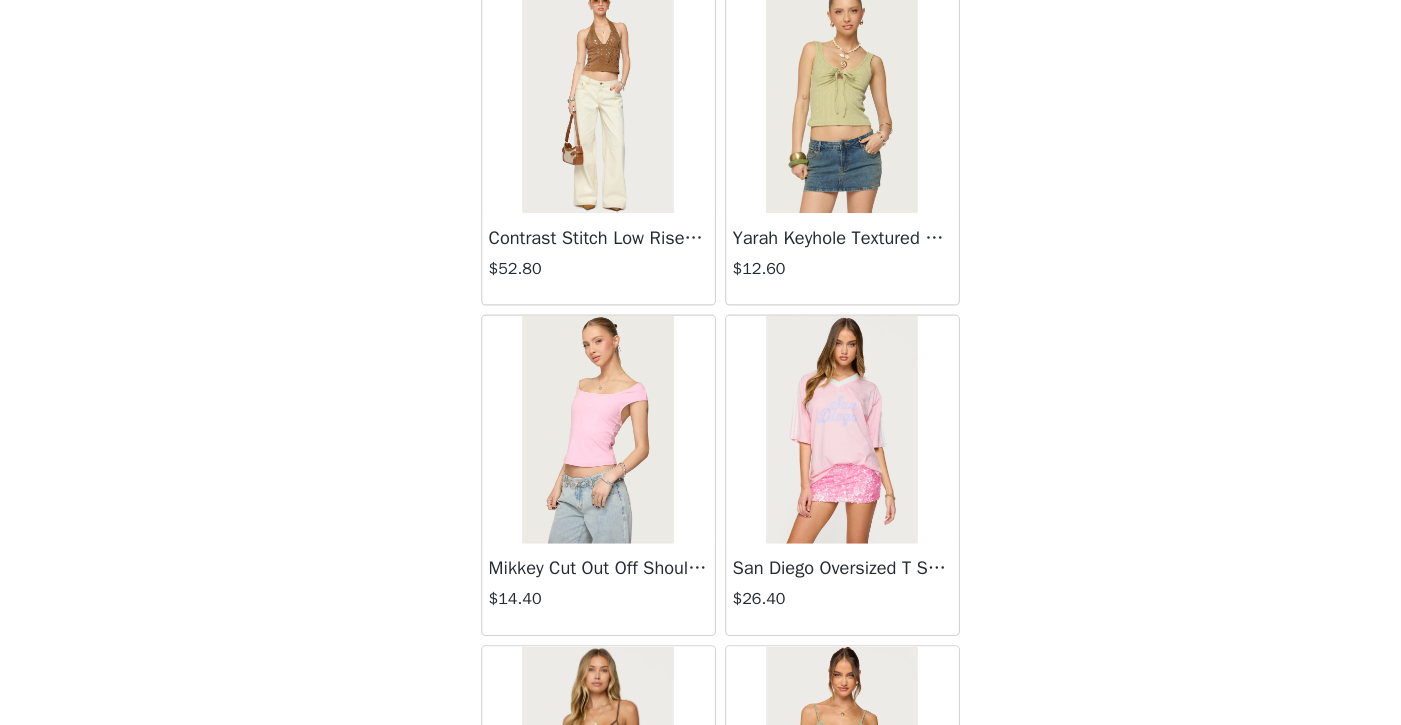 click on "$14.40" at bounding box center [594, 613] 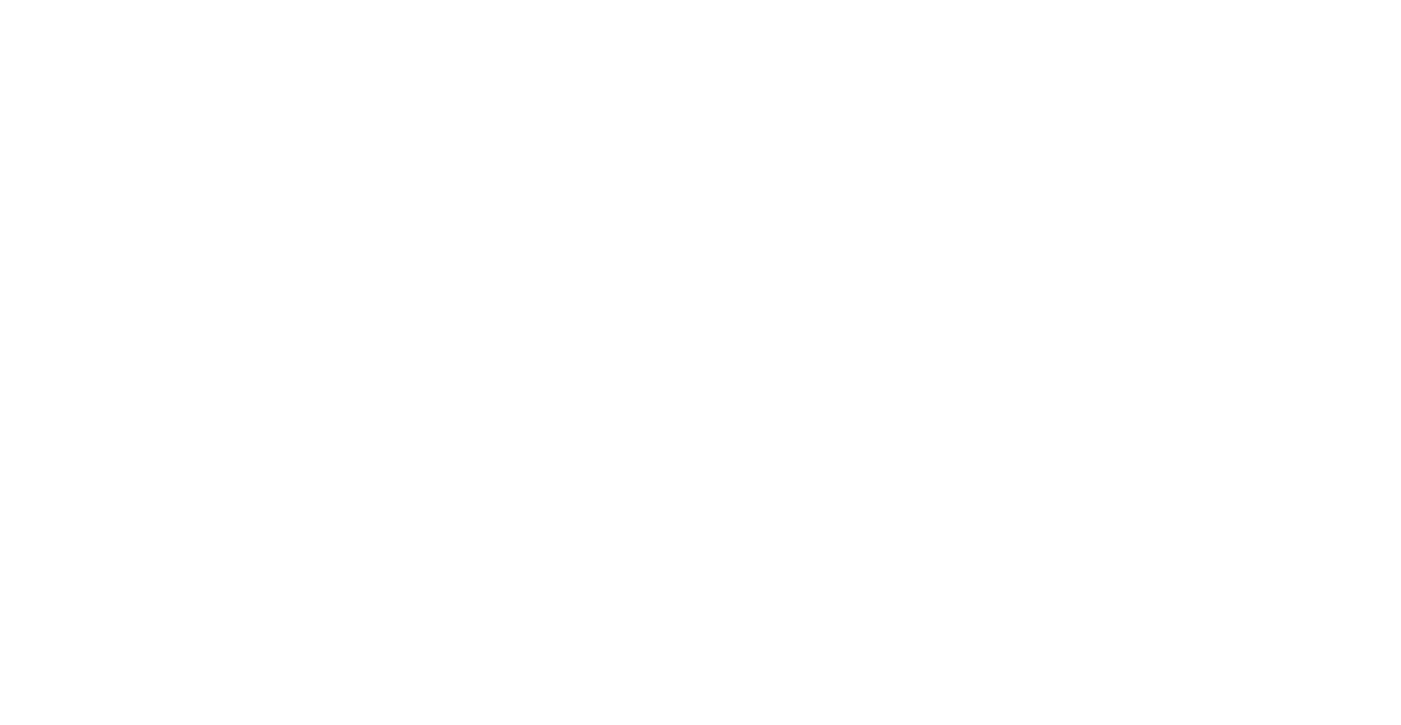 scroll, scrollTop: 0, scrollLeft: 0, axis: both 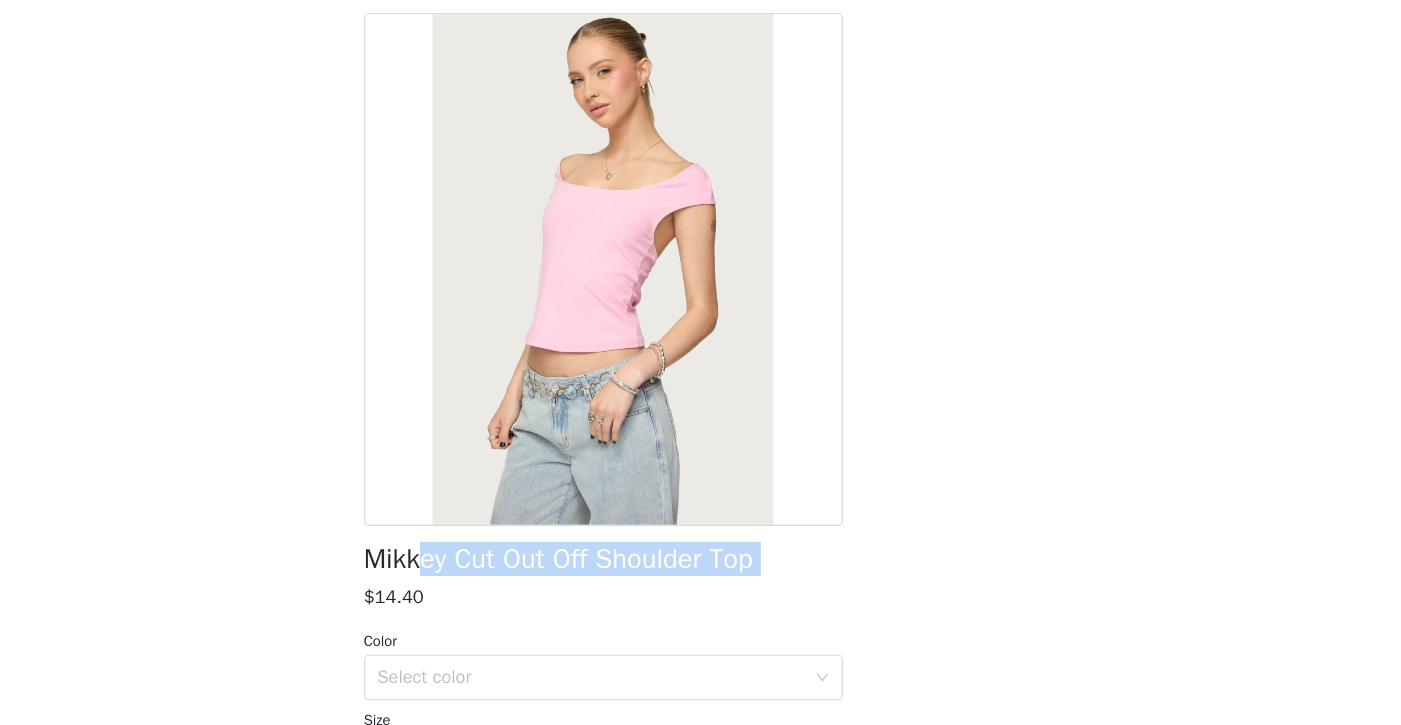 drag, startPoint x: 693, startPoint y: 511, endPoint x: 376, endPoint y: 500, distance: 317.1908 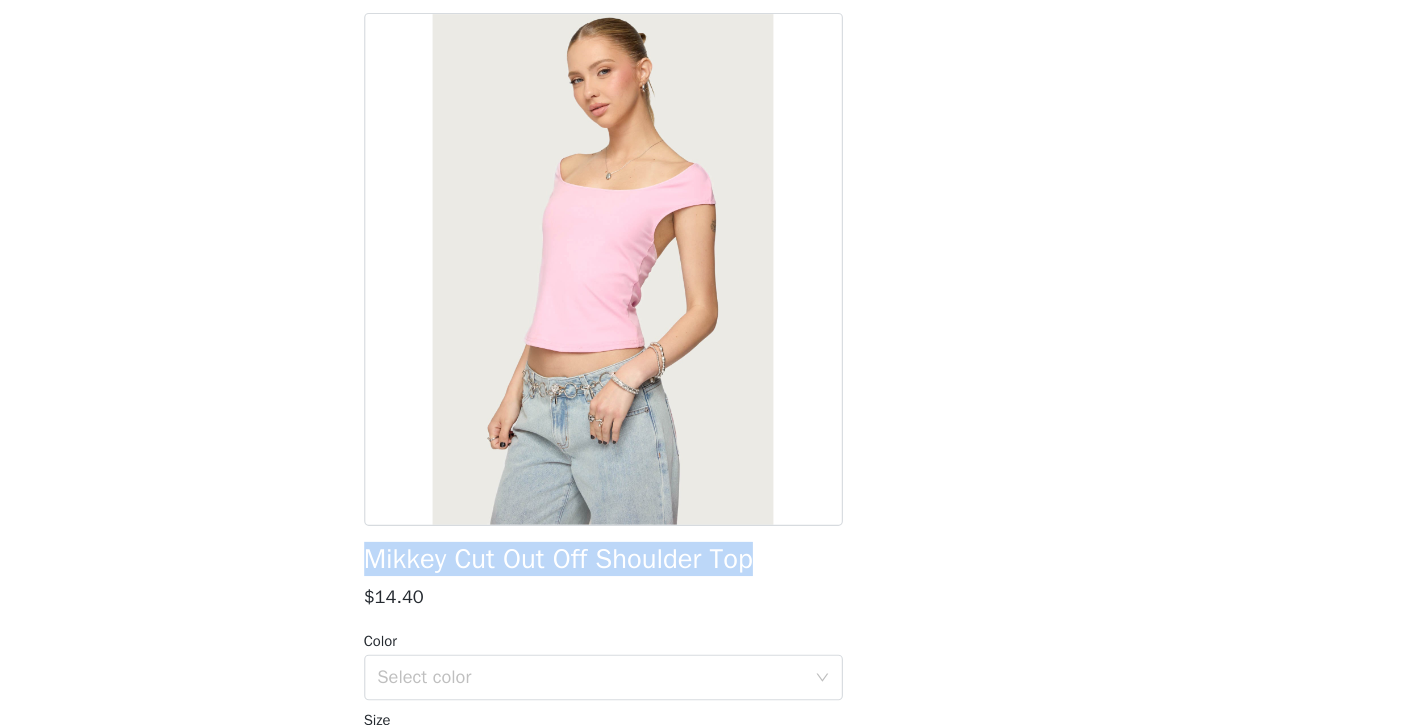 drag, startPoint x: 672, startPoint y: 487, endPoint x: 278, endPoint y: 491, distance: 394.0203 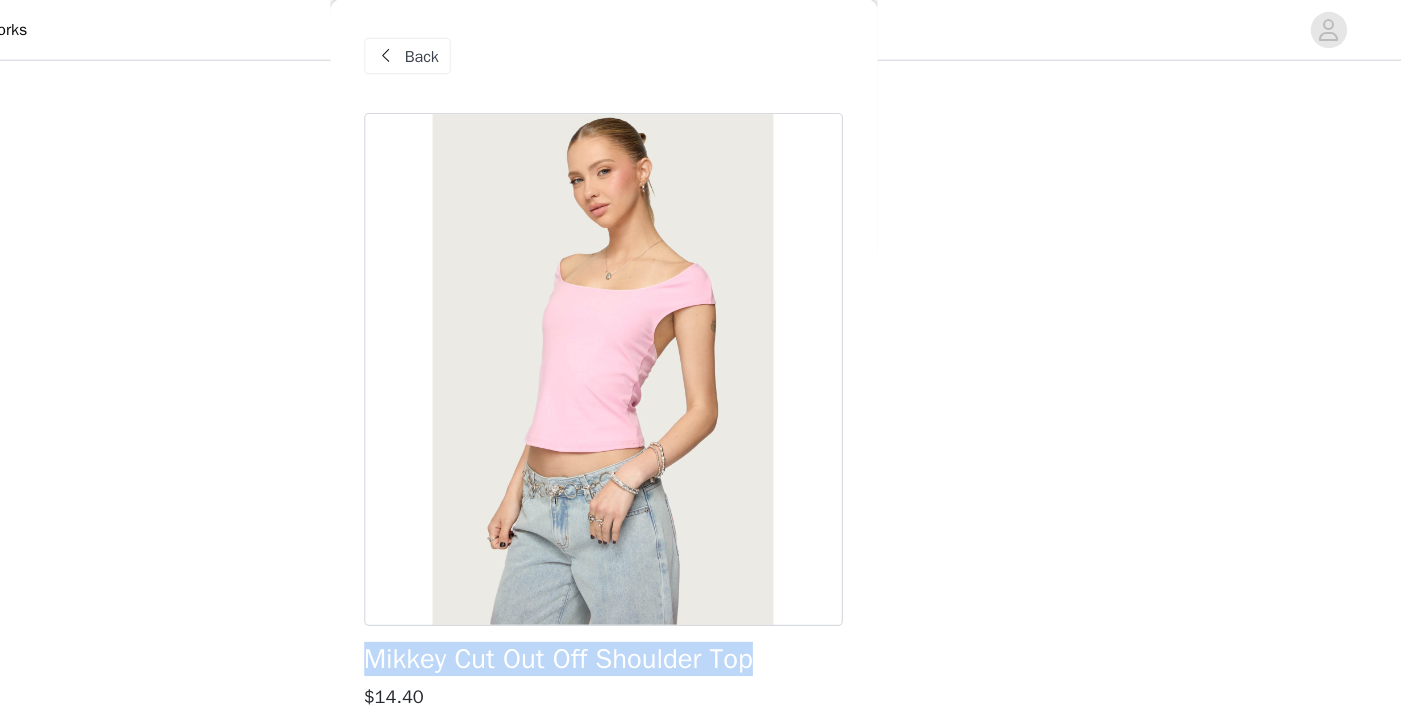 scroll, scrollTop: 1200, scrollLeft: 0, axis: vertical 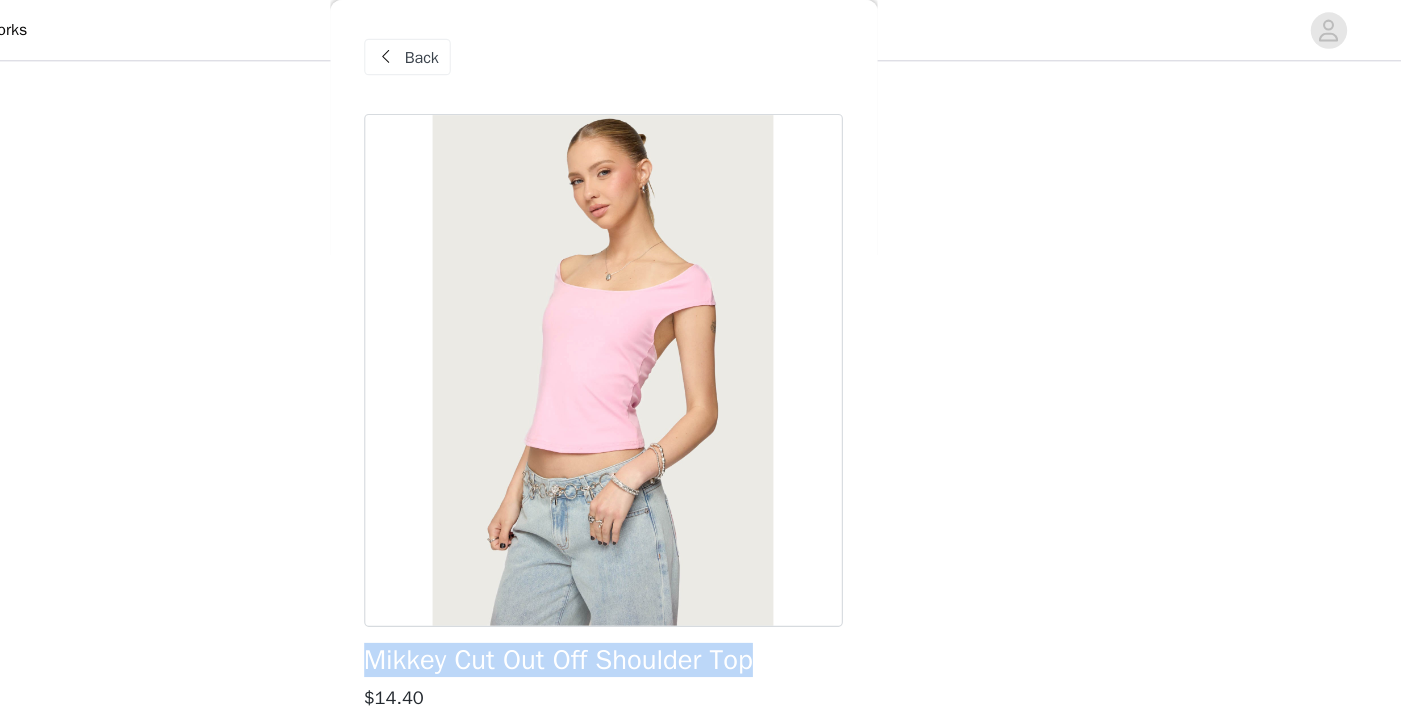 click on "Back" at bounding box center [542, 50] 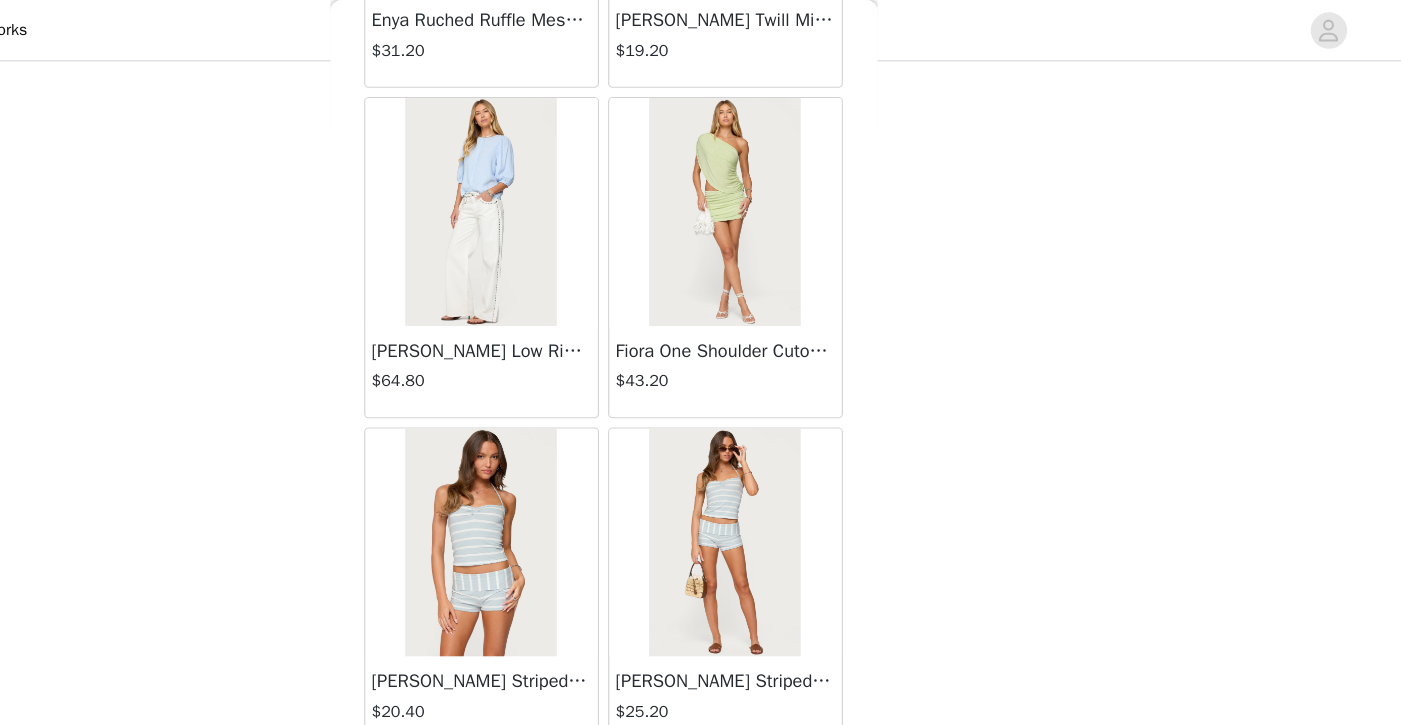 scroll, scrollTop: 5235, scrollLeft: 0, axis: vertical 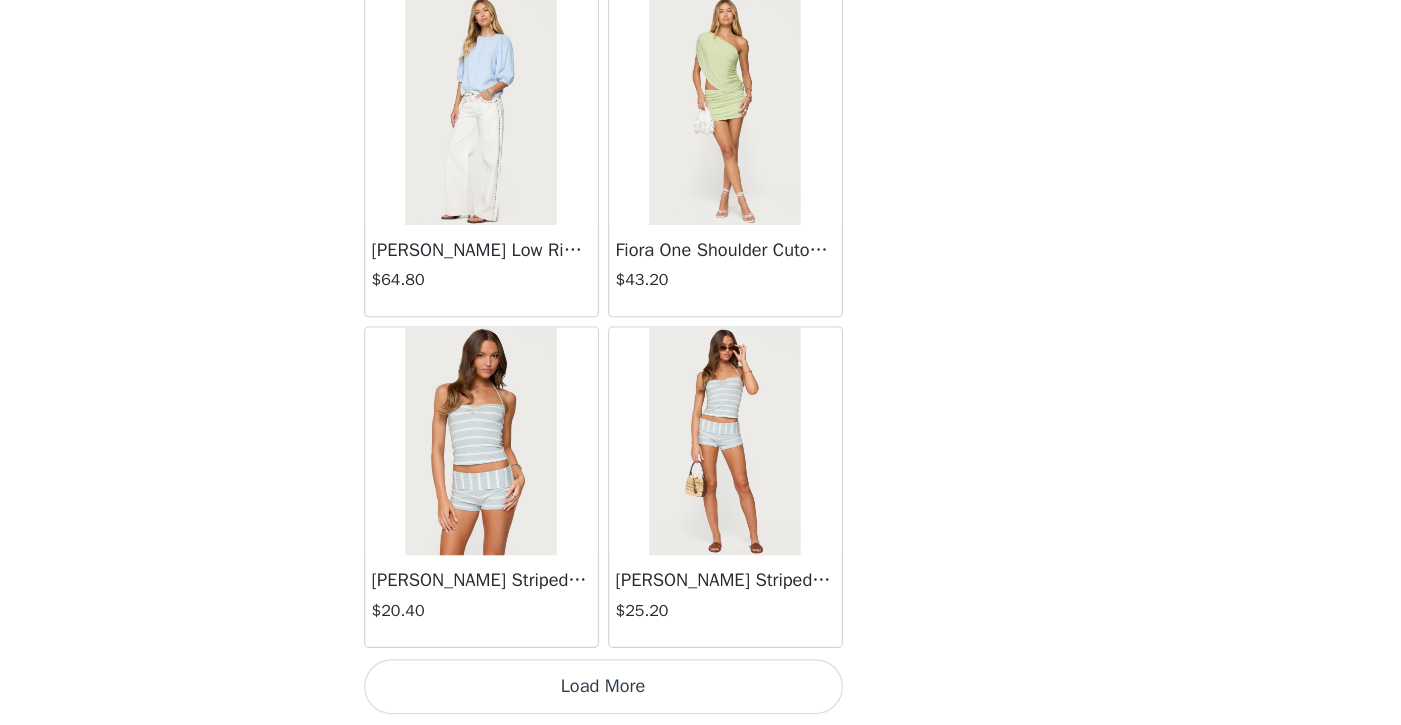 click on "Load More" at bounding box center (701, 691) 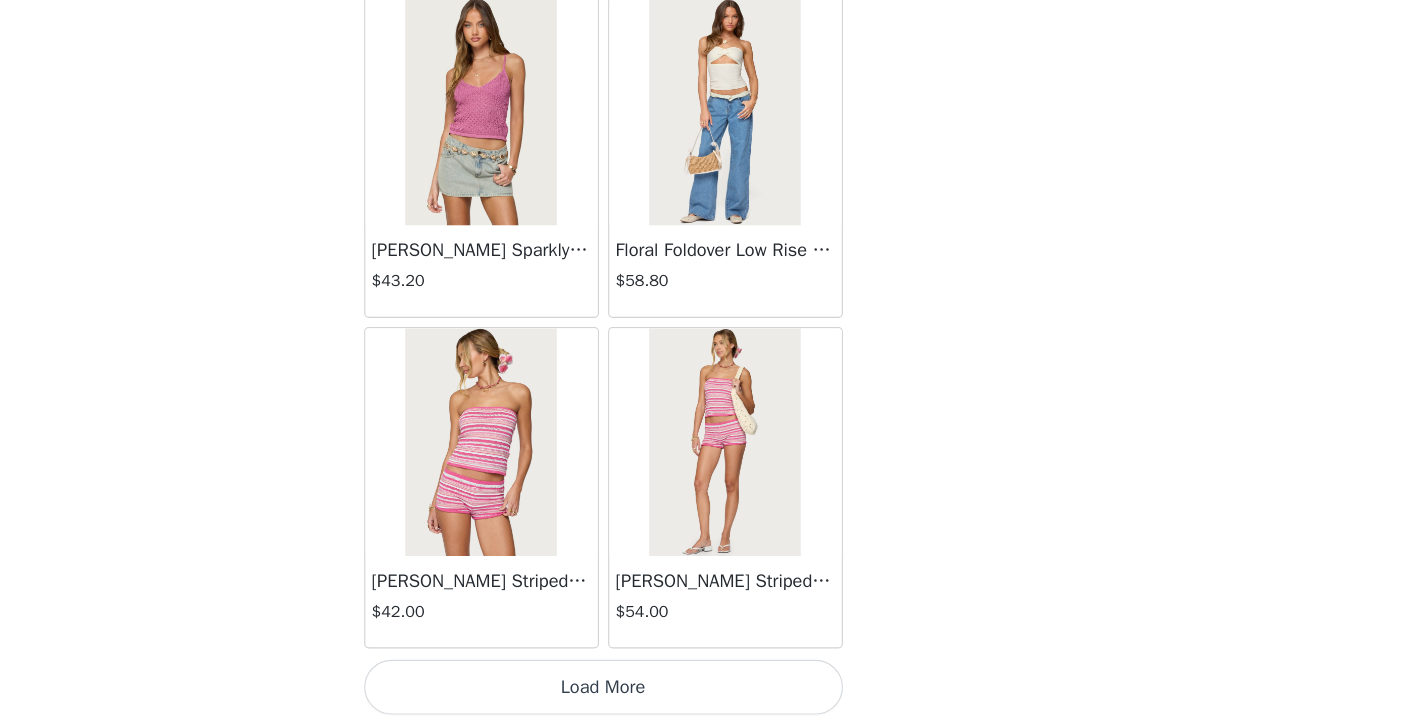 scroll, scrollTop: 8135, scrollLeft: 0, axis: vertical 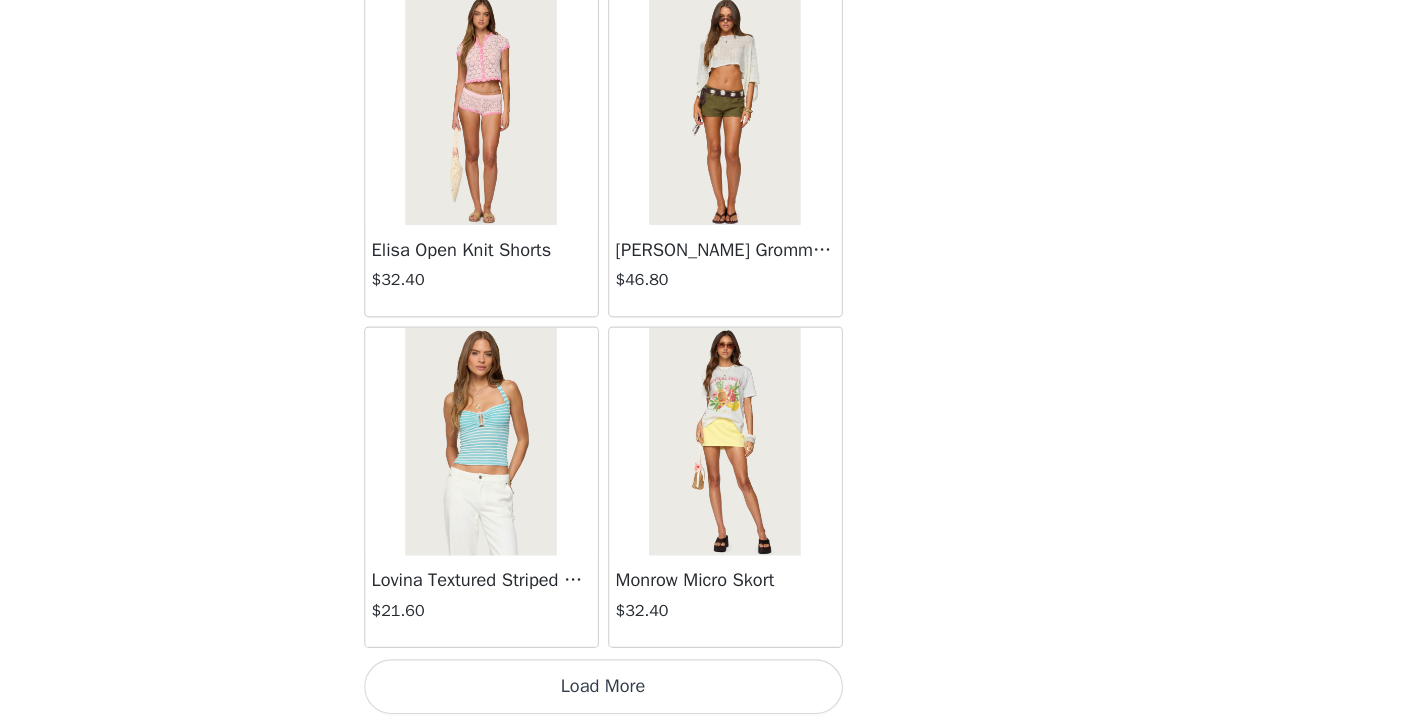 click on "Load More" at bounding box center [701, 691] 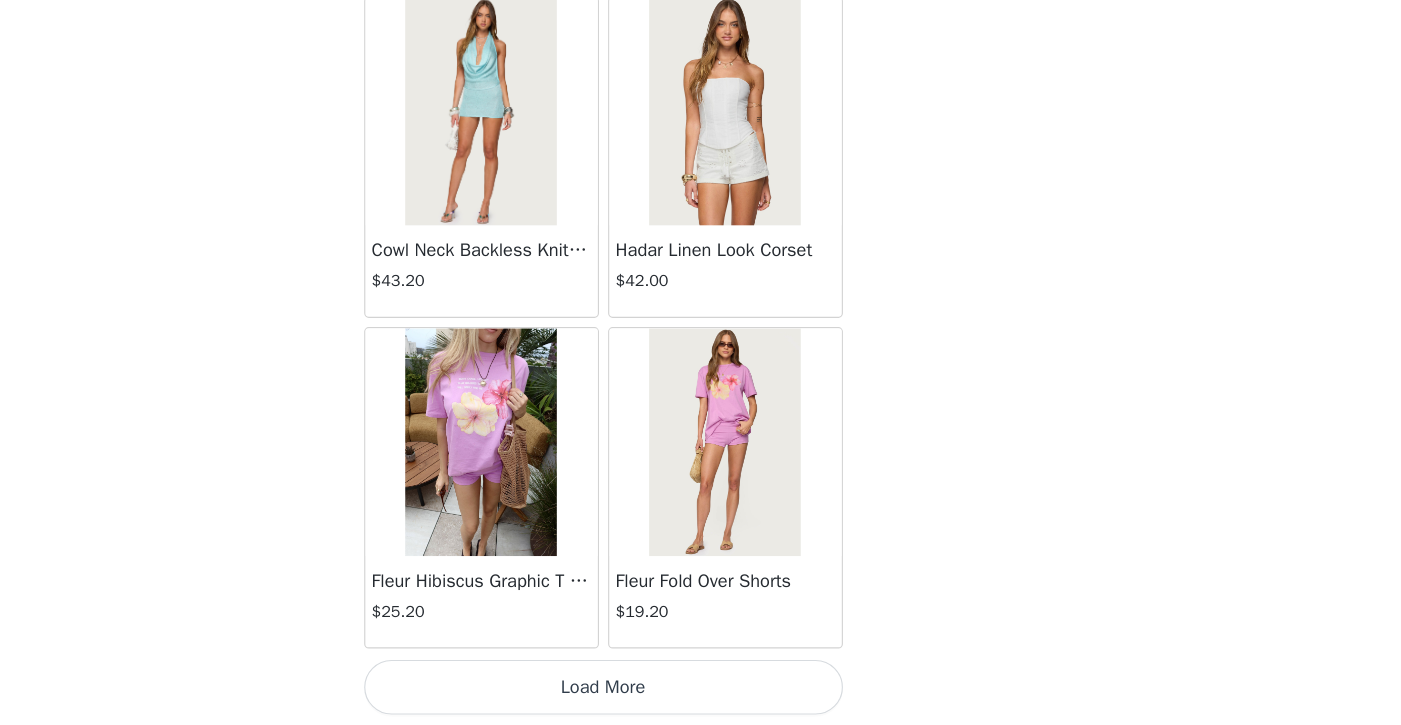 scroll, scrollTop: 13935, scrollLeft: 0, axis: vertical 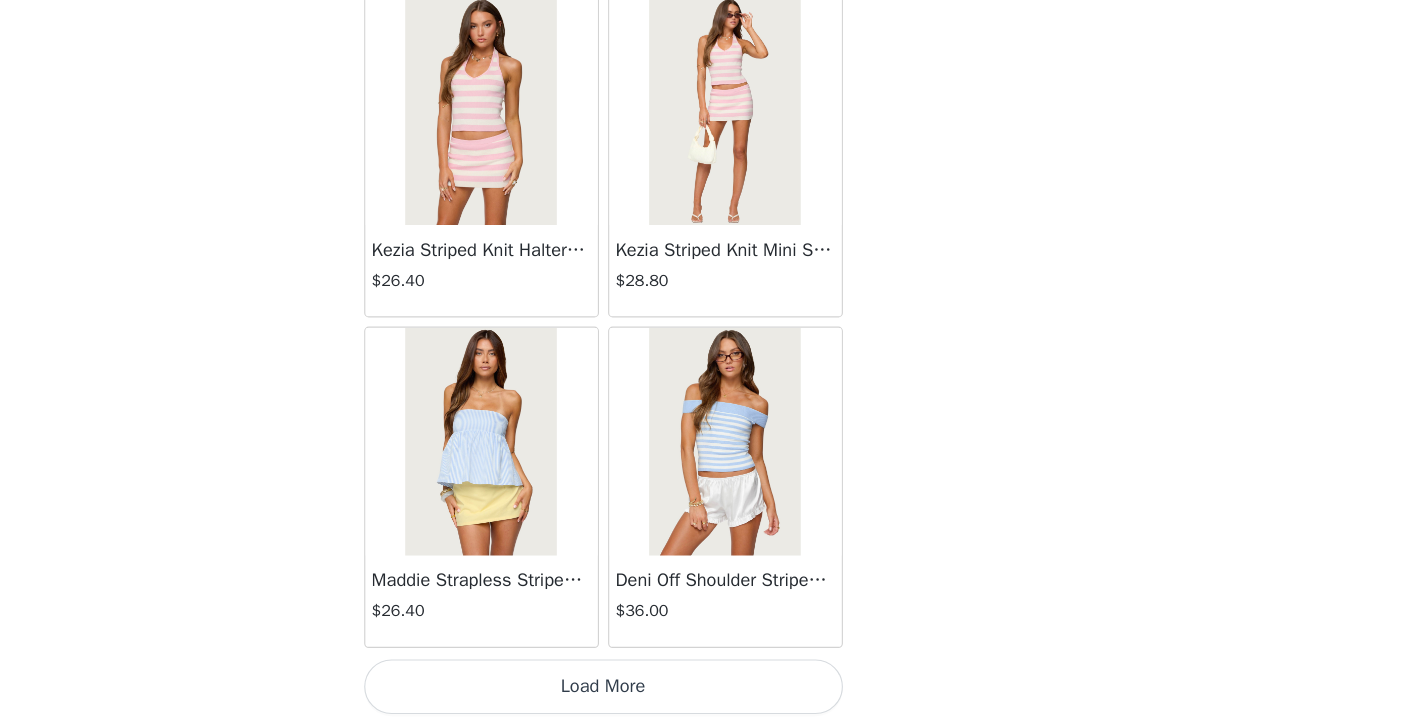 click on "Load More" at bounding box center (701, 691) 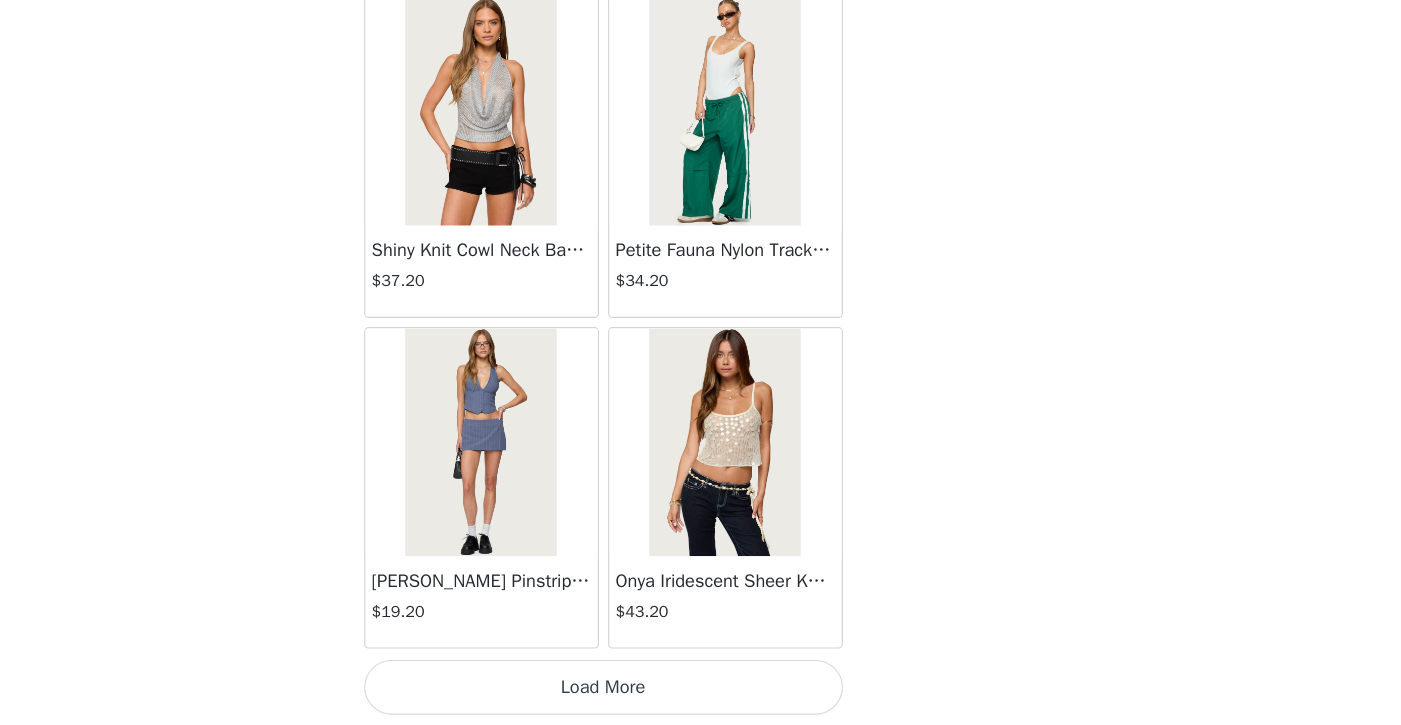 scroll, scrollTop: 19735, scrollLeft: 0, axis: vertical 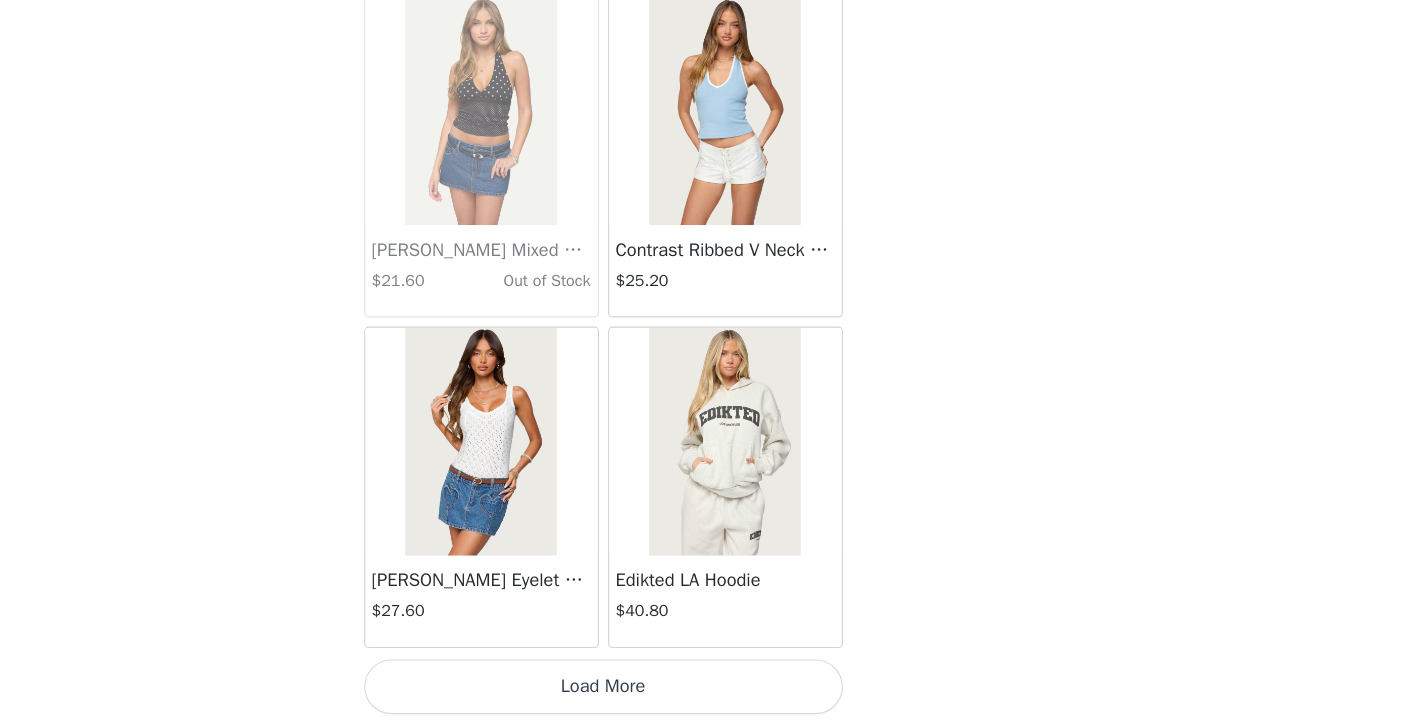click on "Load More" at bounding box center (701, 691) 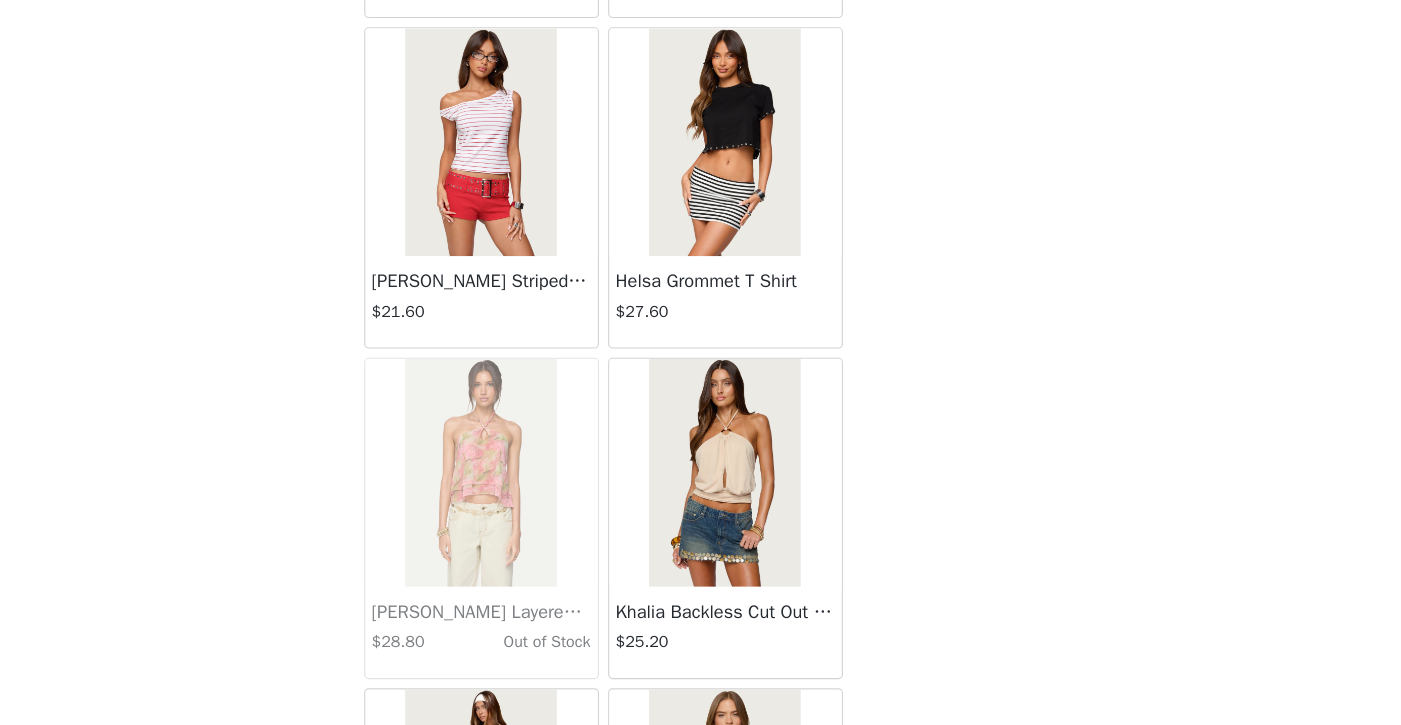 scroll, scrollTop: 23191, scrollLeft: 0, axis: vertical 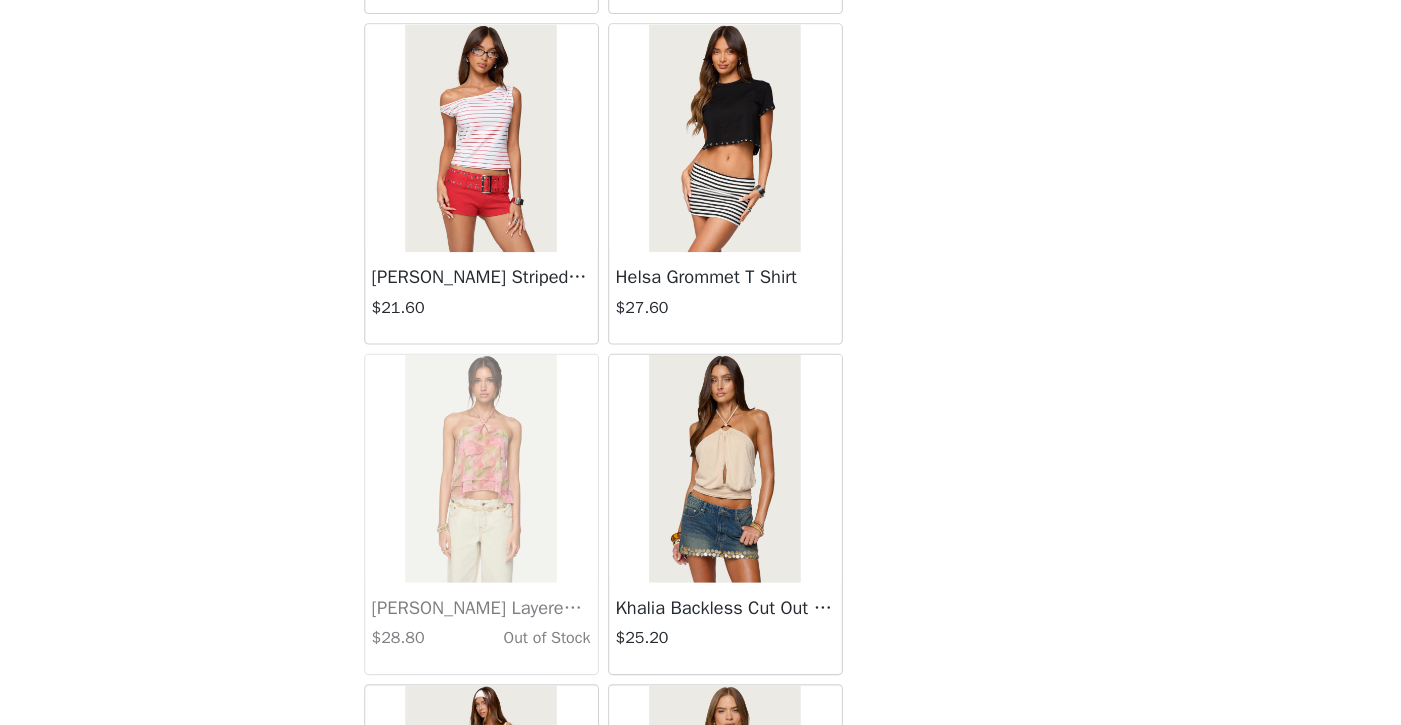 click at bounding box center [807, 500] 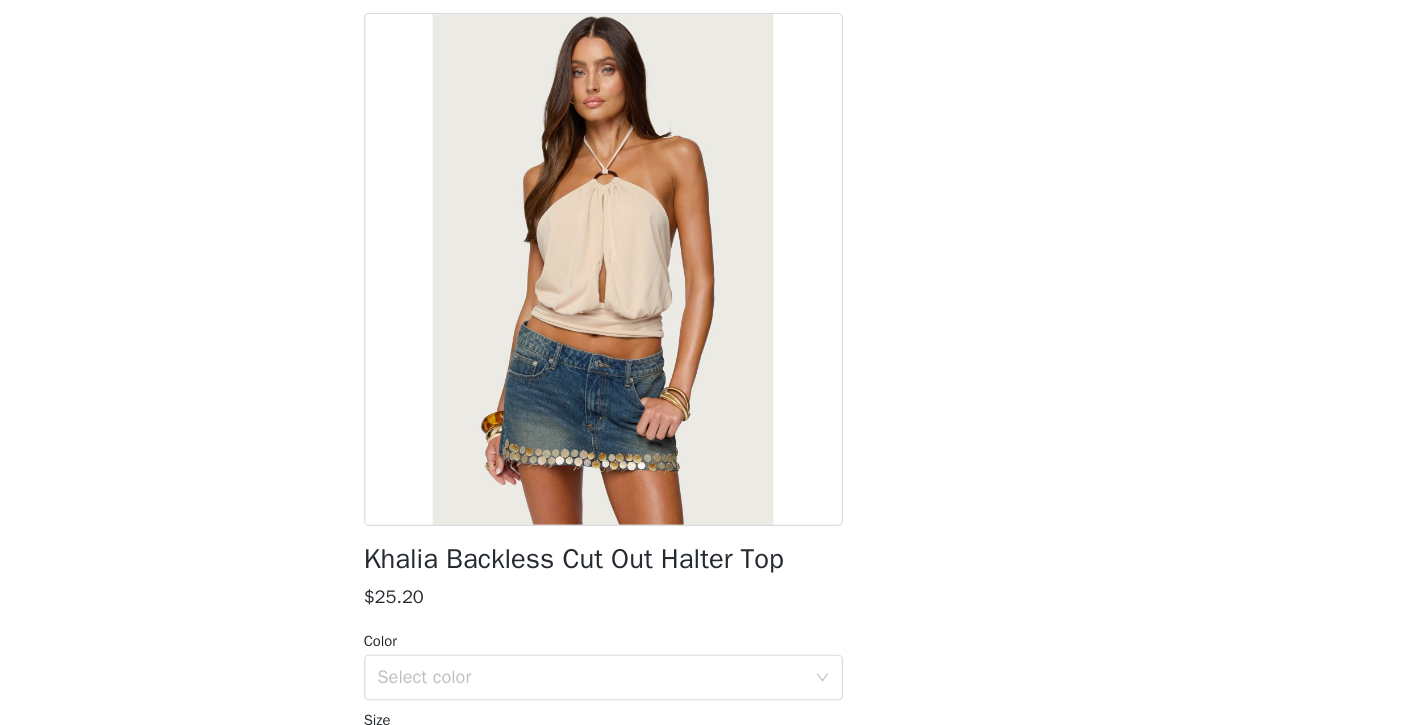 scroll, scrollTop: 0, scrollLeft: 0, axis: both 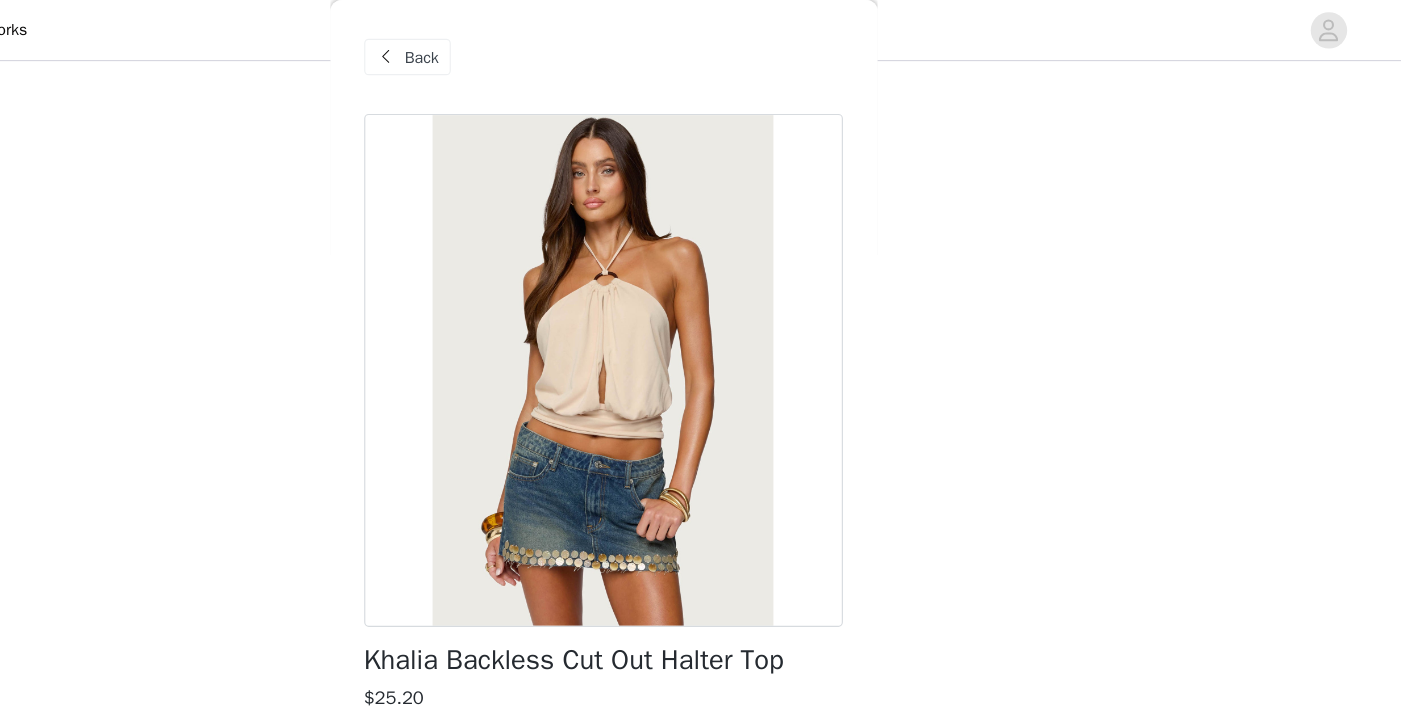 click at bounding box center (511, 50) 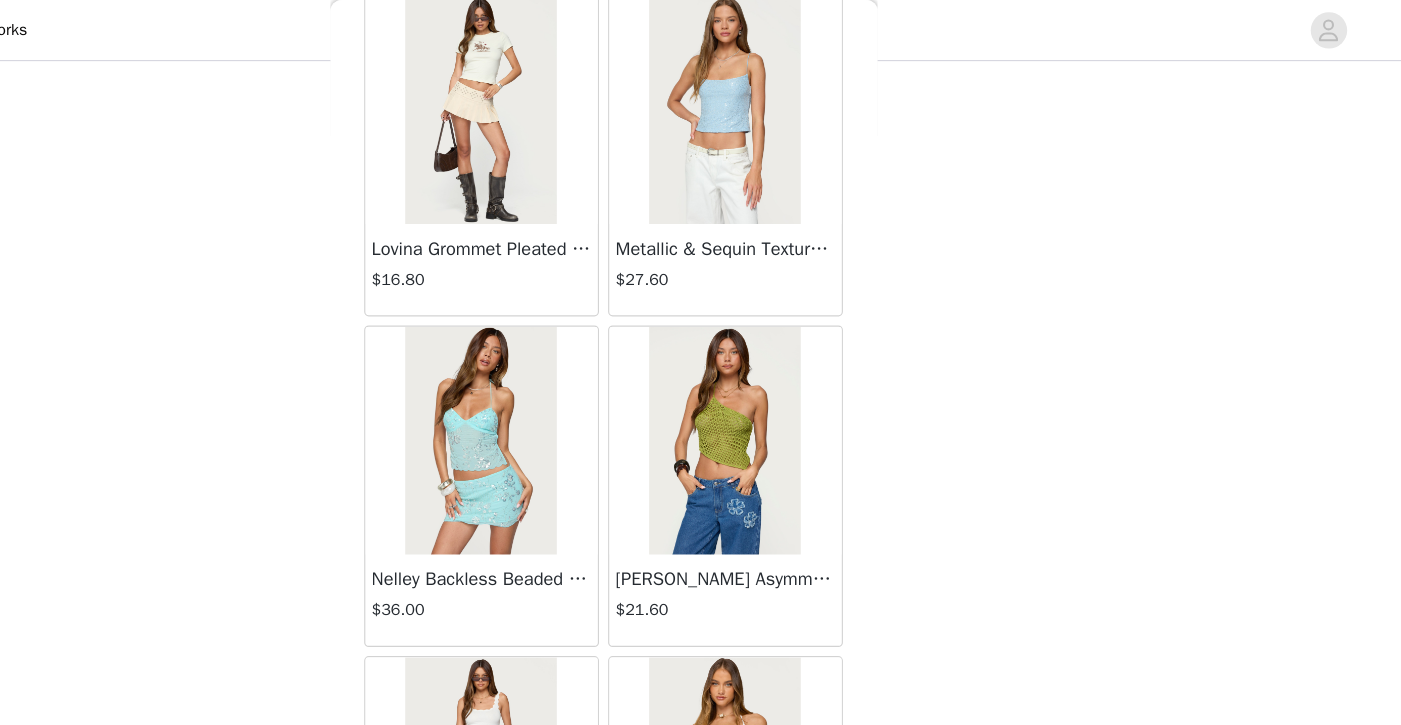 scroll, scrollTop: 106, scrollLeft: 0, axis: vertical 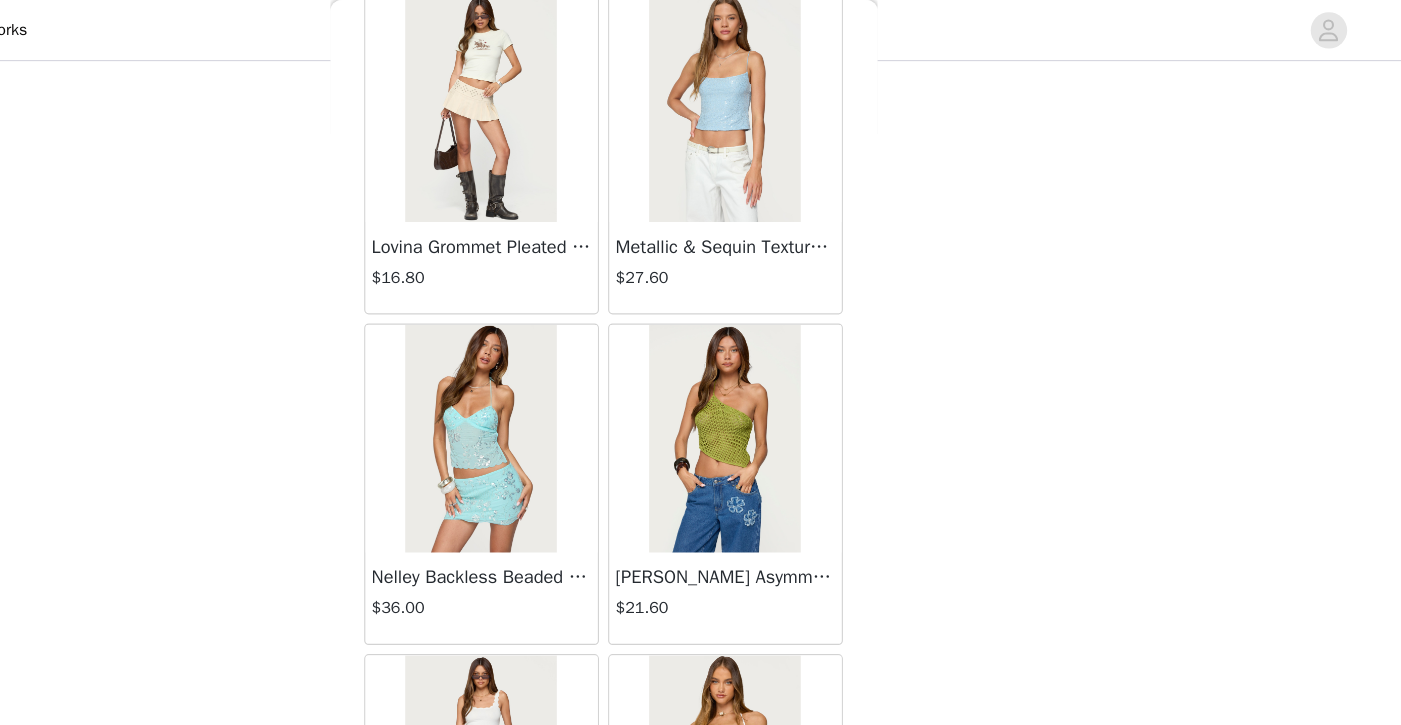 click at bounding box center [593, 385] 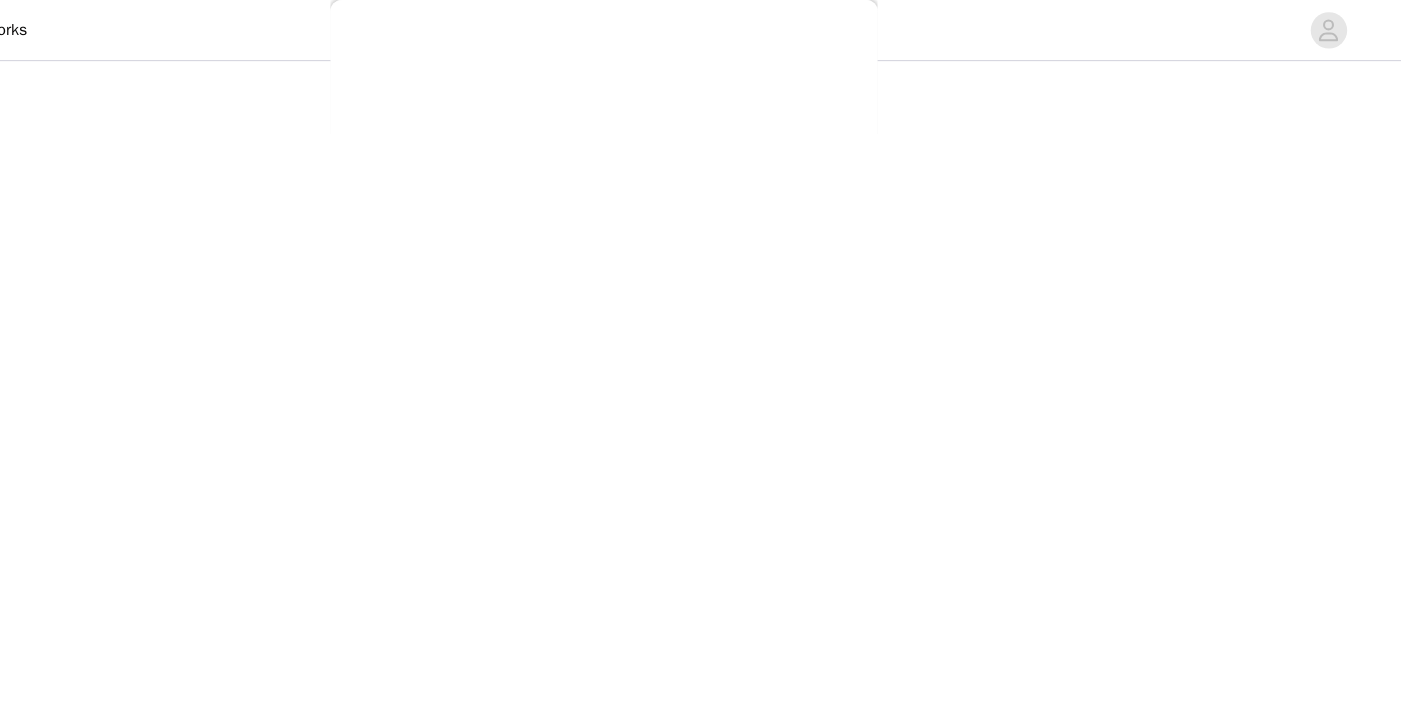 scroll, scrollTop: 0, scrollLeft: 0, axis: both 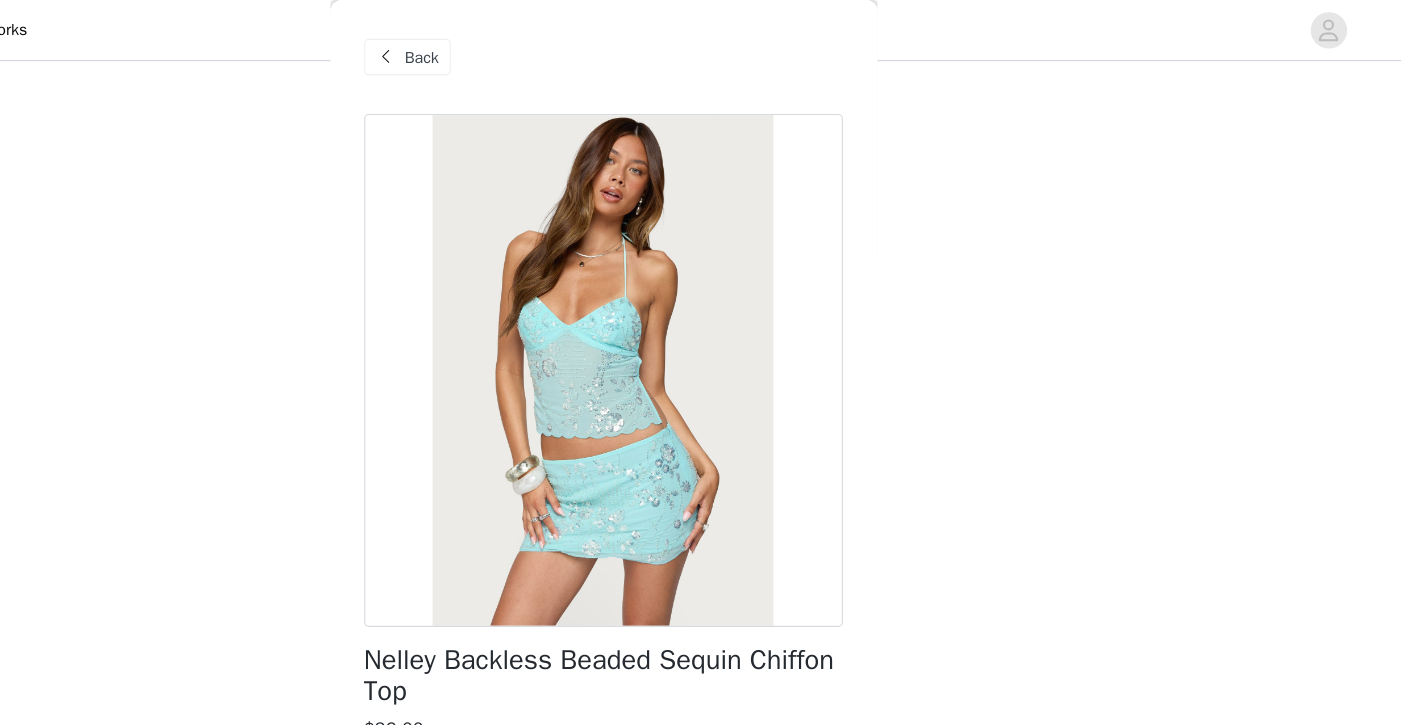click on "Back" at bounding box center (529, 50) 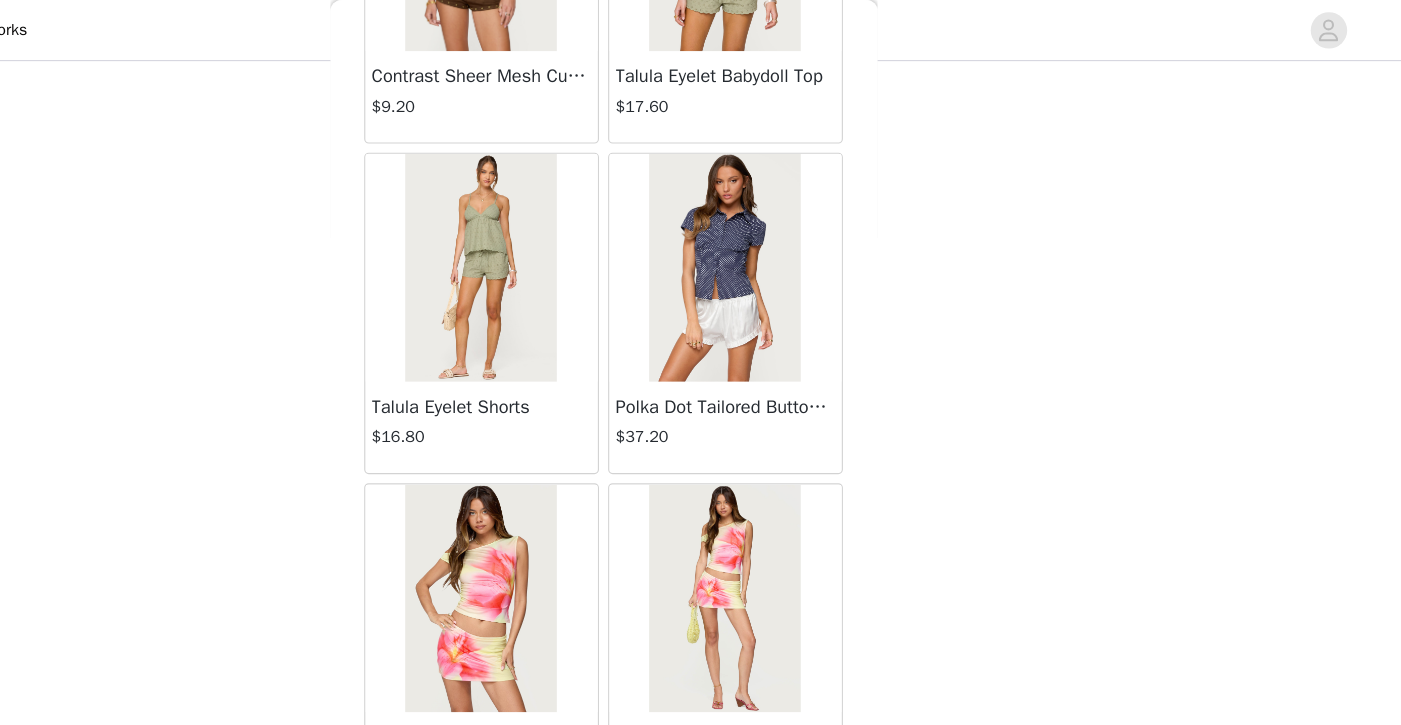 scroll, scrollTop: 5232, scrollLeft: 0, axis: vertical 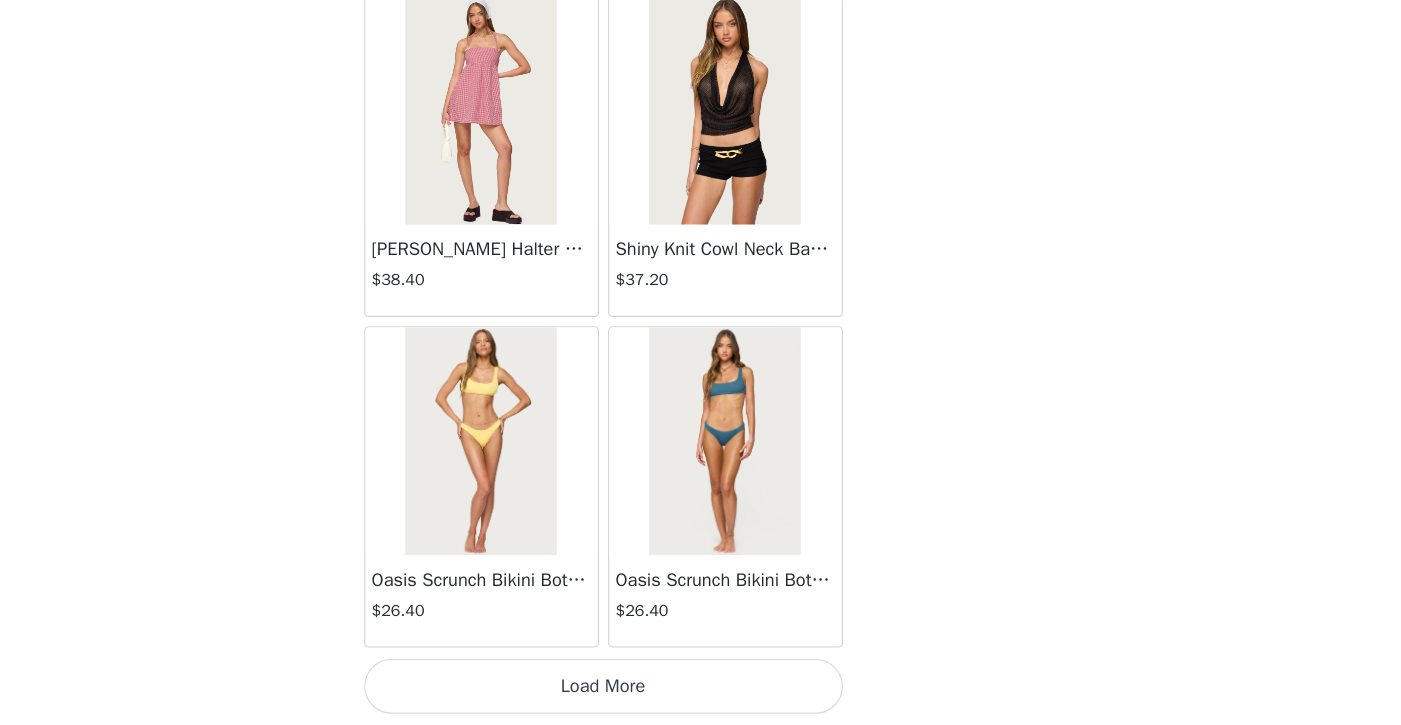 click on "Load More" at bounding box center [701, 691] 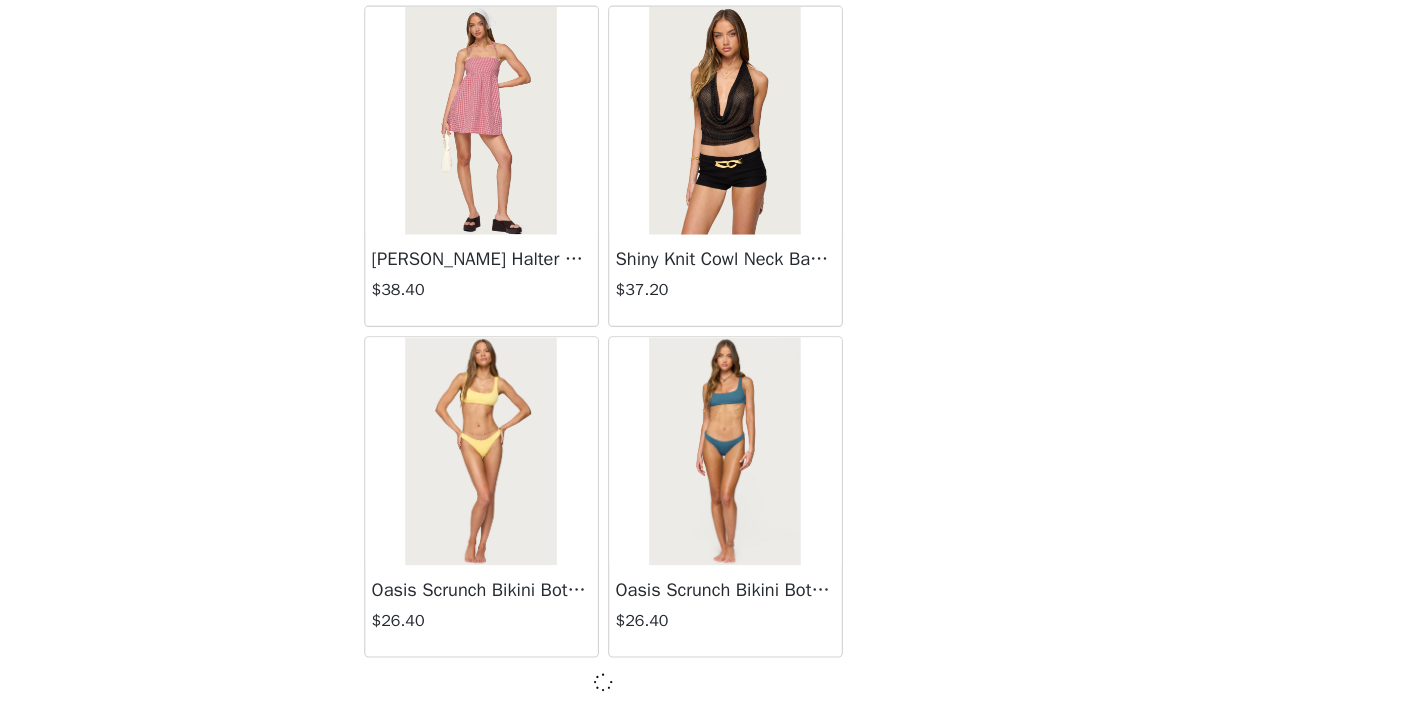 scroll, scrollTop: 25526, scrollLeft: 0, axis: vertical 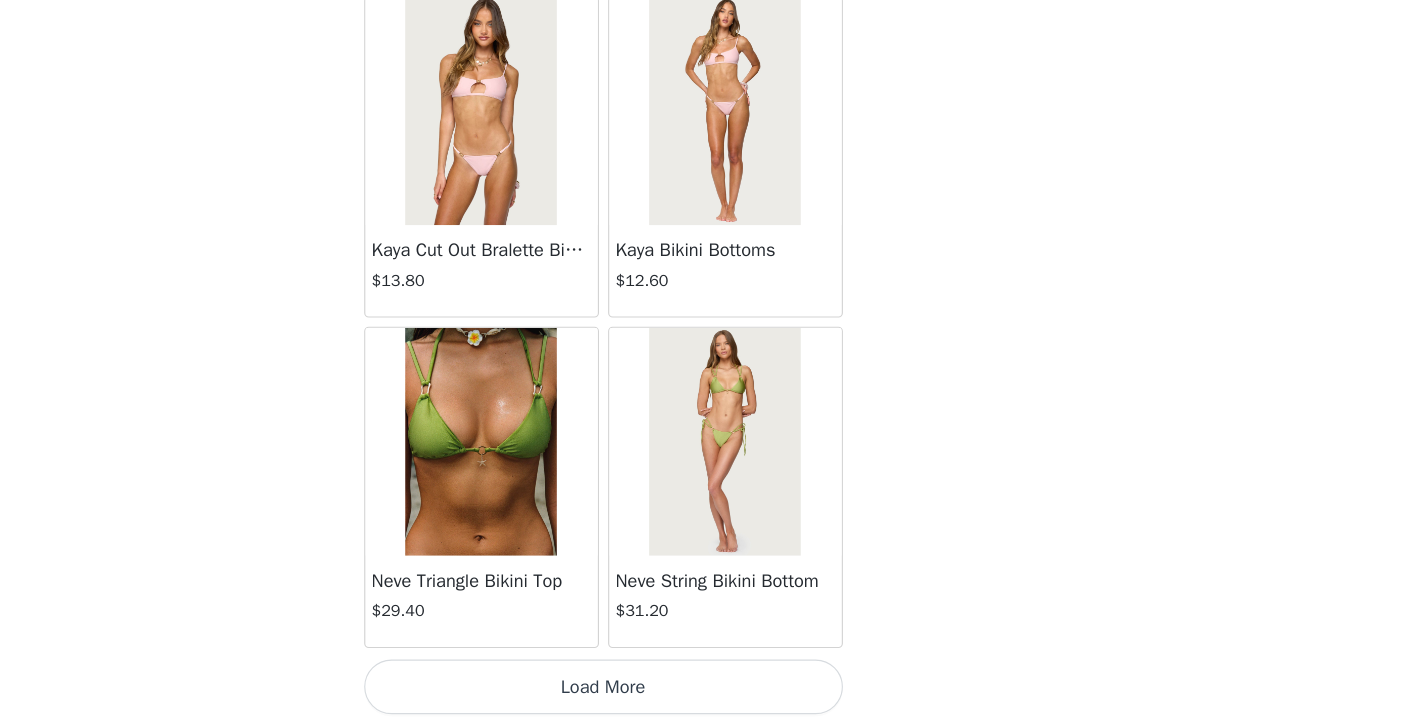 click on "Load More" at bounding box center (701, 691) 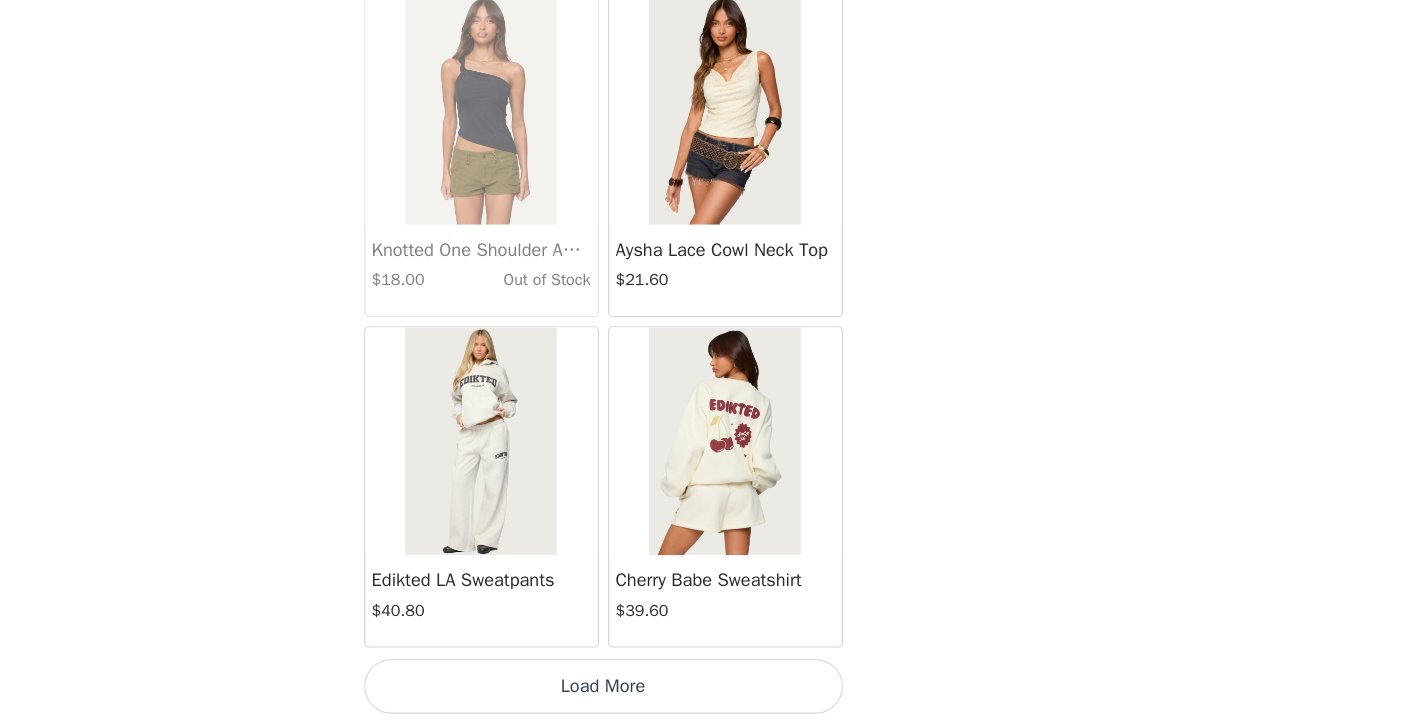 scroll, scrollTop: 31336, scrollLeft: 0, axis: vertical 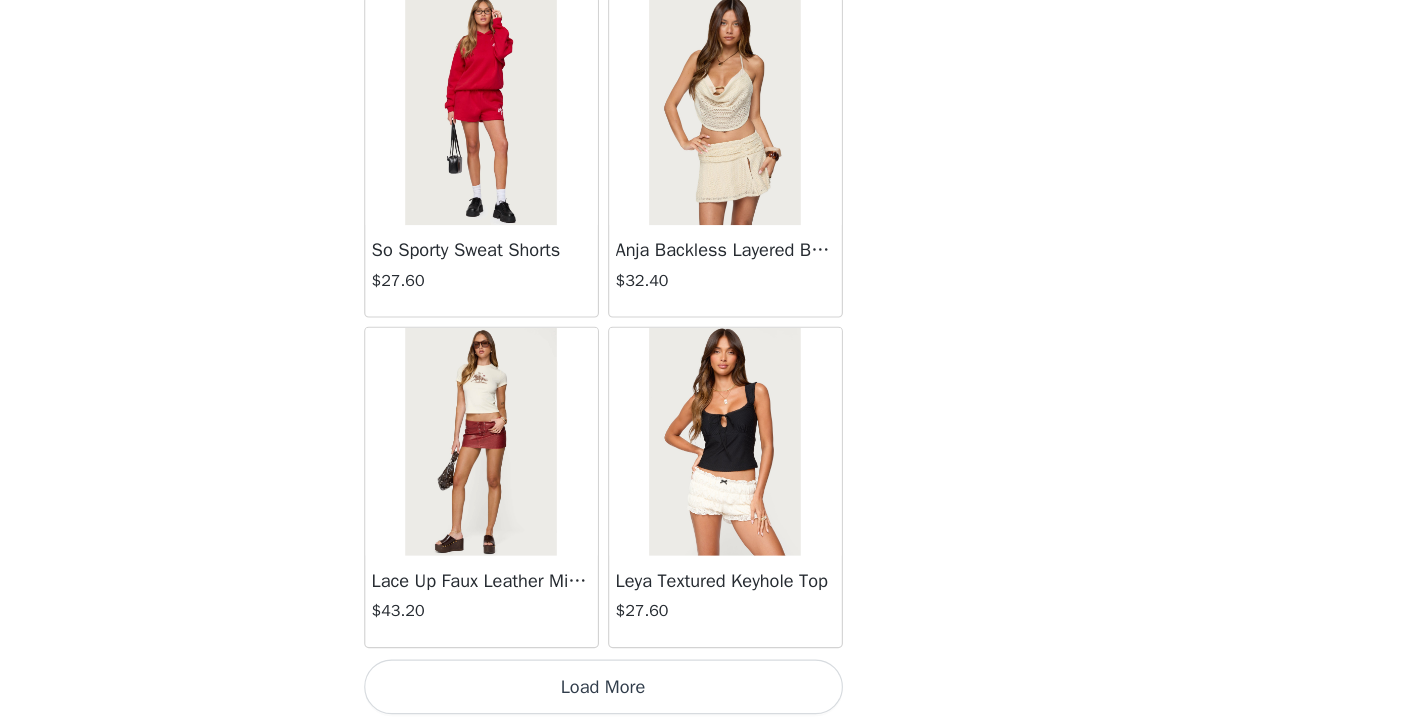 click on "Load More" at bounding box center (701, 691) 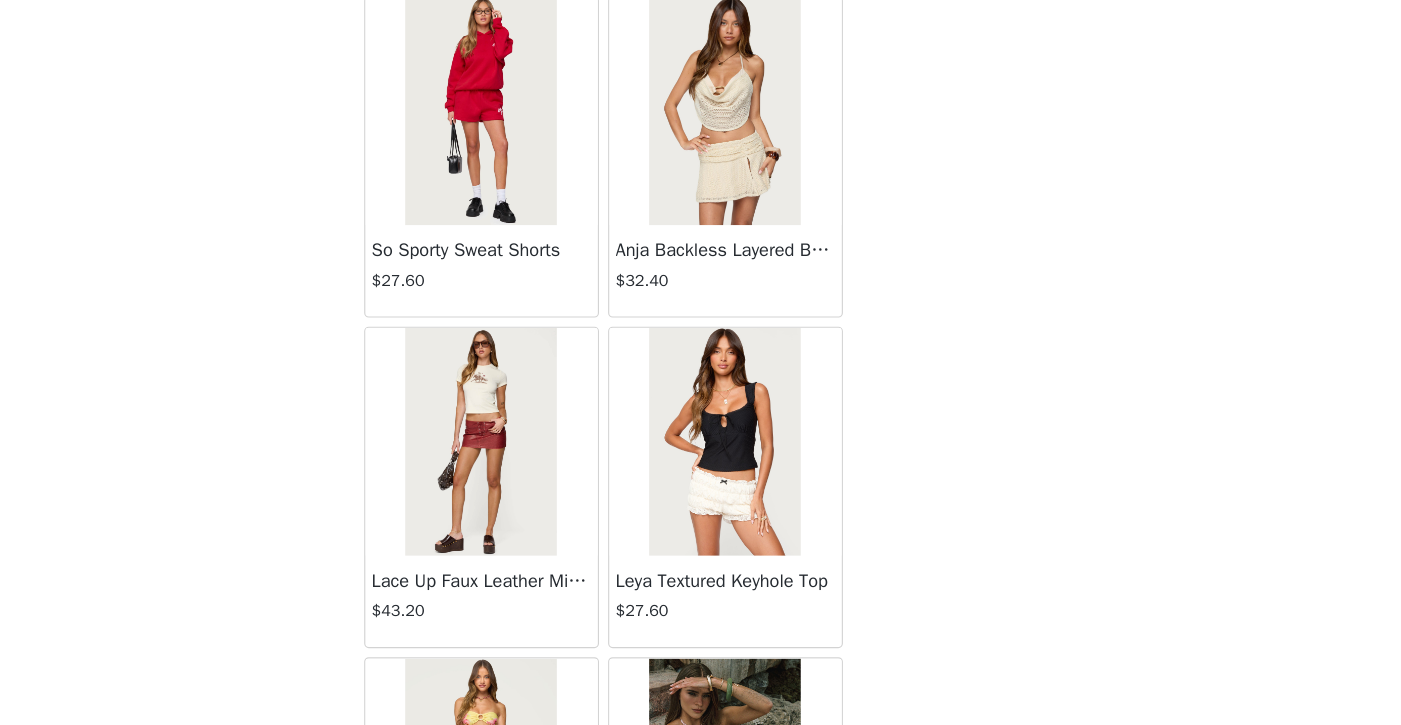 scroll, scrollTop: 1246, scrollLeft: 0, axis: vertical 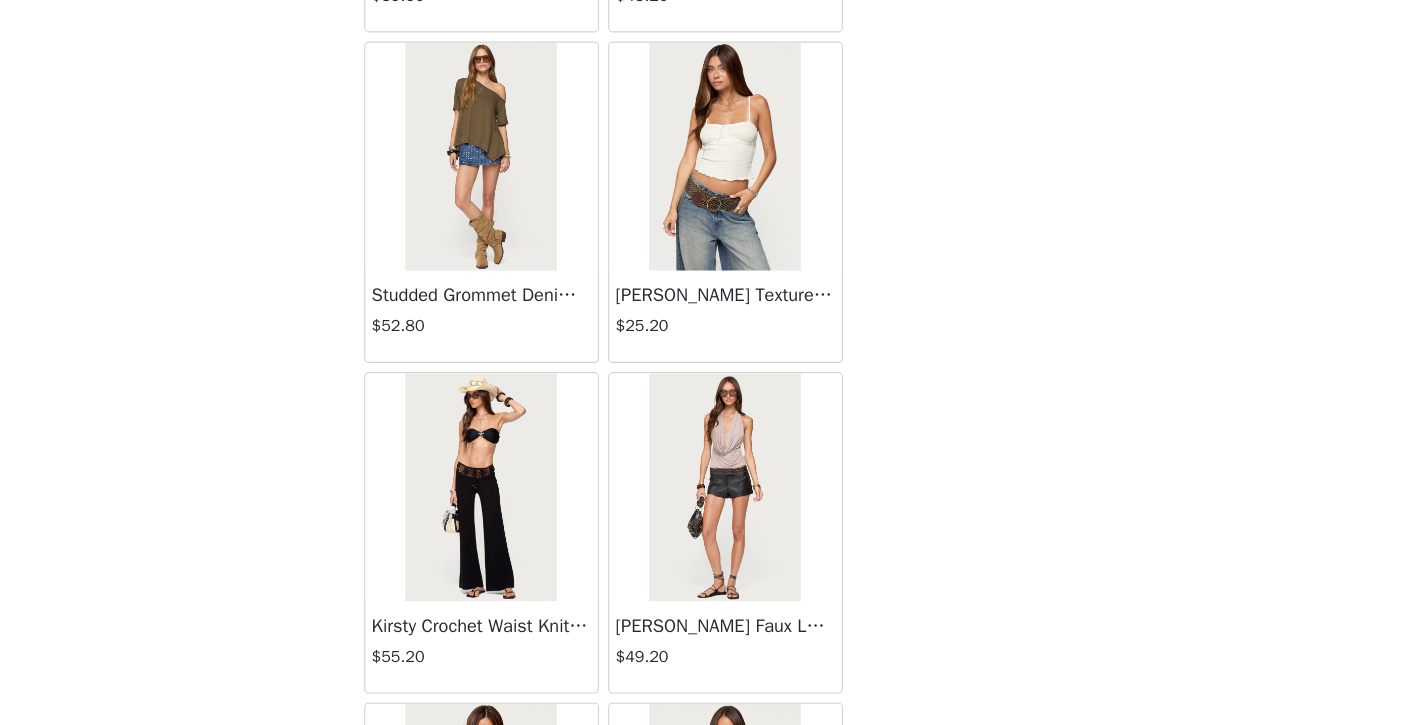 click on "$25.20" at bounding box center (808, 374) 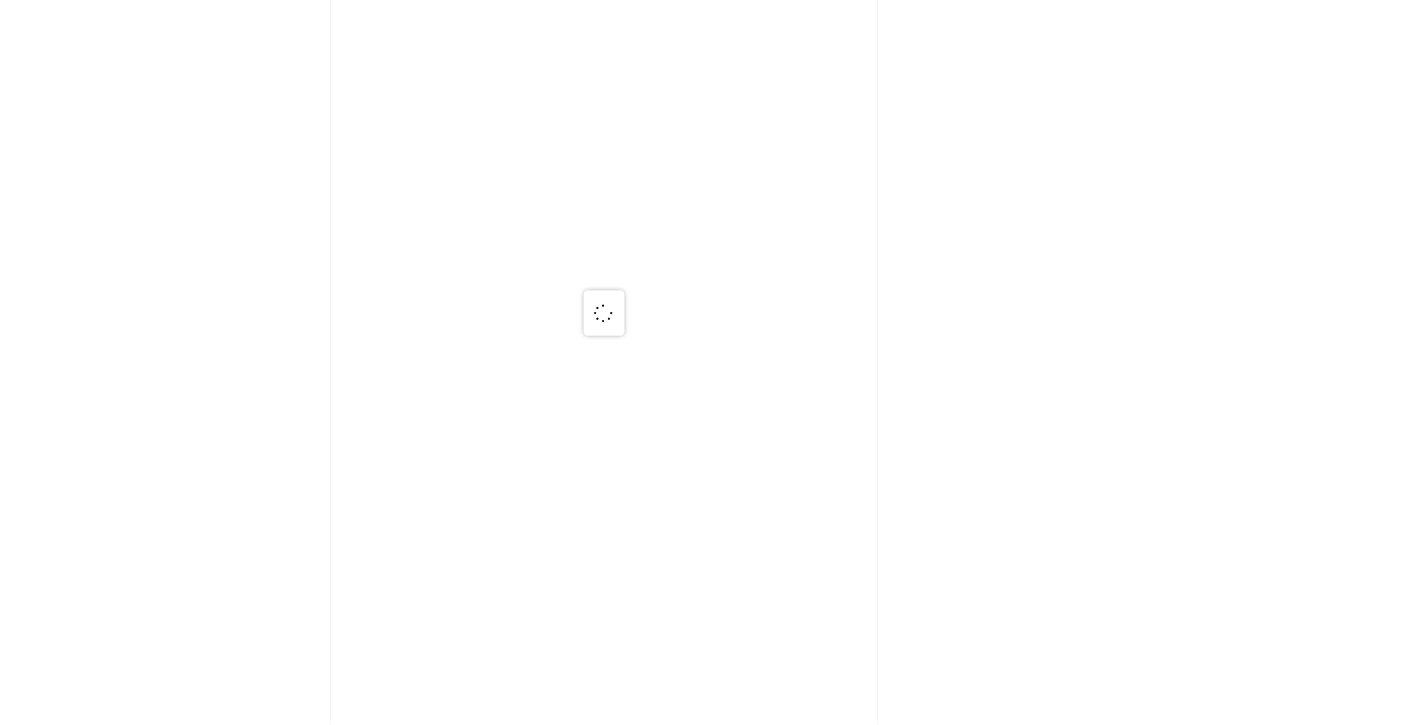 scroll, scrollTop: 0, scrollLeft: 0, axis: both 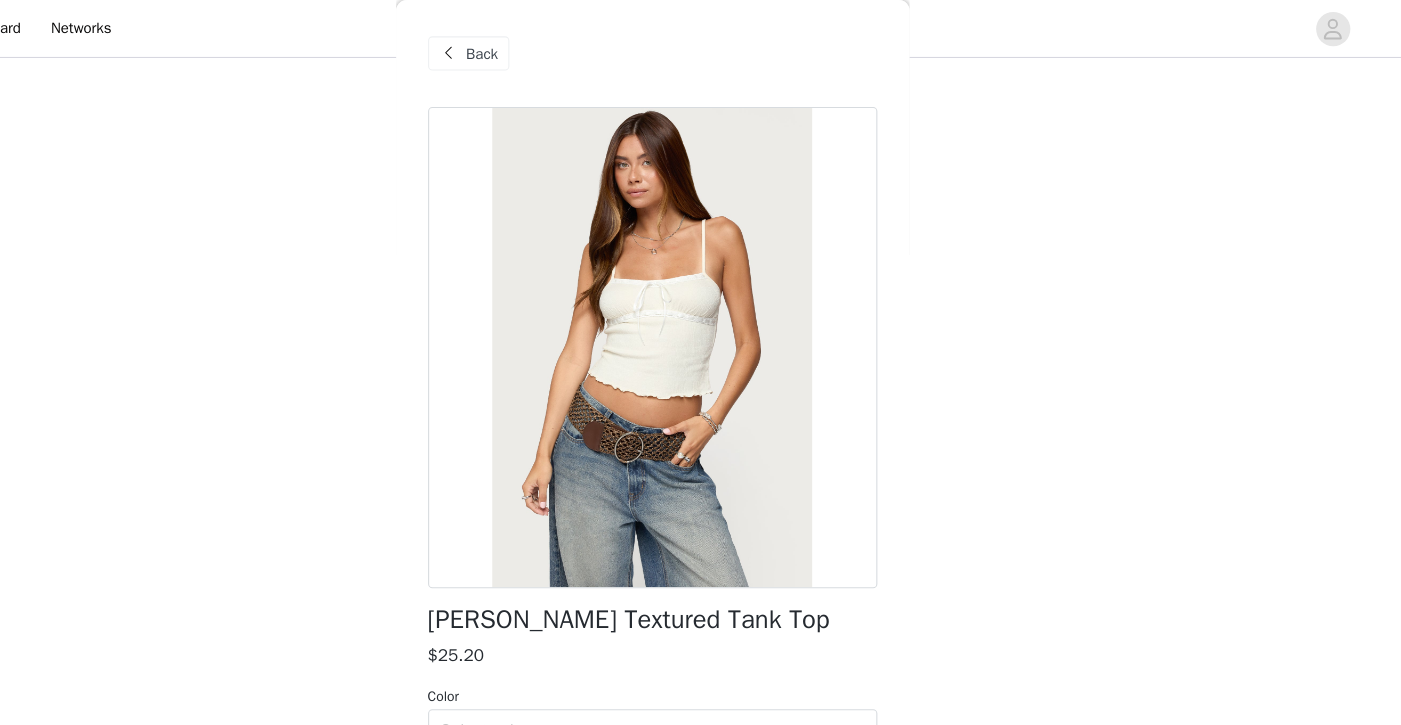 click on "Back" at bounding box center [529, 50] 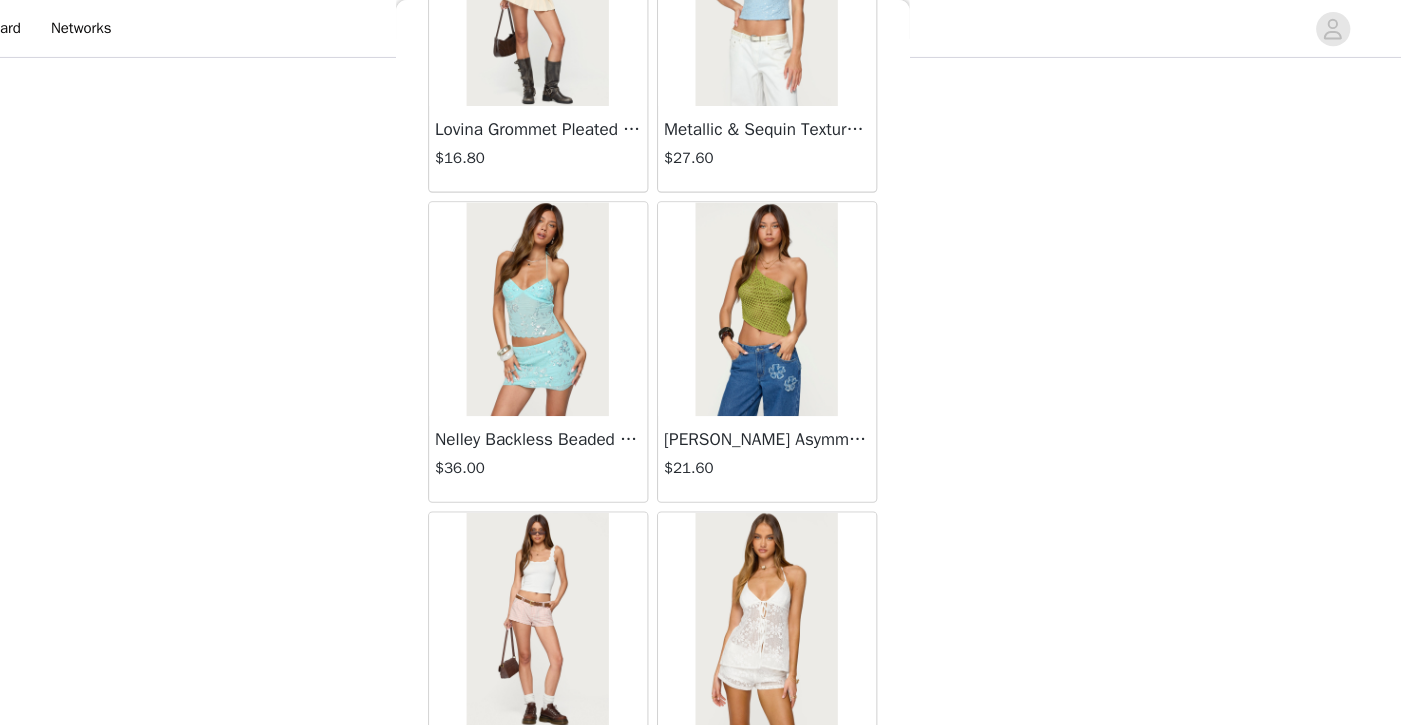 scroll, scrollTop: 762, scrollLeft: 0, axis: vertical 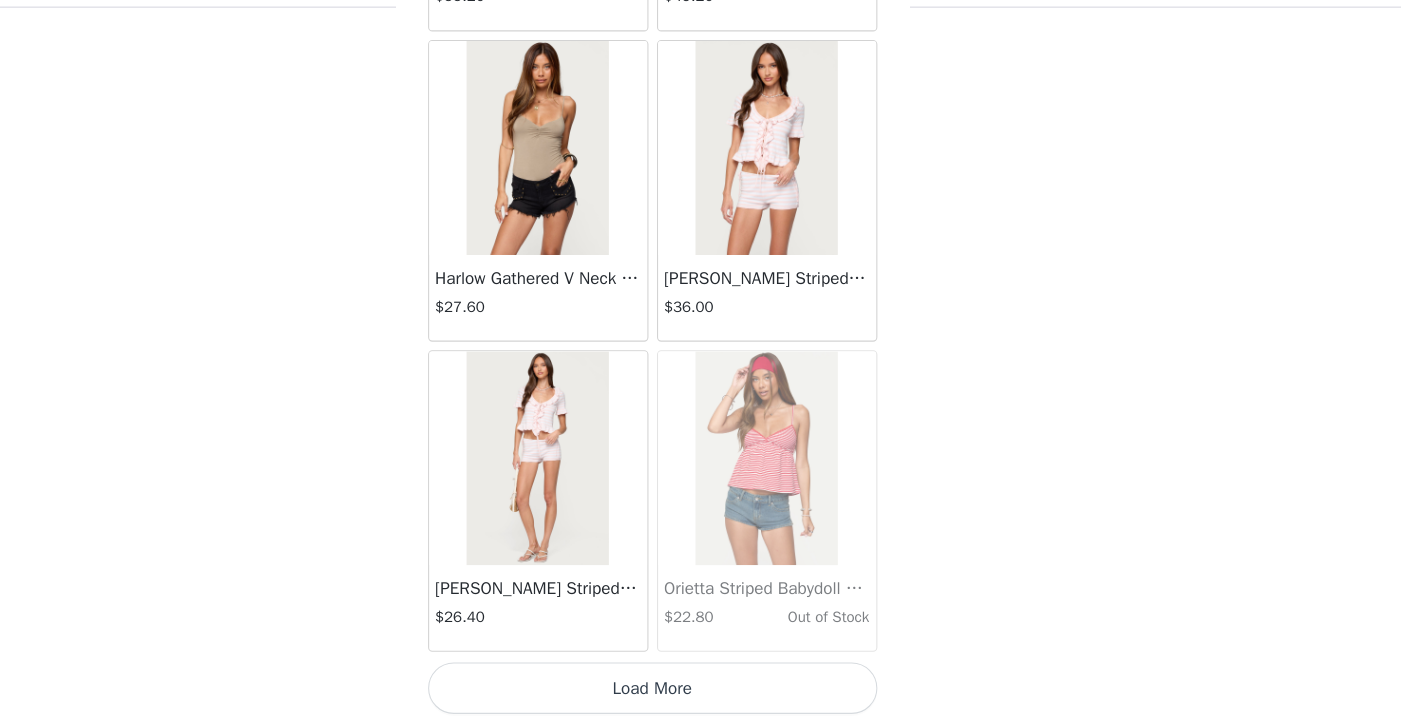 click on "Load More" at bounding box center (701, 691) 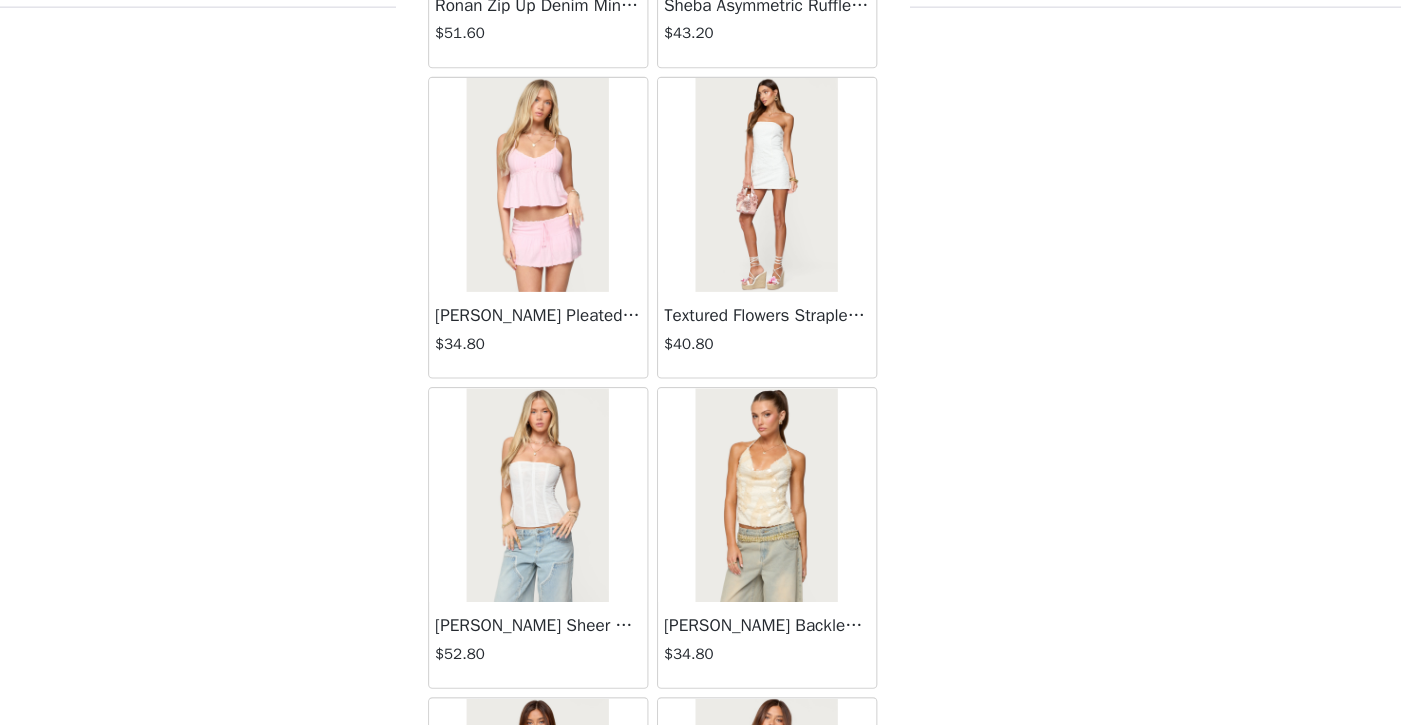 click at bounding box center [593, 510] 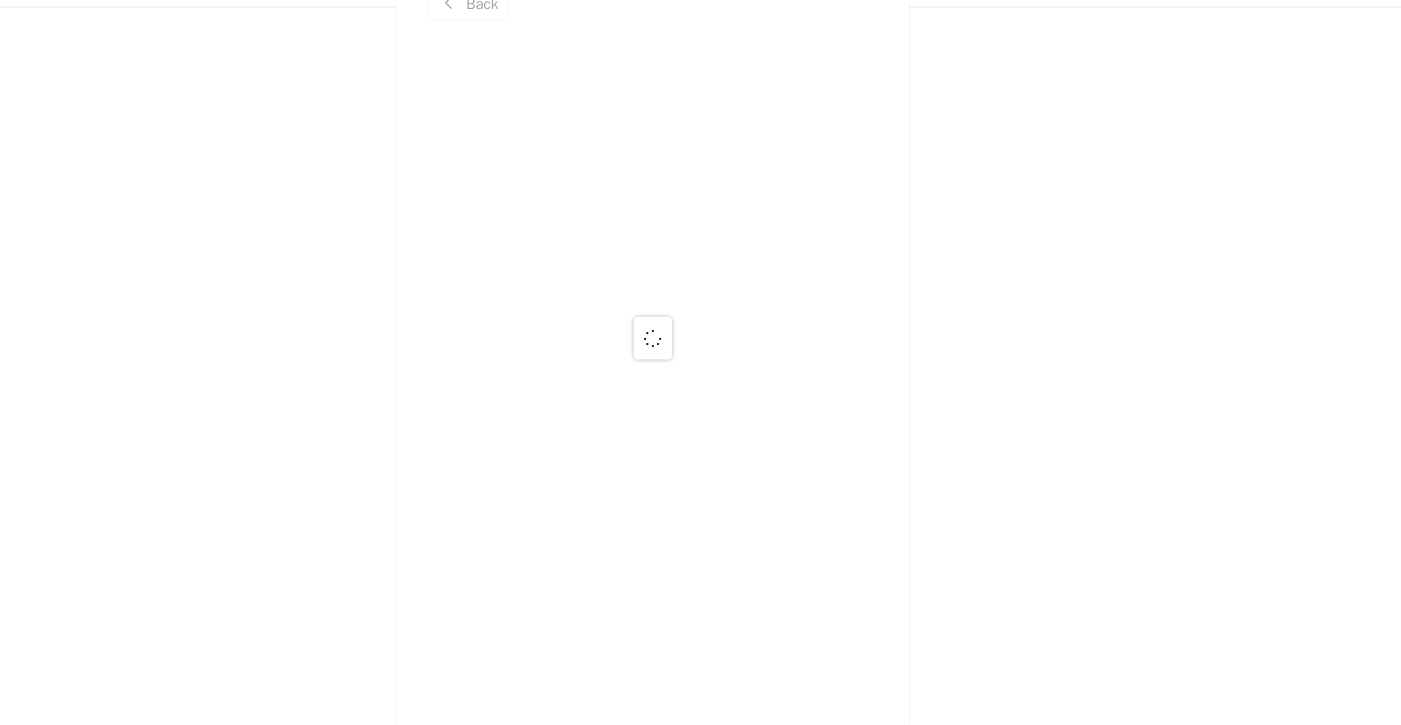 scroll, scrollTop: 0, scrollLeft: 0, axis: both 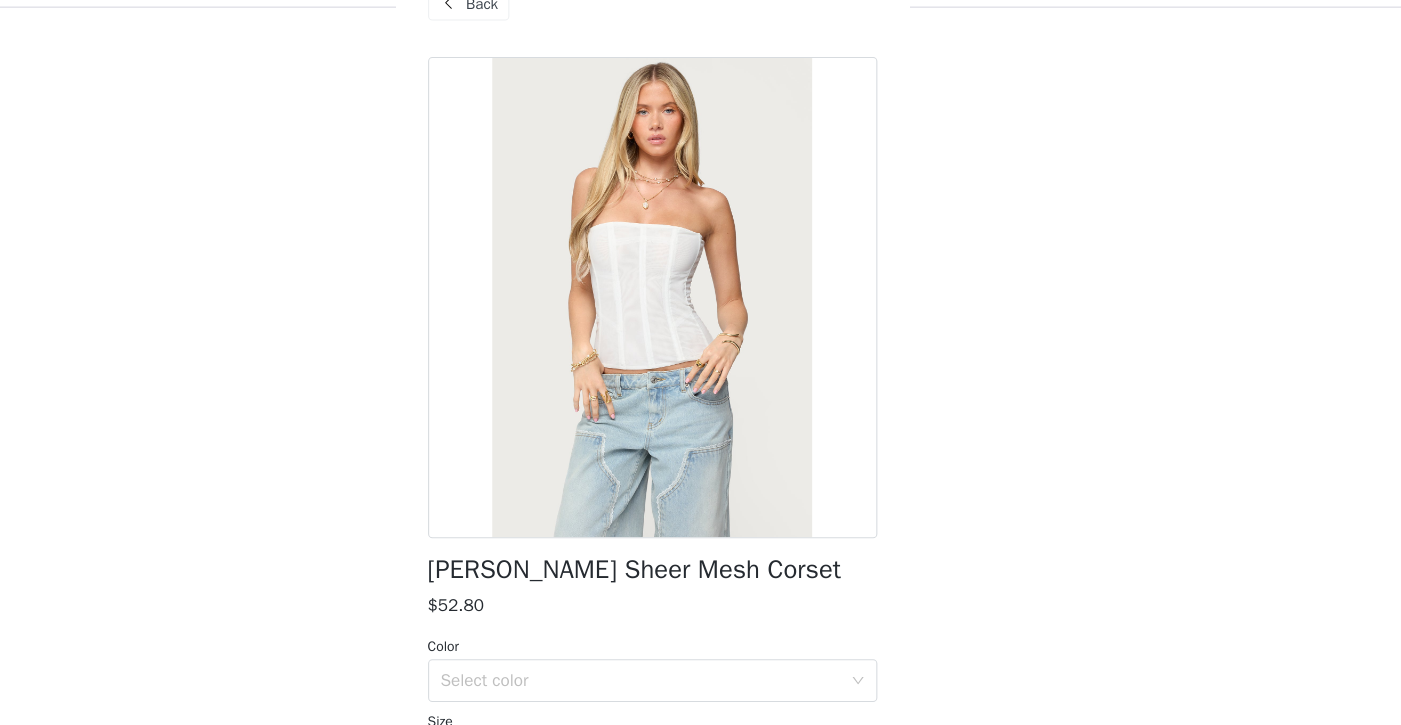 click on "Back" at bounding box center (542, 50) 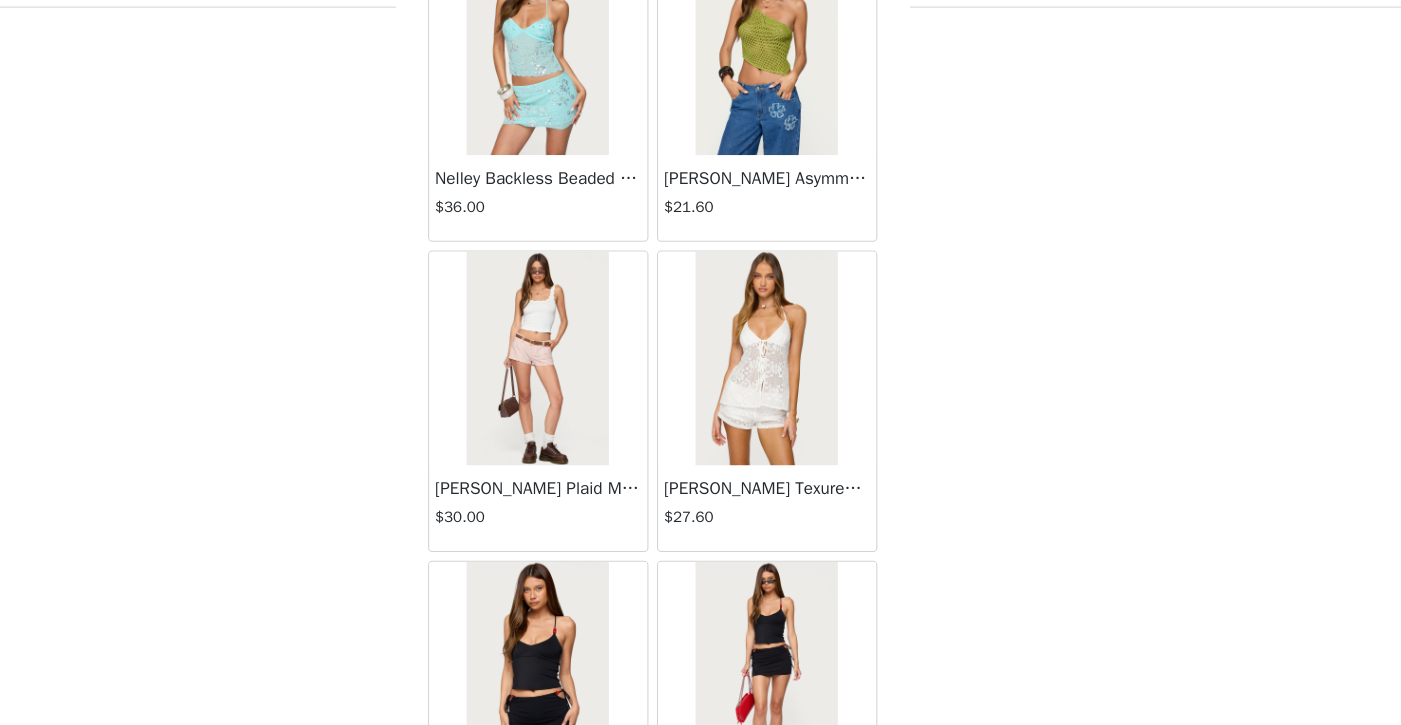 scroll, scrollTop: 3121, scrollLeft: 0, axis: vertical 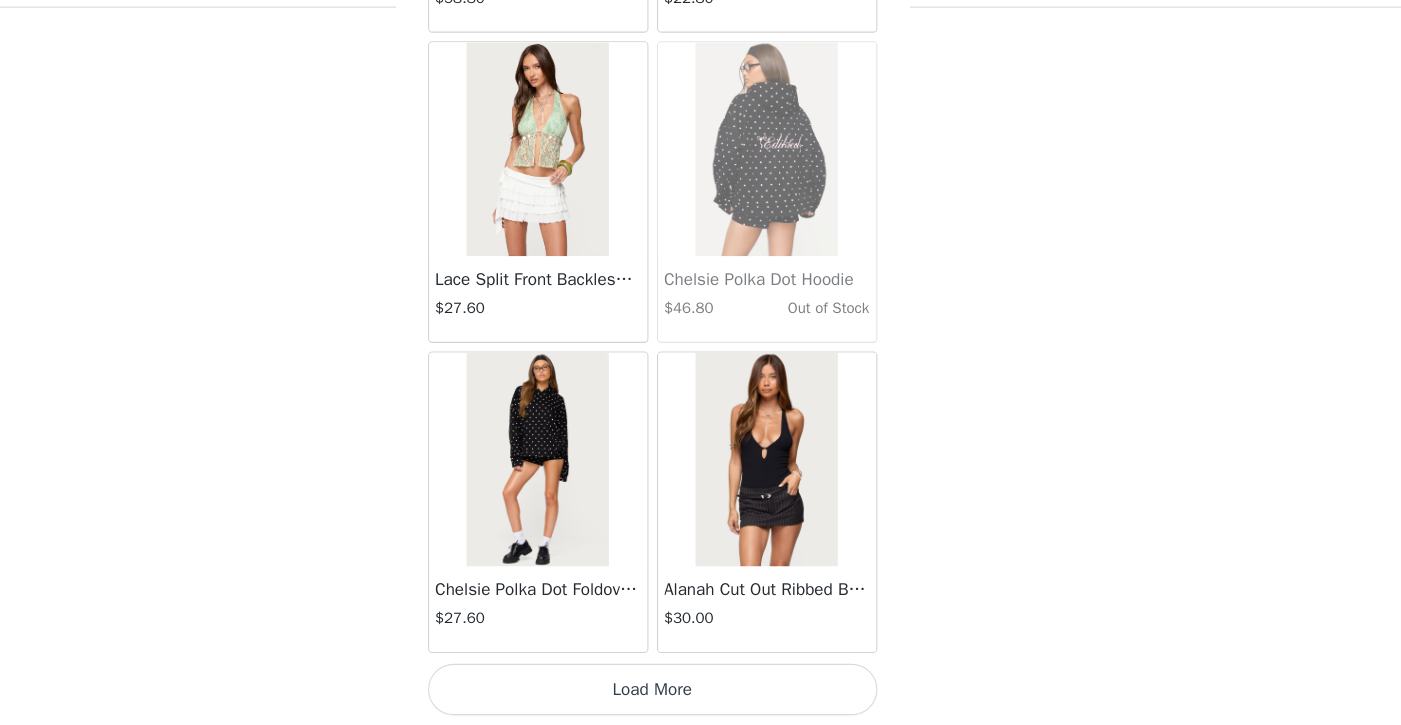 click on "Load More" at bounding box center (701, 691) 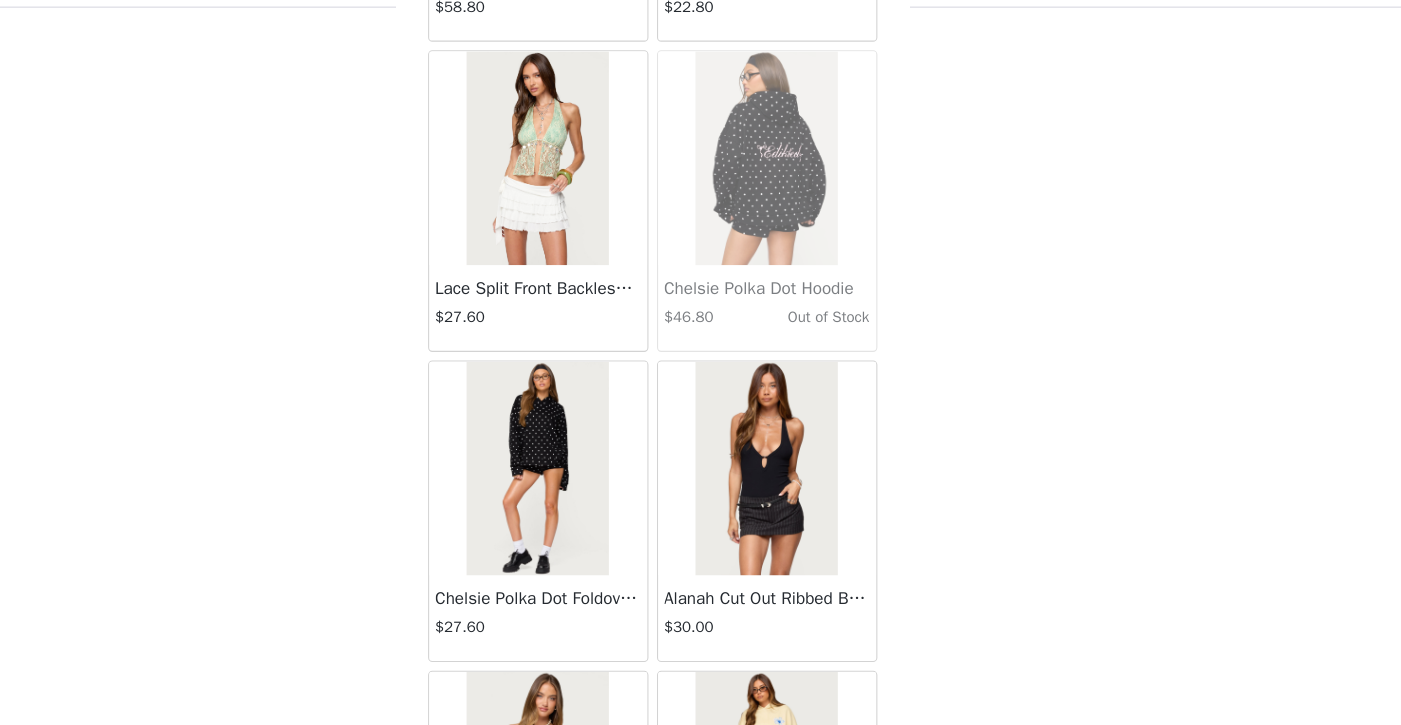 scroll, scrollTop: 40226, scrollLeft: 0, axis: vertical 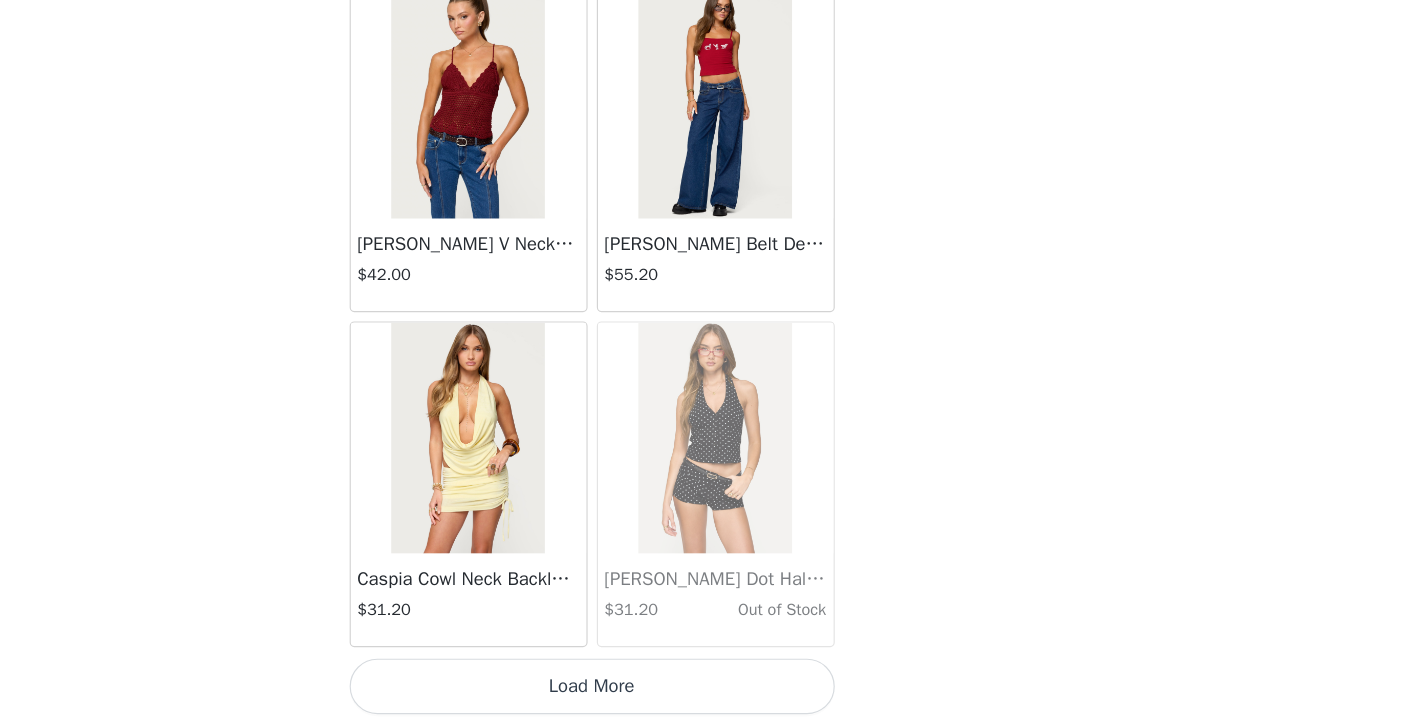 click on "Load More" at bounding box center (701, 691) 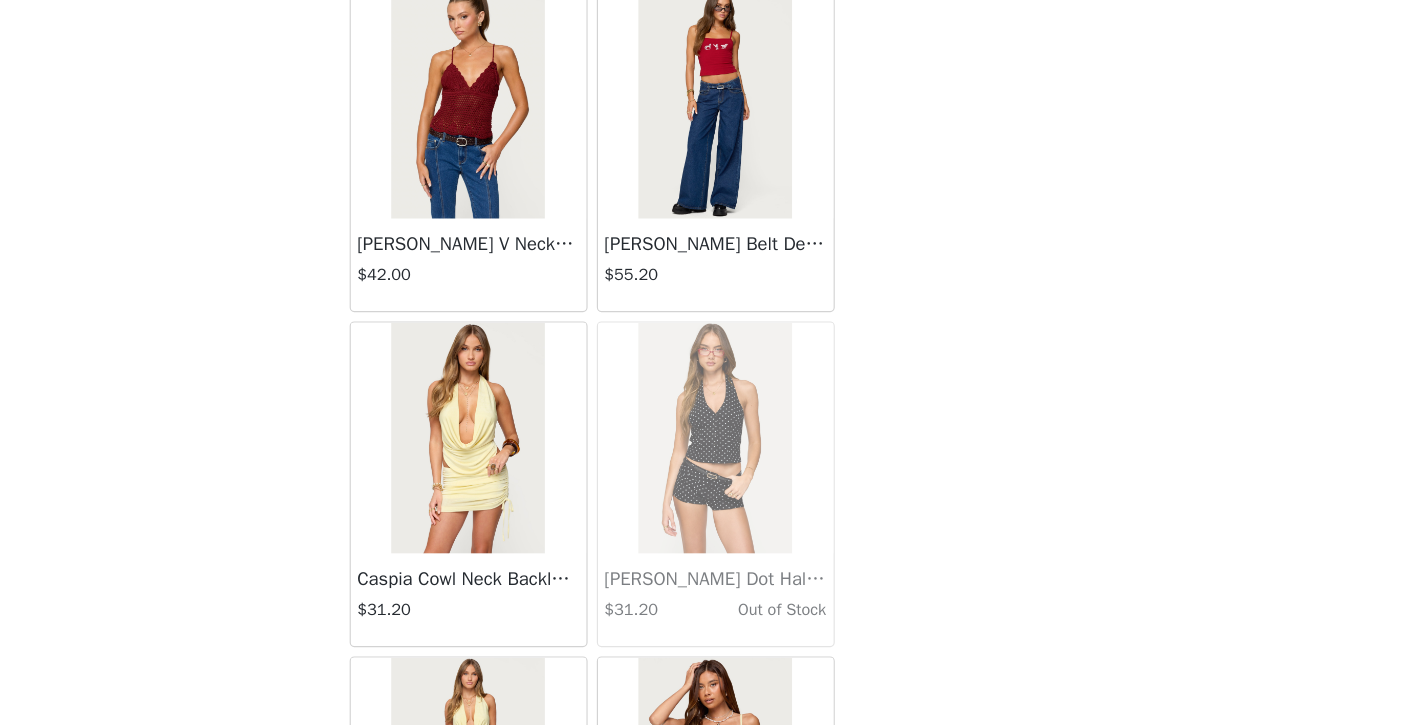 scroll, scrollTop: 1247, scrollLeft: 0, axis: vertical 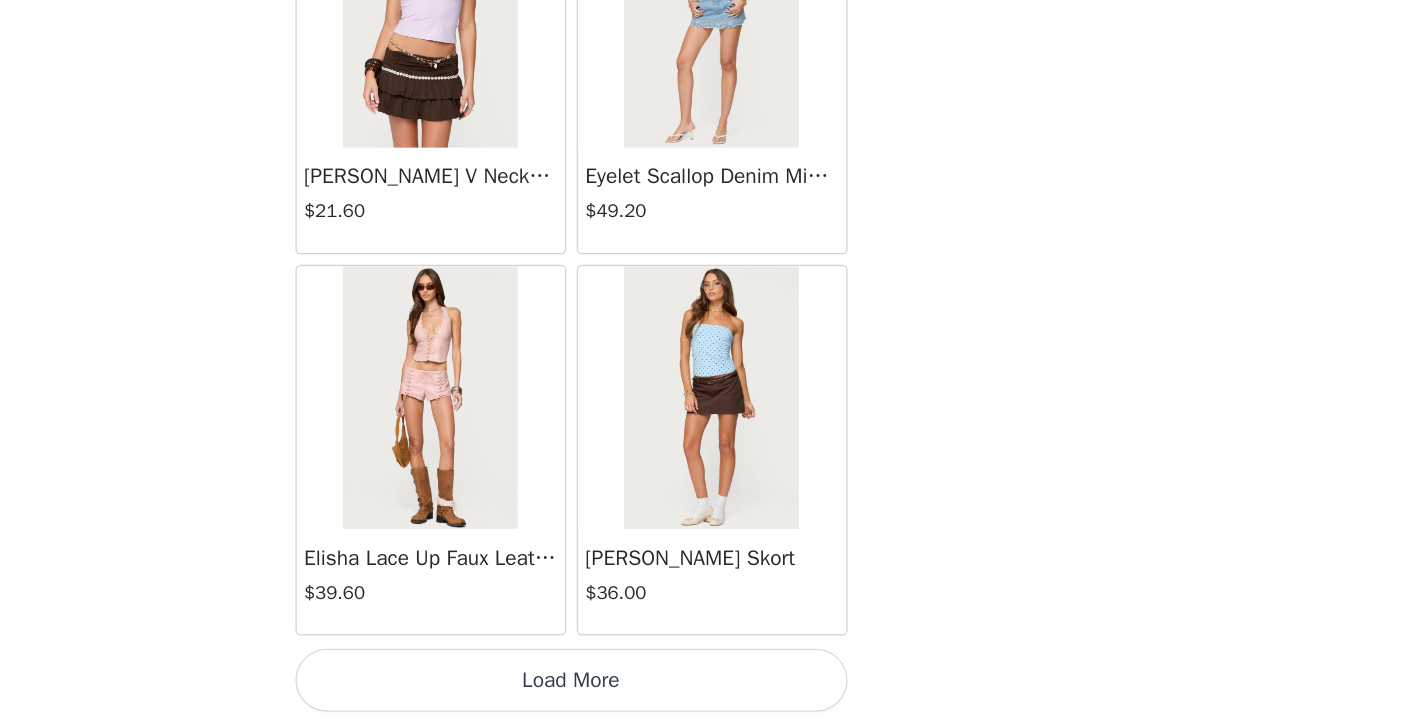 click on "Load More" at bounding box center [701, 691] 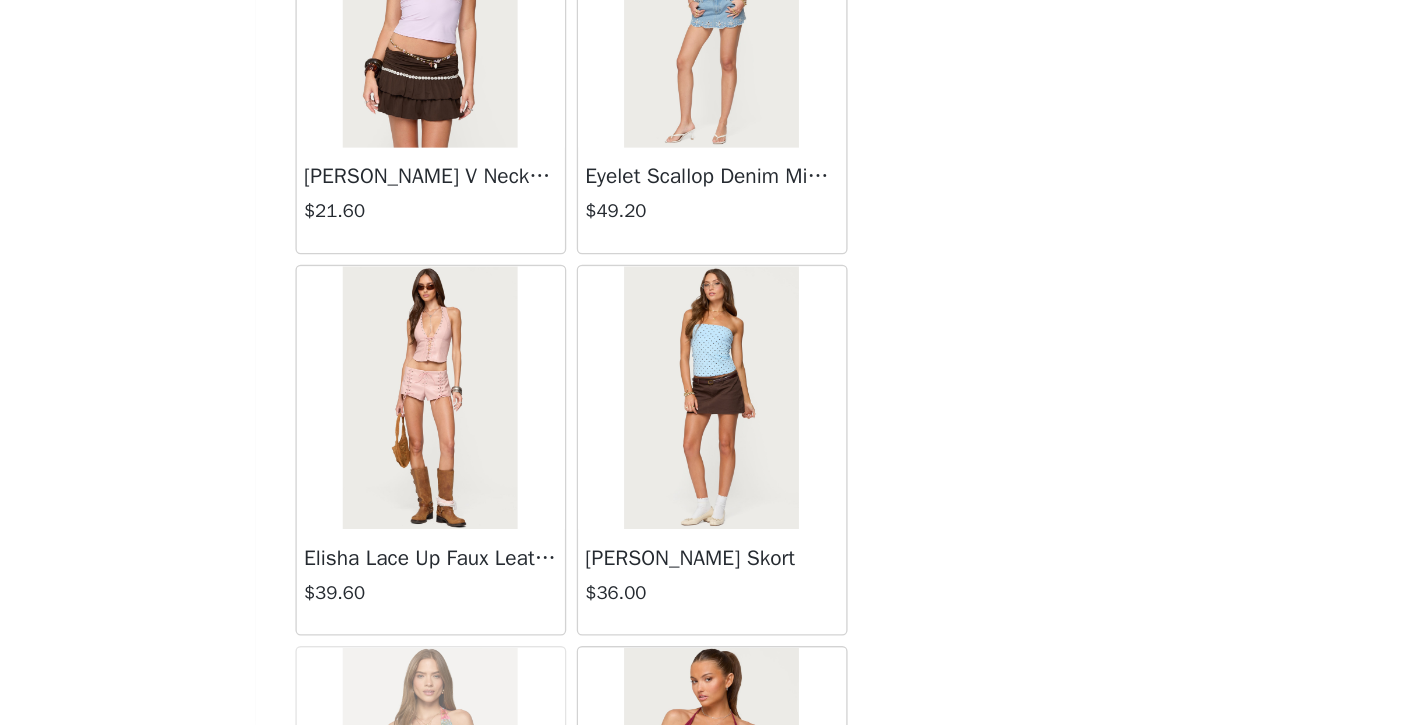 scroll, scrollTop: 45826, scrollLeft: 0, axis: vertical 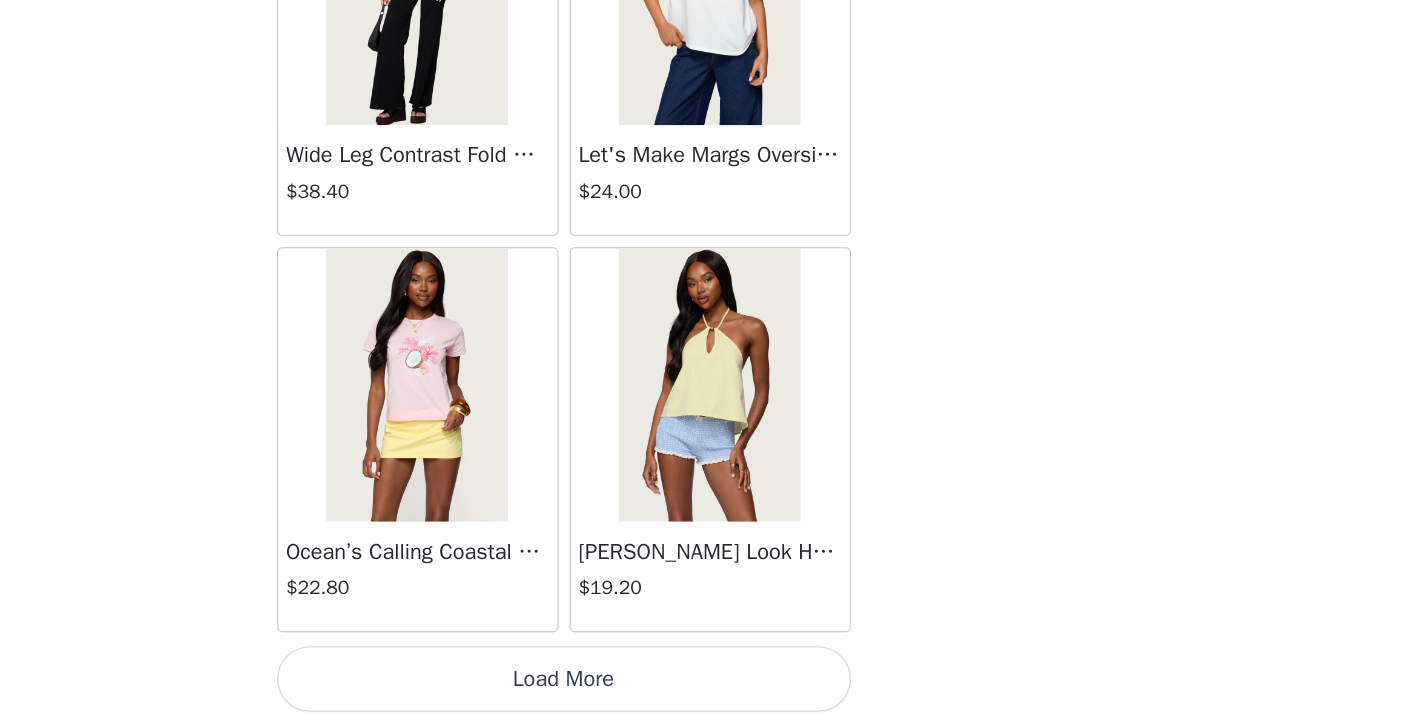 click on "Load More" at bounding box center [701, 691] 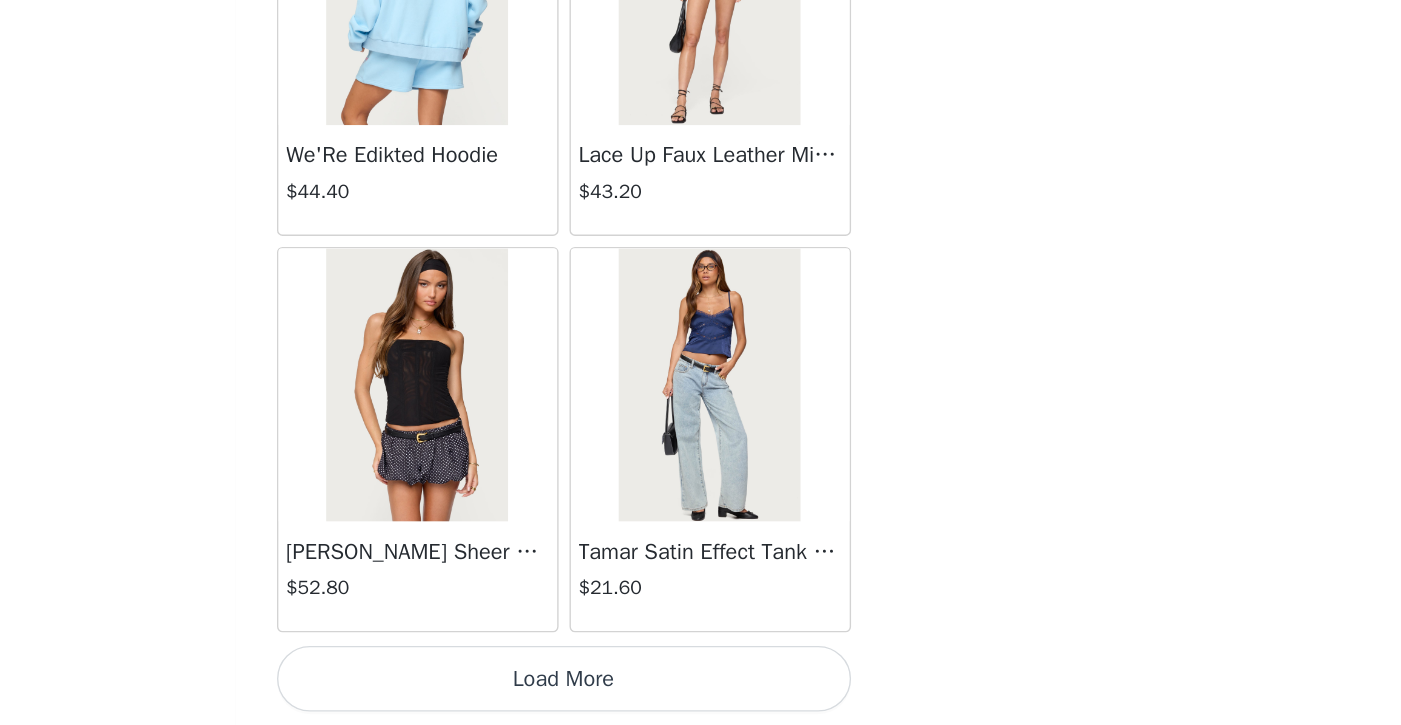 scroll, scrollTop: 51635, scrollLeft: 0, axis: vertical 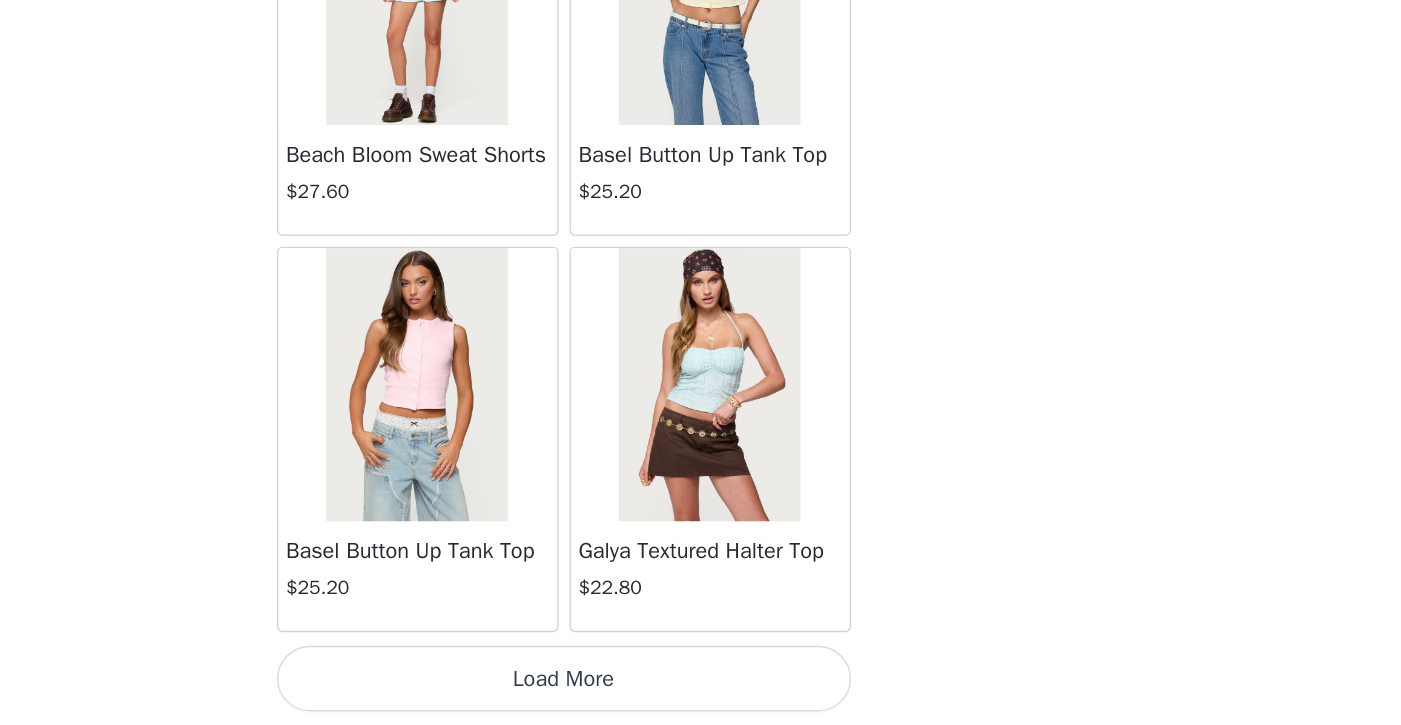 click on "Load More" at bounding box center (701, 691) 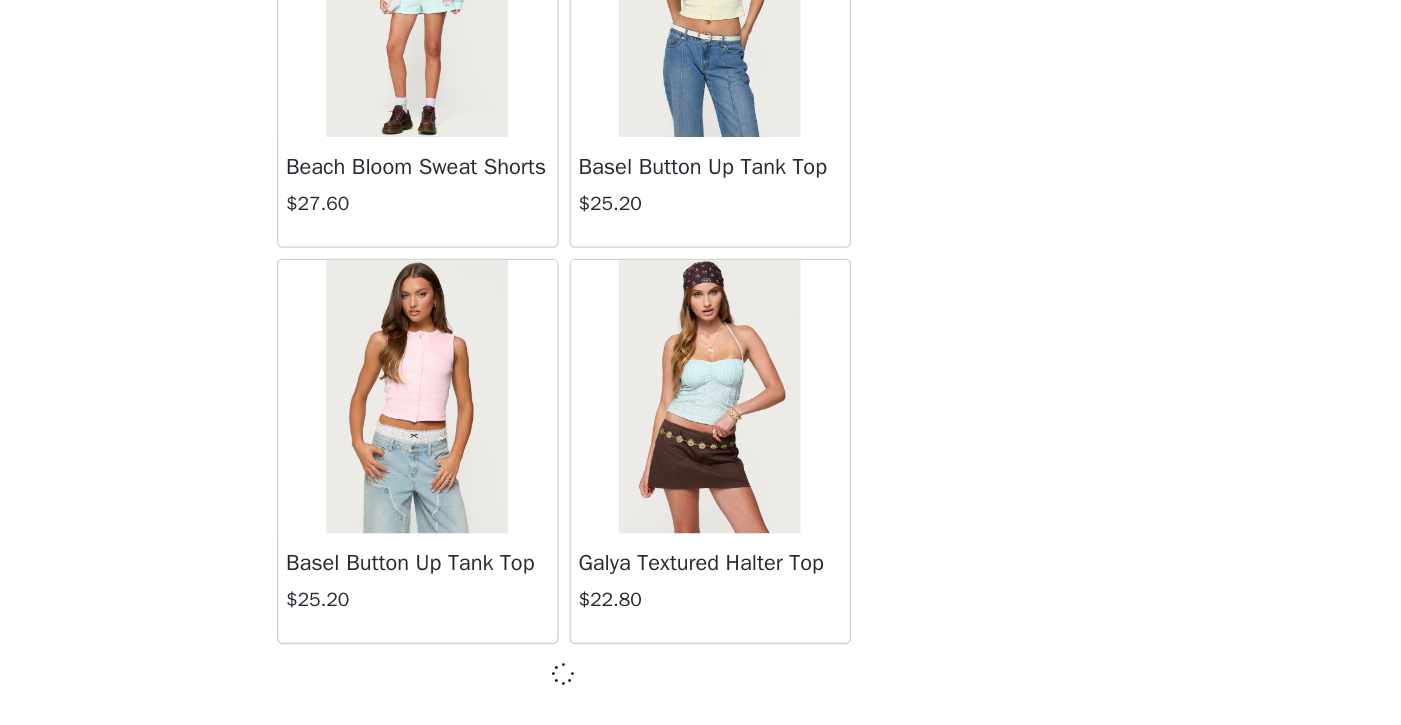 scroll, scrollTop: 54526, scrollLeft: 0, axis: vertical 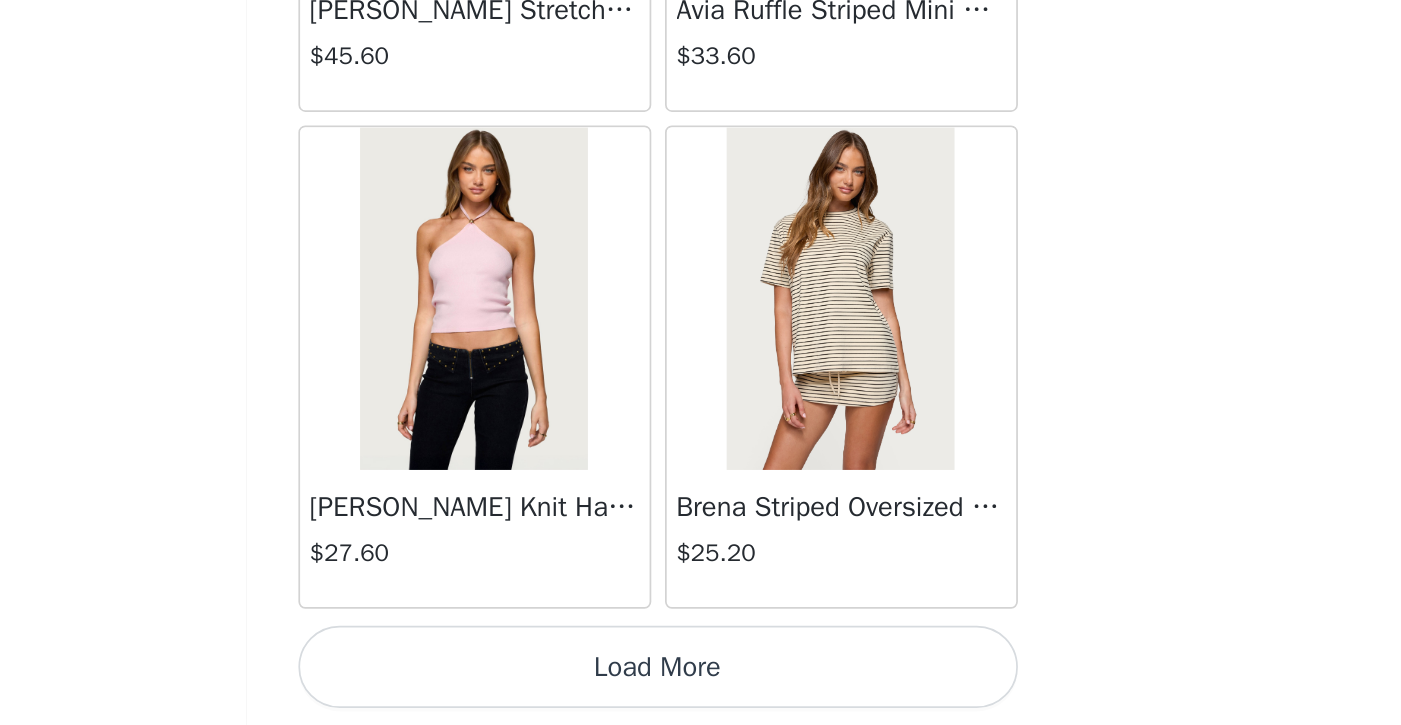 click on "Load More" at bounding box center [701, 691] 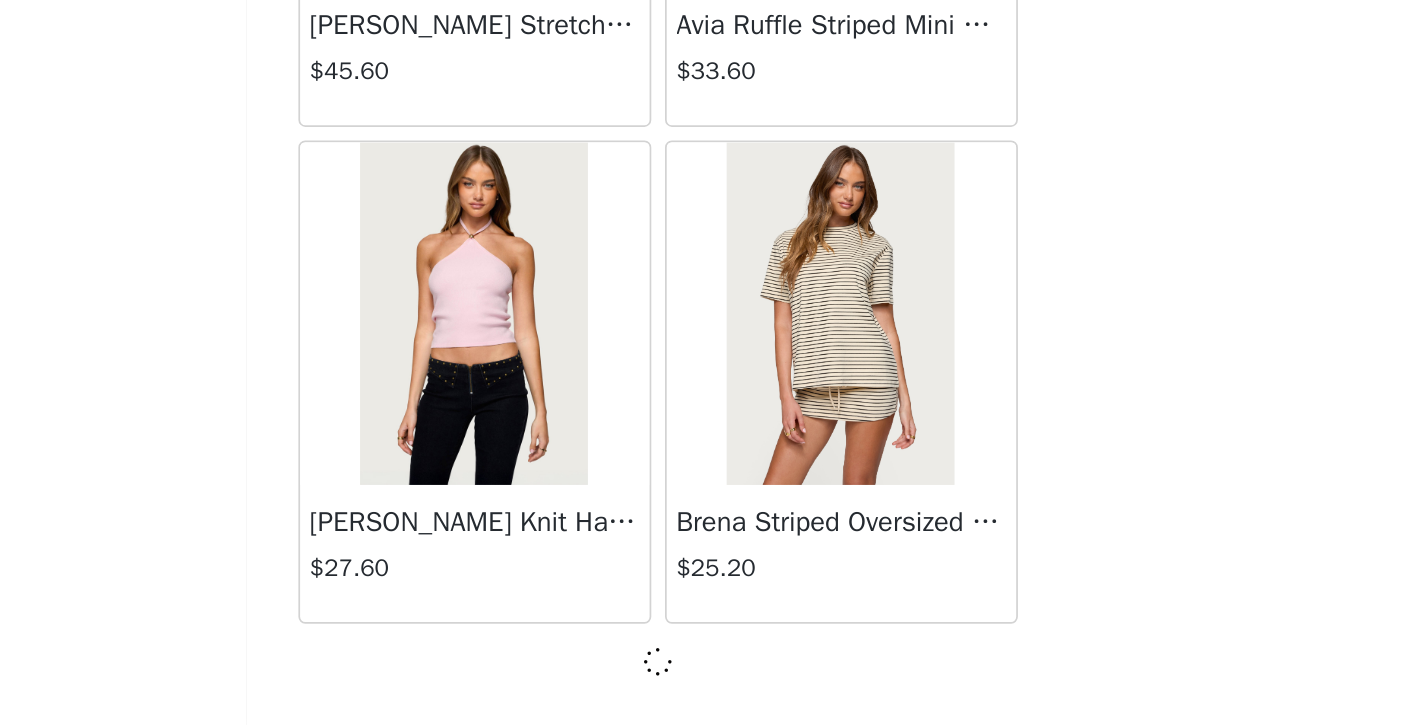 scroll, scrollTop: 57426, scrollLeft: 0, axis: vertical 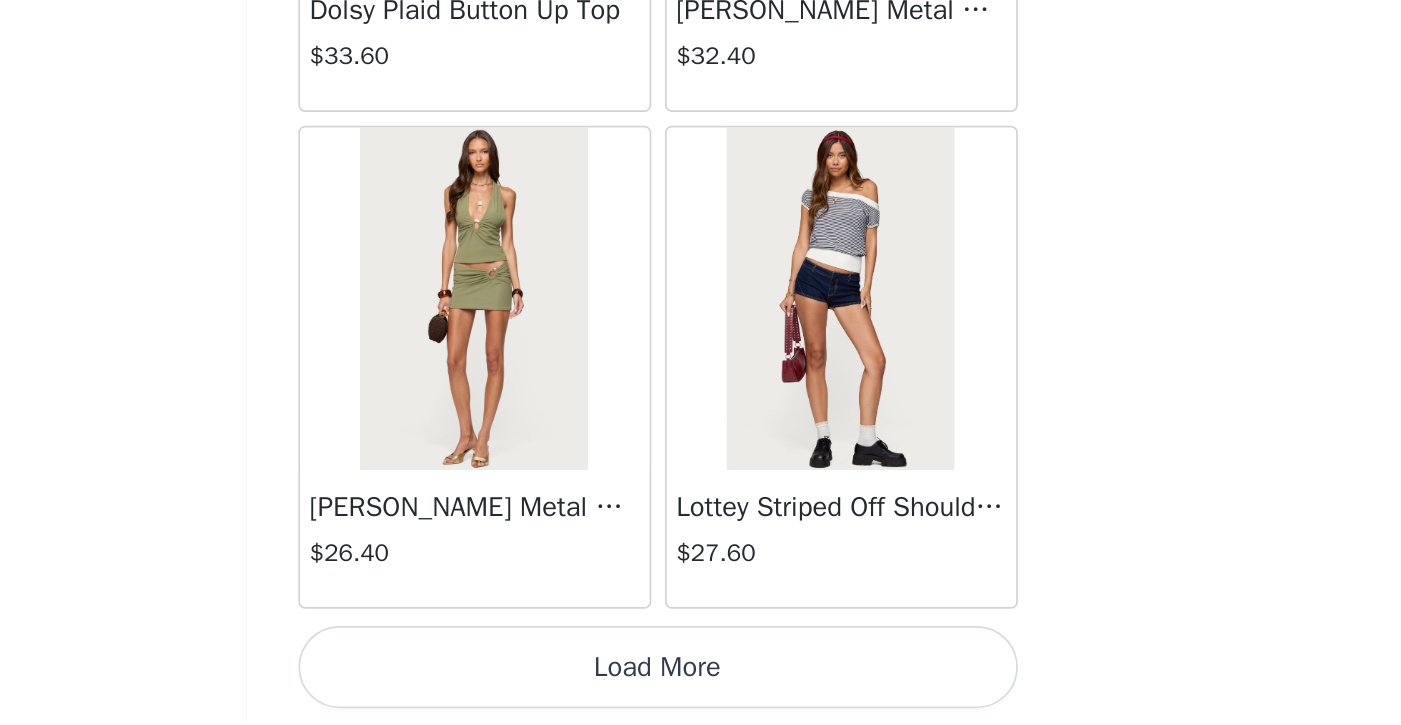 click on "Load More" at bounding box center (701, 691) 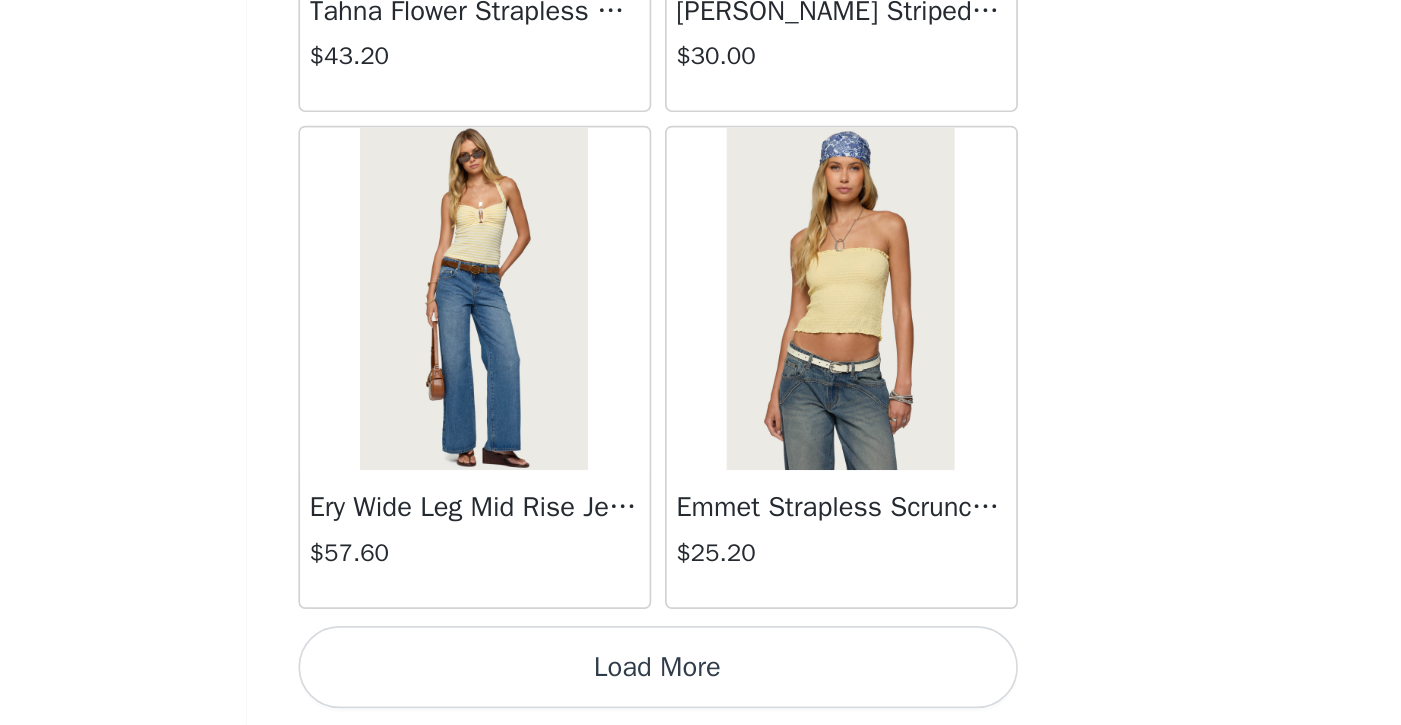 scroll, scrollTop: 63235, scrollLeft: 0, axis: vertical 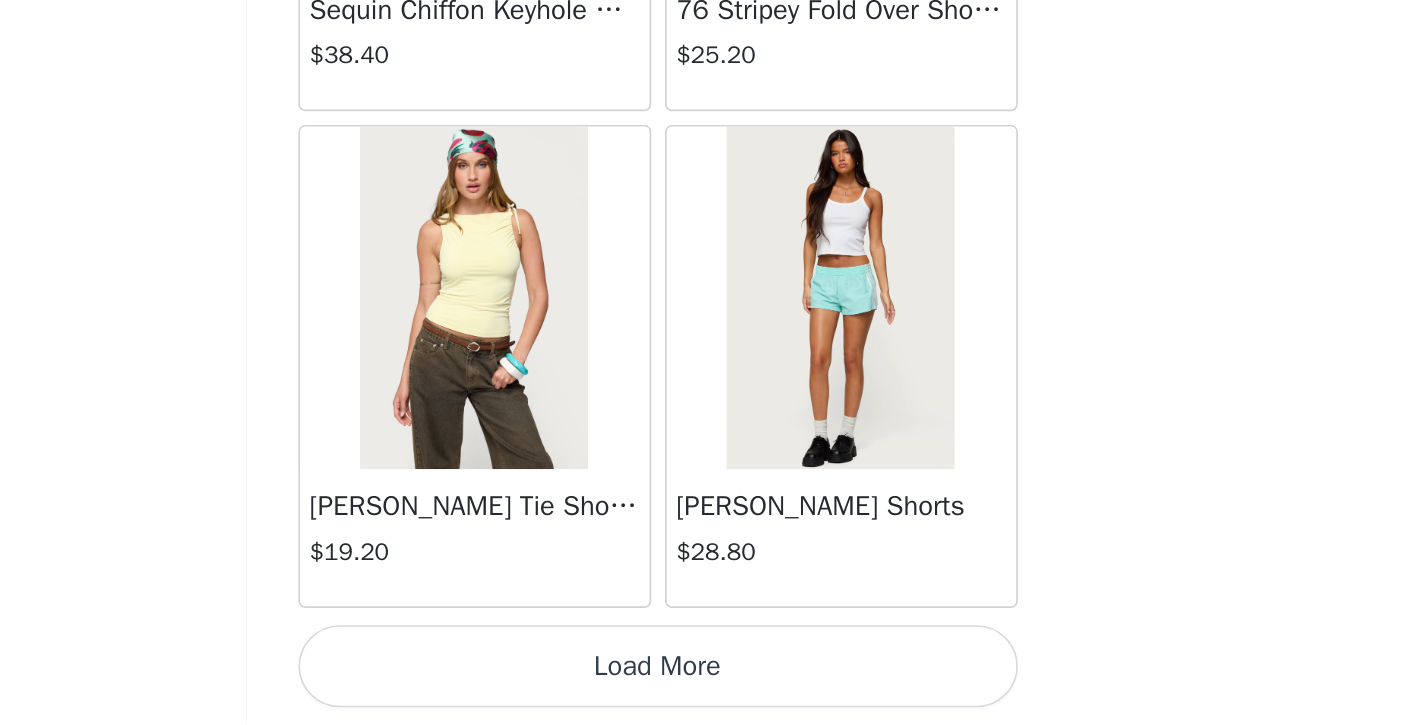 click on "[PERSON_NAME] Tie Shoulder Top" at bounding box center [594, 598] 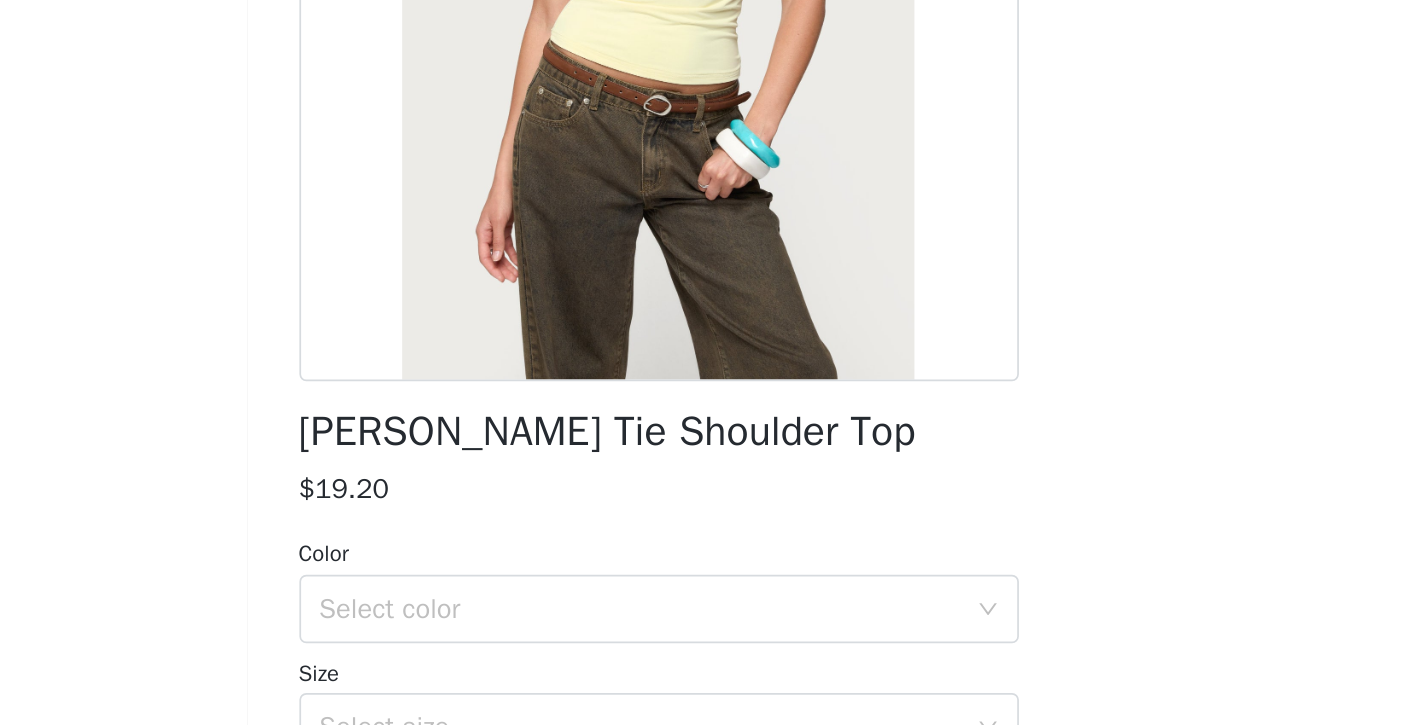 scroll, scrollTop: 226, scrollLeft: 0, axis: vertical 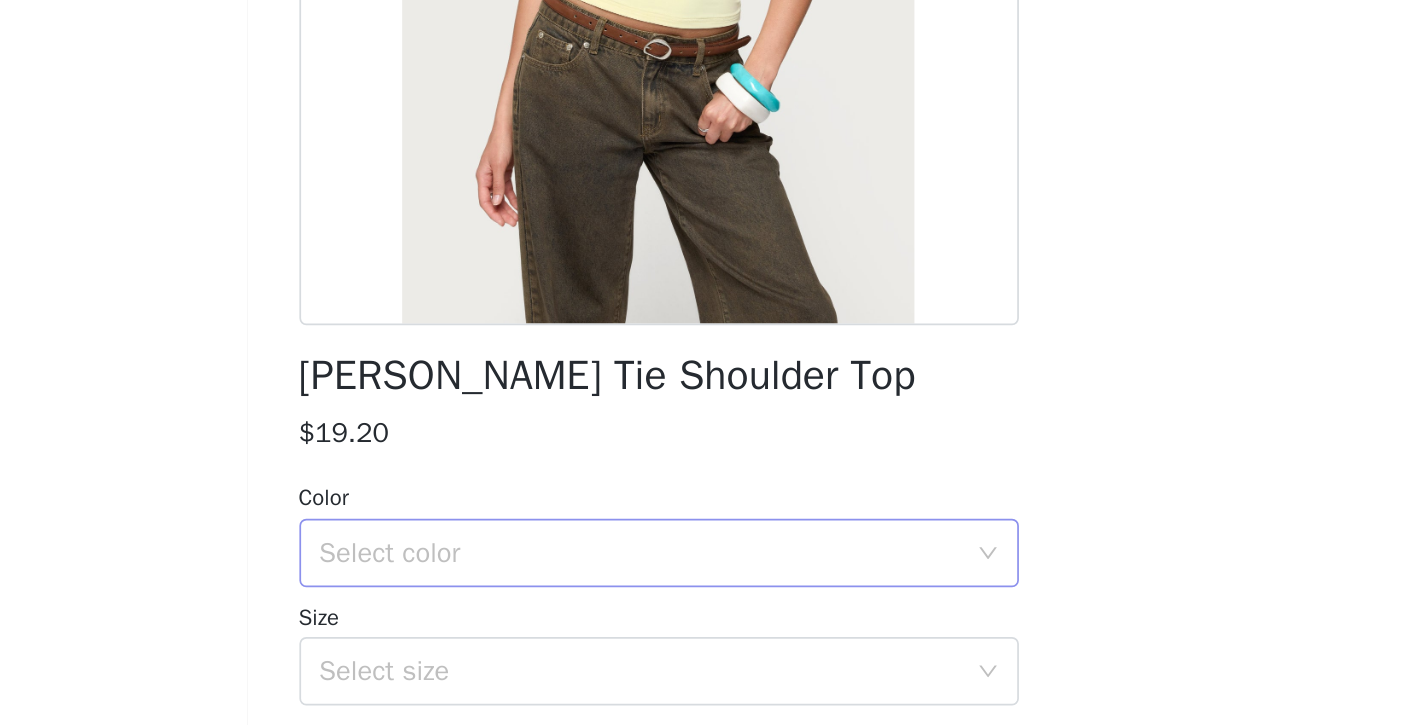 click on "Select color" at bounding box center [690, 457] 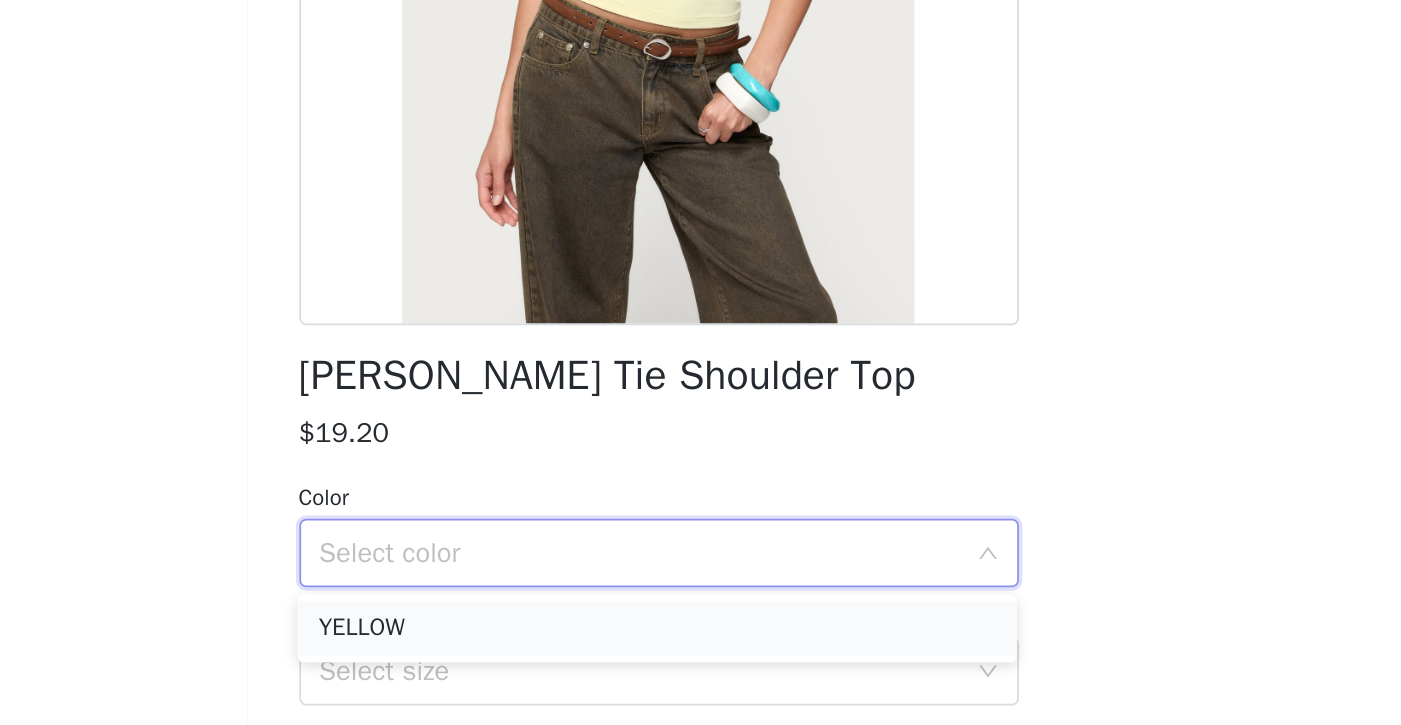 click on "YELLOW" at bounding box center (700, 501) 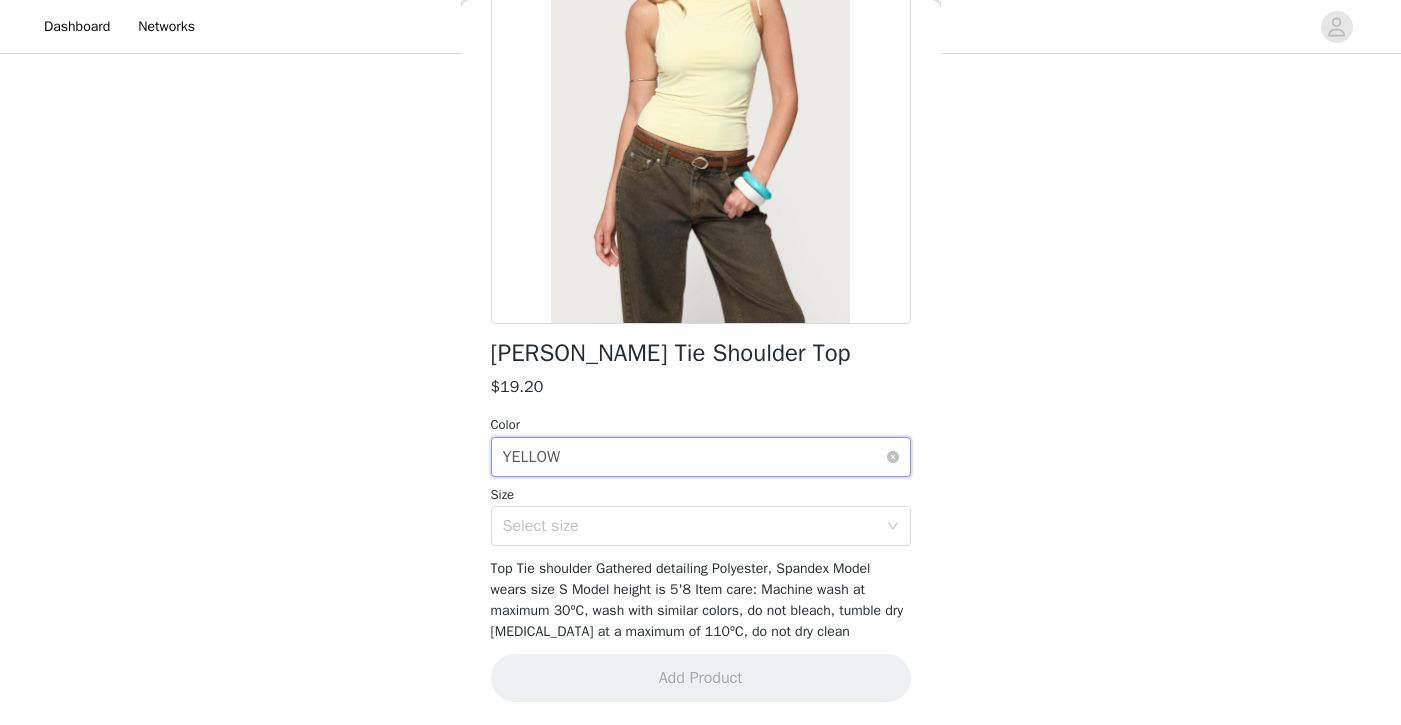 scroll, scrollTop: 1199, scrollLeft: 0, axis: vertical 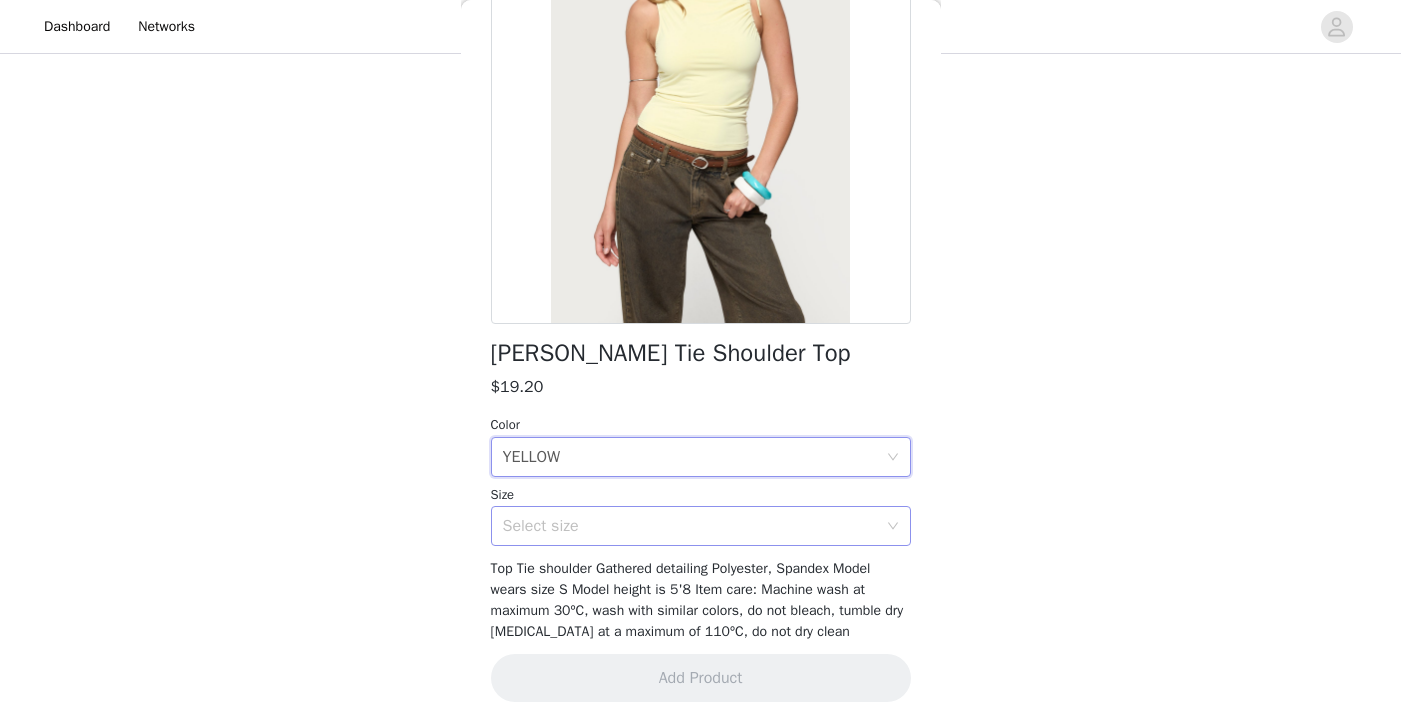 click on "Select size" at bounding box center [690, 526] 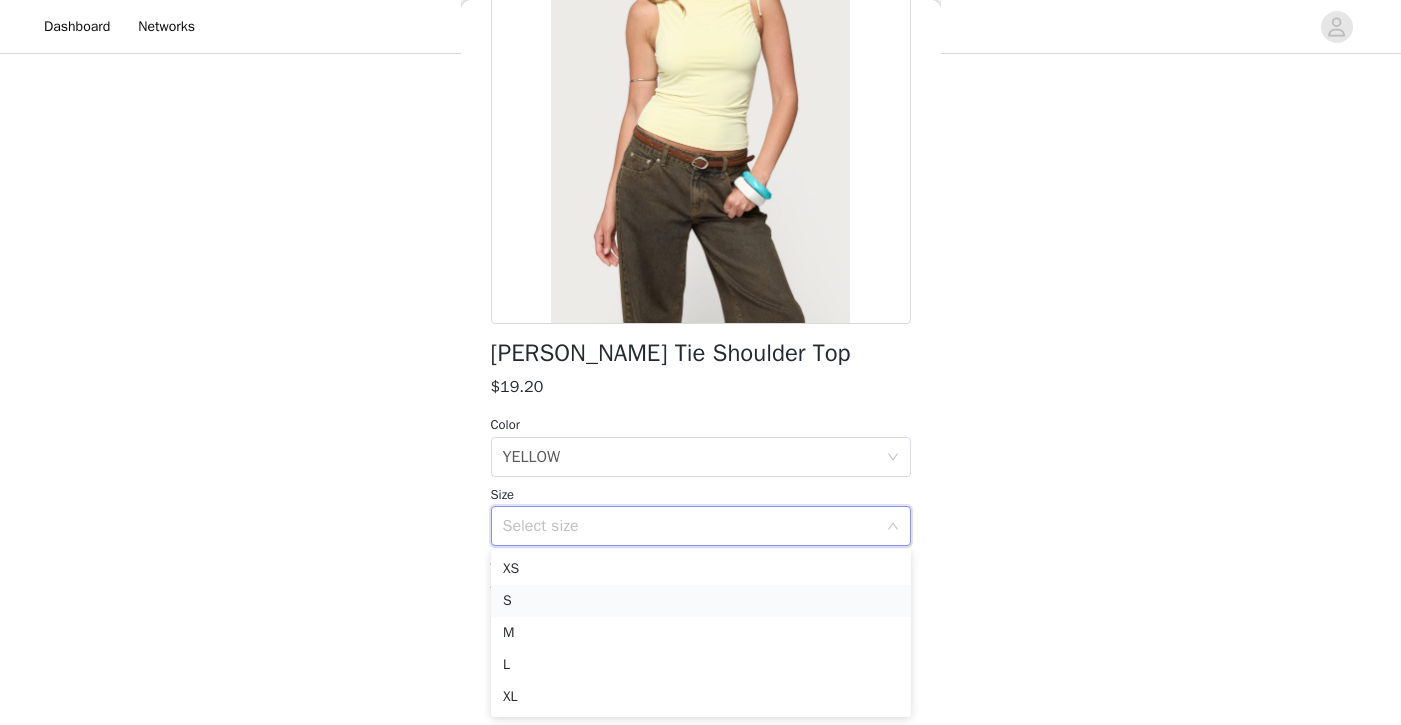 click on "S" at bounding box center (701, 601) 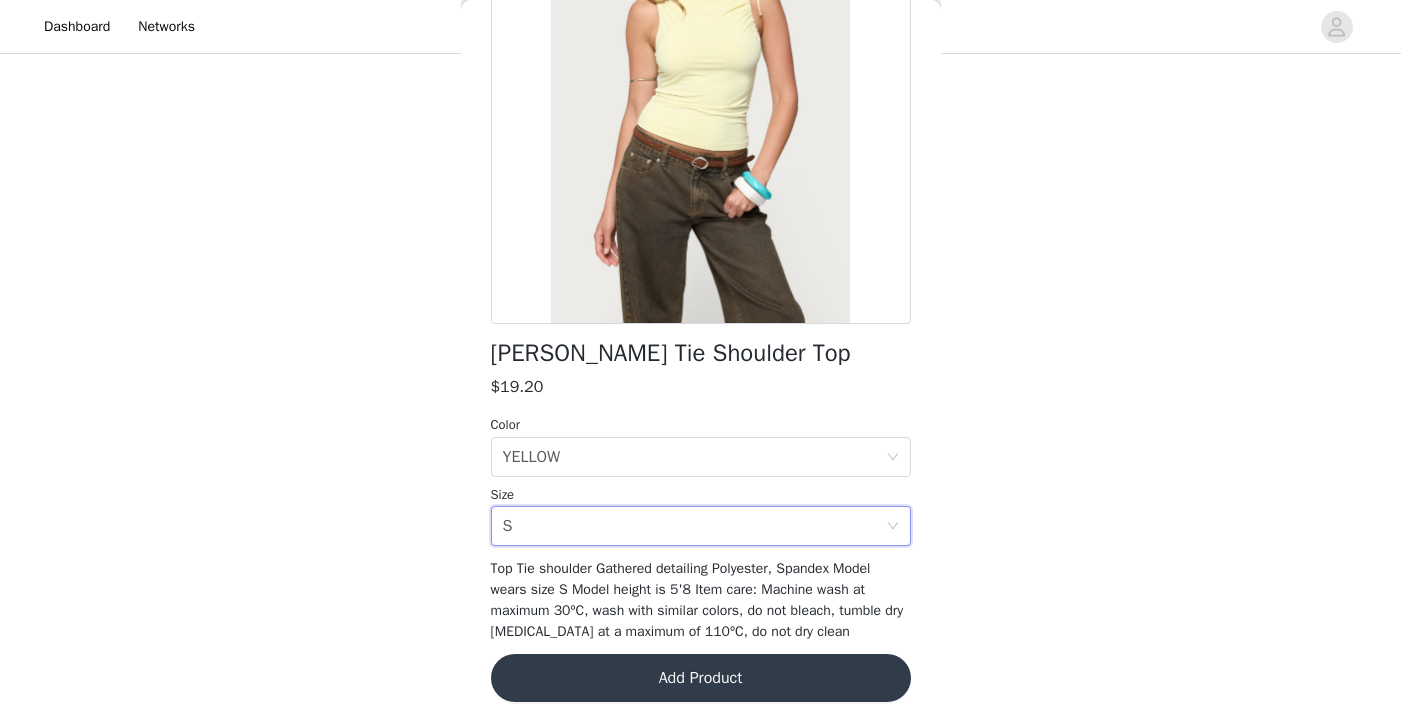 click on "Add Product" at bounding box center [701, 678] 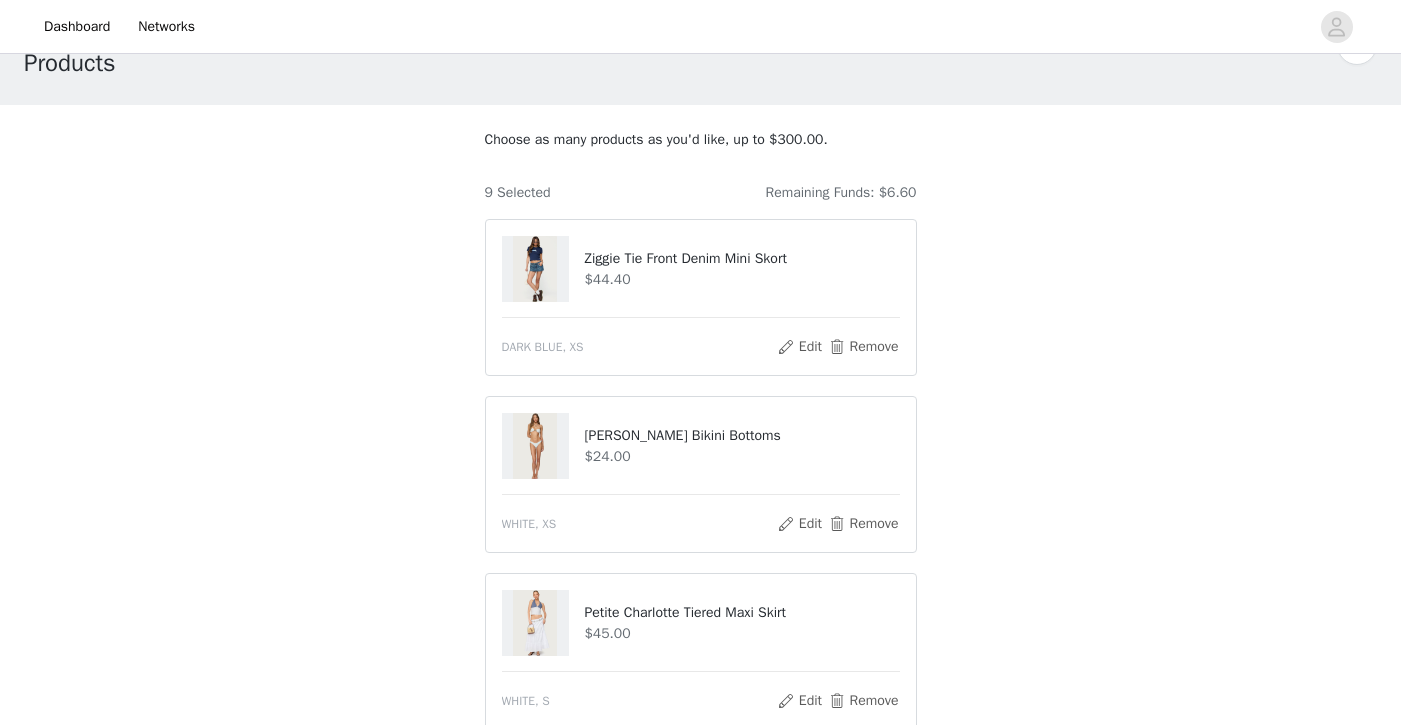 scroll, scrollTop: 61, scrollLeft: 0, axis: vertical 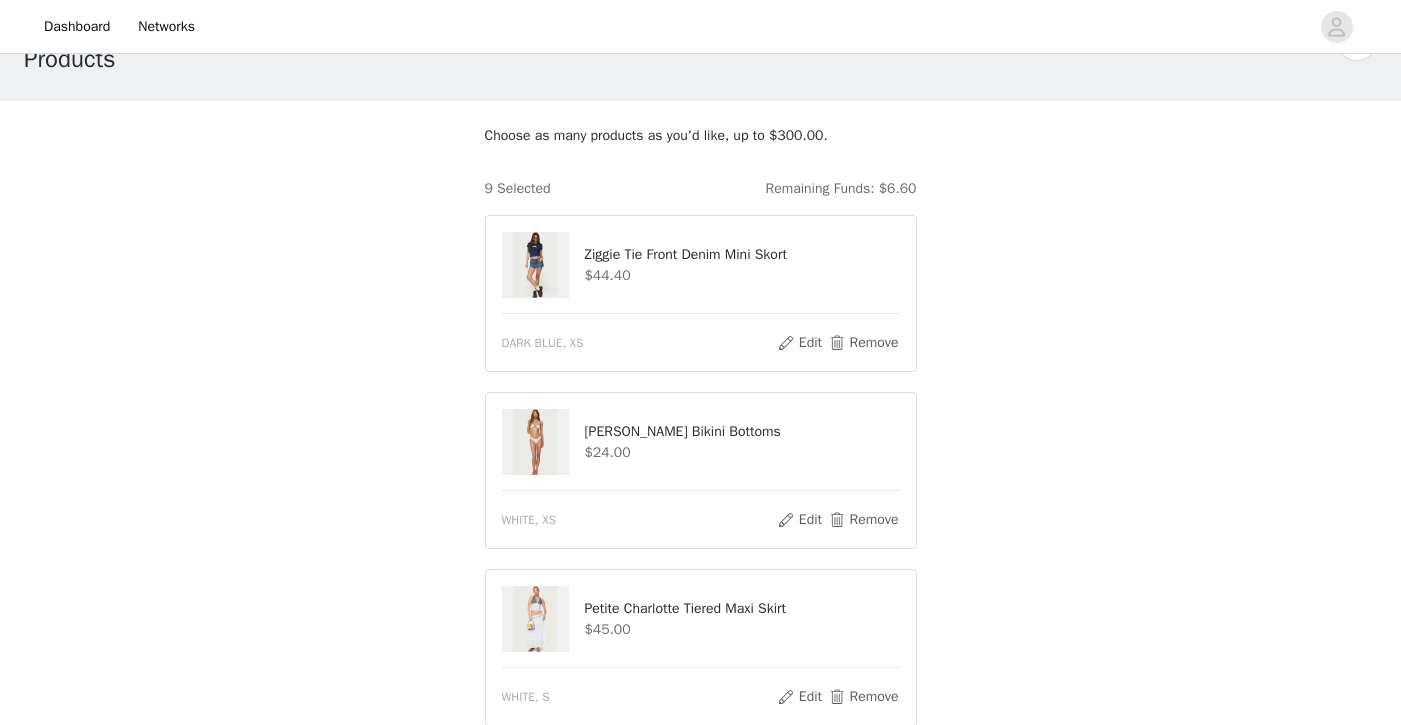 click at bounding box center (535, 265) 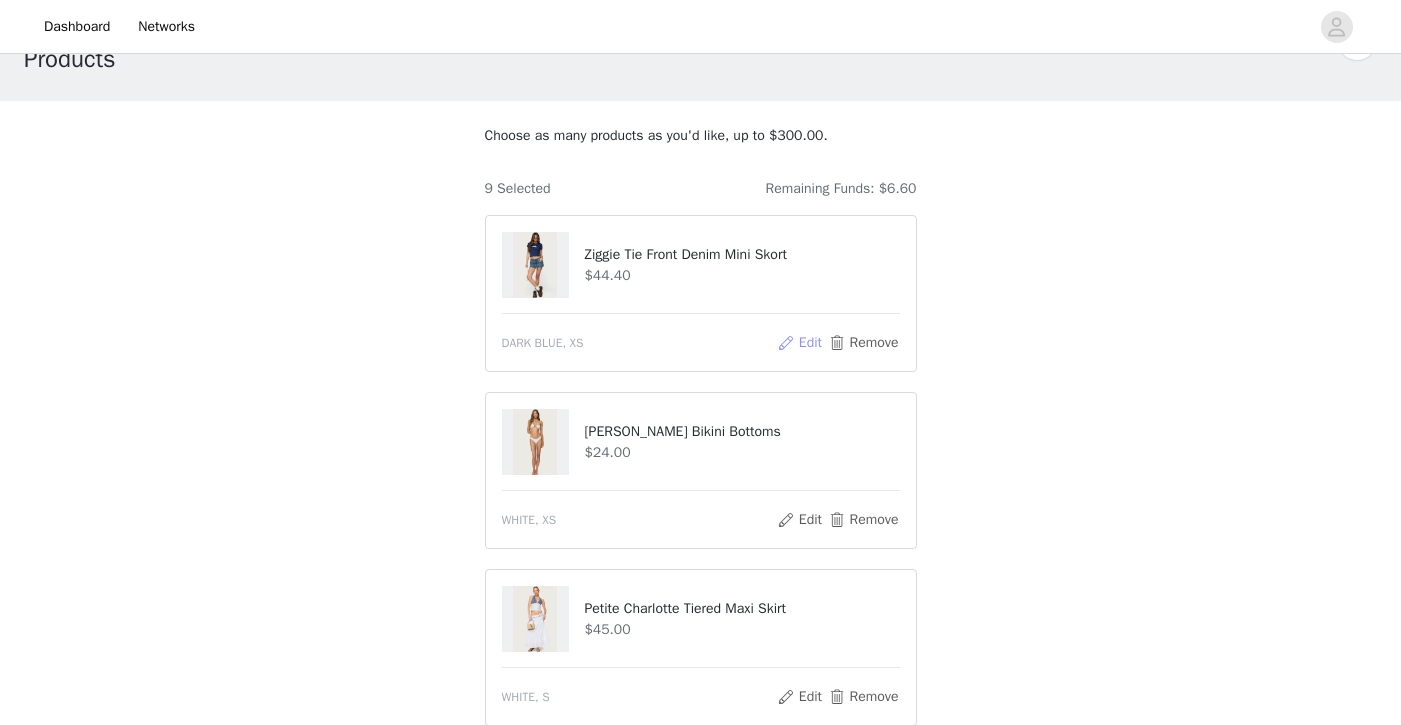 click on "Edit" at bounding box center (799, 343) 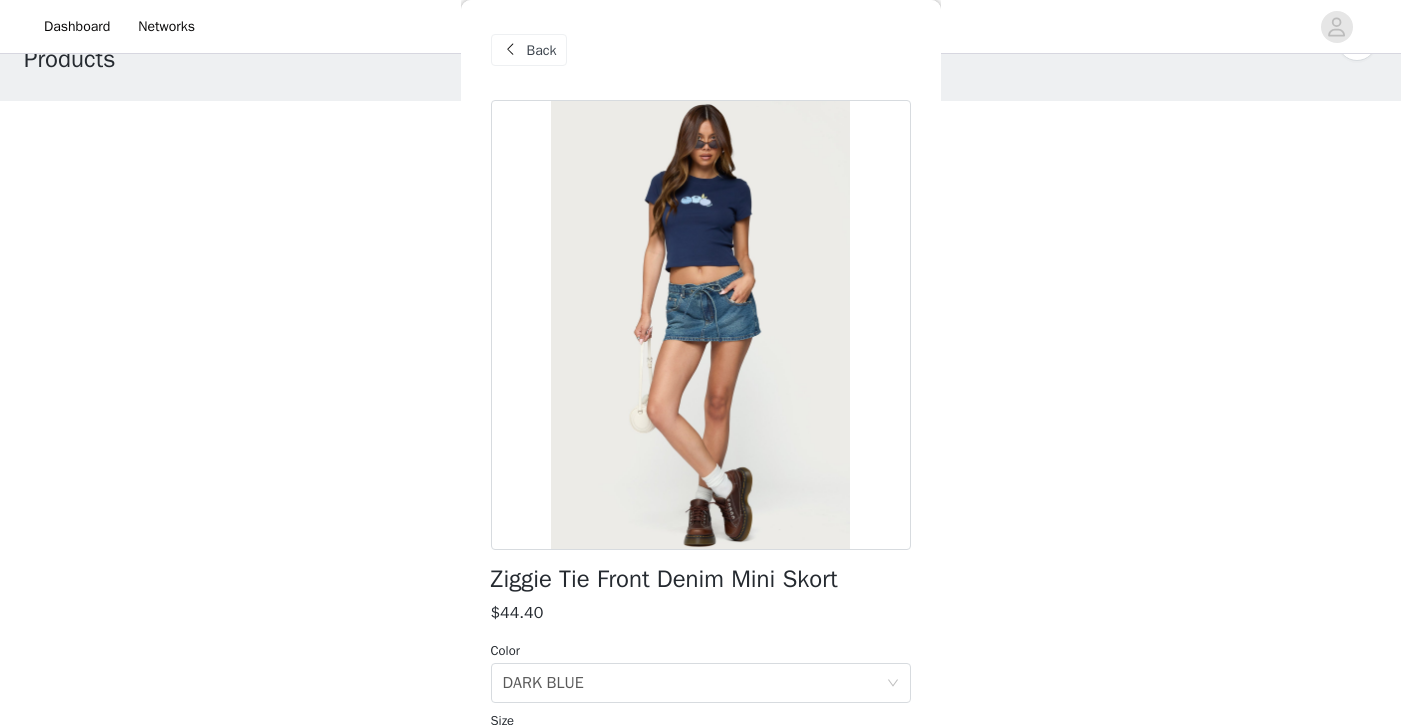 scroll, scrollTop: 1, scrollLeft: 0, axis: vertical 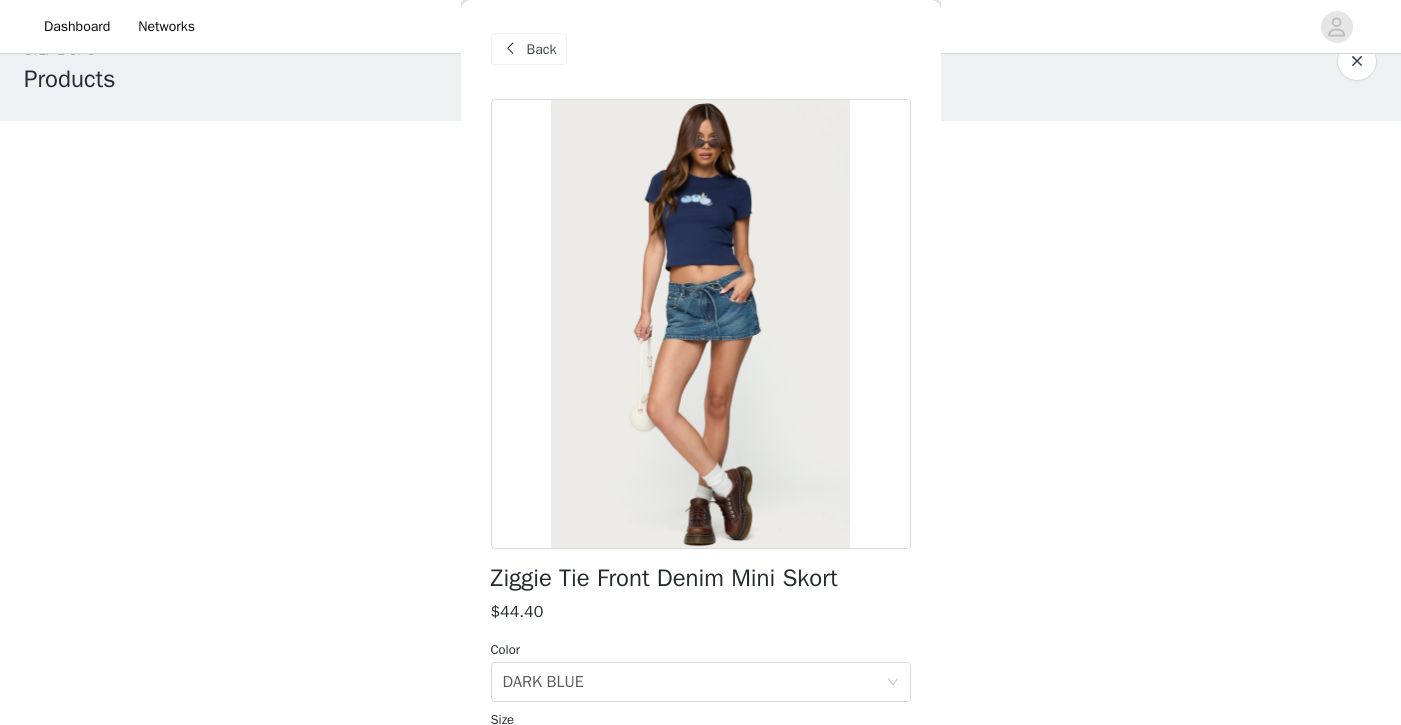 click on "Back" at bounding box center (542, 49) 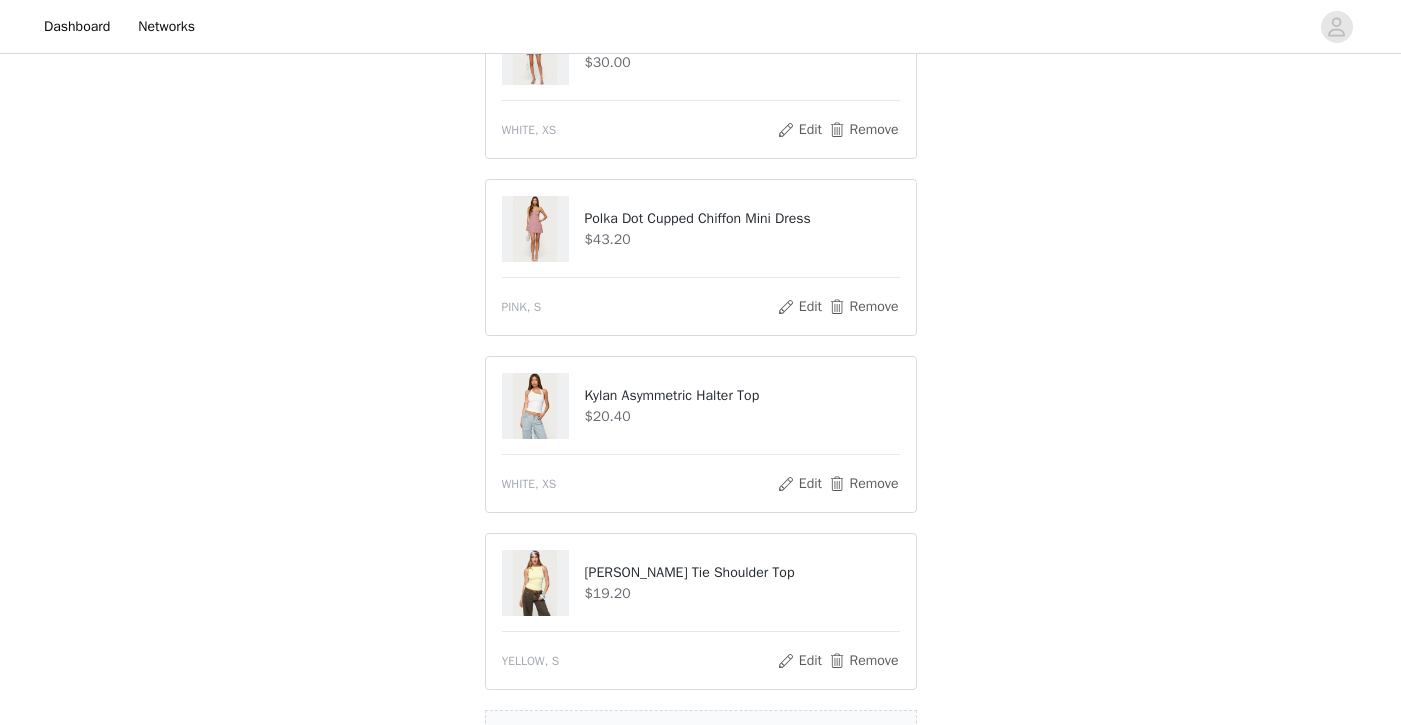 scroll, scrollTop: 1195, scrollLeft: 0, axis: vertical 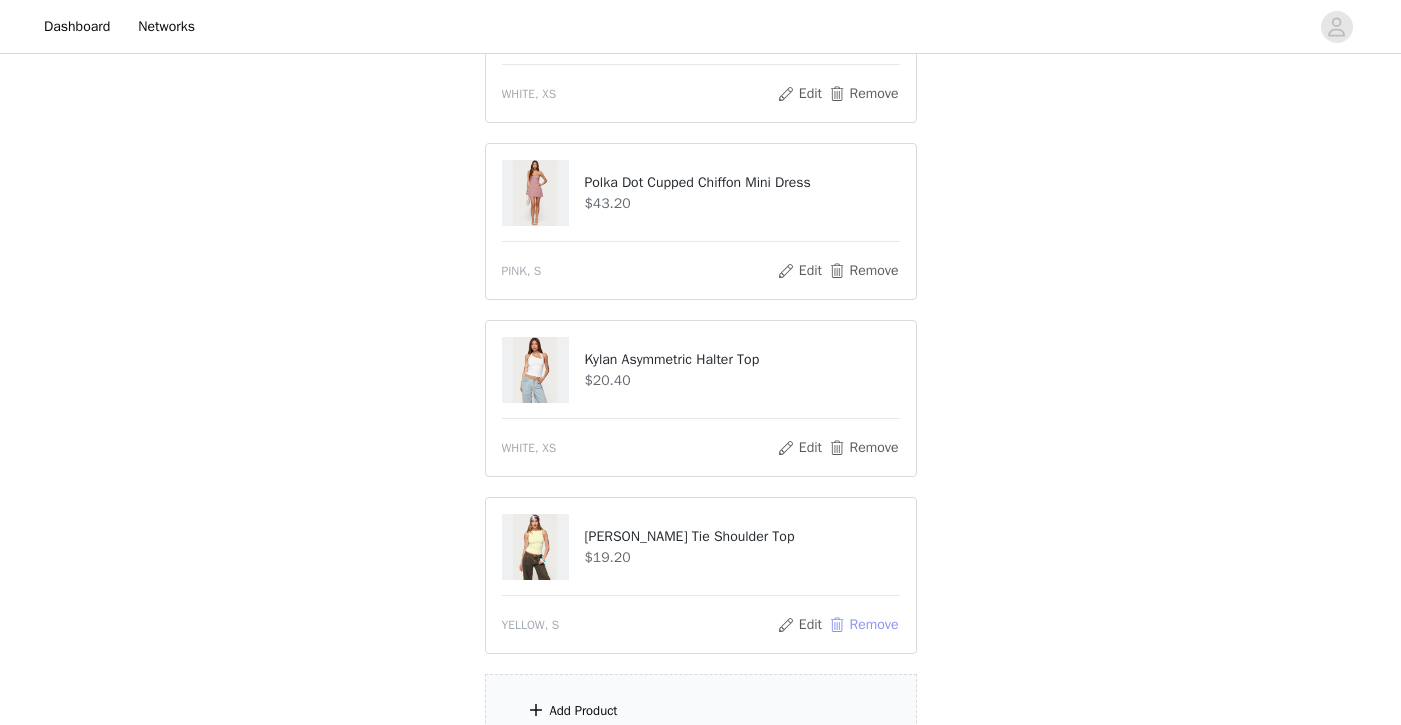 click on "Remove" at bounding box center (863, 625) 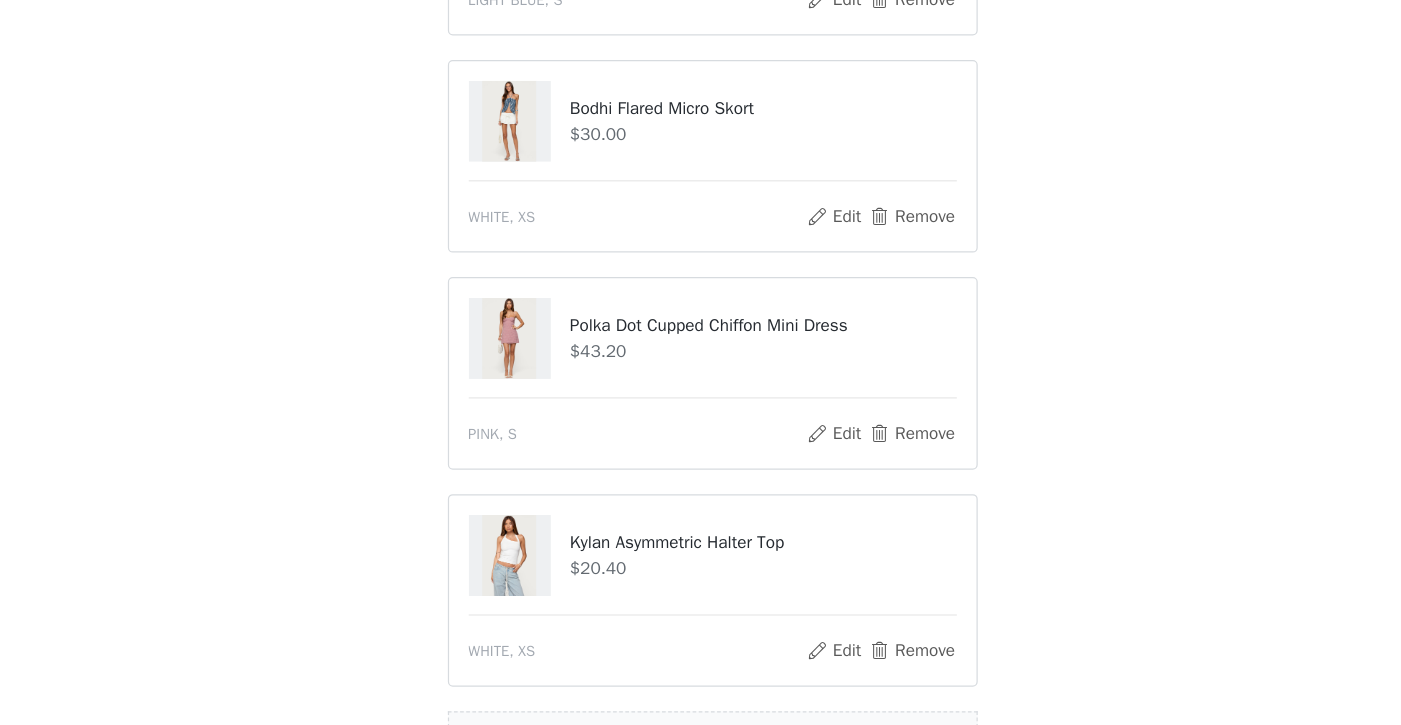 scroll, scrollTop: 1023, scrollLeft: 0, axis: vertical 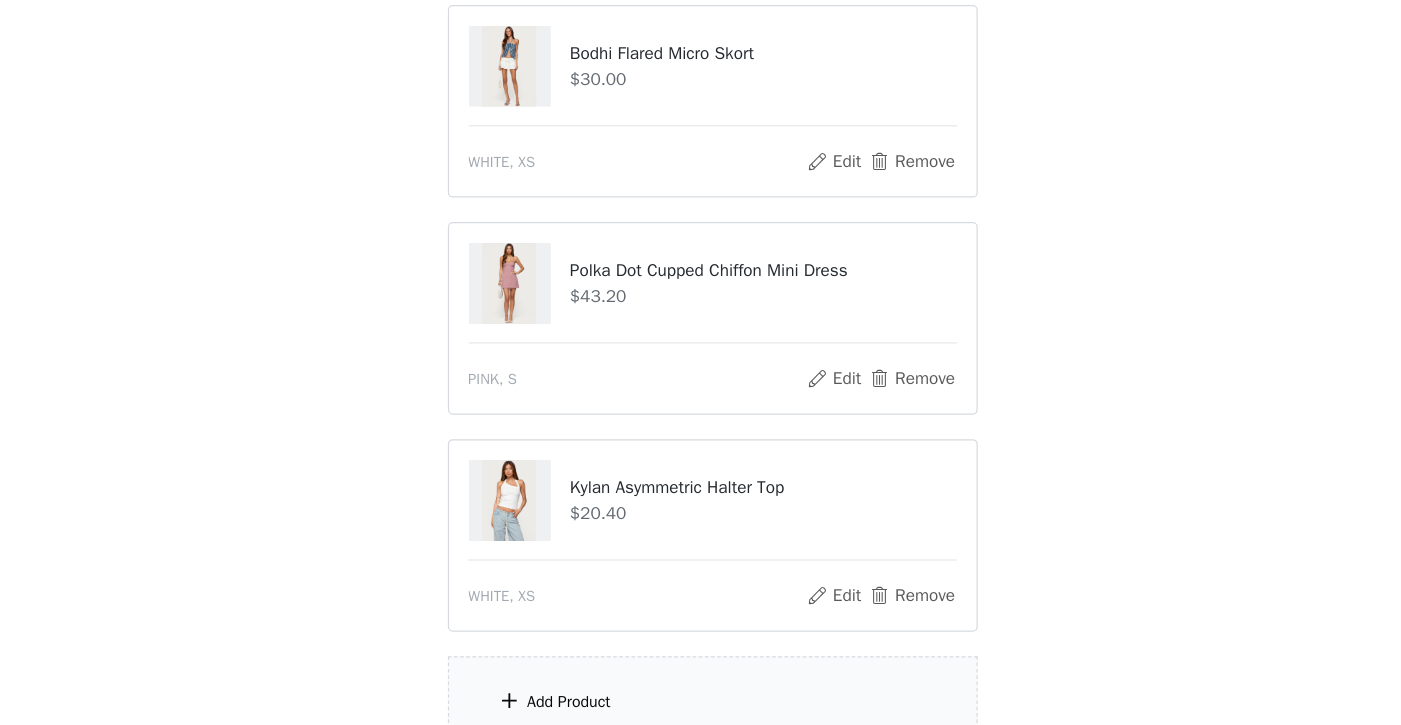click on "Add Product" at bounding box center (701, 706) 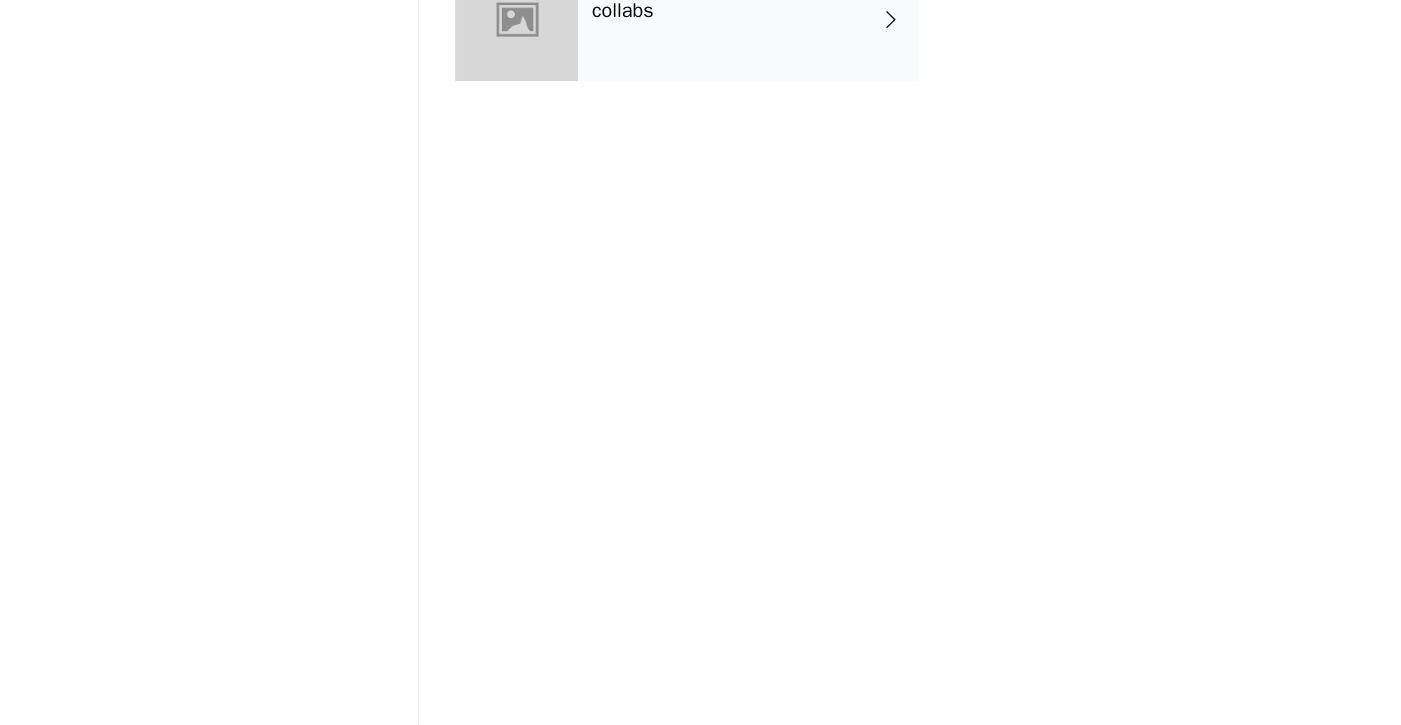 scroll, scrollTop: 1126, scrollLeft: 0, axis: vertical 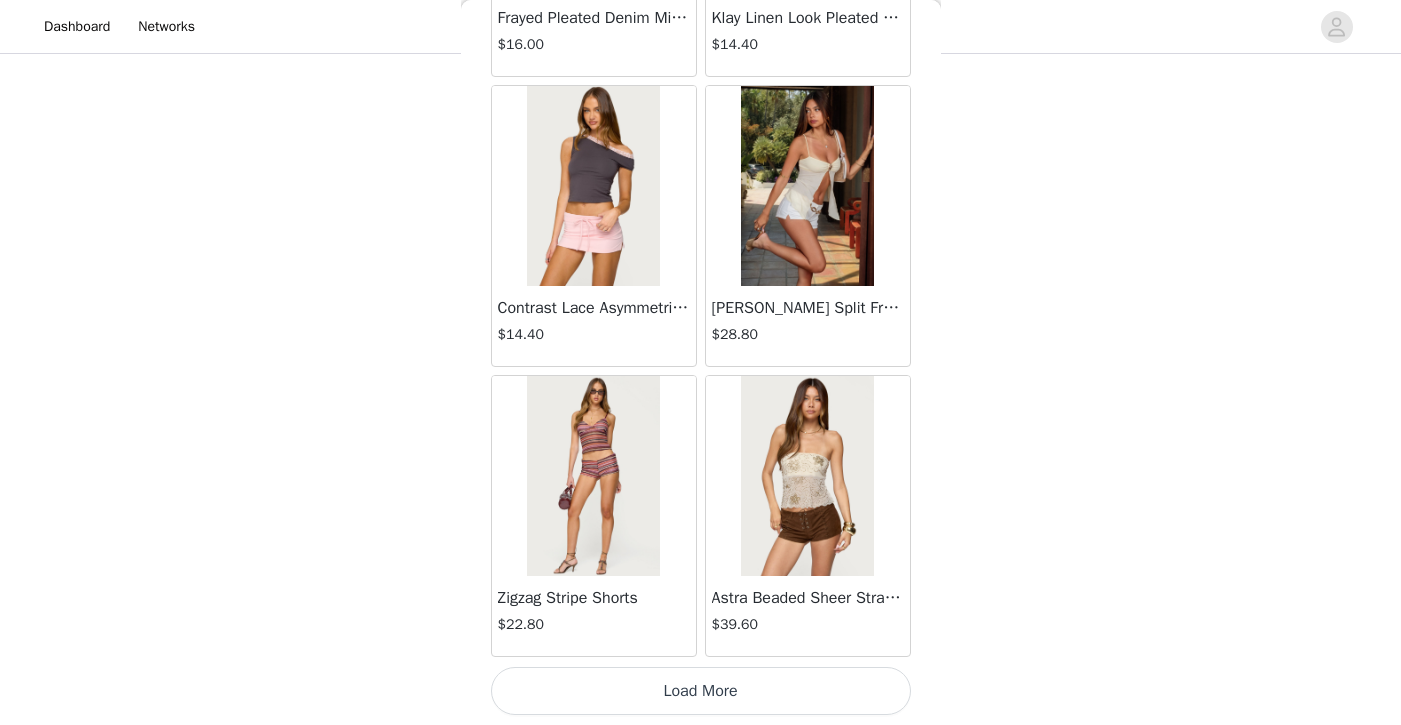 click on "Load More" at bounding box center [701, 691] 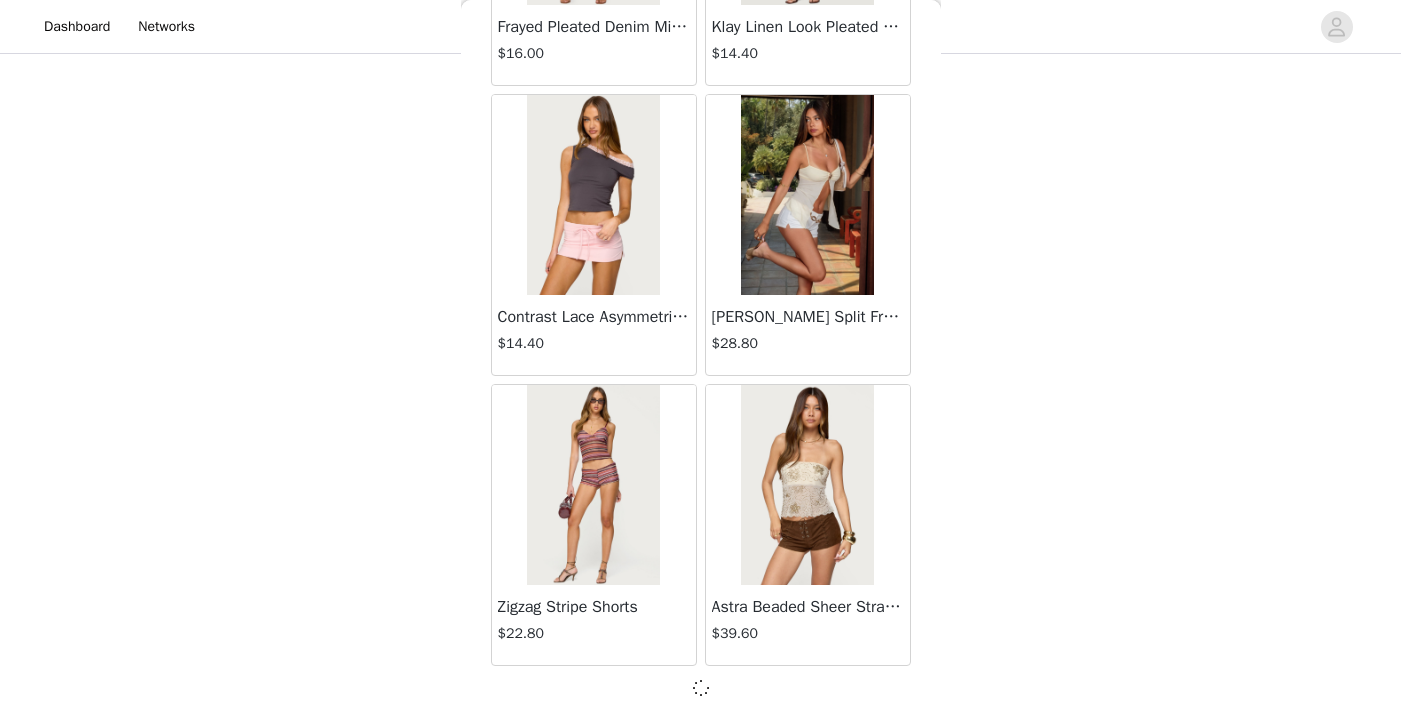 scroll, scrollTop: 1252, scrollLeft: 0, axis: vertical 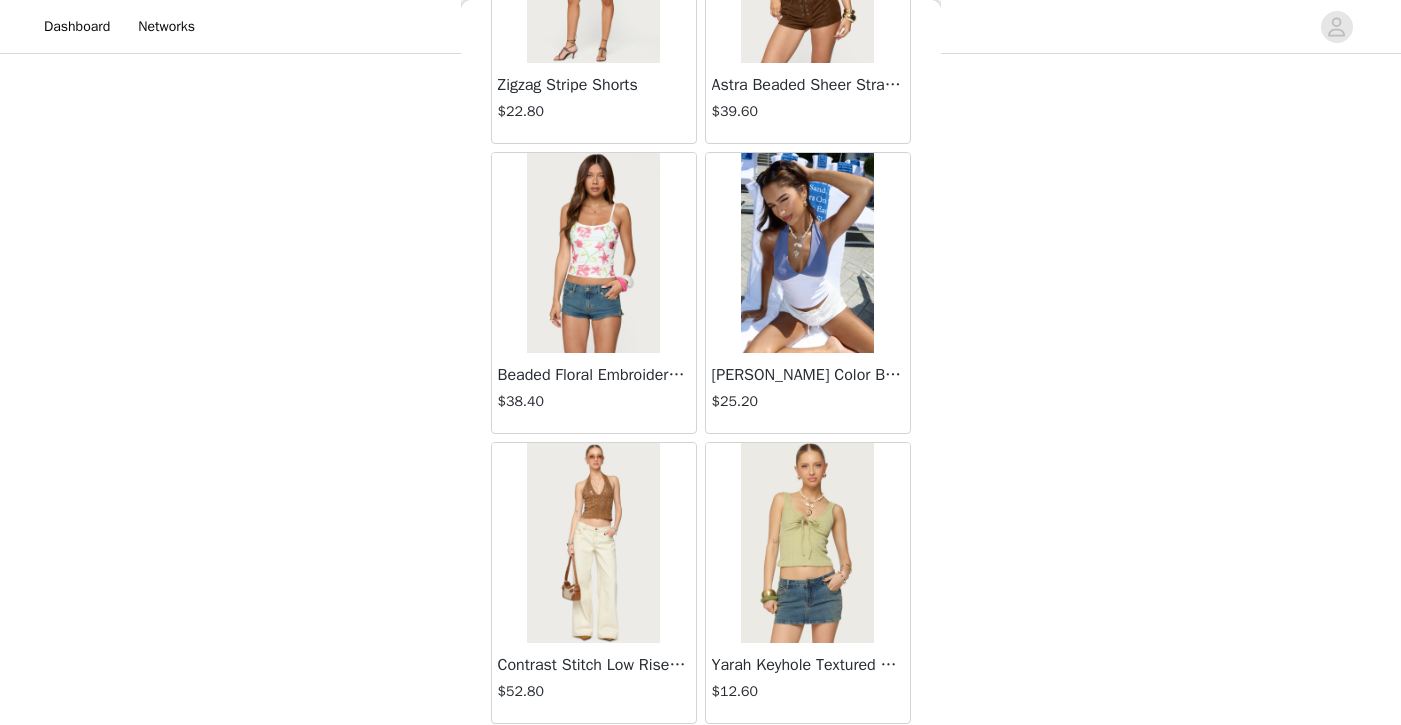 click on "Beaded Floral Embroidered Tank Top" at bounding box center (594, 375) 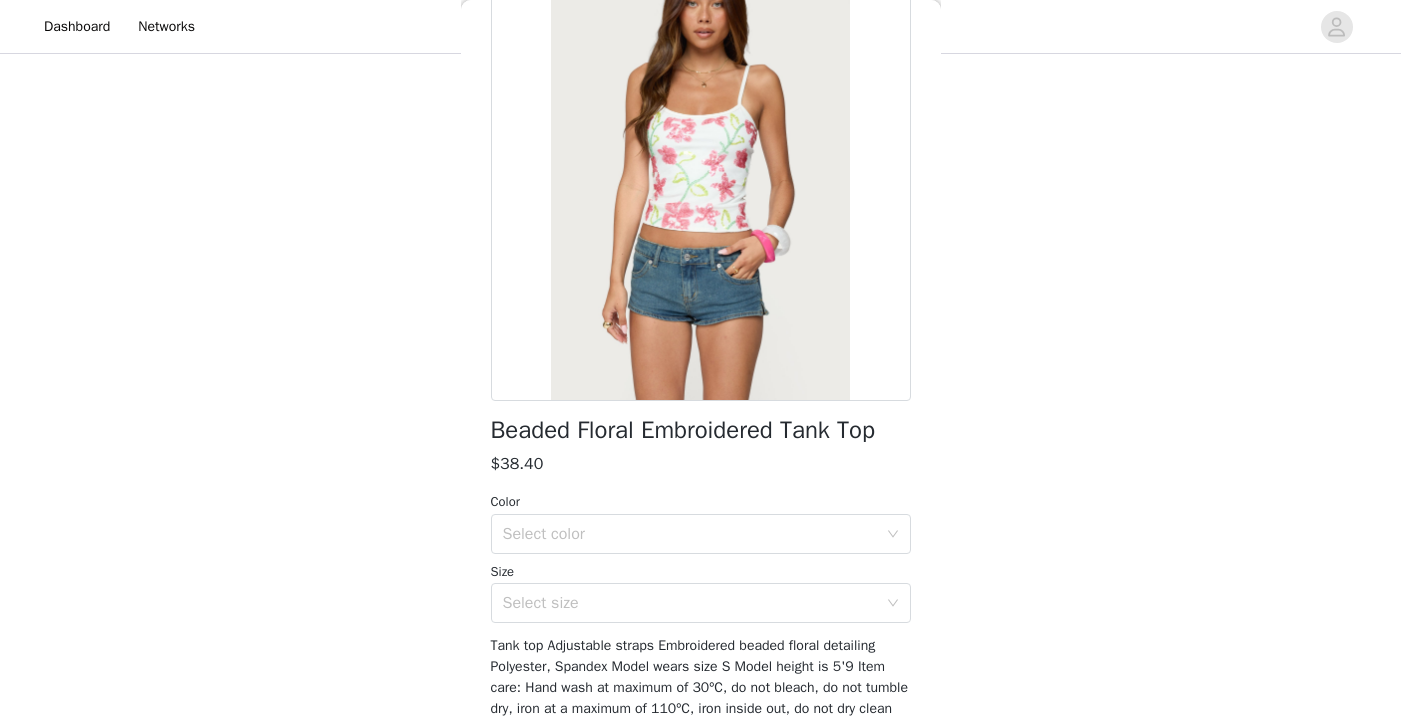 scroll, scrollTop: 171, scrollLeft: 0, axis: vertical 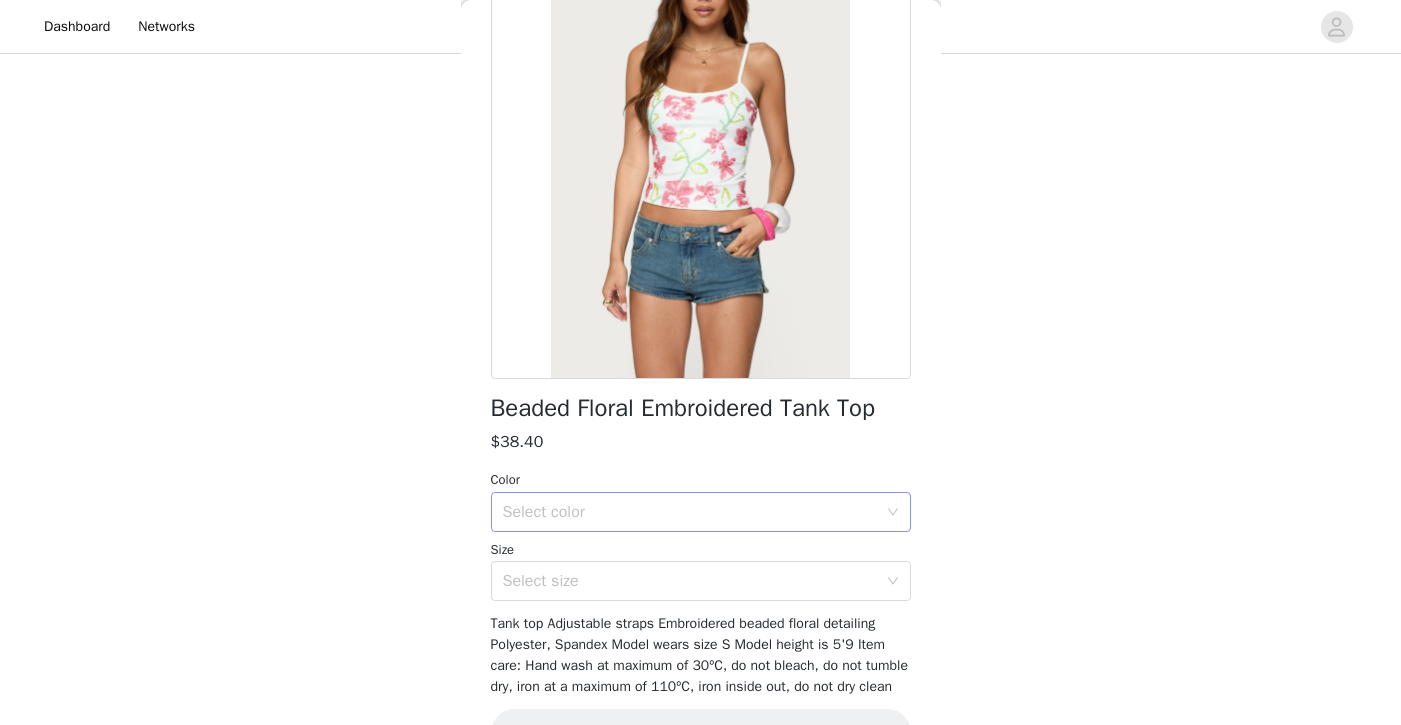 click on "Select color" at bounding box center [690, 512] 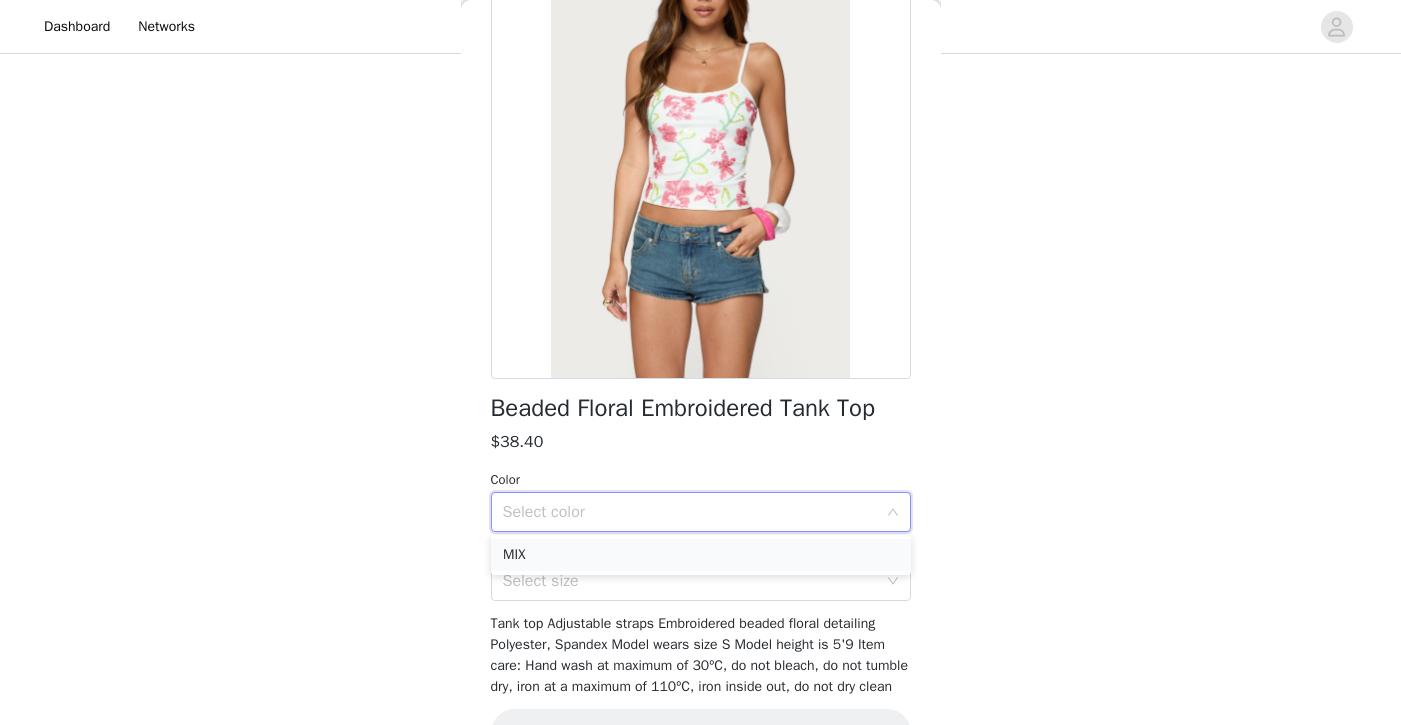 click on "MIX" at bounding box center [701, 555] 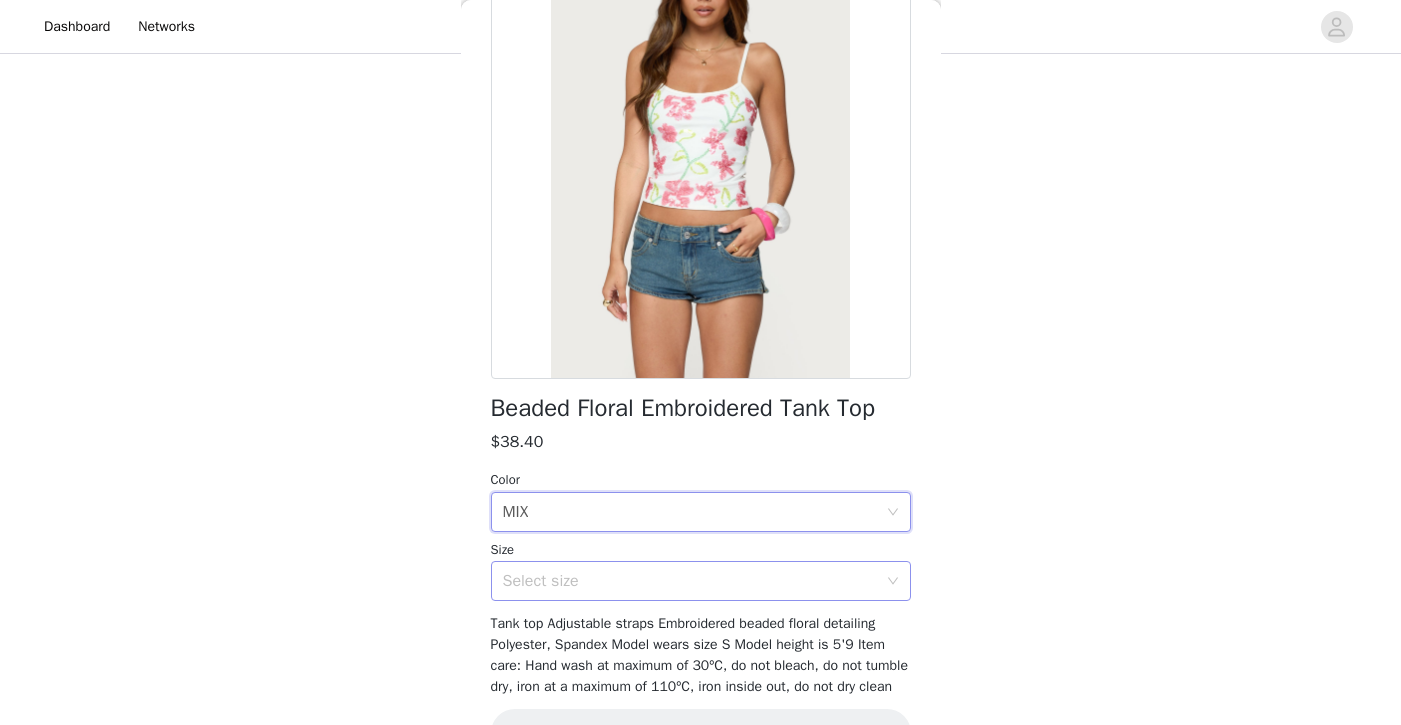 click on "Select size" at bounding box center [690, 581] 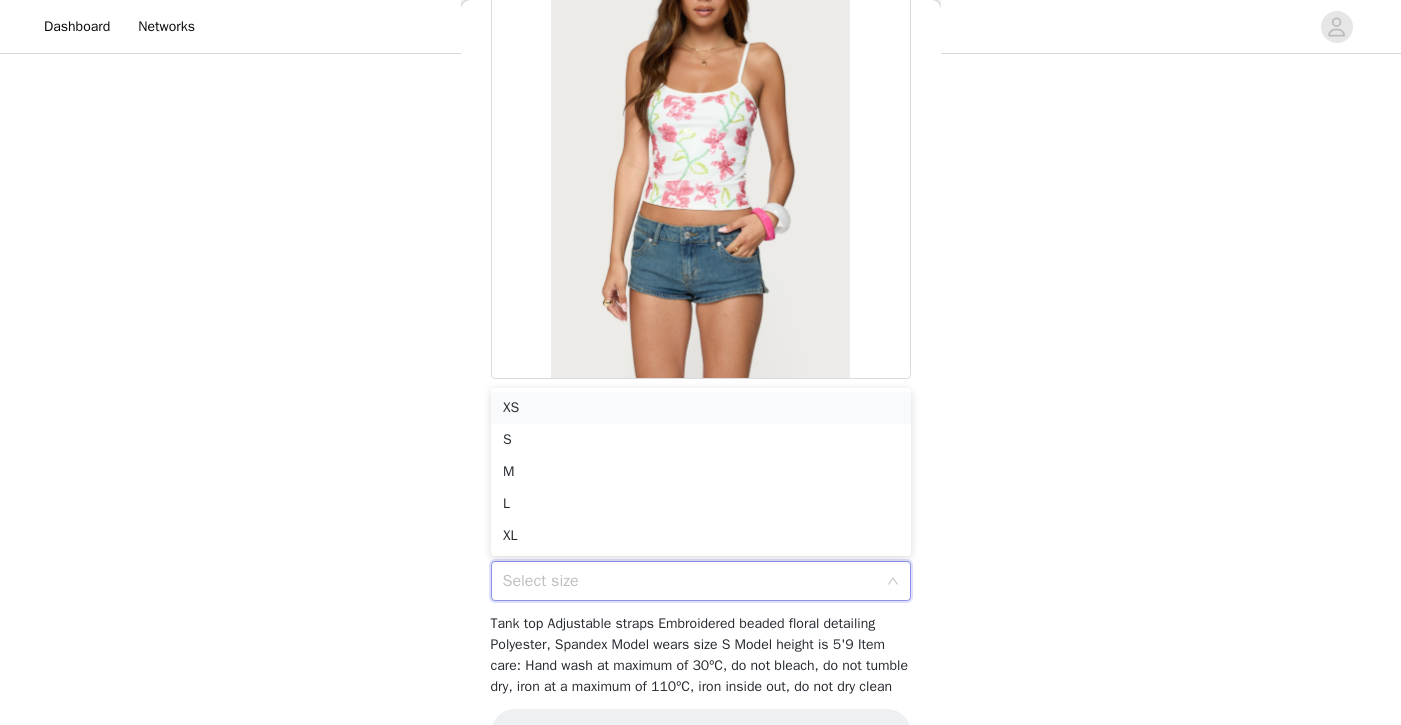 click on "XS" at bounding box center [701, 408] 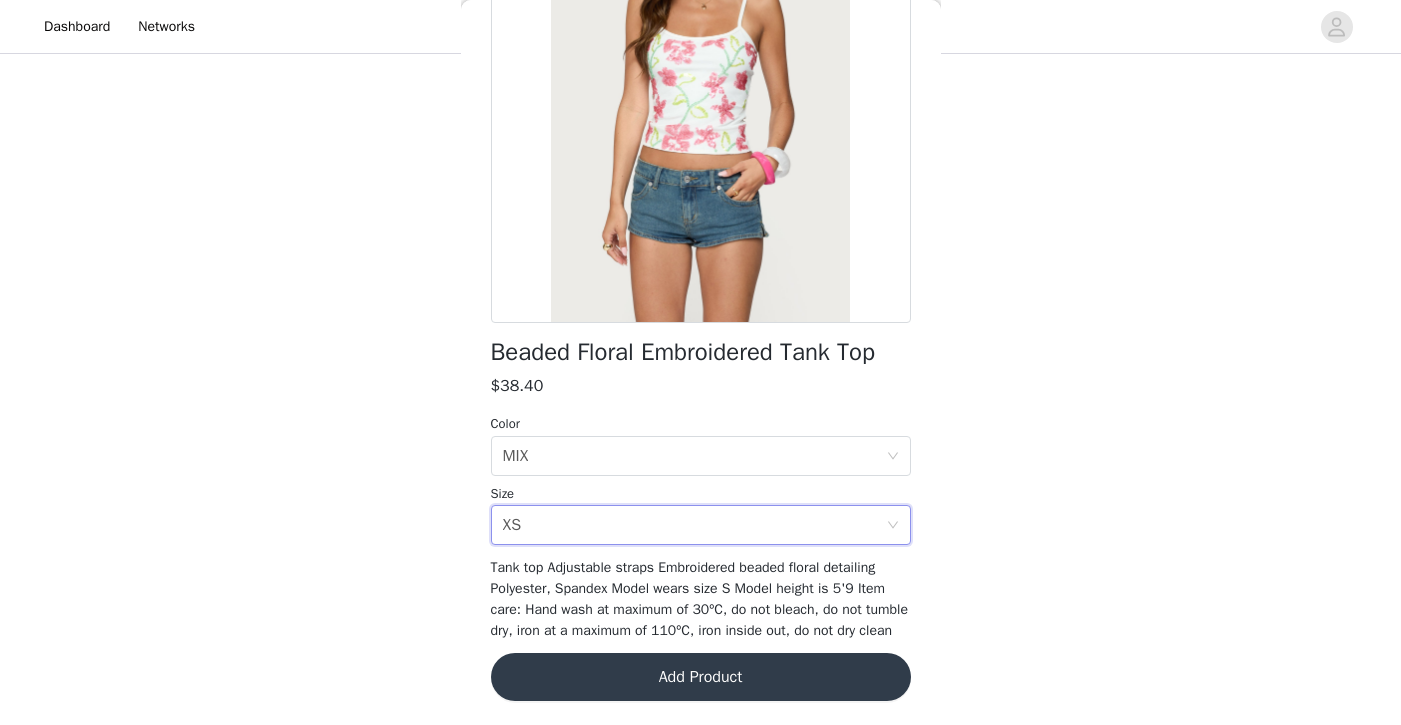 scroll, scrollTop: 247, scrollLeft: 0, axis: vertical 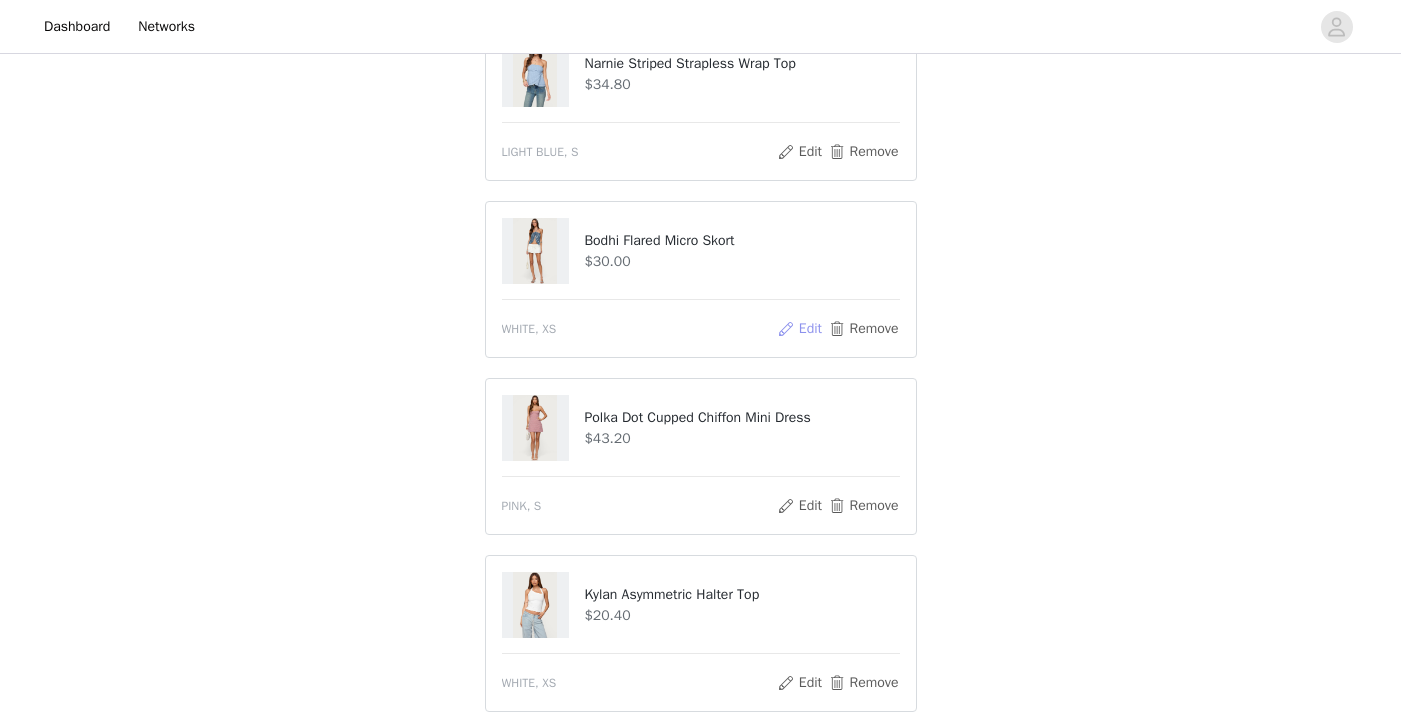 click on "Edit" at bounding box center [799, 329] 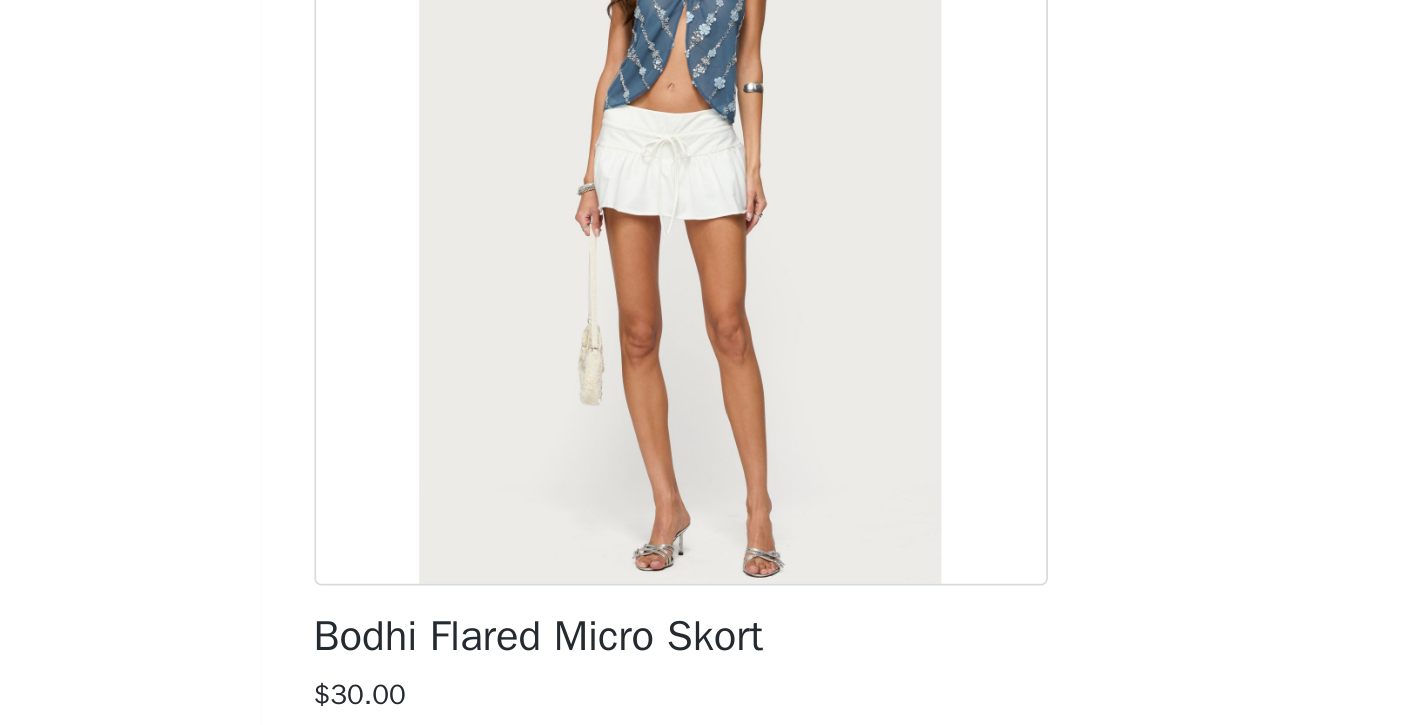 scroll, scrollTop: 859, scrollLeft: 0, axis: vertical 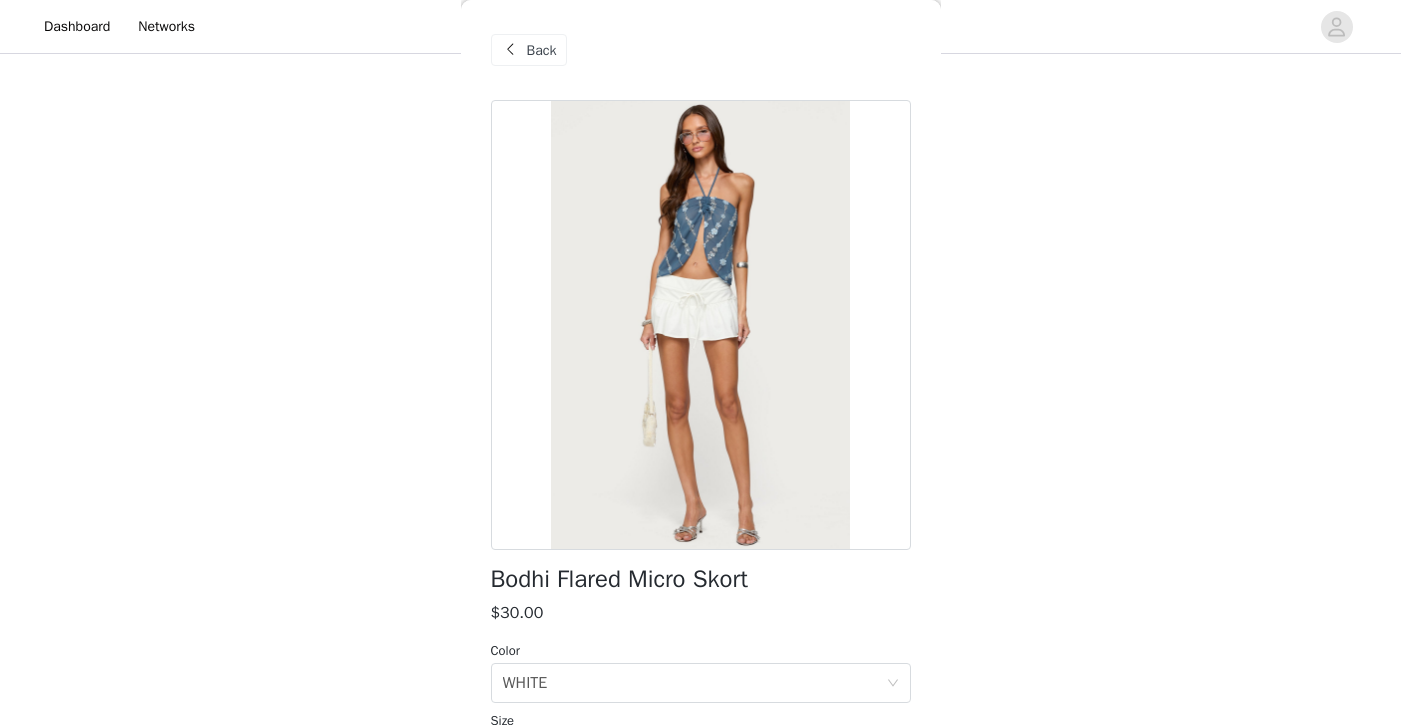 click on "Back" at bounding box center (542, 50) 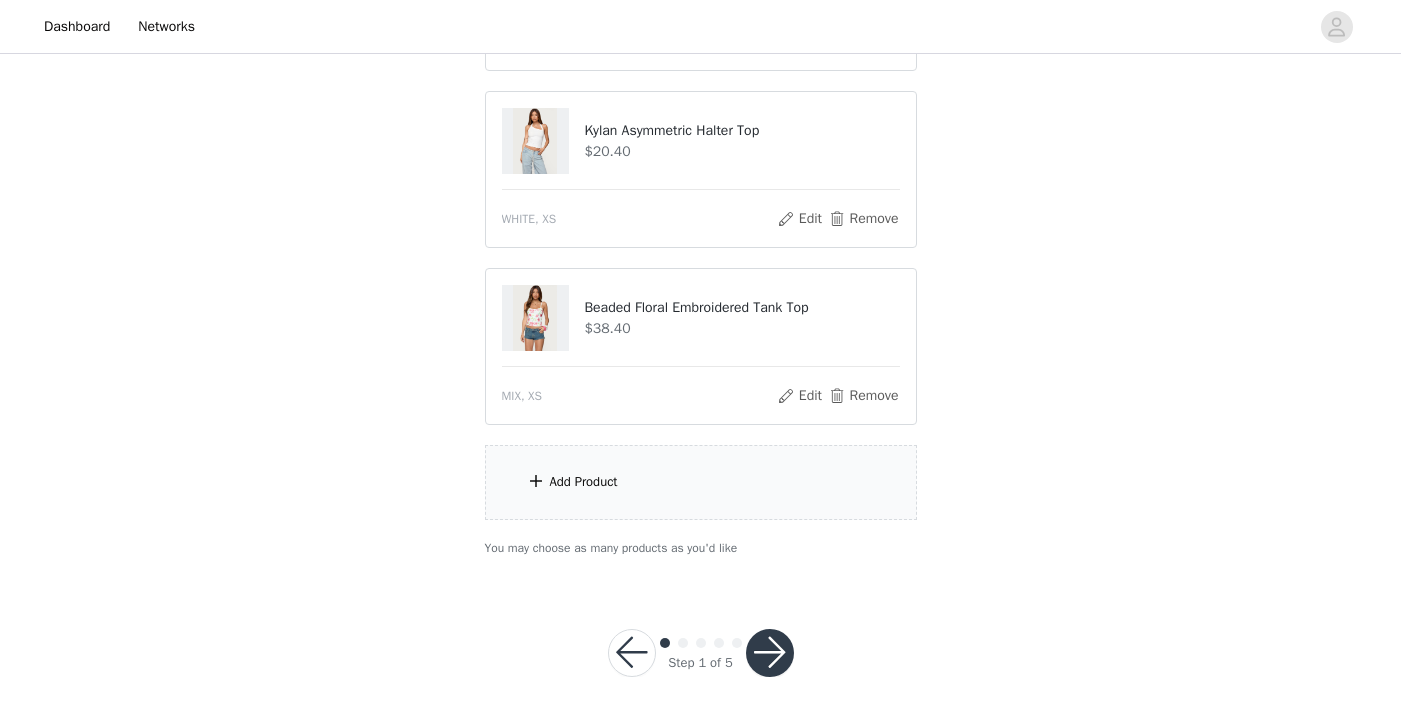 scroll, scrollTop: 1423, scrollLeft: 0, axis: vertical 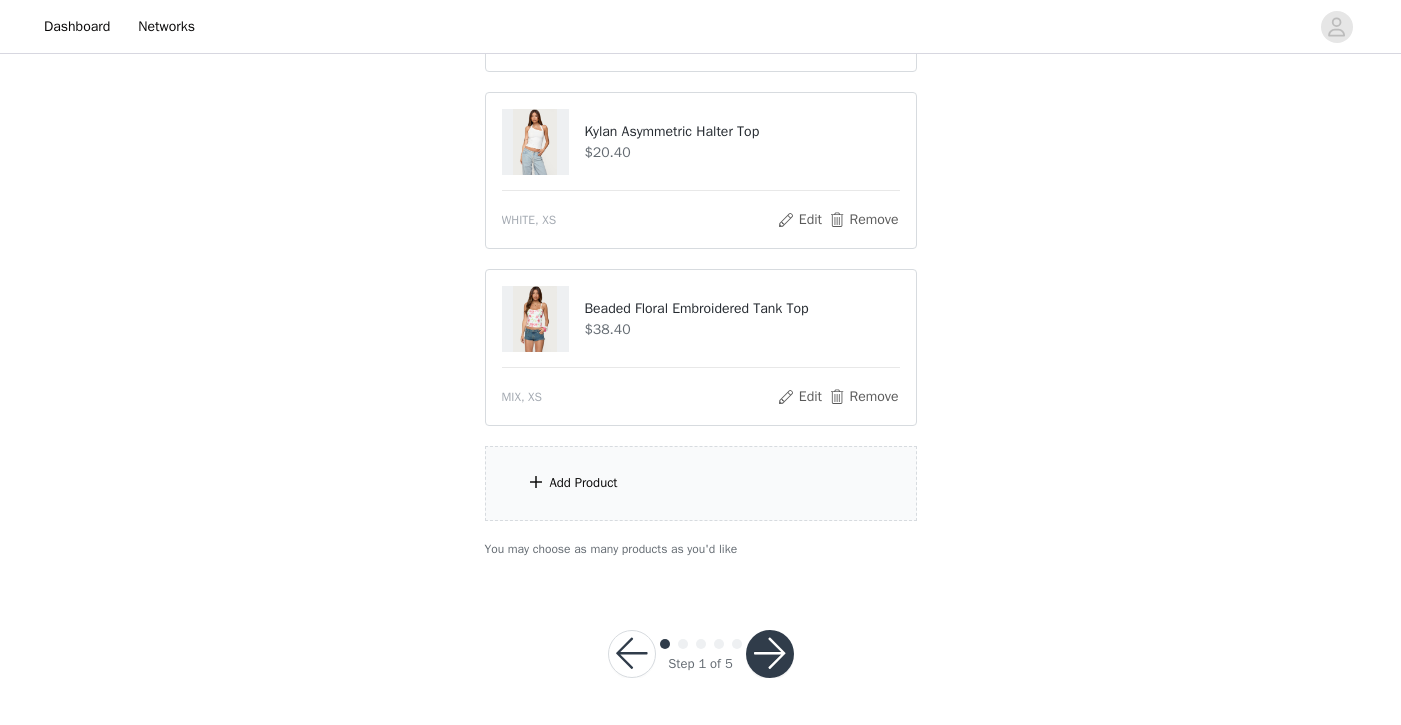 click at bounding box center (535, 319) 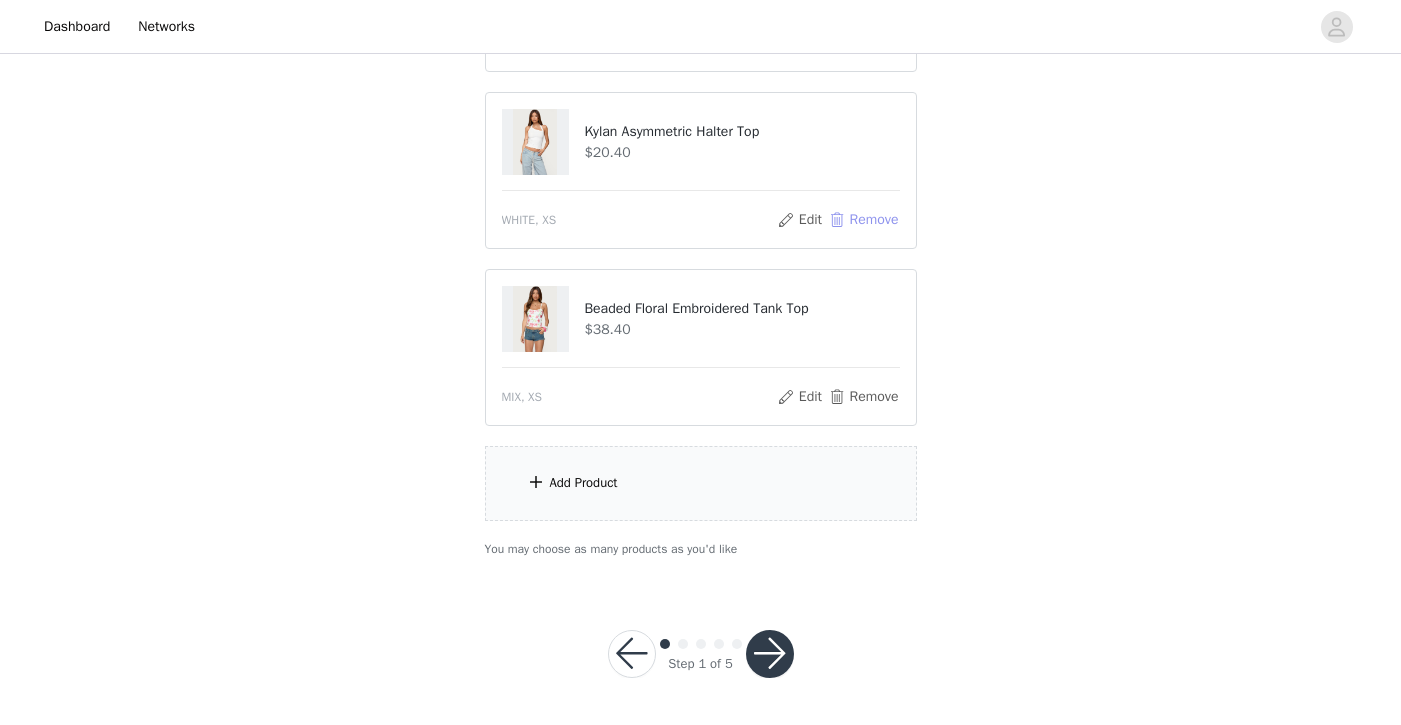 click on "Remove" at bounding box center (863, 220) 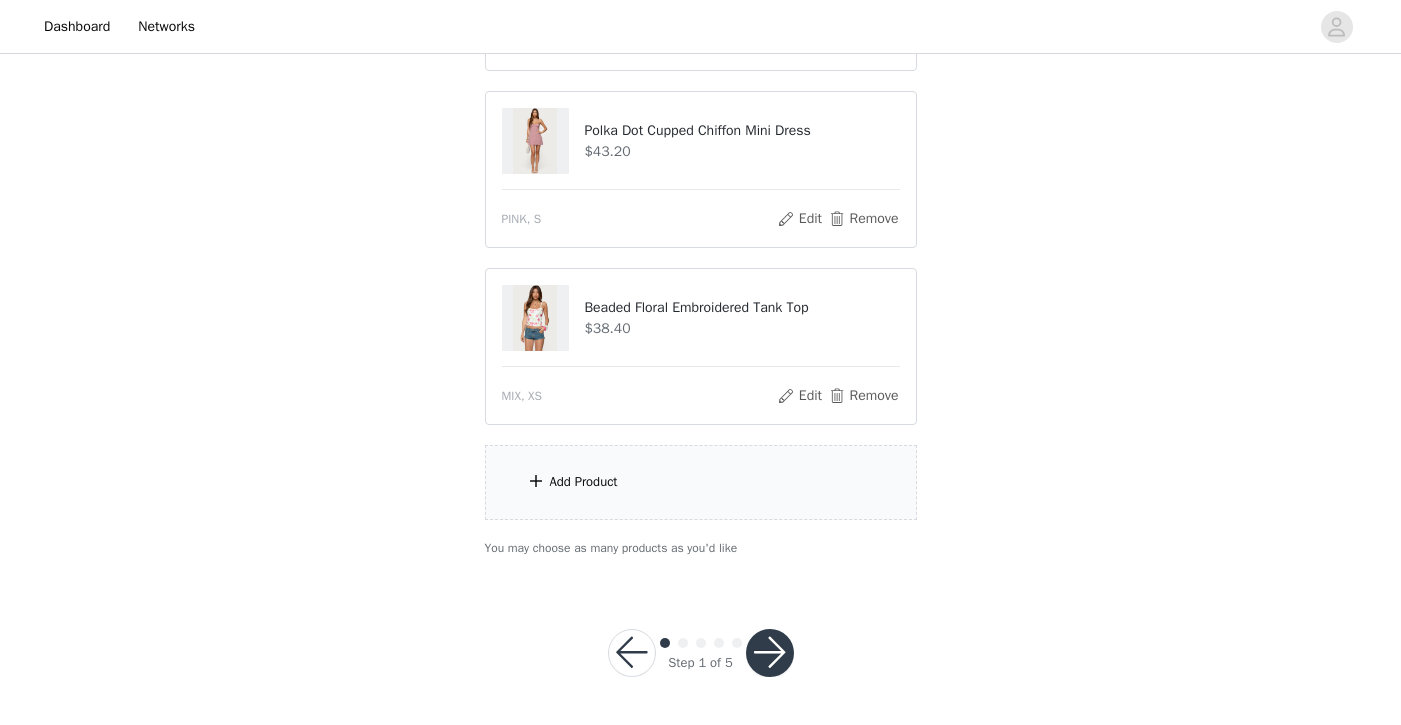 scroll, scrollTop: 1246, scrollLeft: 0, axis: vertical 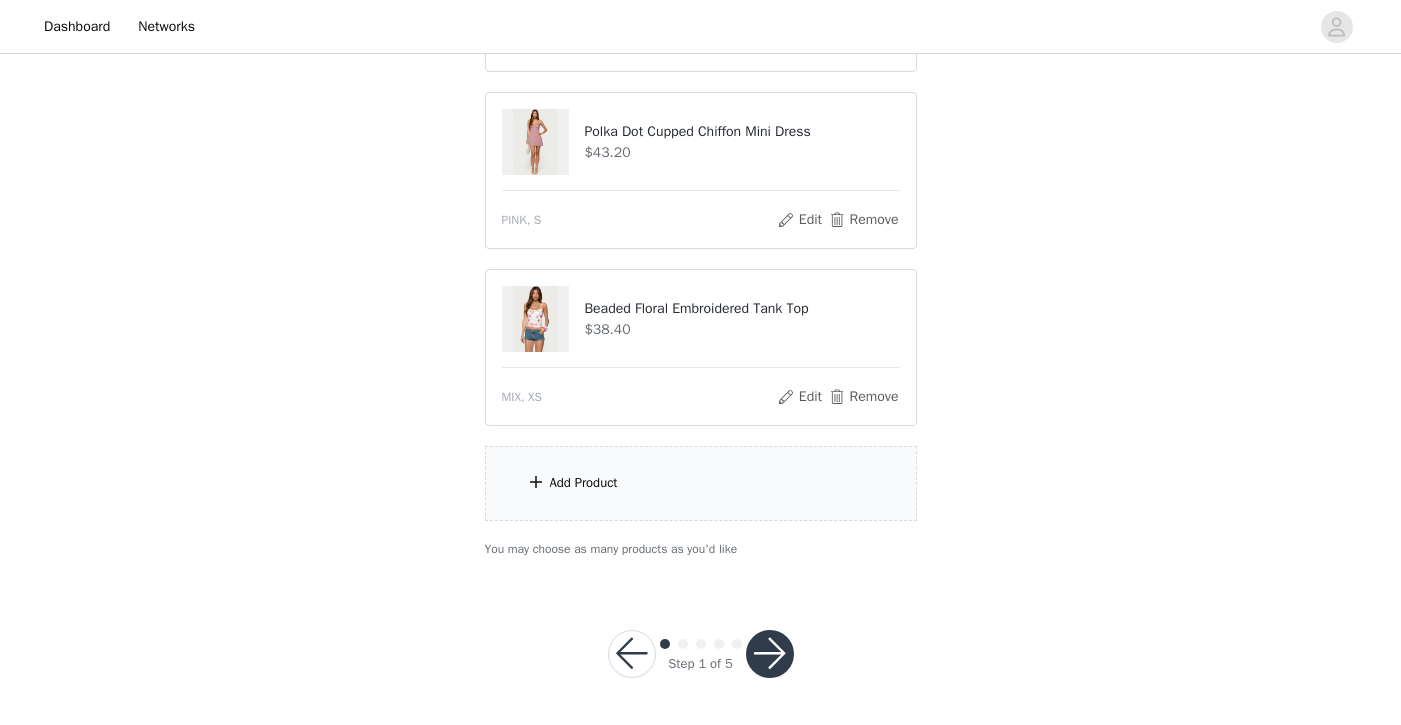 click on "Add Product" at bounding box center [584, 483] 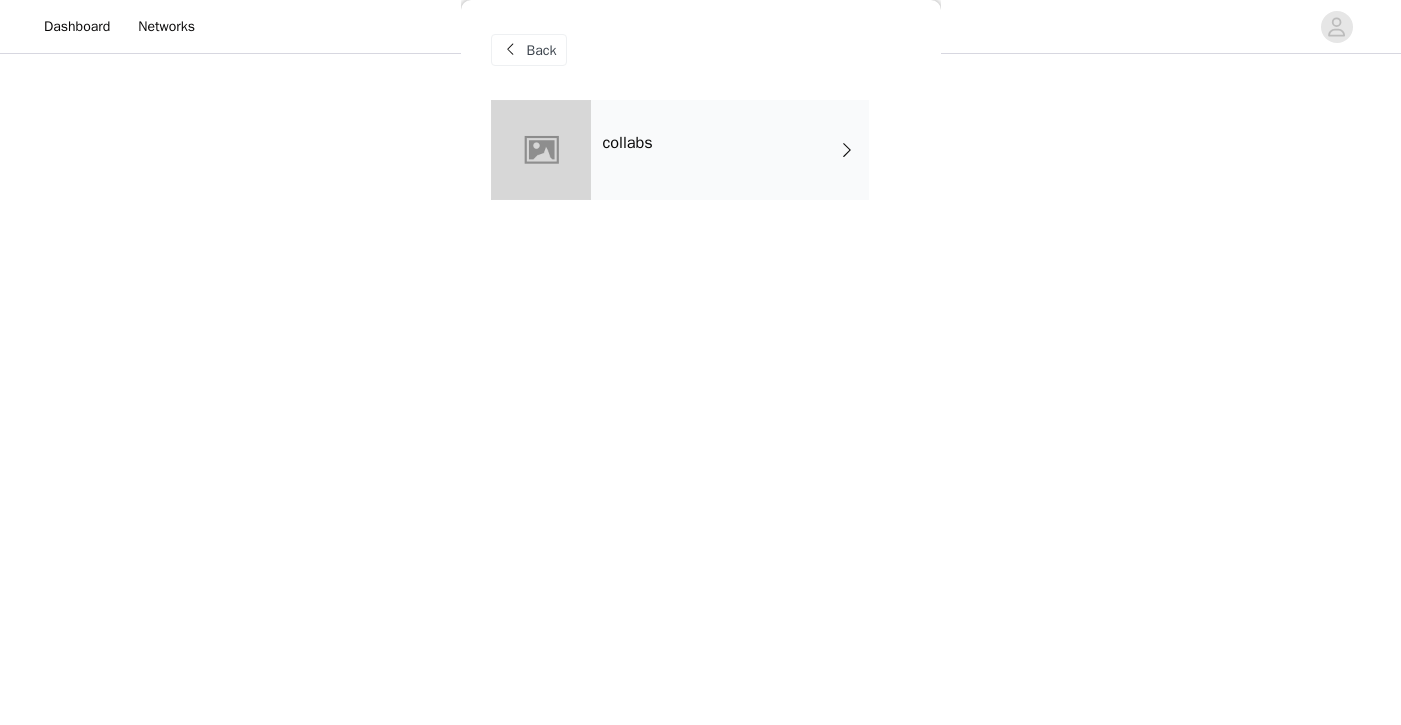 click on "collabs" at bounding box center [730, 150] 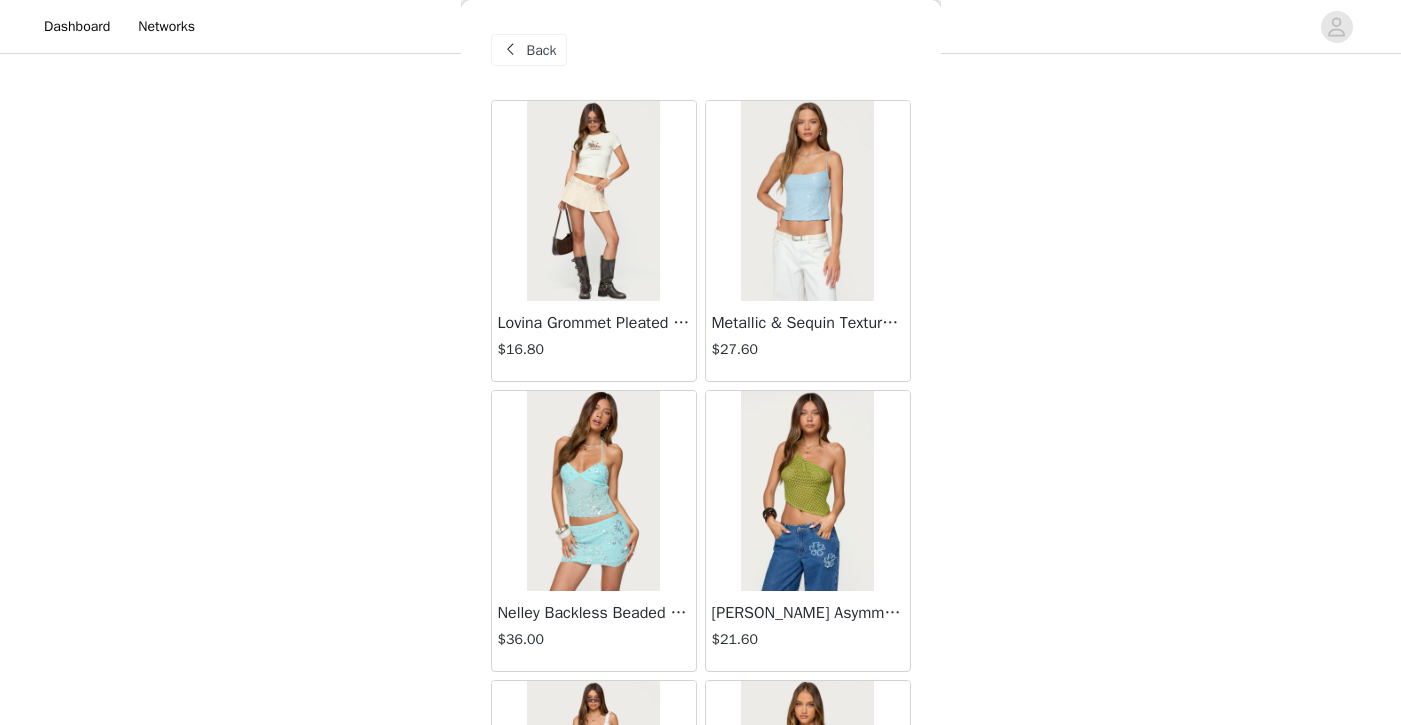 click at bounding box center [593, 201] 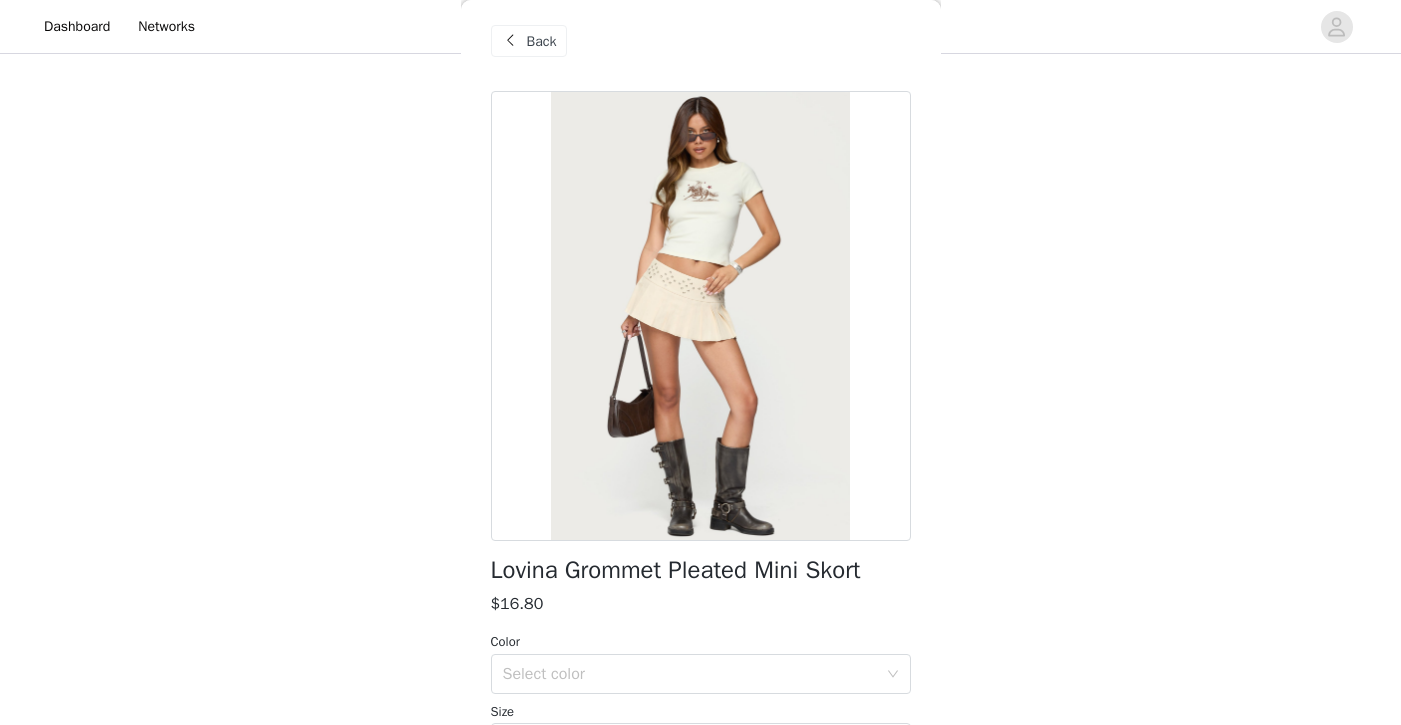 scroll, scrollTop: 5, scrollLeft: 0, axis: vertical 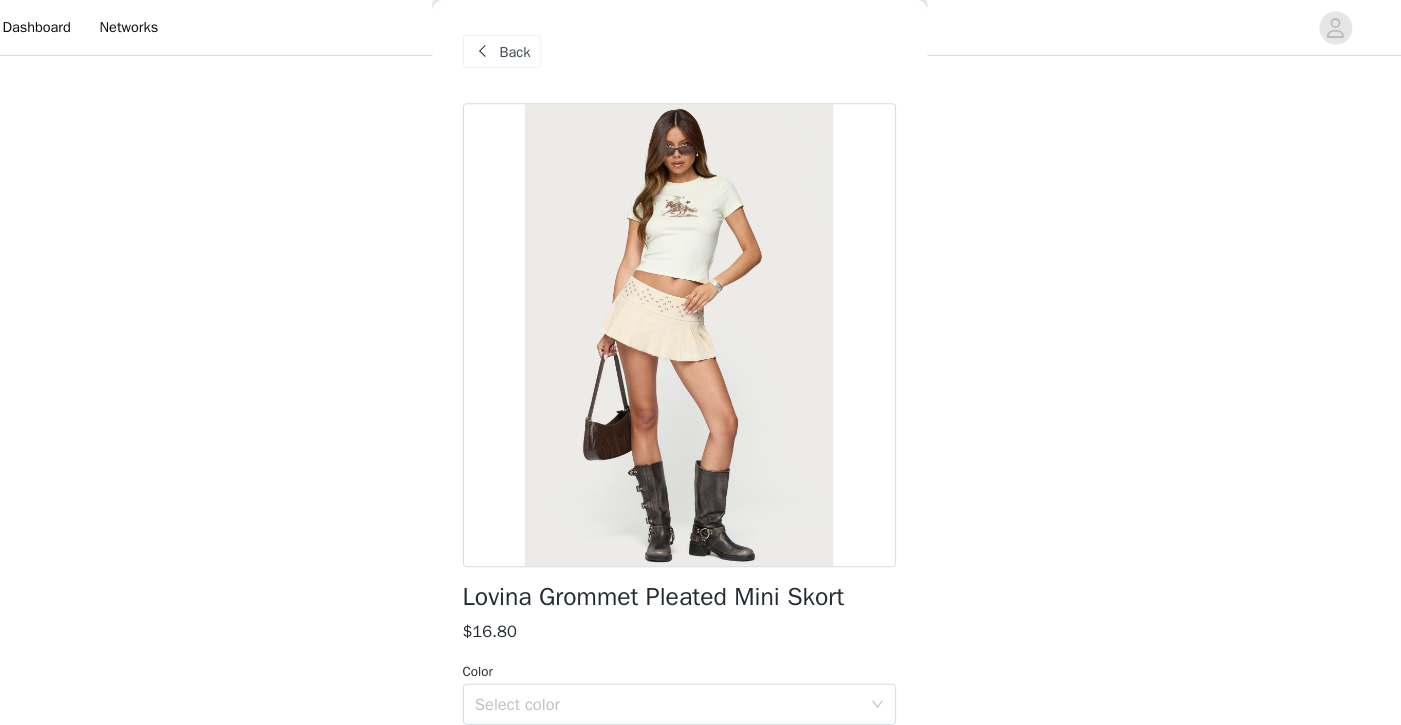 click on "Back" at bounding box center [542, 50] 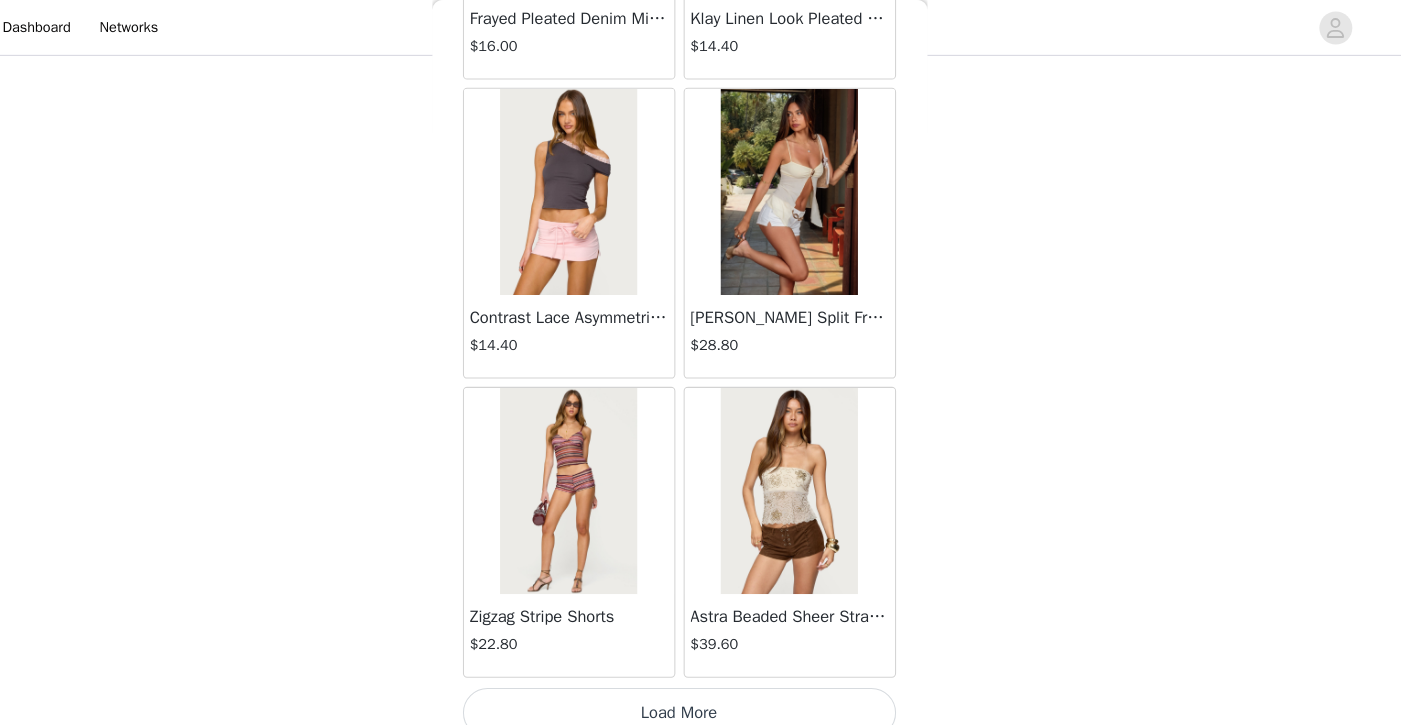 scroll, scrollTop: 2335, scrollLeft: 0, axis: vertical 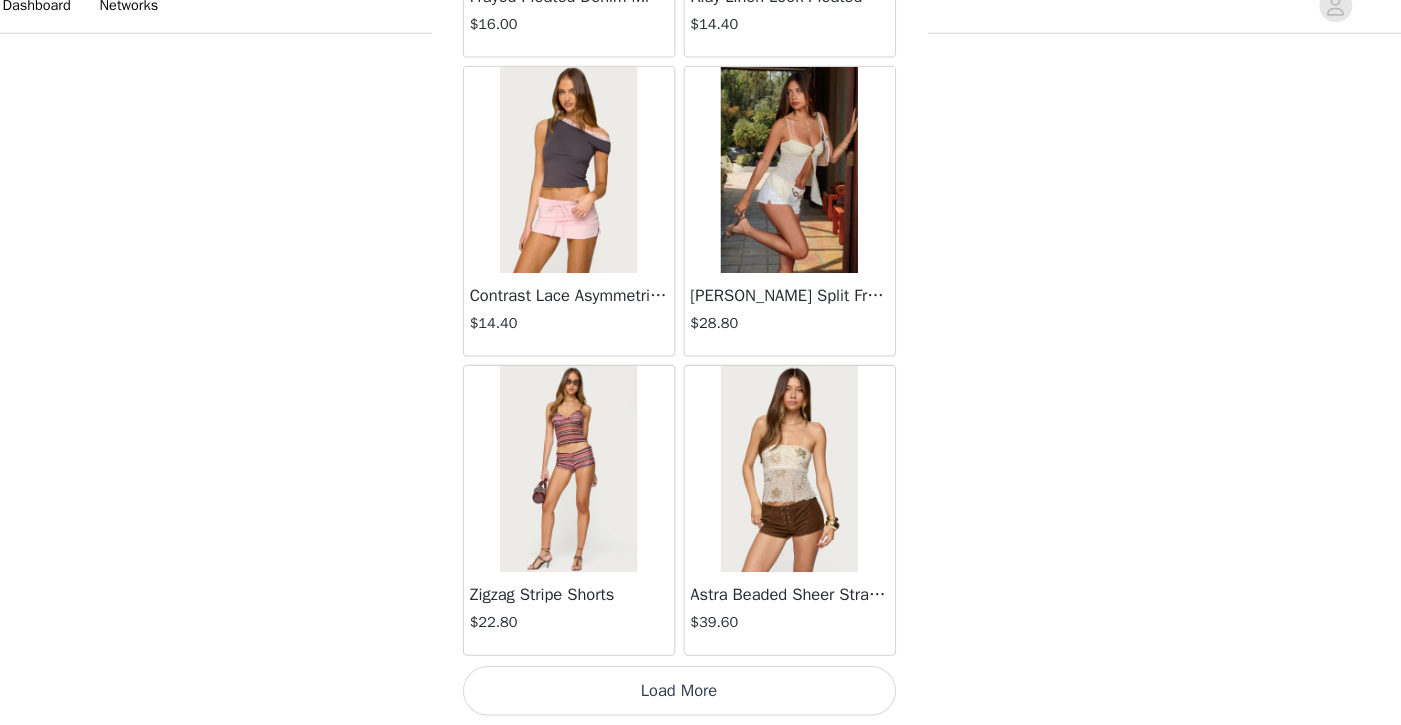 click on "Load More" at bounding box center [701, 691] 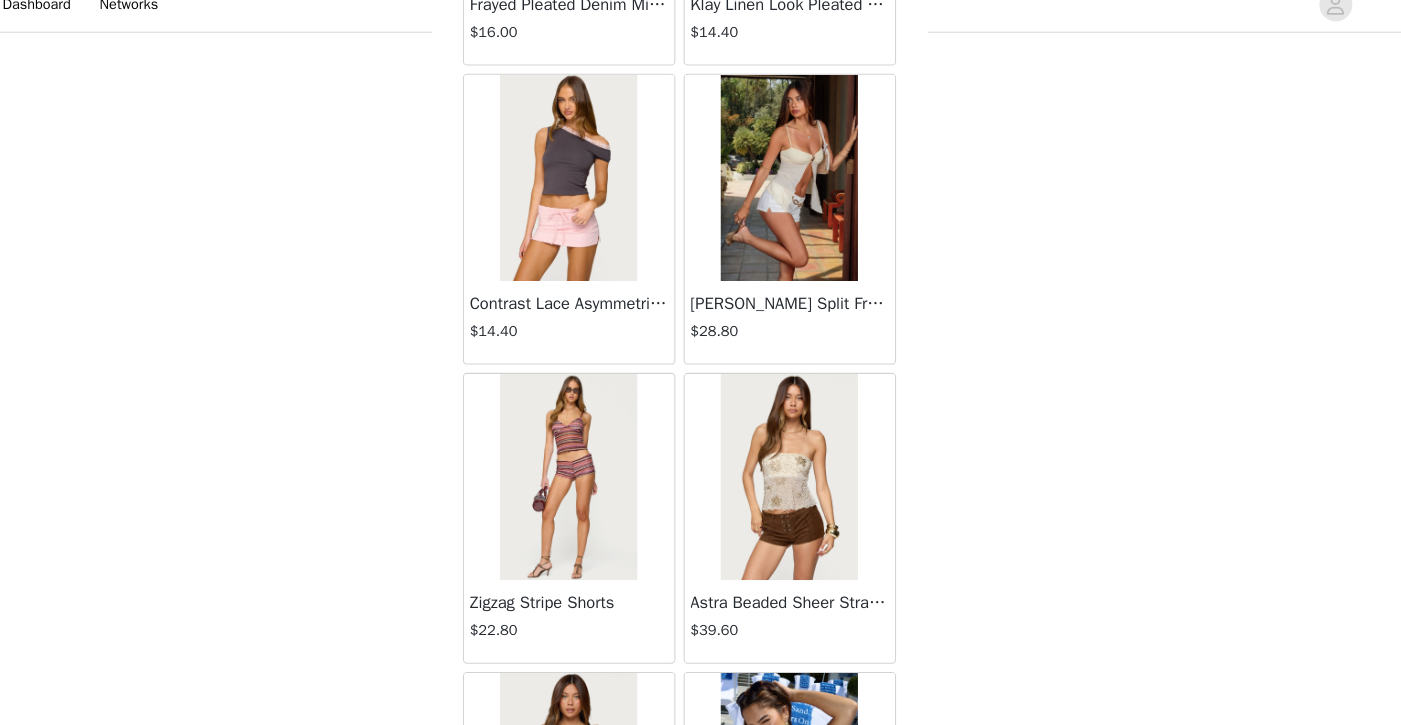 scroll, scrollTop: 1246, scrollLeft: 0, axis: vertical 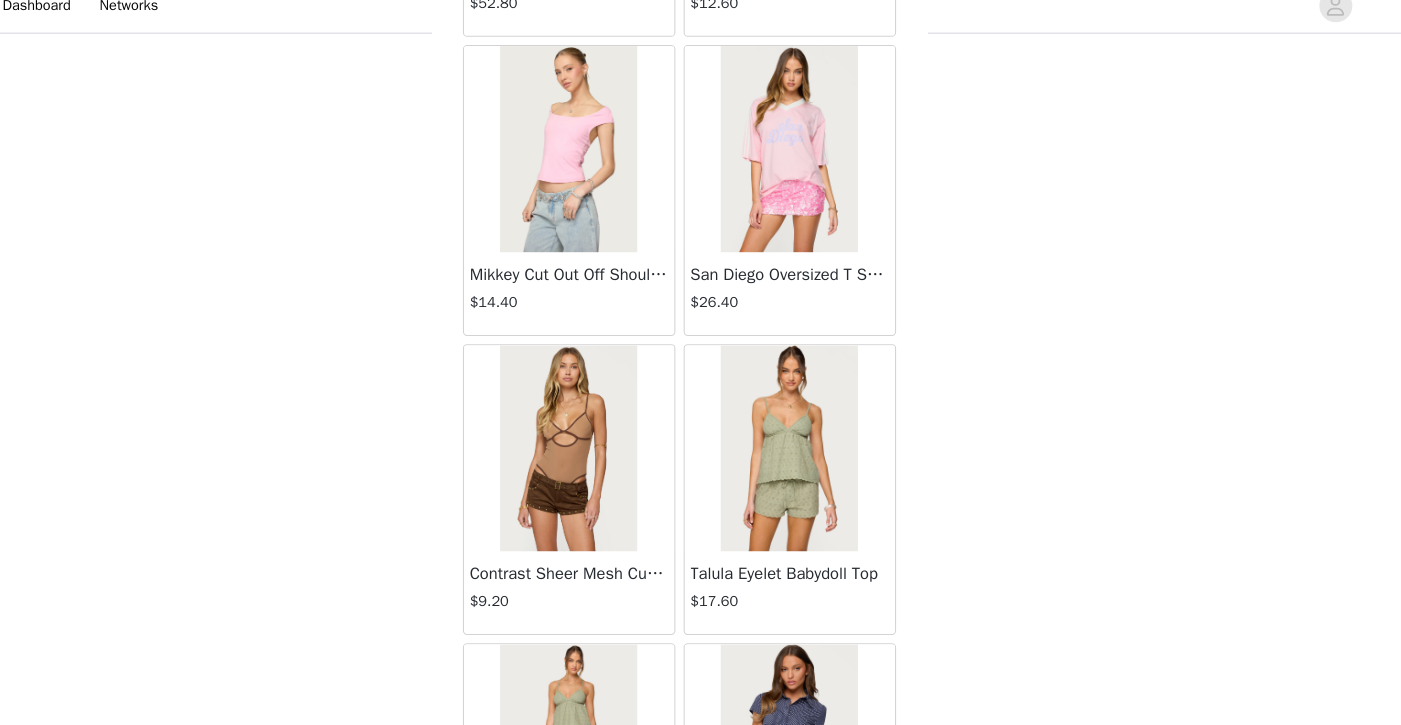 click on "$14.40" at bounding box center (594, 314) 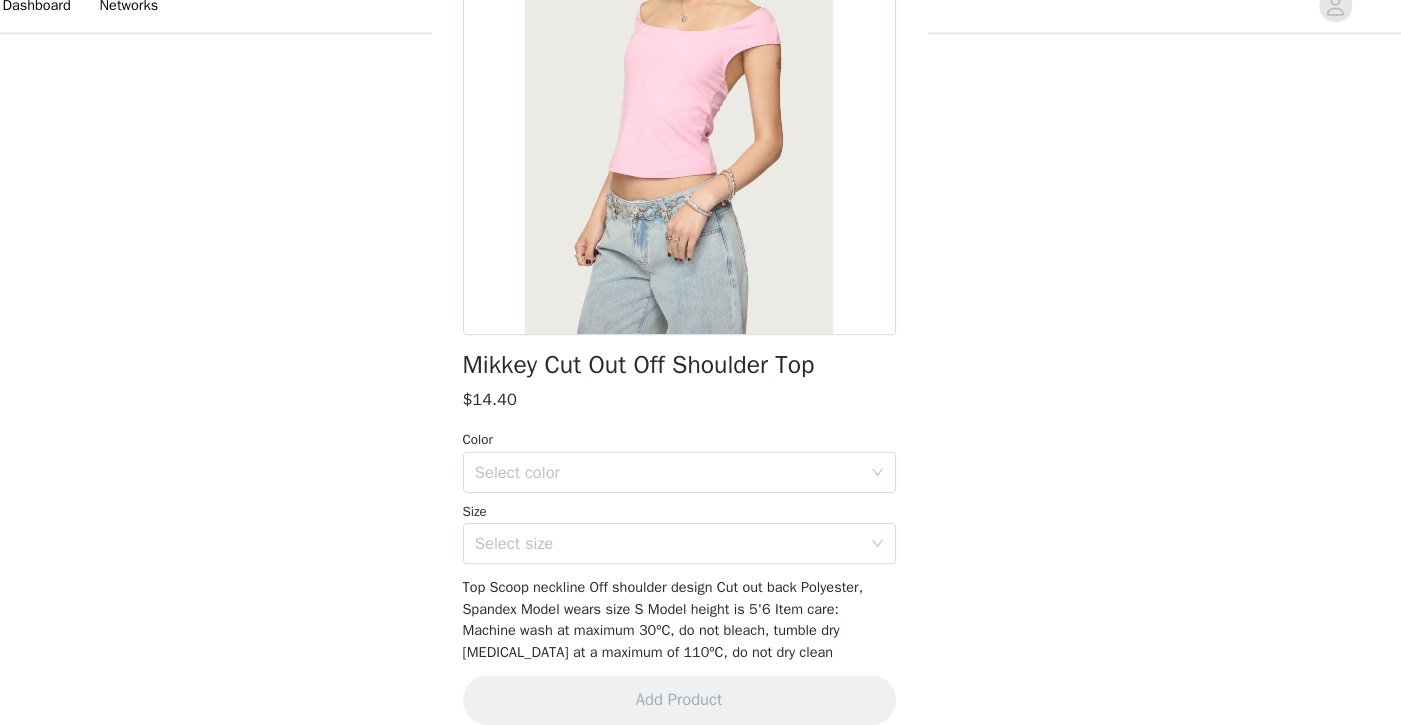 scroll, scrollTop: 199, scrollLeft: 0, axis: vertical 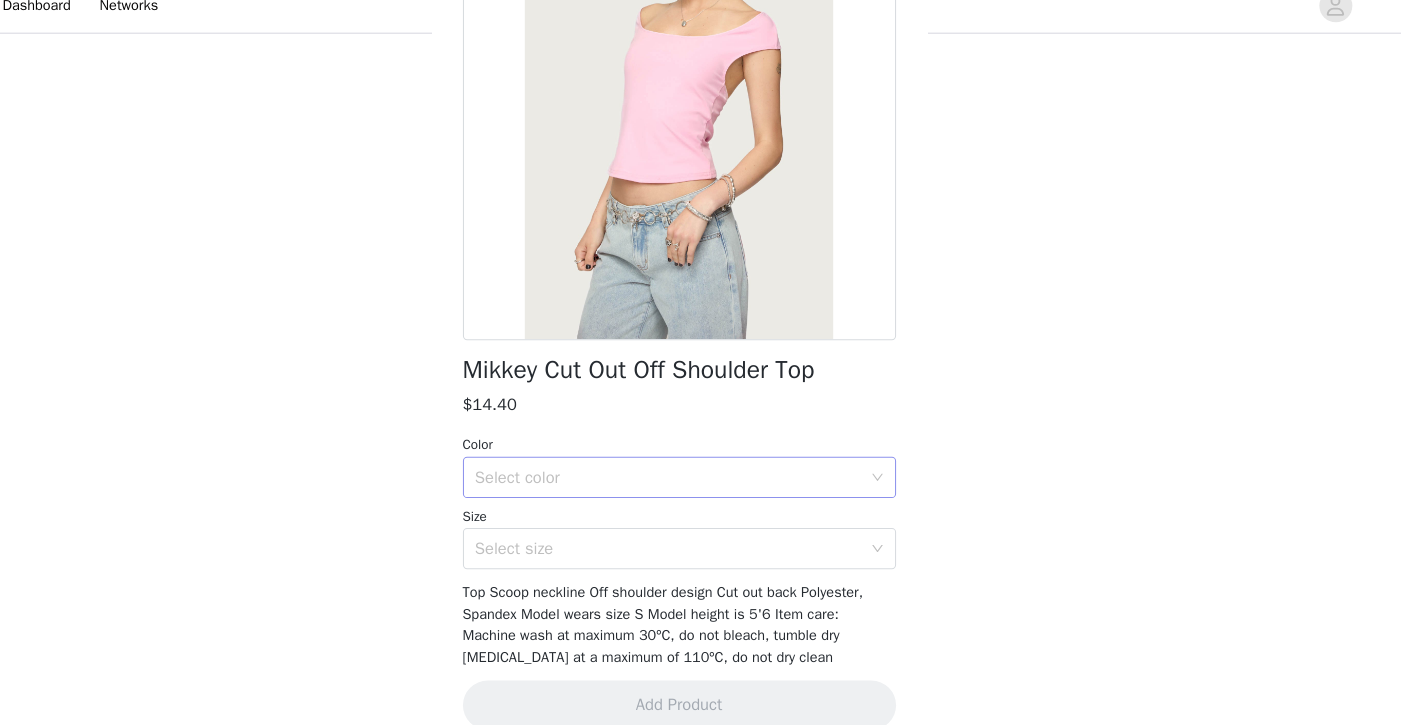 click on "Select color" at bounding box center (690, 484) 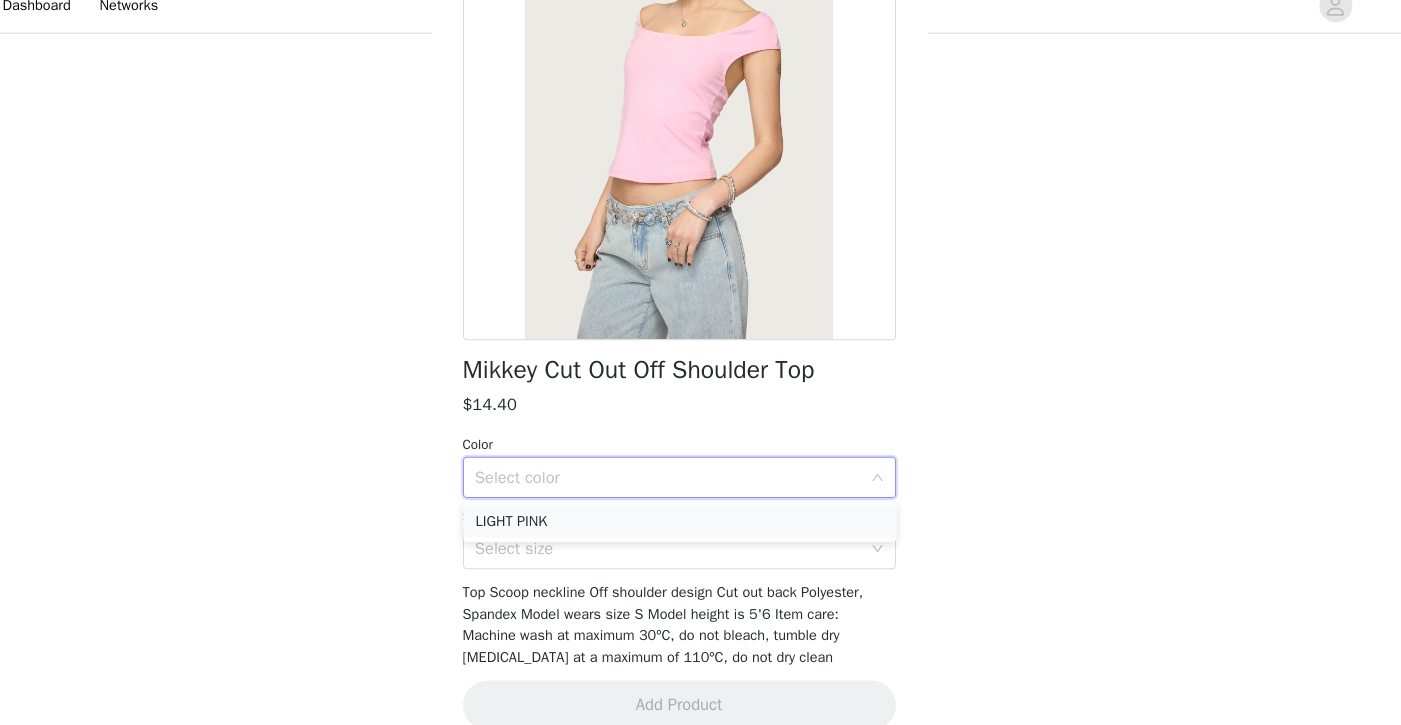 click on "LIGHT PINK" at bounding box center (701, 527) 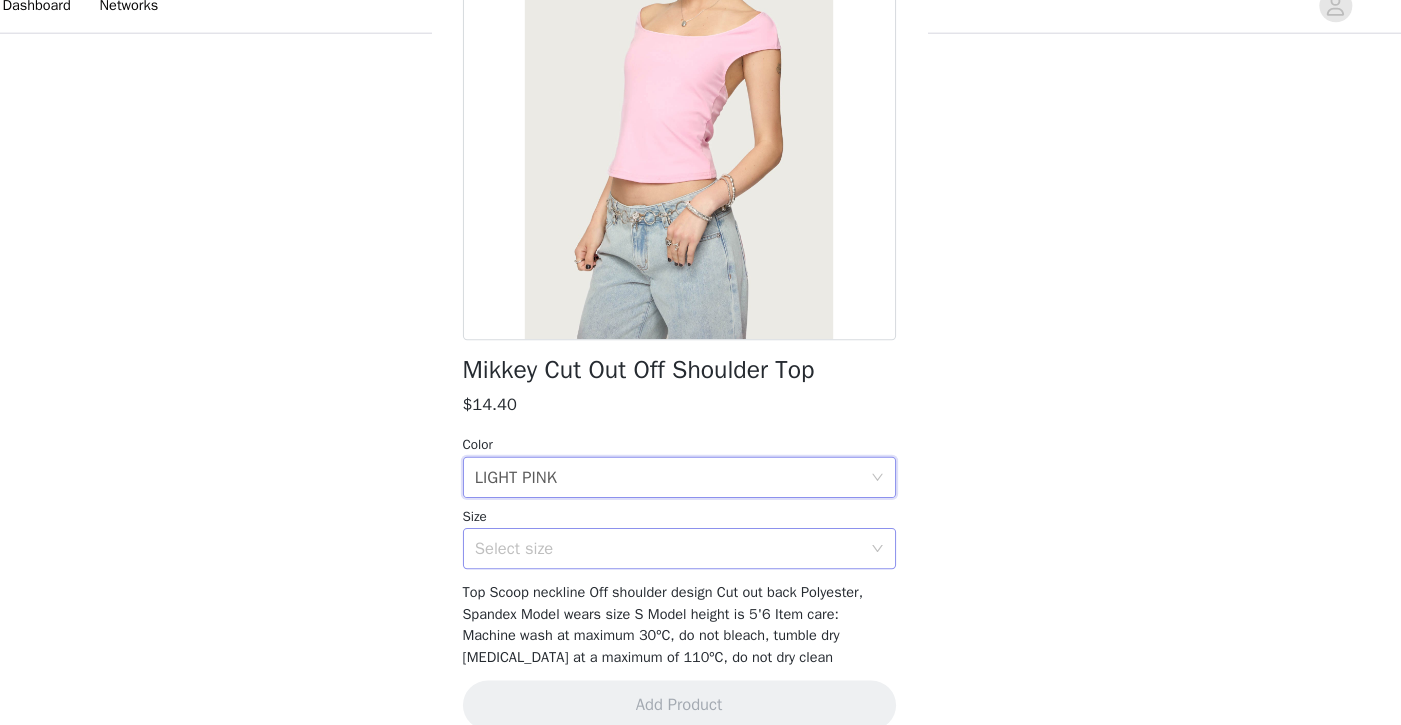 click on "Select size" at bounding box center [690, 553] 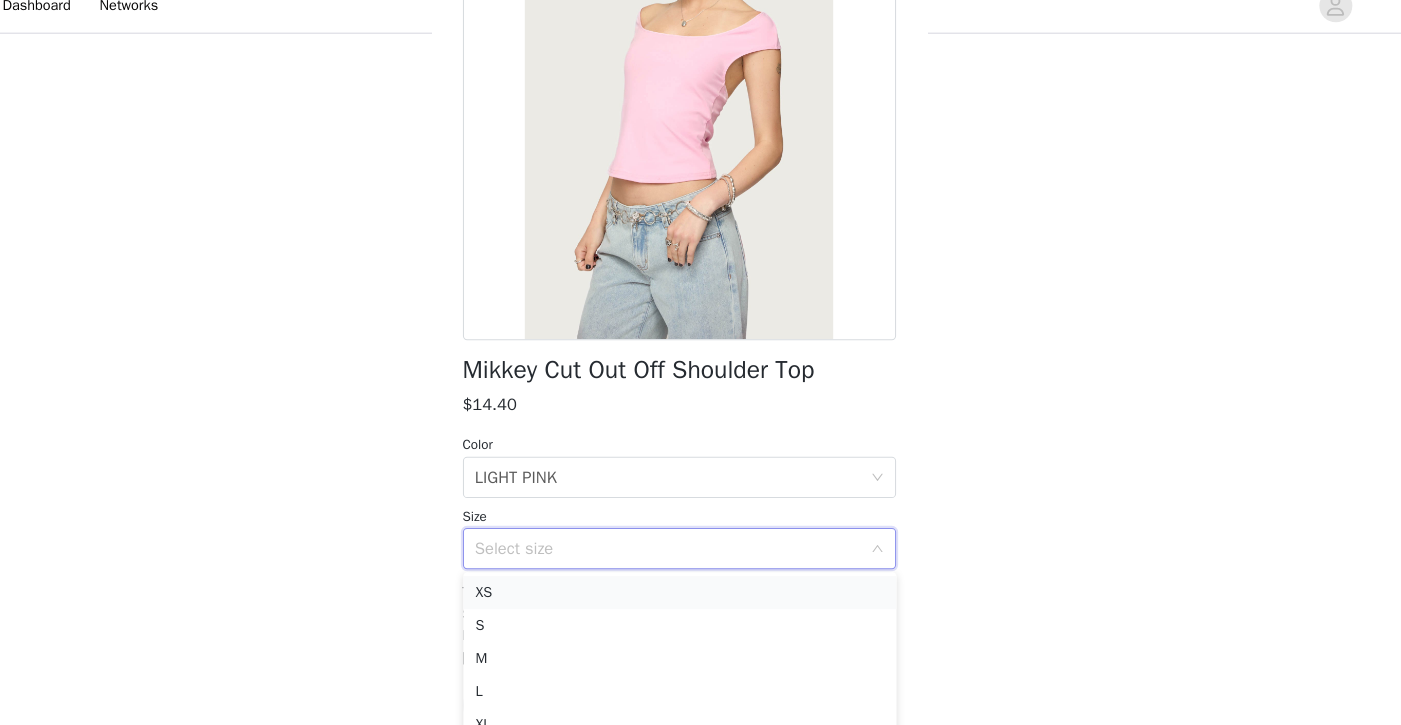 click on "XS" at bounding box center [701, 596] 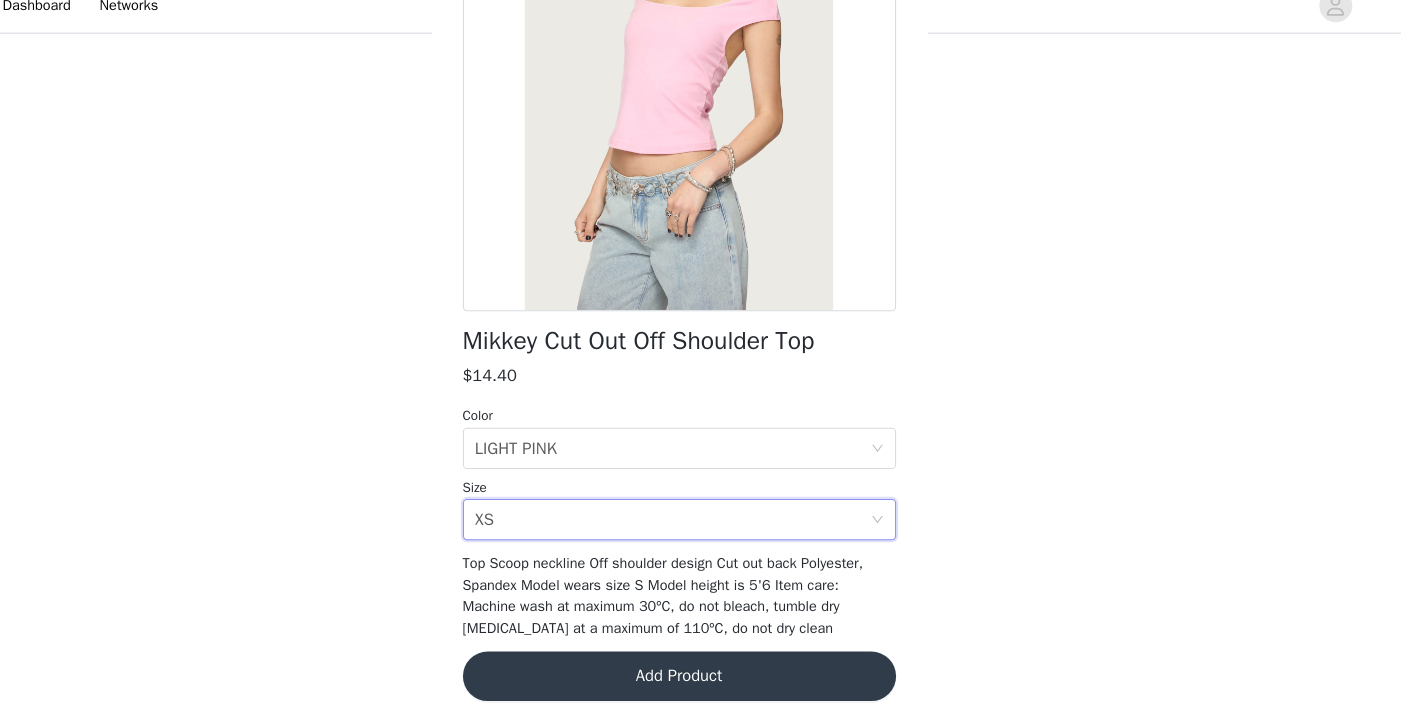 scroll, scrollTop: 226, scrollLeft: 0, axis: vertical 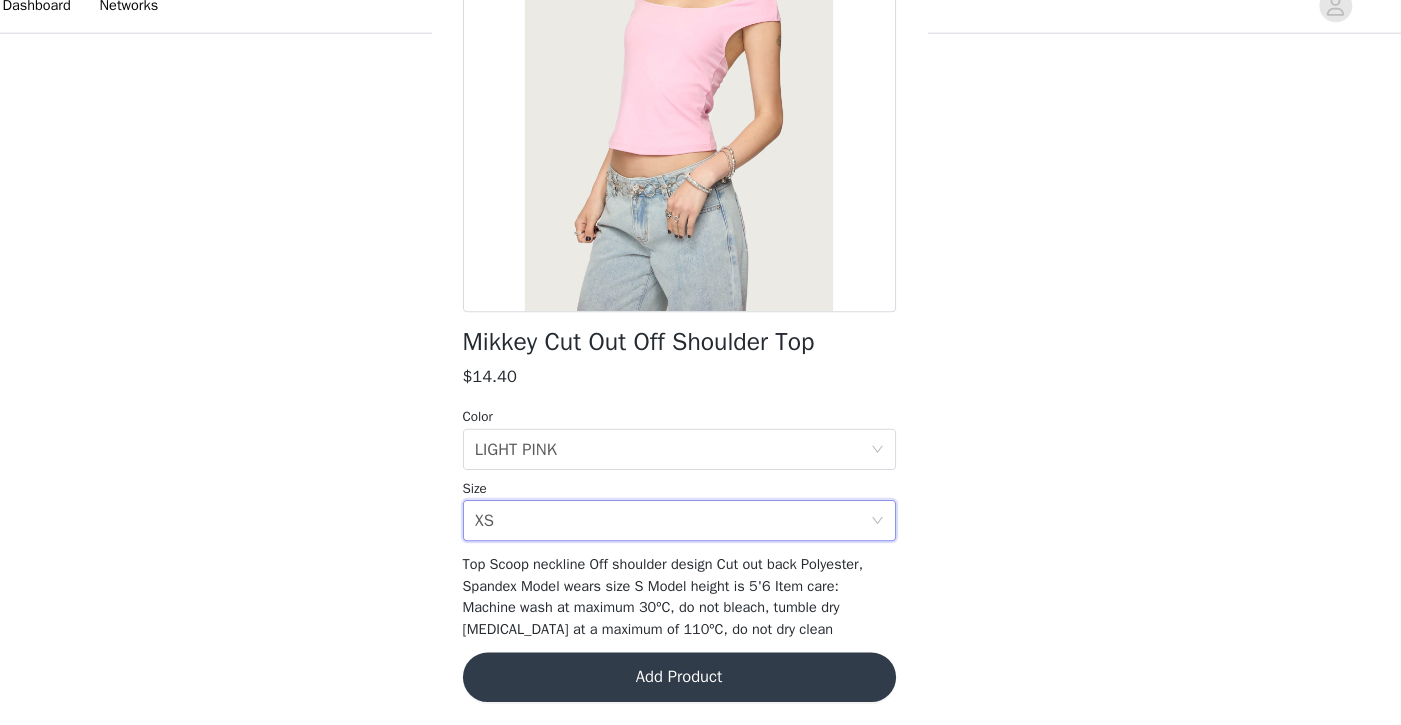 click on "Add Product" at bounding box center (701, 678) 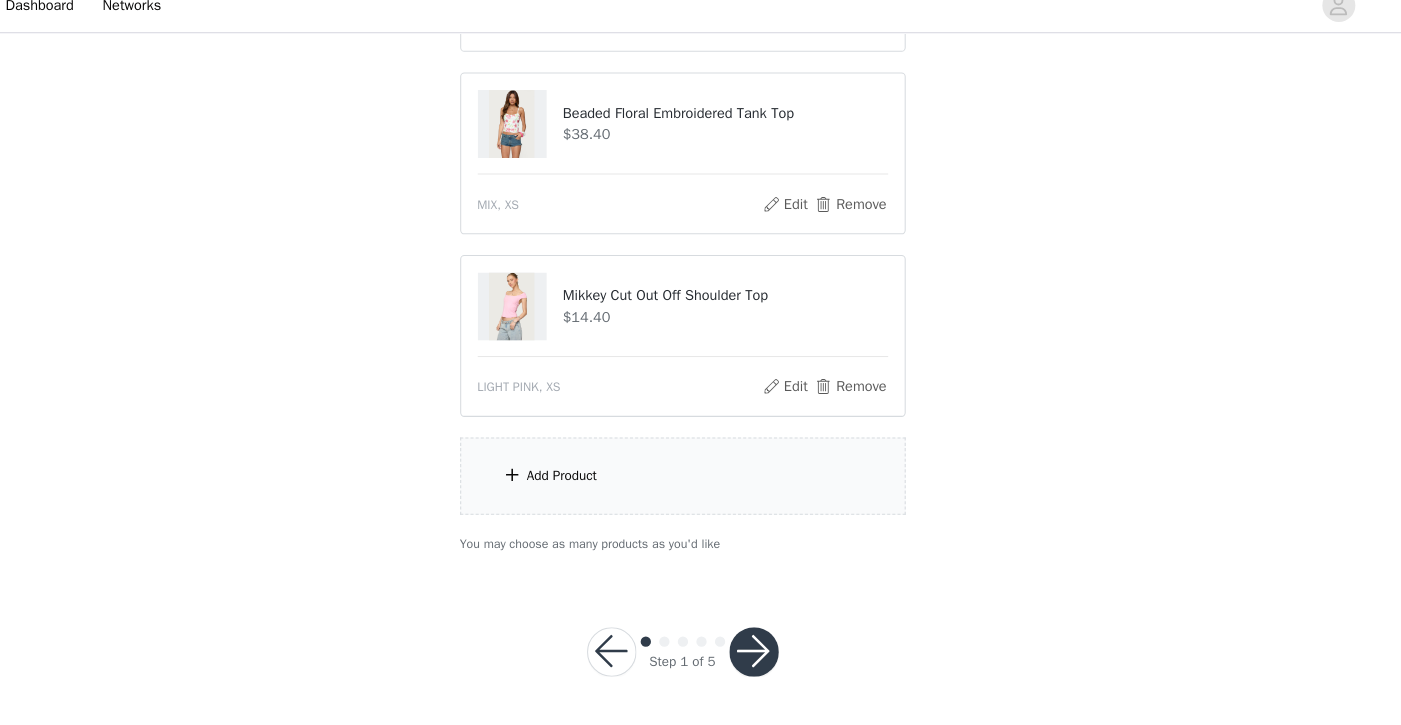 scroll, scrollTop: 1423, scrollLeft: 0, axis: vertical 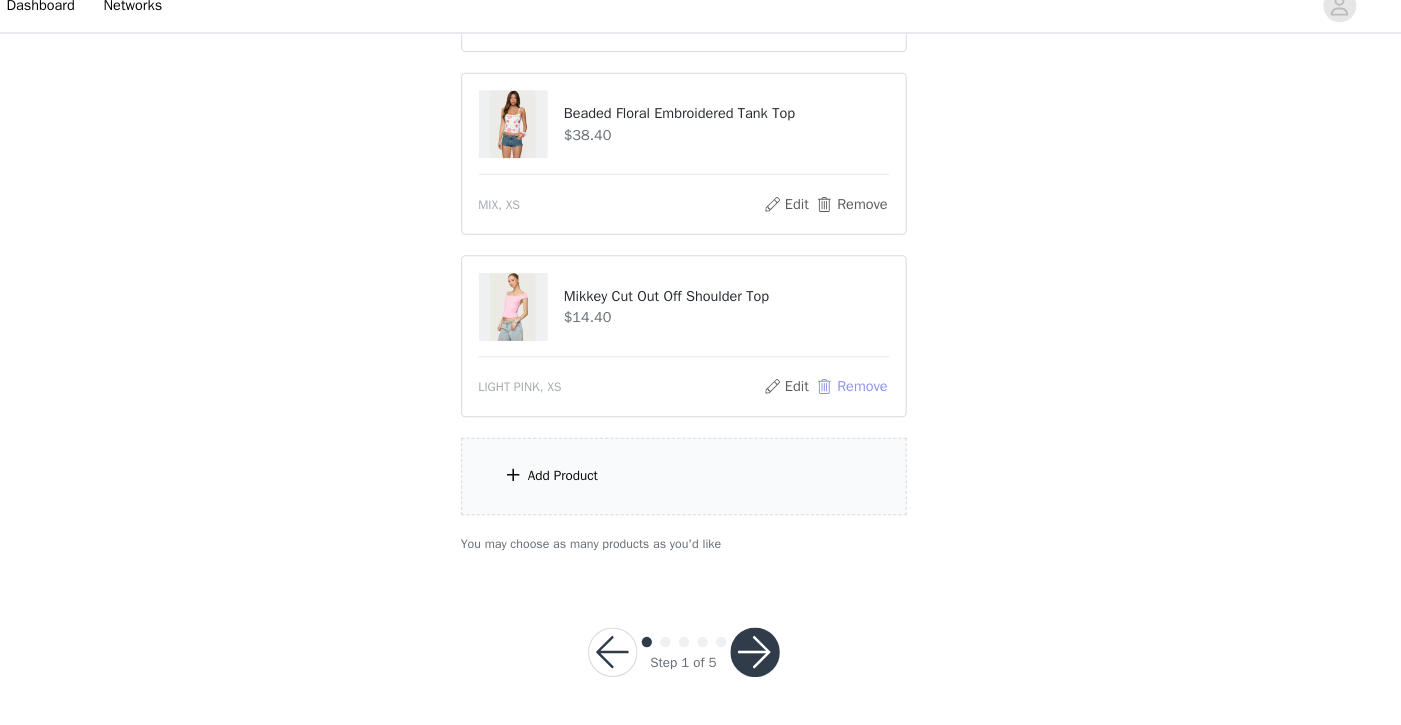 click on "Remove" at bounding box center [863, 397] 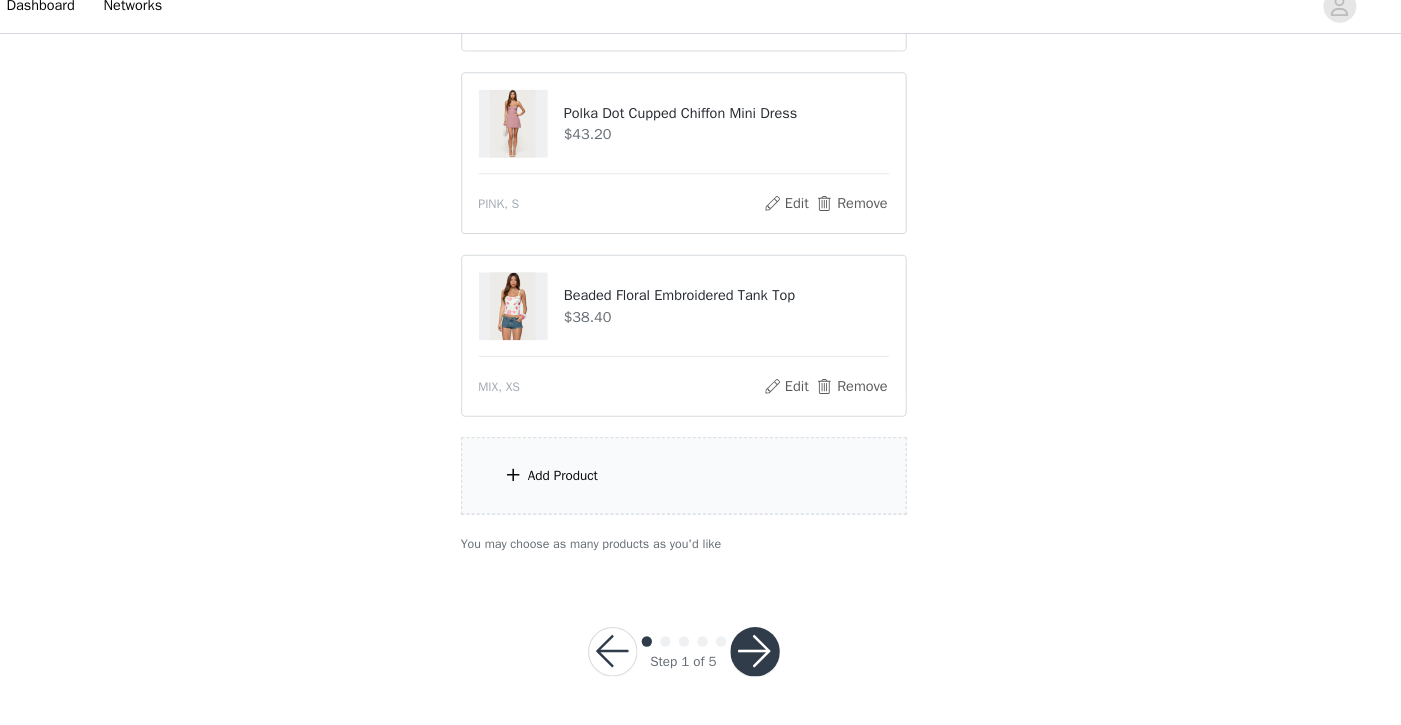scroll, scrollTop: 1320, scrollLeft: 0, axis: vertical 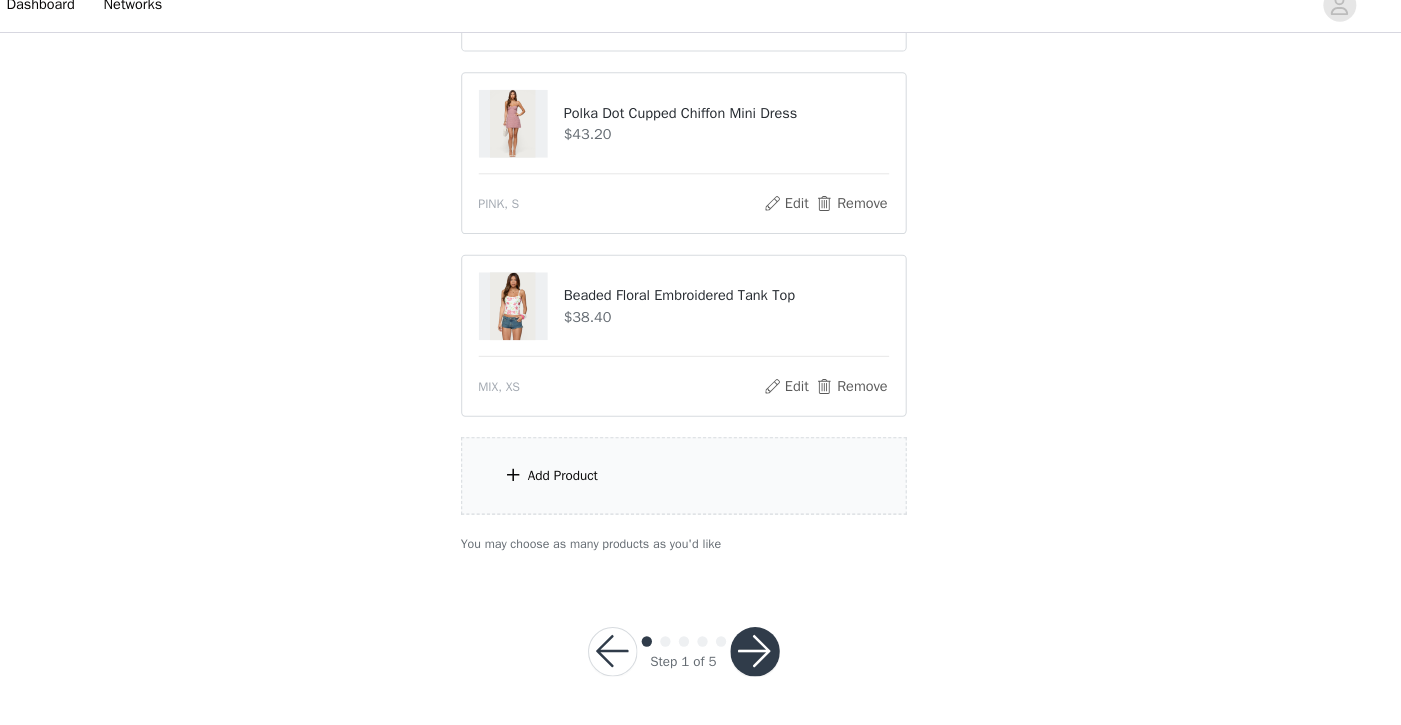 click on "Add Product" at bounding box center [584, 483] 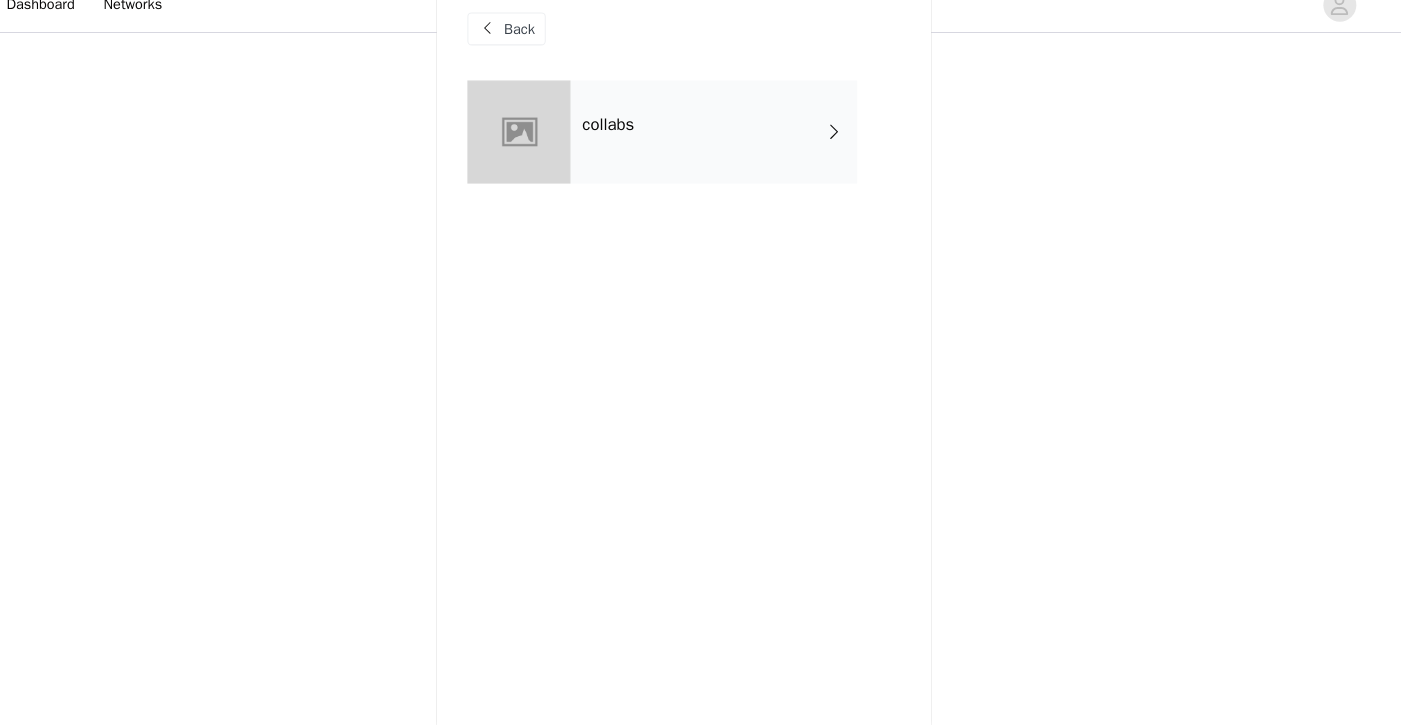 click on "Back" at bounding box center (542, 50) 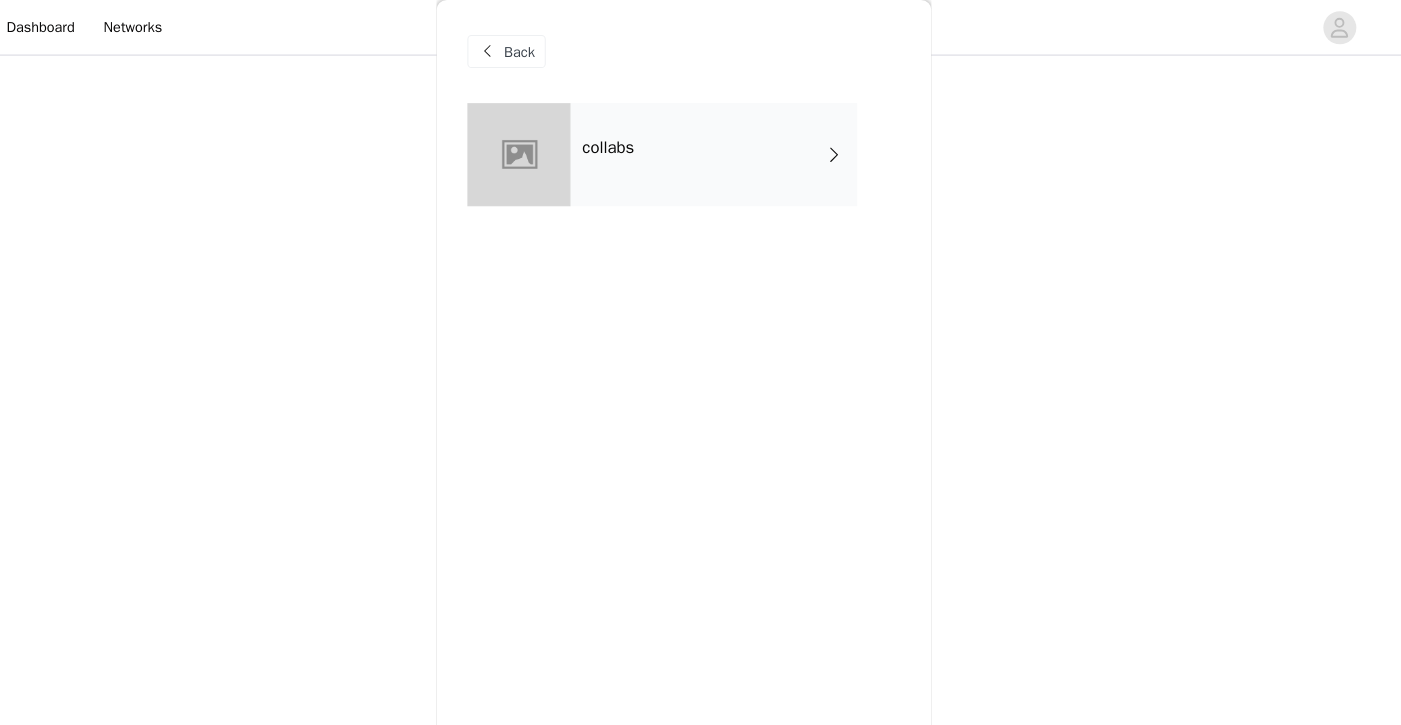 scroll, scrollTop: 1095, scrollLeft: 0, axis: vertical 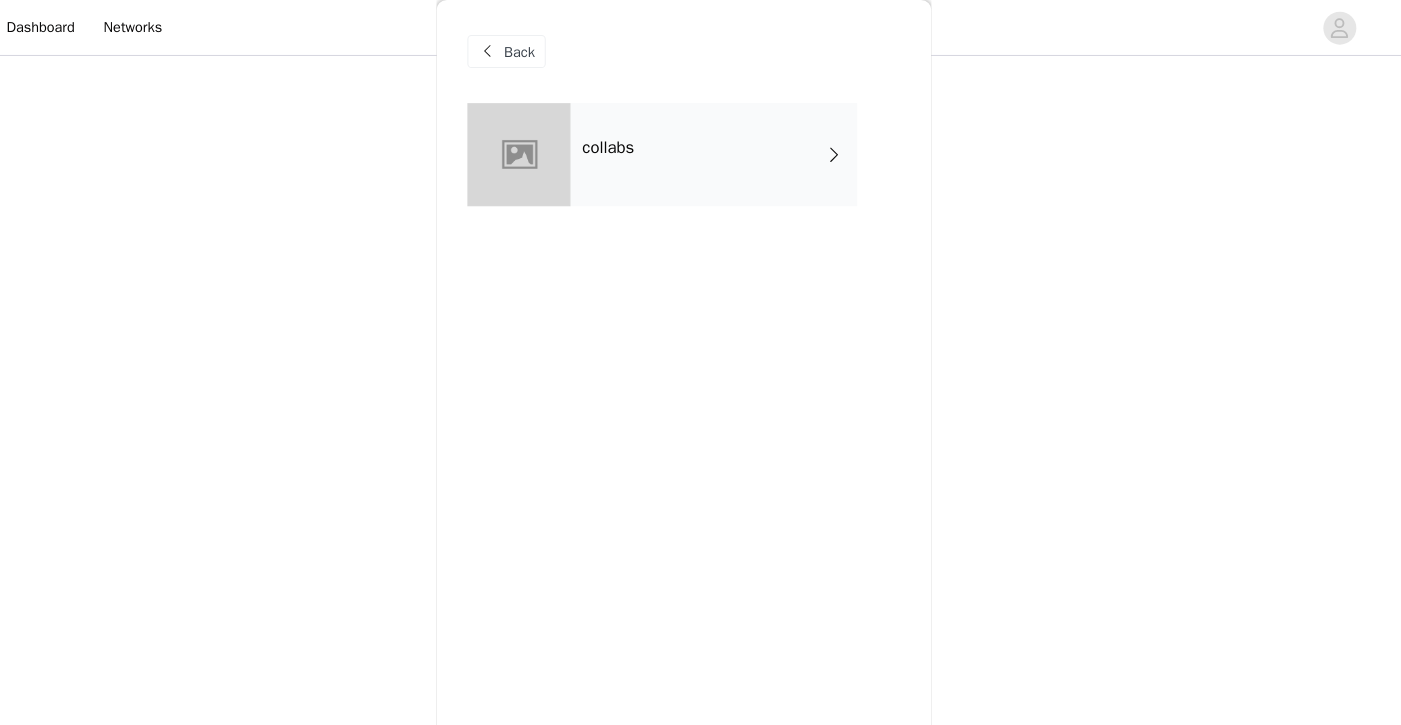 click on "Back" at bounding box center [542, 50] 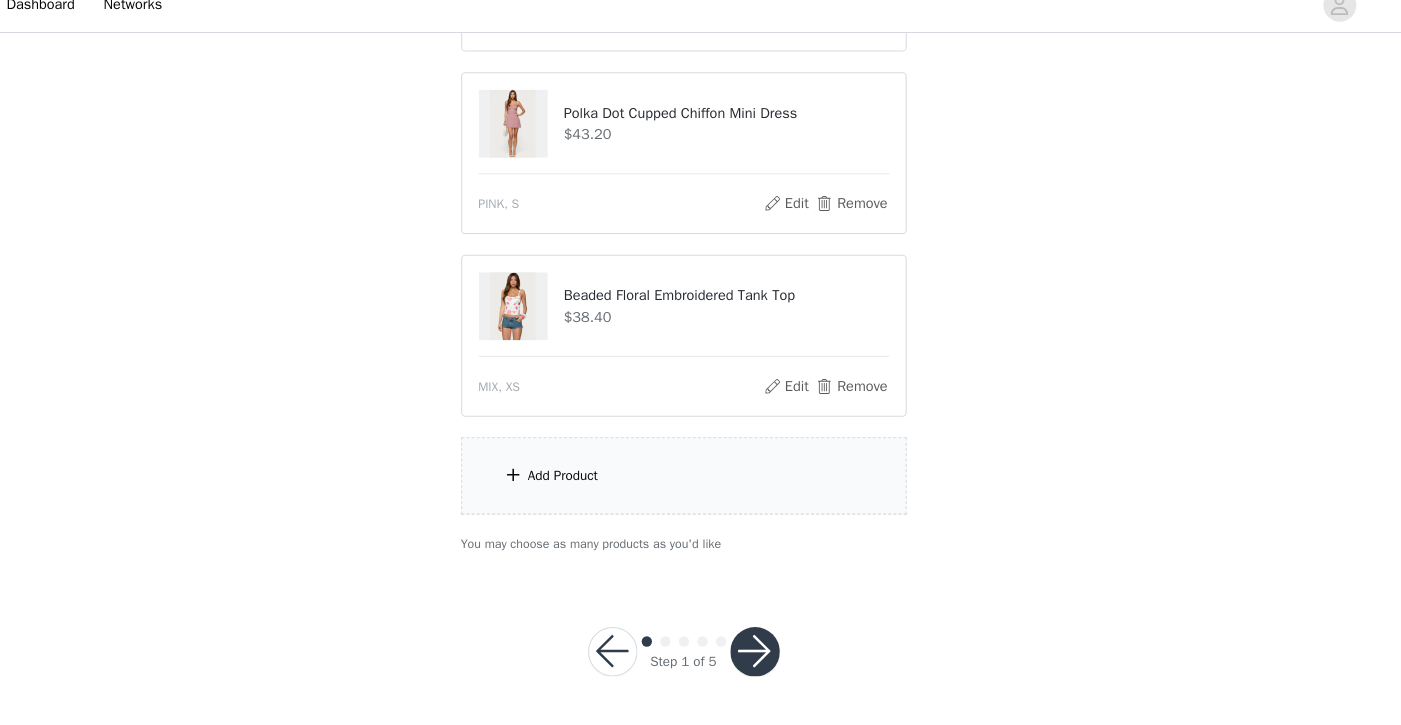 scroll, scrollTop: 1320, scrollLeft: 0, axis: vertical 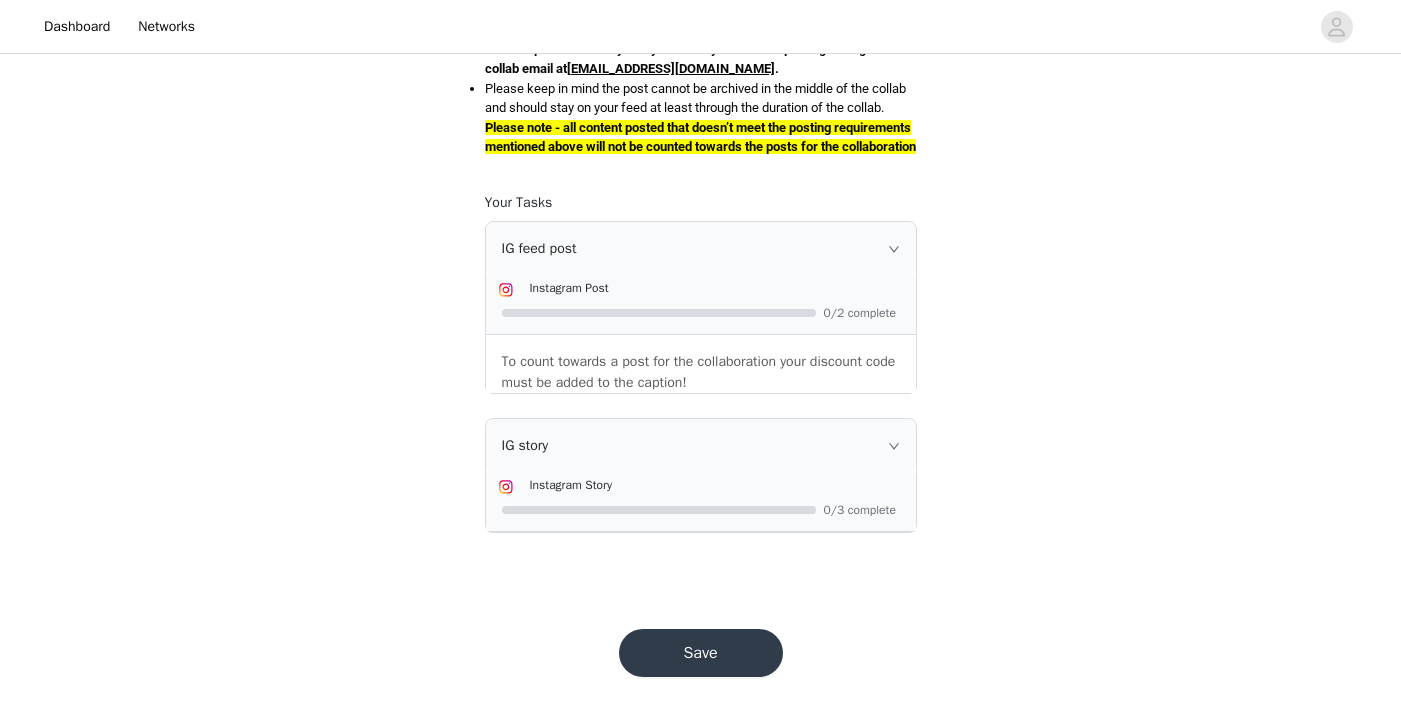 click on "IG feed post" at bounding box center [701, 249] 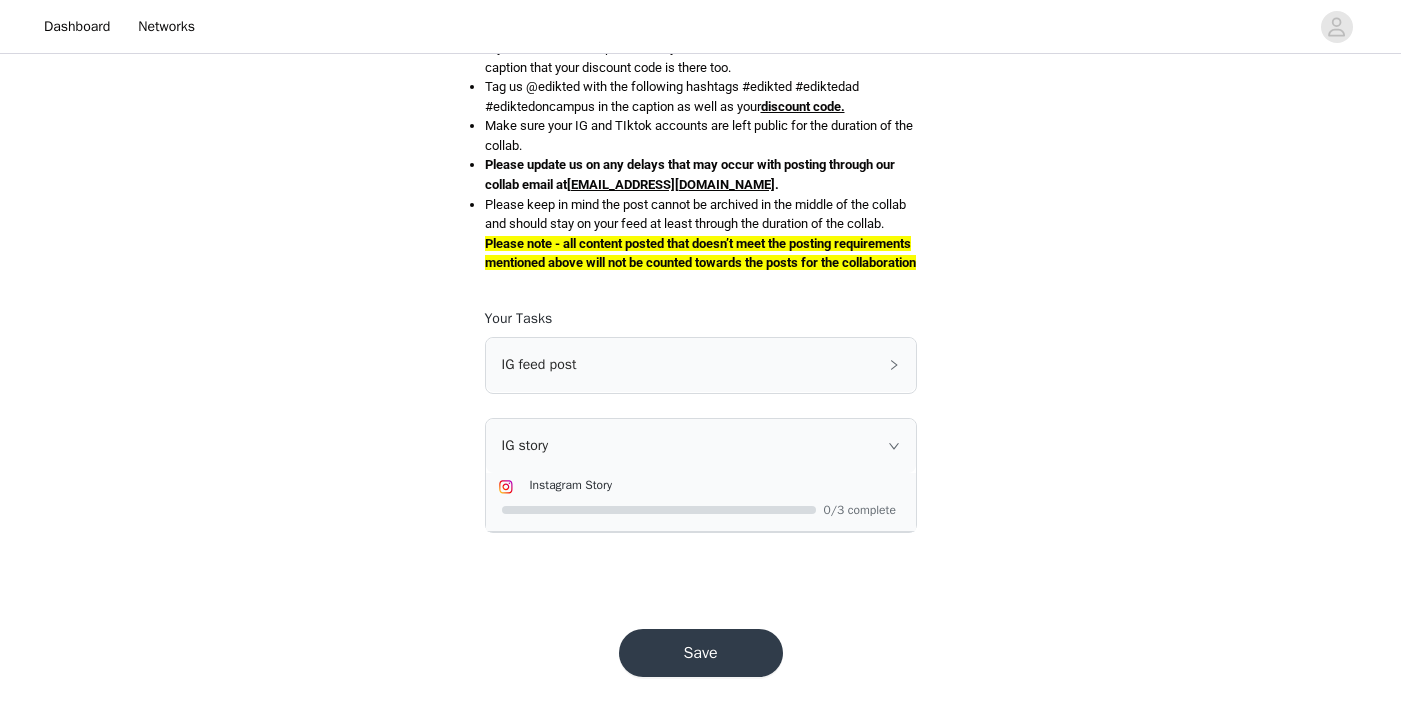 scroll, scrollTop: 930, scrollLeft: 0, axis: vertical 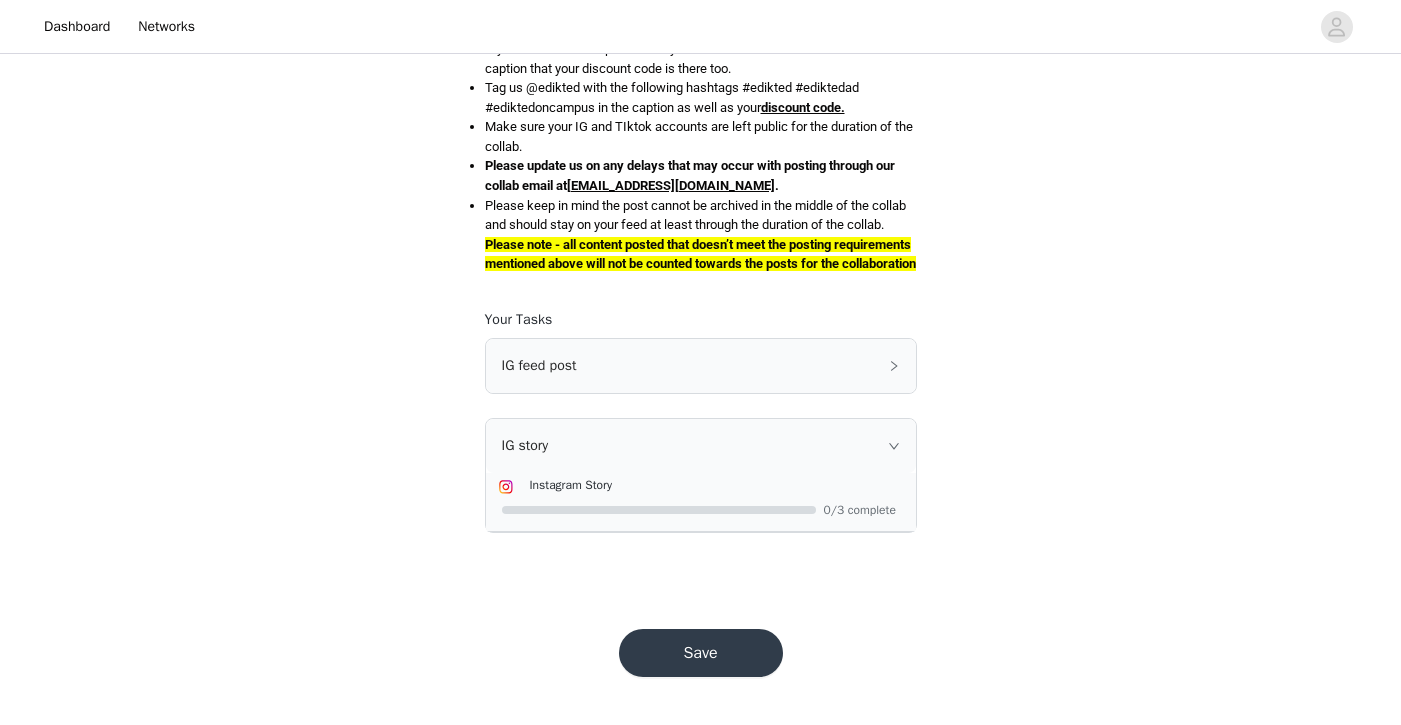 click on "IG story" at bounding box center (701, 446) 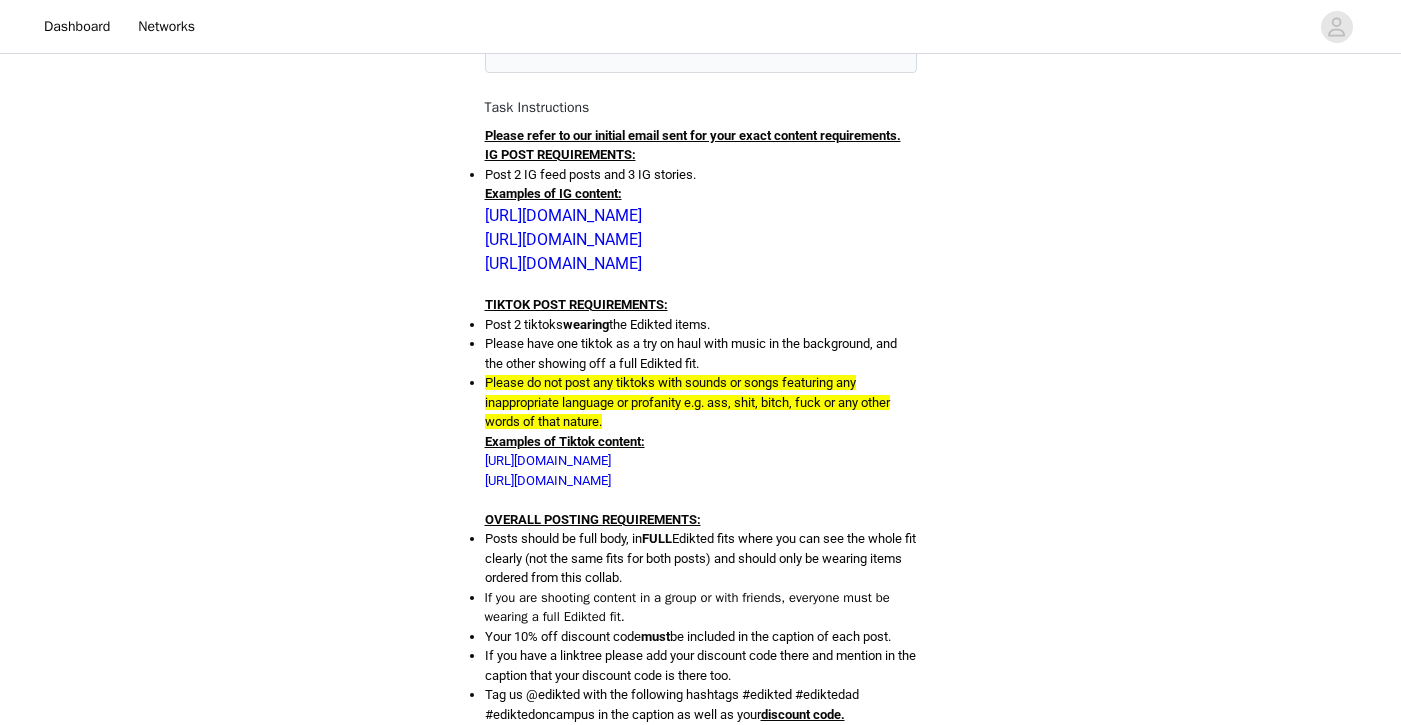 scroll, scrollTop: 91, scrollLeft: 0, axis: vertical 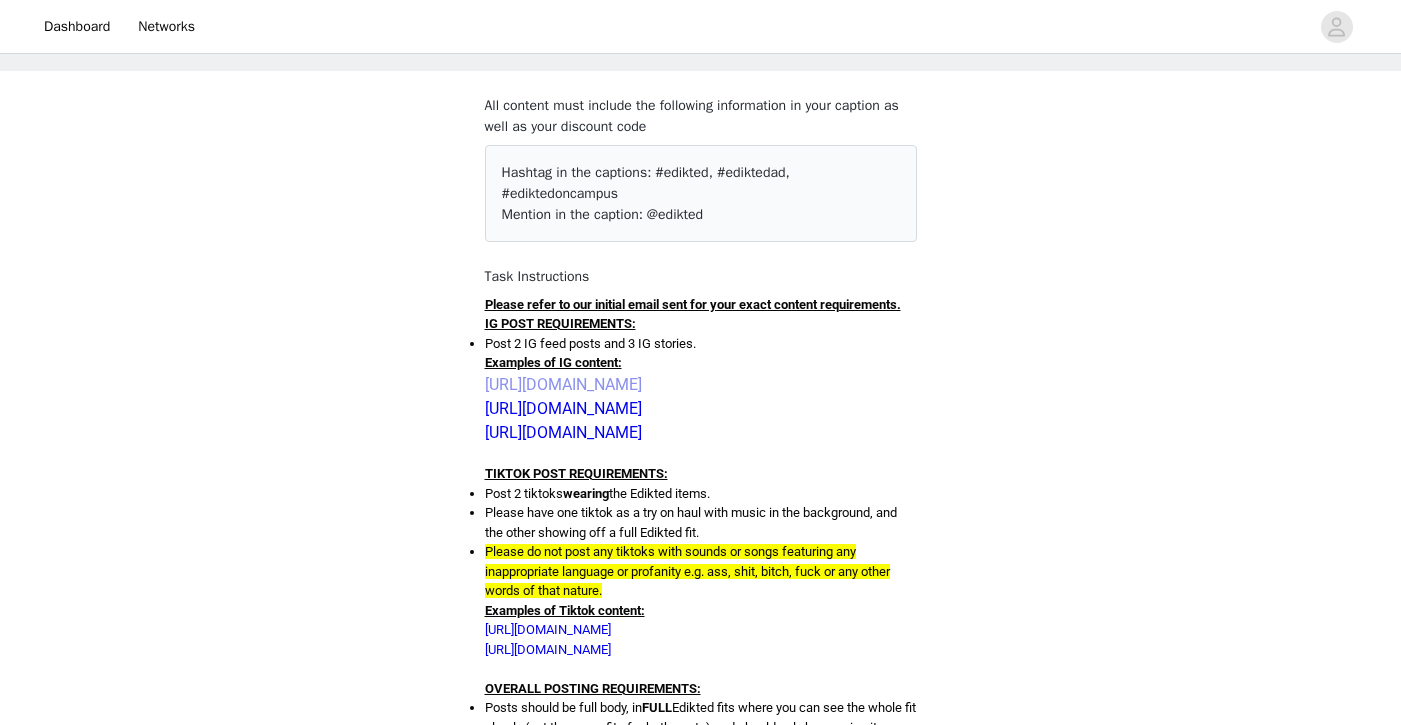 click on "[URL][DOMAIN_NAME]" at bounding box center [563, 384] 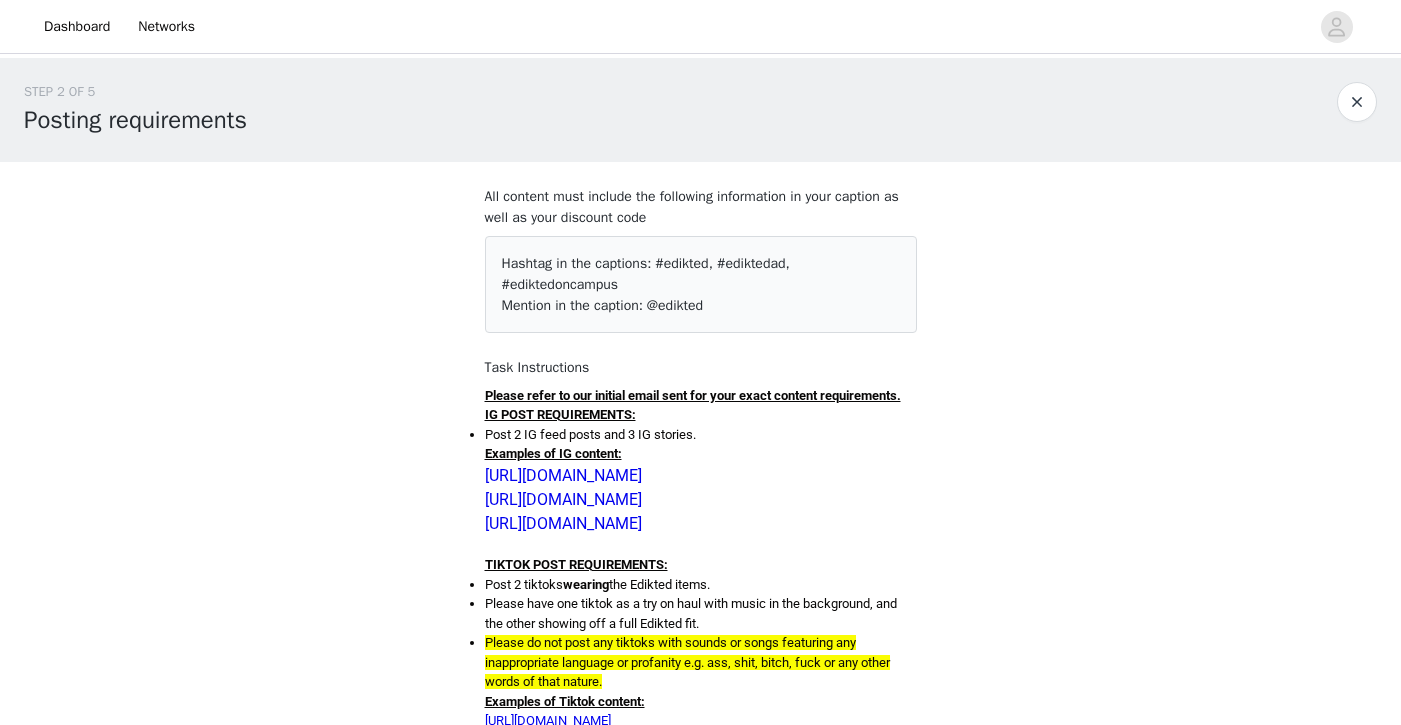 scroll, scrollTop: 91, scrollLeft: 0, axis: vertical 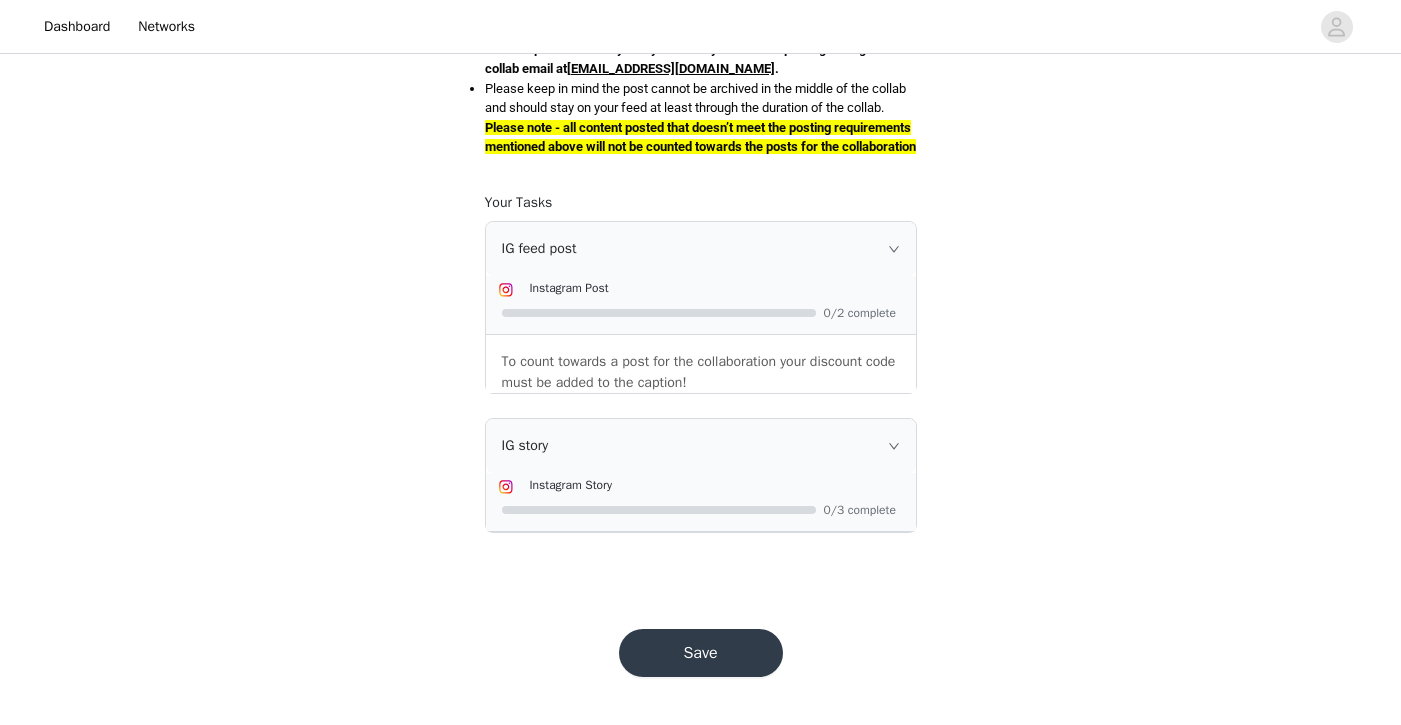 click on "Save" at bounding box center (701, 653) 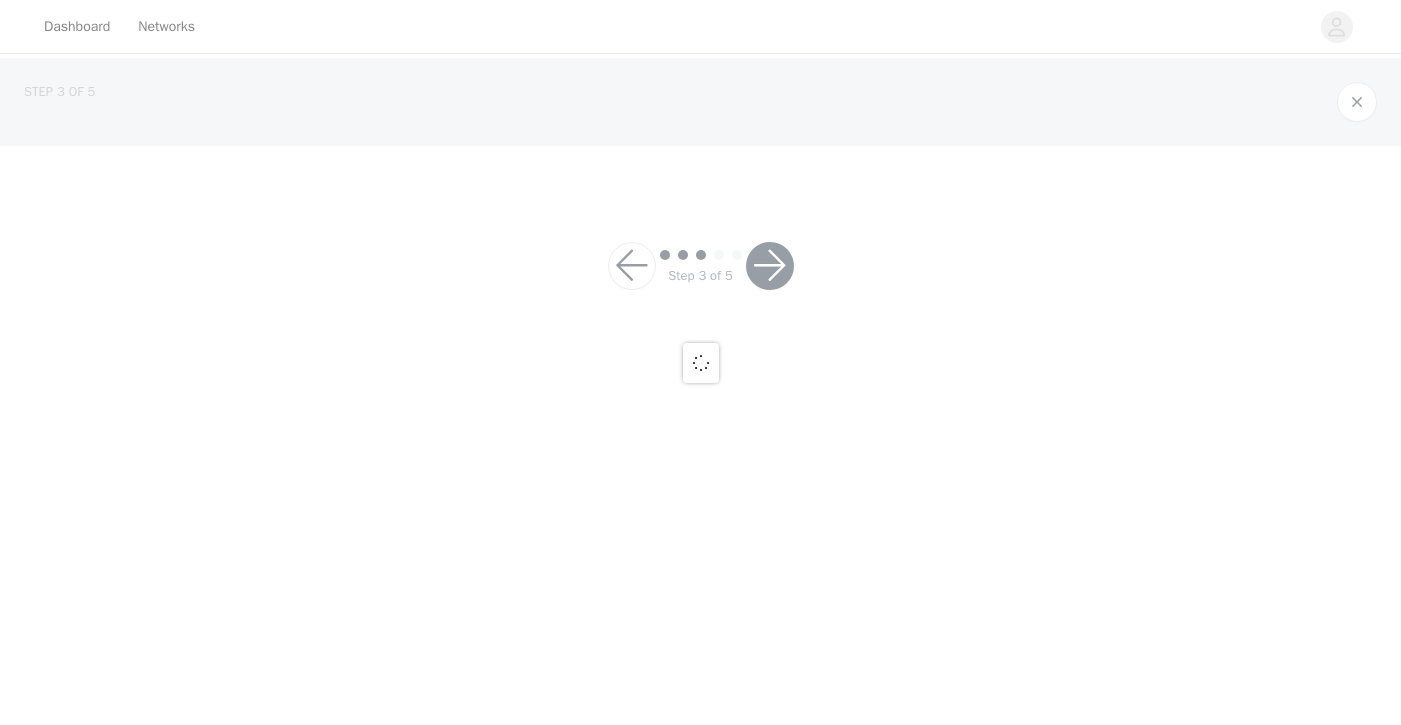 scroll, scrollTop: 0, scrollLeft: 0, axis: both 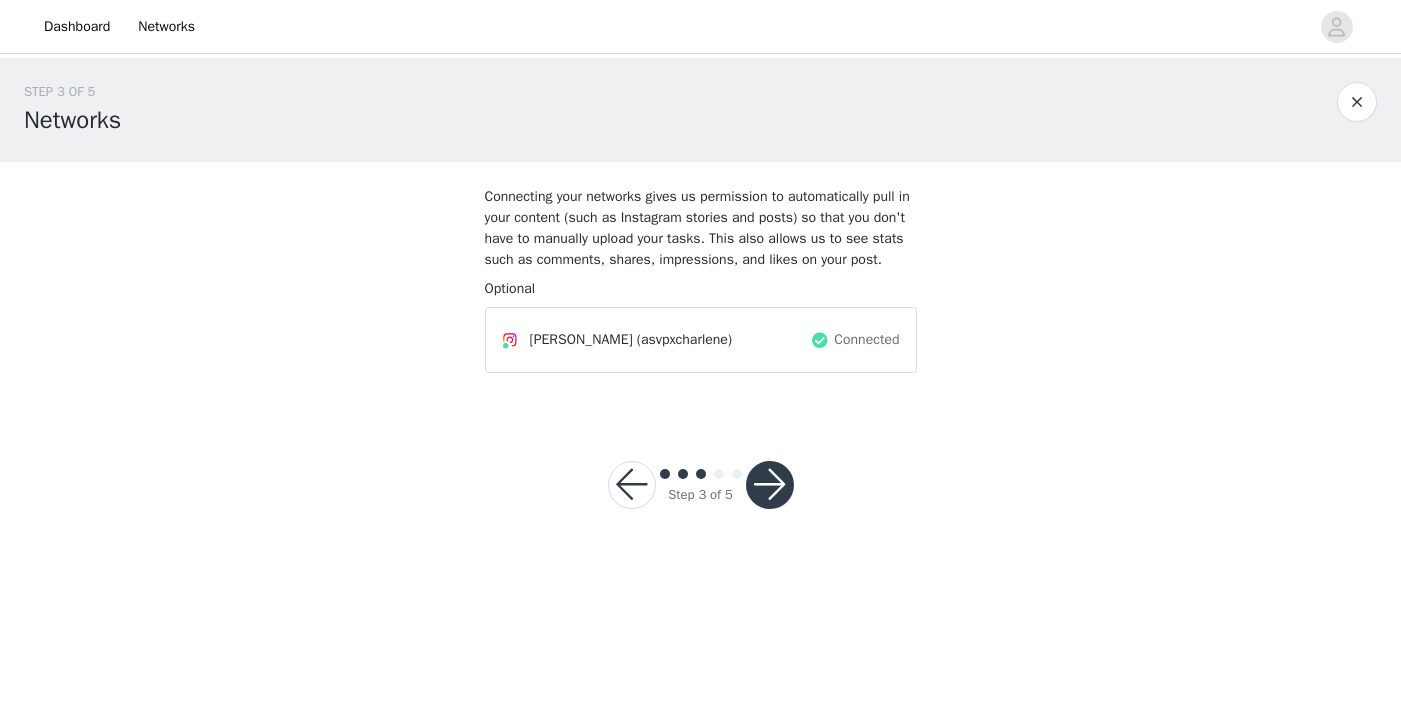 click at bounding box center (683, 474) 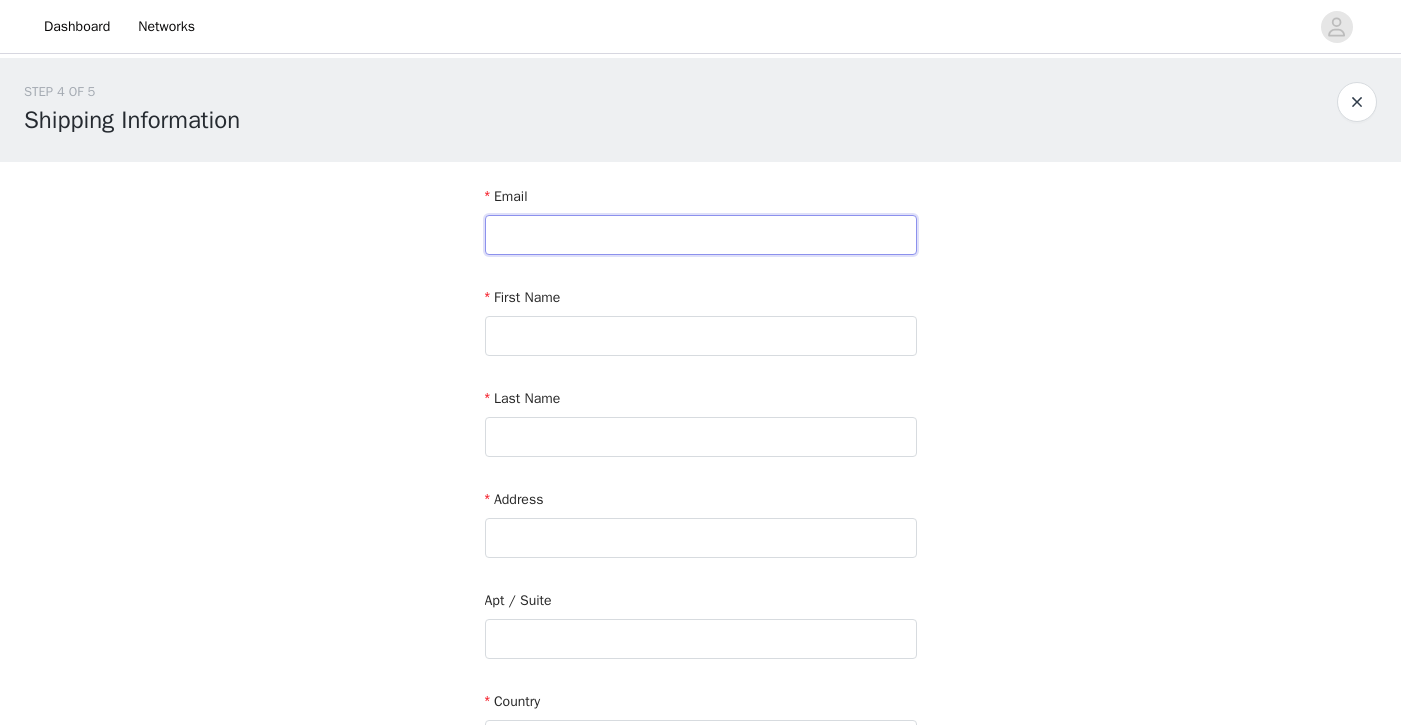 type on "cmayoada@ucsc.edu" 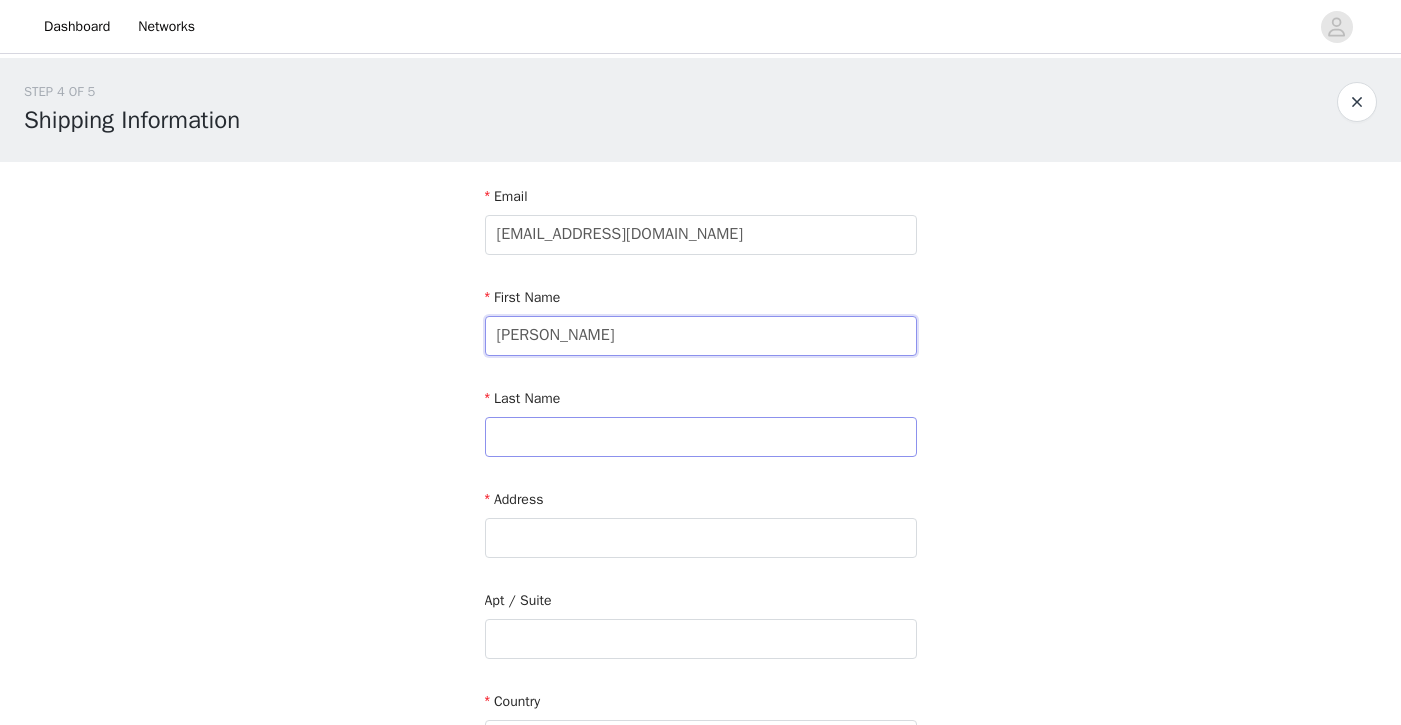 type on "Charlene" 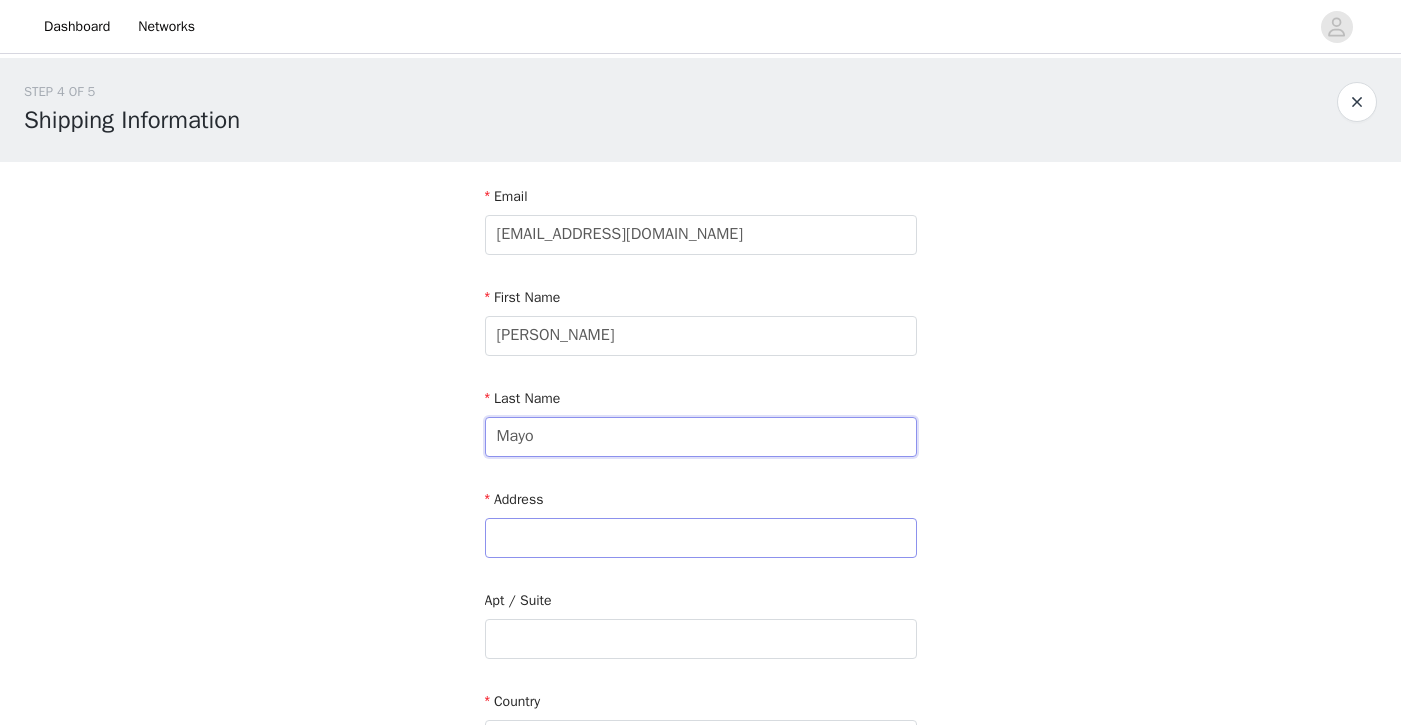 type on "Mayo" 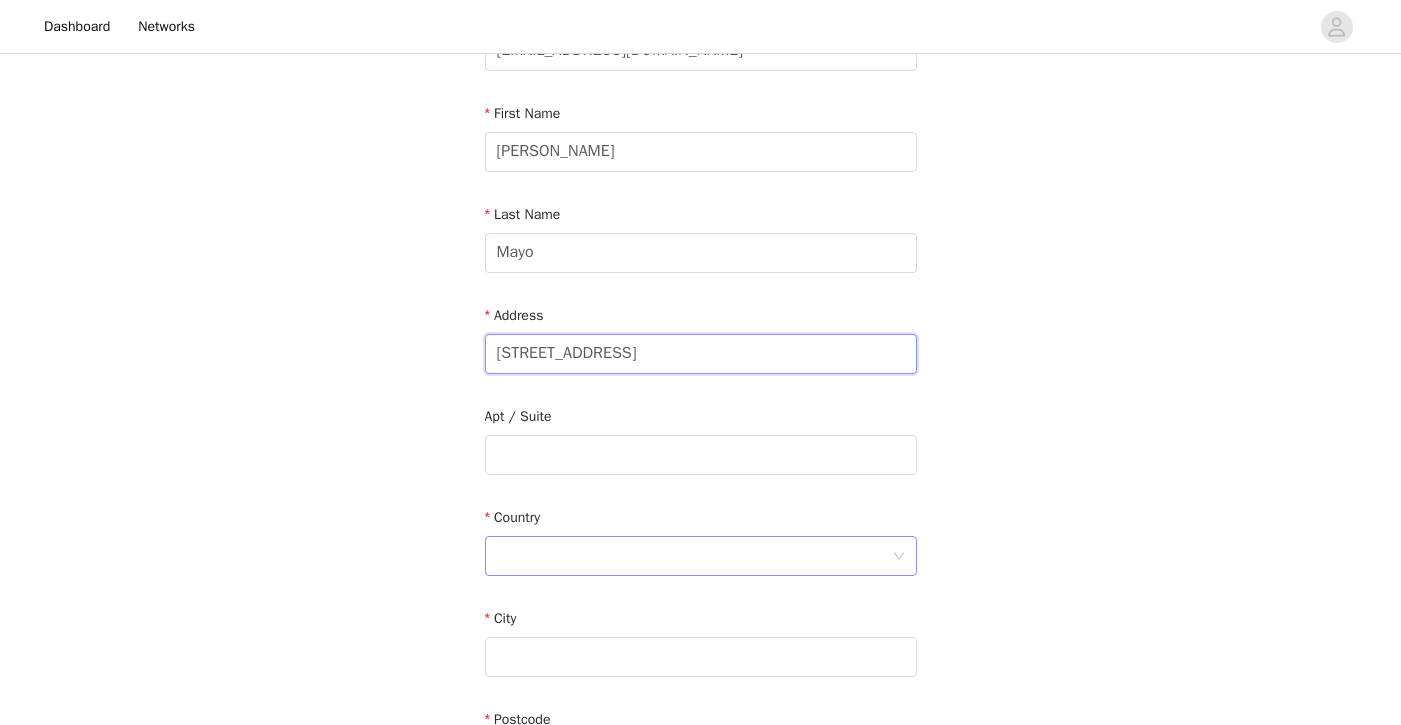 scroll, scrollTop: 187, scrollLeft: 0, axis: vertical 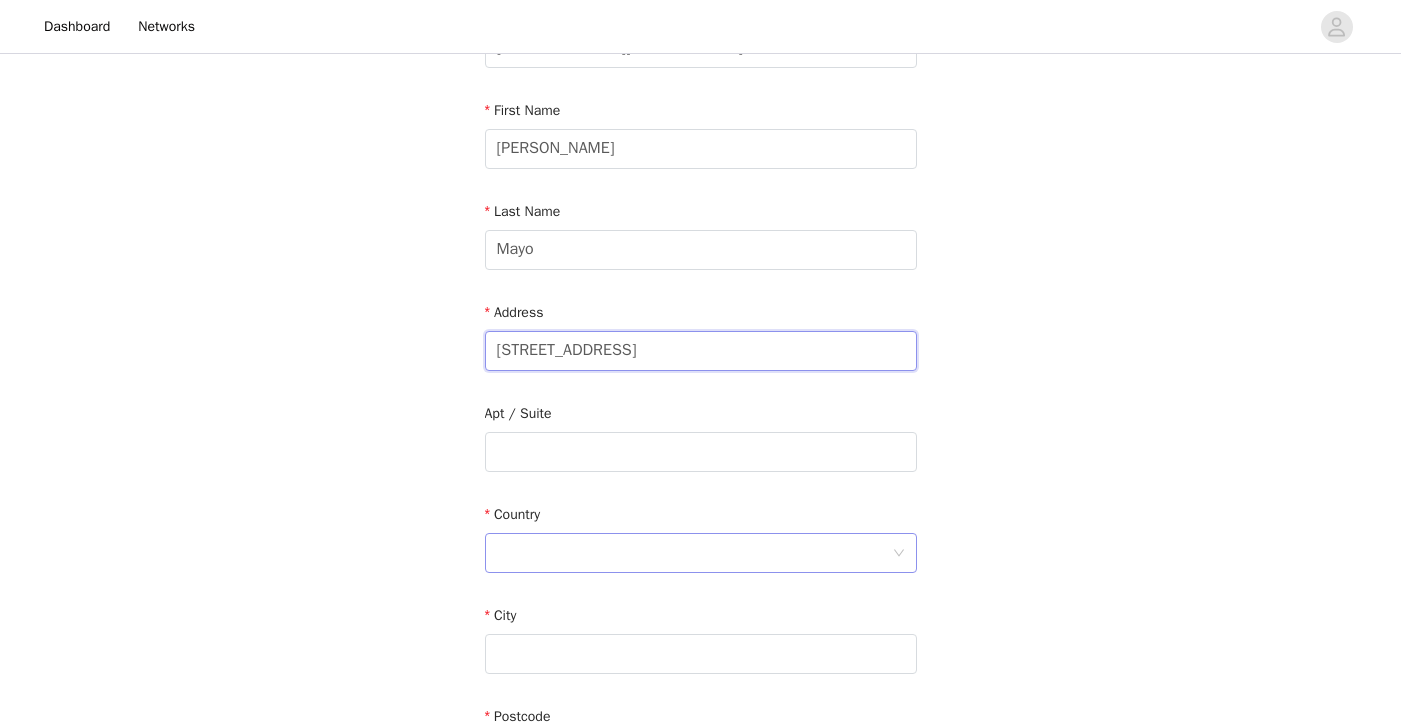 type on "128 Westmoor Dr" 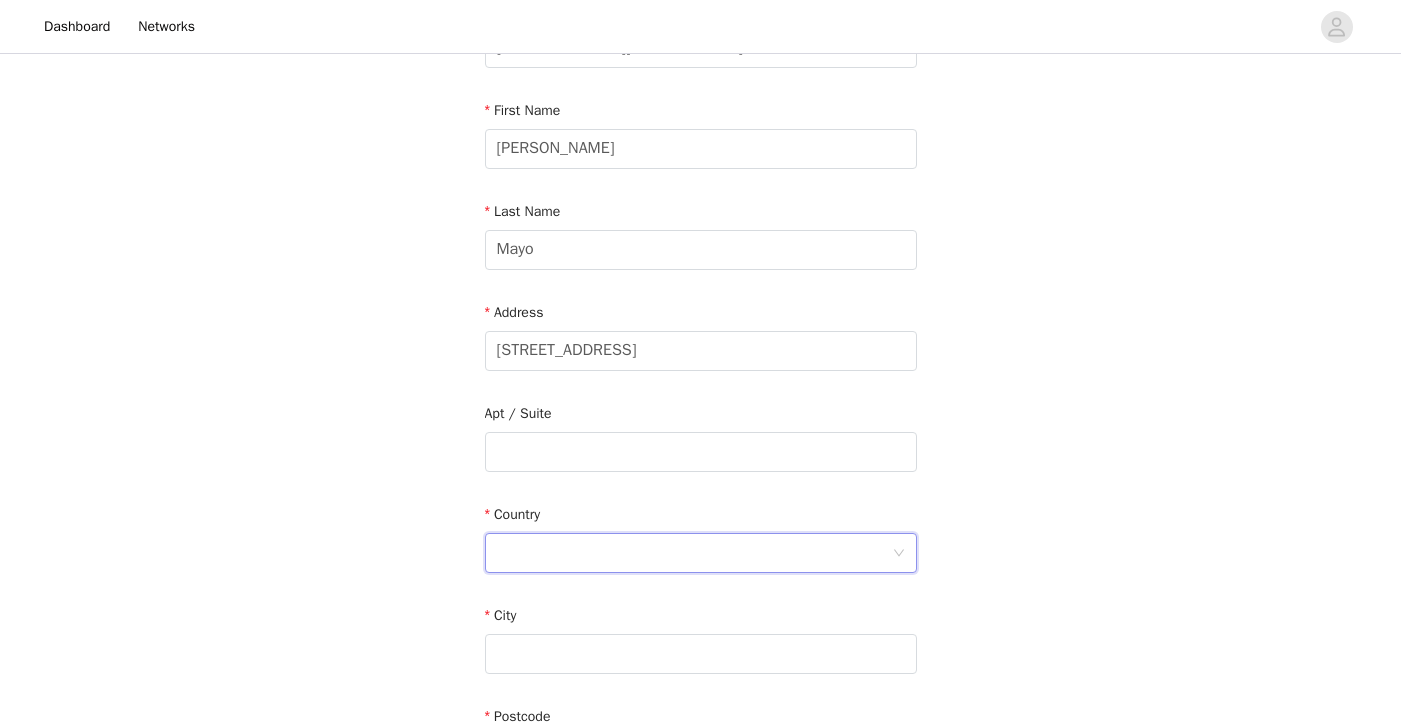 click at bounding box center [694, 553] 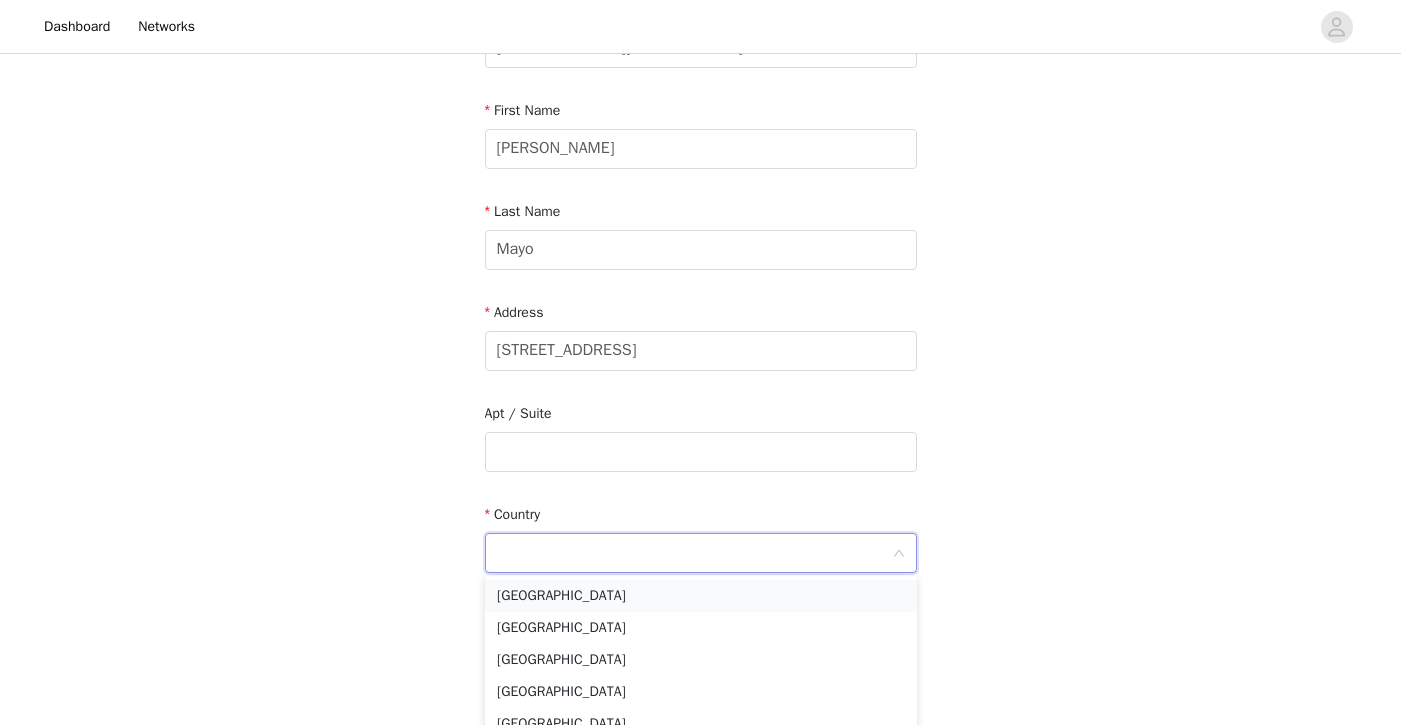 click on "United States" at bounding box center [701, 596] 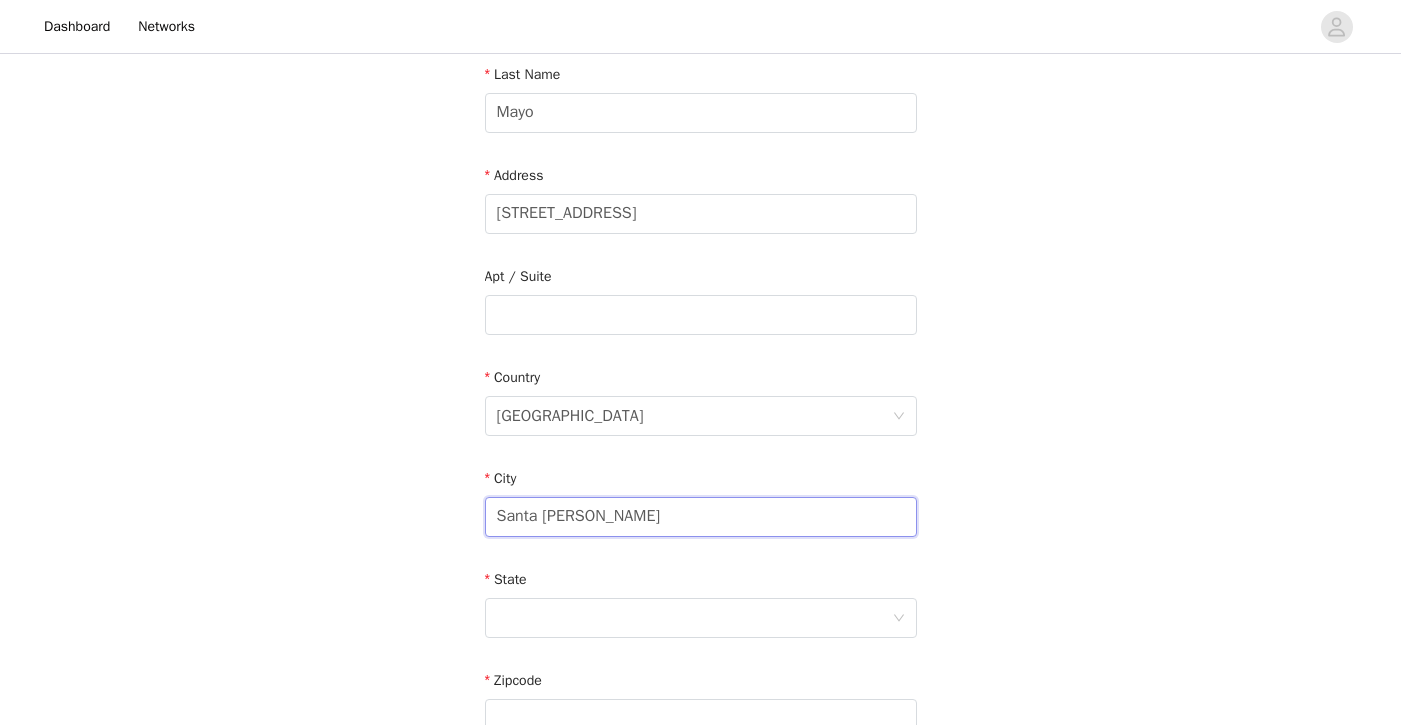 scroll, scrollTop: 337, scrollLeft: 0, axis: vertical 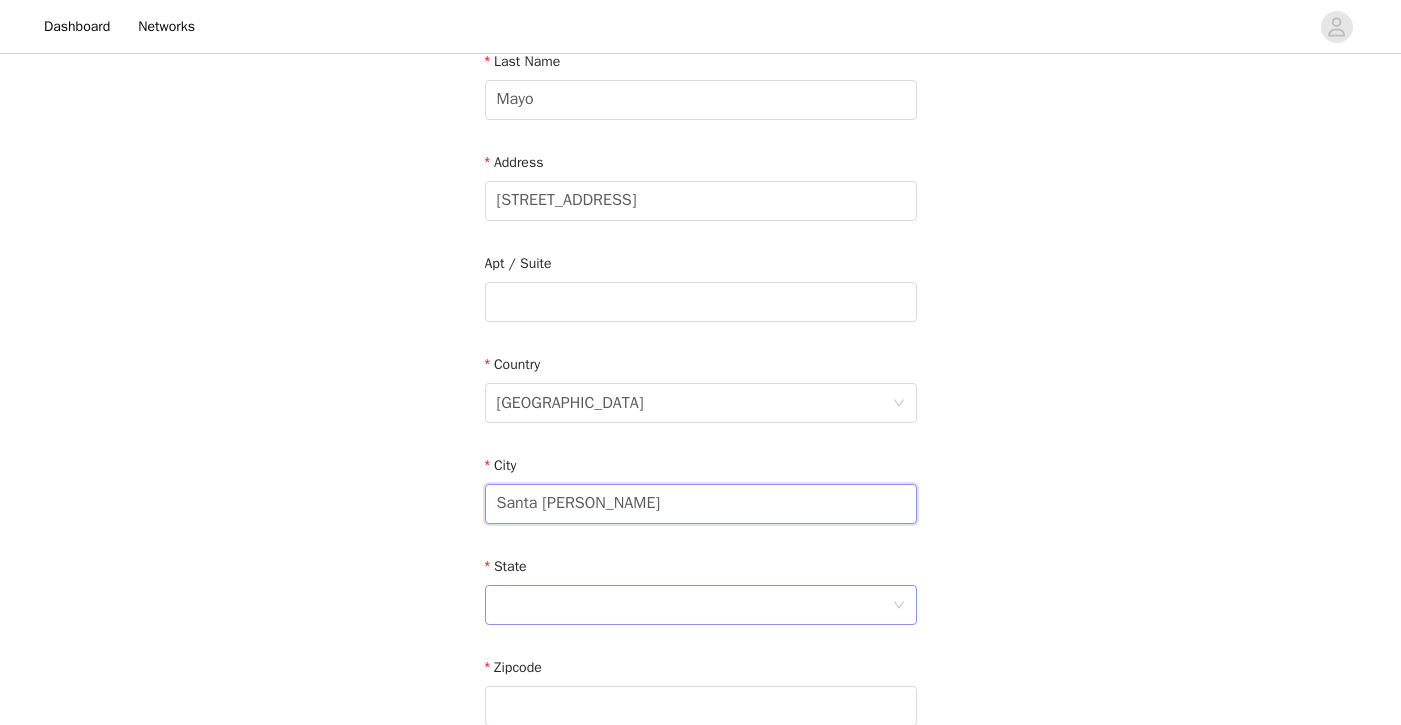 type on "Santa Cruz" 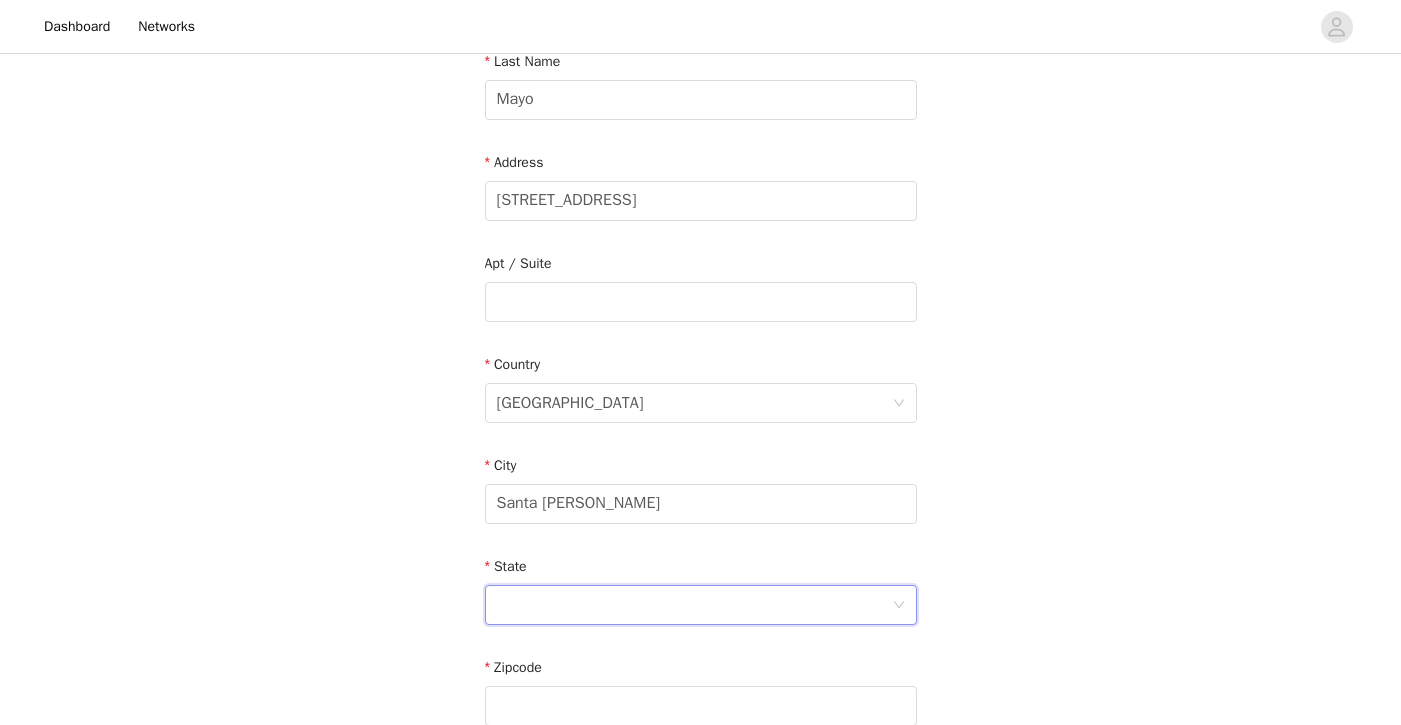 click at bounding box center (694, 605) 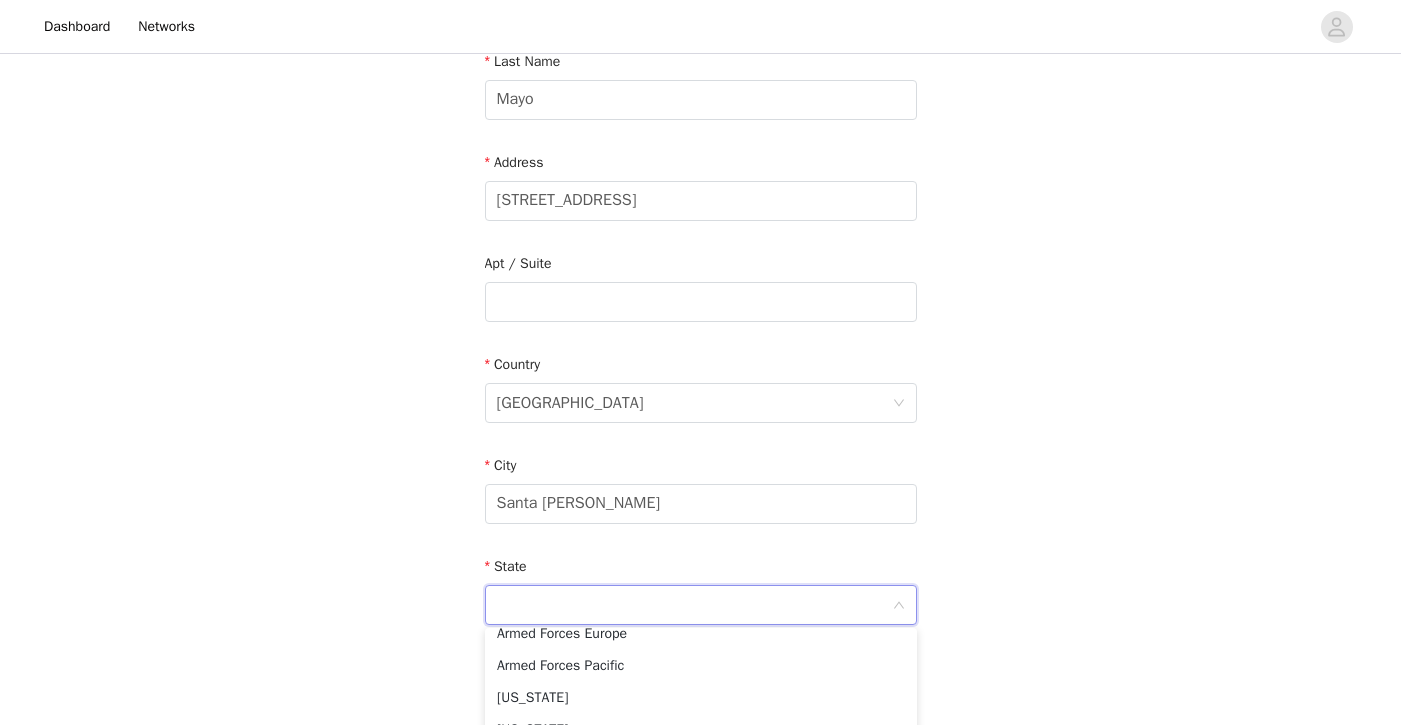 scroll, scrollTop: 213, scrollLeft: 0, axis: vertical 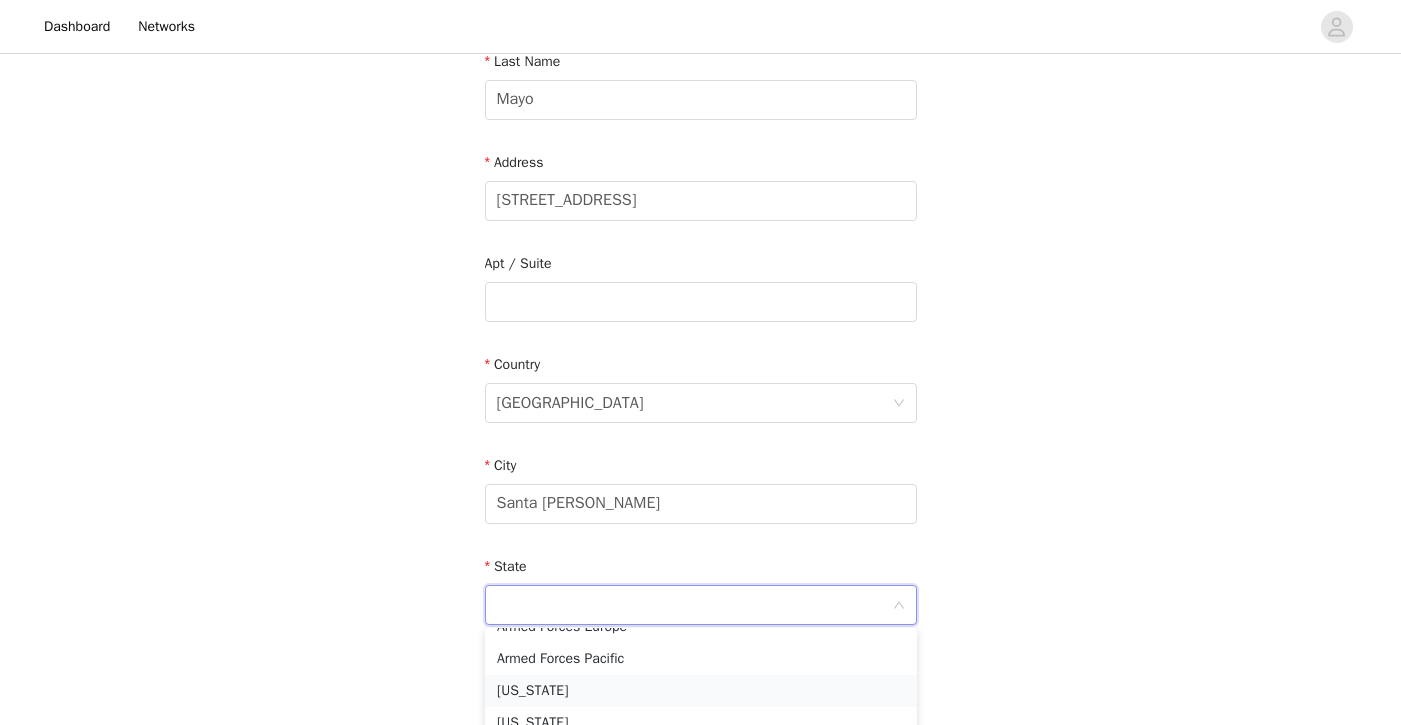 click on "California" at bounding box center [701, 691] 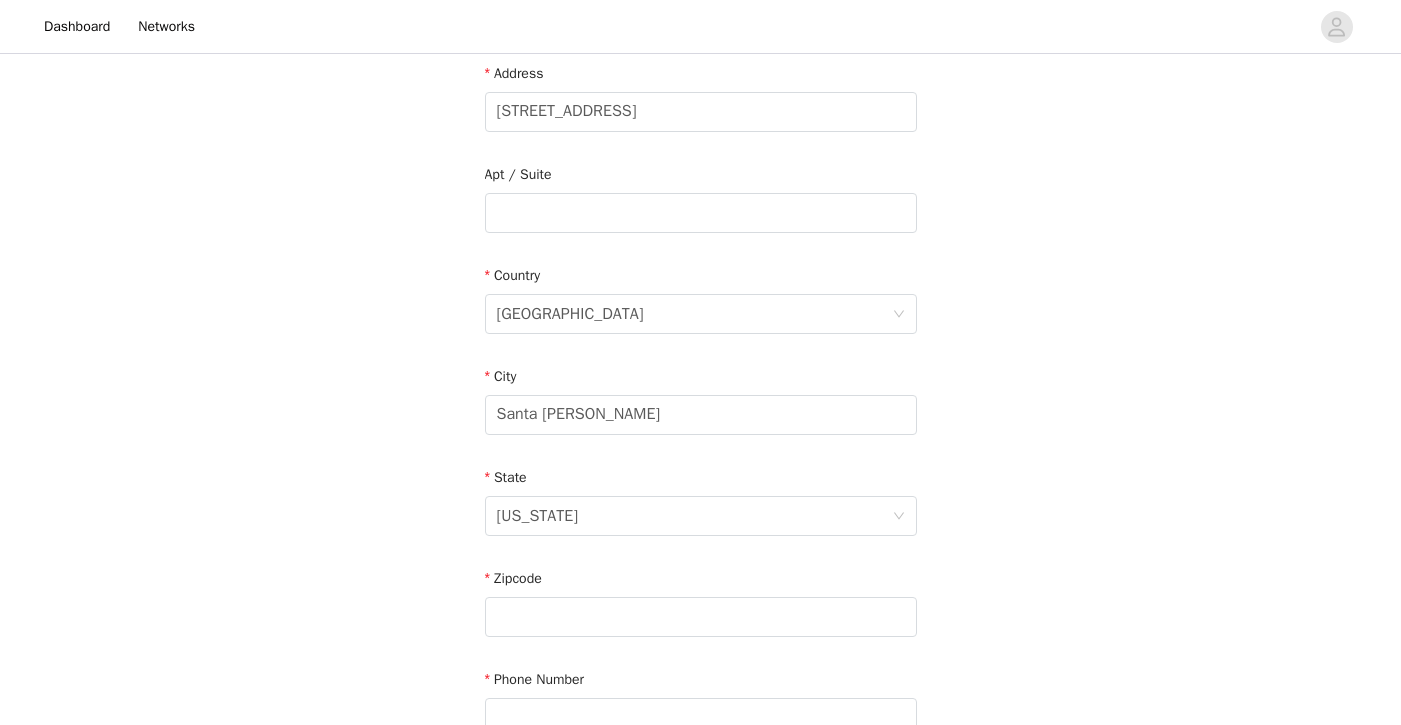 scroll, scrollTop: 457, scrollLeft: 0, axis: vertical 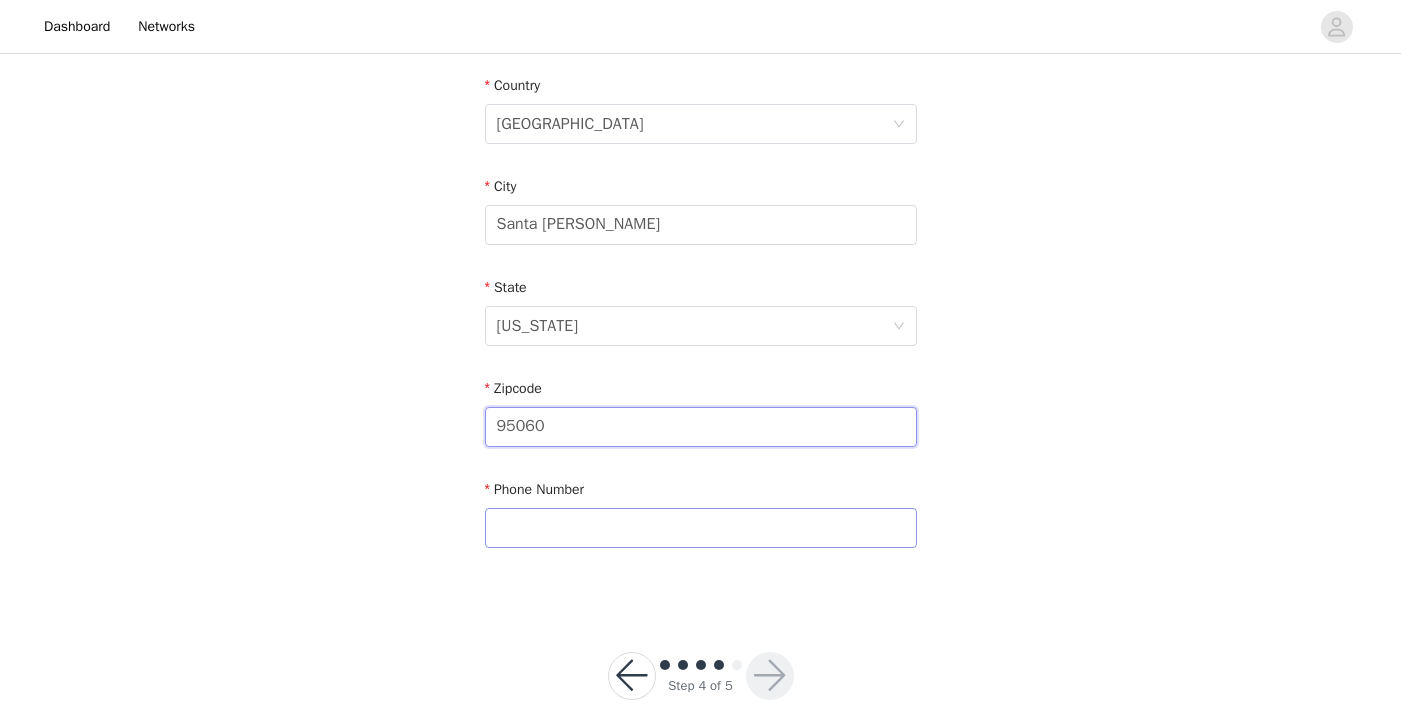 type on "95060" 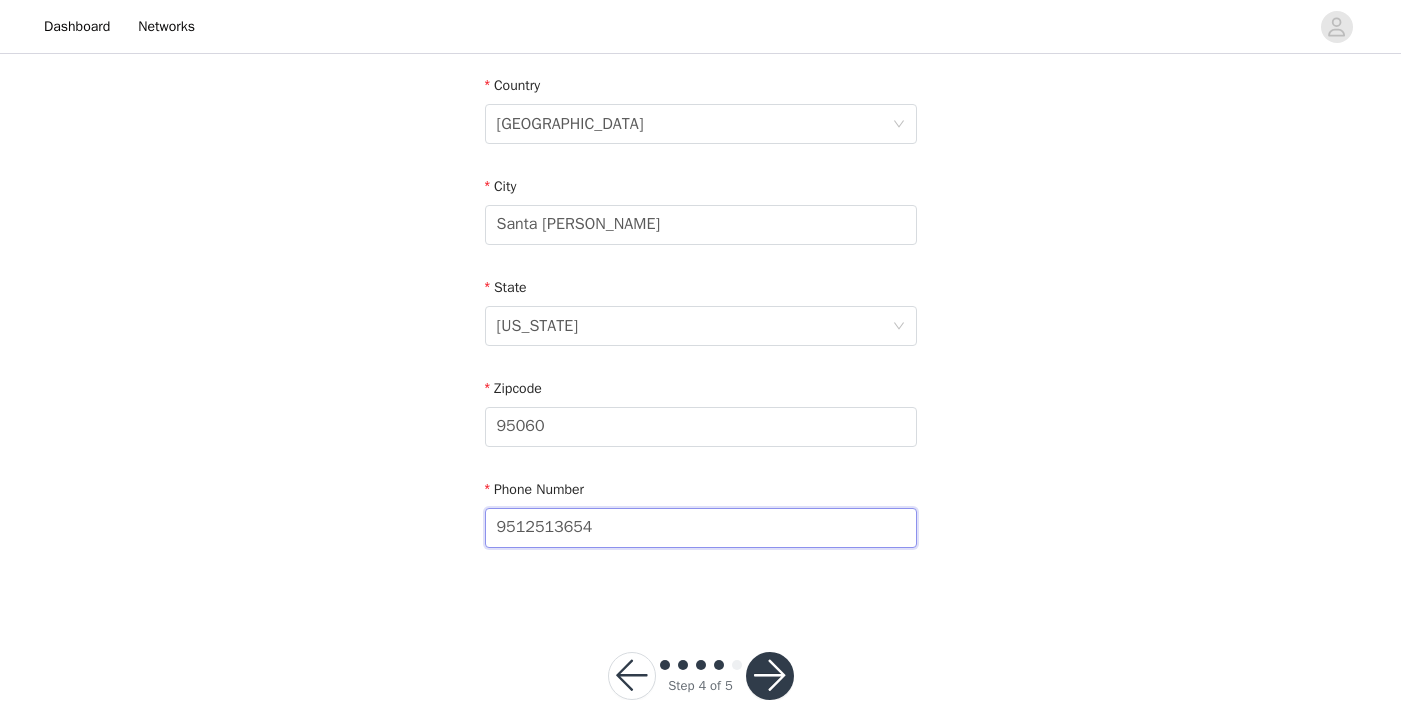 type on "9512513654" 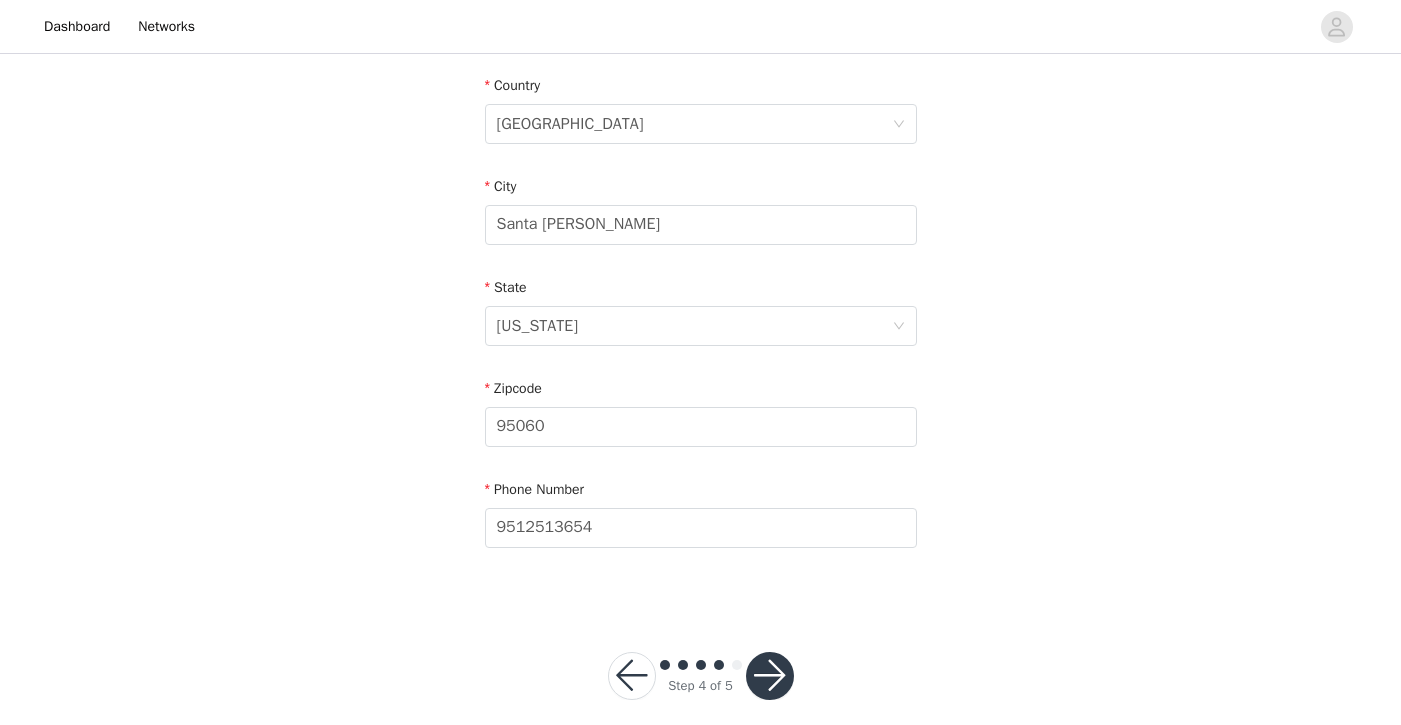 click at bounding box center (770, 676) 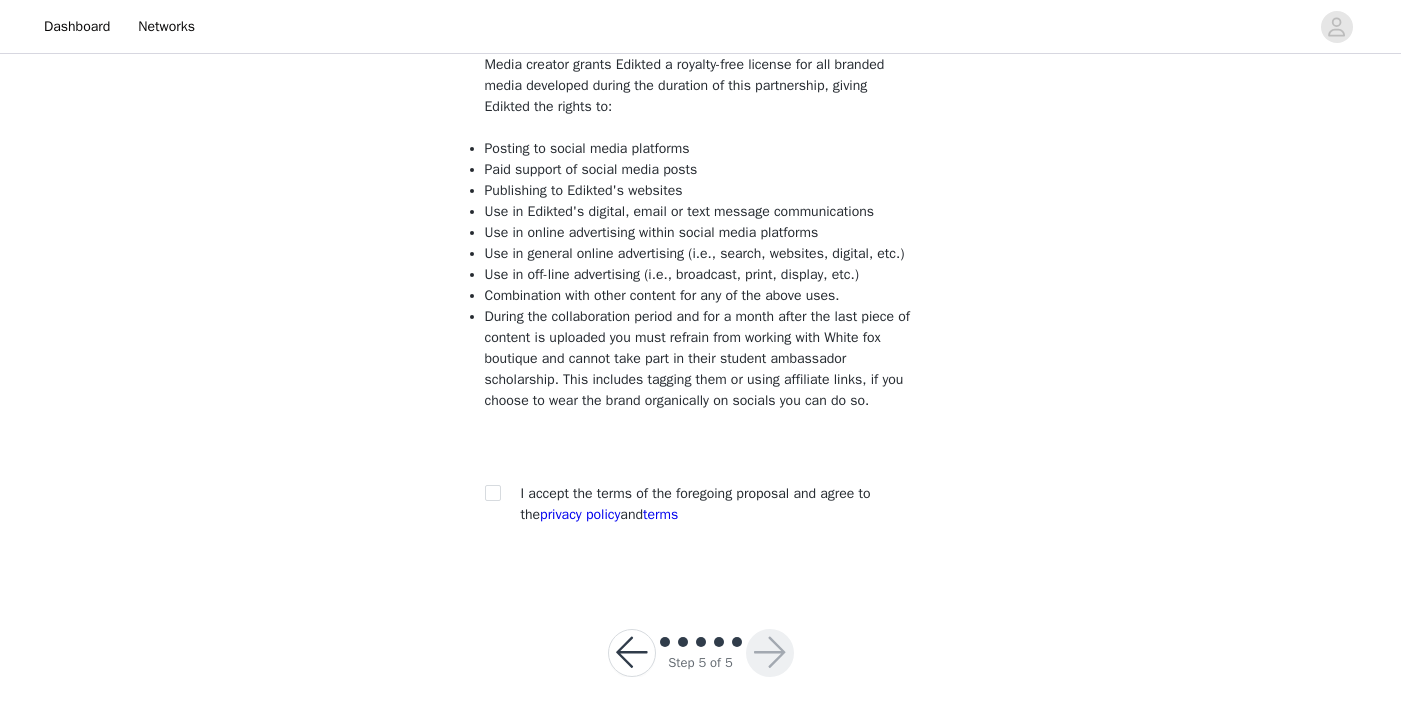 scroll, scrollTop: 239, scrollLeft: 0, axis: vertical 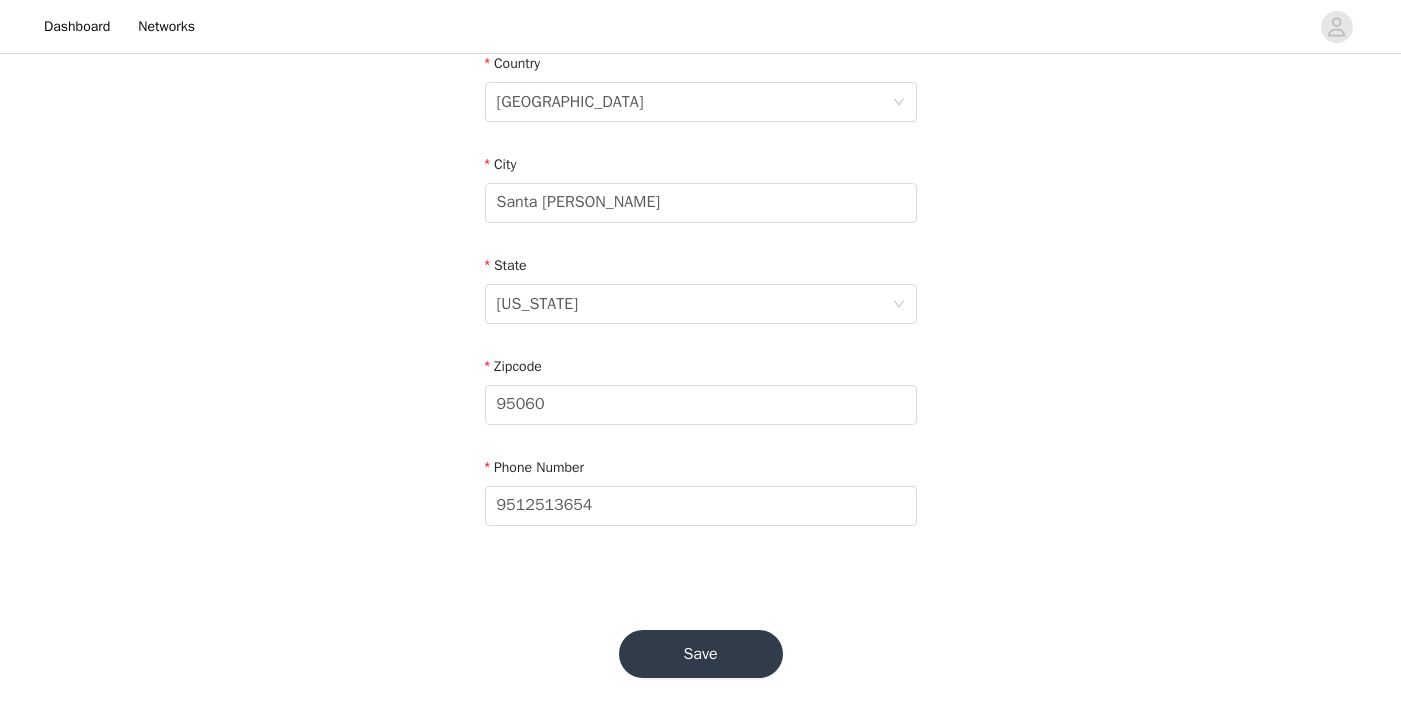 click on "Save" at bounding box center (701, 654) 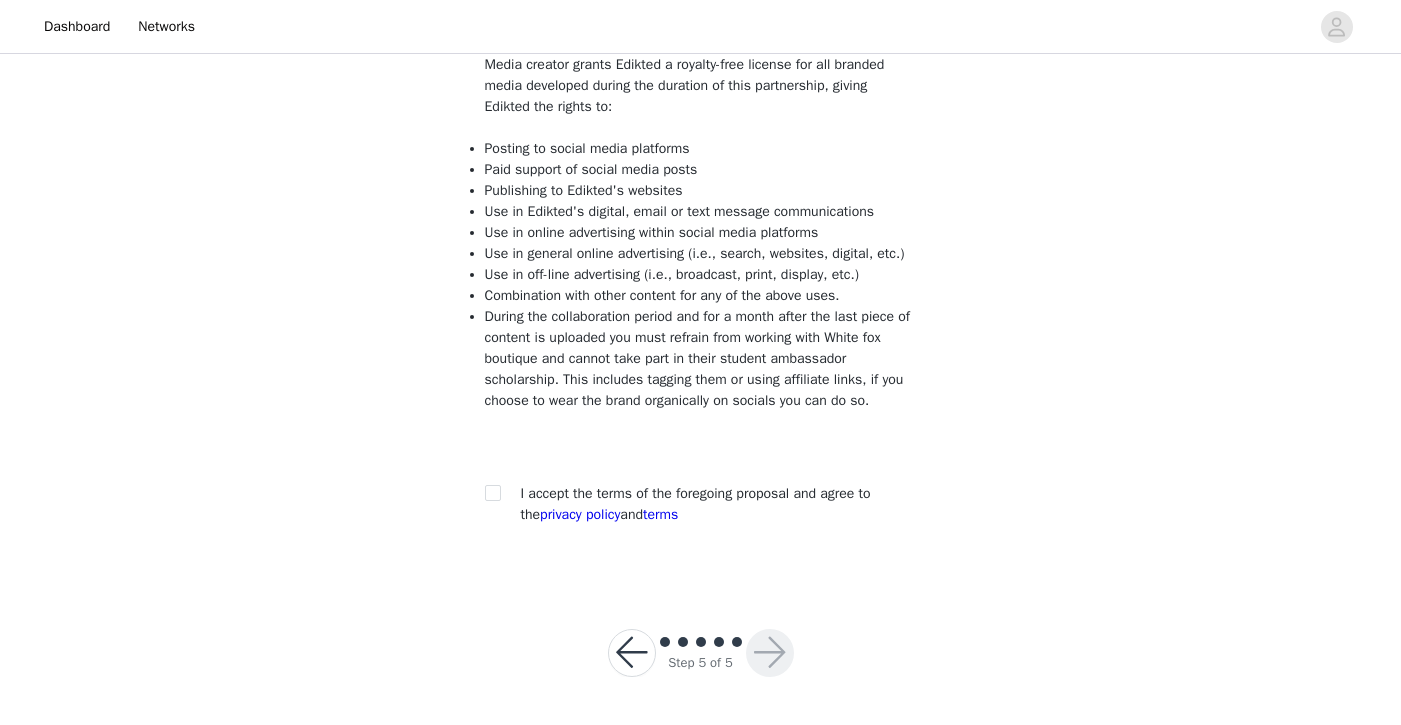 scroll, scrollTop: 239, scrollLeft: 0, axis: vertical 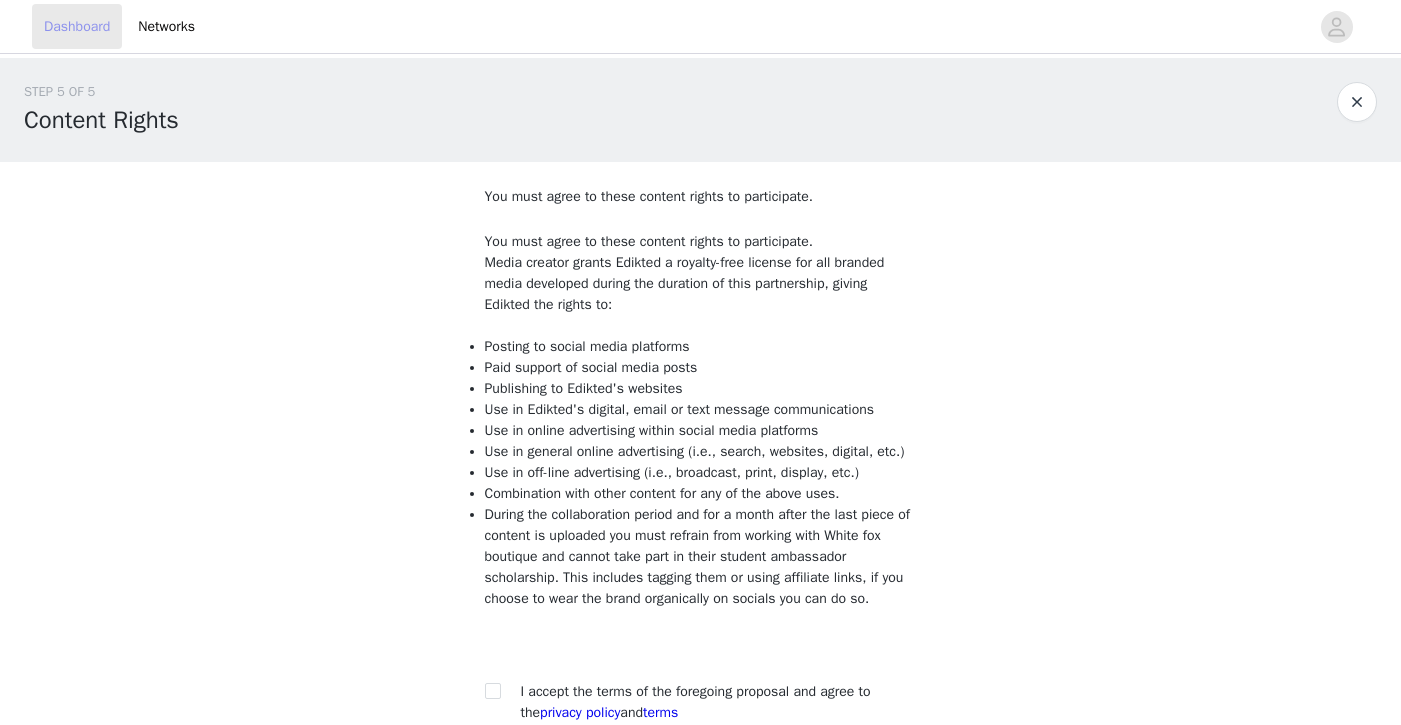 click on "Dashboard" at bounding box center (77, 26) 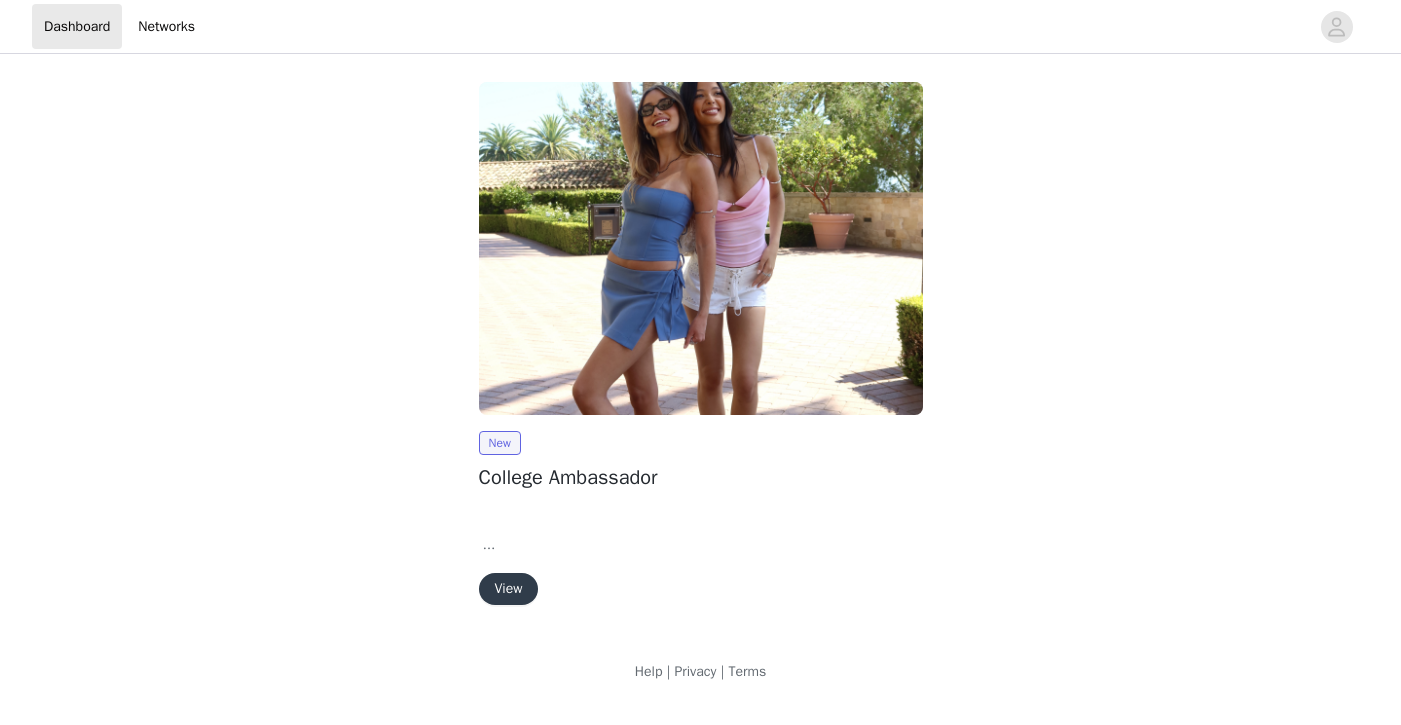 click on "View" at bounding box center (509, 589) 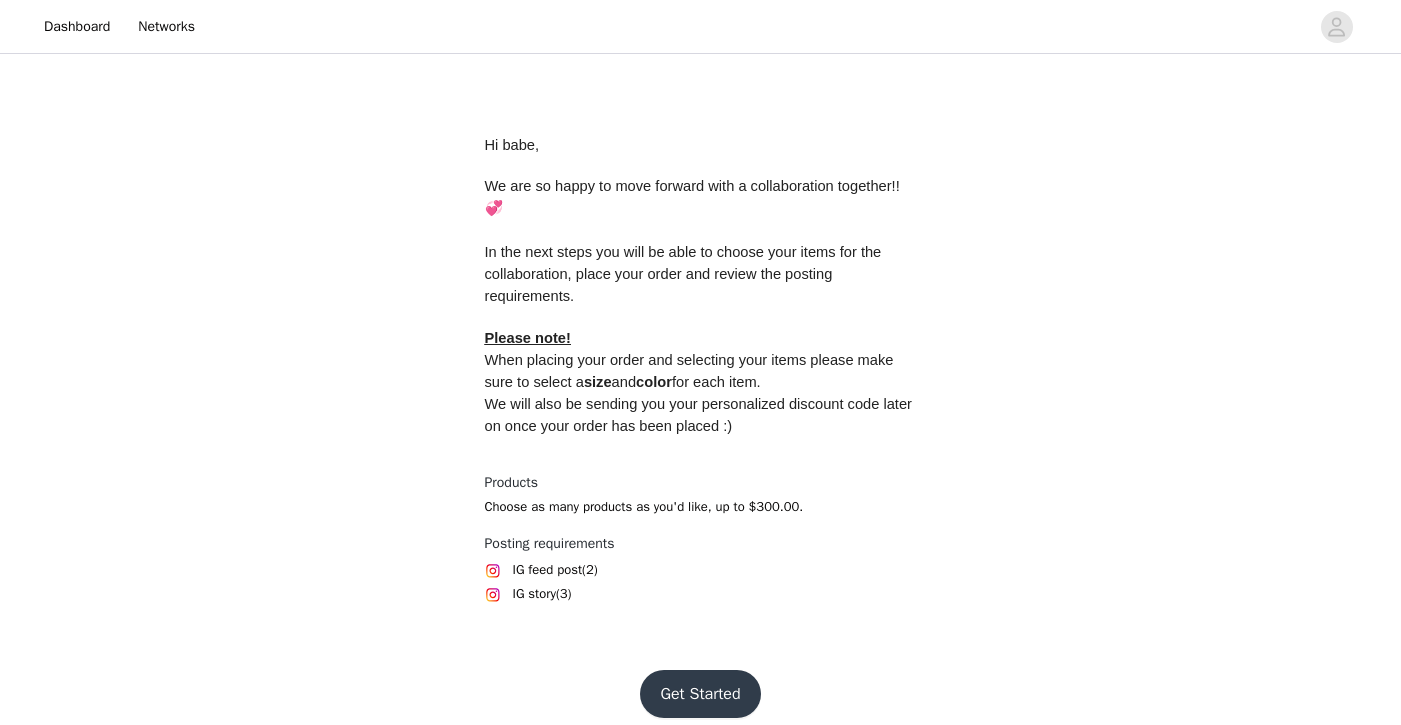 scroll, scrollTop: 776, scrollLeft: 0, axis: vertical 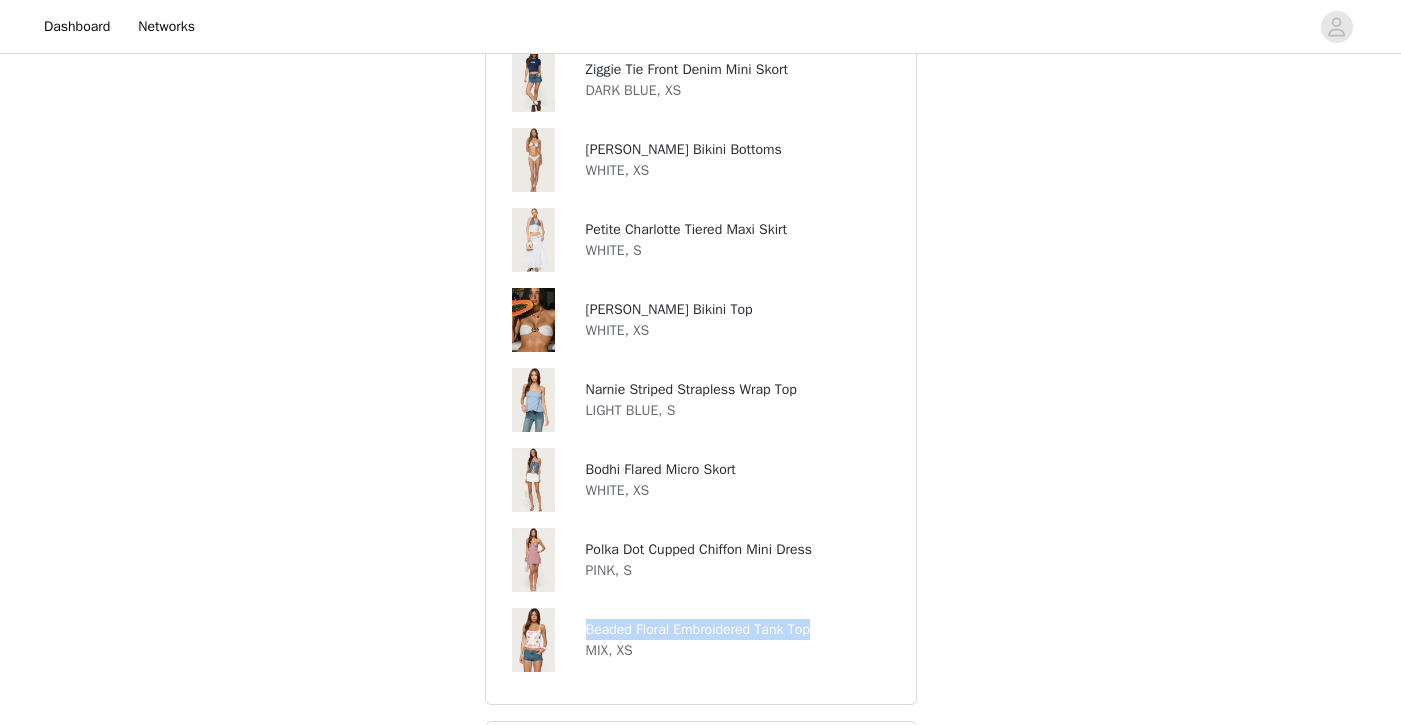 drag, startPoint x: 844, startPoint y: 630, endPoint x: 592, endPoint y: 618, distance: 252.28555 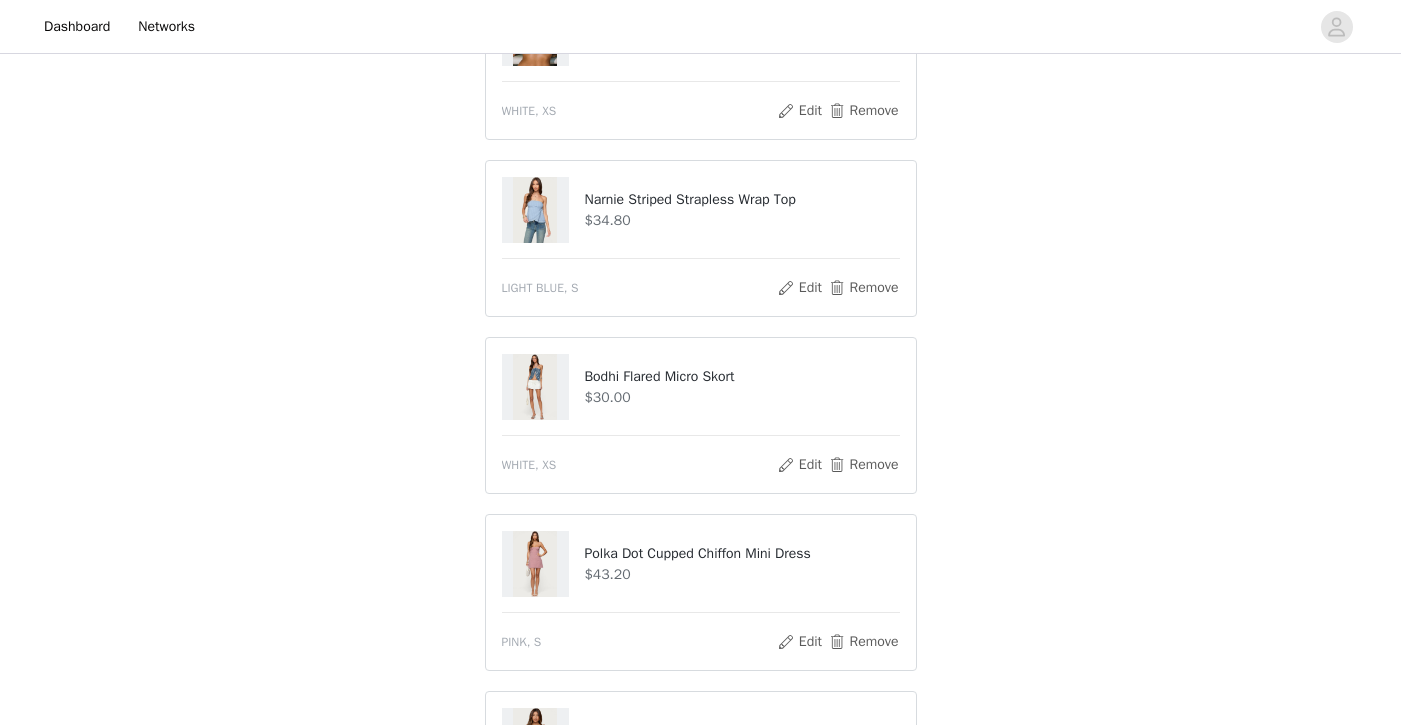 scroll, scrollTop: 834, scrollLeft: 0, axis: vertical 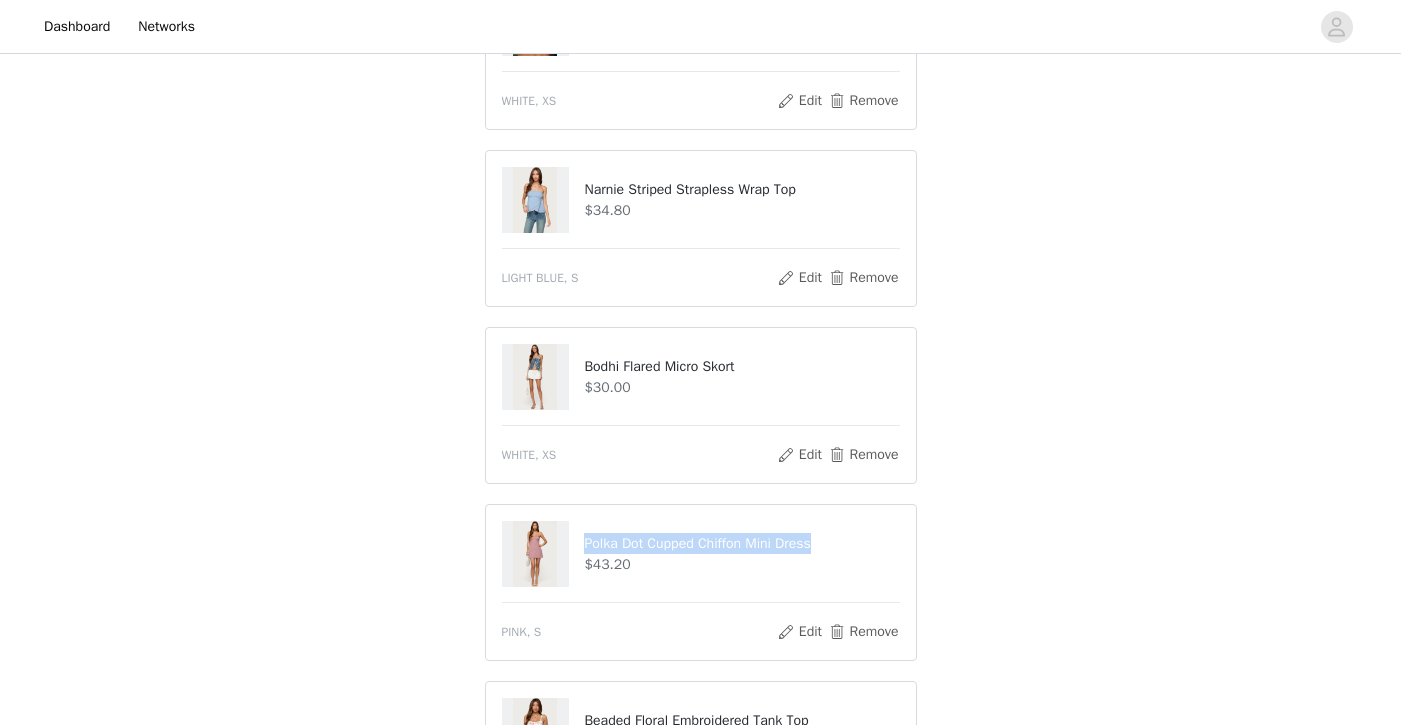 copy on "Polka Dot Cupped Chiffon Mini Dress" 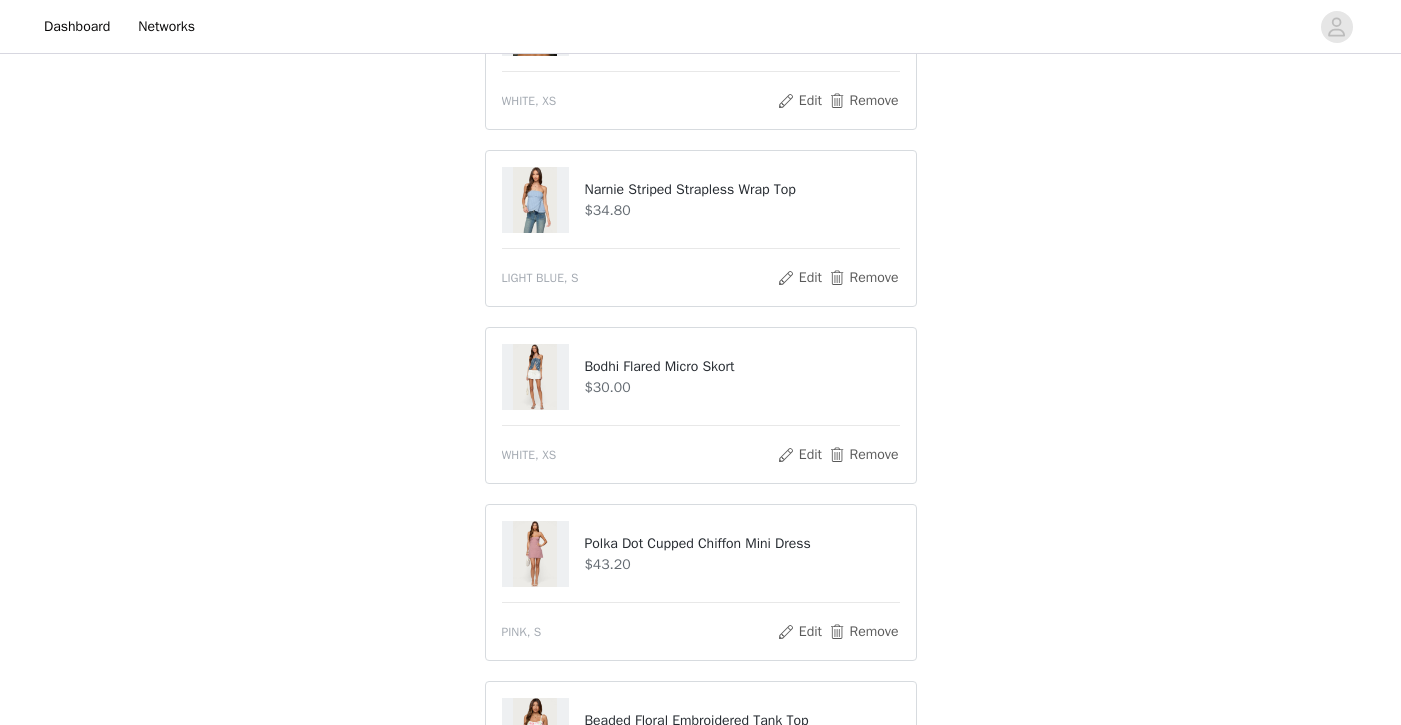 click on "STEP 1 OF 5
Products
Choose as many products as you'd like, up to $300.00.       8 Selected   Remaining Funds: $7.80         Ziggie Tie Front Denim Mini Skort     $44.40       DARK BLUE, XS       Edit   Remove     Shellee Bikini Bottoms     $24.00       WHITE, XS       Edit   Remove     Petite Charlotte Tiered Maxi Skirt     $45.00       WHITE, S       Edit   Remove     Shellee Bandeau Bikini Top     $32.40       WHITE, XS       Edit   Remove     Narnie Striped Strapless Wrap Top     $34.80       LIGHT BLUE, S       Edit   Remove     Bodhi Flared Micro Skort     $30.00       WHITE, XS       Edit   Remove     Polka Dot Cupped Chiffon Mini Dress     $43.20       PINK, S       Edit   Remove     Beaded Floral Embroidered Tank Top     $38.40       MIX, XS       Edit   Remove     Add Product     You may choose as many products as you'd like" at bounding box center (700, 109) 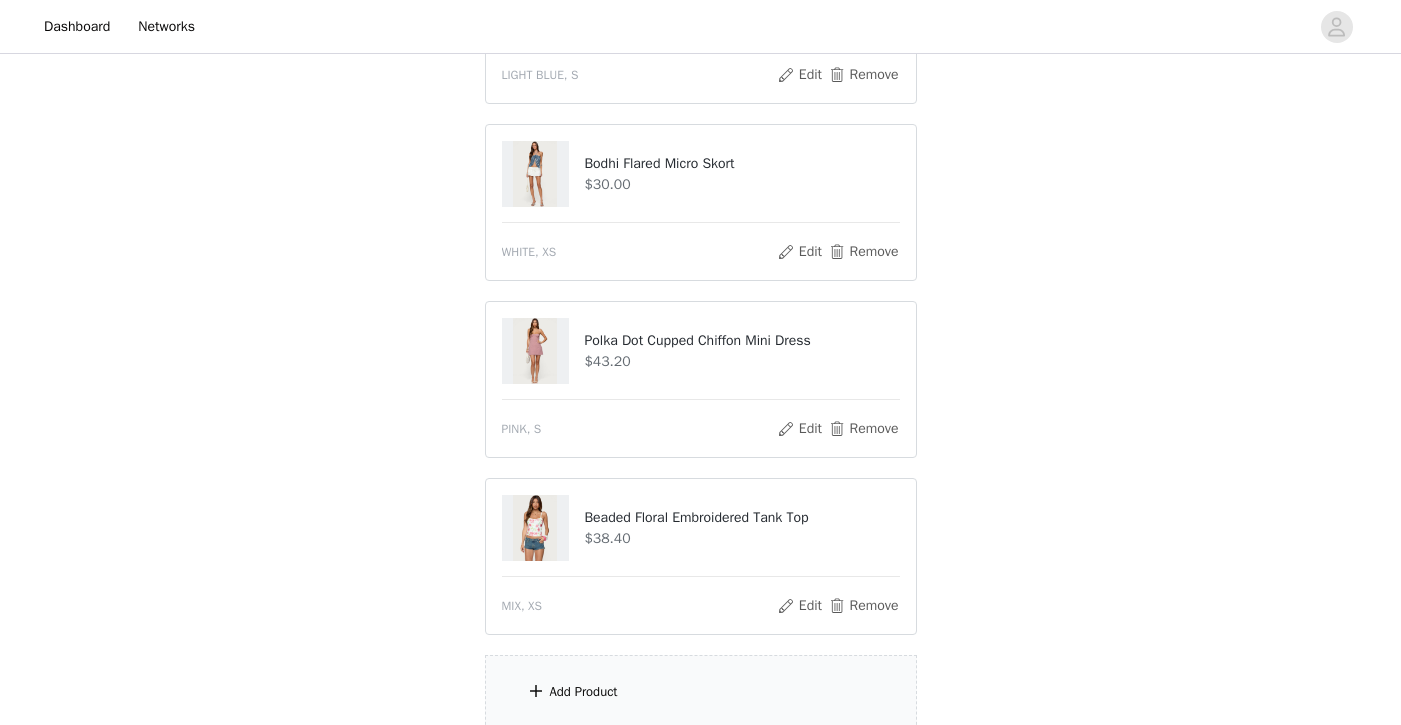 scroll, scrollTop: 1048, scrollLeft: 0, axis: vertical 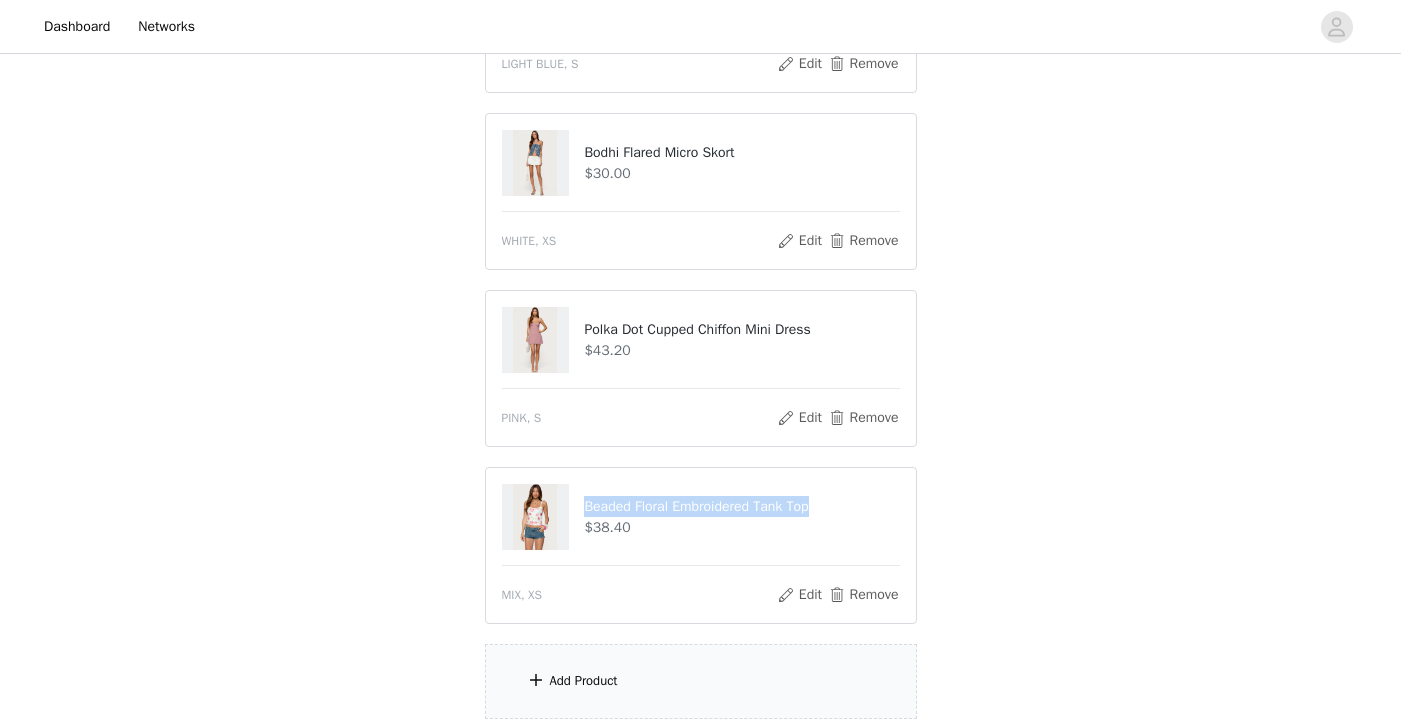 drag, startPoint x: 830, startPoint y: 507, endPoint x: 579, endPoint y: 502, distance: 251.04979 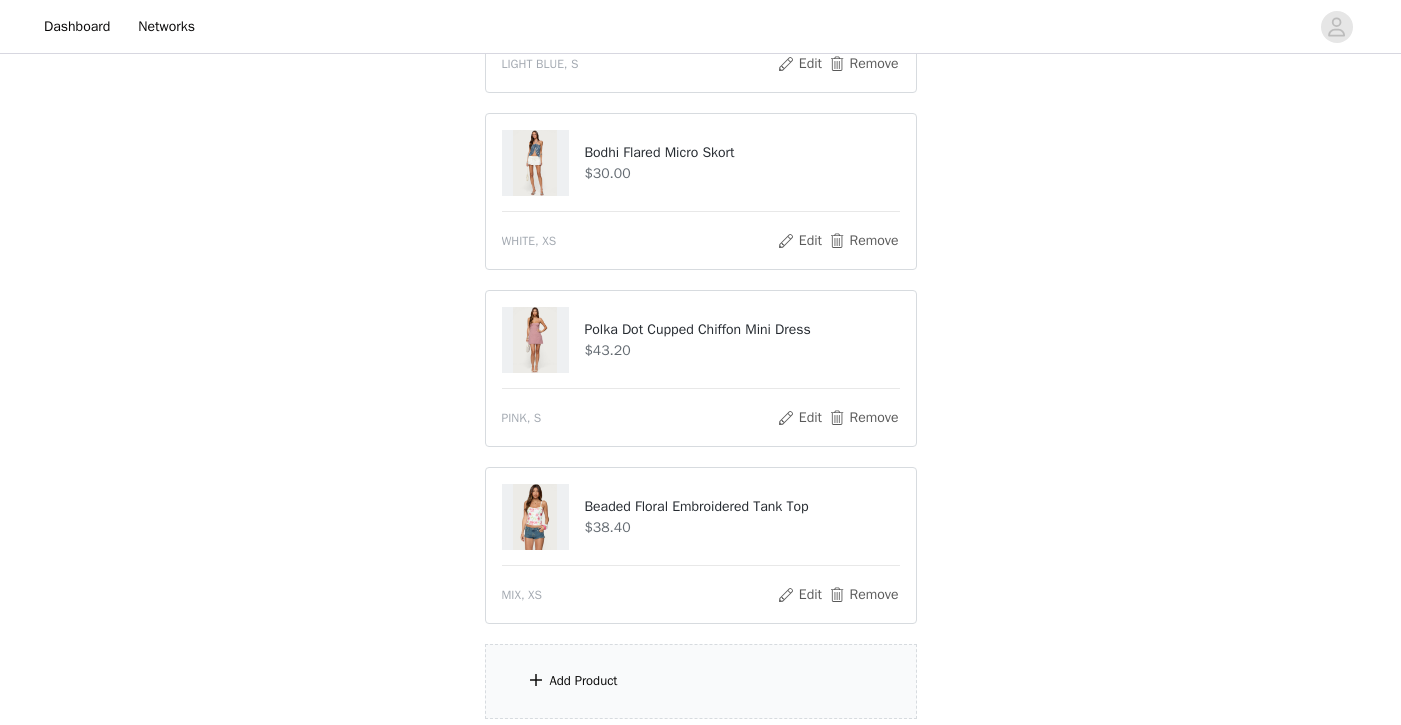 click on "STEP 1 OF 5
Products
Choose as many products as you'd like, up to $300.00.       8 Selected   Remaining Funds: $7.80         Ziggie Tie Front Denim Mini Skort     $44.40       DARK BLUE, XS       Edit   Remove     Shellee Bikini Bottoms     $24.00       WHITE, XS       Edit   Remove     Petite Charlotte Tiered Maxi Skirt     $45.00       WHITE, S       Edit   Remove     Shellee Bandeau Bikini Top     $32.40       WHITE, XS       Edit   Remove     Narnie Striped Strapless Wrap Top     $34.80       LIGHT BLUE, S       Edit   Remove     Bodhi Flared Micro Skort     $30.00       WHITE, XS       Edit   Remove     Polka Dot Cupped Chiffon Mini Dress     $43.20       PINK, S       Edit   Remove     Beaded Floral Embroidered Tank Top     $38.40       MIX, XS       Edit   Remove     Add Product     You may choose as many products as you'd like" at bounding box center (700, -105) 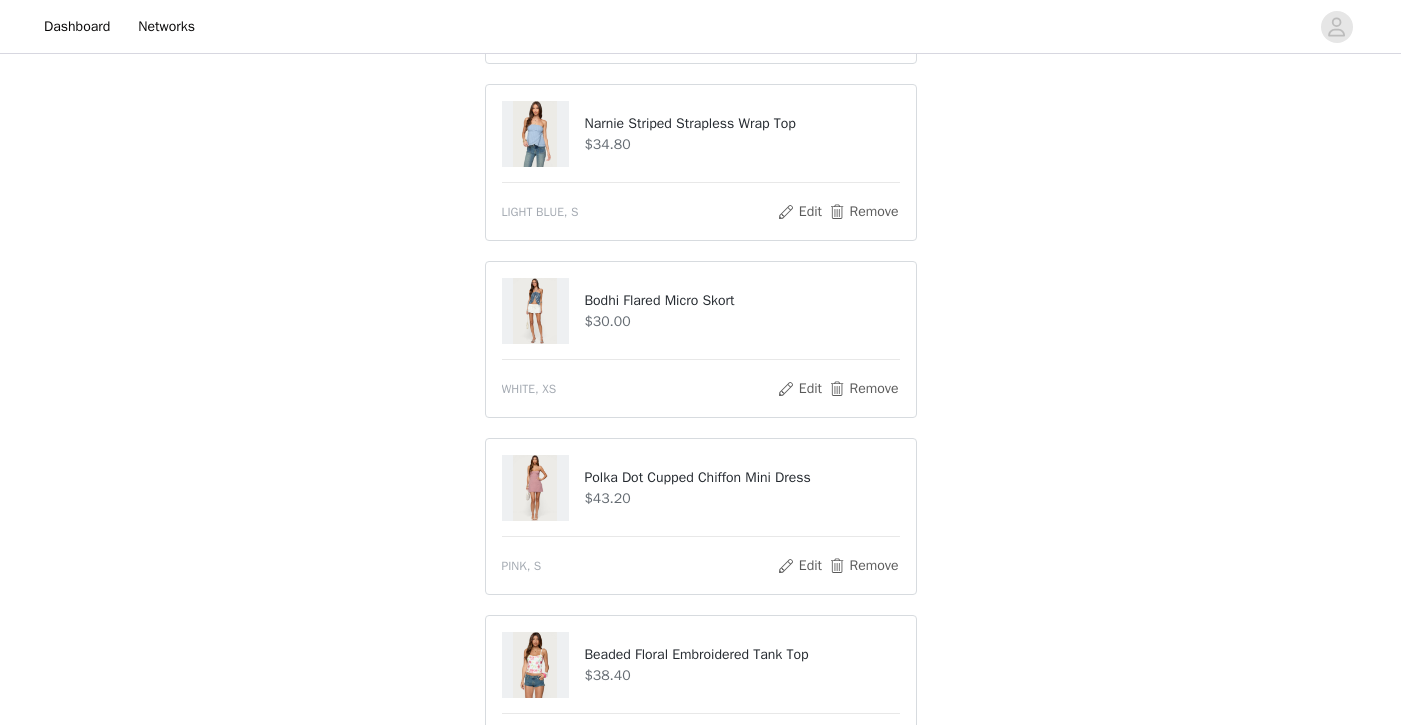 scroll, scrollTop: 891, scrollLeft: 0, axis: vertical 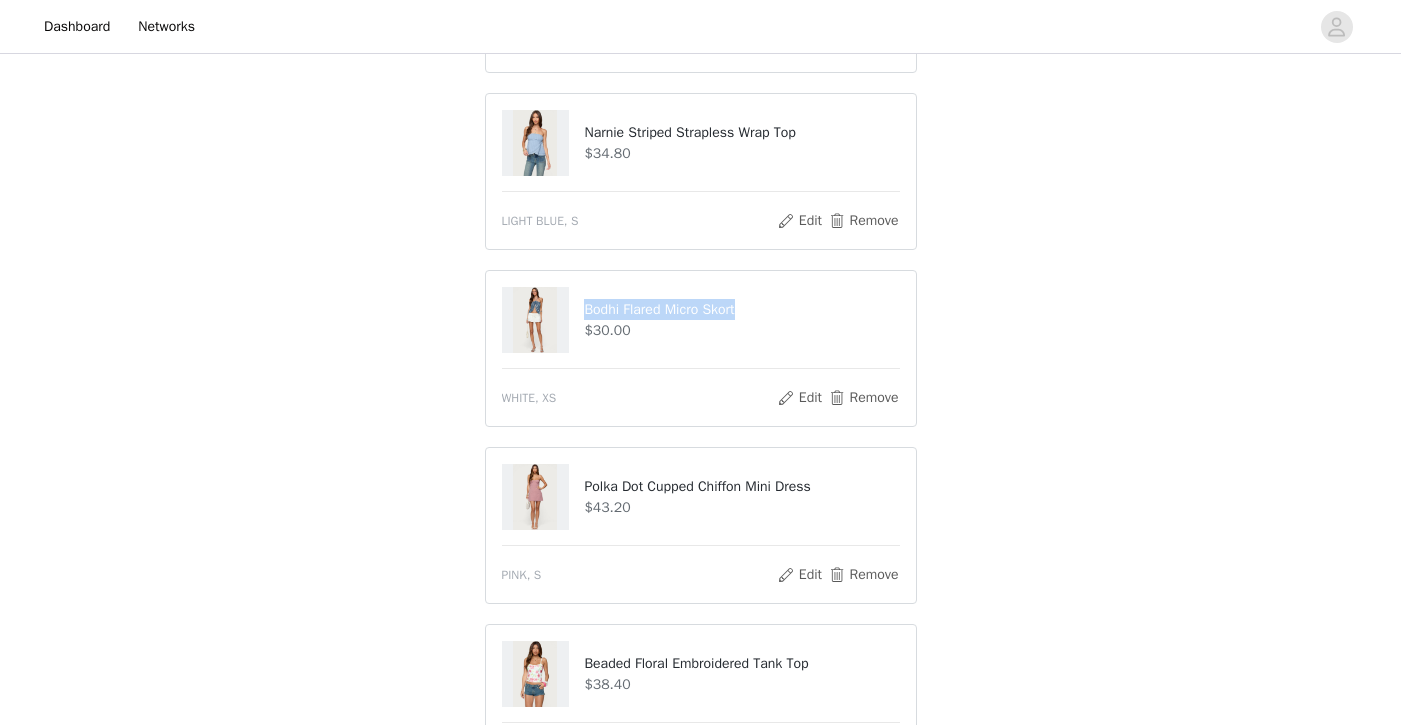 drag, startPoint x: 766, startPoint y: 318, endPoint x: 585, endPoint y: 310, distance: 181.17671 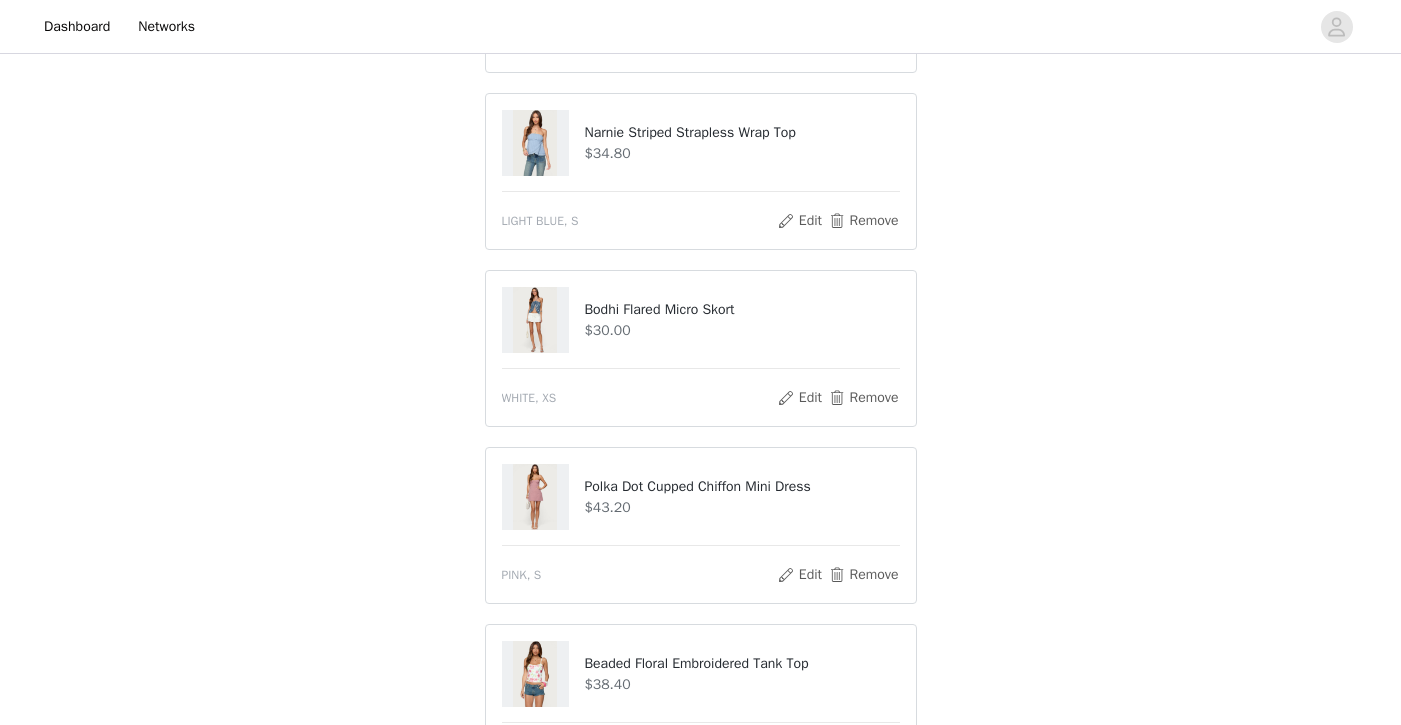click on "STEP 1 OF 5
Products
Choose as many products as you'd like, up to $300.00.       8 Selected   Remaining Funds: $7.80         Ziggie Tie Front Denim Mini Skort     $44.40       DARK BLUE, XS       Edit   Remove     Shellee Bikini Bottoms     $24.00       WHITE, XS       Edit   Remove     Petite Charlotte Tiered Maxi Skirt     $45.00       WHITE, S       Edit   Remove     Shellee Bandeau Bikini Top     $32.40       WHITE, XS       Edit   Remove     Narnie Striped Strapless Wrap Top     $34.80       LIGHT BLUE, S       Edit   Remove     Bodhi Flared Micro Skort     $30.00       WHITE, XS       Edit   Remove     Polka Dot Cupped Chiffon Mini Dress     $43.20       PINK, S       Edit   Remove     Beaded Floral Embroidered Tank Top     $38.40       MIX, XS       Edit   Remove     Add Product     You may choose as many products as you'd like" at bounding box center [700, 52] 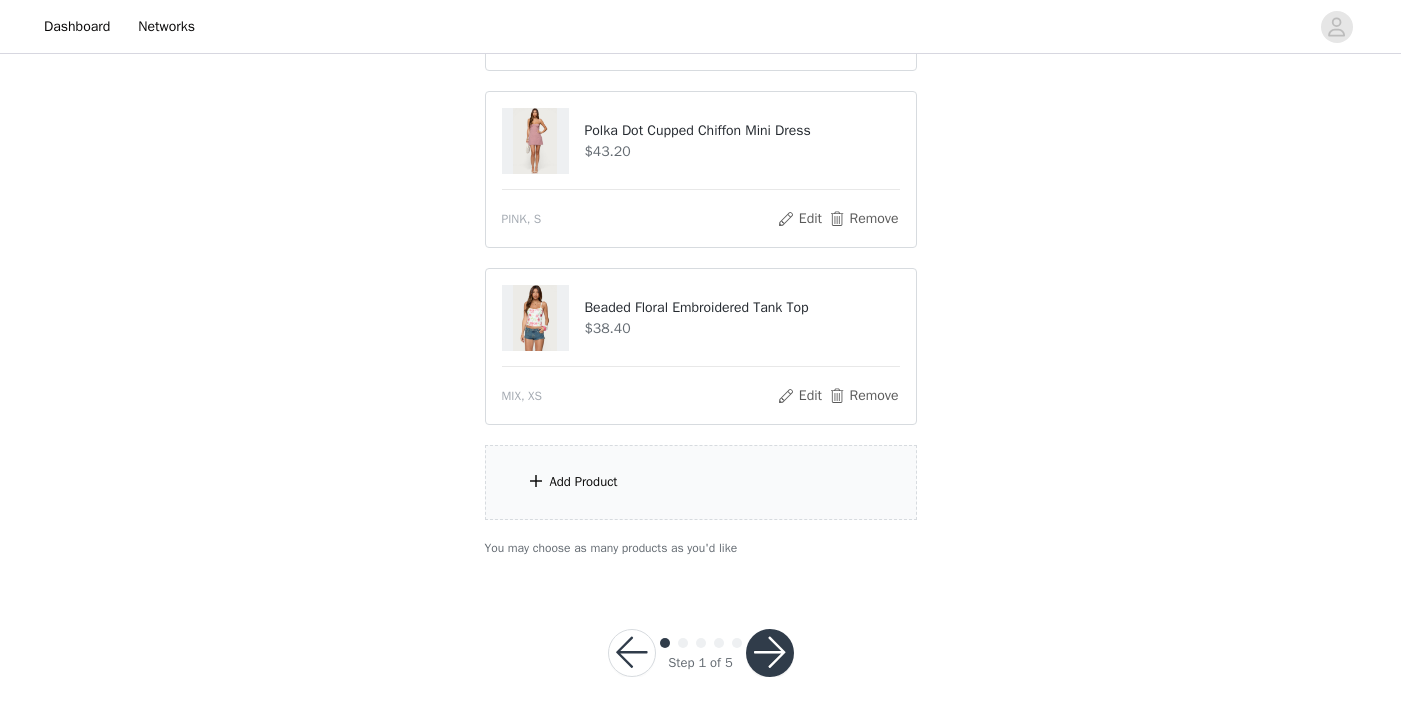 scroll, scrollTop: 1246, scrollLeft: 0, axis: vertical 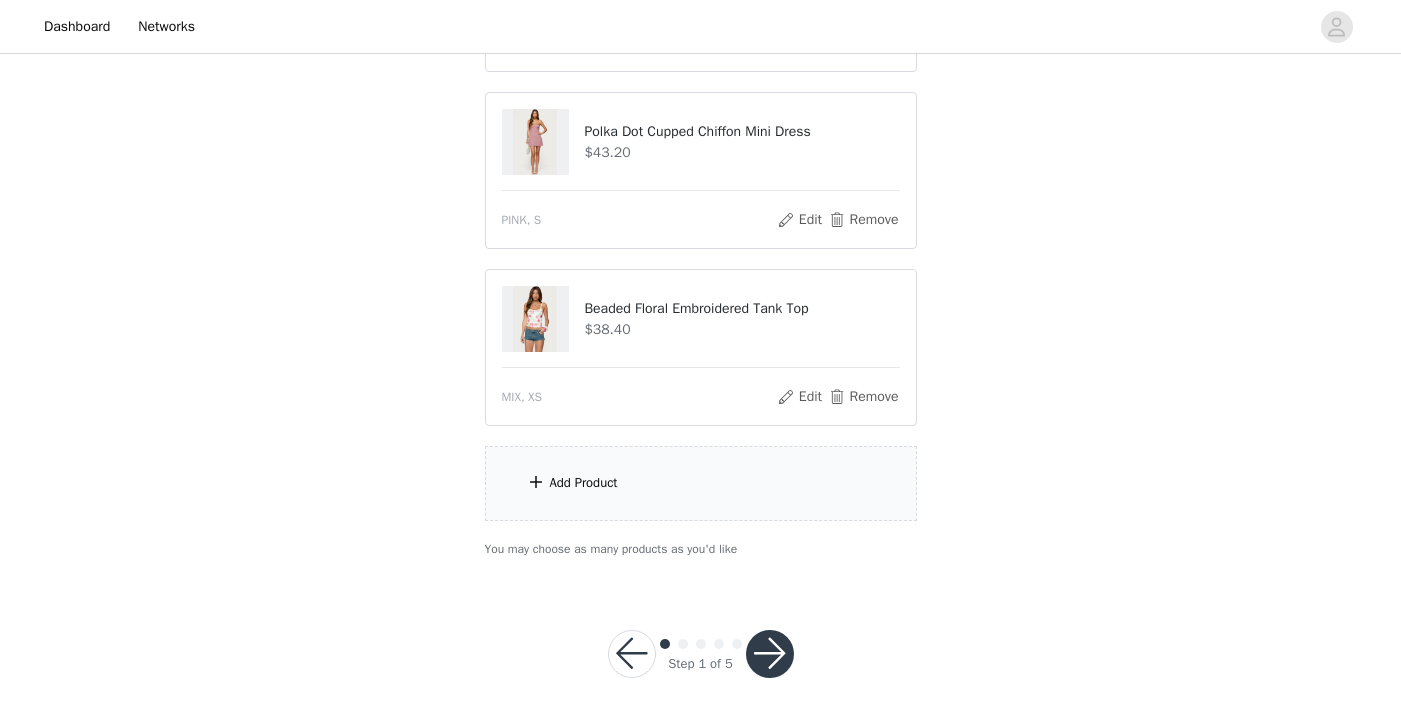 click at bounding box center [770, 654] 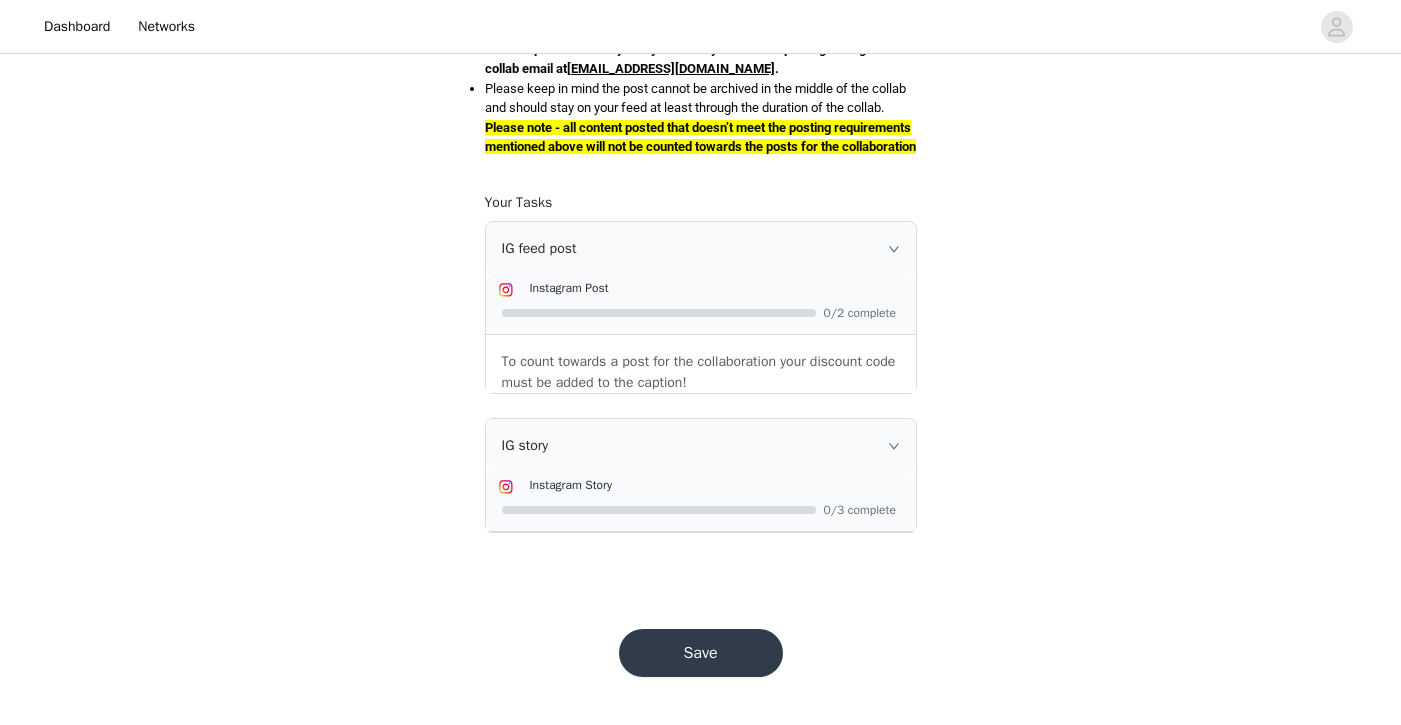 scroll, scrollTop: 1047, scrollLeft: 0, axis: vertical 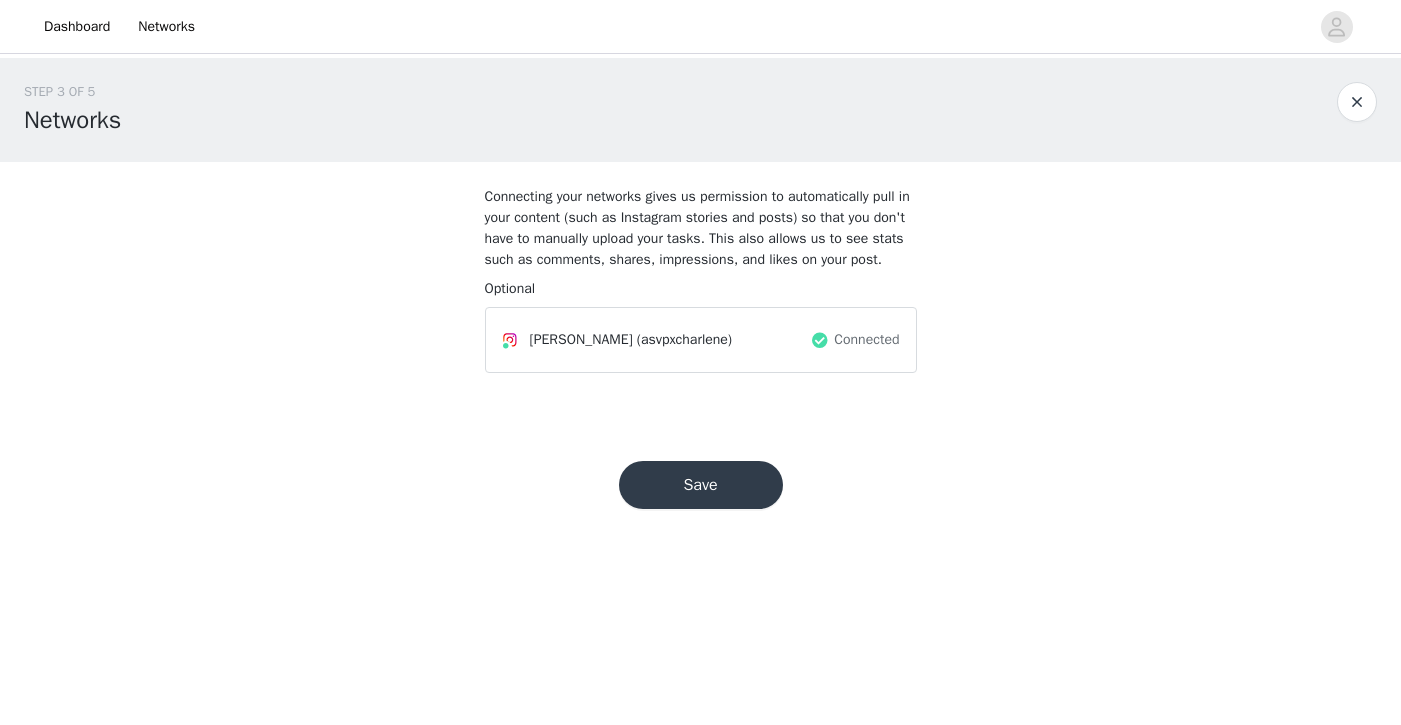 click on "Save" at bounding box center [701, 485] 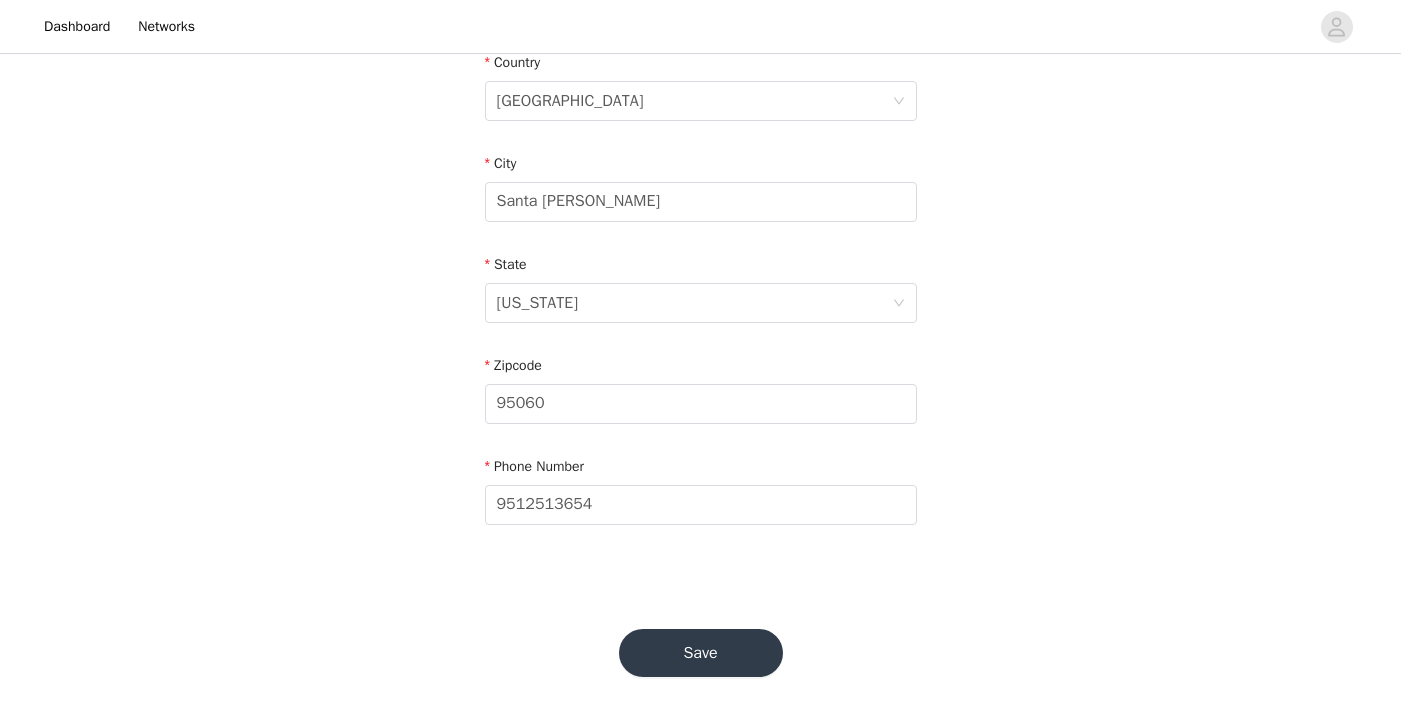scroll, scrollTop: 638, scrollLeft: 0, axis: vertical 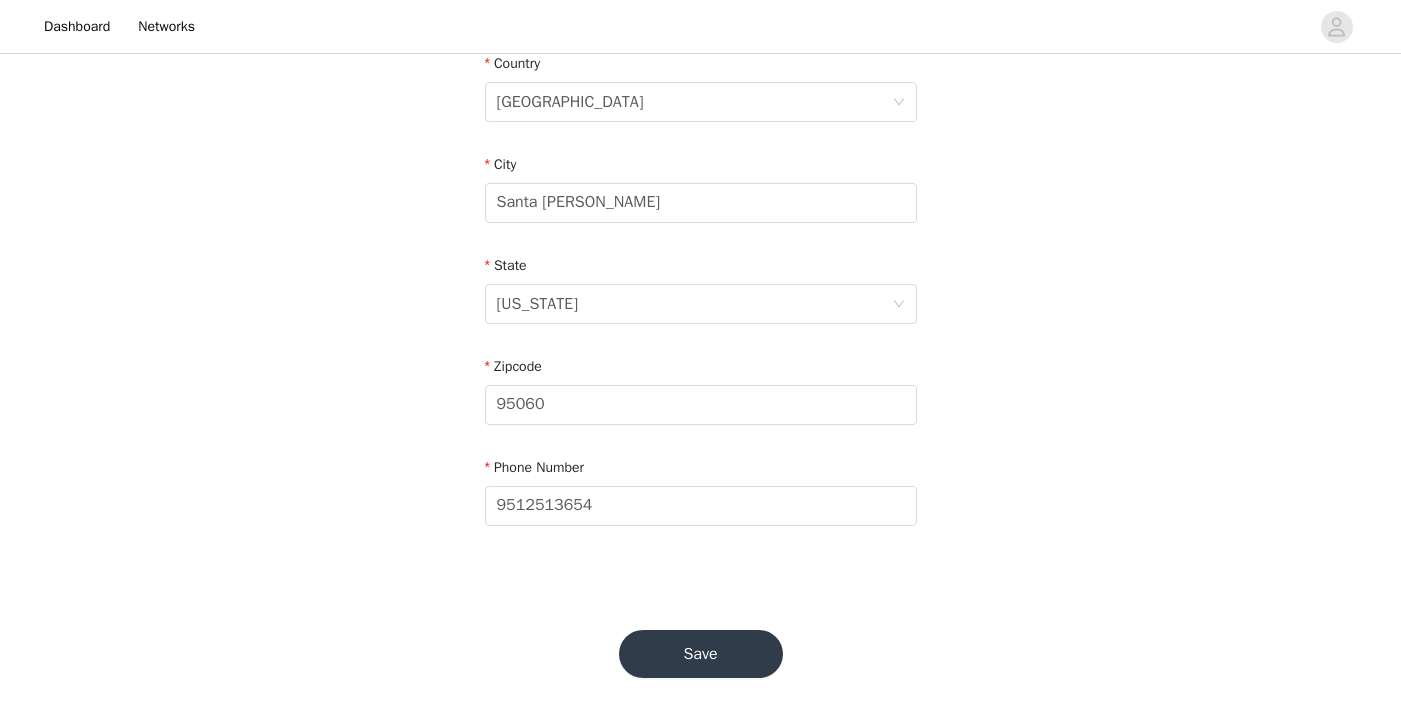 click on "Save" at bounding box center [701, 654] 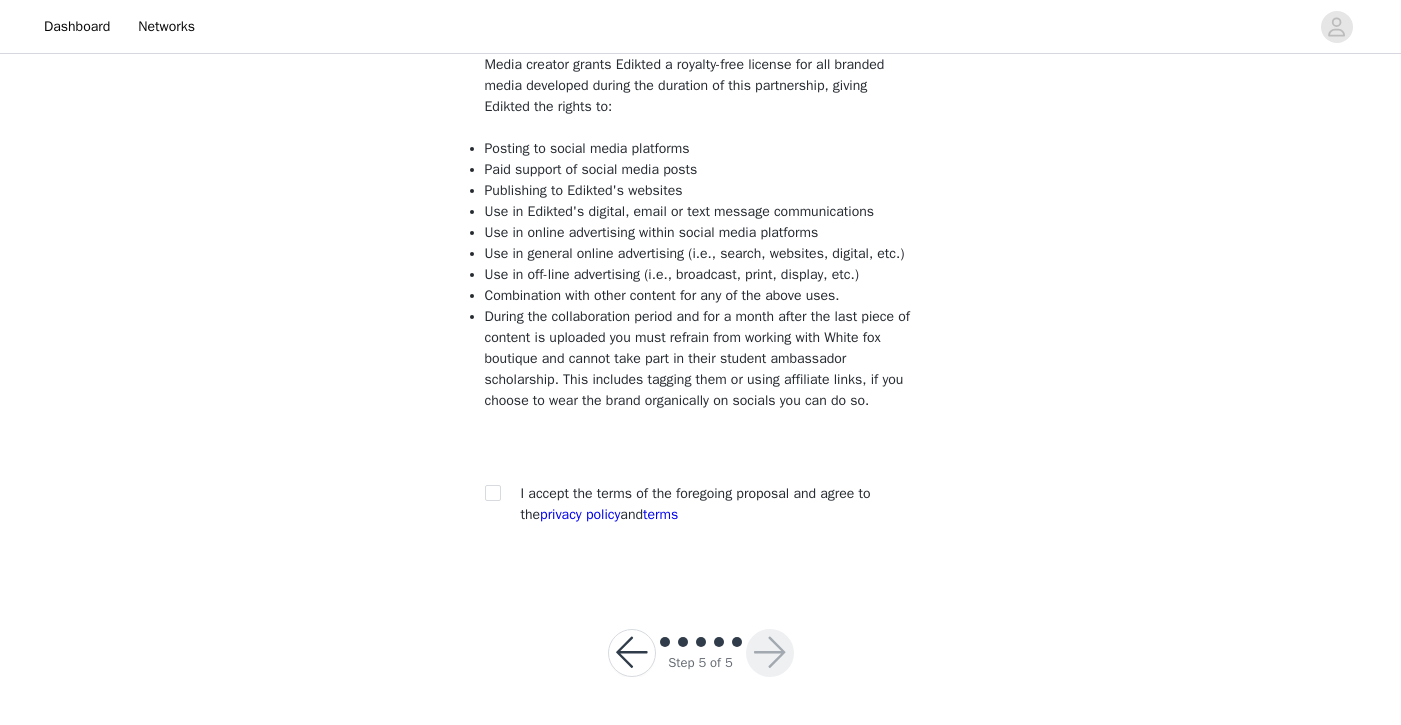 scroll, scrollTop: 217, scrollLeft: 0, axis: vertical 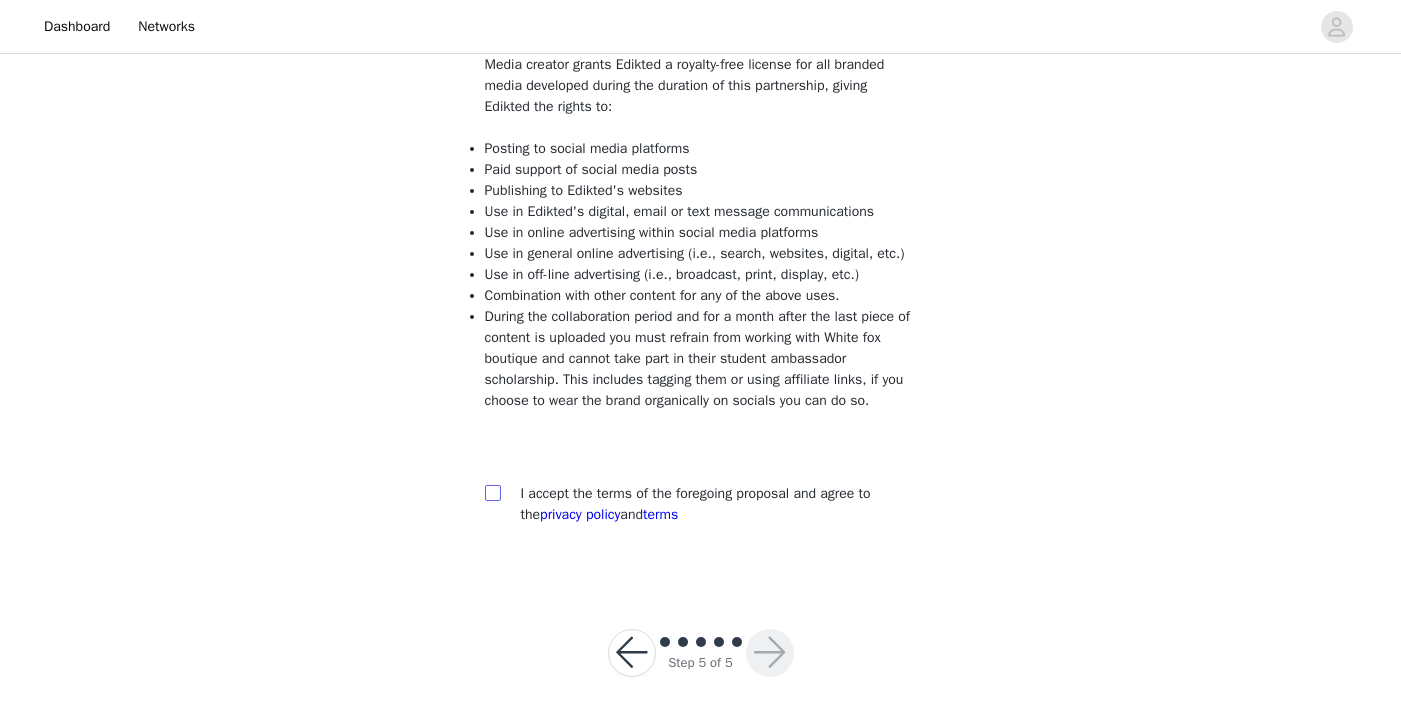 click at bounding box center [492, 492] 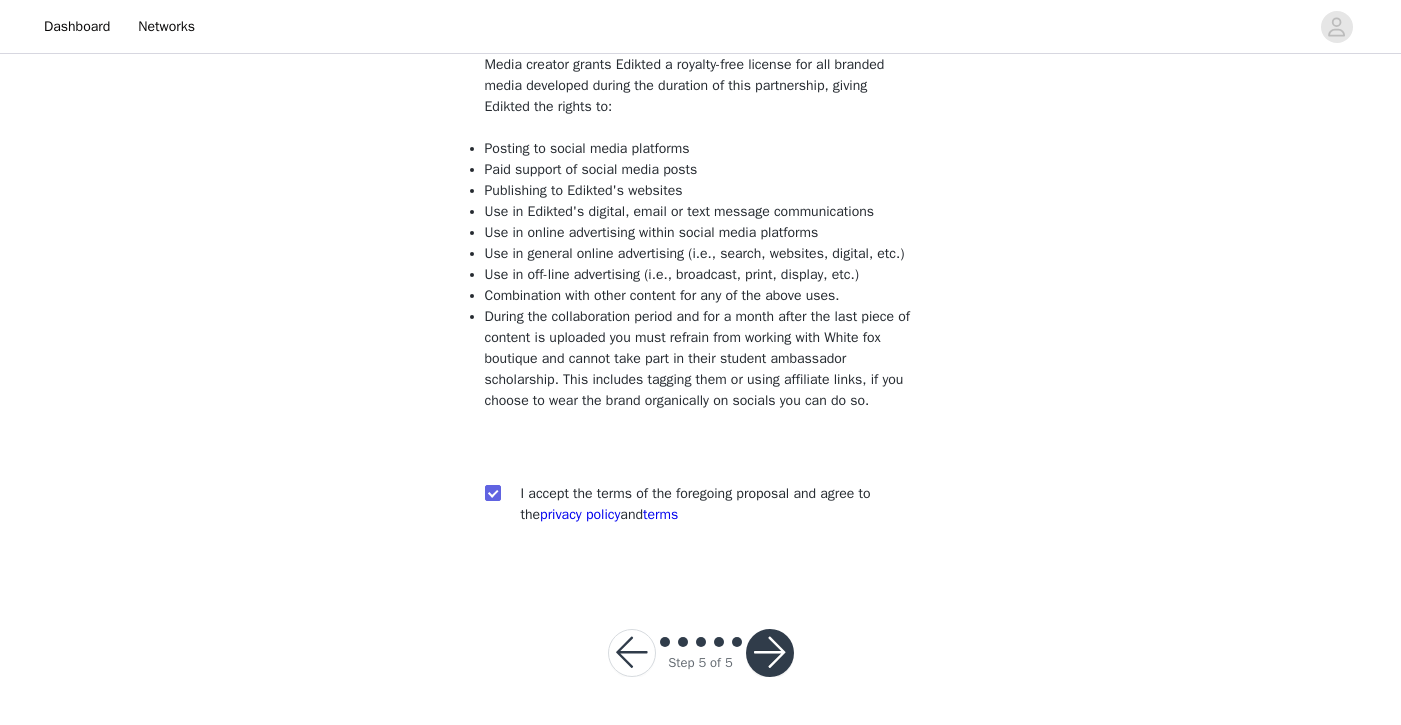 click at bounding box center (770, 653) 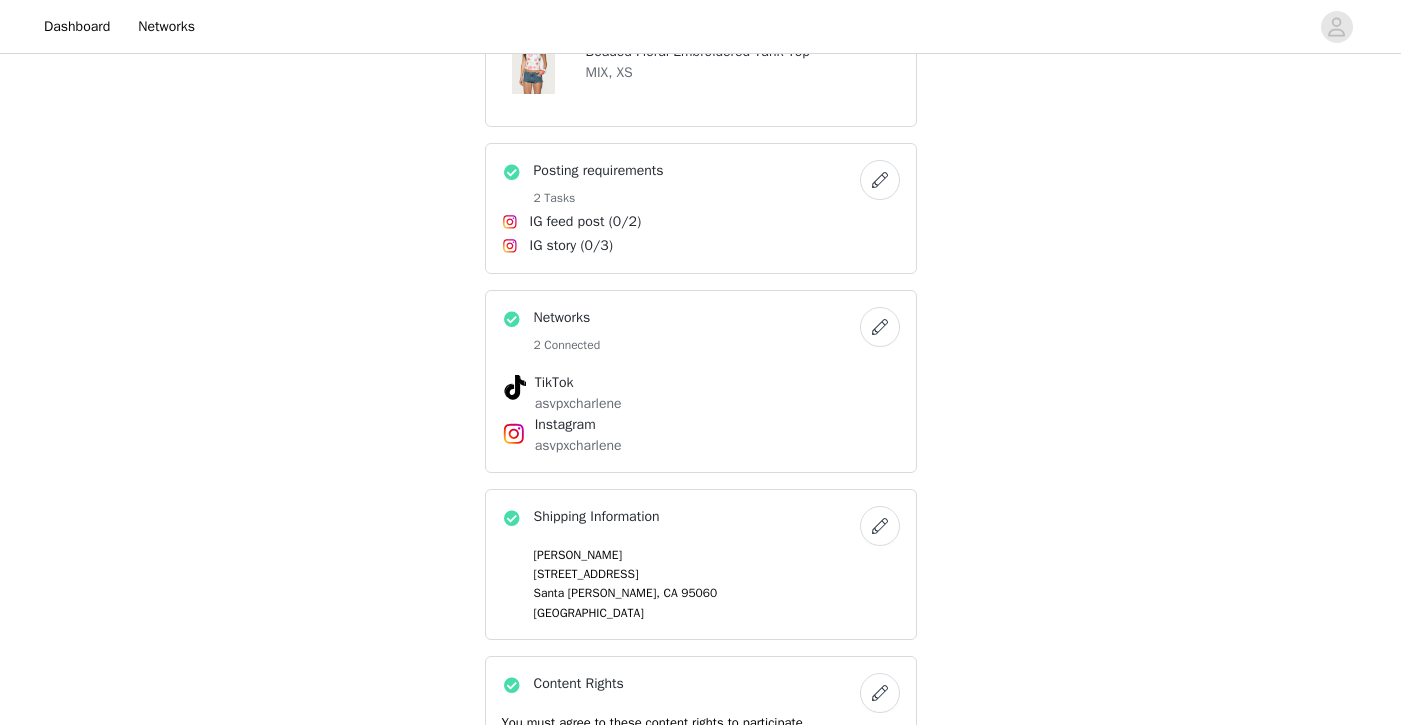 scroll, scrollTop: 1285, scrollLeft: 0, axis: vertical 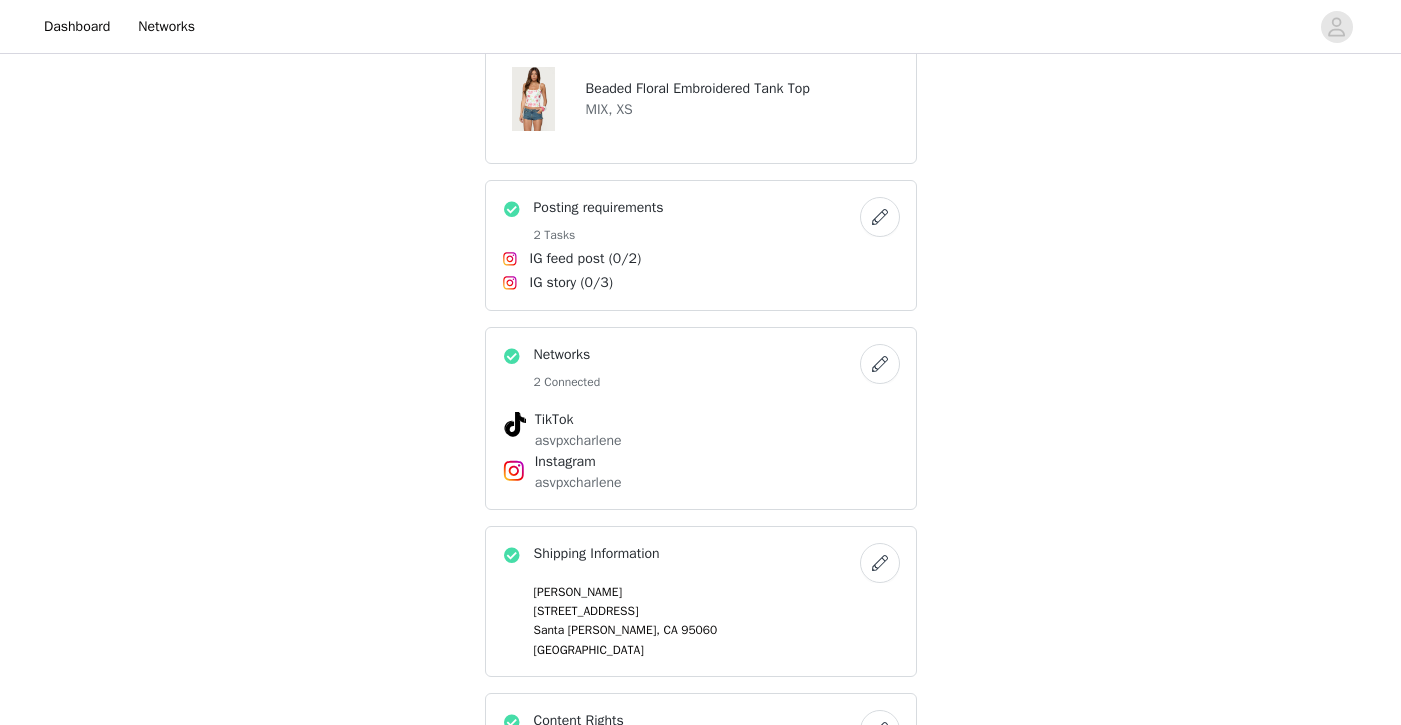 click on "Posting requirements   2 Tasks" at bounding box center (681, 221) 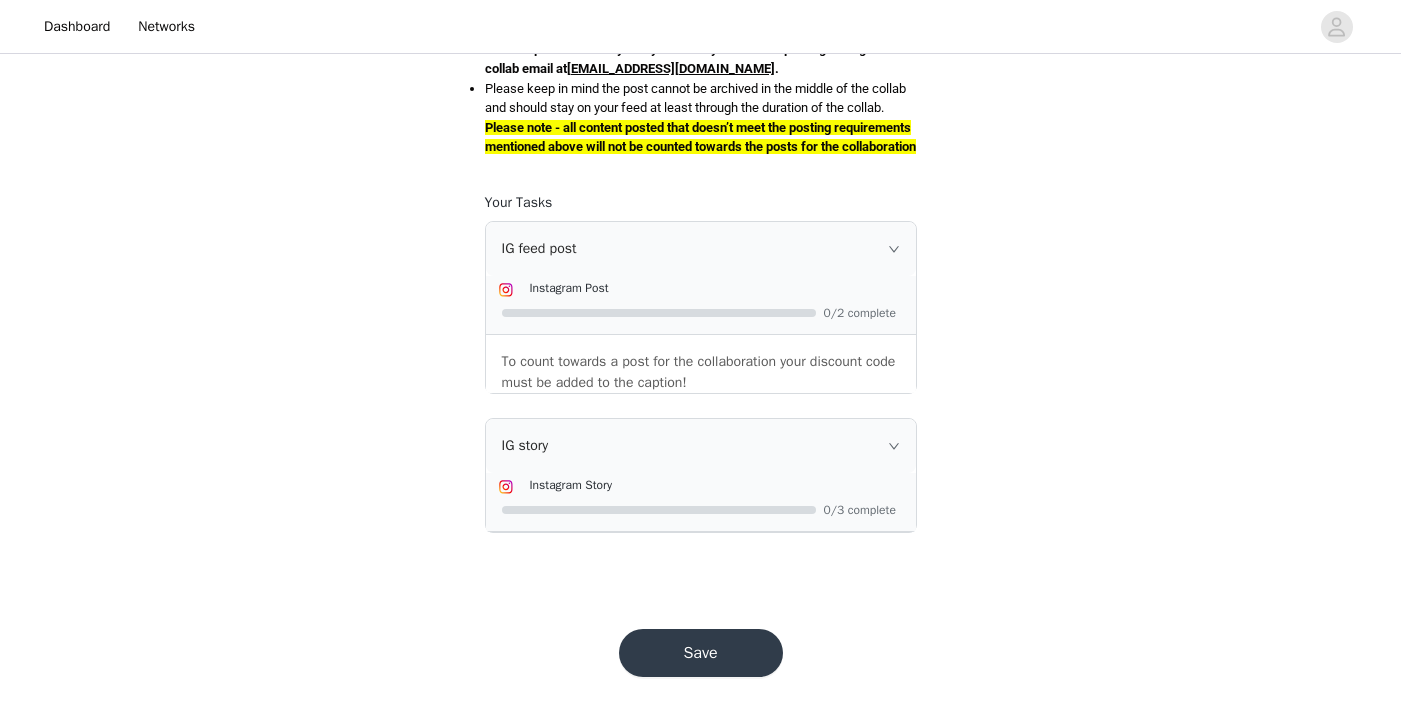 scroll, scrollTop: 1003, scrollLeft: 0, axis: vertical 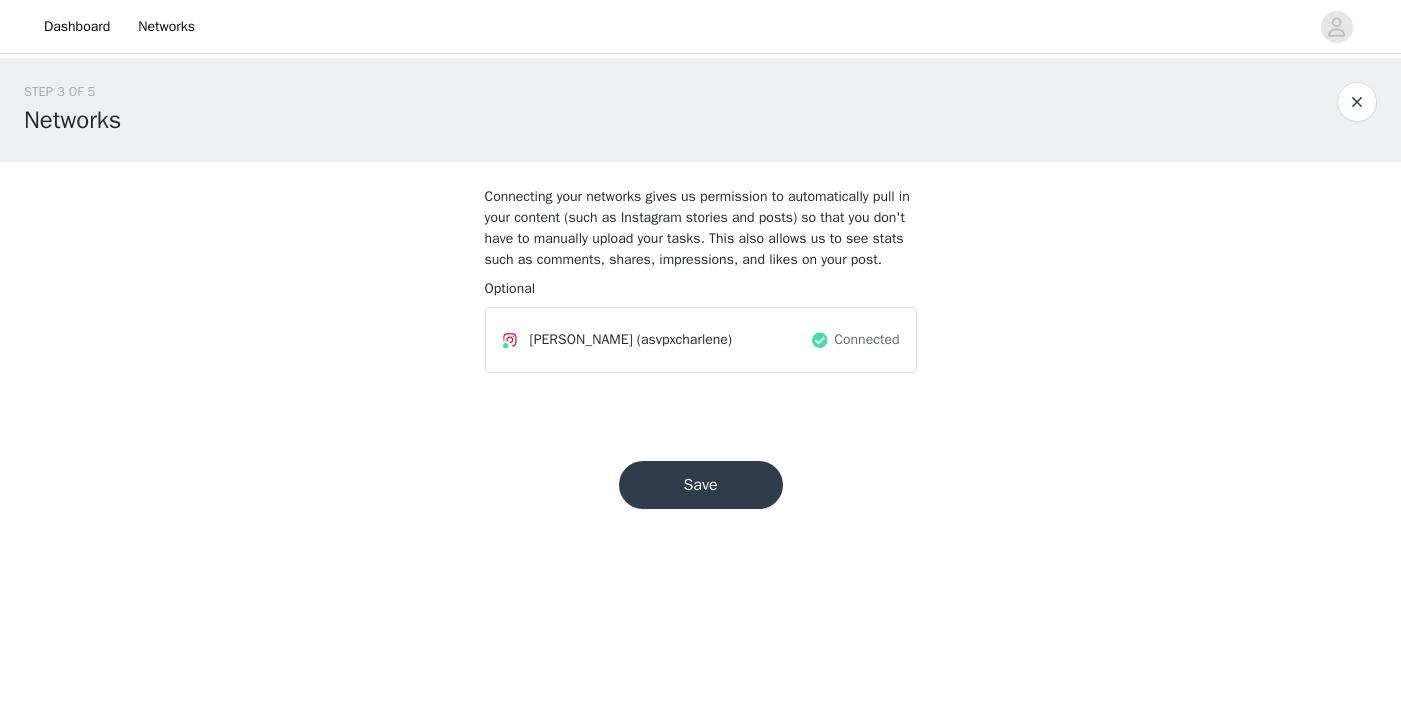 click on "Save" at bounding box center (701, 485) 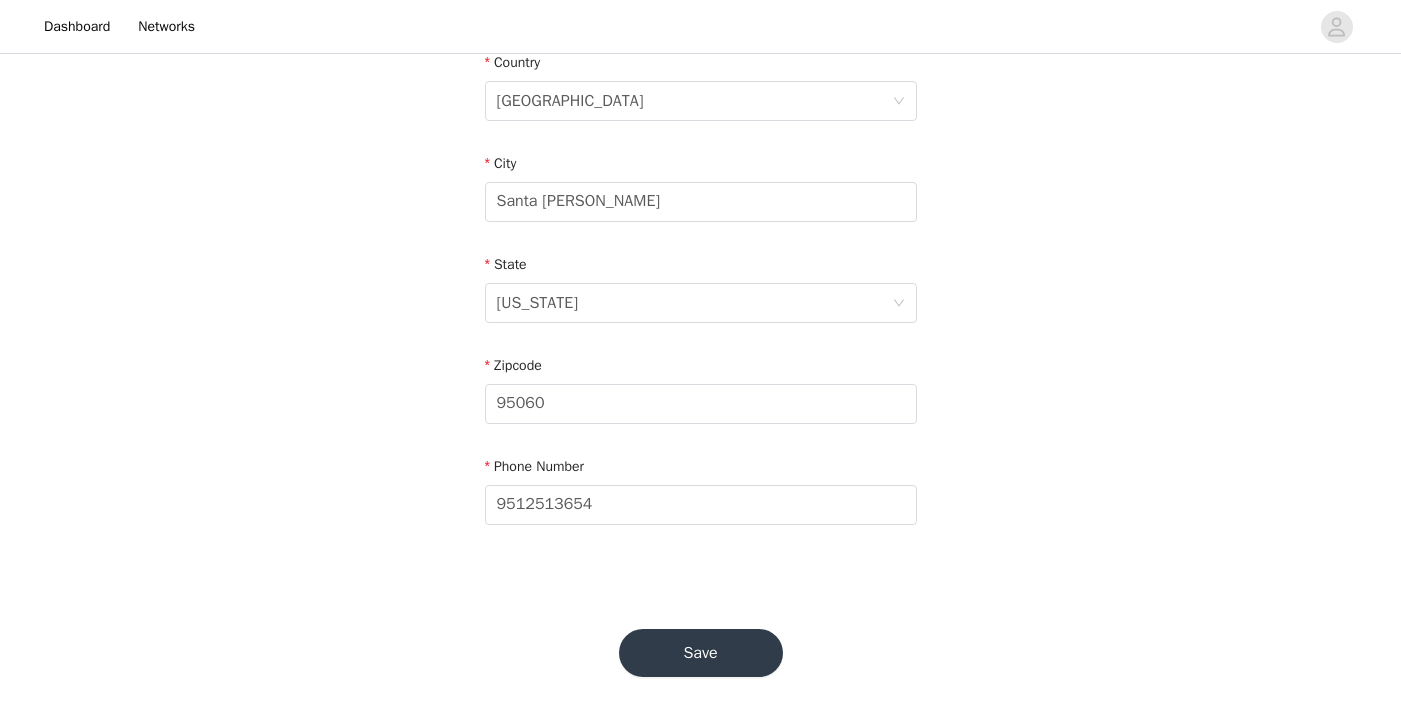 scroll, scrollTop: 638, scrollLeft: 0, axis: vertical 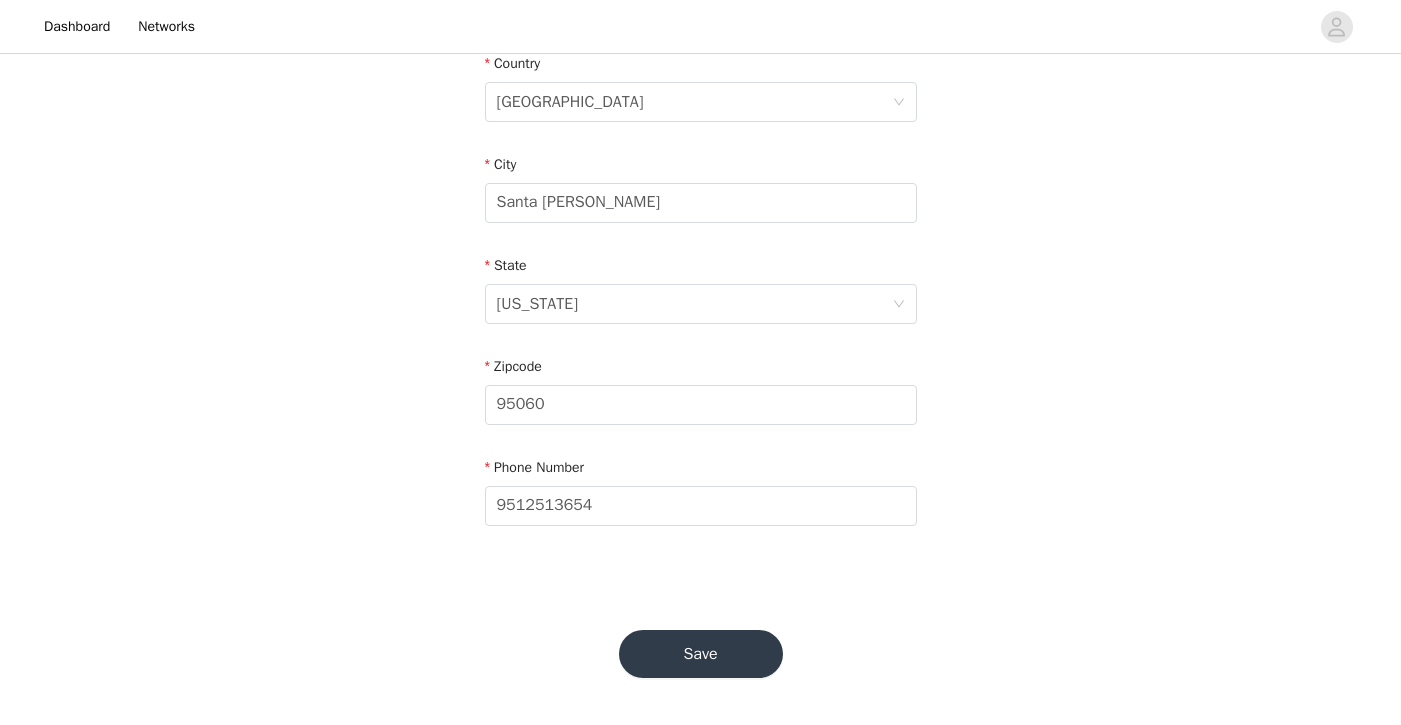 click on "Save" at bounding box center [701, 654] 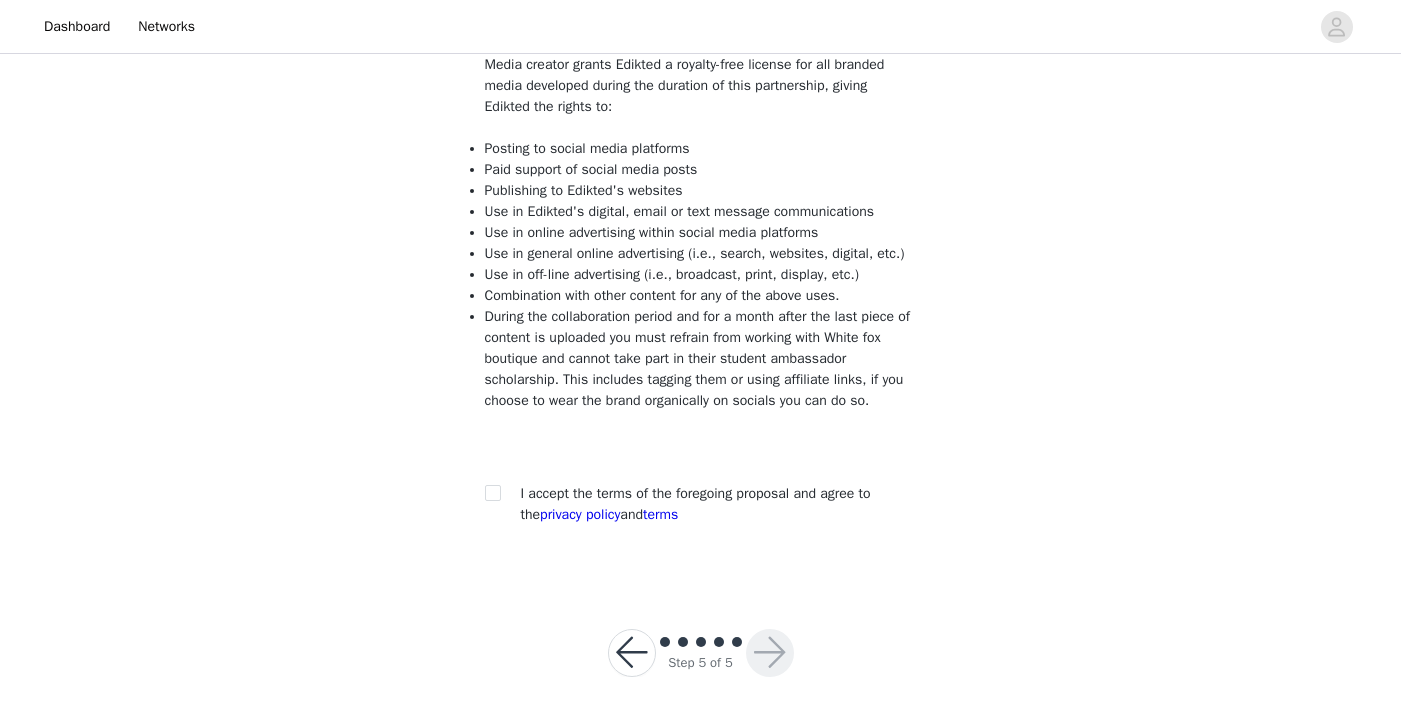 scroll, scrollTop: 239, scrollLeft: 0, axis: vertical 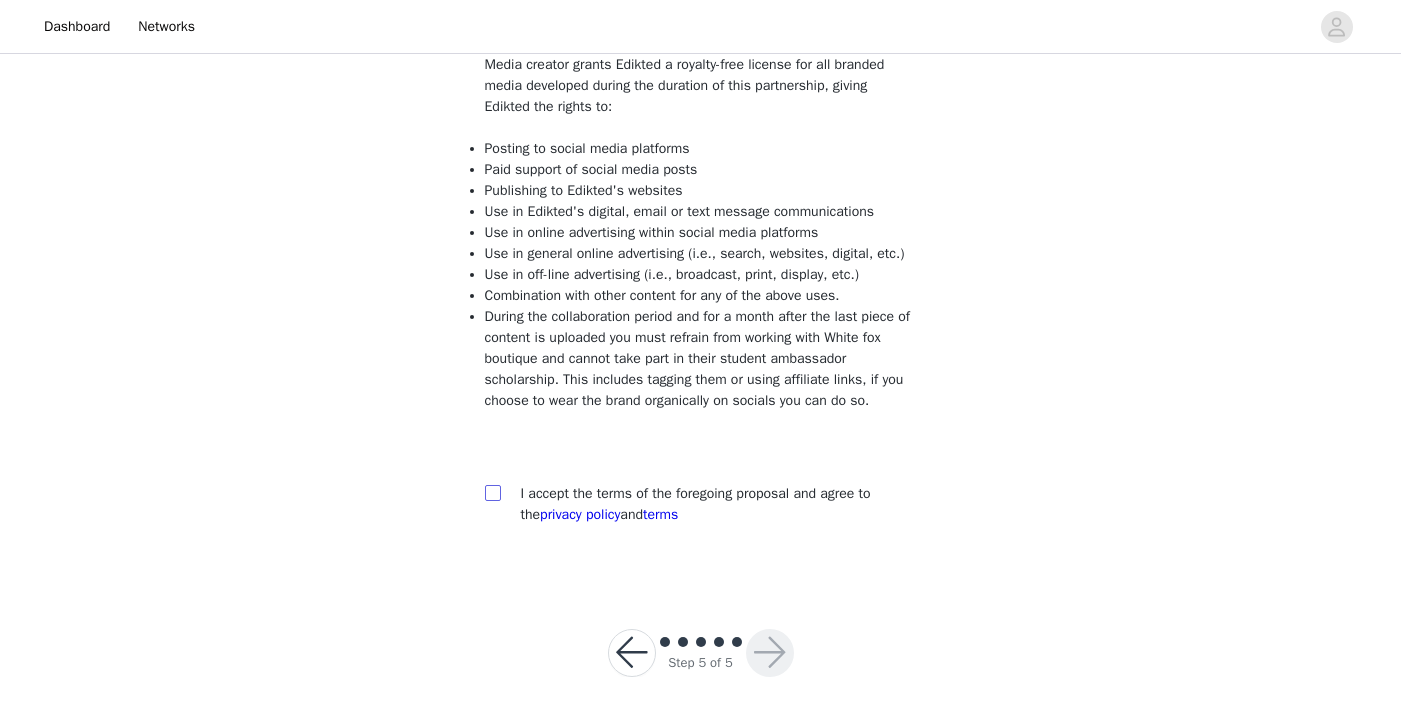 click at bounding box center (492, 492) 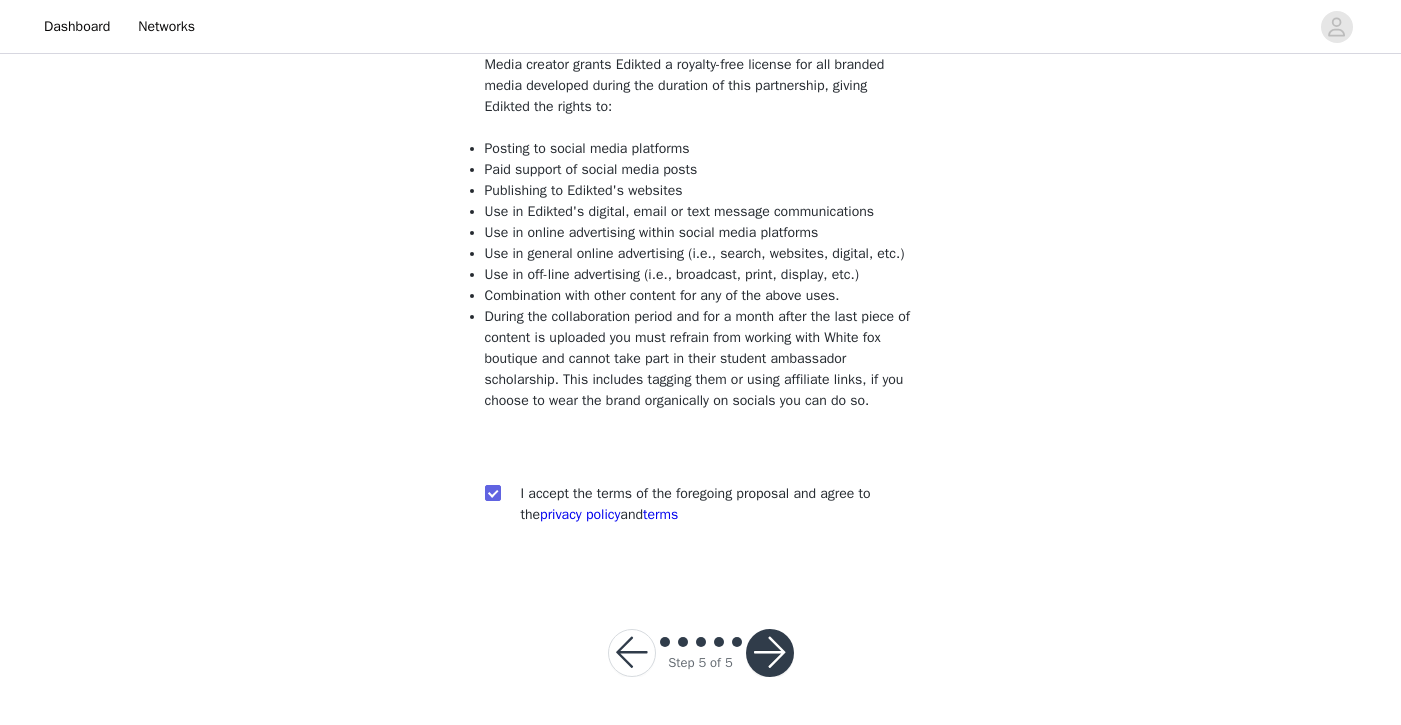 click at bounding box center [770, 653] 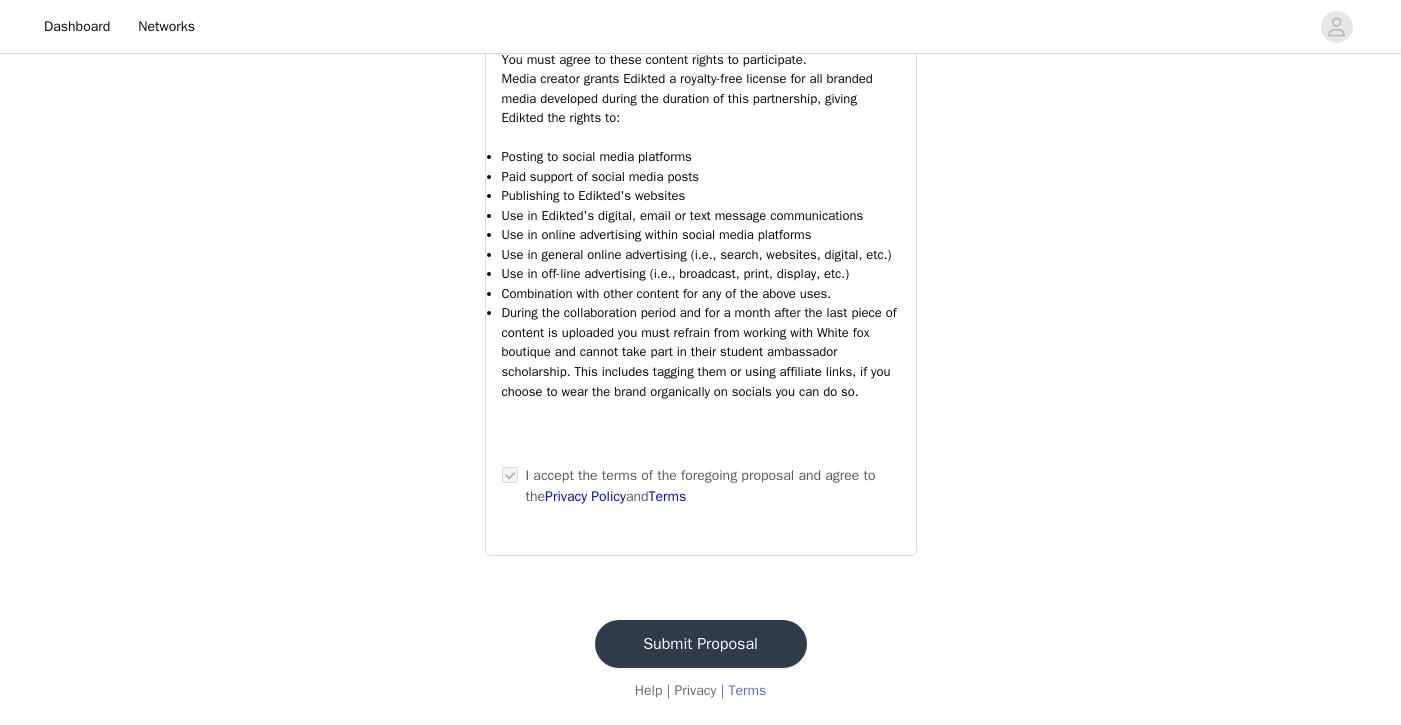 scroll, scrollTop: 2018, scrollLeft: 0, axis: vertical 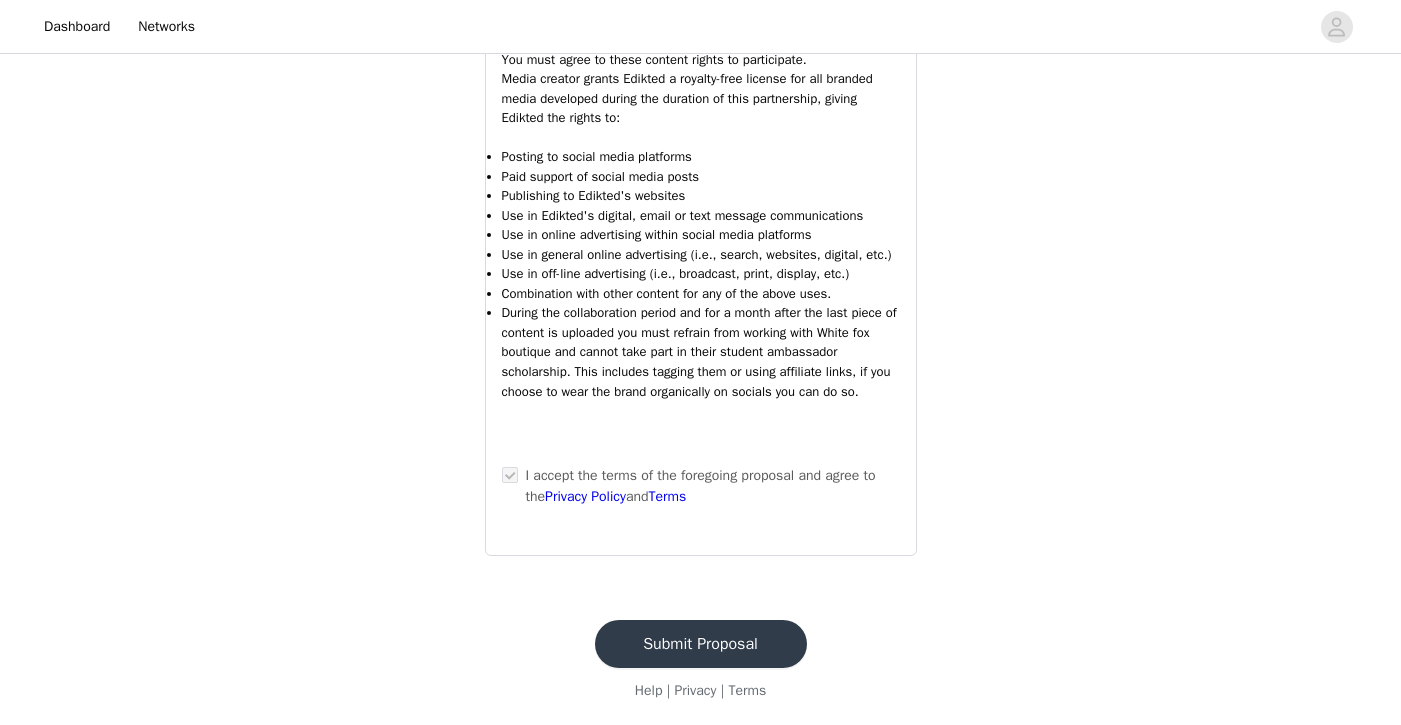 click on "Submit Proposal" at bounding box center [701, 644] 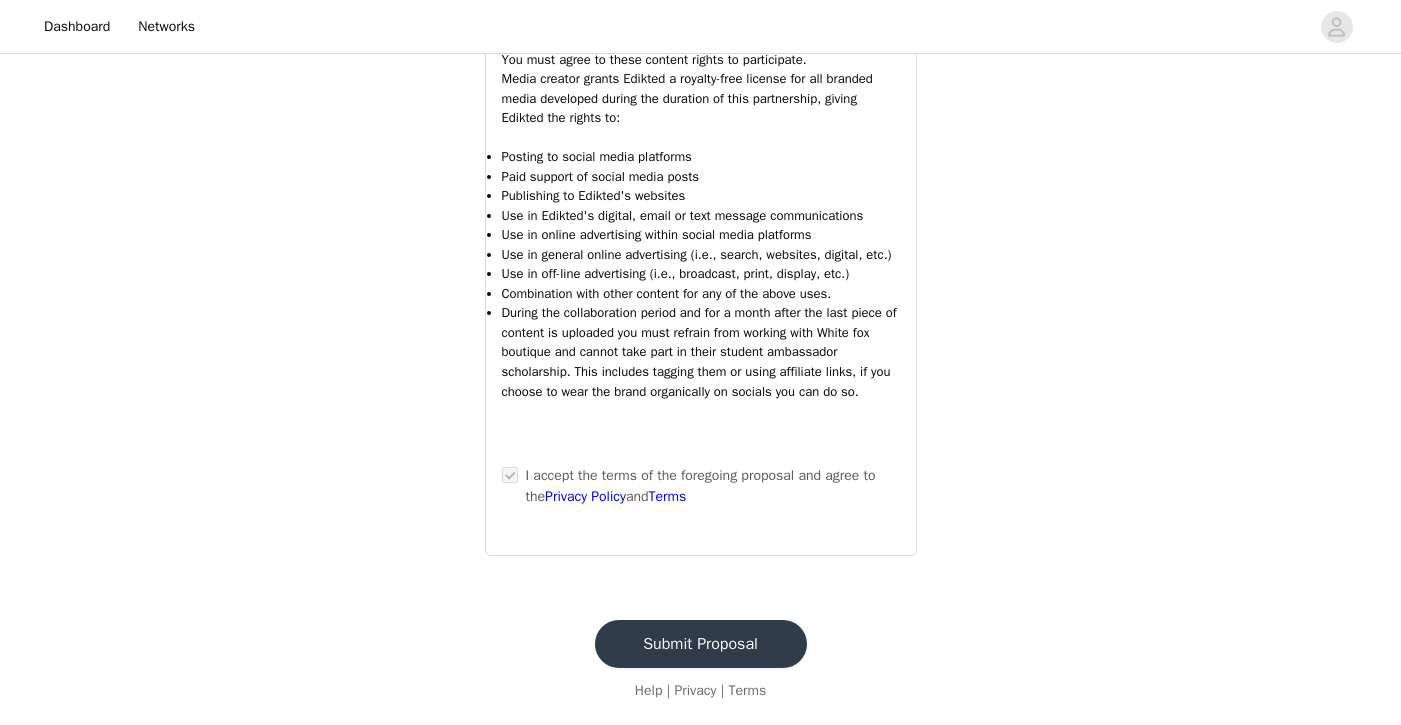 scroll, scrollTop: 0, scrollLeft: 0, axis: both 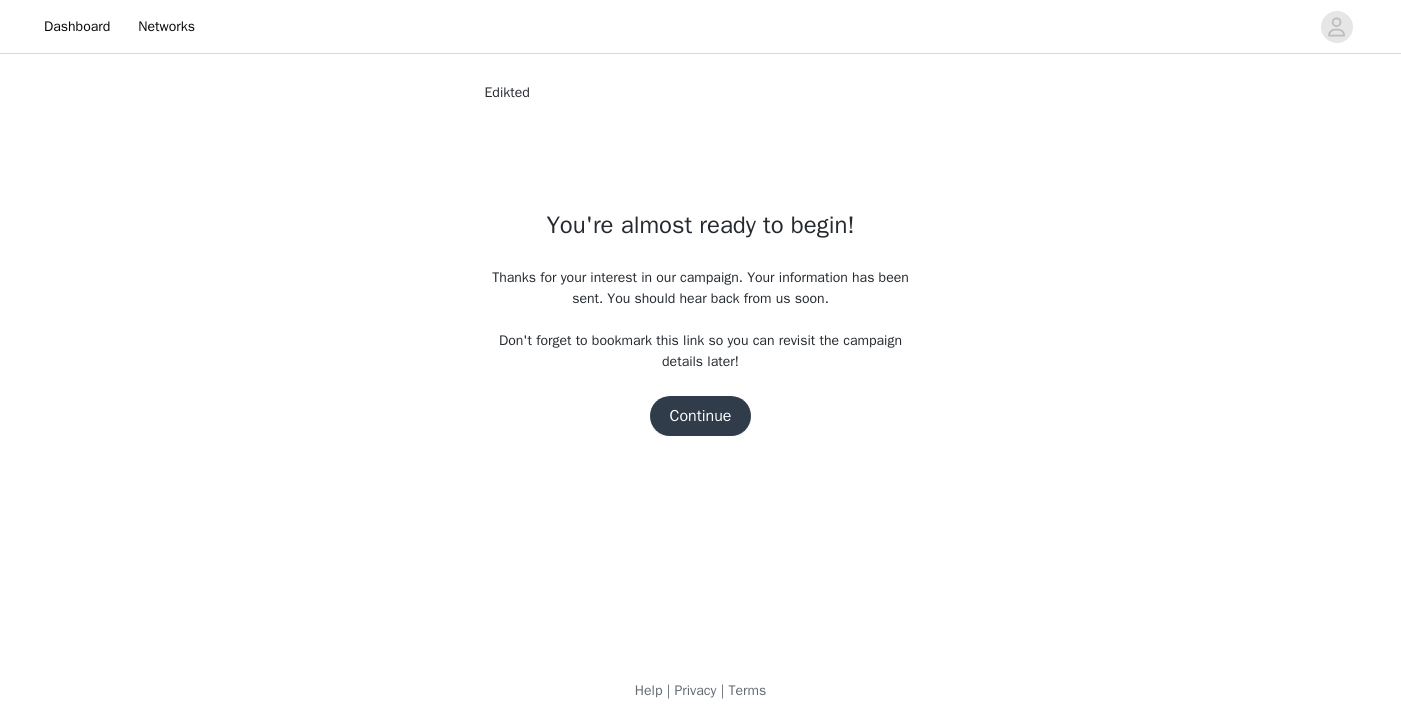 click on "Continue" at bounding box center [701, 416] 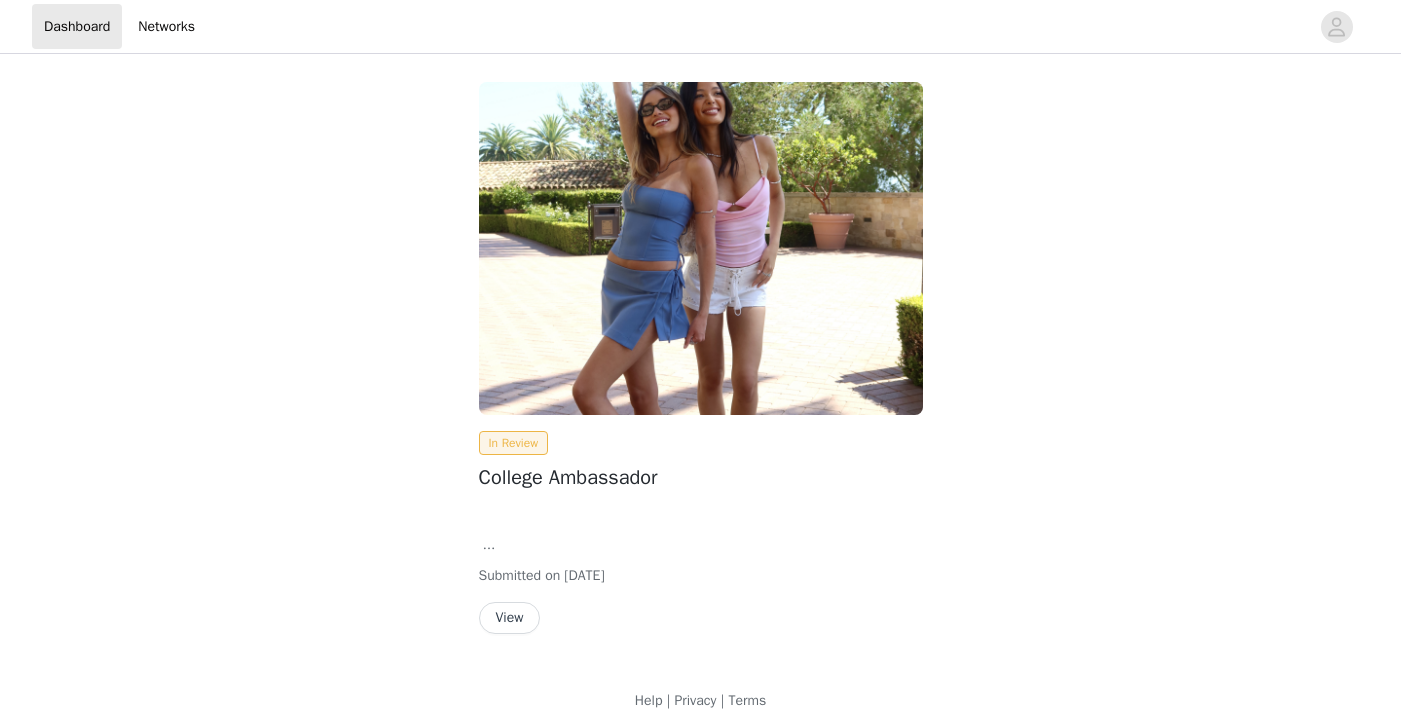 scroll, scrollTop: 0, scrollLeft: 0, axis: both 